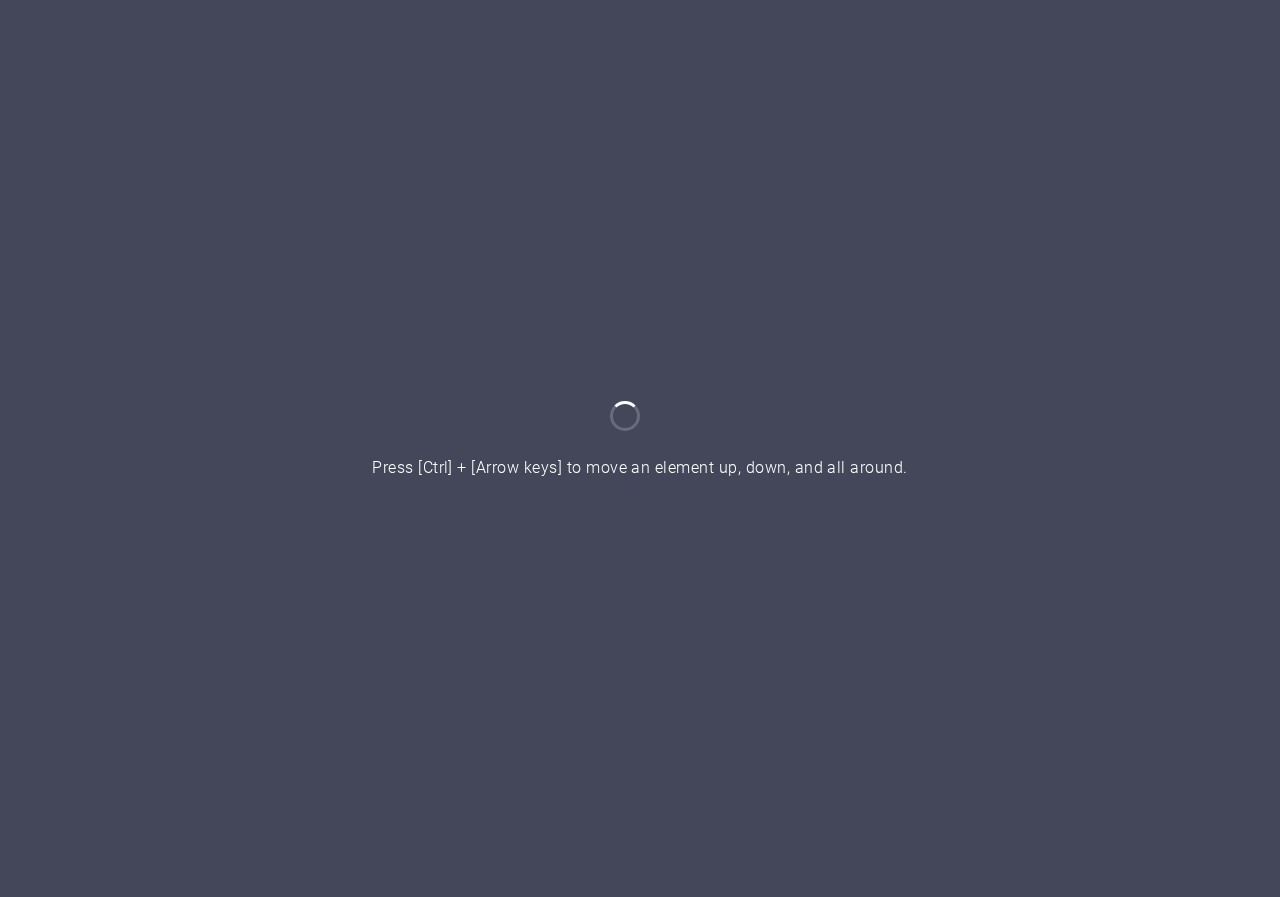 scroll, scrollTop: 0, scrollLeft: 0, axis: both 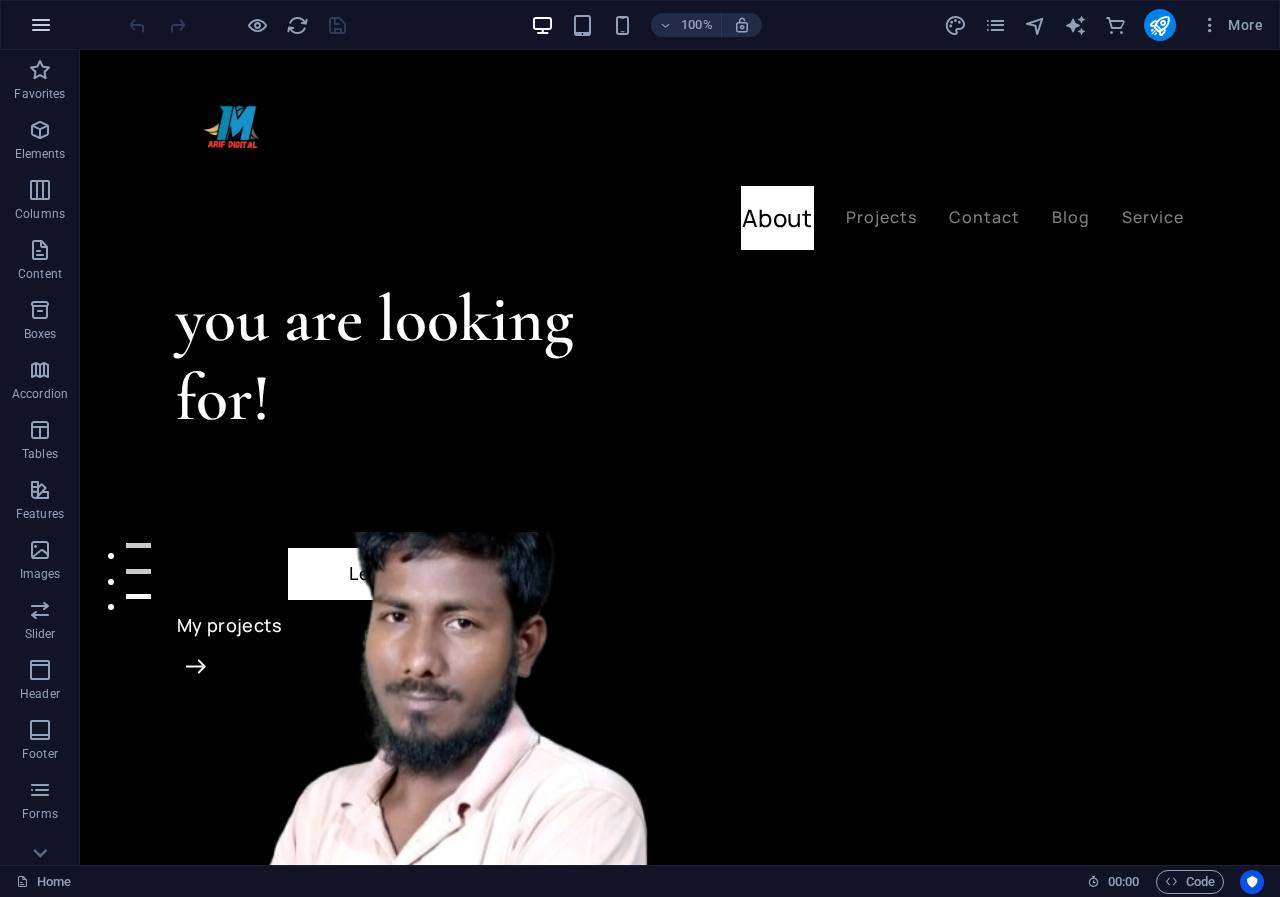 click at bounding box center (41, 25) 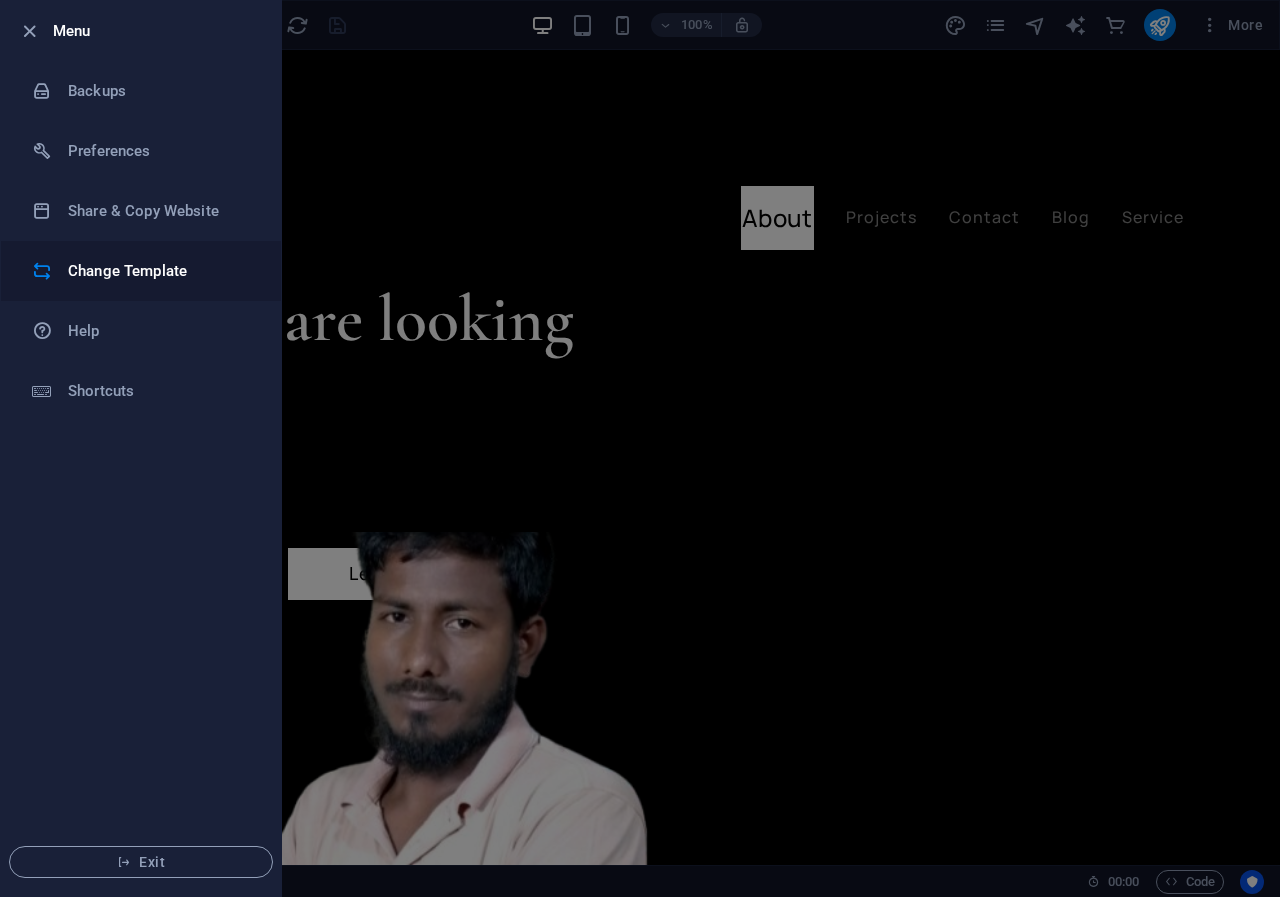 click on "Change Template" at bounding box center (160, 271) 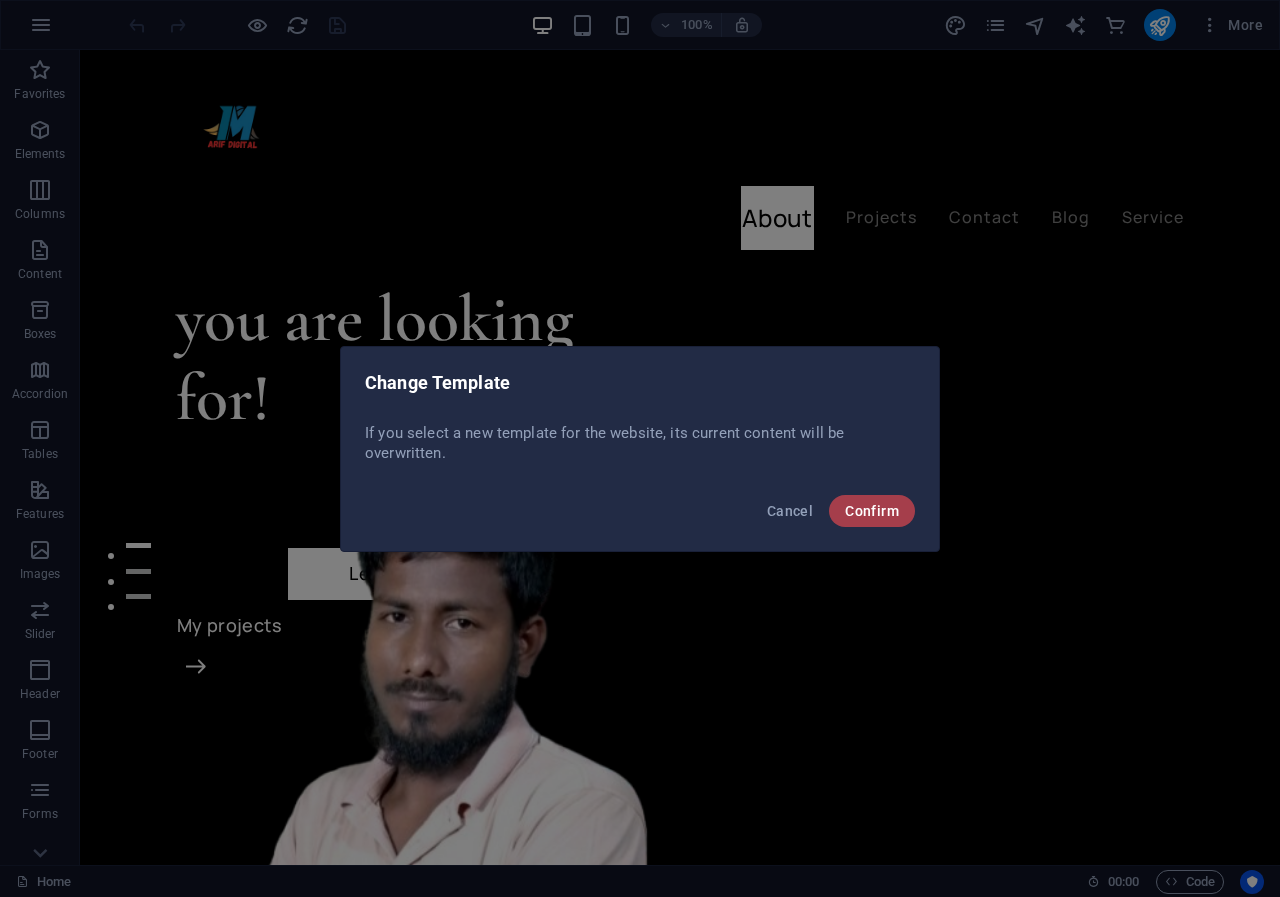click on "Confirm" at bounding box center (872, 511) 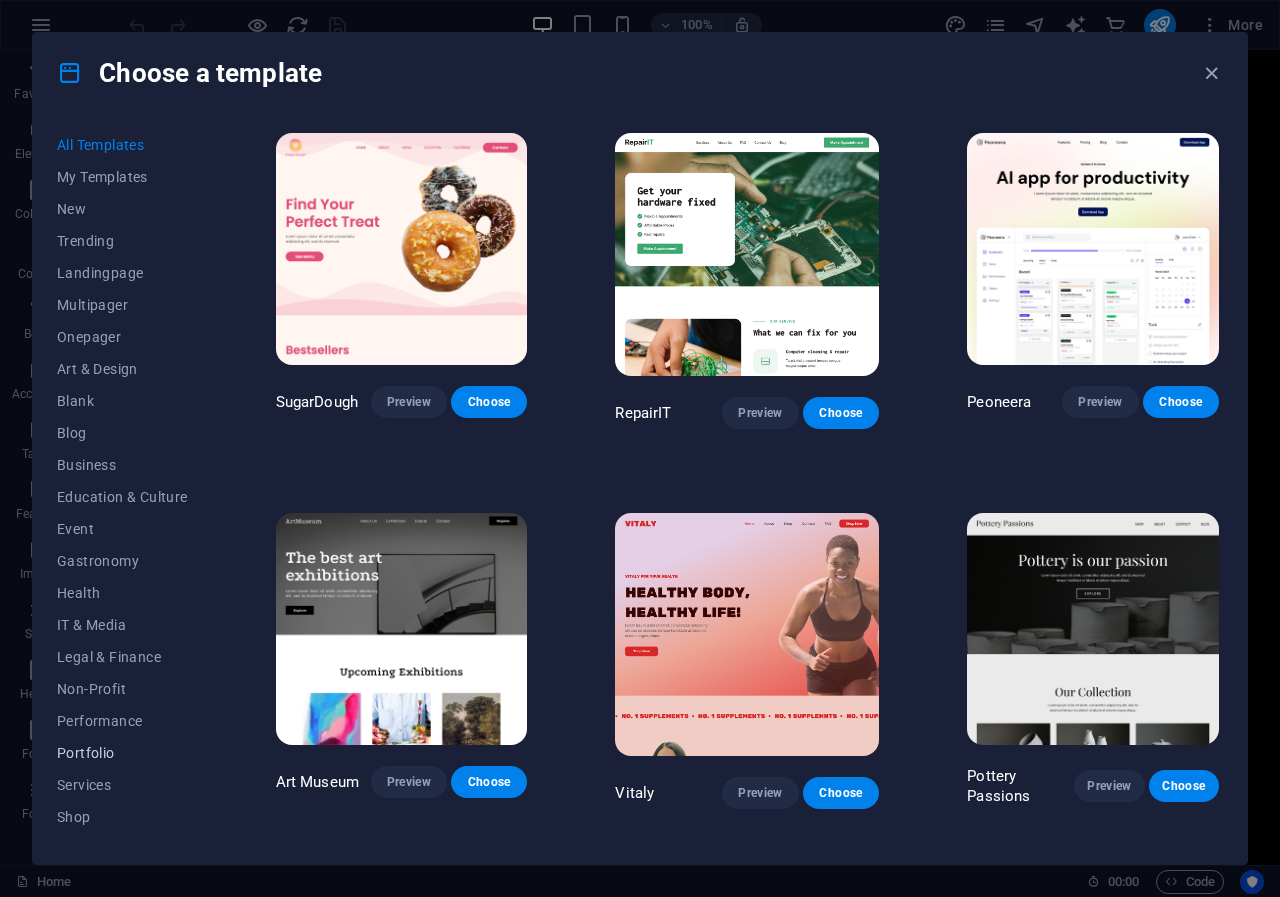 click on "Portfolio" at bounding box center [122, 753] 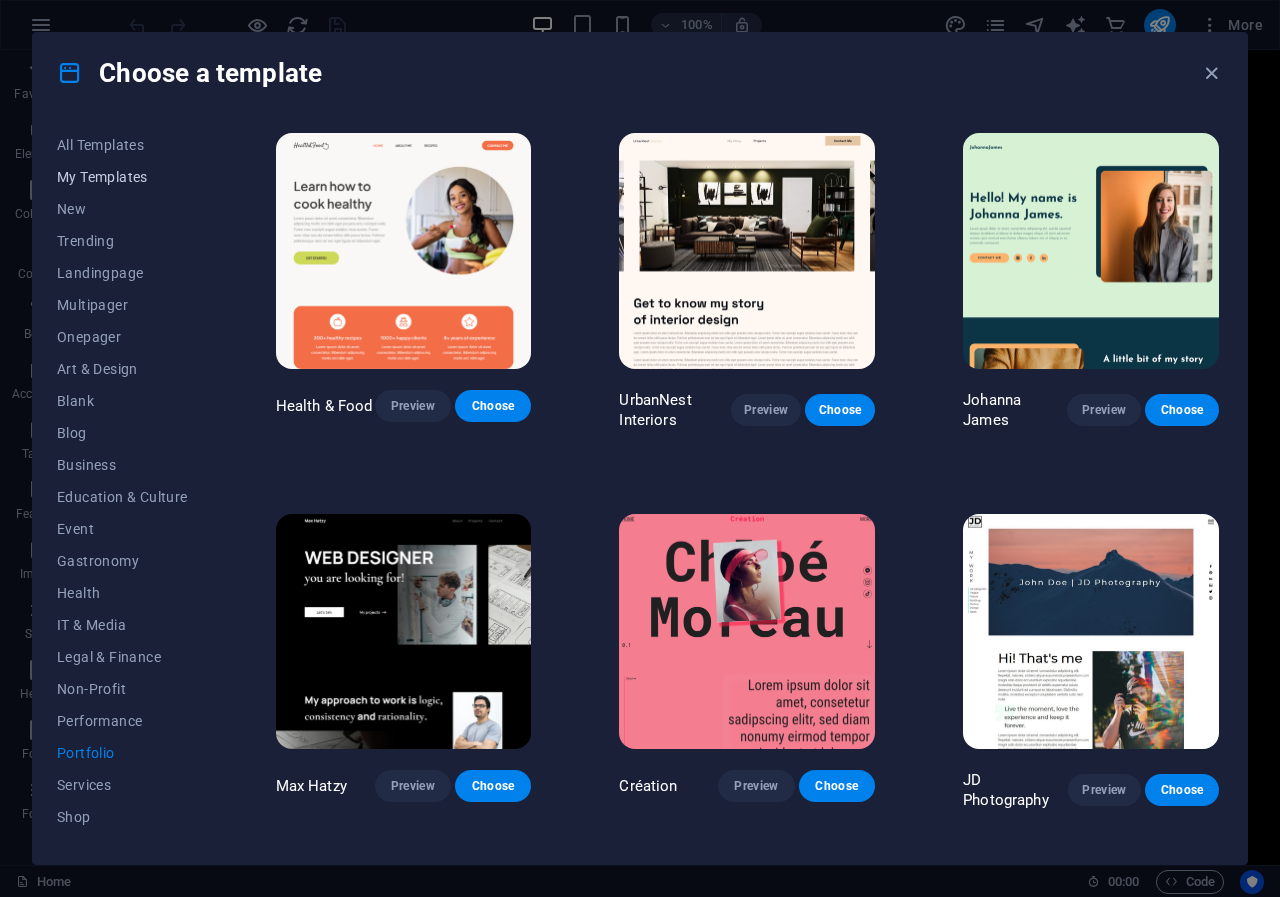 click on "My Templates" at bounding box center (122, 177) 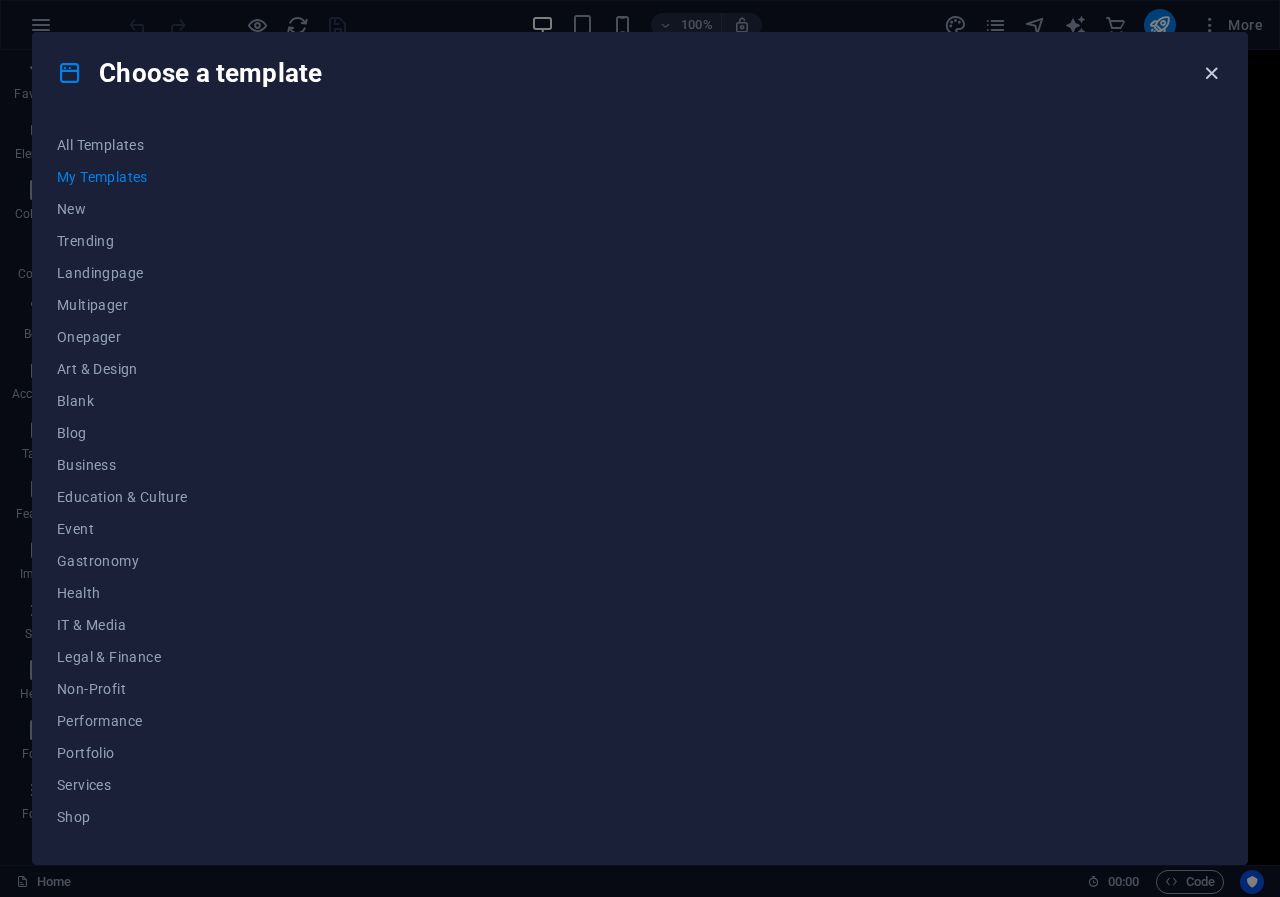 click at bounding box center [1211, 73] 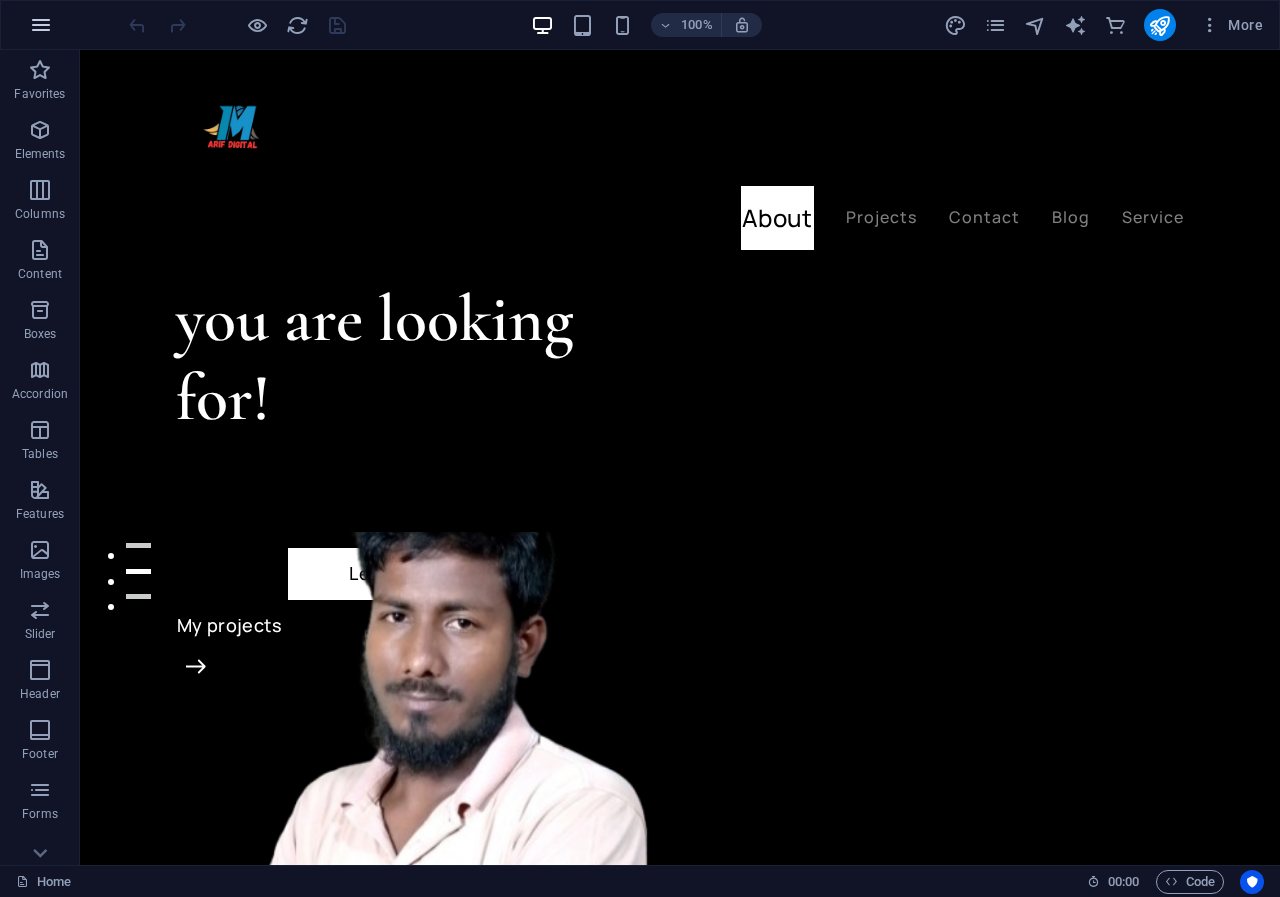 click at bounding box center [41, 25] 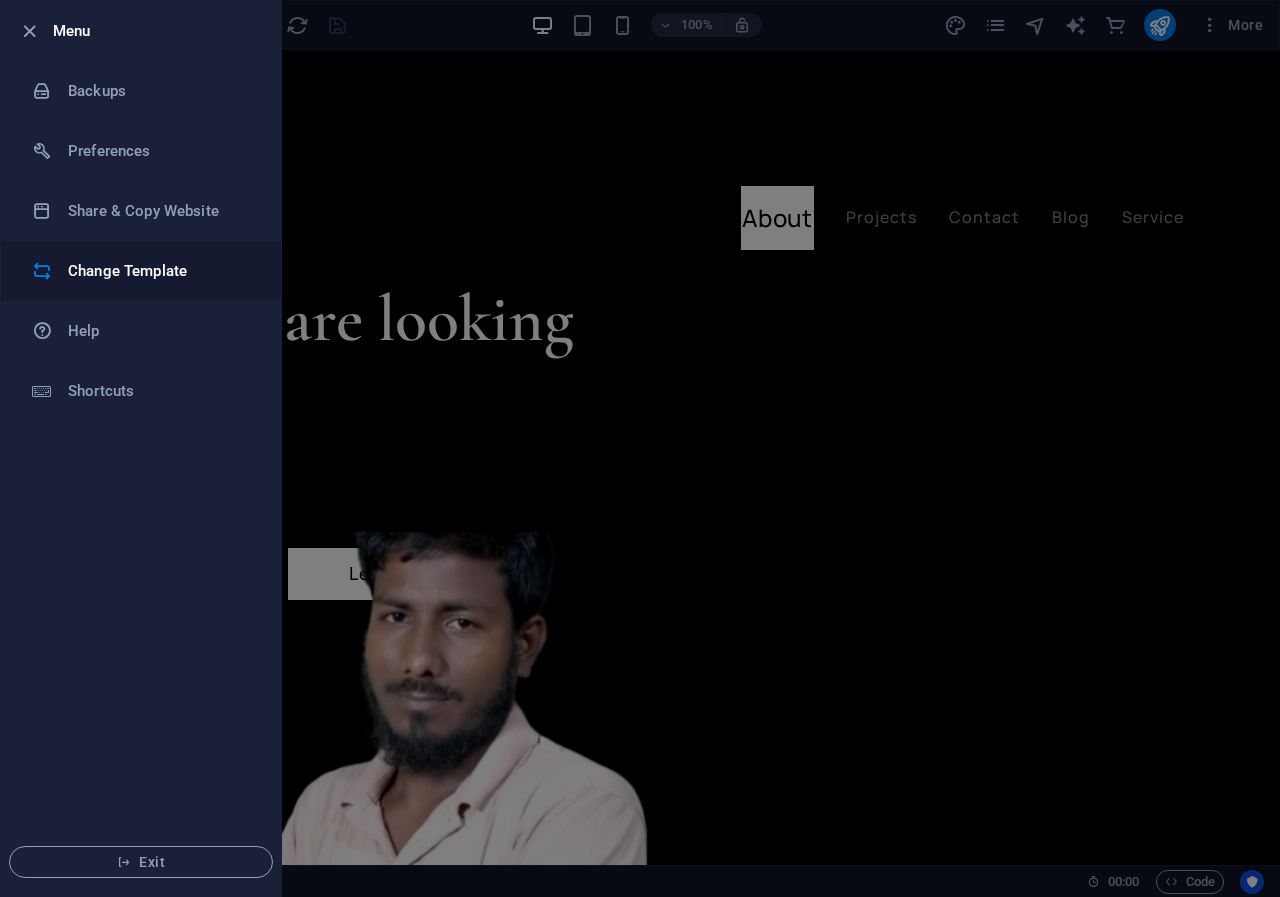 click on "Change Template" at bounding box center [160, 271] 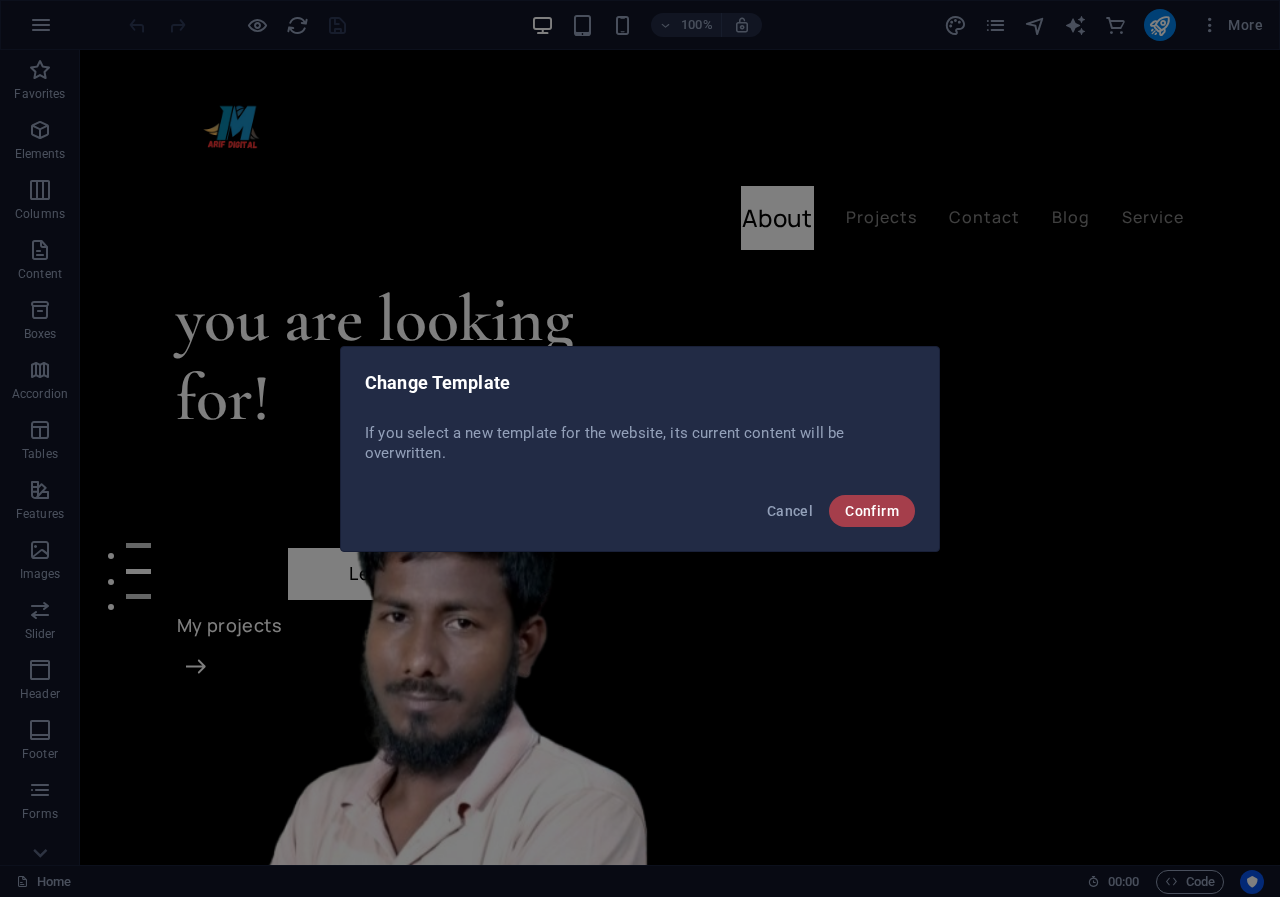 click on "Confirm" at bounding box center (872, 511) 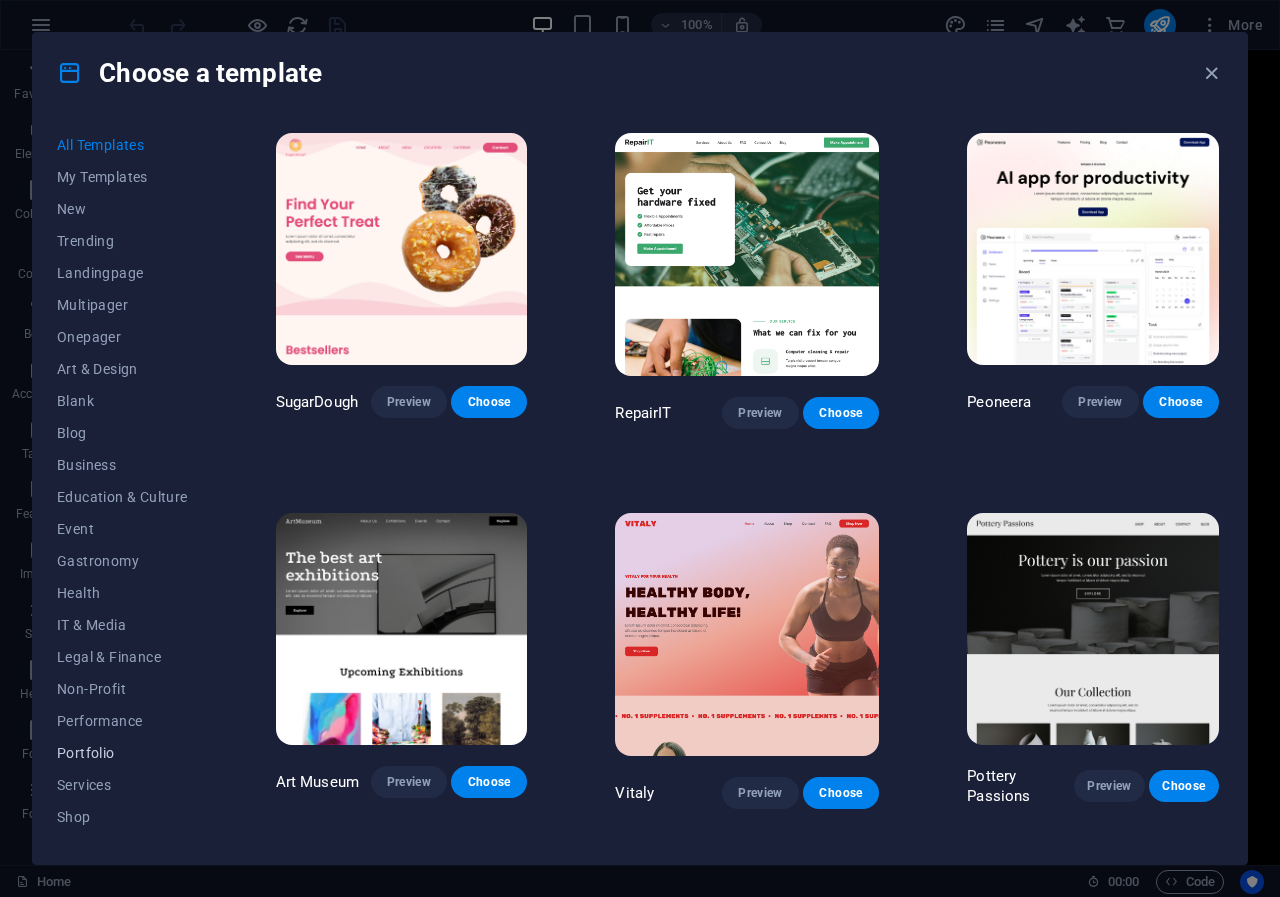 click on "Portfolio" at bounding box center [122, 753] 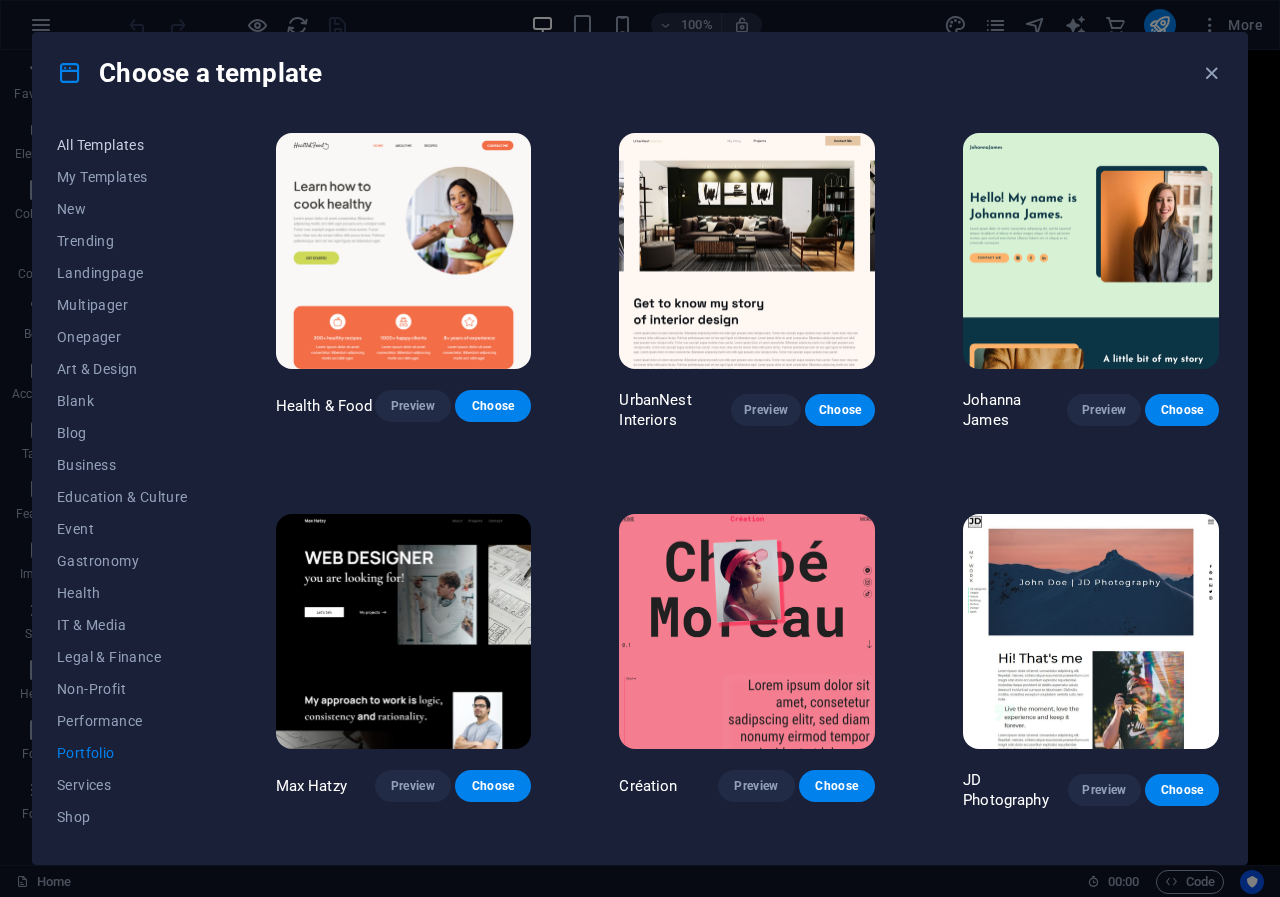 click on "All Templates" at bounding box center (122, 145) 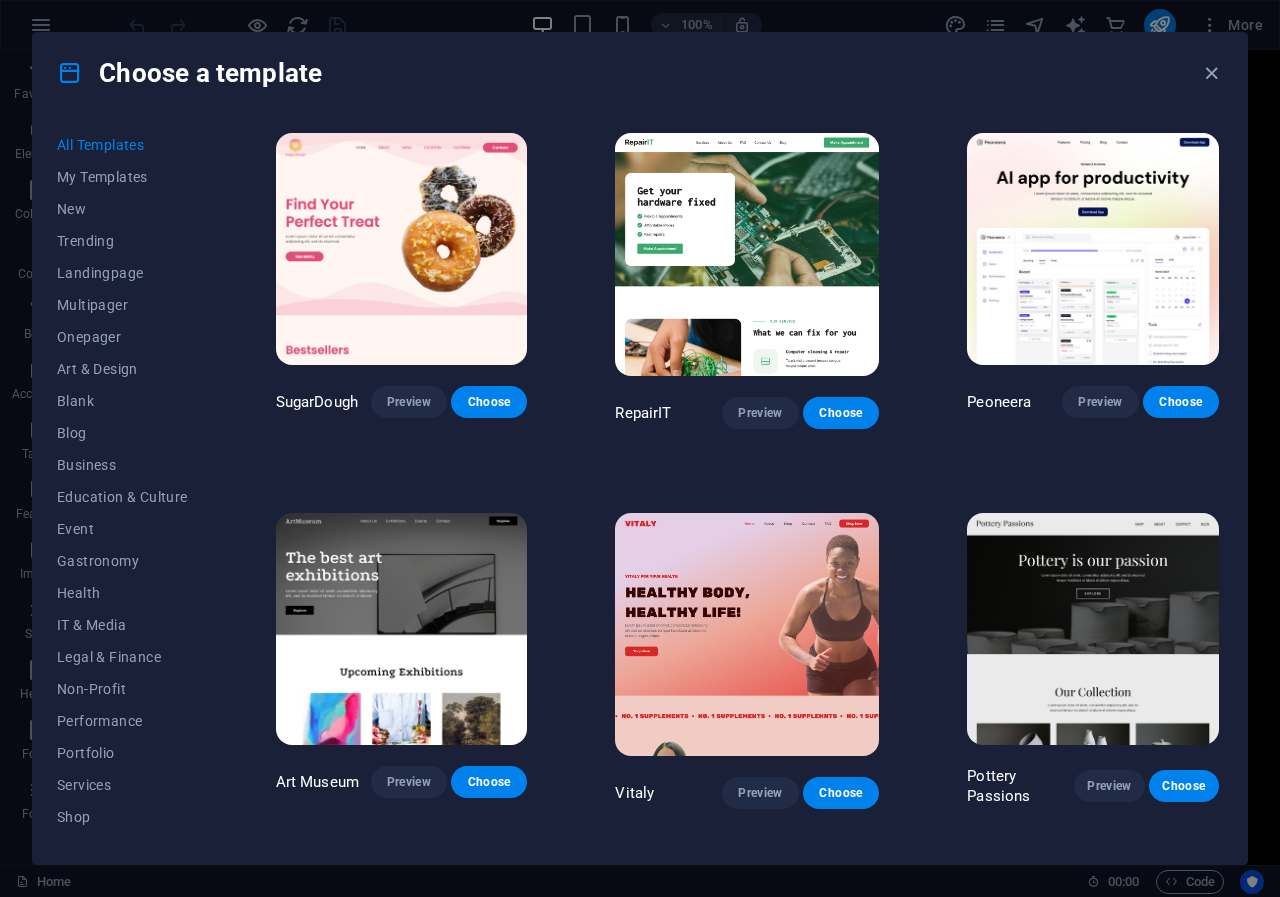 drag, startPoint x: 1266, startPoint y: 150, endPoint x: 1275, endPoint y: 228, distance: 78.51752 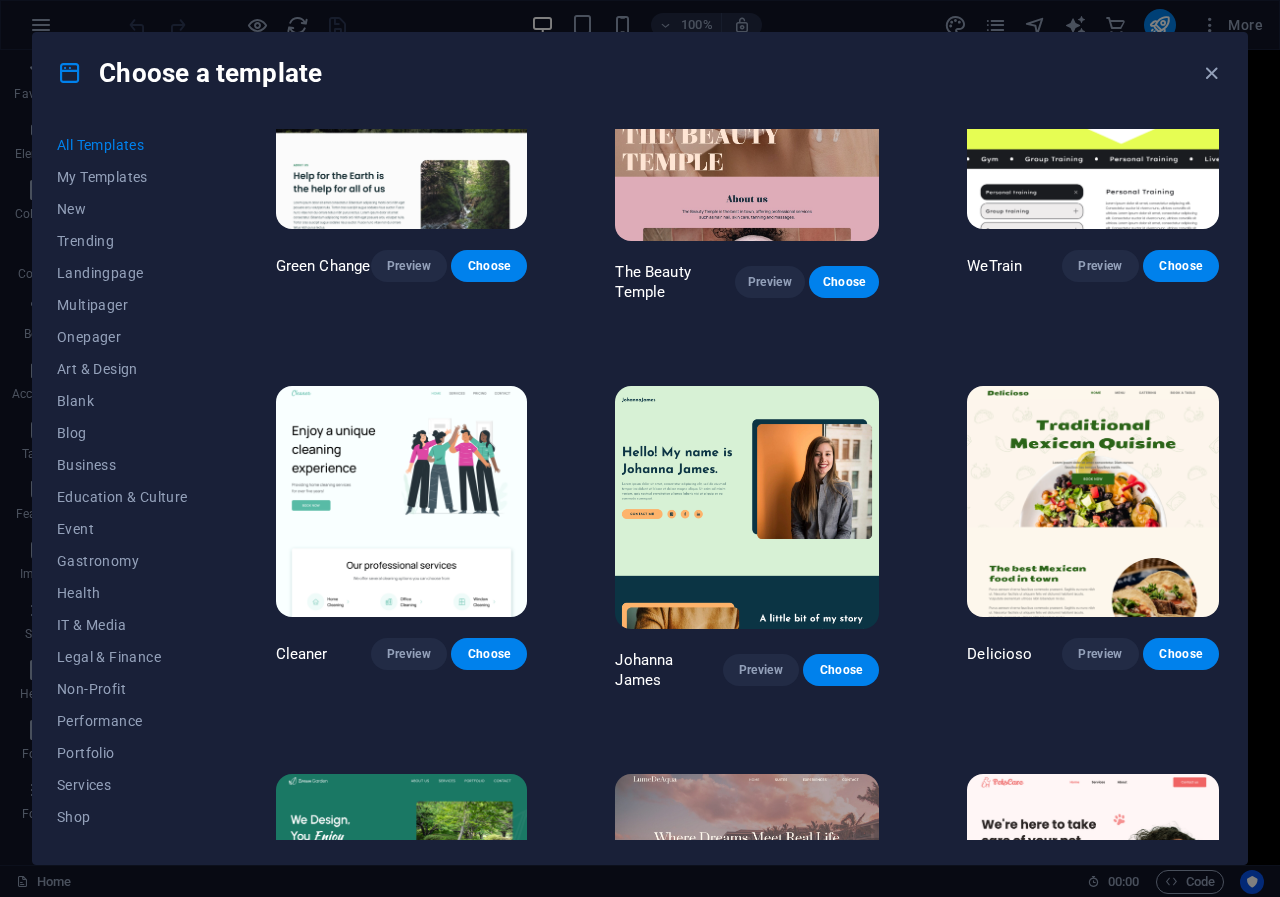 scroll, scrollTop: 2799, scrollLeft: 0, axis: vertical 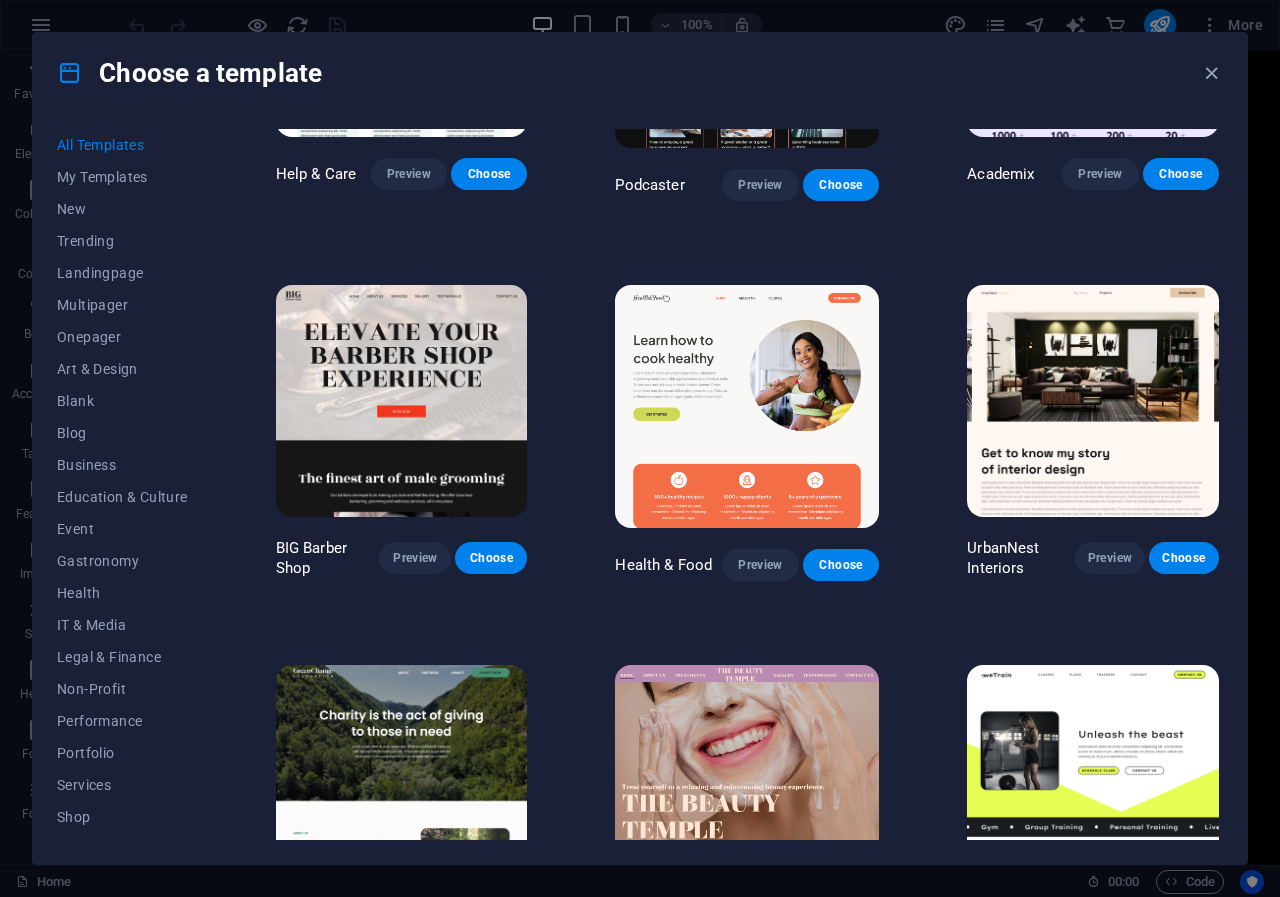 drag, startPoint x: 1217, startPoint y: 228, endPoint x: 1221, endPoint y: 186, distance: 42.190044 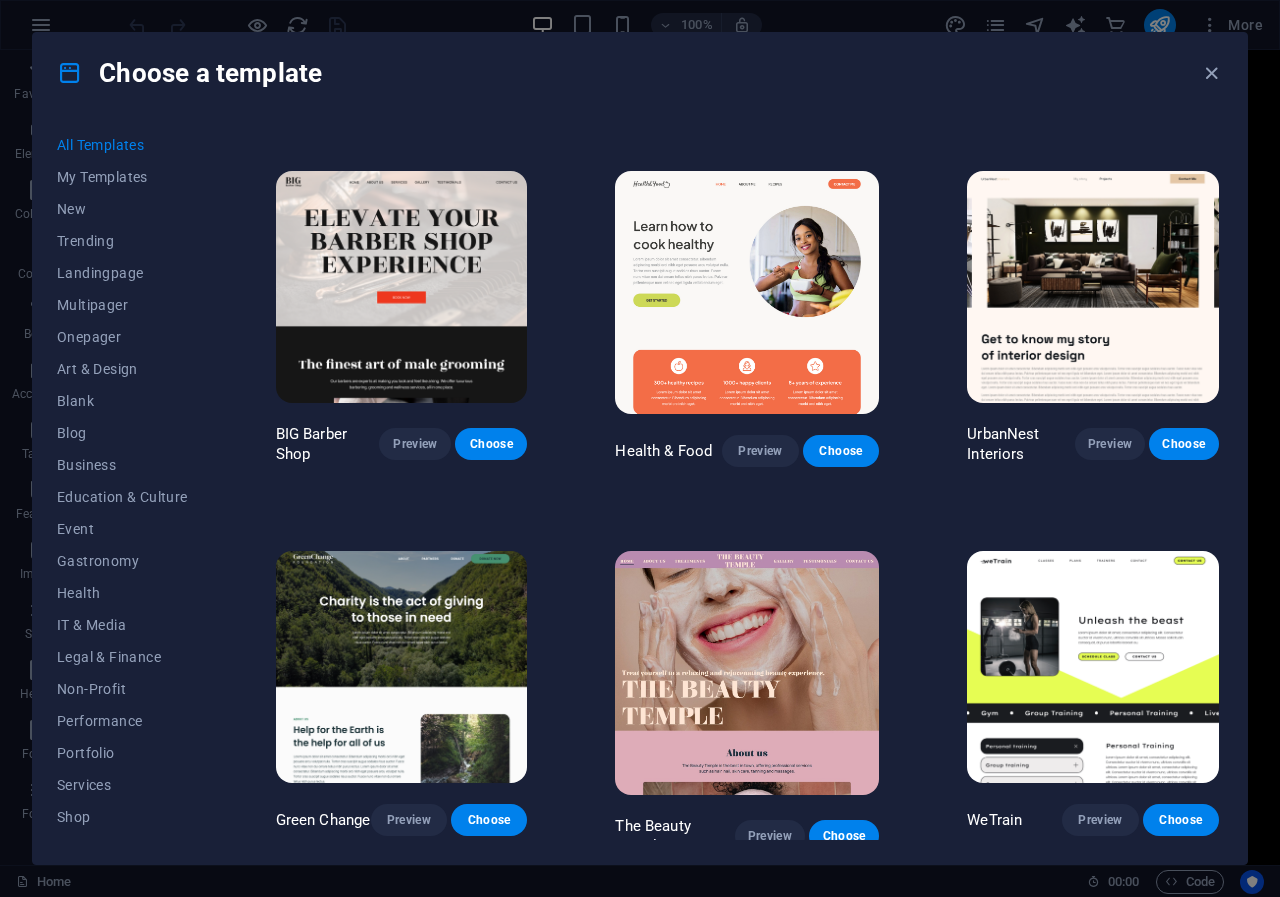 scroll, scrollTop: 2259, scrollLeft: 0, axis: vertical 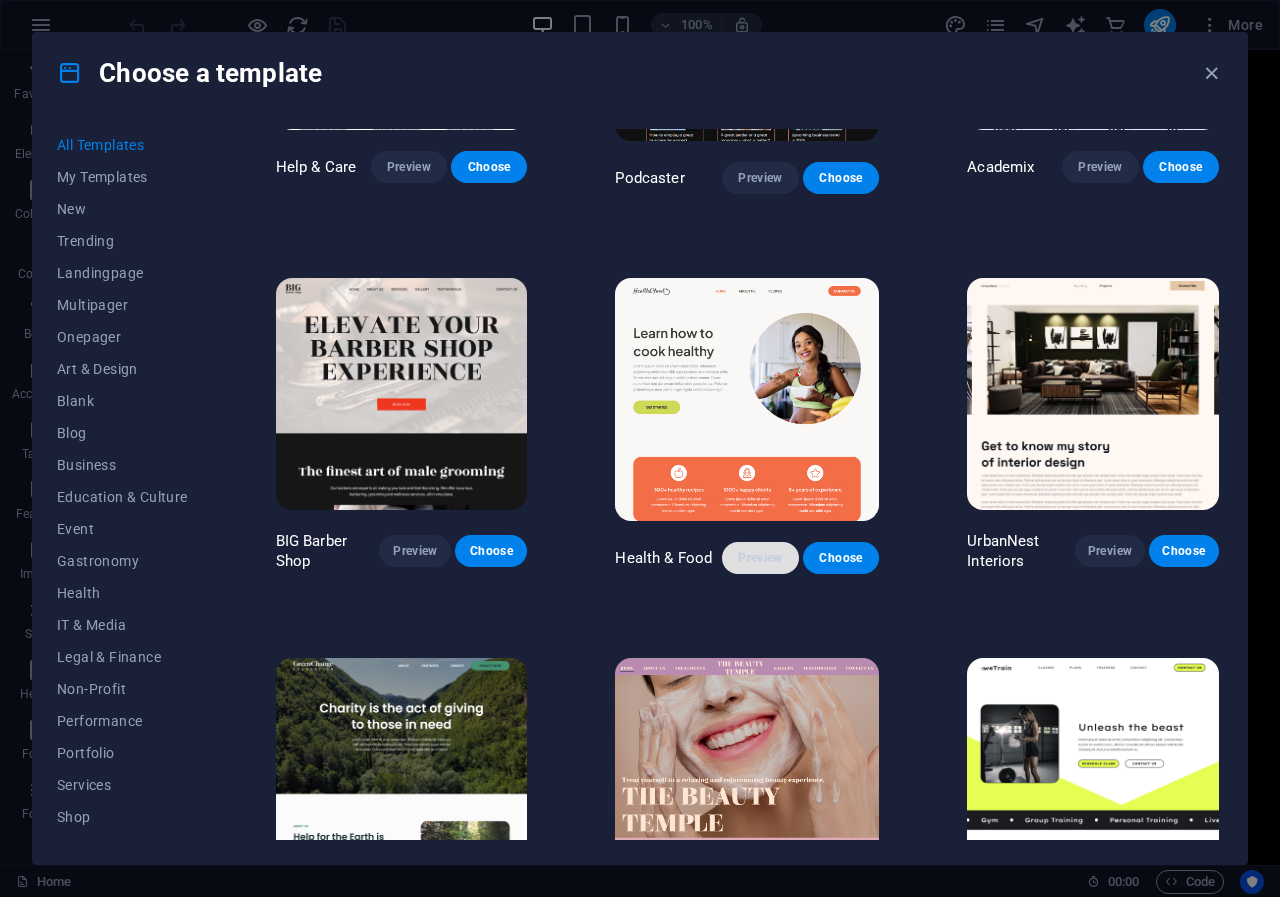 click on "Preview" at bounding box center (760, 558) 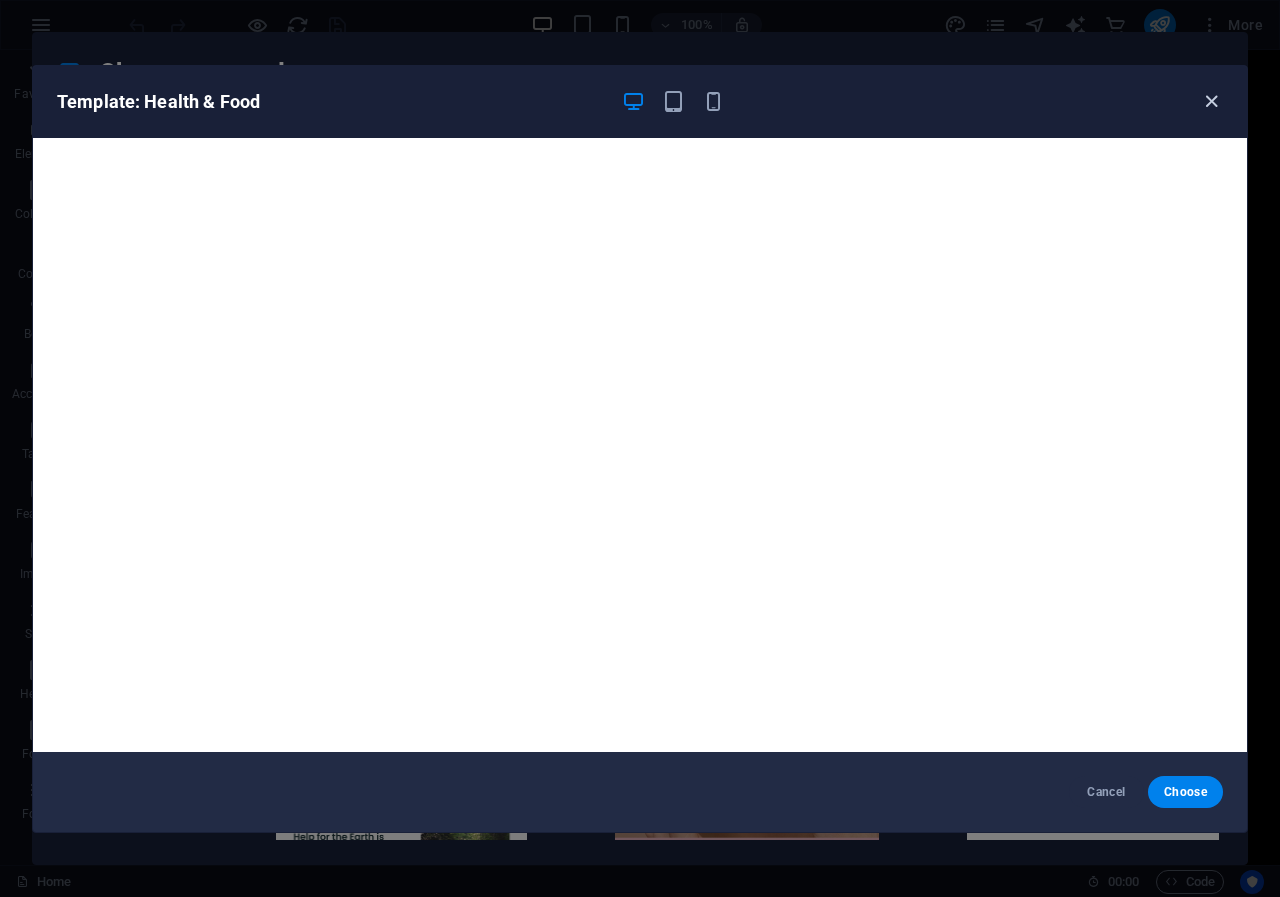 click at bounding box center (1211, 101) 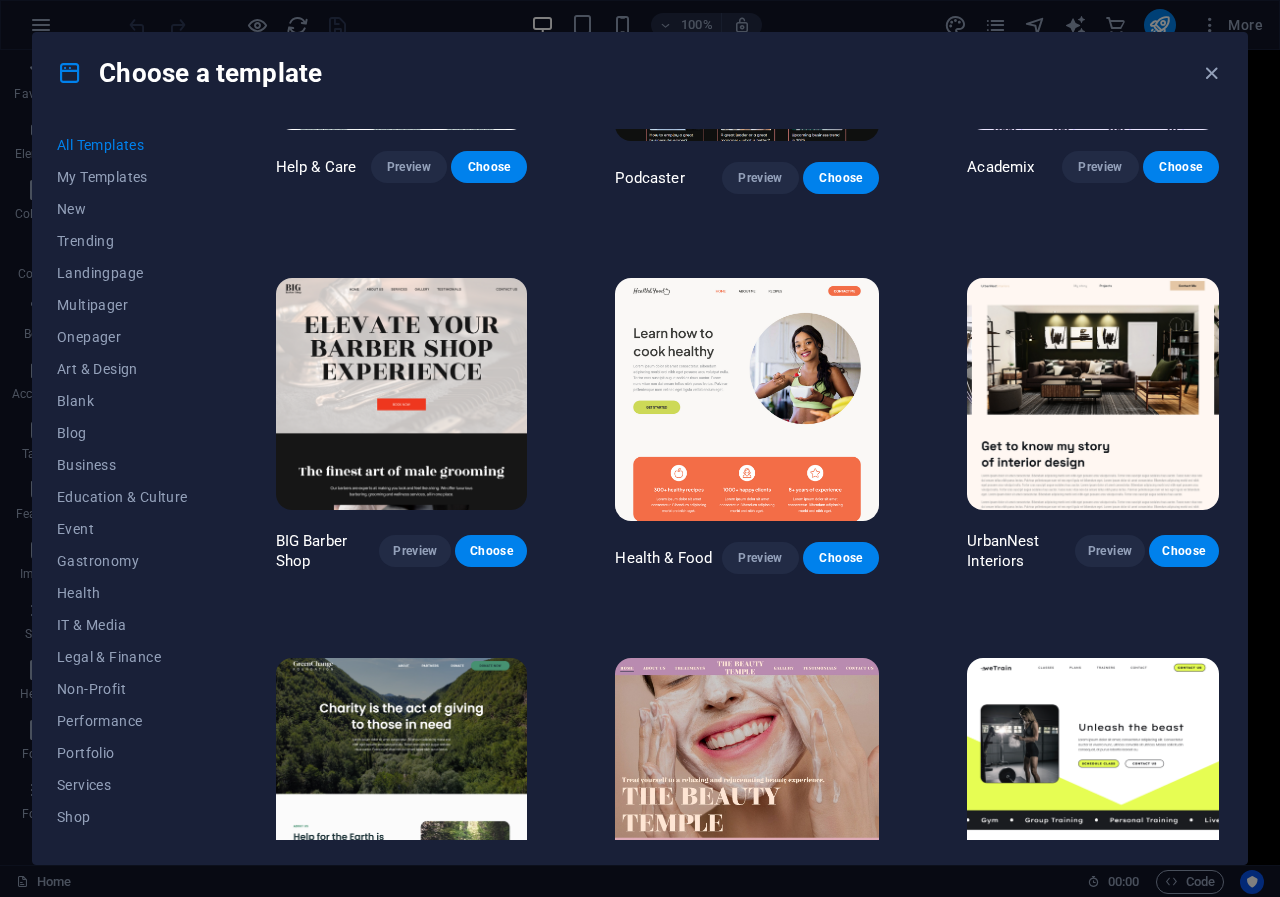 drag, startPoint x: 1218, startPoint y: 241, endPoint x: 1221, endPoint y: 281, distance: 40.112343 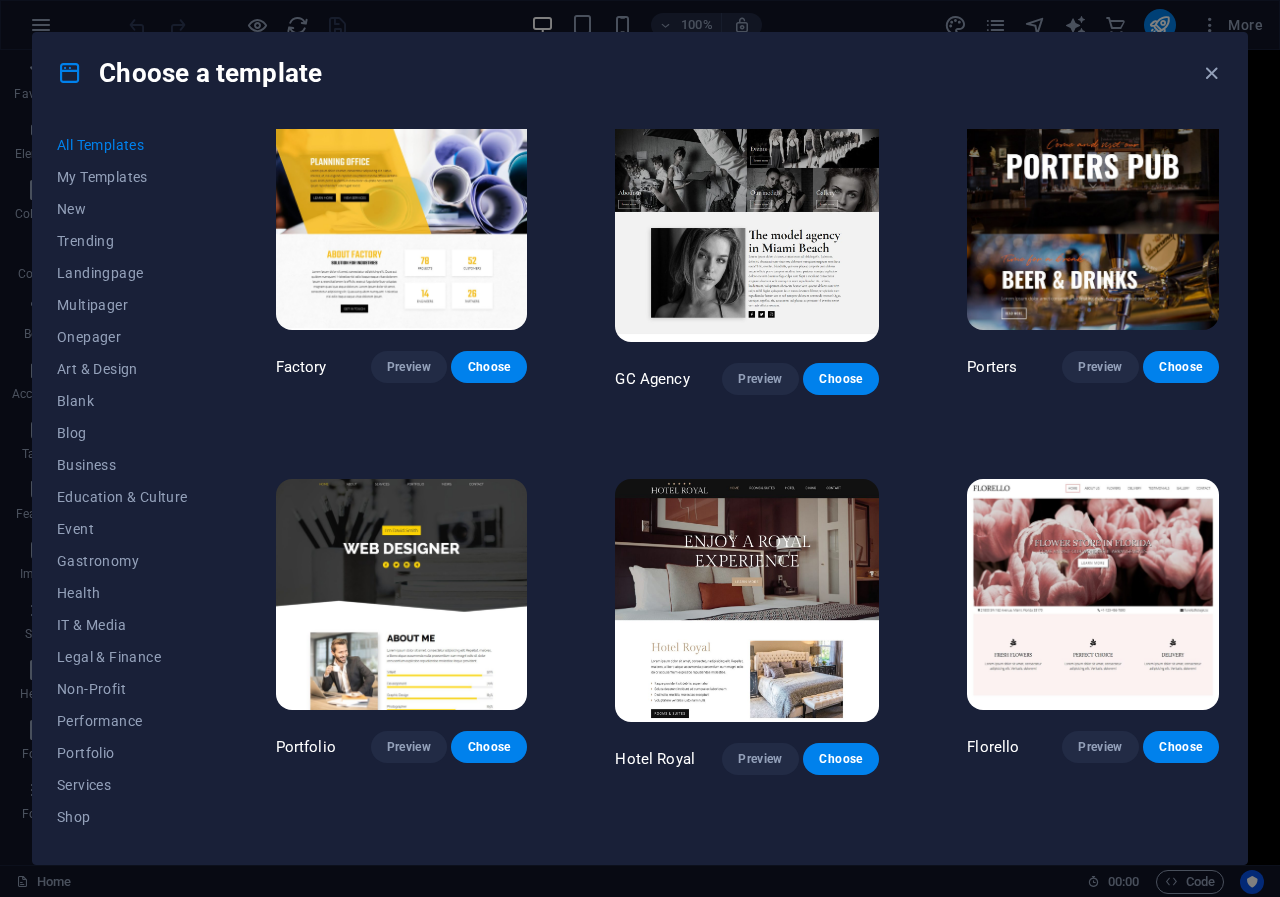 scroll, scrollTop: 15442, scrollLeft: 0, axis: vertical 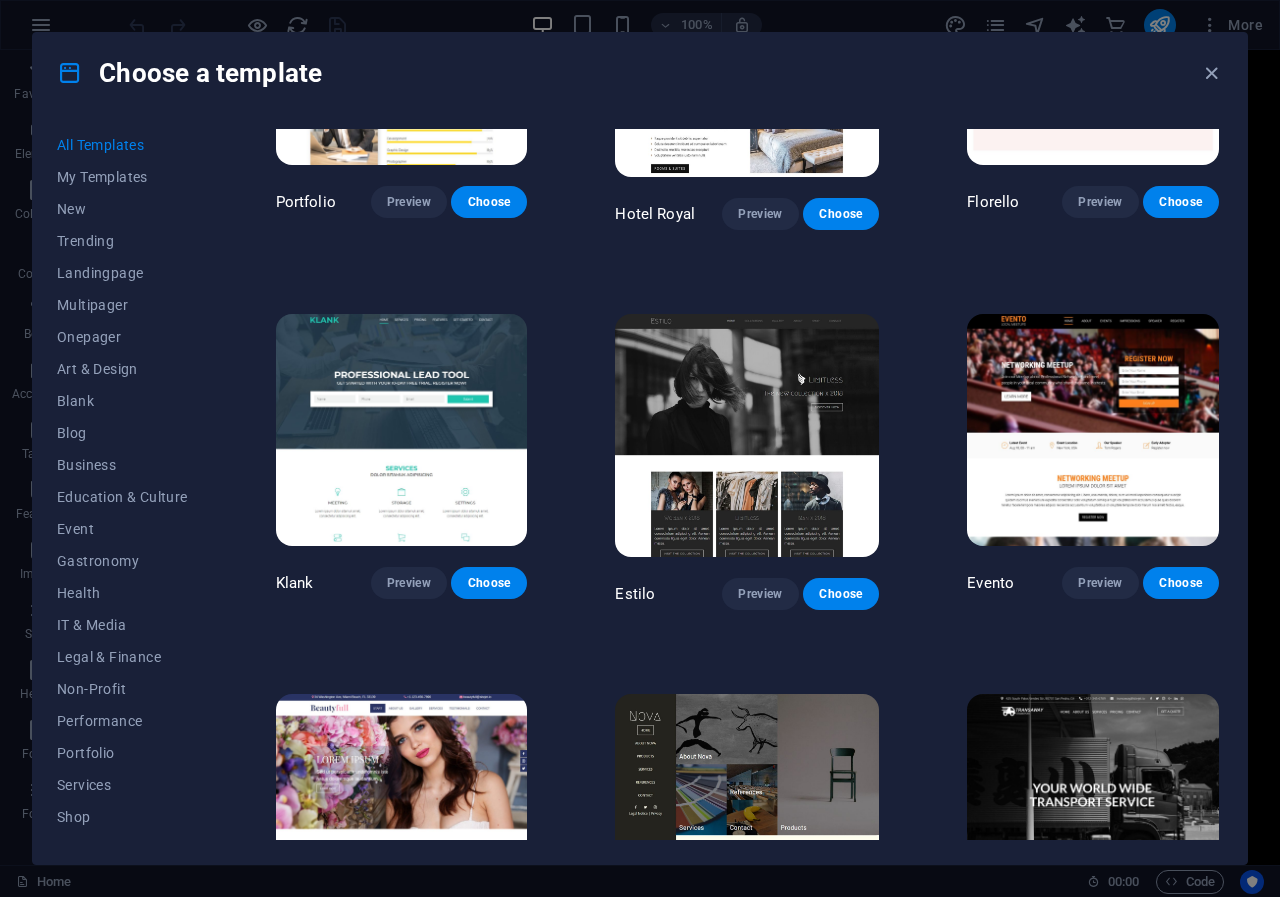 click on "Choose" at bounding box center (489, 7052) 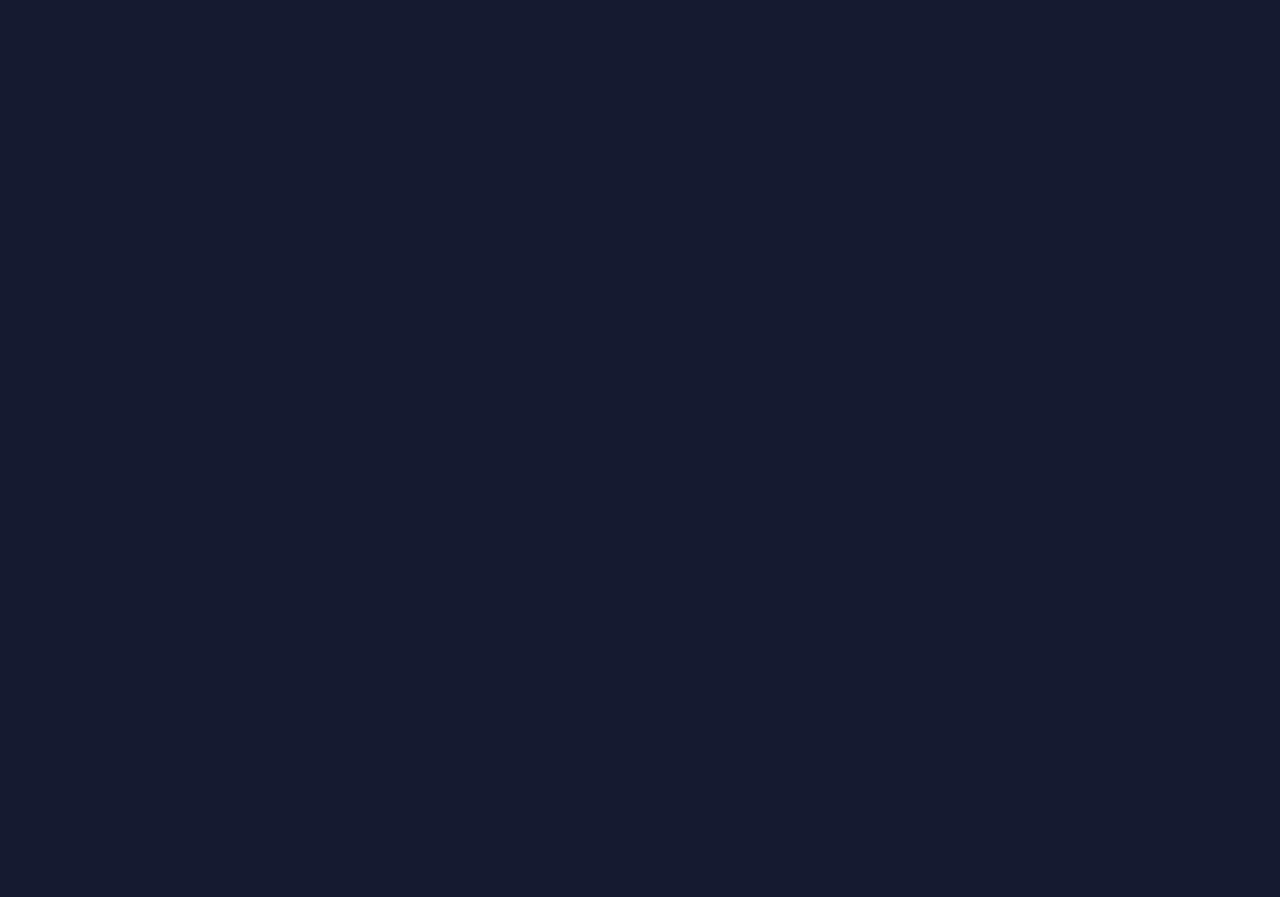 scroll, scrollTop: 0, scrollLeft: 0, axis: both 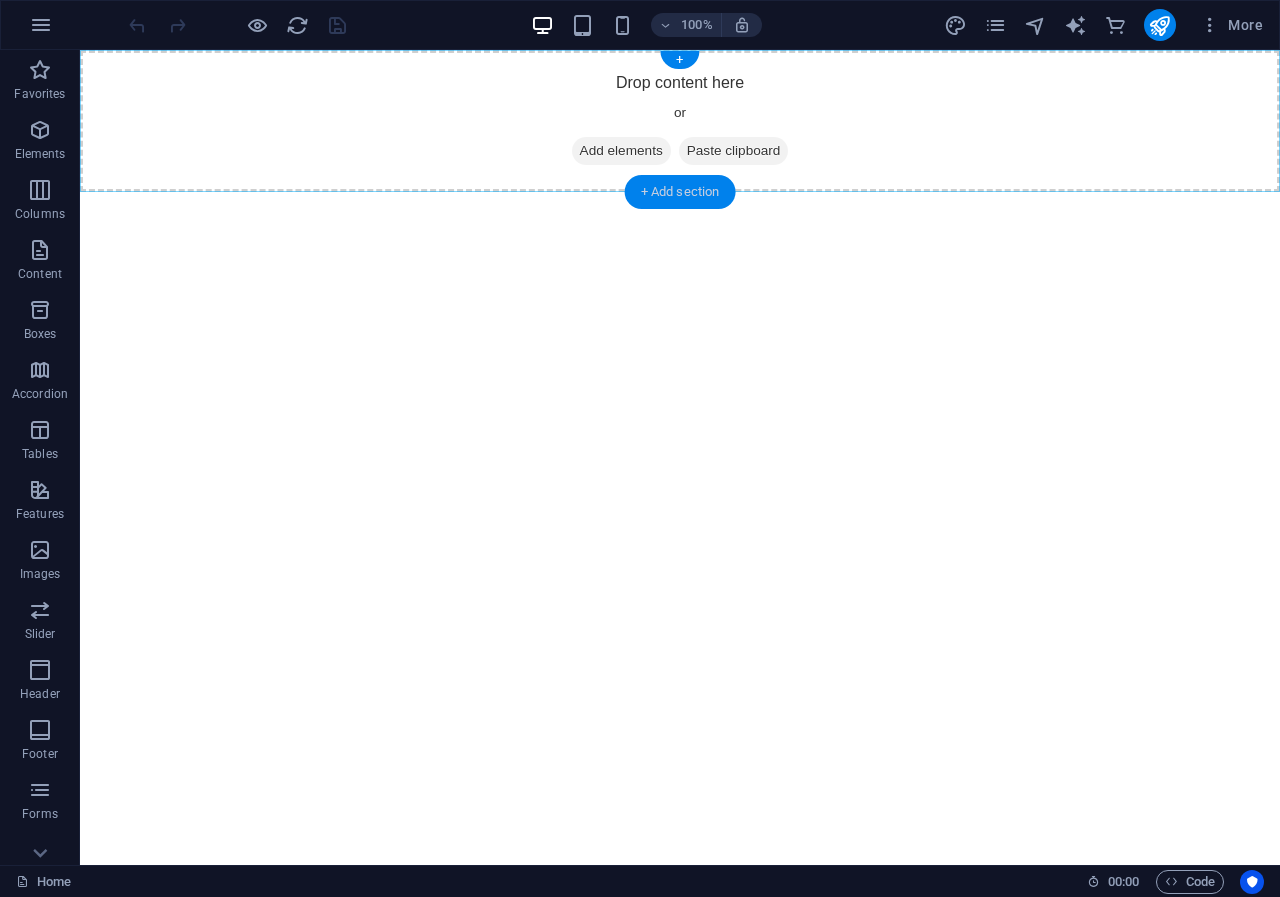 click on "+ Add section" at bounding box center (680, 192) 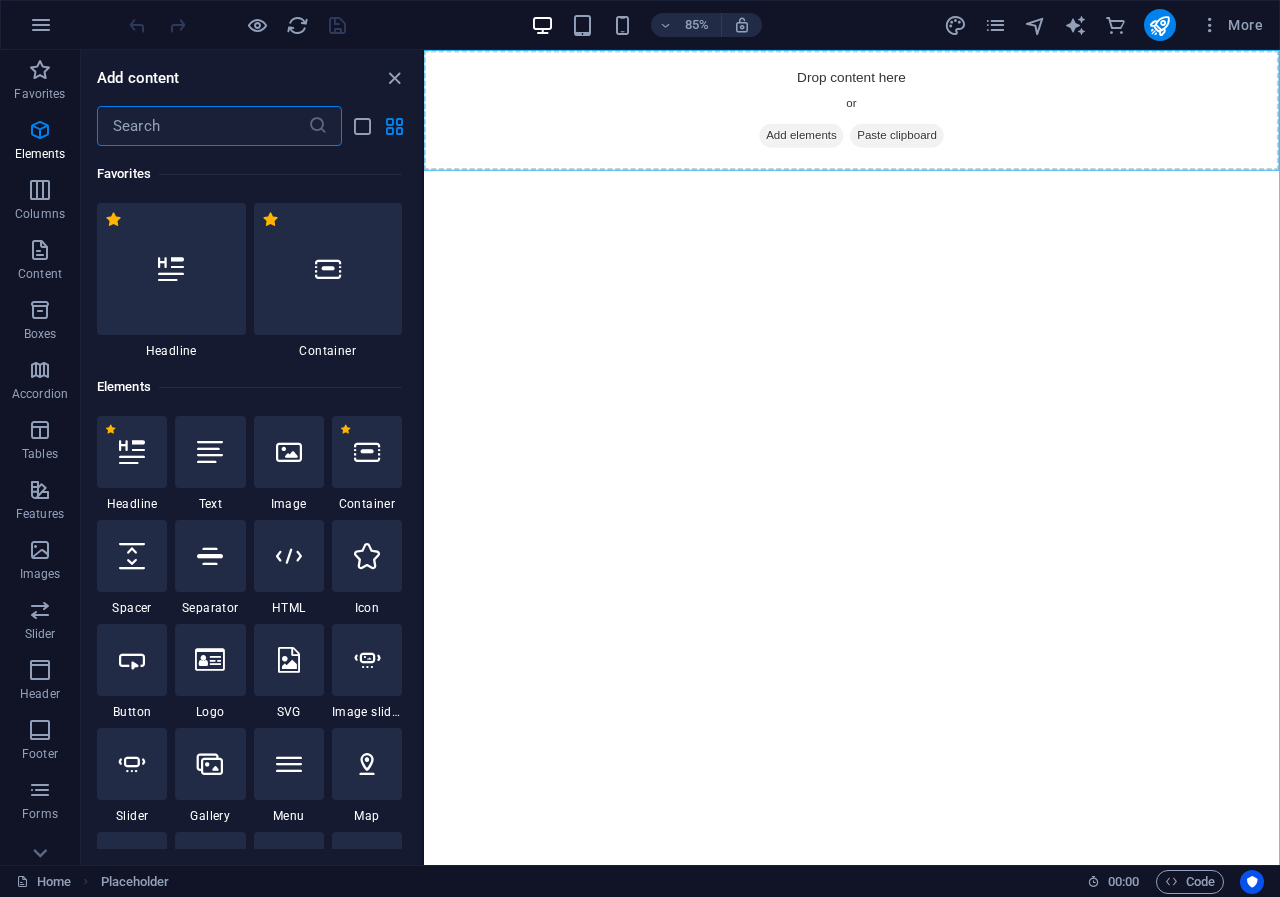 scroll, scrollTop: 3499, scrollLeft: 0, axis: vertical 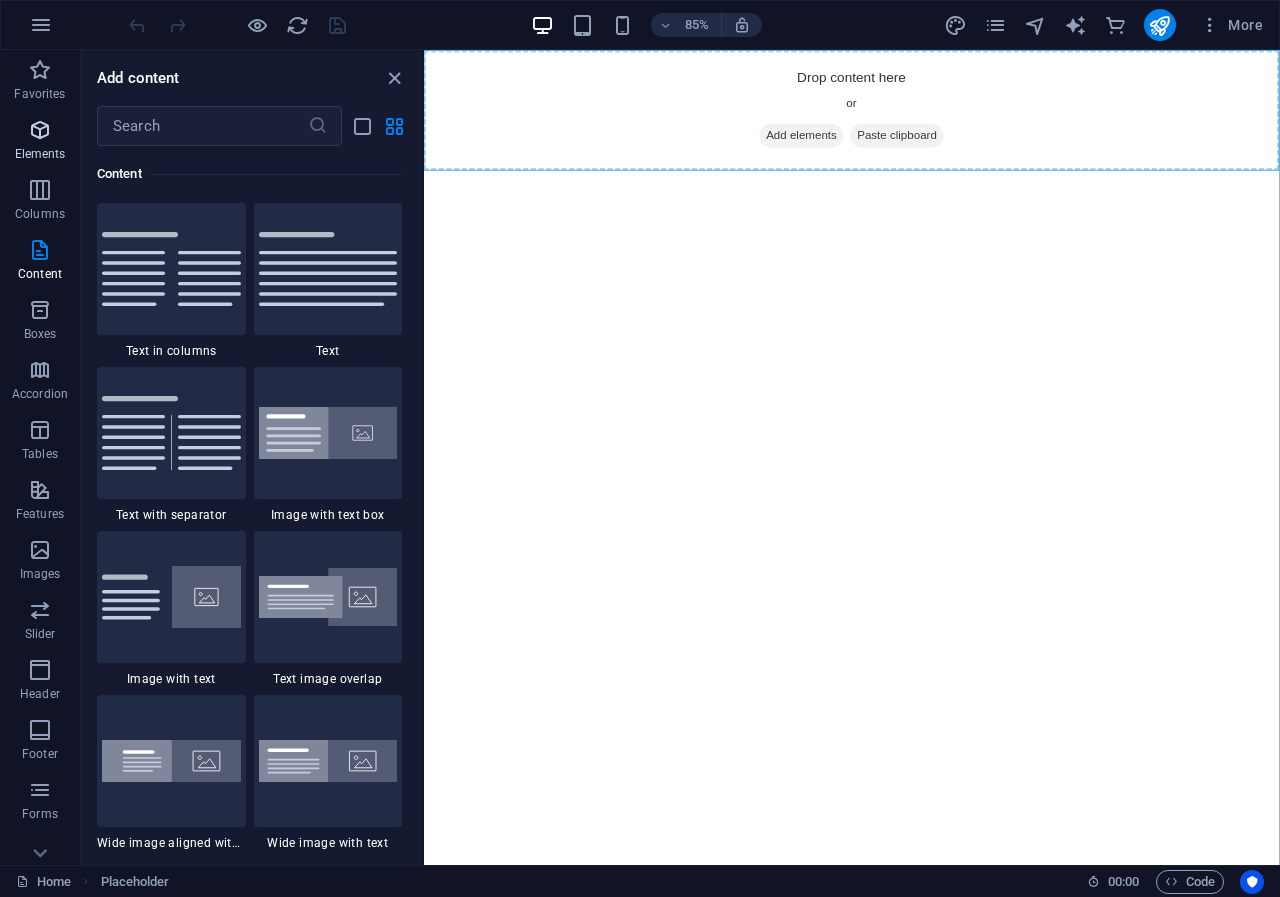 click at bounding box center [40, 130] 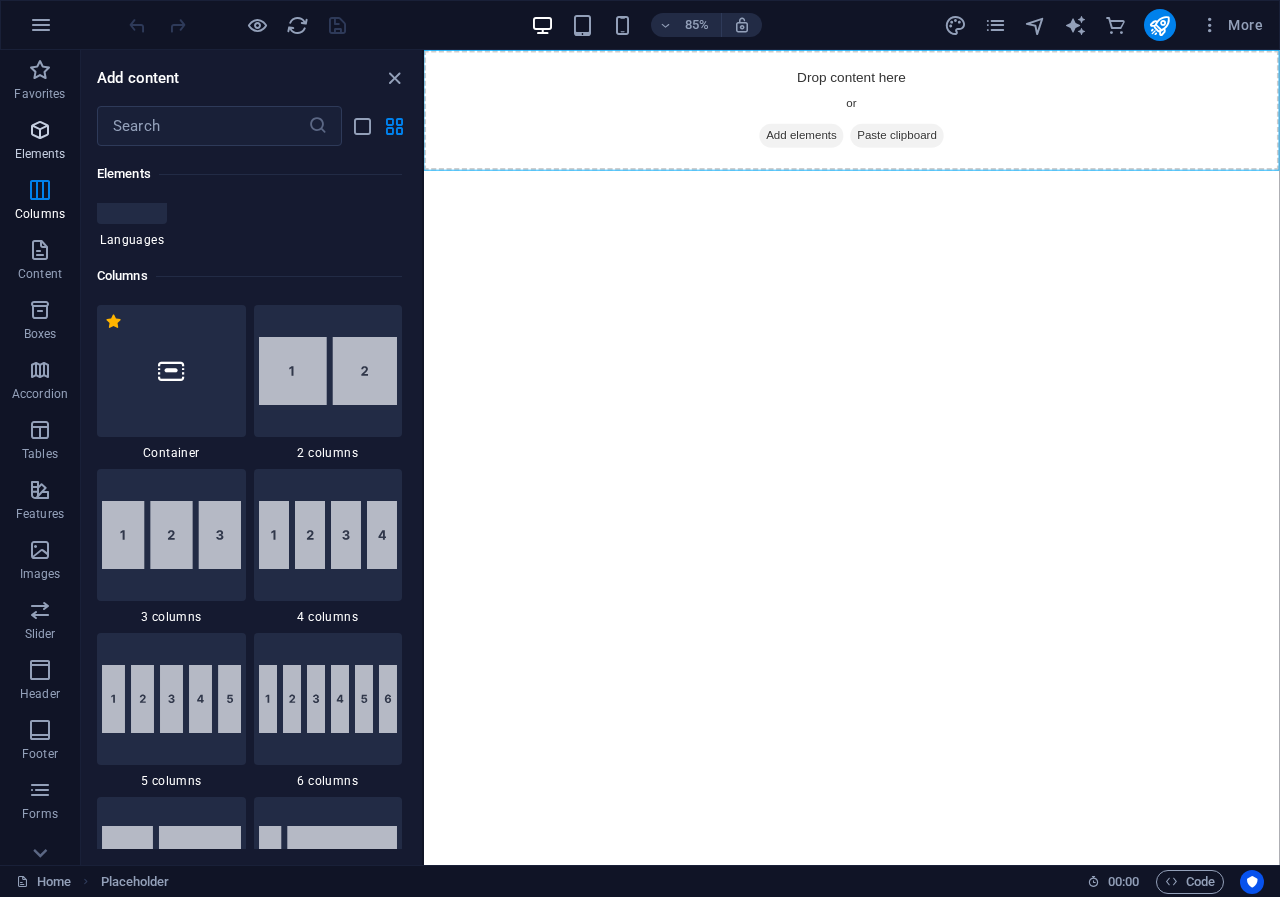 scroll, scrollTop: 213, scrollLeft: 0, axis: vertical 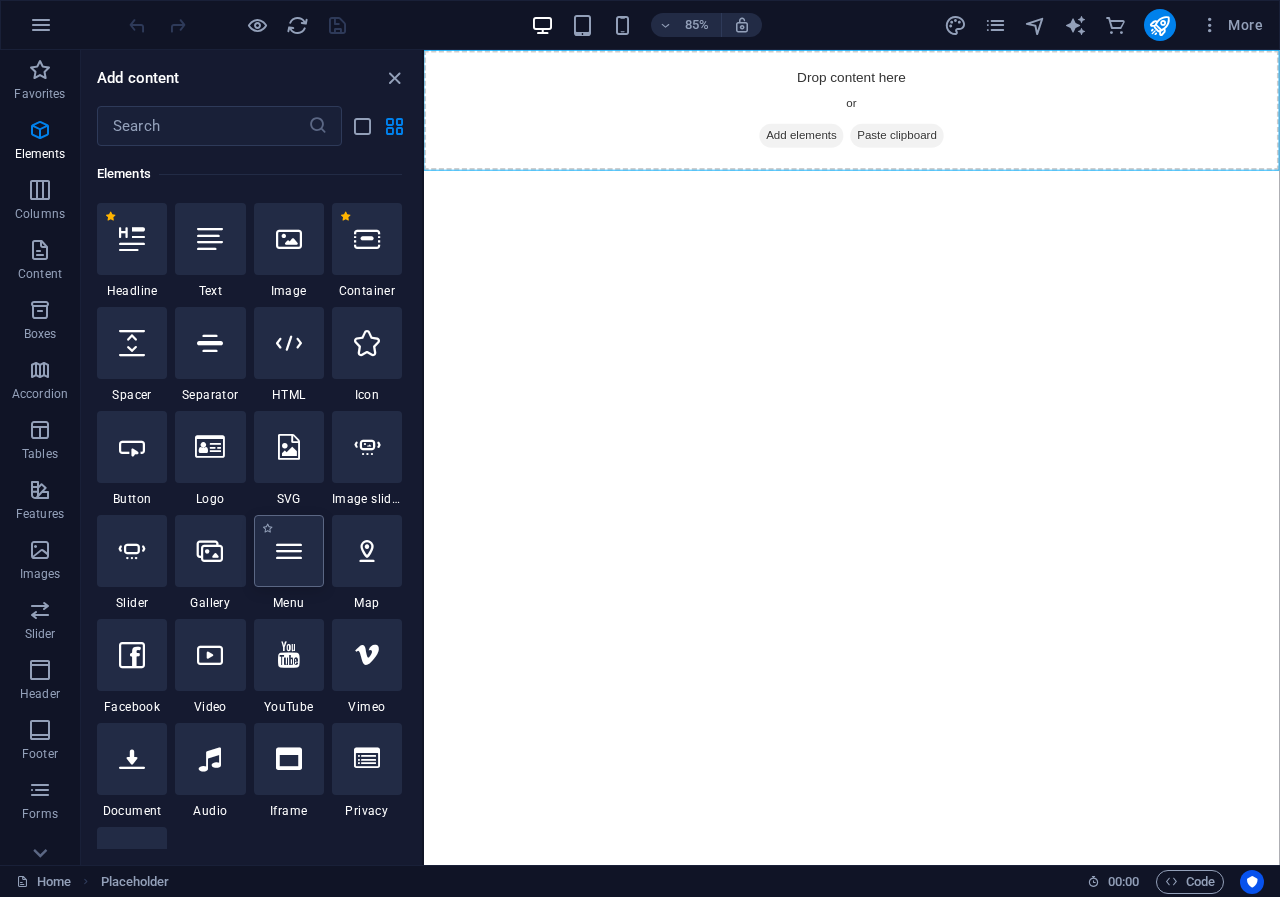 click at bounding box center (289, 551) 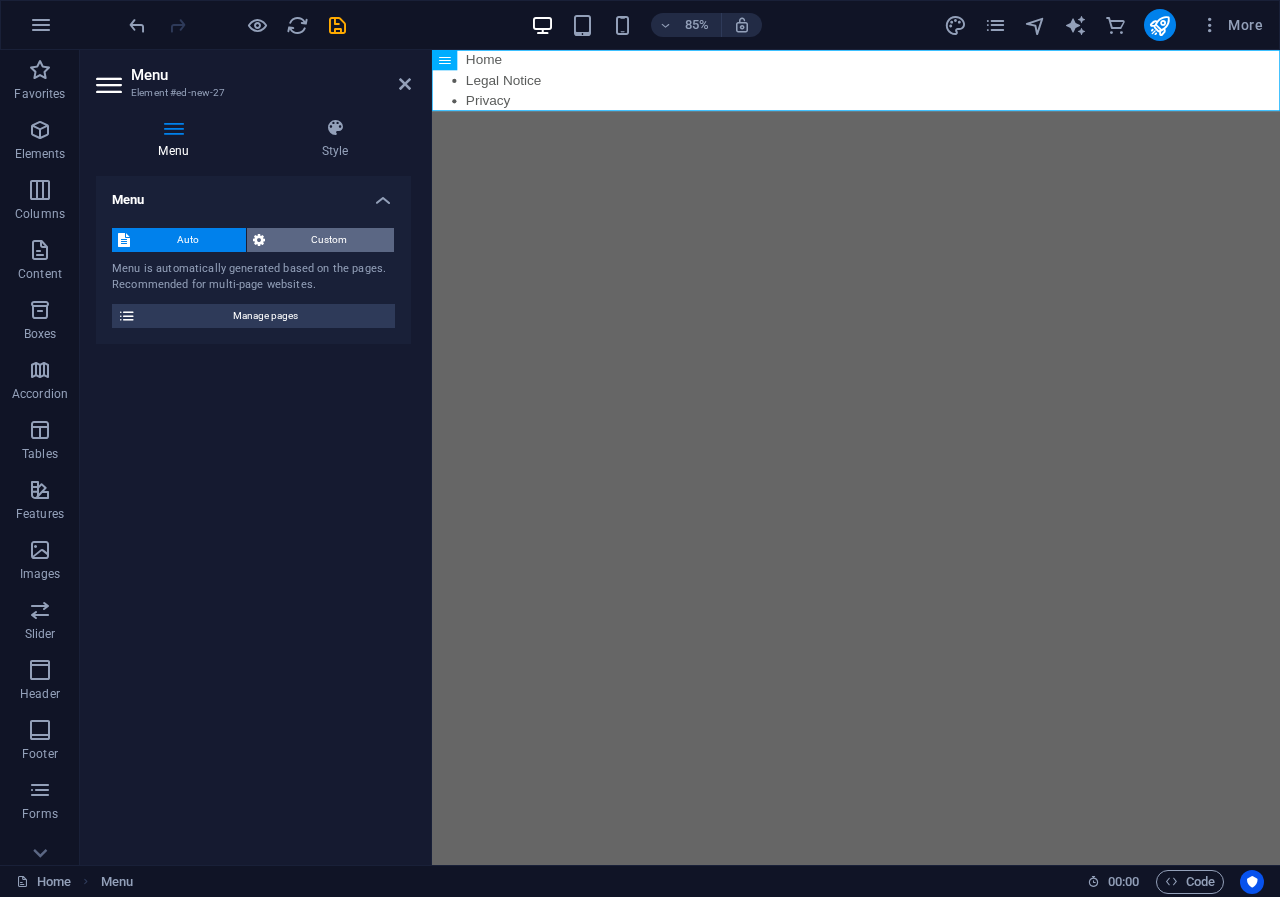 click on "Custom" at bounding box center (330, 240) 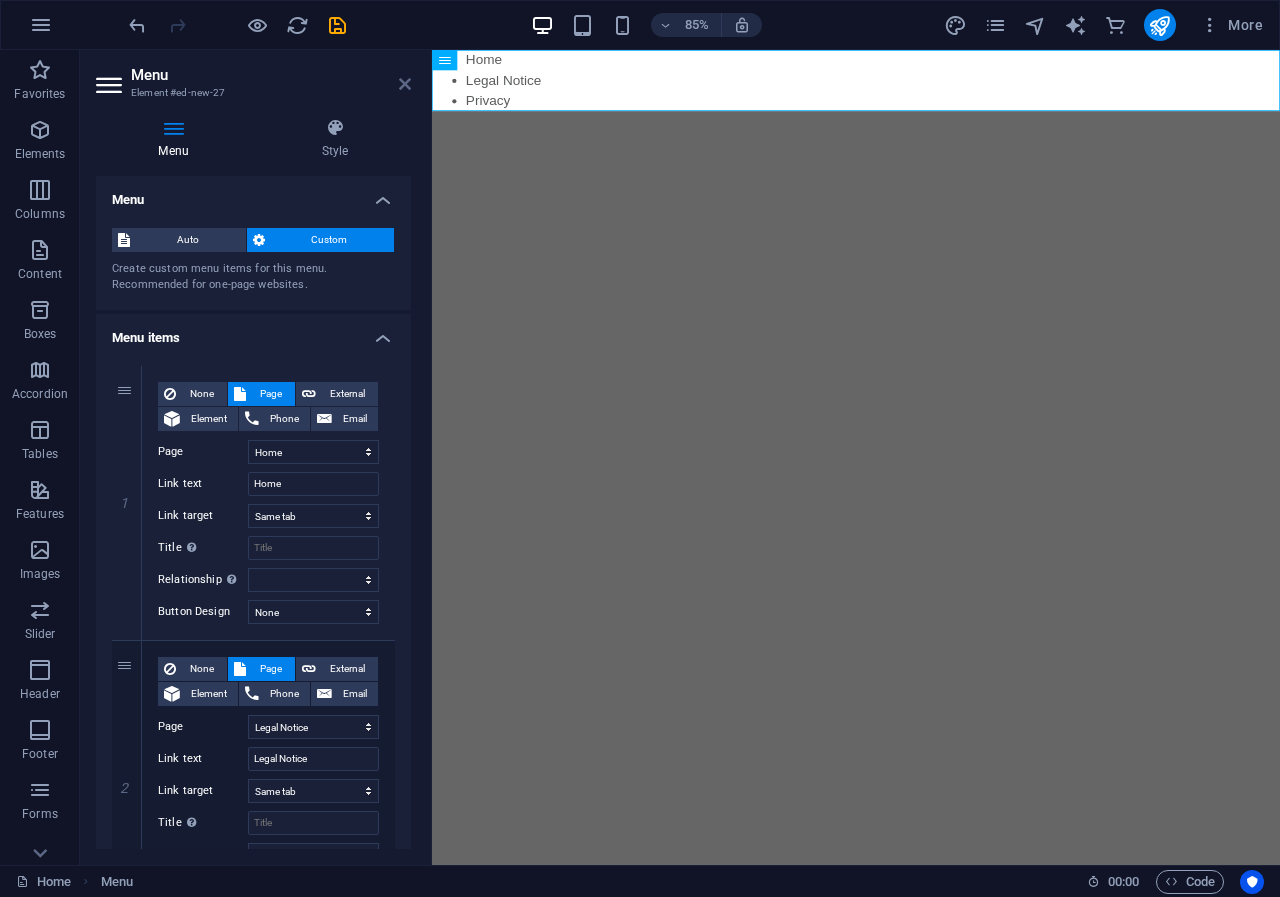 click at bounding box center [405, 84] 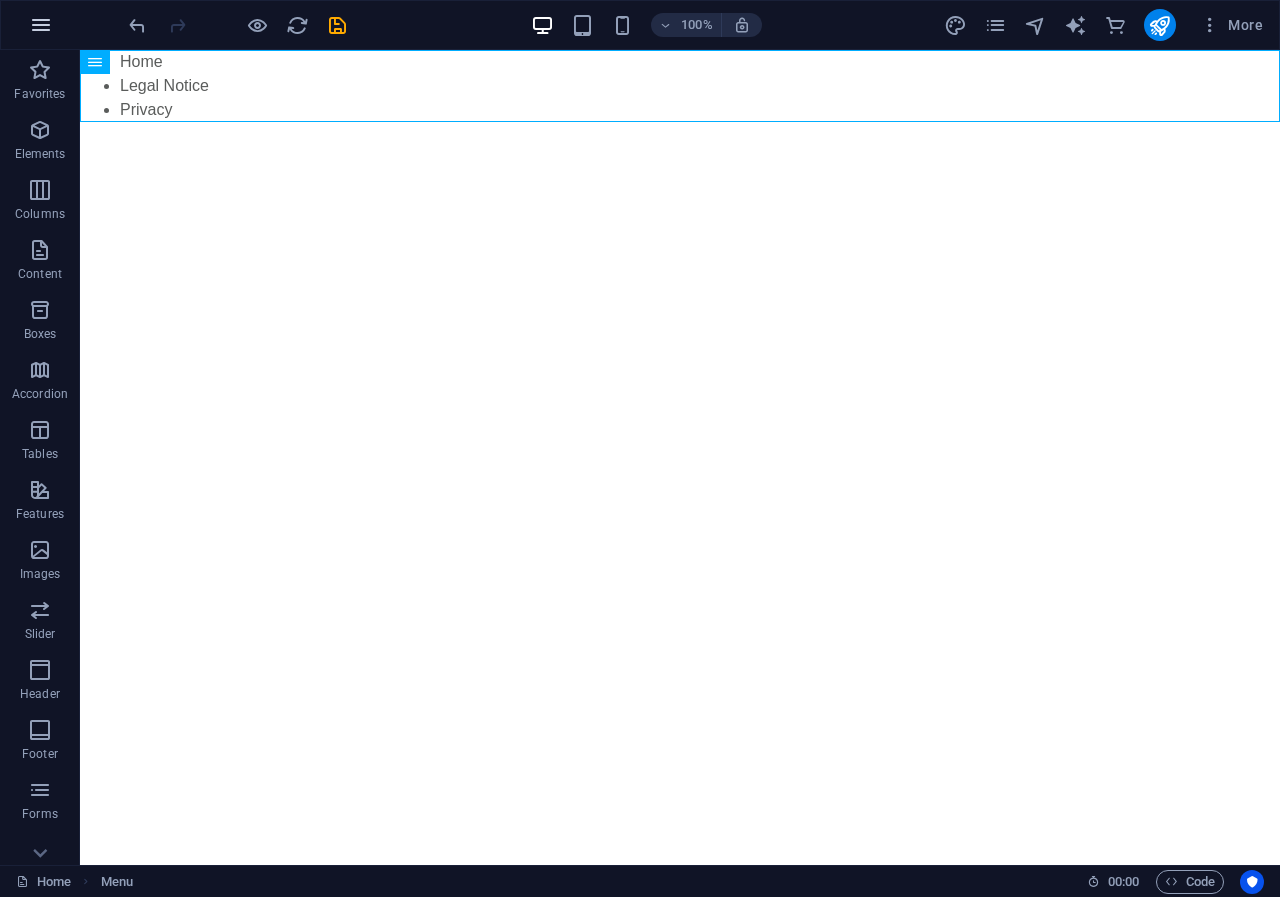 click at bounding box center [41, 25] 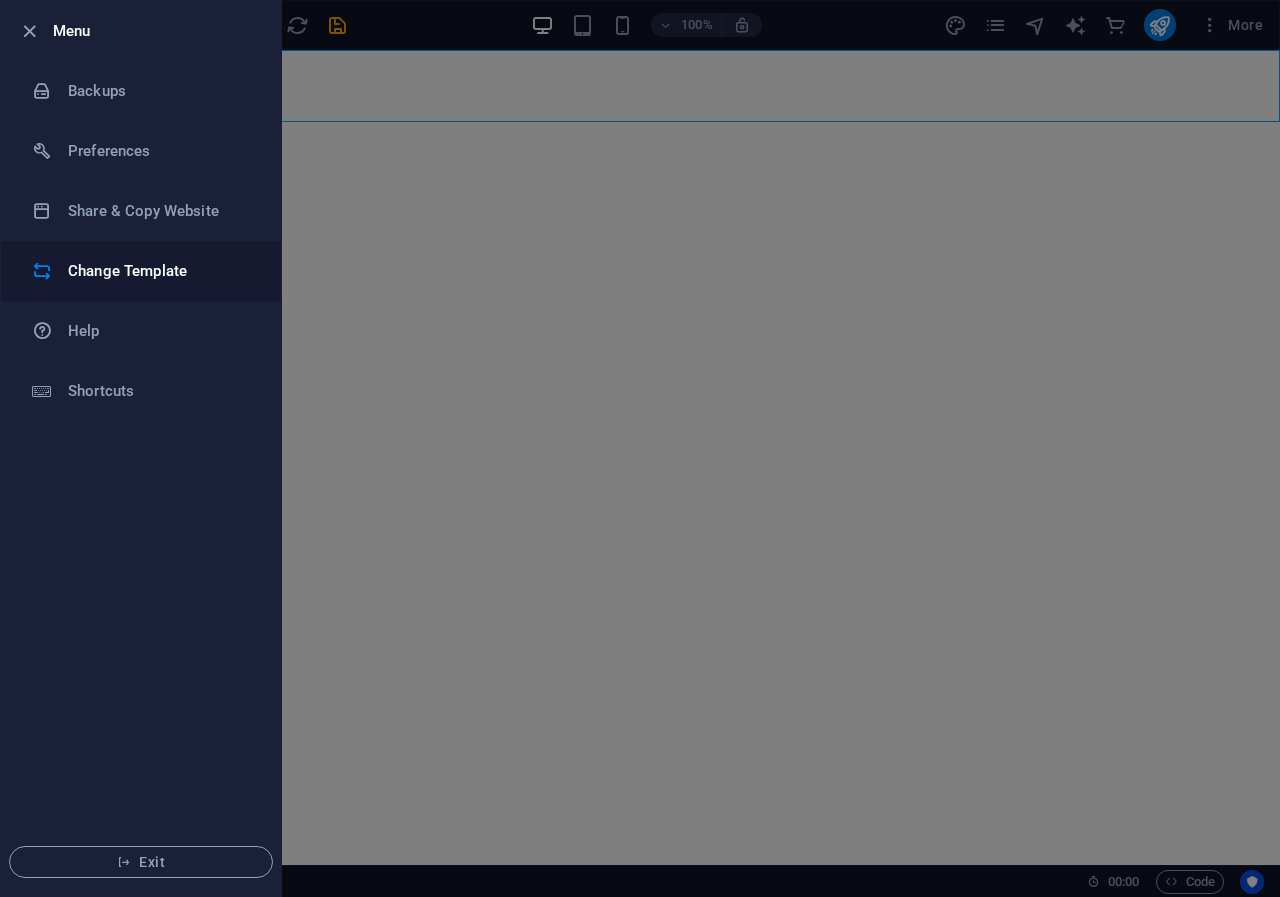 click on "Change Template" at bounding box center (160, 271) 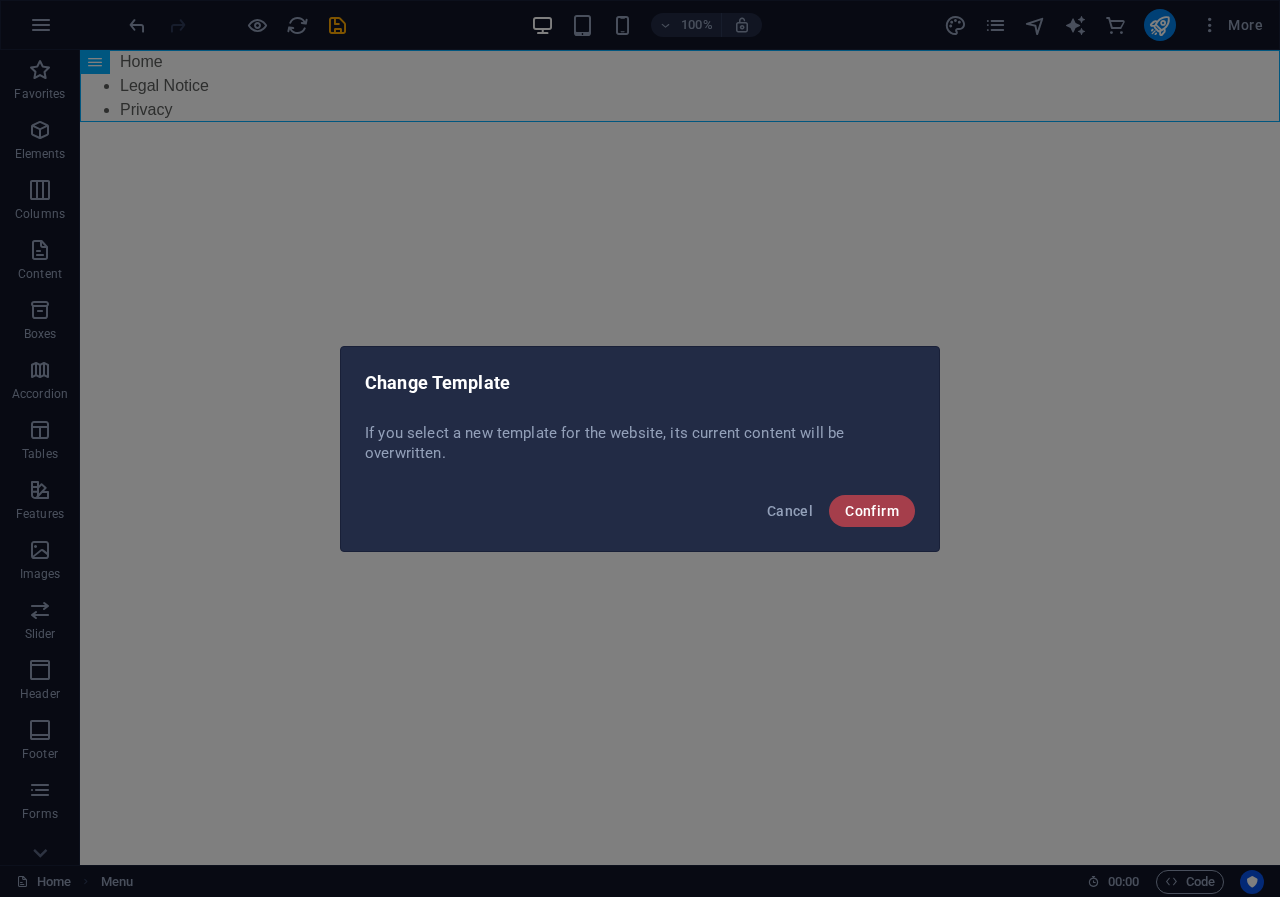 click on "Confirm" at bounding box center (872, 511) 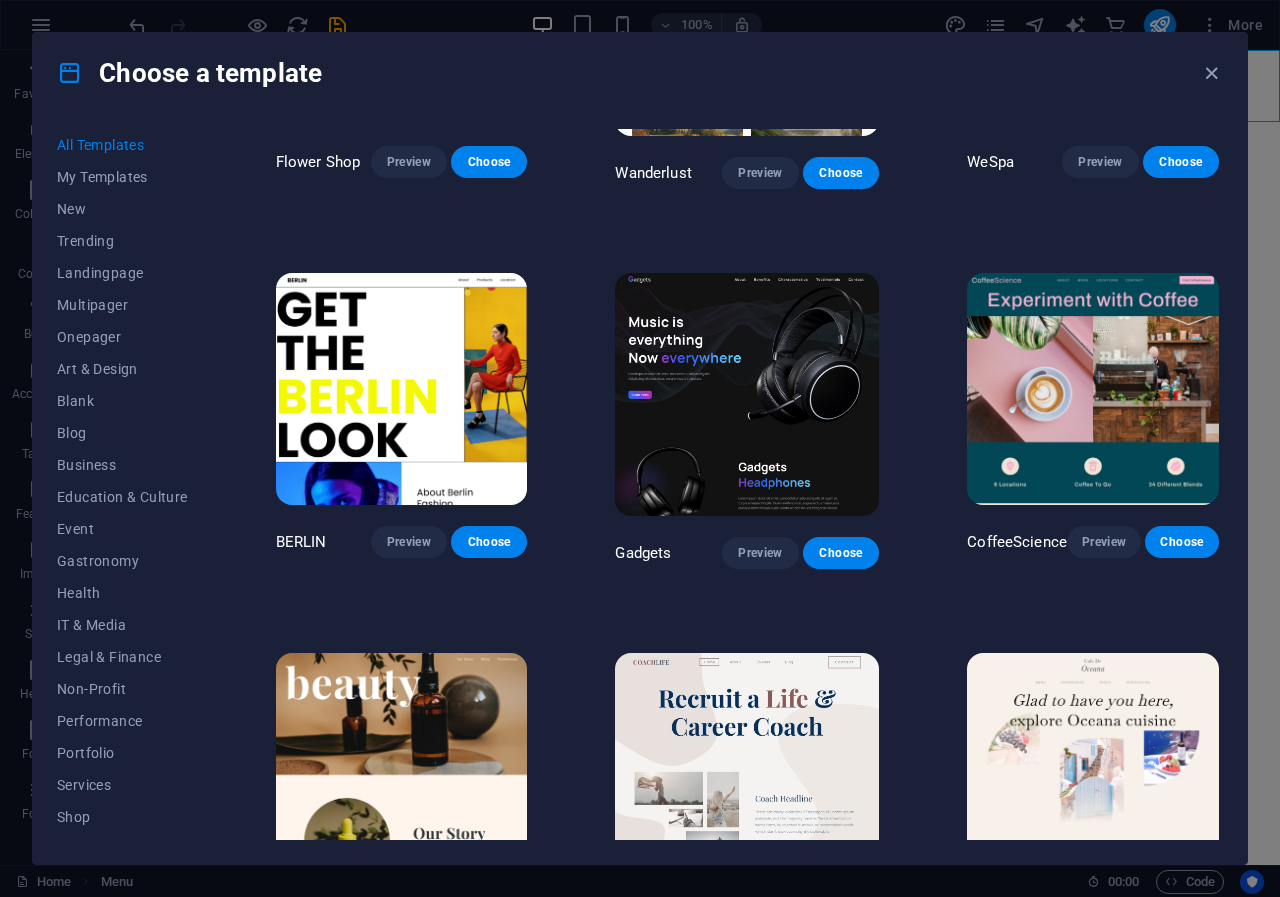 scroll, scrollTop: 4852, scrollLeft: 0, axis: vertical 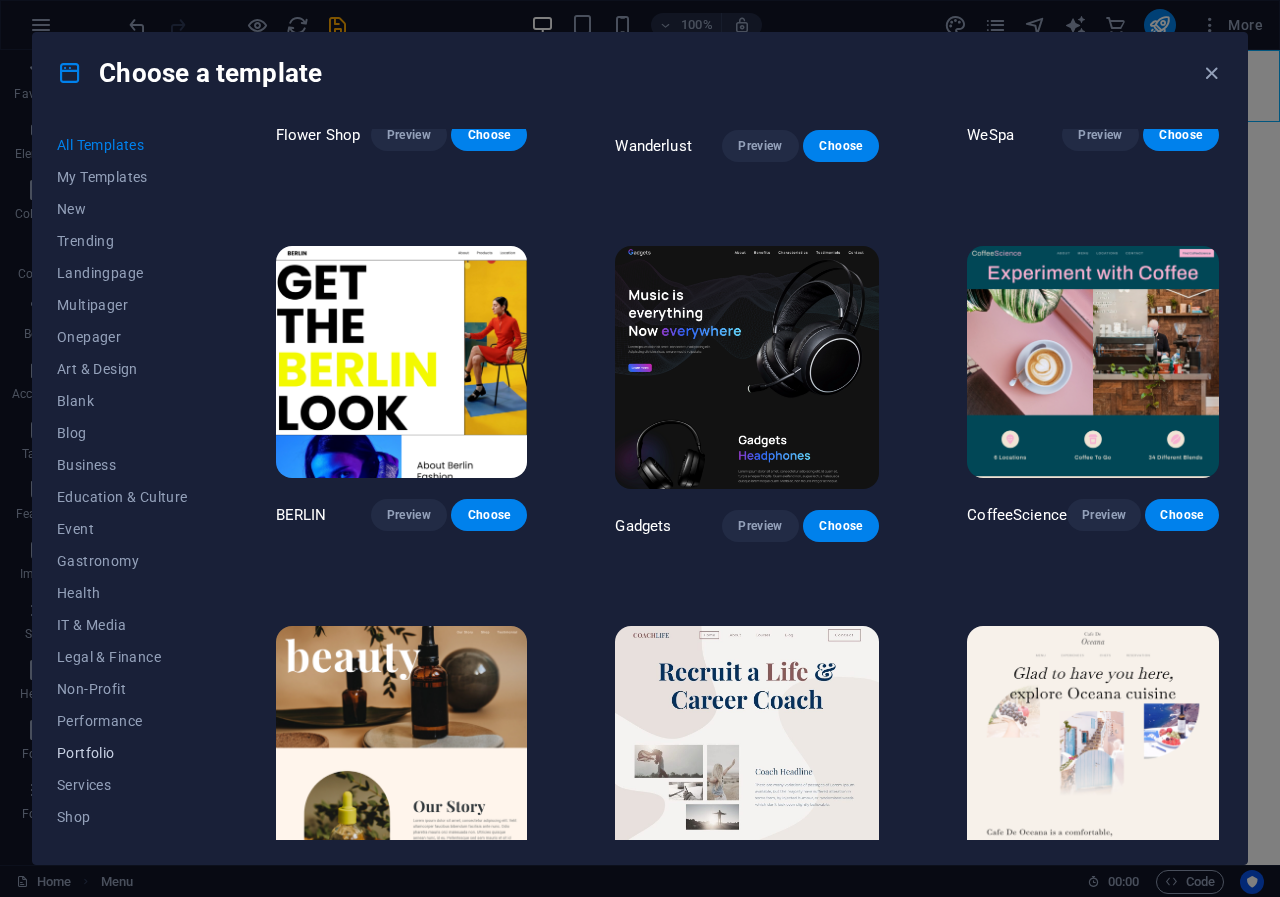 click on "Portfolio" at bounding box center [122, 753] 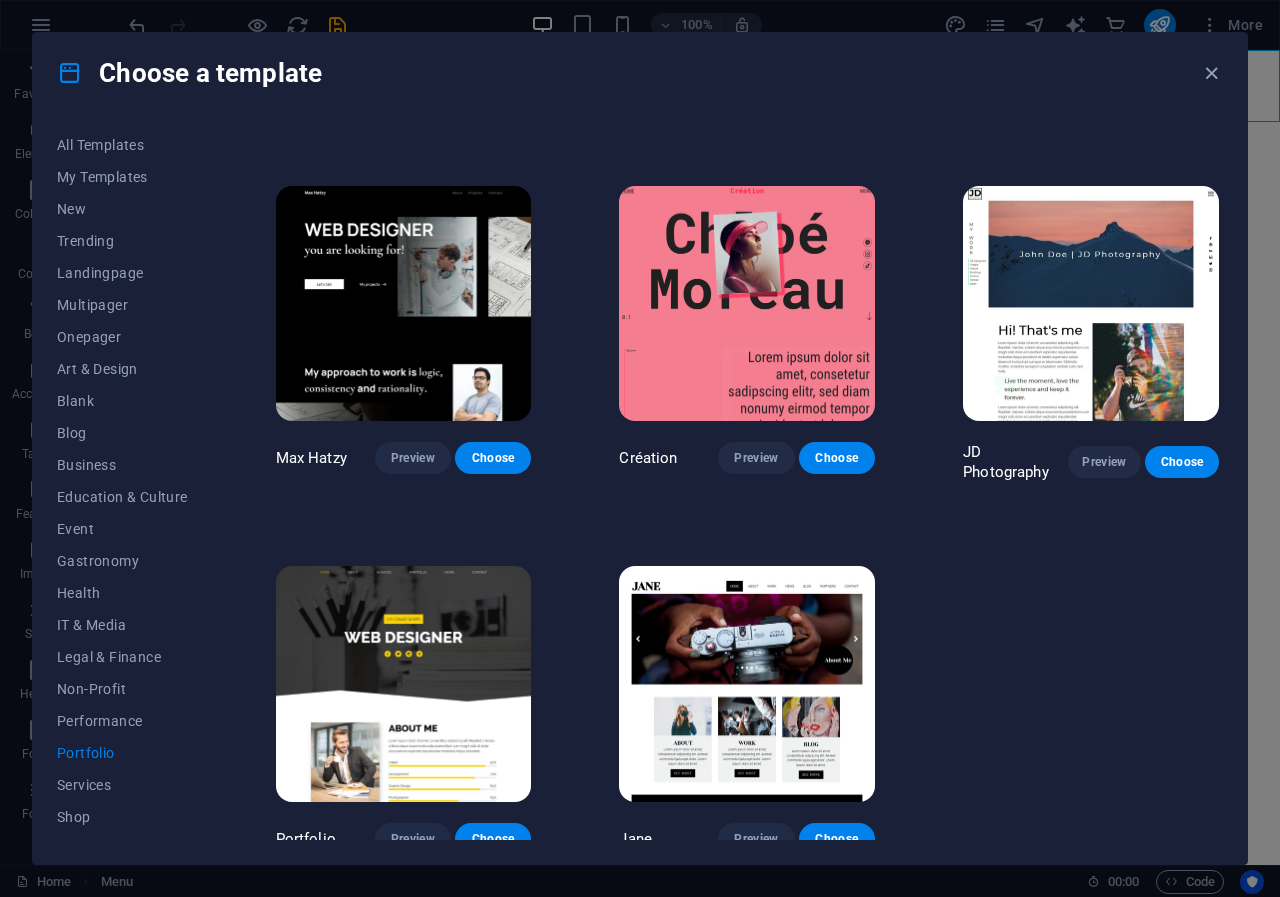scroll, scrollTop: 336, scrollLeft: 0, axis: vertical 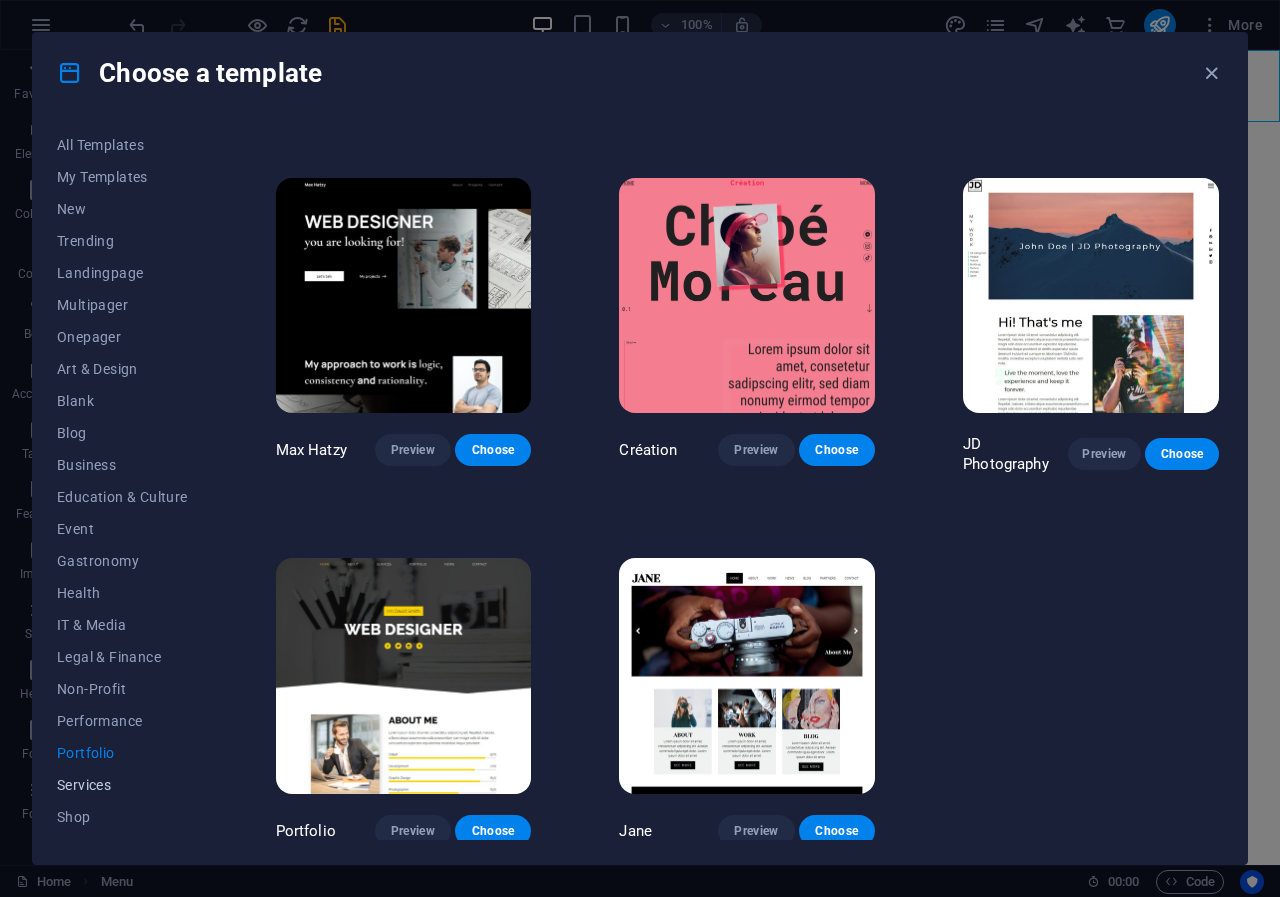click on "Services" at bounding box center (122, 785) 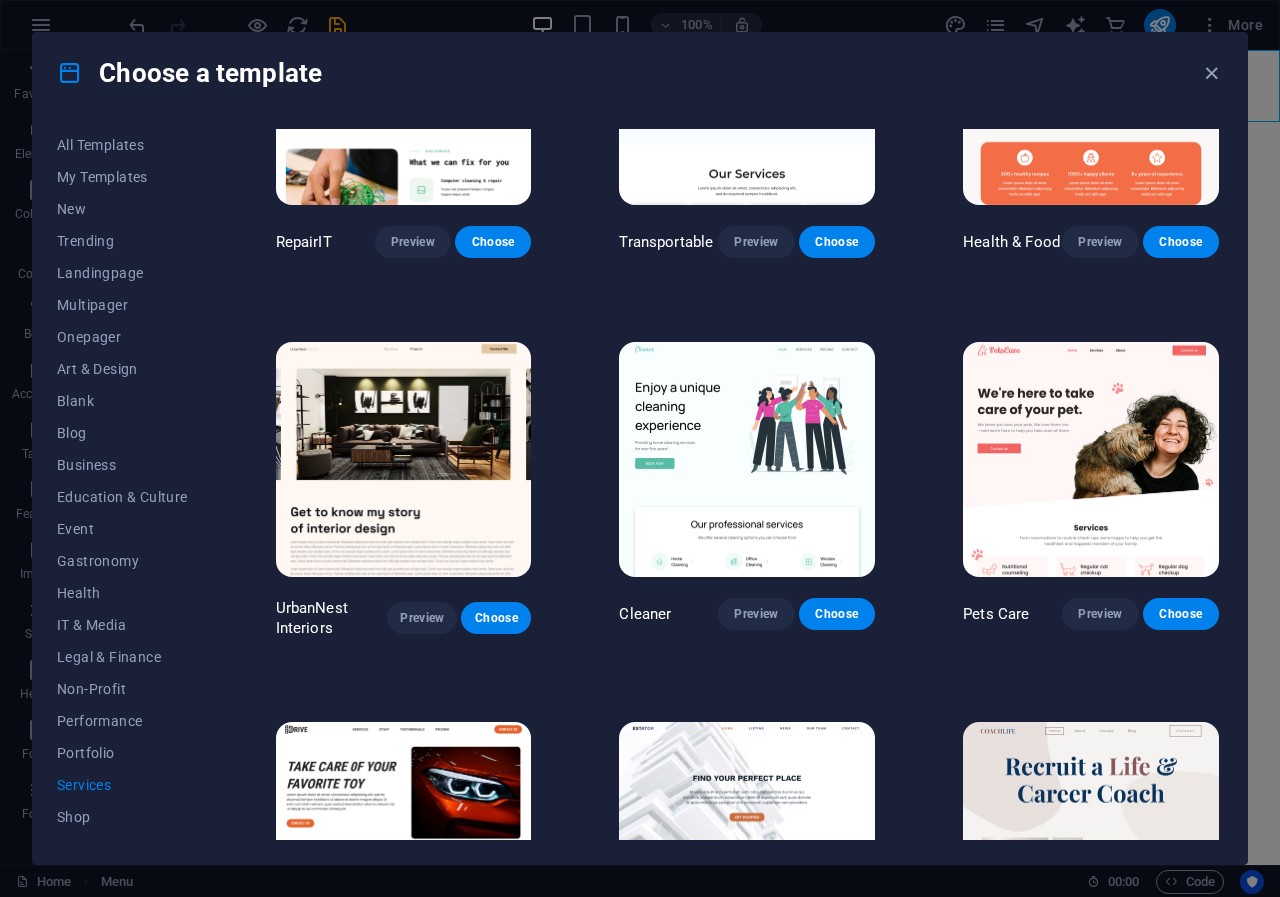 scroll, scrollTop: 0, scrollLeft: 0, axis: both 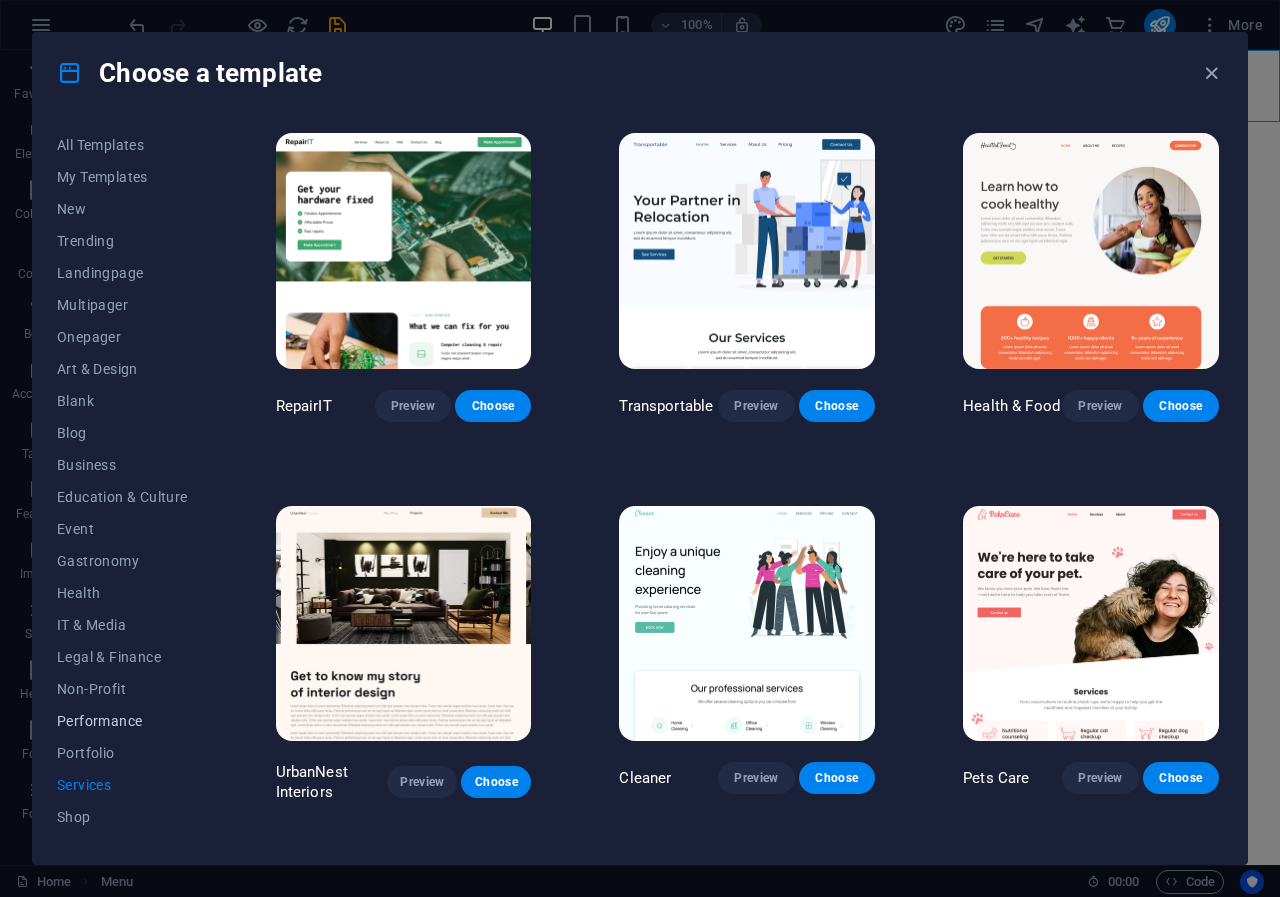 click on "Performance" at bounding box center (122, 721) 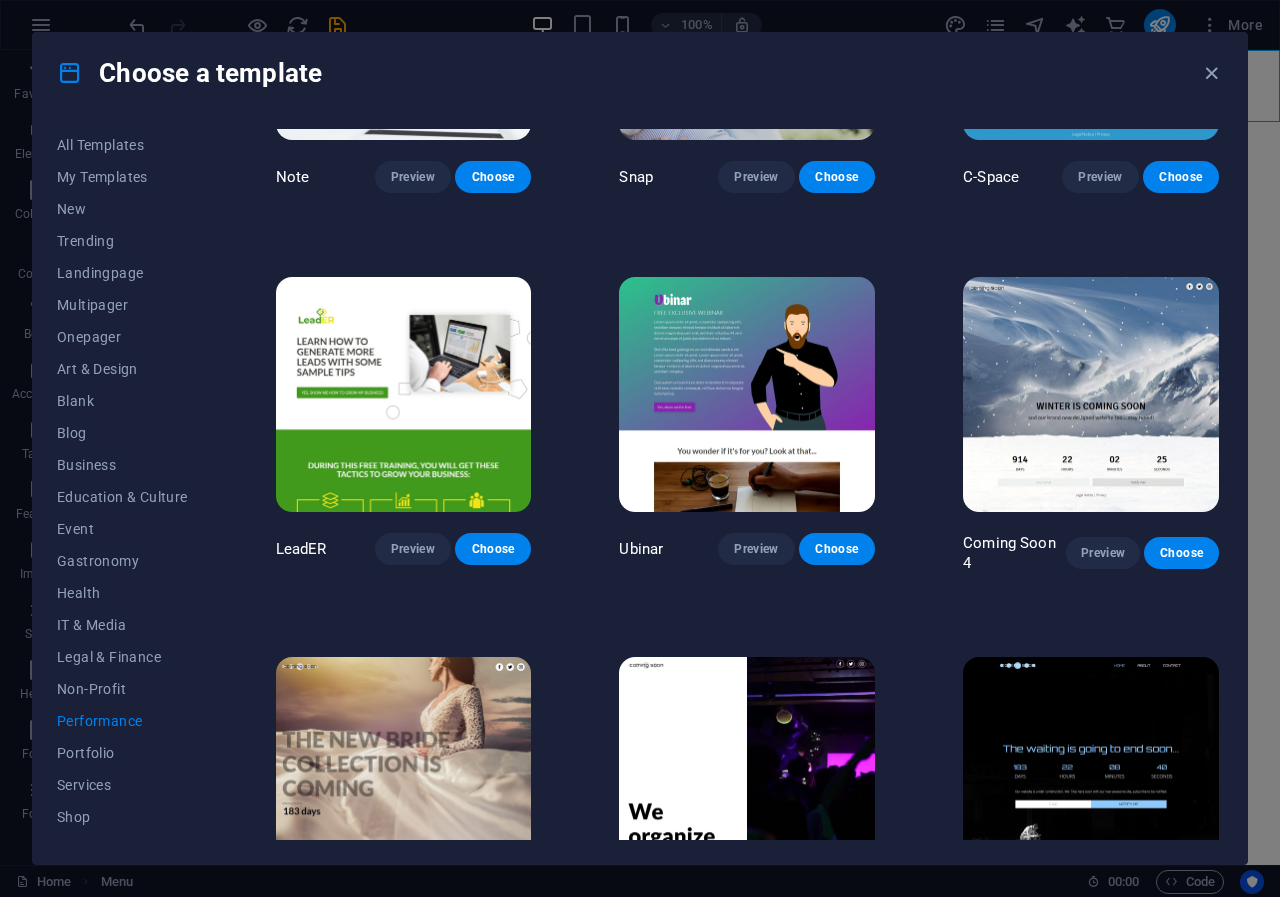 scroll, scrollTop: 1448, scrollLeft: 0, axis: vertical 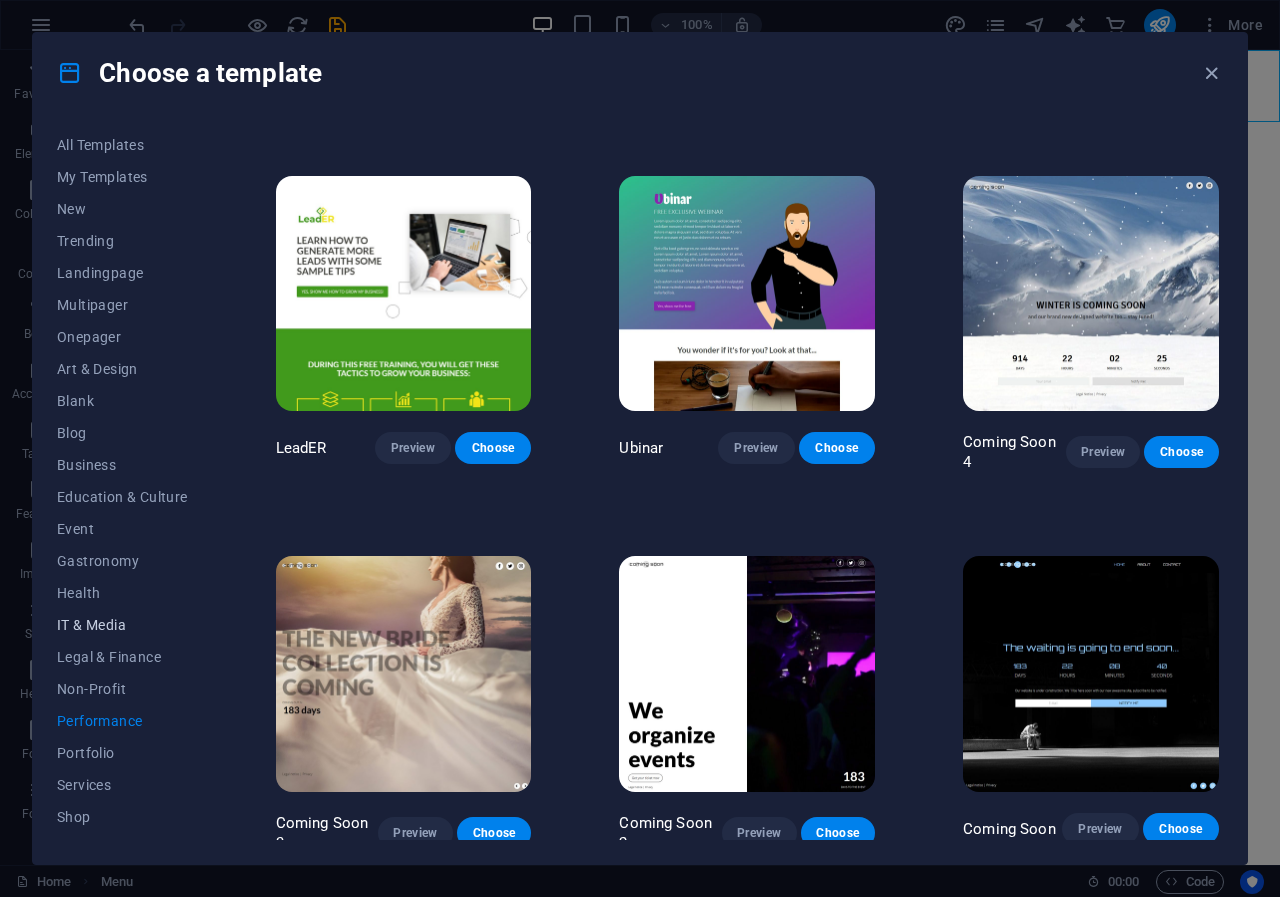 click on "IT & Media" at bounding box center [122, 625] 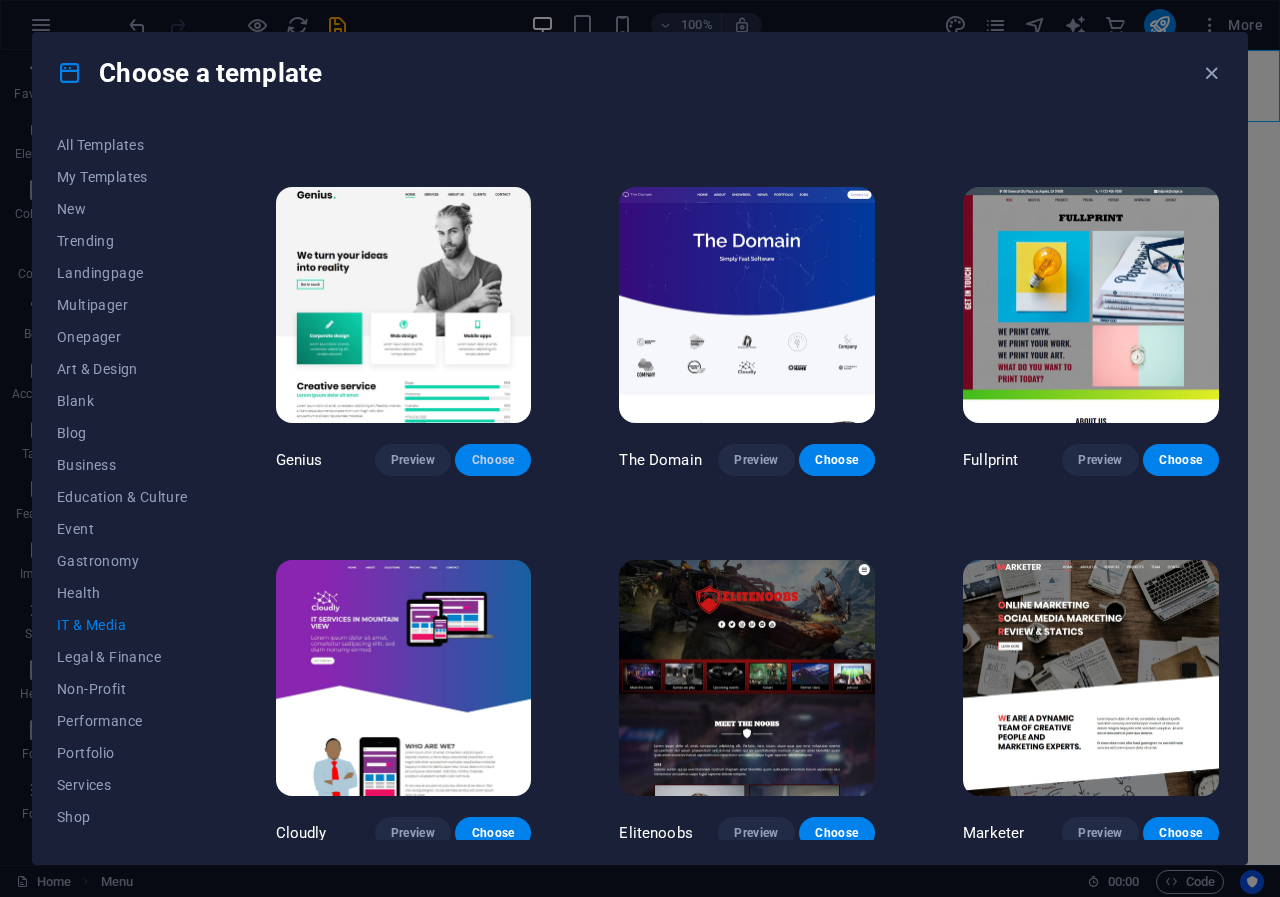 click on "Choose" at bounding box center (493, 460) 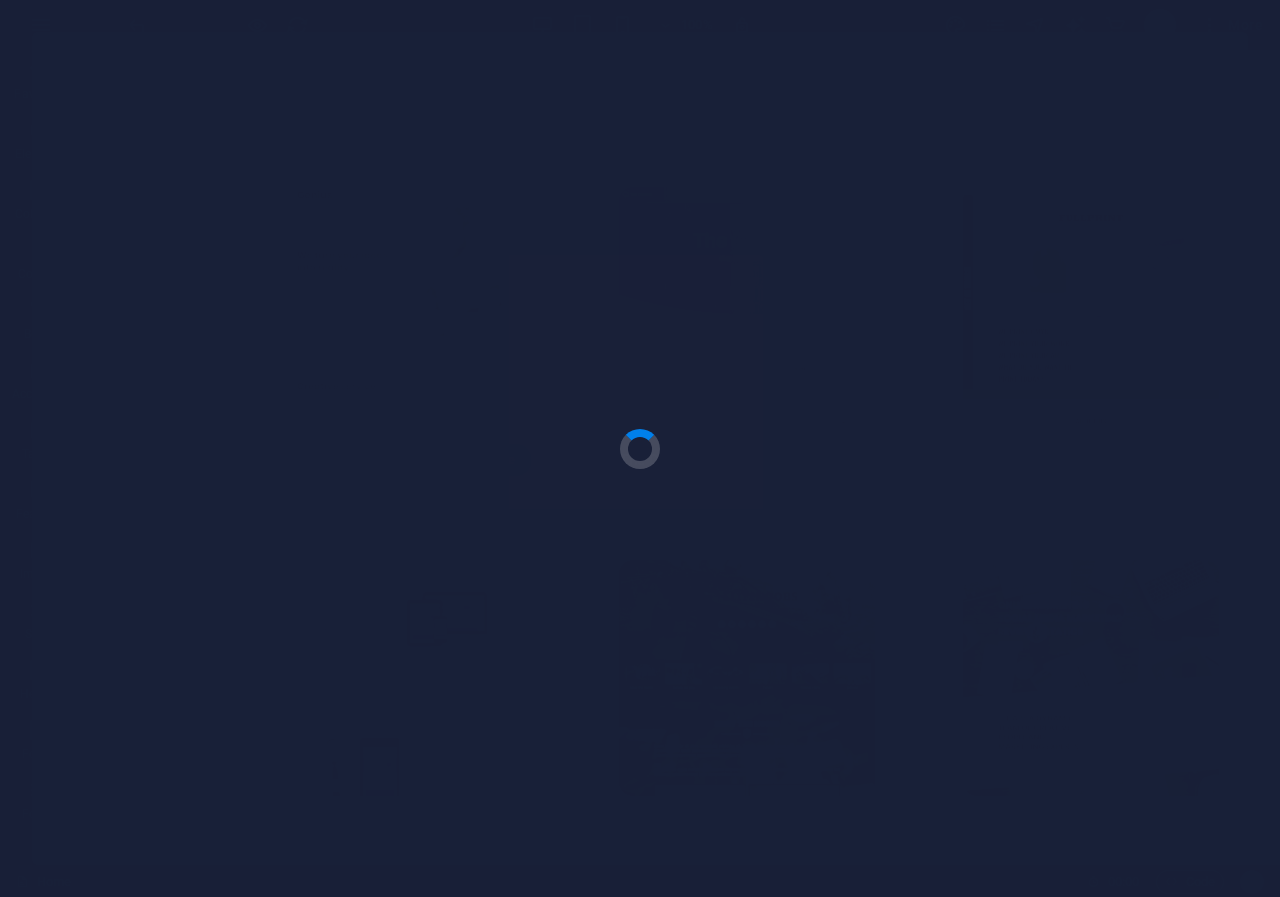 scroll, scrollTop: 471, scrollLeft: 0, axis: vertical 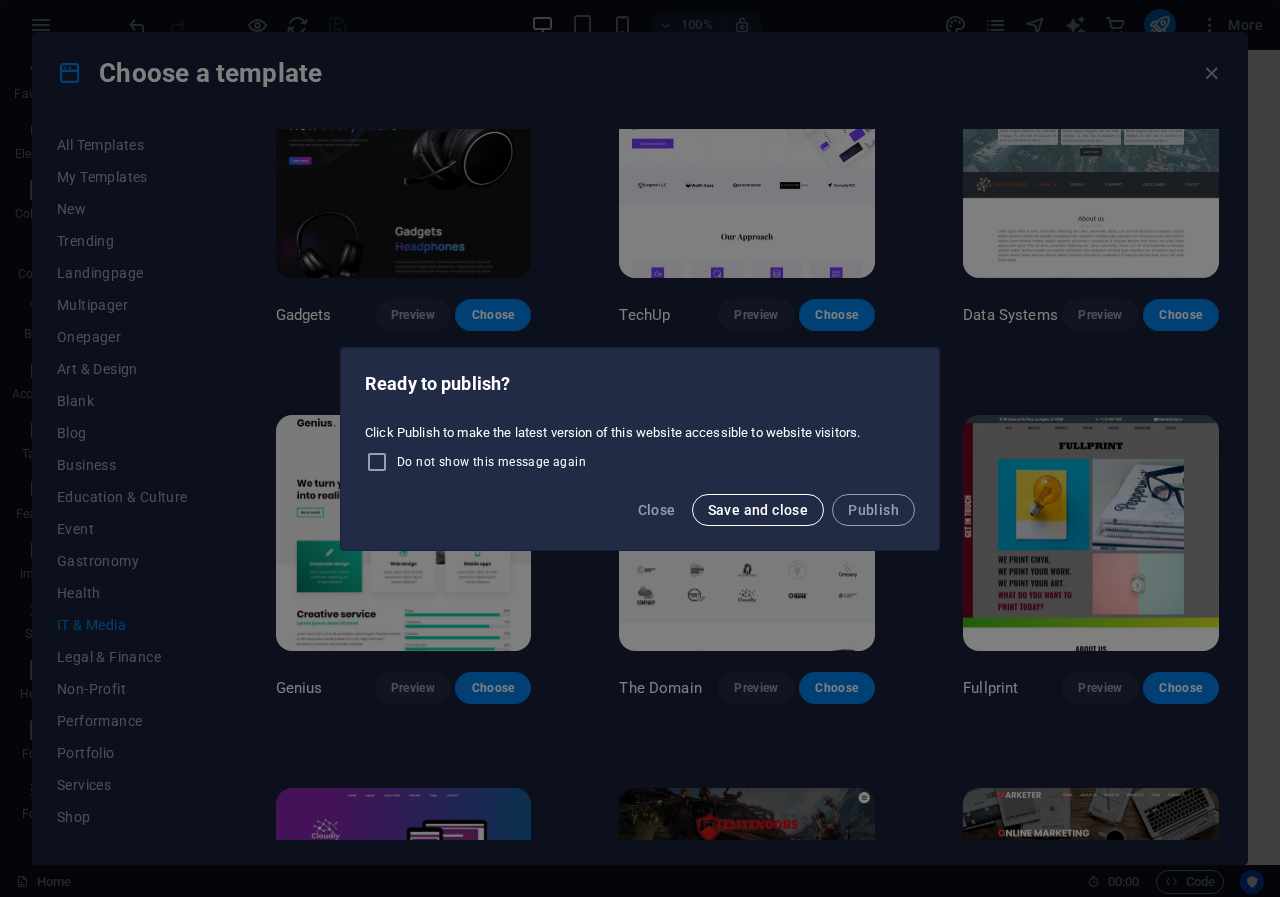 click on "Save and close" at bounding box center (758, 510) 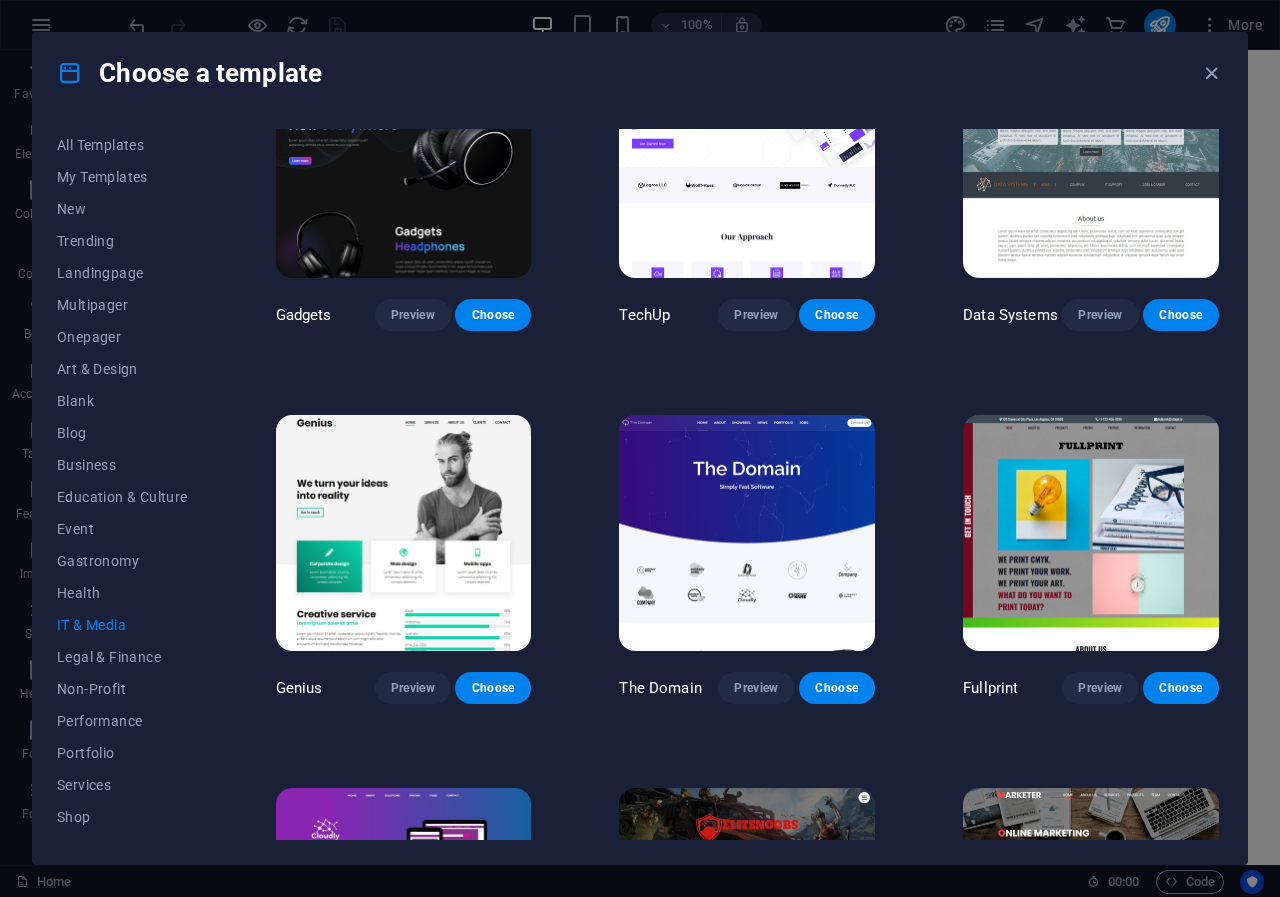 drag, startPoint x: 1218, startPoint y: 434, endPoint x: 1211, endPoint y: 664, distance: 230.10649 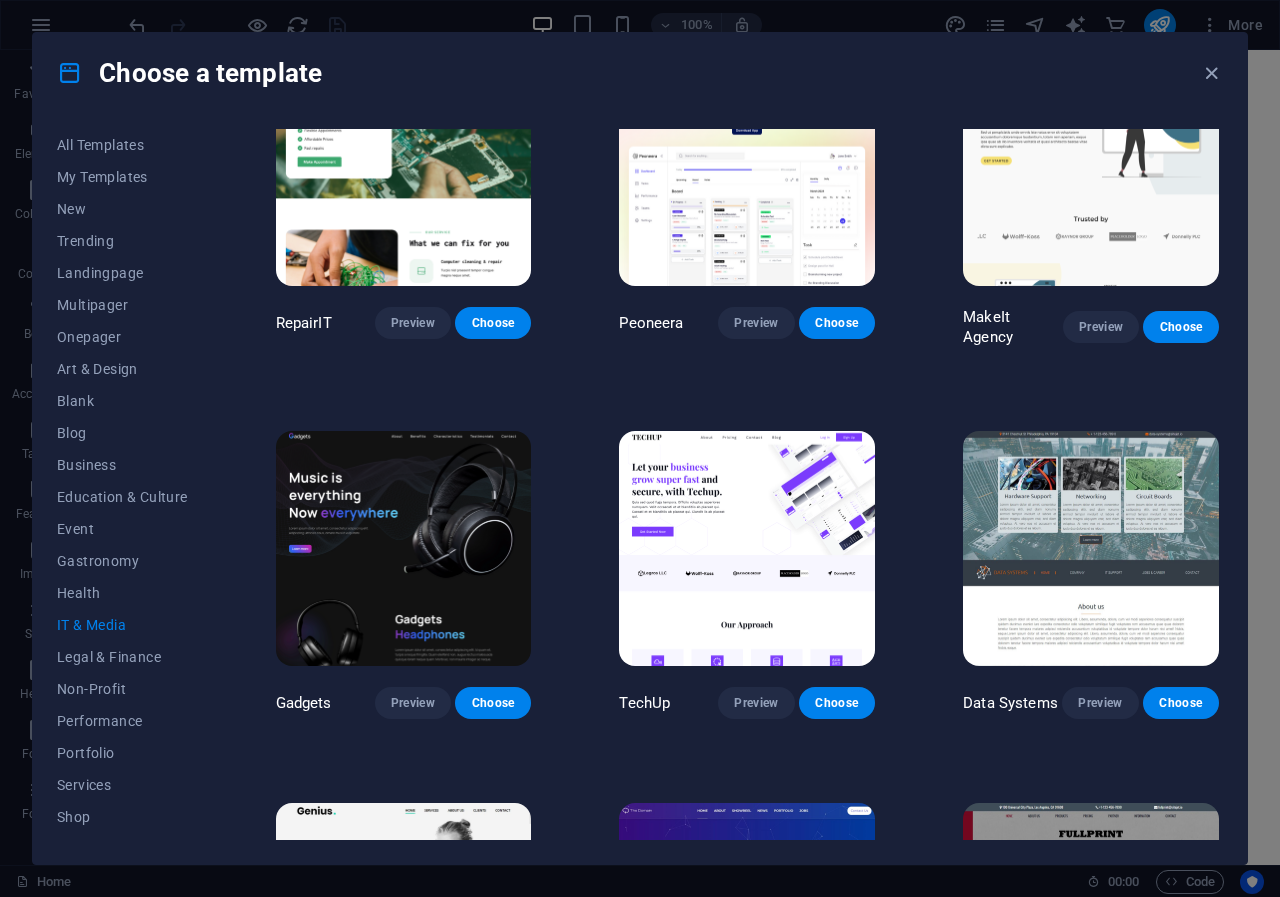 scroll, scrollTop: 0, scrollLeft: 0, axis: both 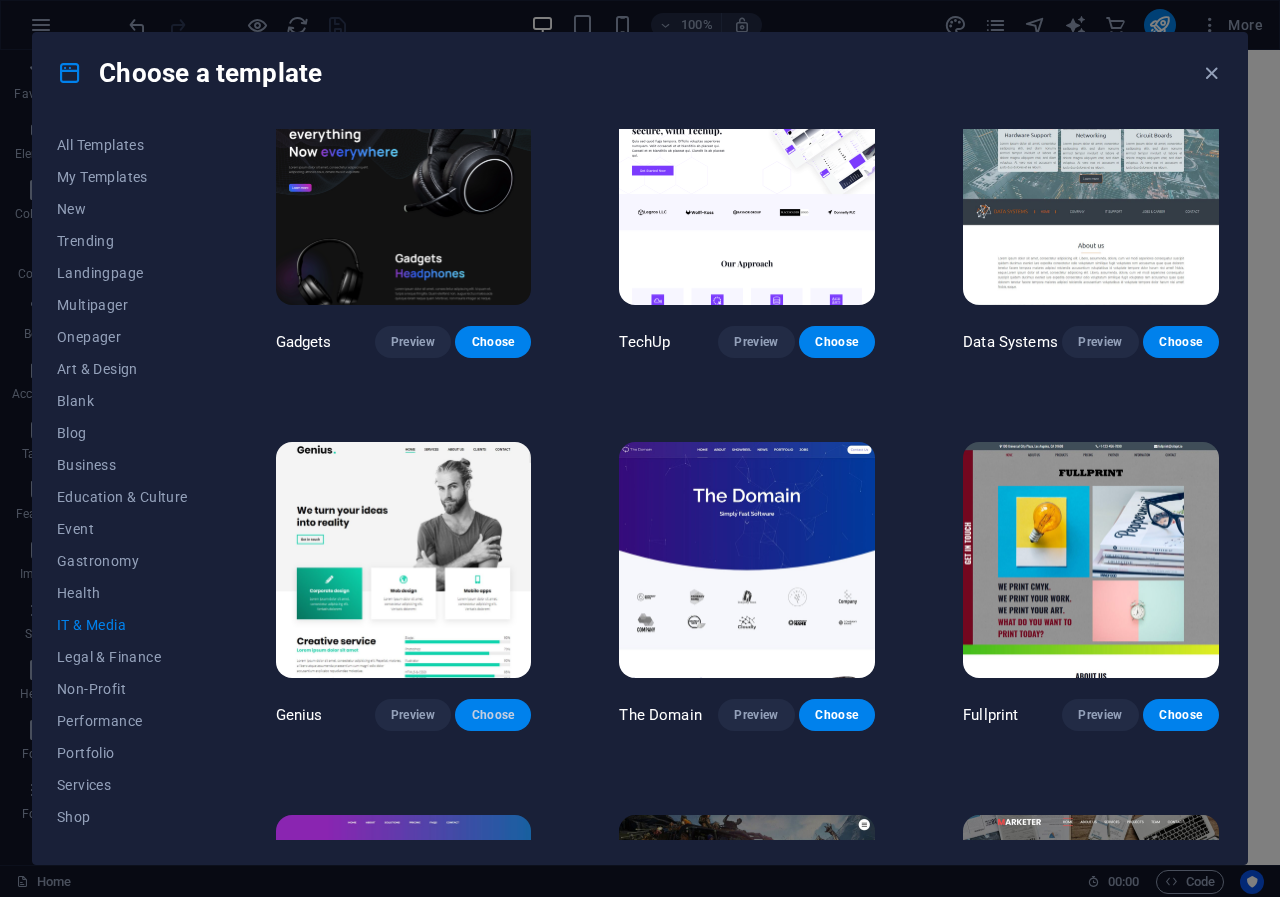 click on "Choose" at bounding box center (493, 715) 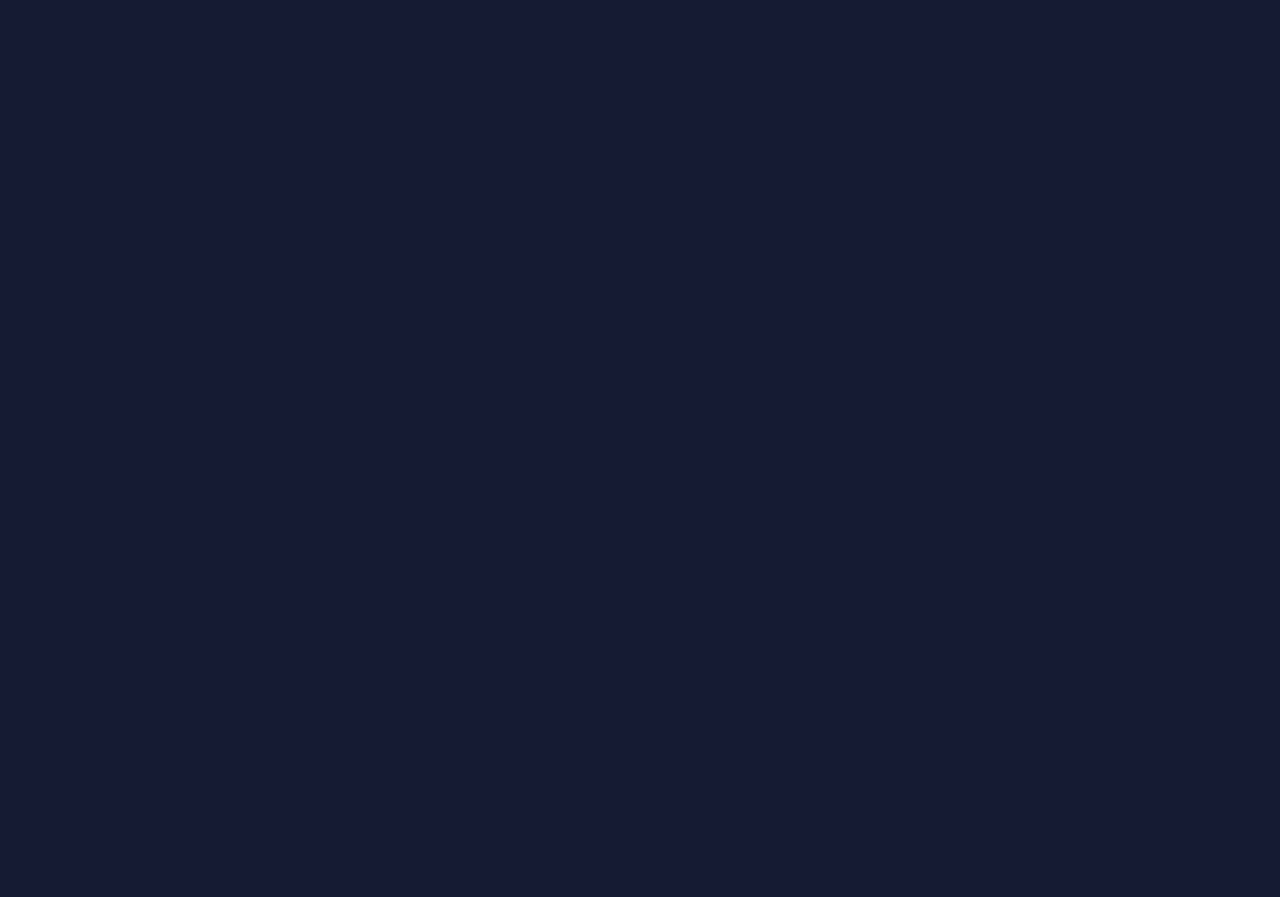 scroll, scrollTop: 0, scrollLeft: 0, axis: both 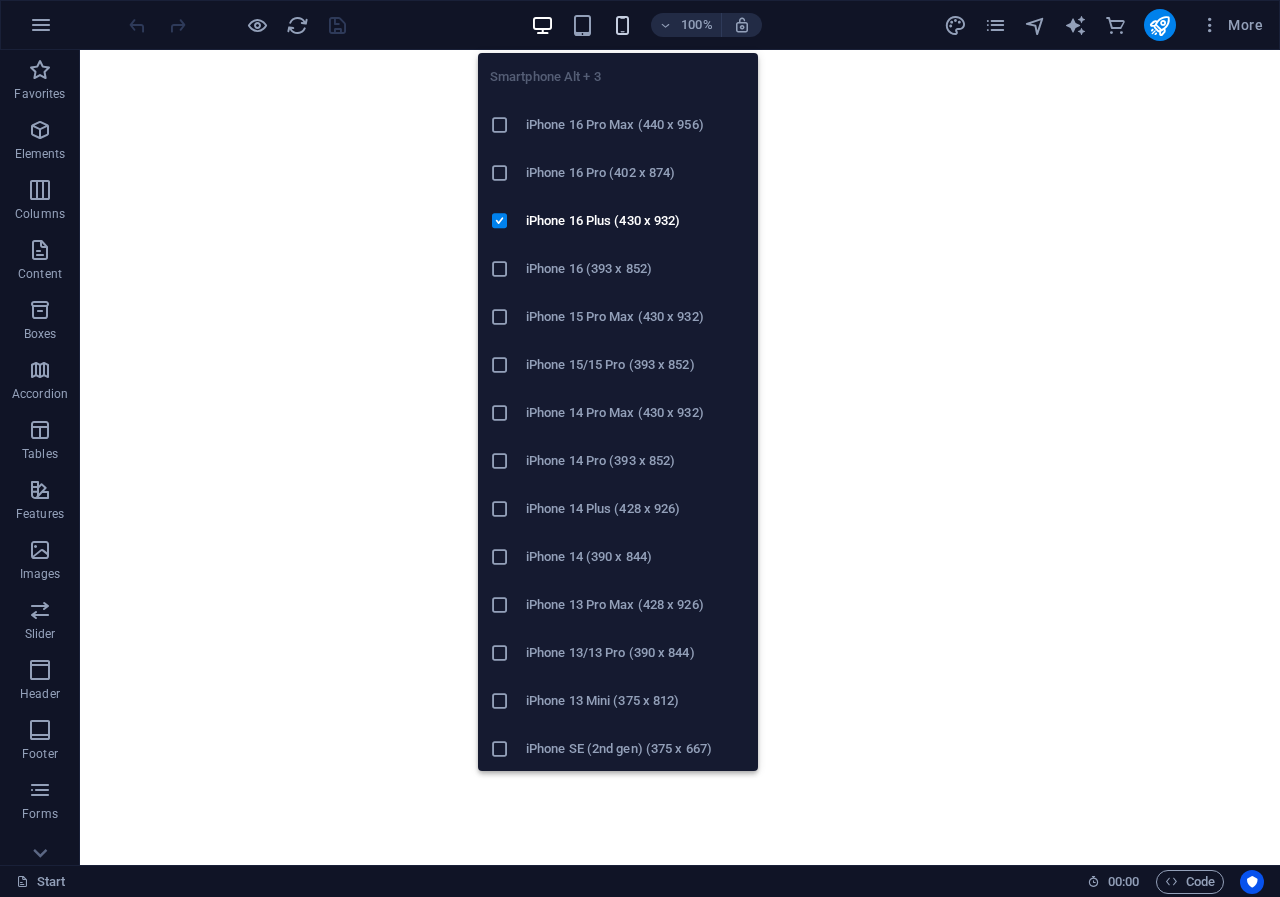 click at bounding box center [622, 25] 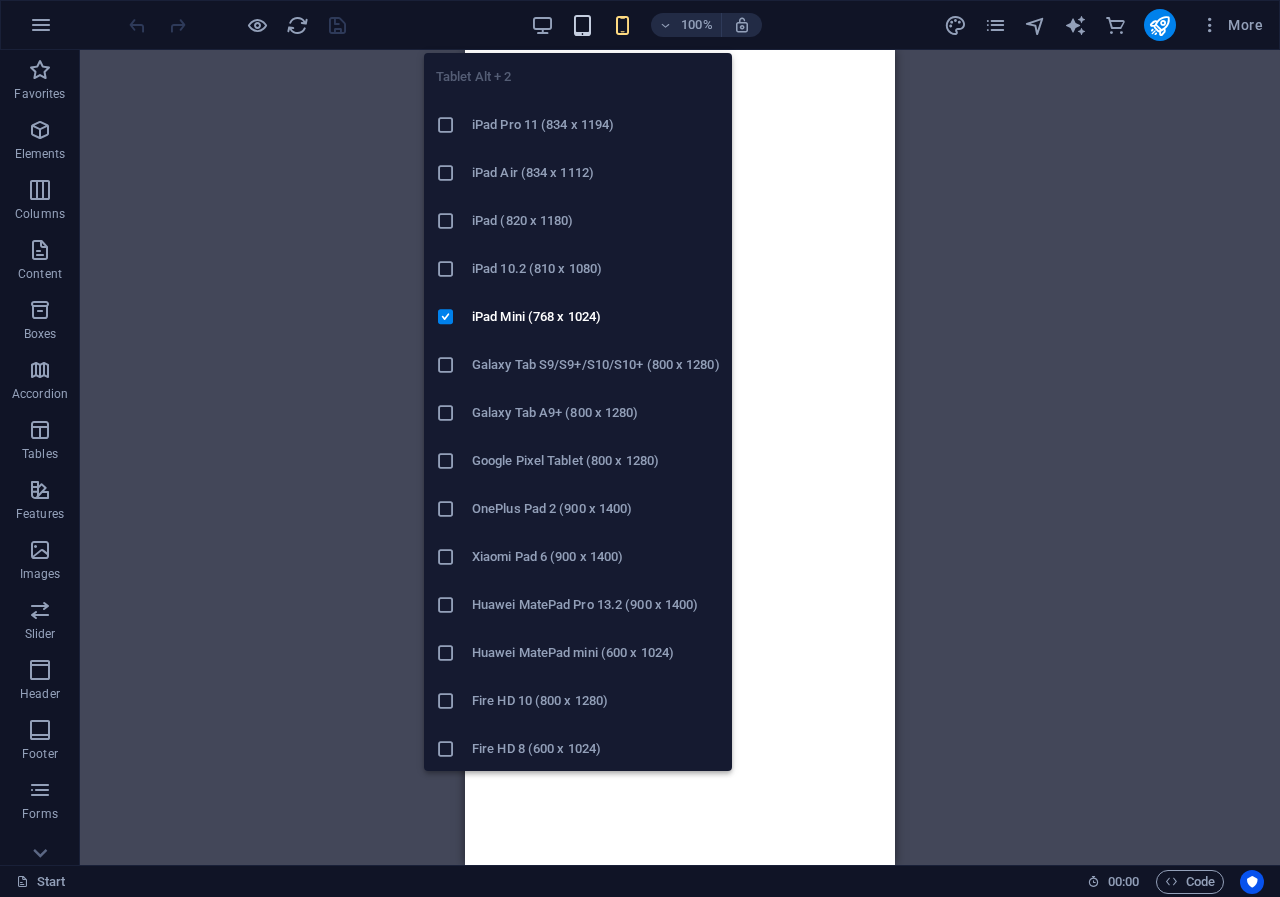 click at bounding box center [582, 25] 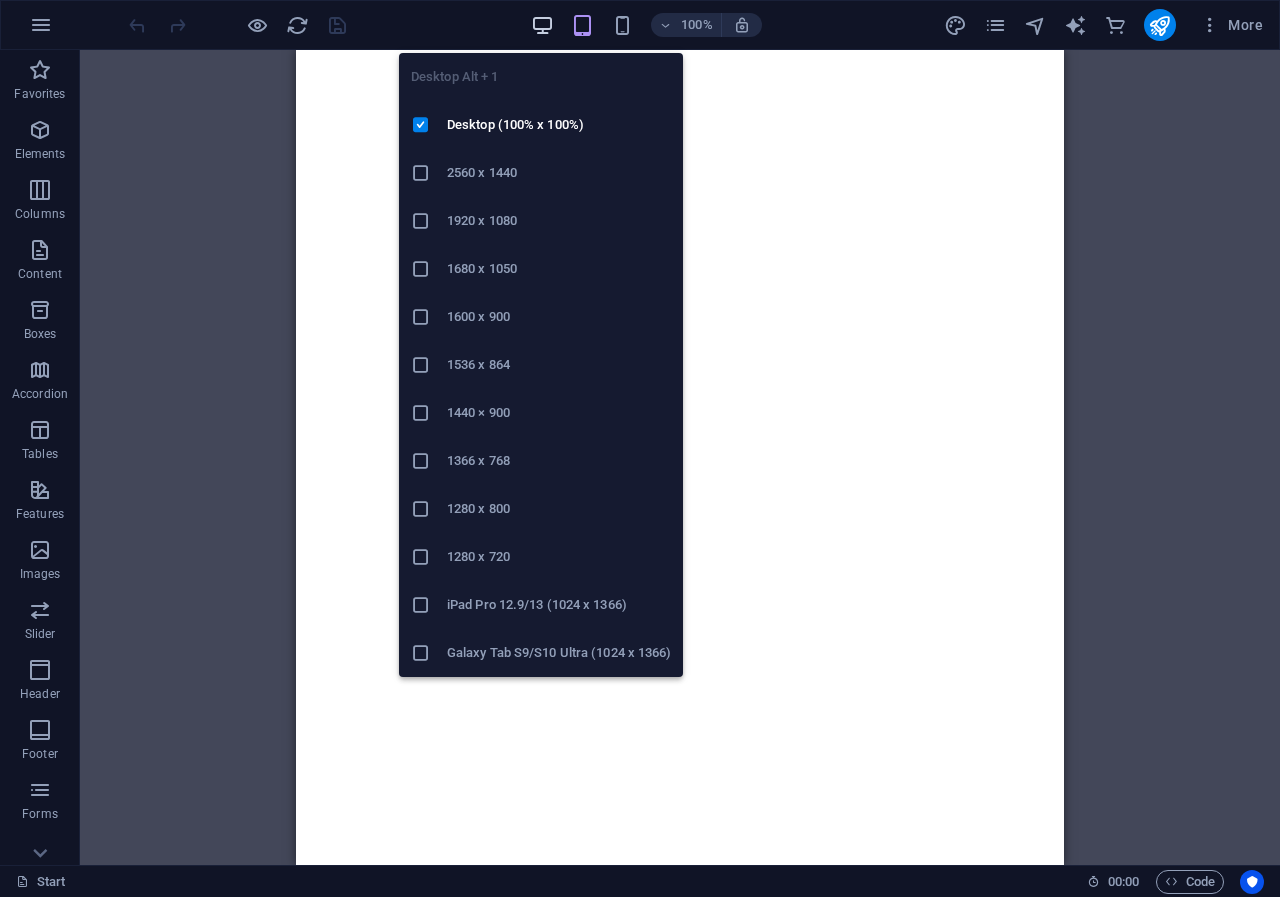 click at bounding box center (542, 25) 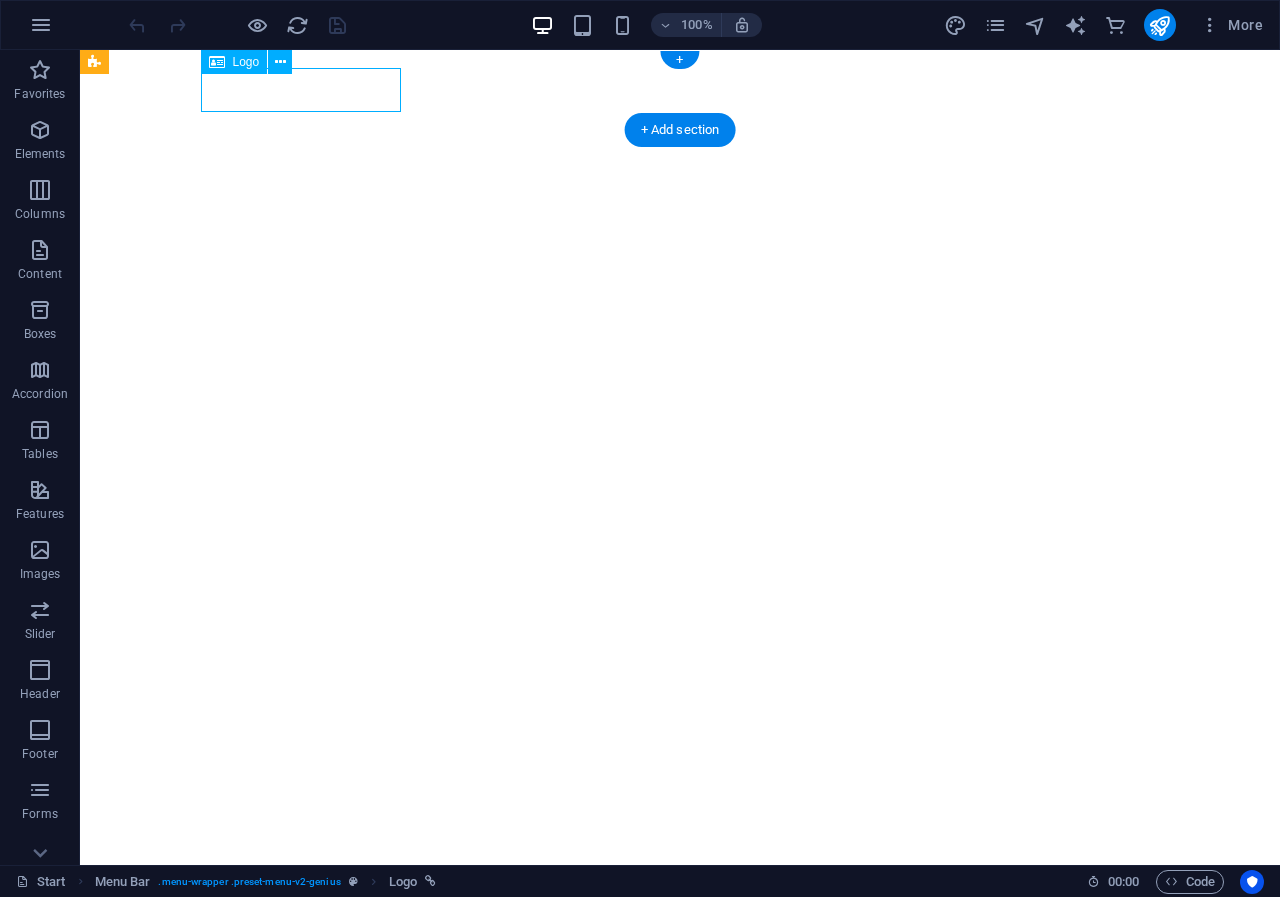select on "px" 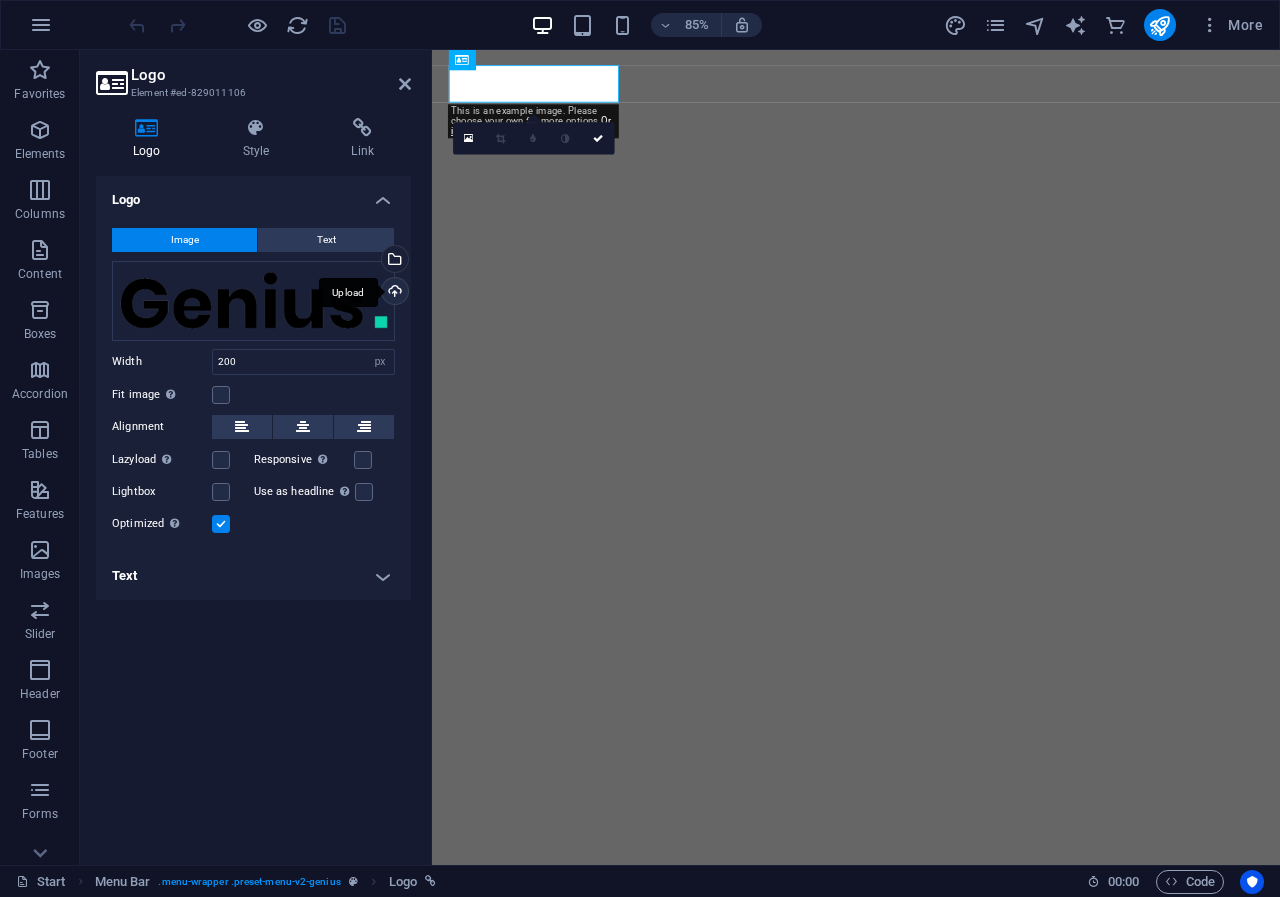 click on "Upload" at bounding box center (393, 293) 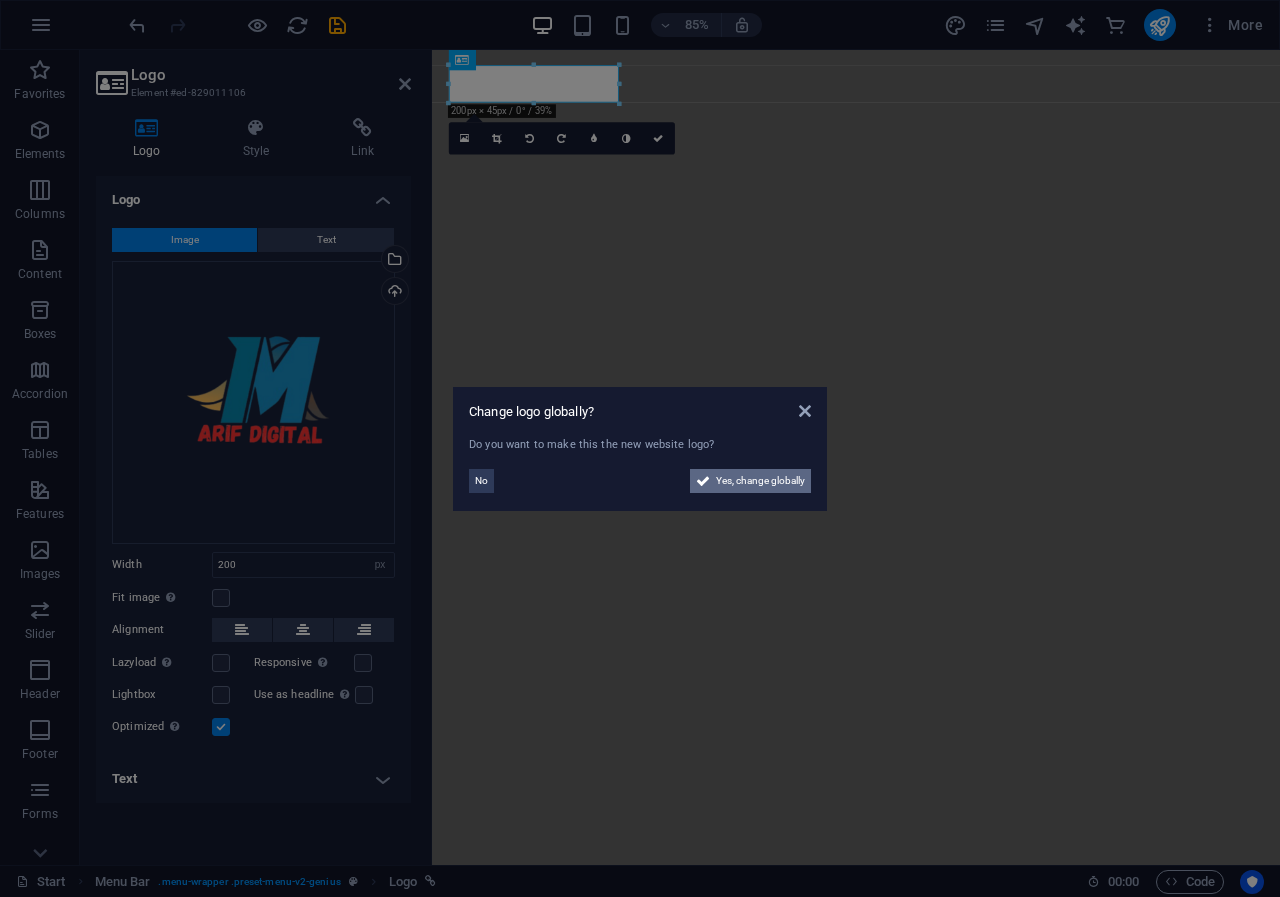 click on "Yes, change globally" at bounding box center [760, 481] 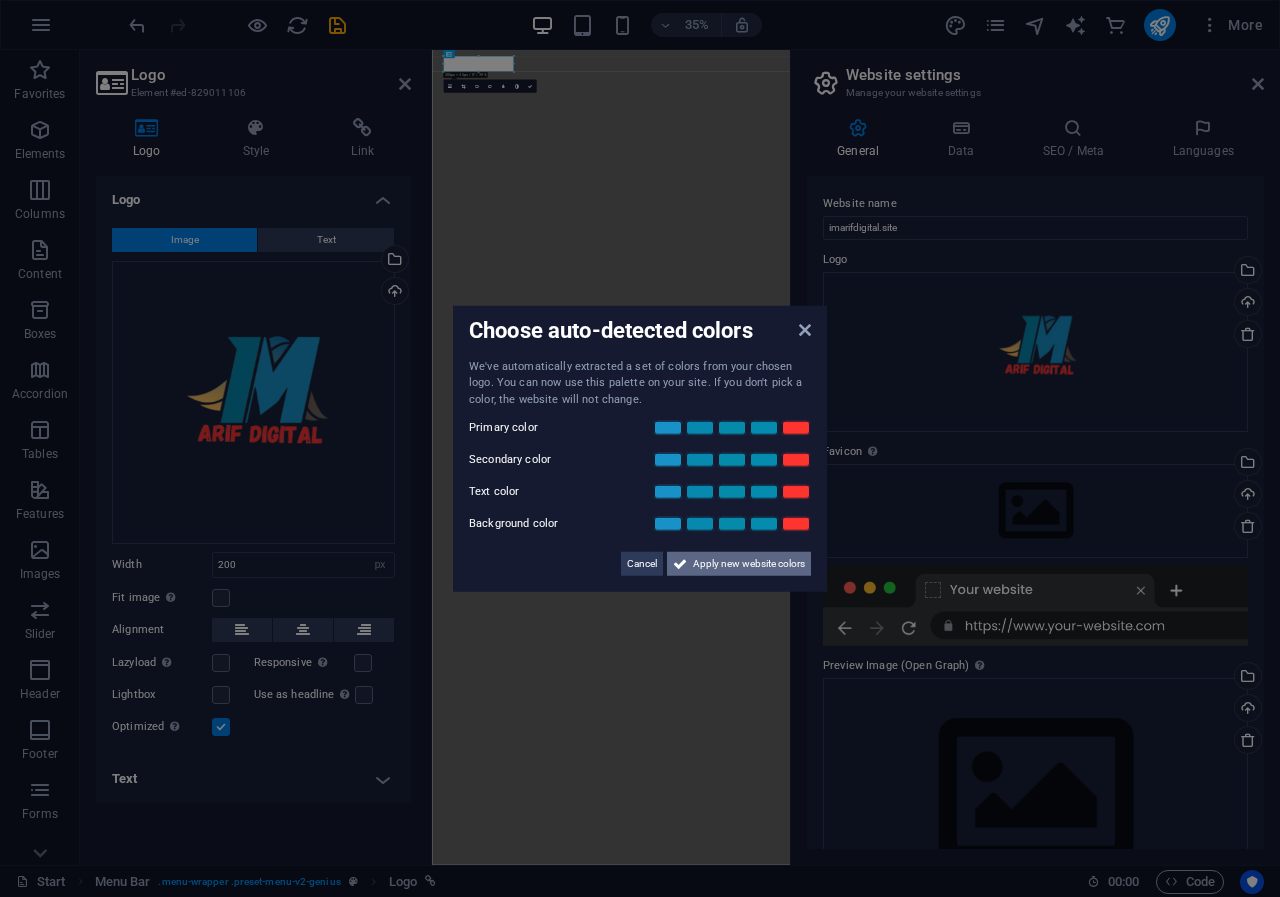 click on "Apply new website colors" at bounding box center [749, 564] 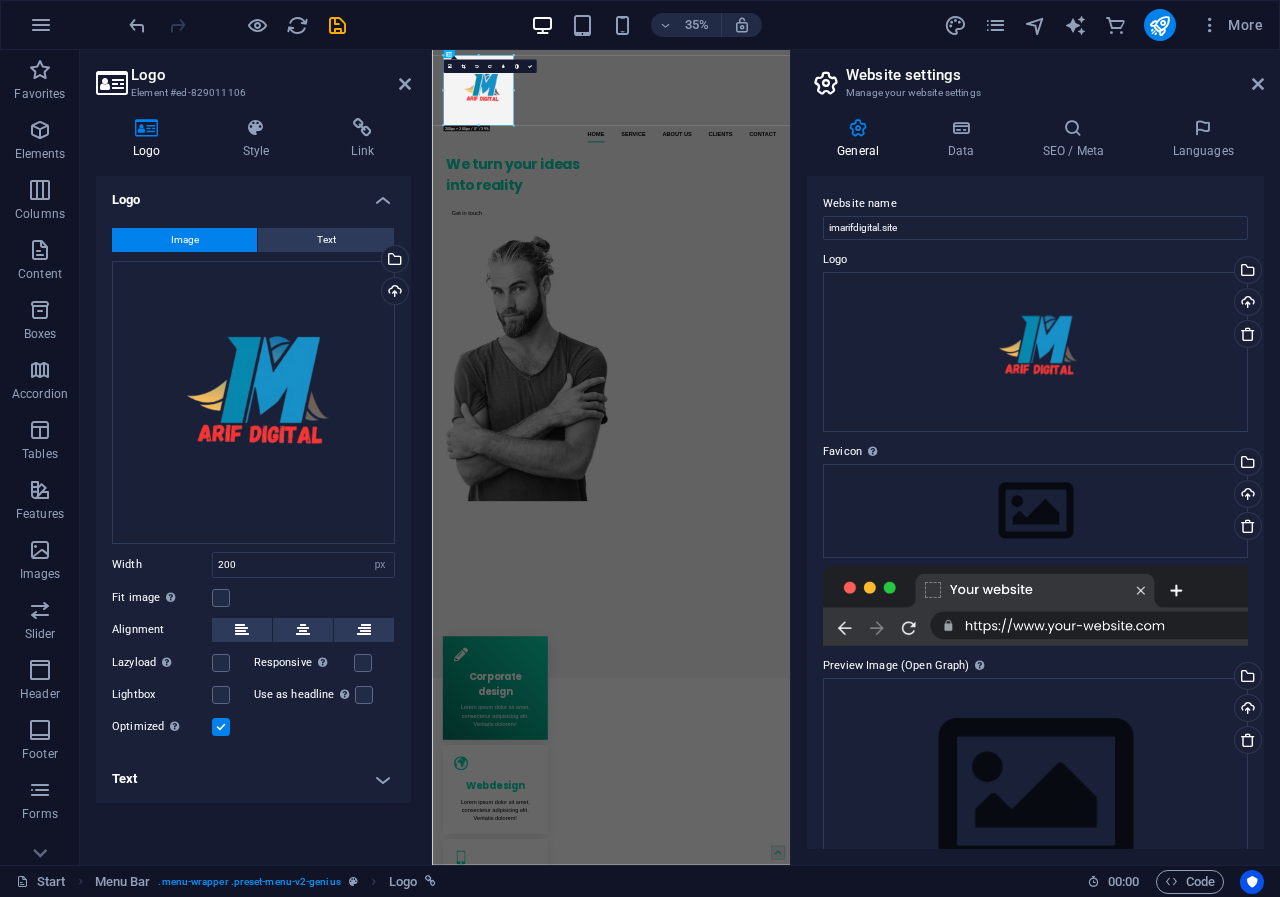 scroll, scrollTop: 0, scrollLeft: 0, axis: both 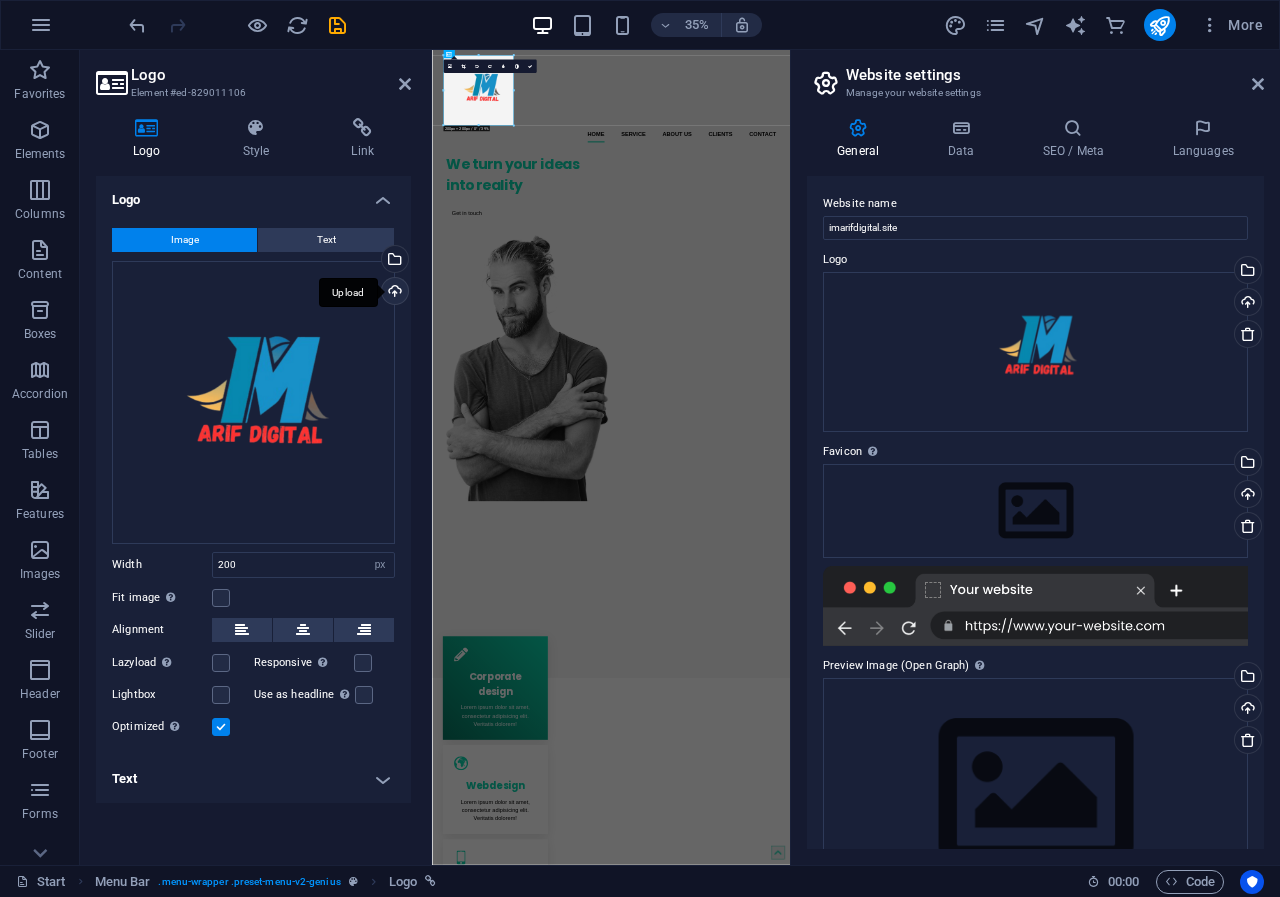 click on "Upload" at bounding box center [393, 293] 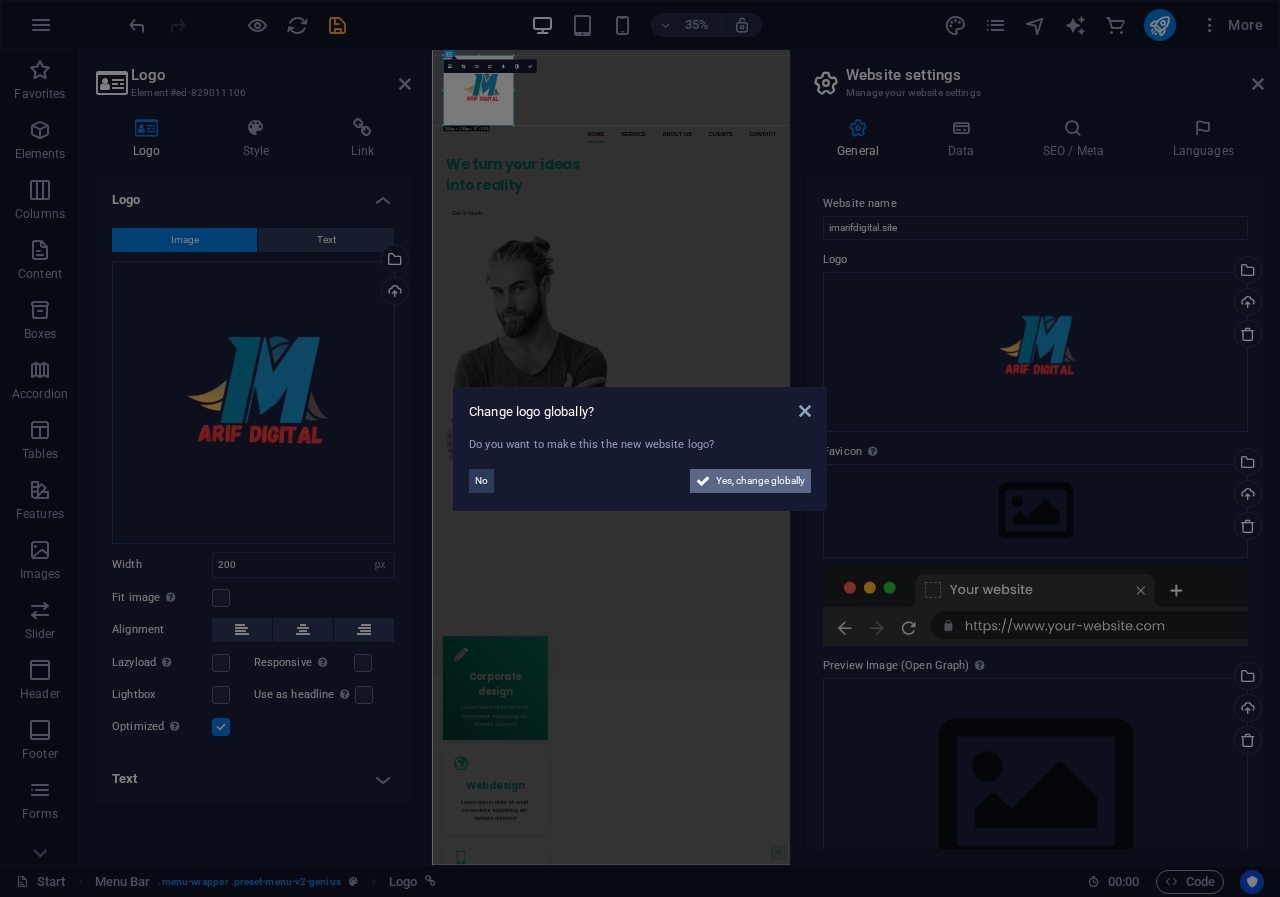 click on "Yes, change globally" at bounding box center [760, 481] 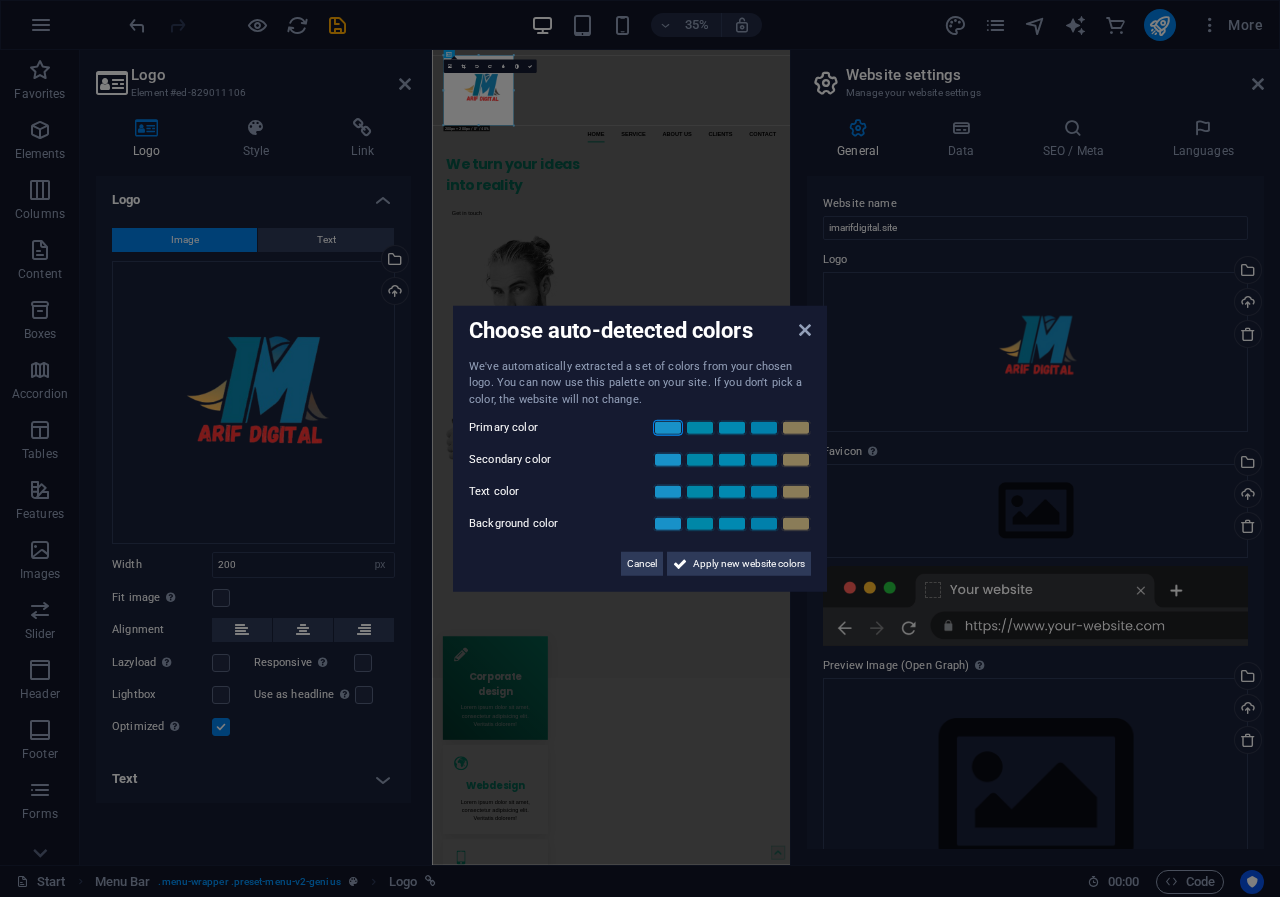 click at bounding box center (668, 428) 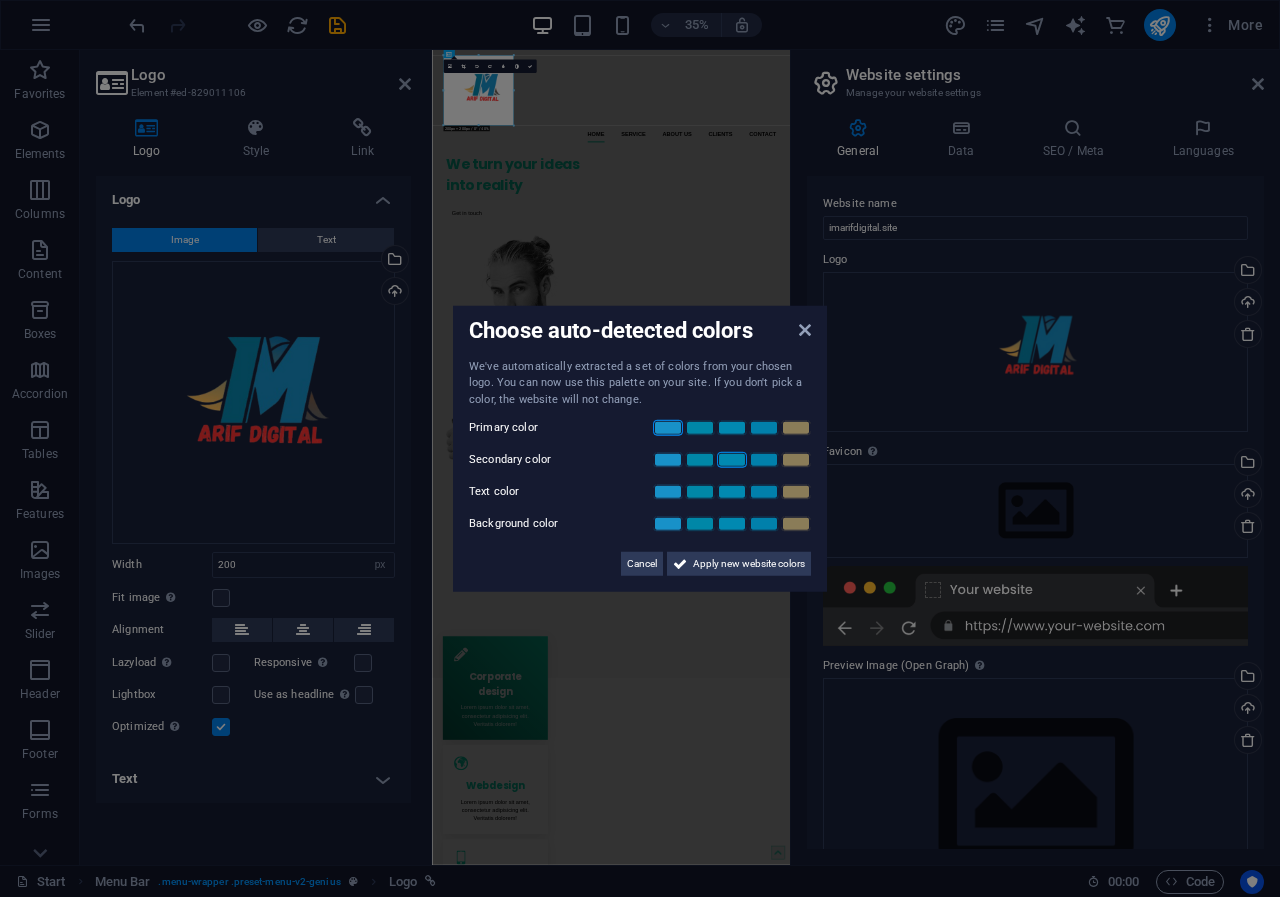 click at bounding box center [732, 460] 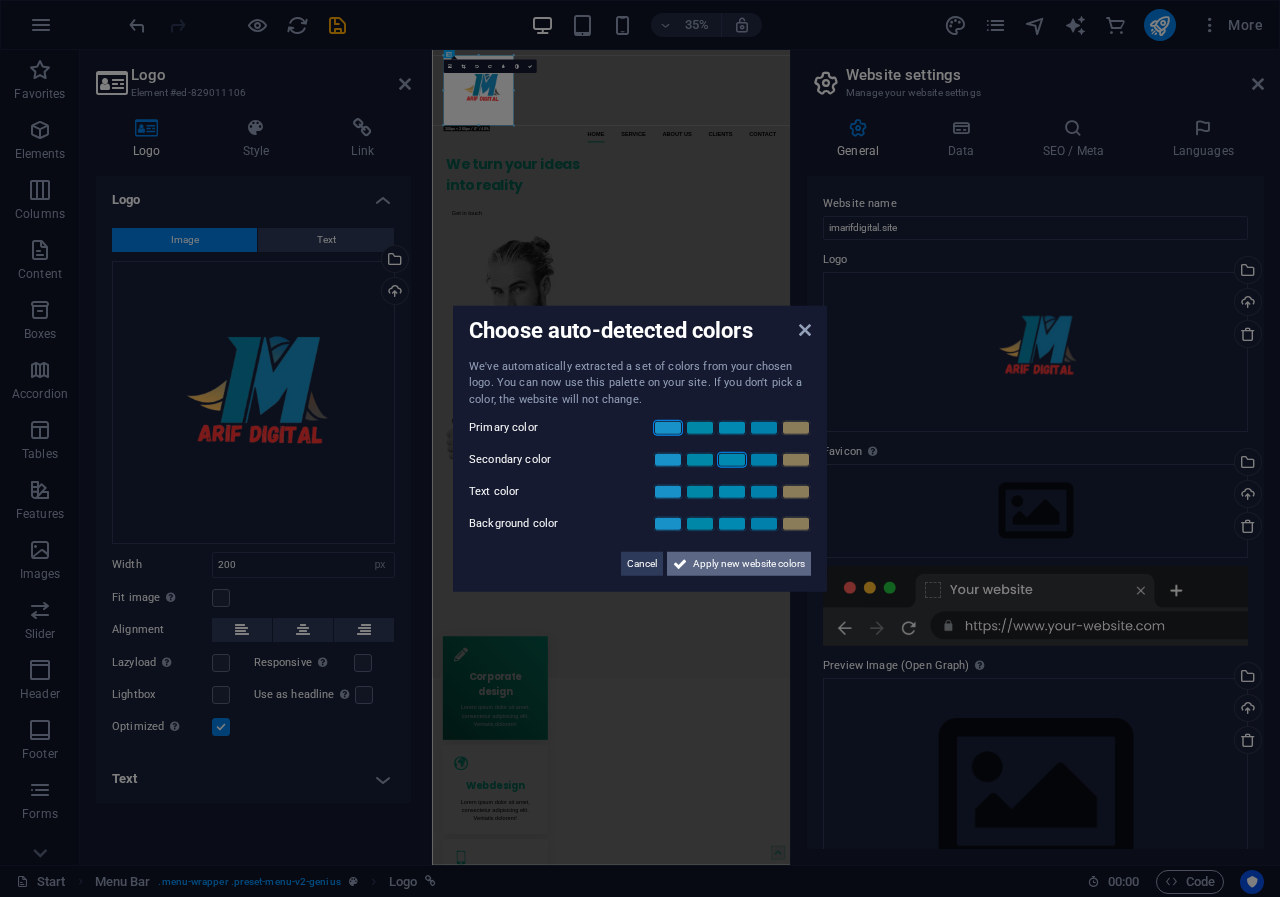 click on "Apply new website colors" at bounding box center [749, 564] 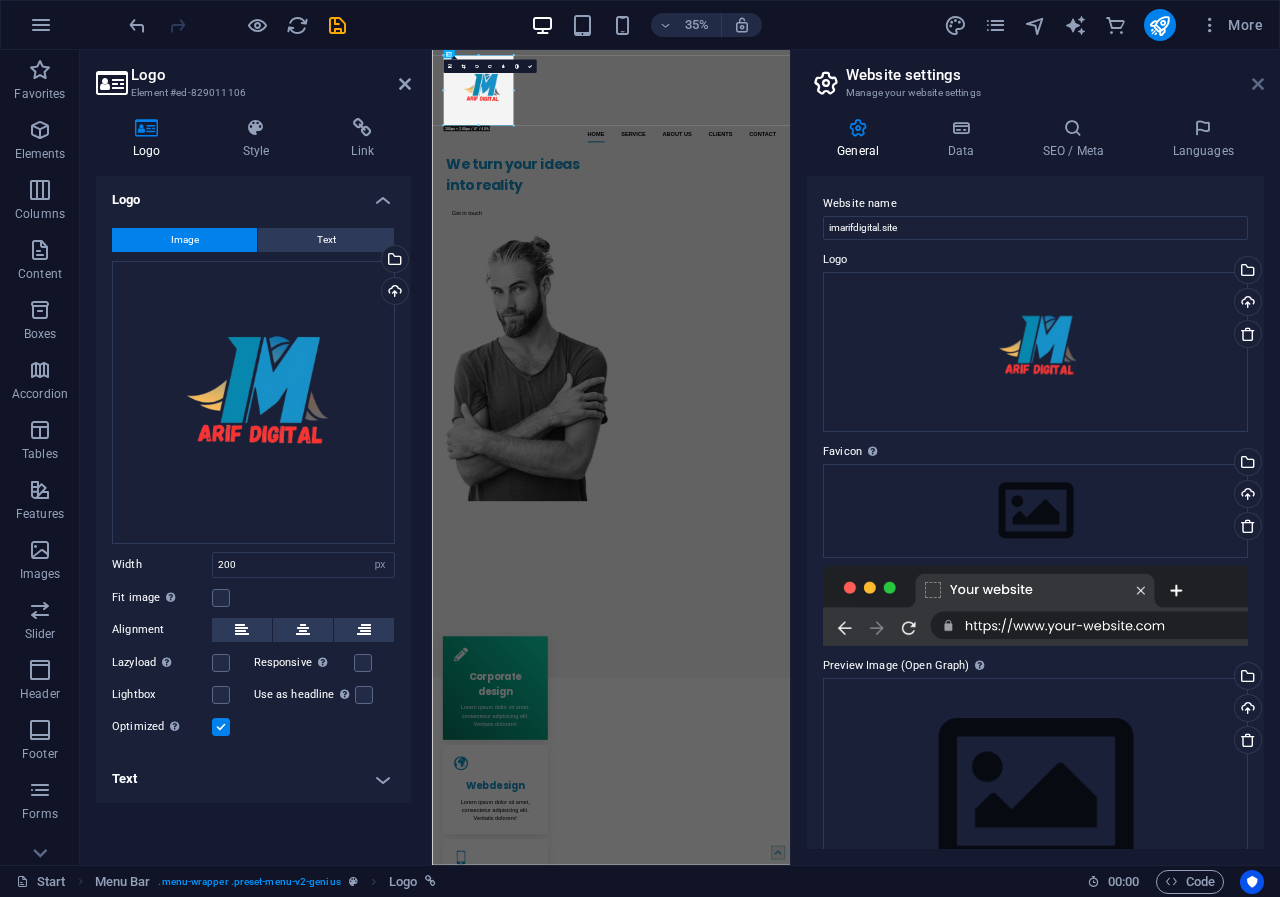 click at bounding box center (1258, 84) 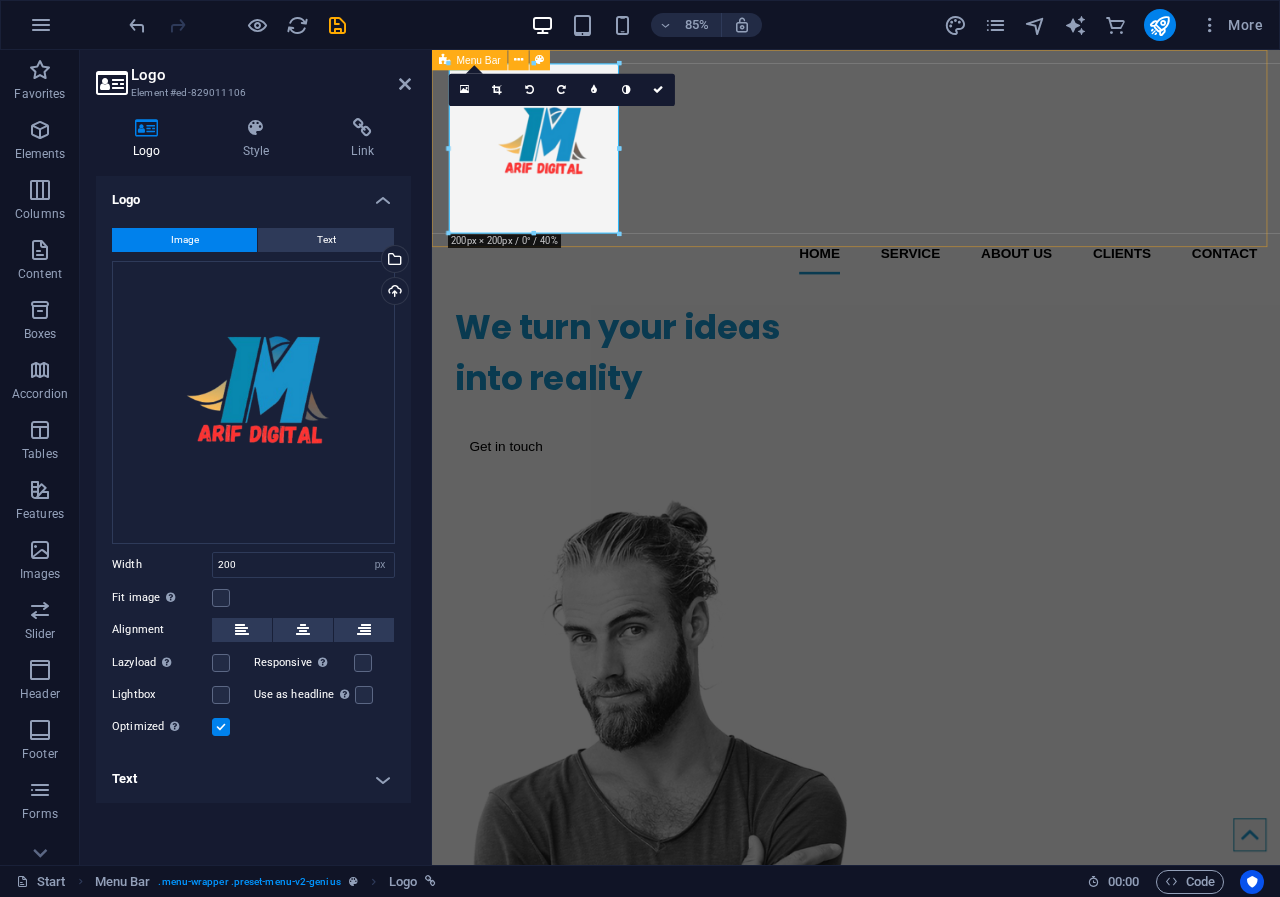 click on "Home Service About us Clients Contact" at bounding box center (931, 190) 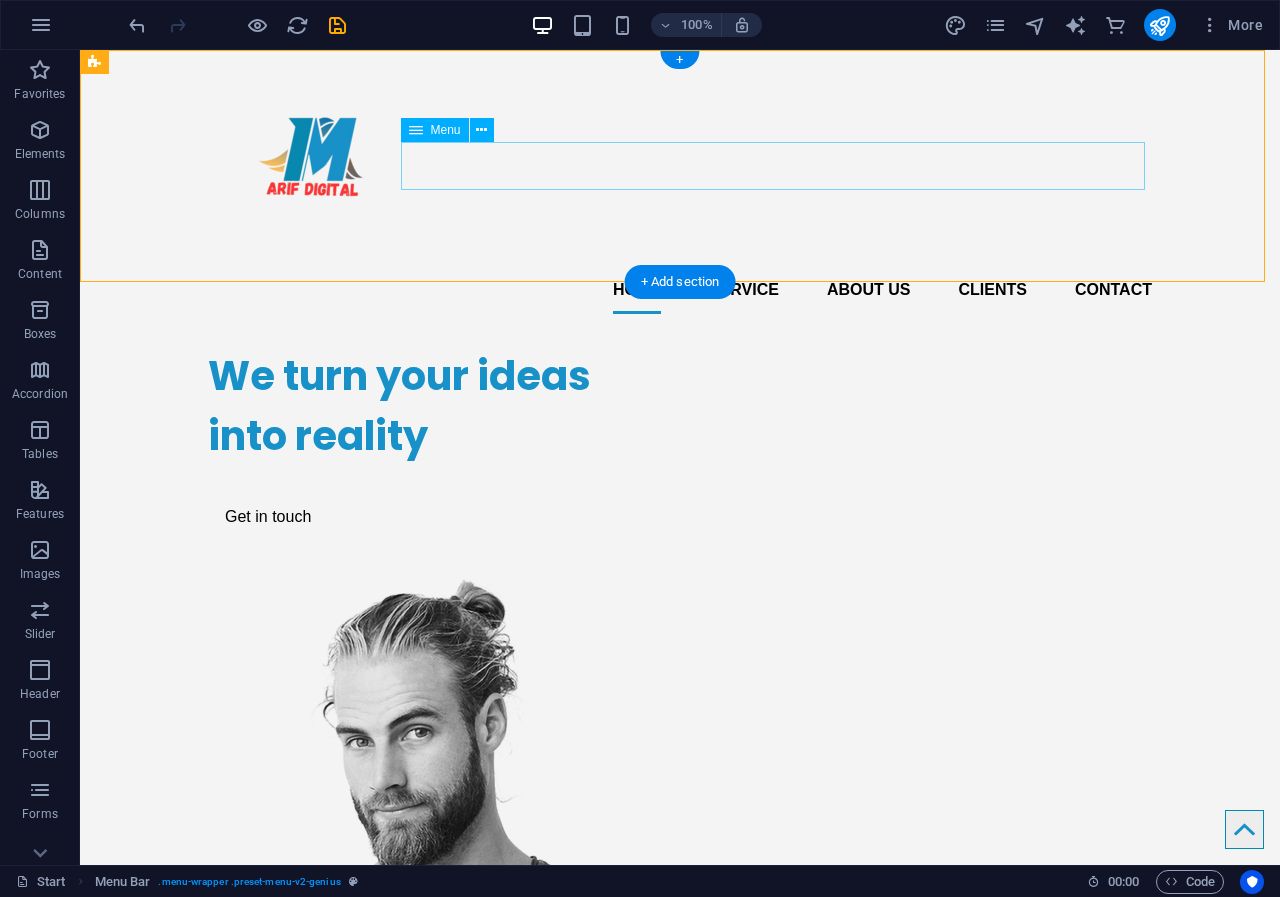 click on "Home Service About us Clients Contact" at bounding box center [680, 290] 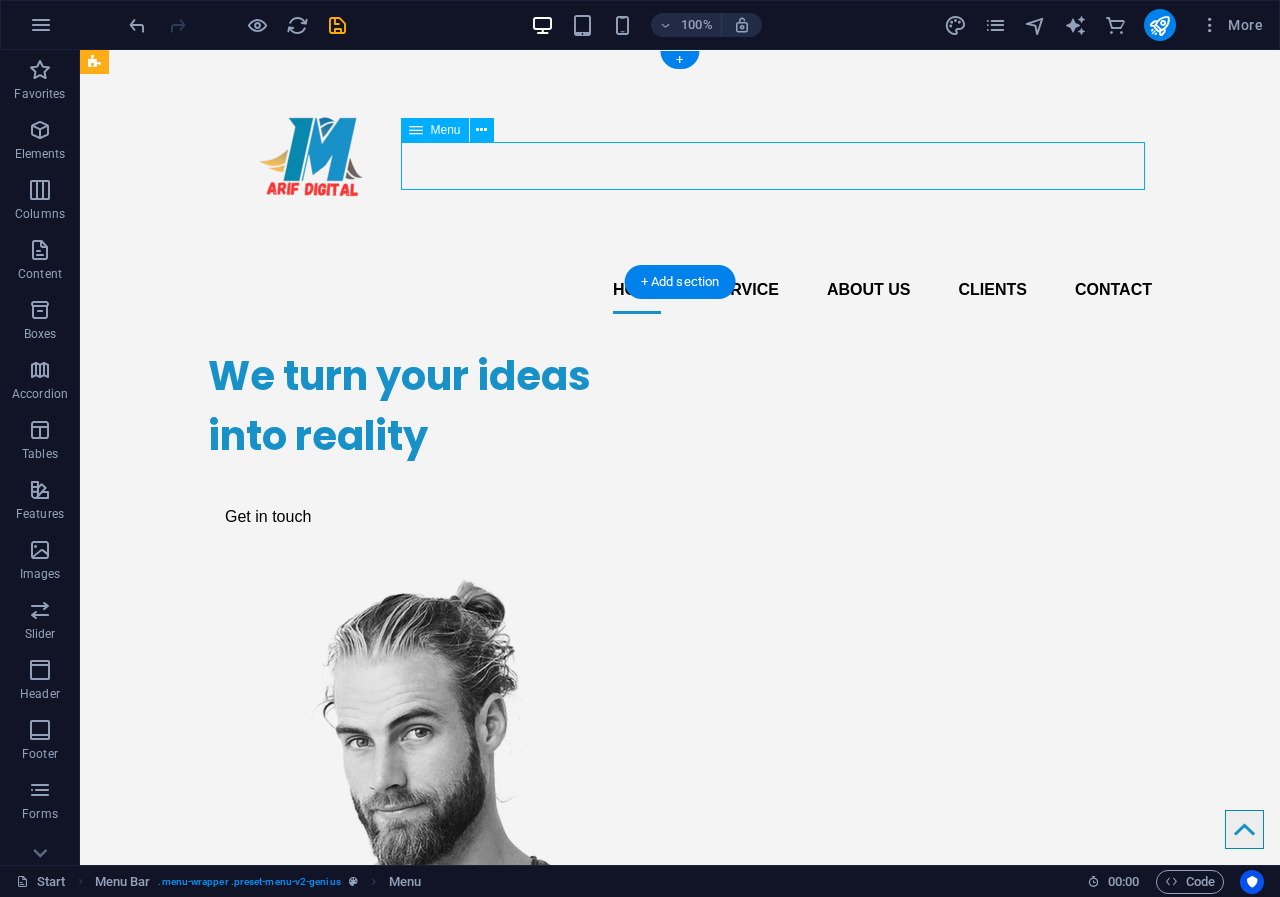 click on "Home Service About us Clients Contact" at bounding box center (680, 290) 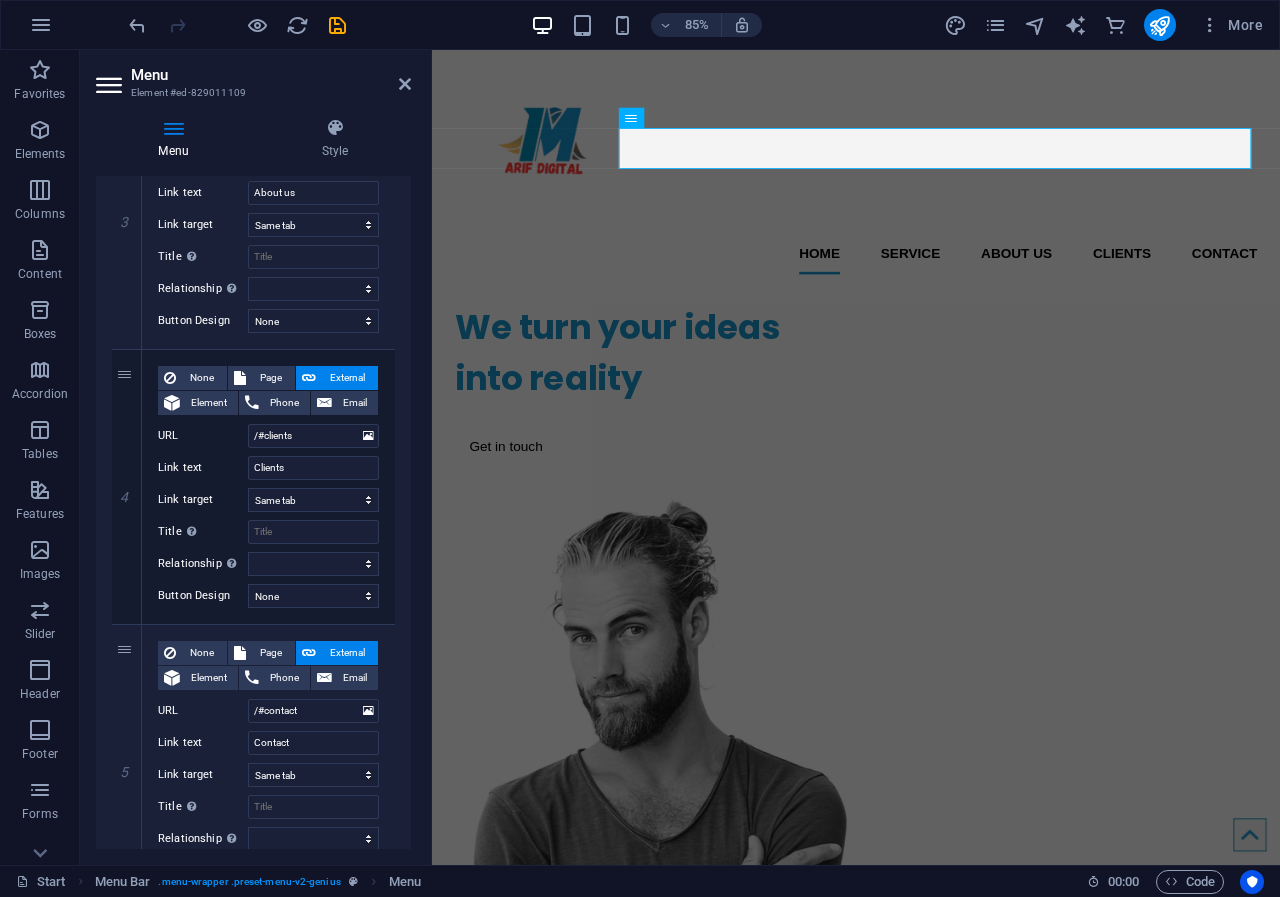 scroll, scrollTop: 947, scrollLeft: 0, axis: vertical 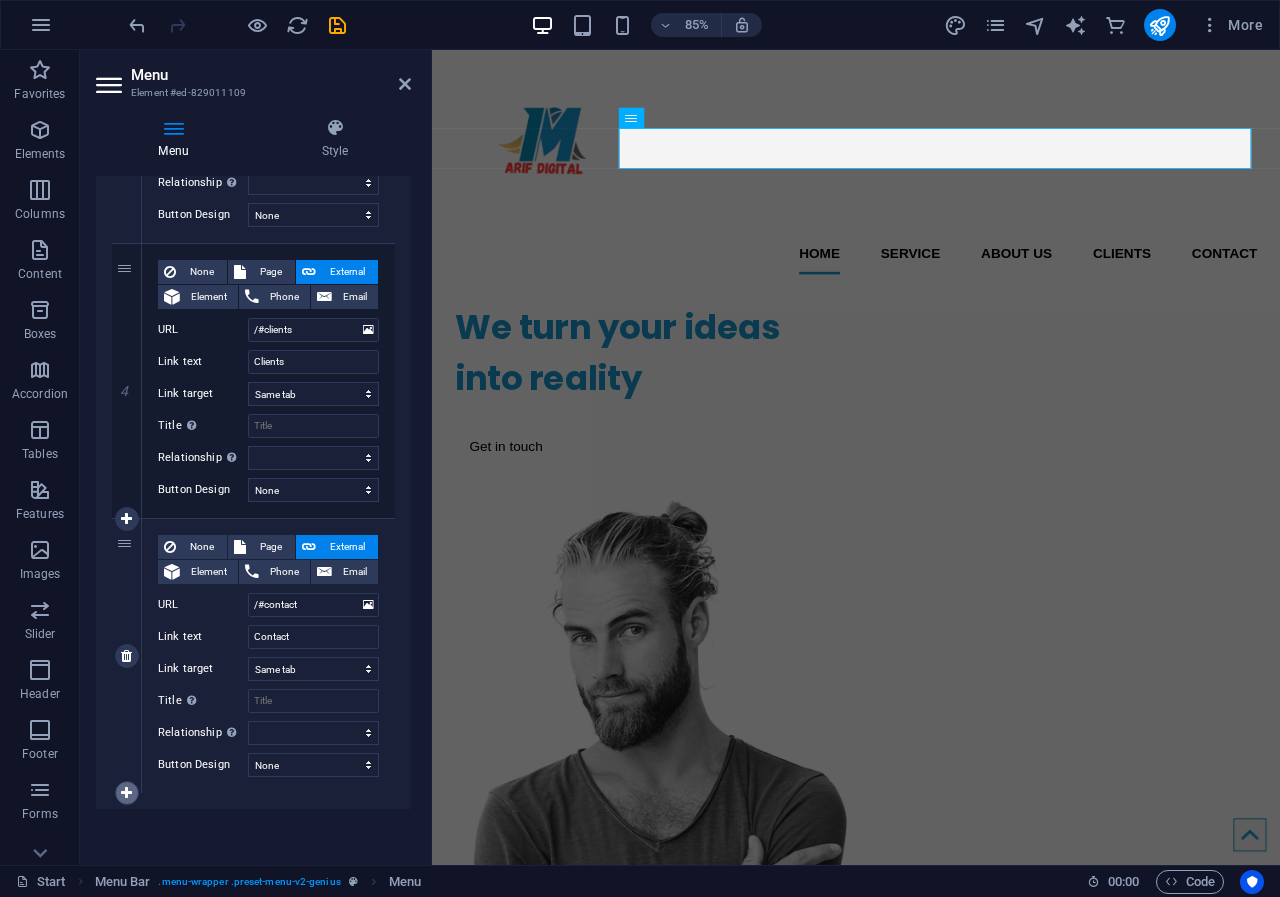 click at bounding box center (126, 793) 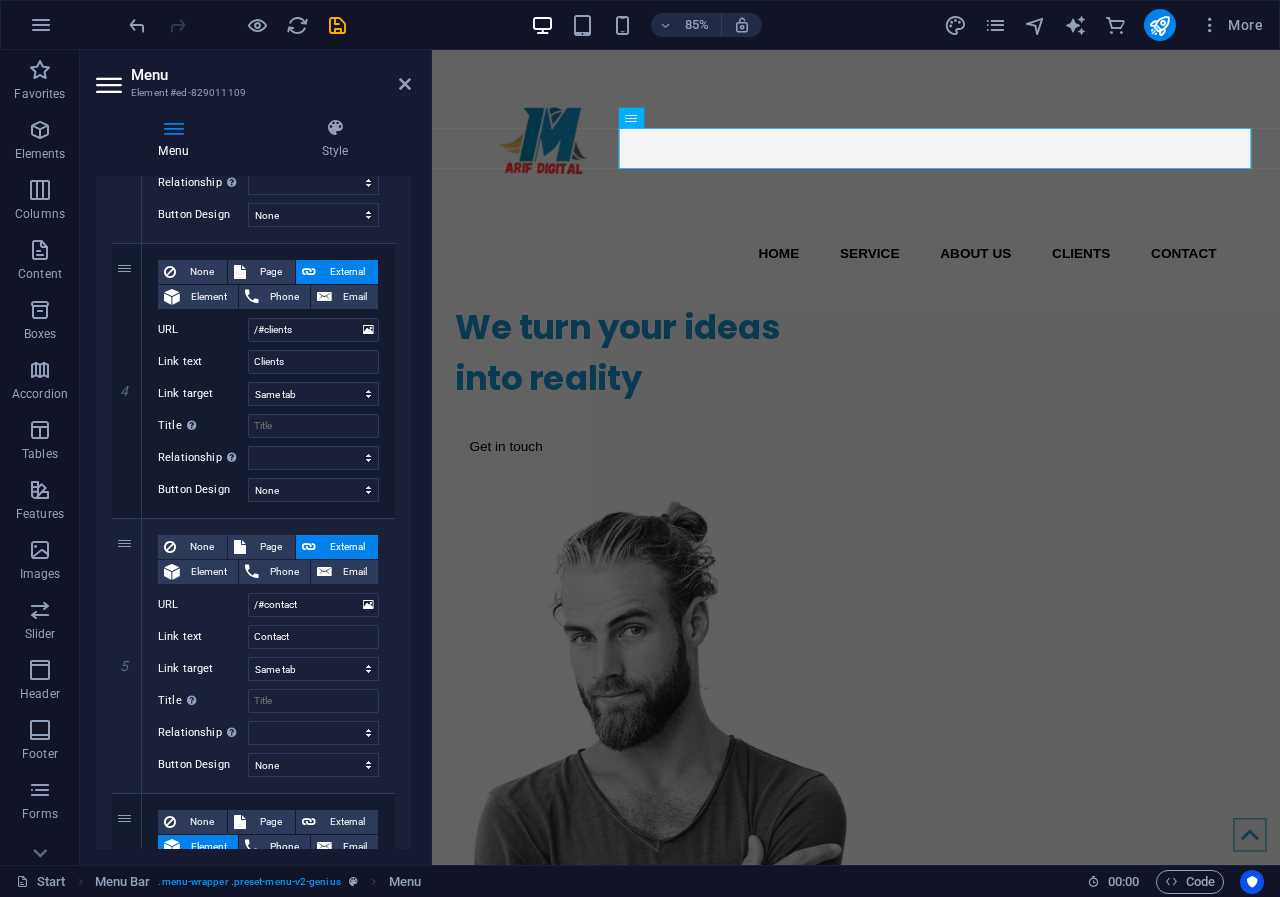 scroll, scrollTop: 1191, scrollLeft: 0, axis: vertical 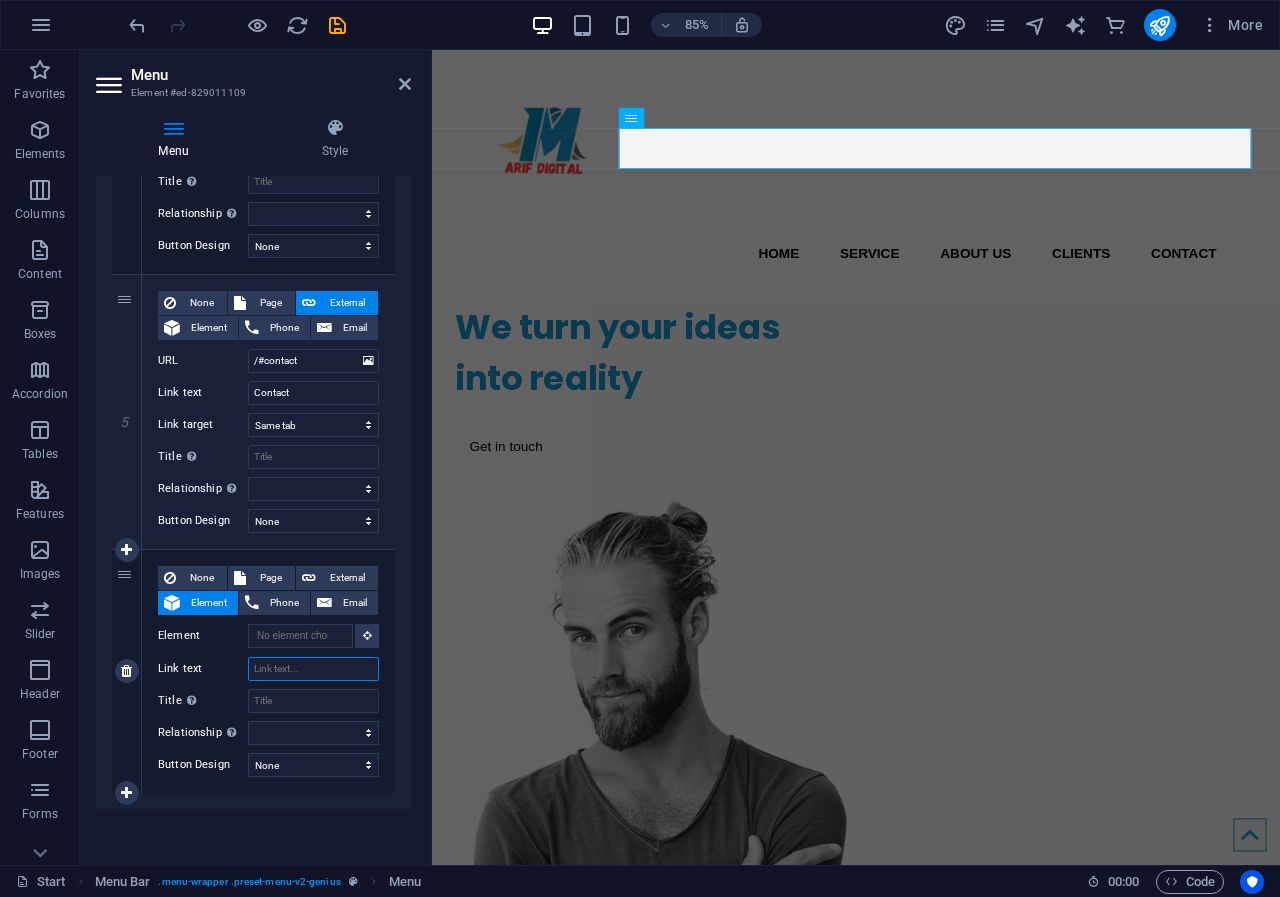 click on "Link text" at bounding box center (313, 669) 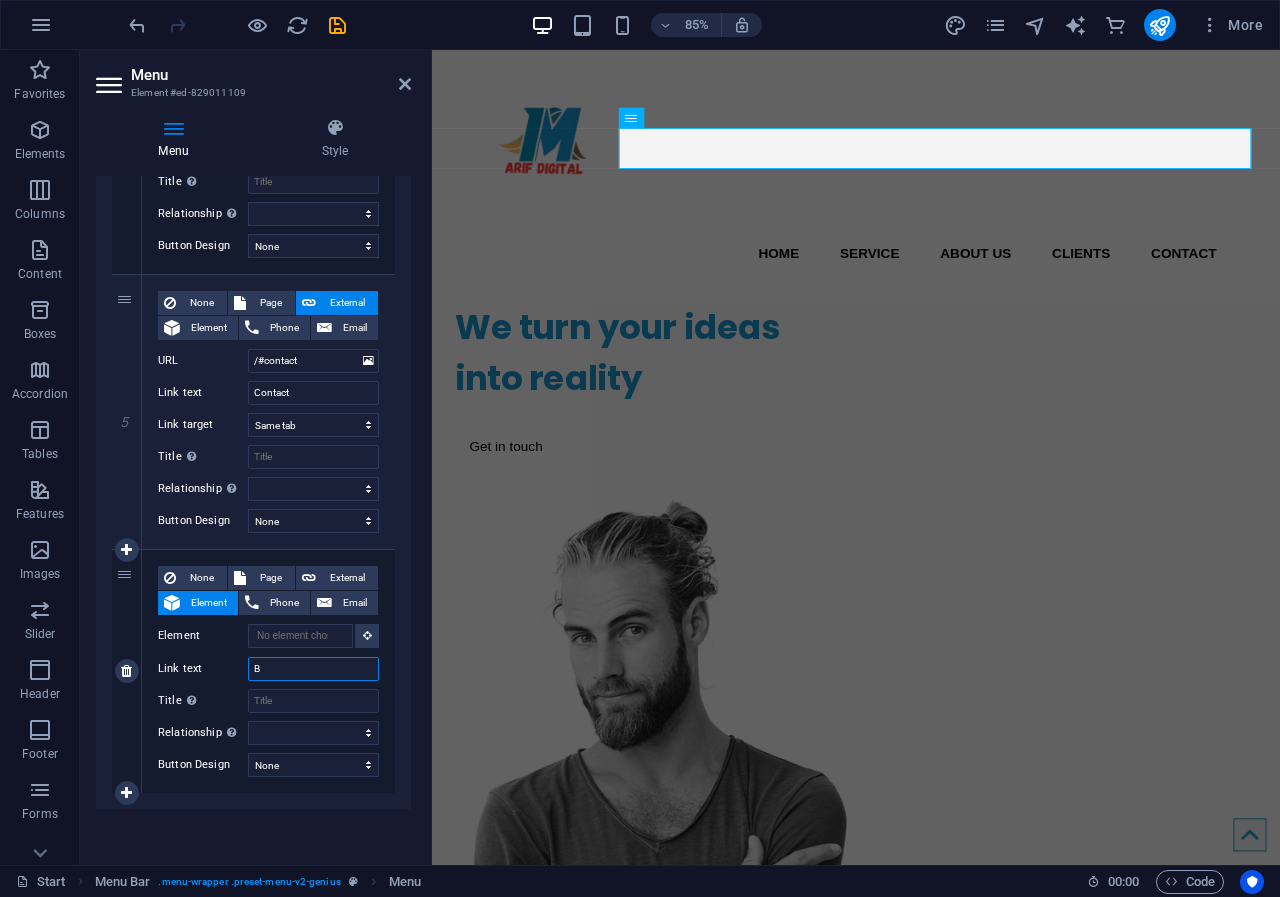 type on "Bl" 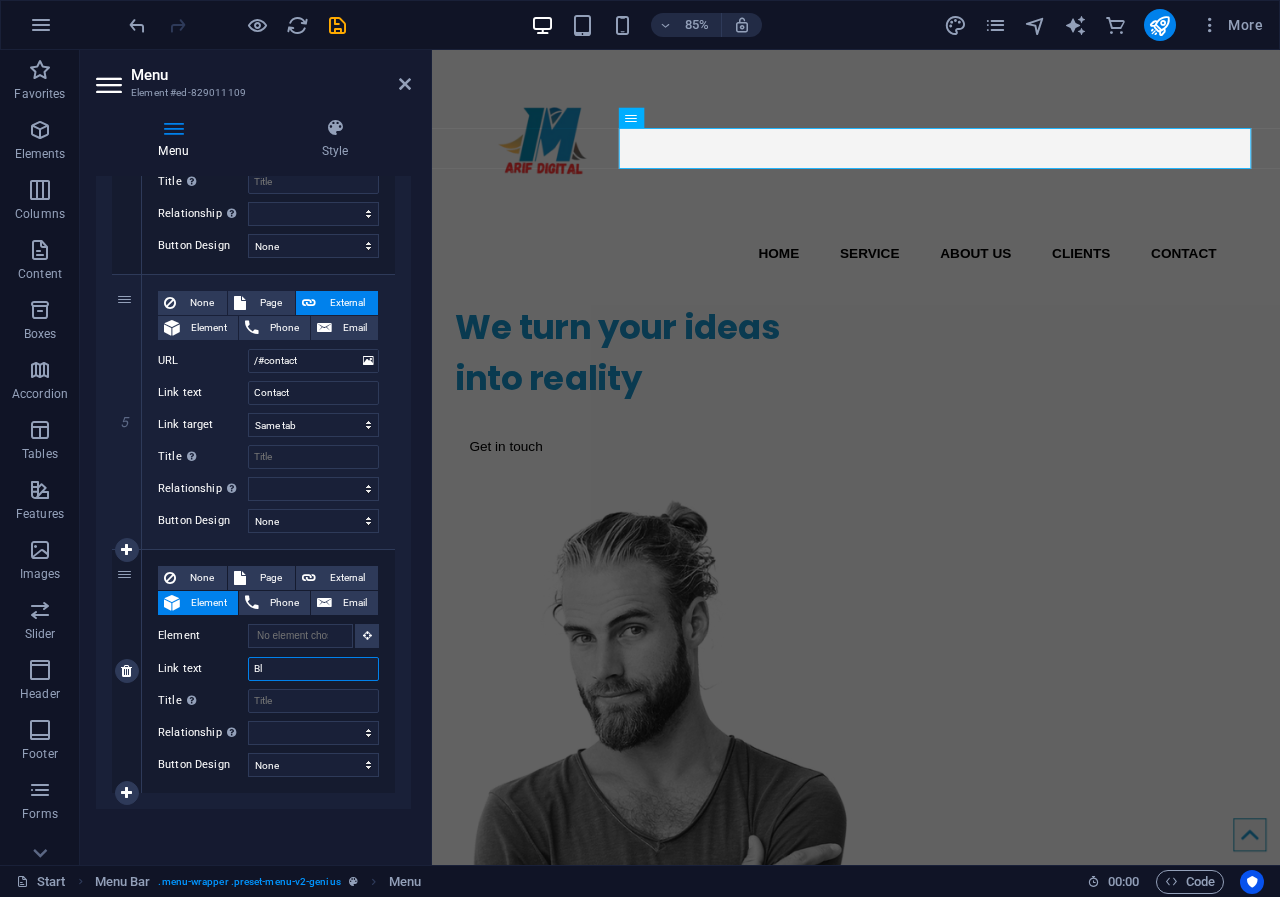 select 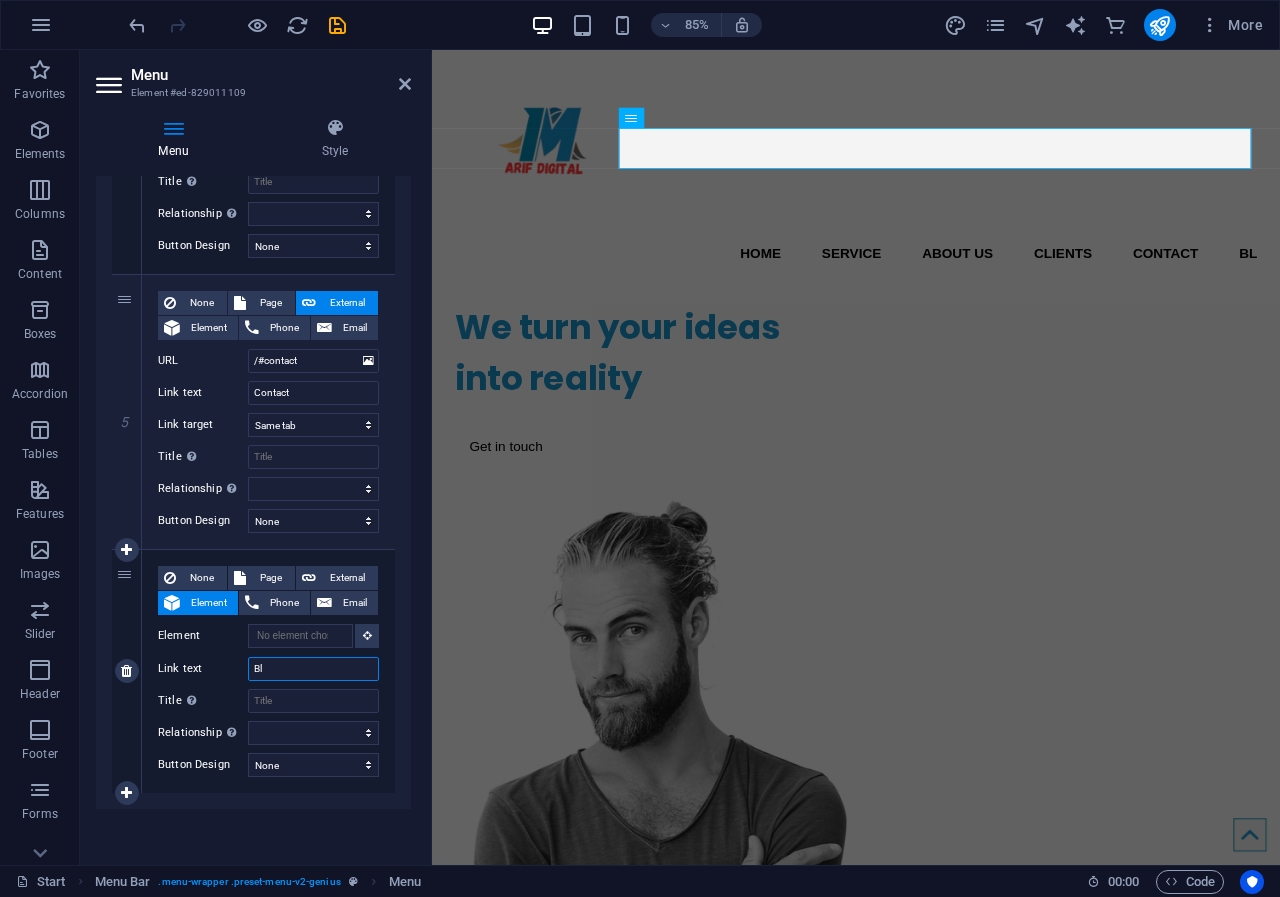 type on "Blo" 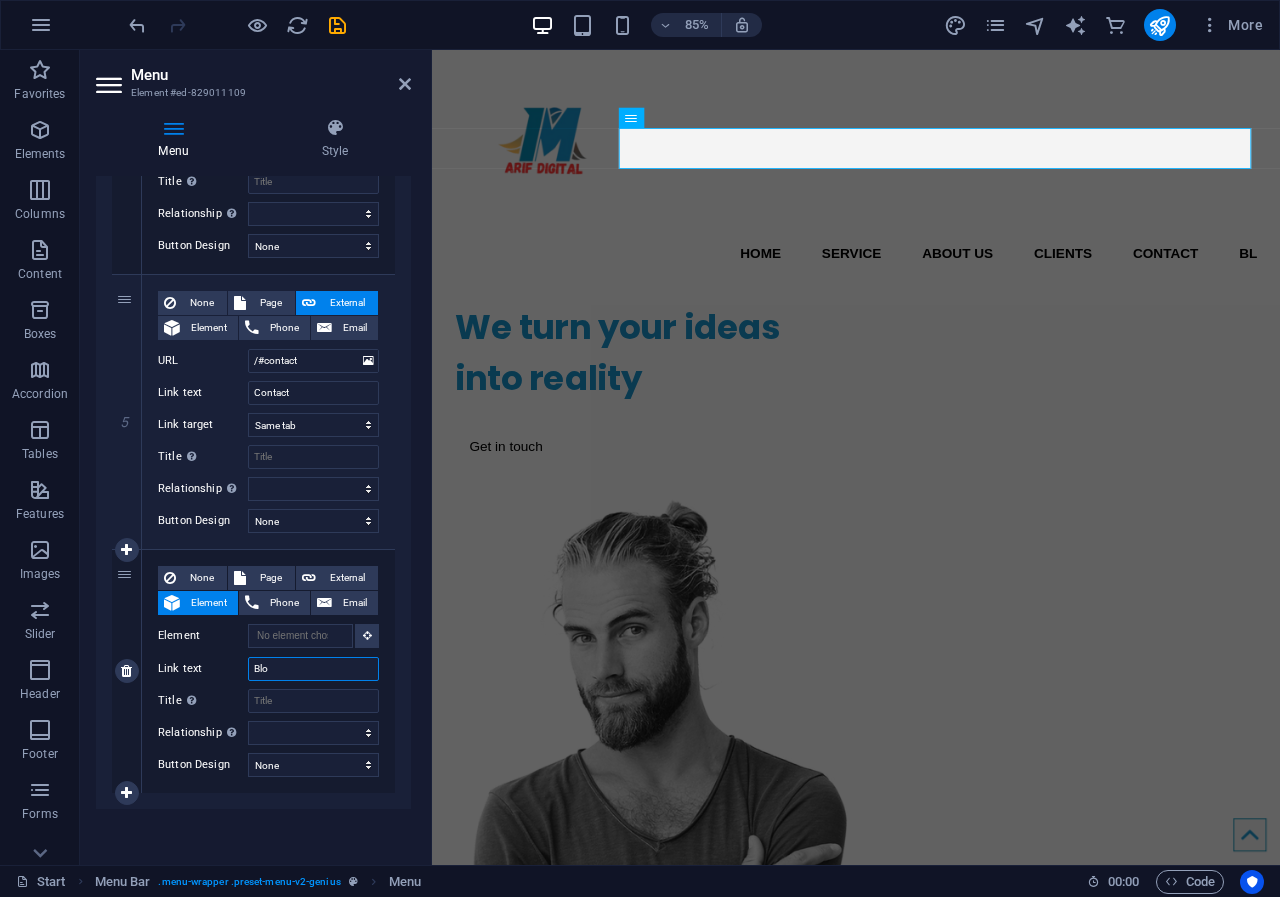 select 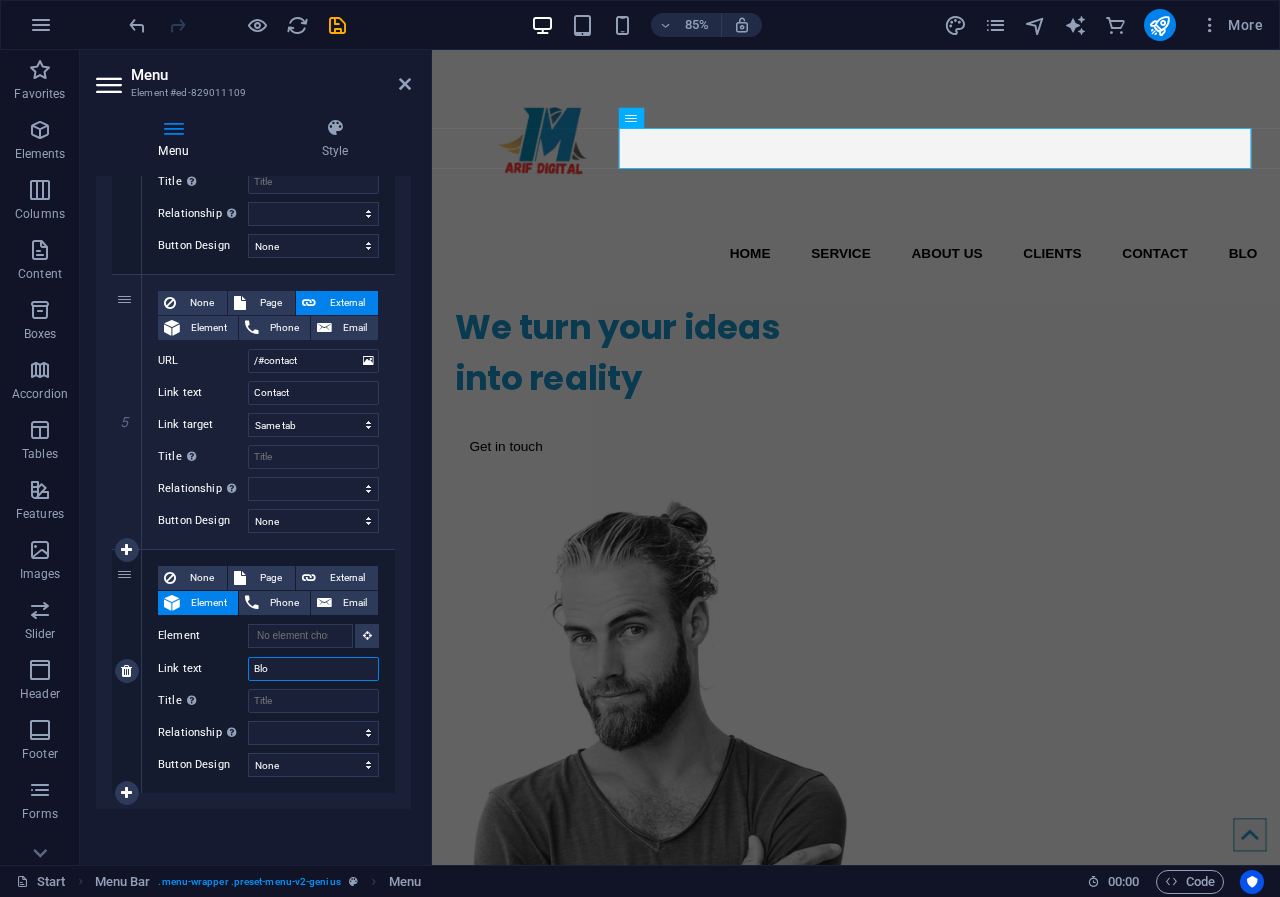 type on "Blog" 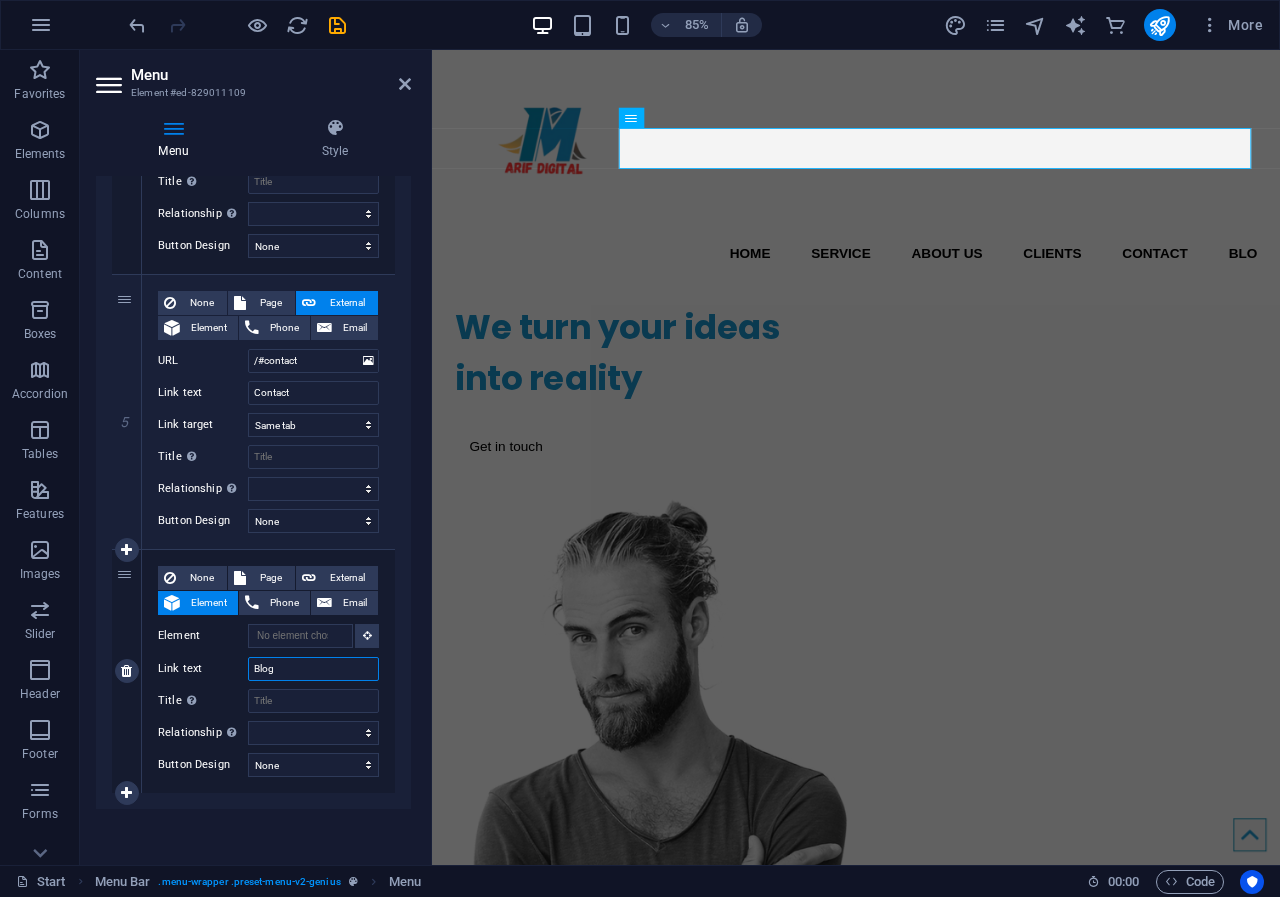 select 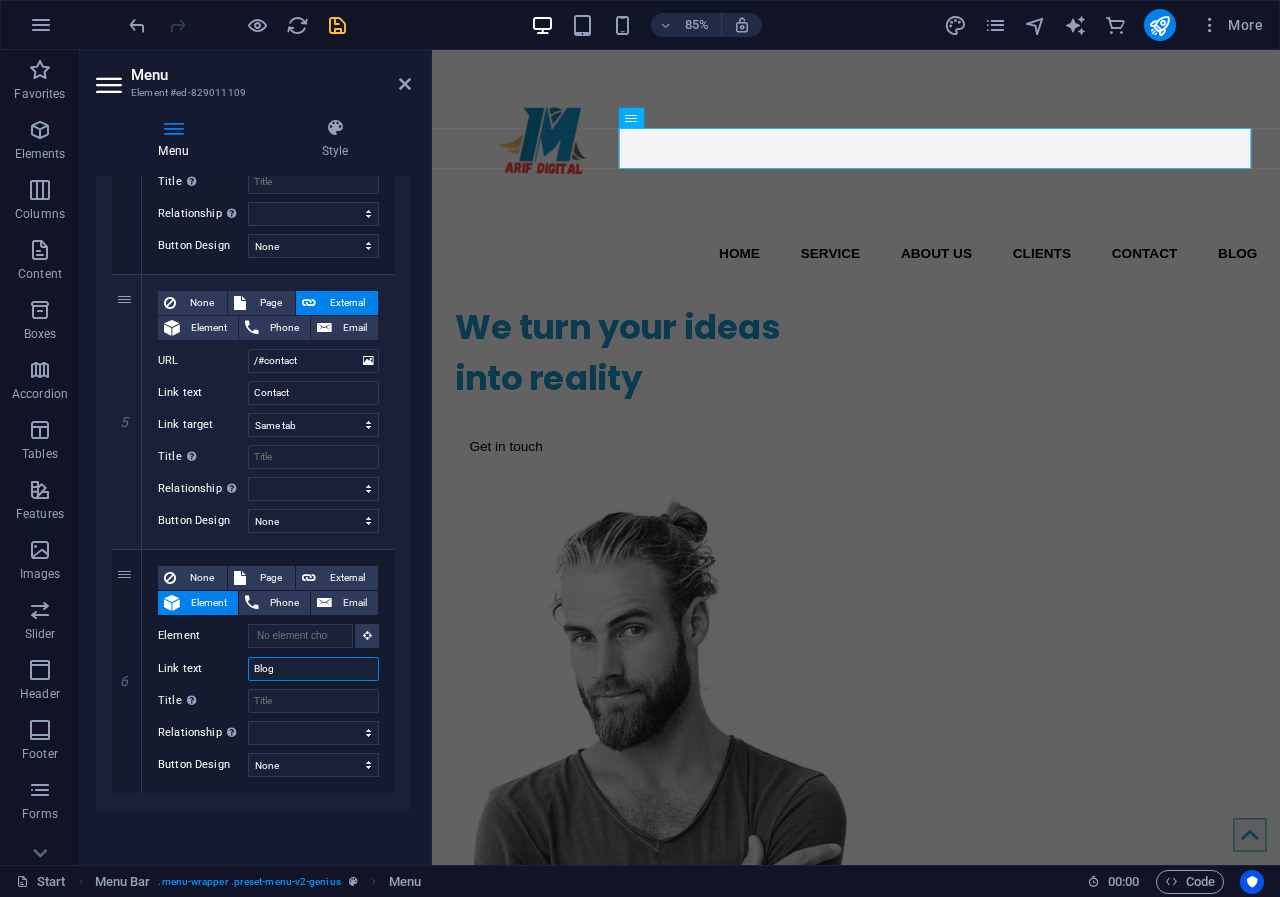 type on "Blog" 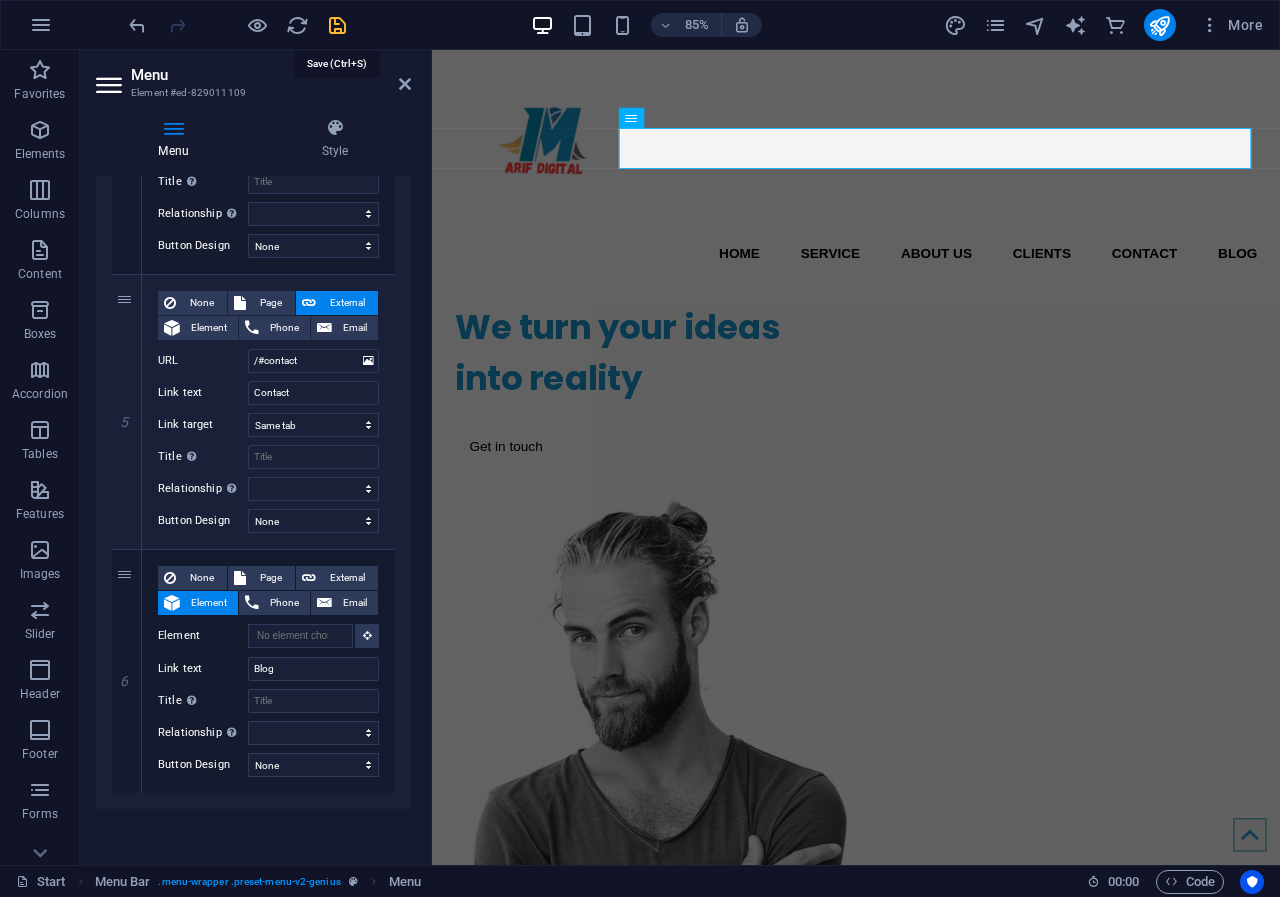 click at bounding box center [337, 25] 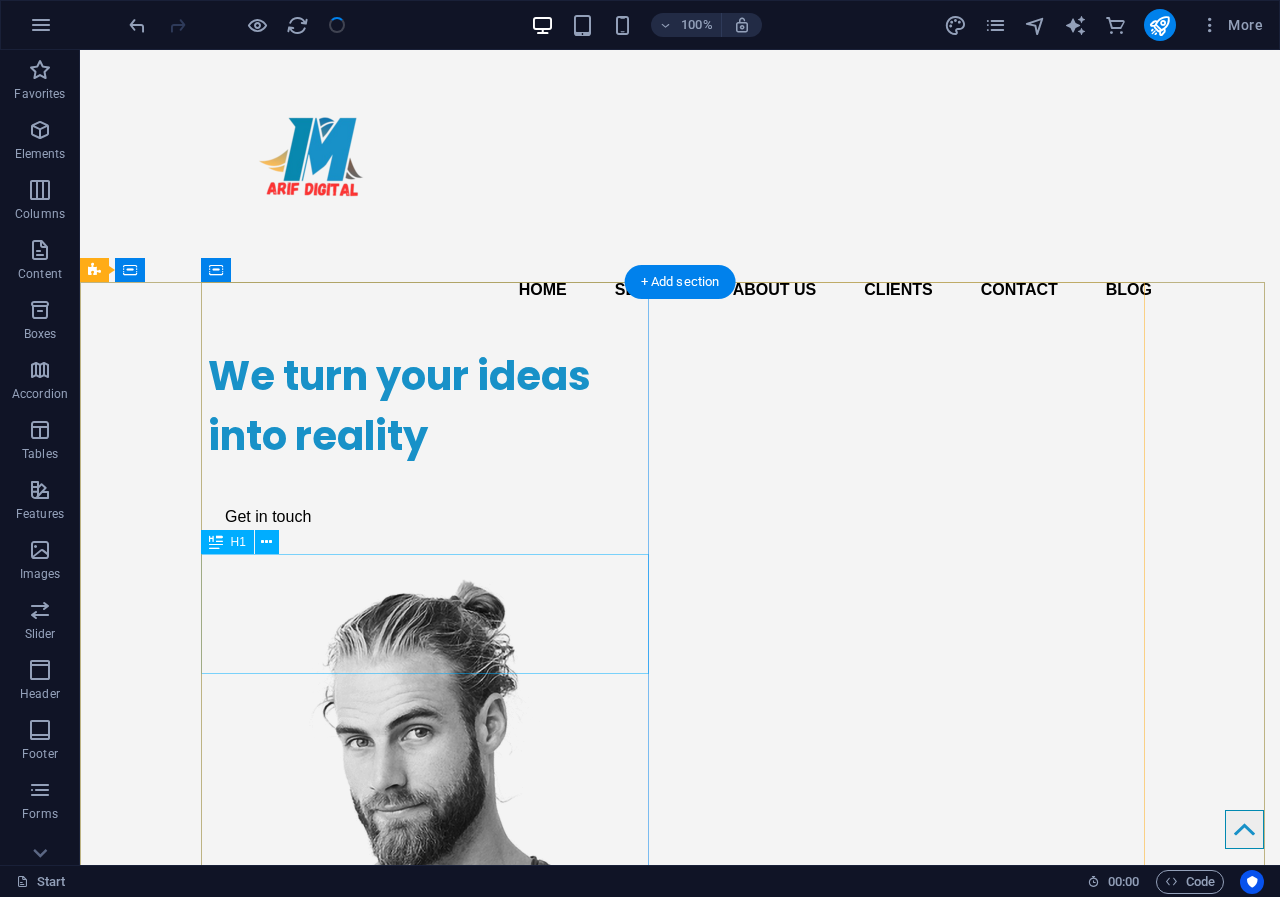 click on "We turn your ideas into reality" at bounding box center (432, 406) 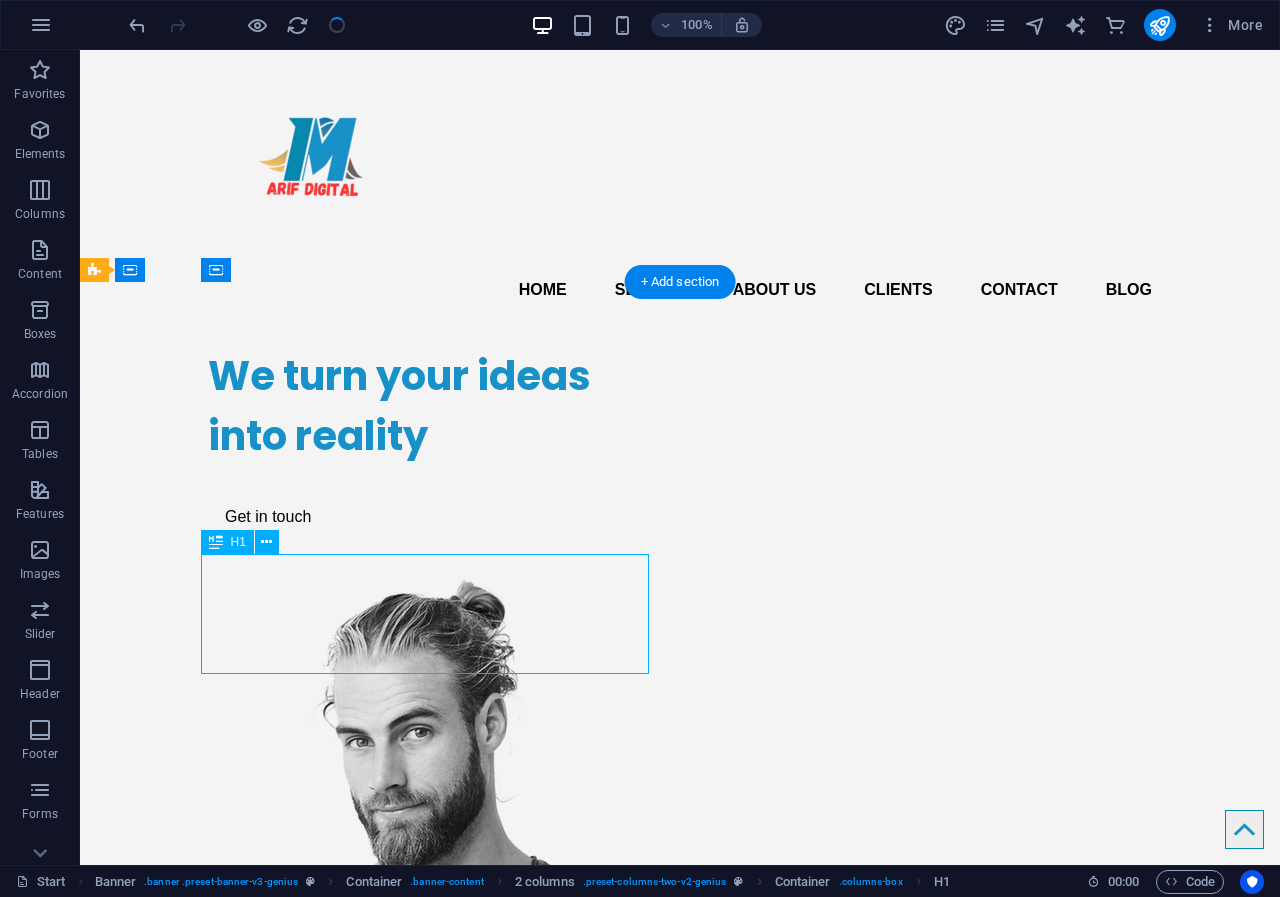 click on "We turn your ideas into reality" at bounding box center (432, 406) 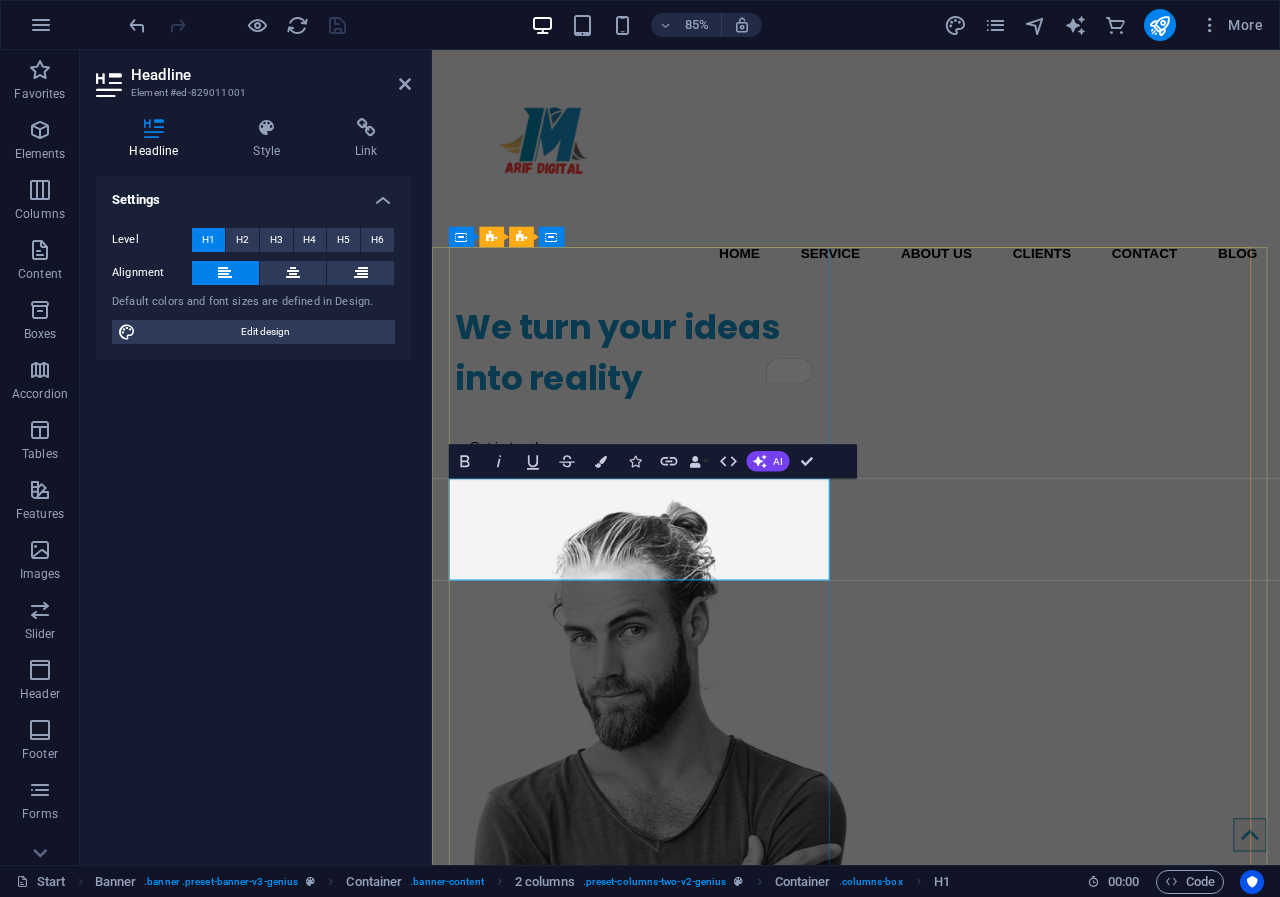 scroll, scrollTop: 0, scrollLeft: 0, axis: both 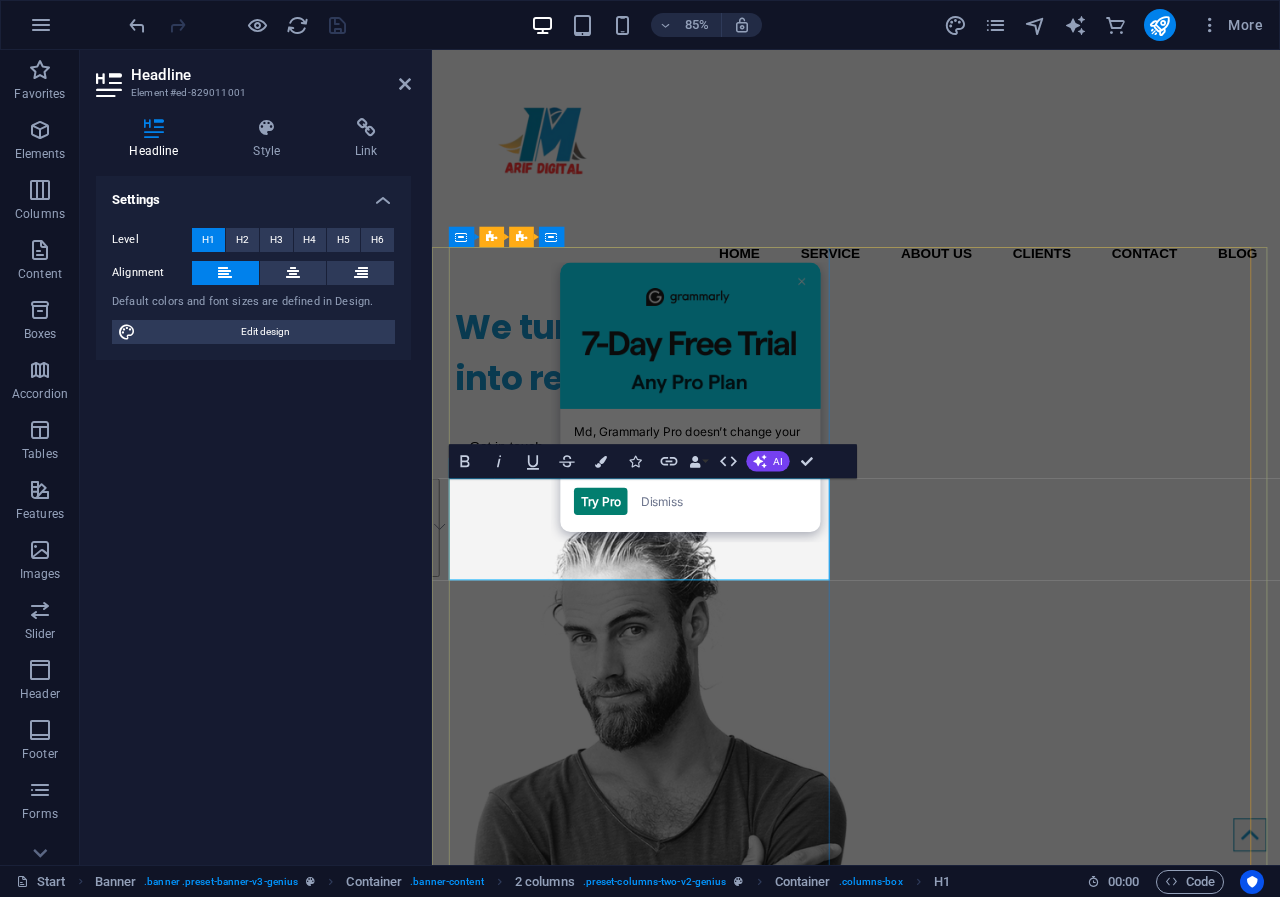 click on "We turn your ideas into reality" at bounding box center [683, 406] 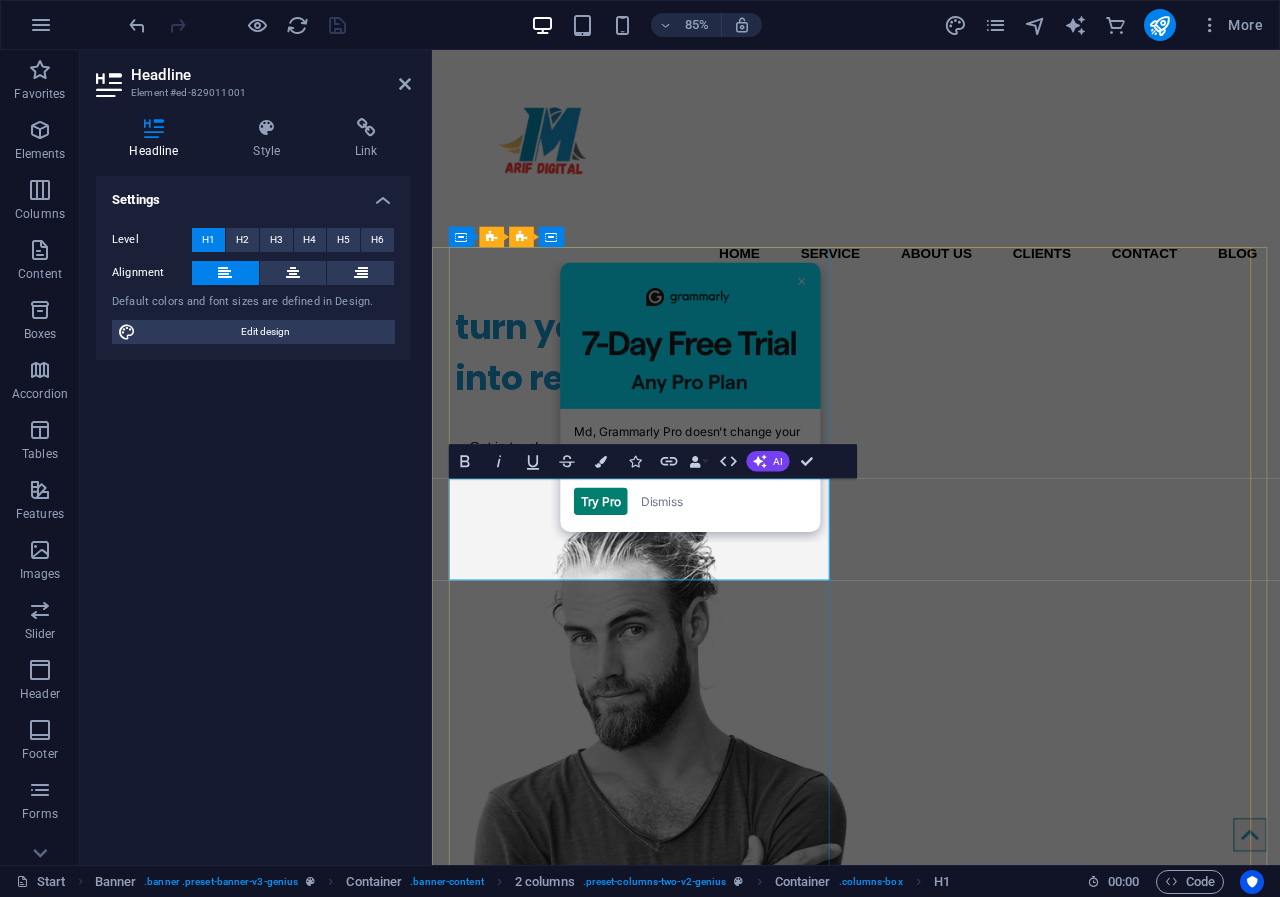 type 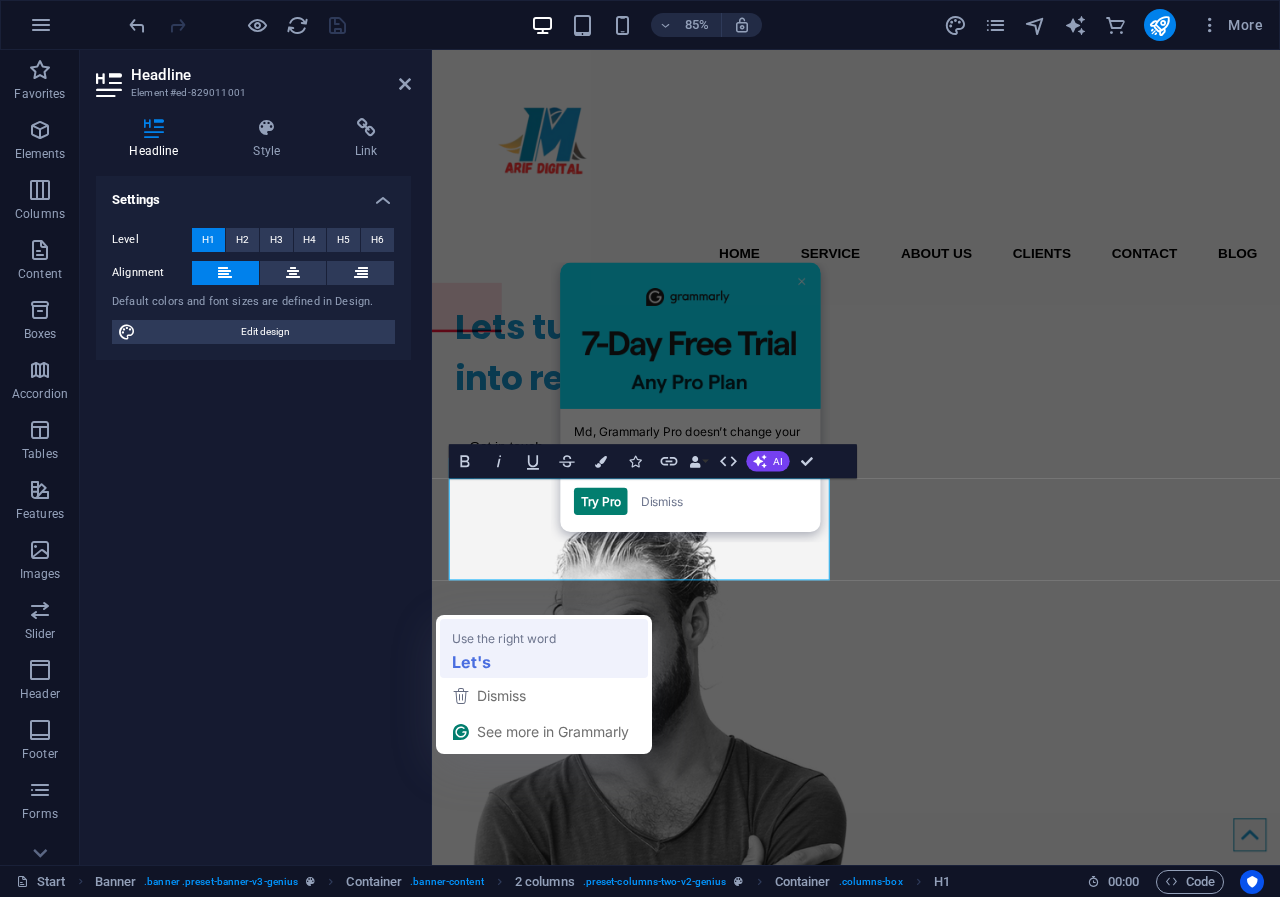click on "Let's" at bounding box center [471, 661] 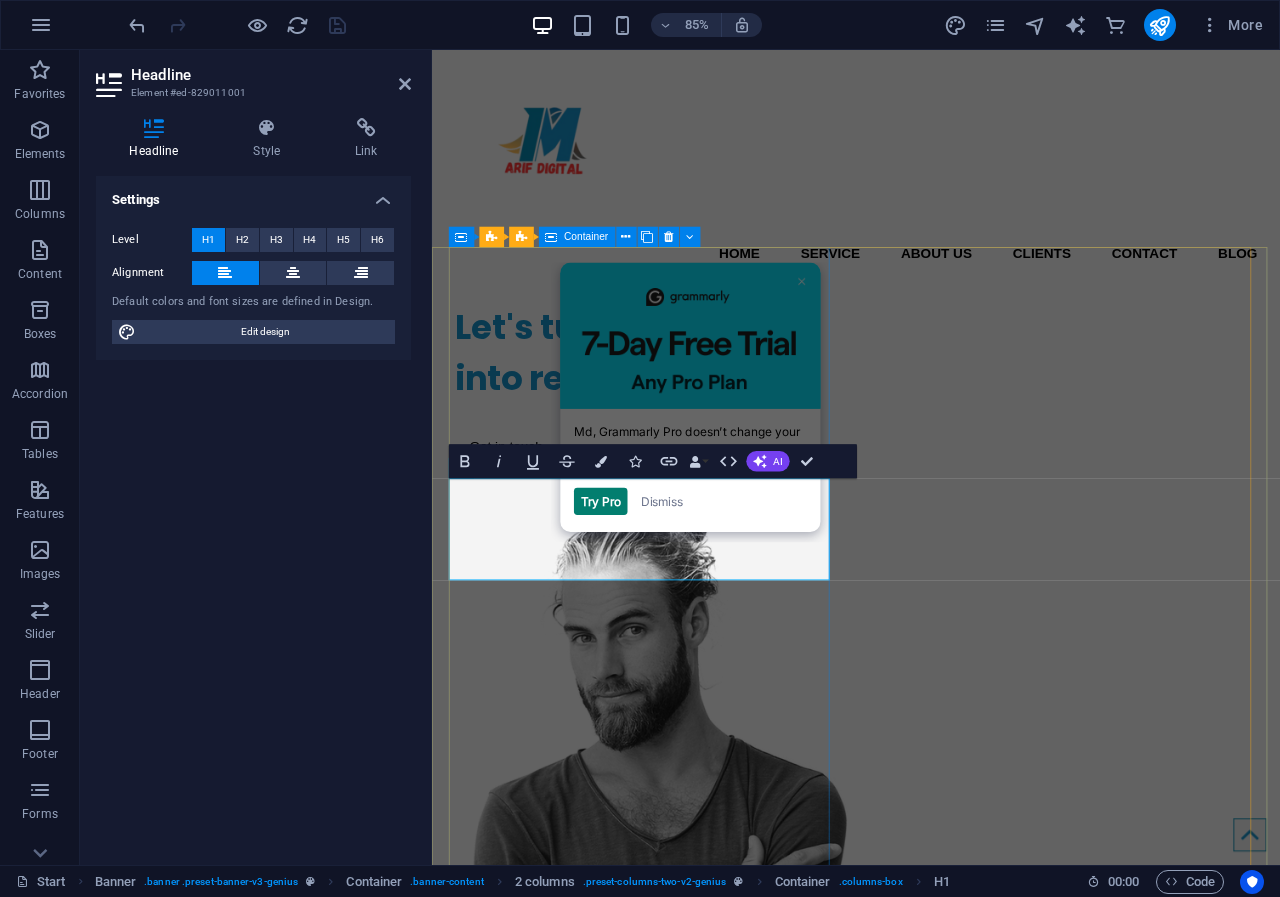 click on "Let's turn your ideas into reality  Get in touch" at bounding box center [683, 442] 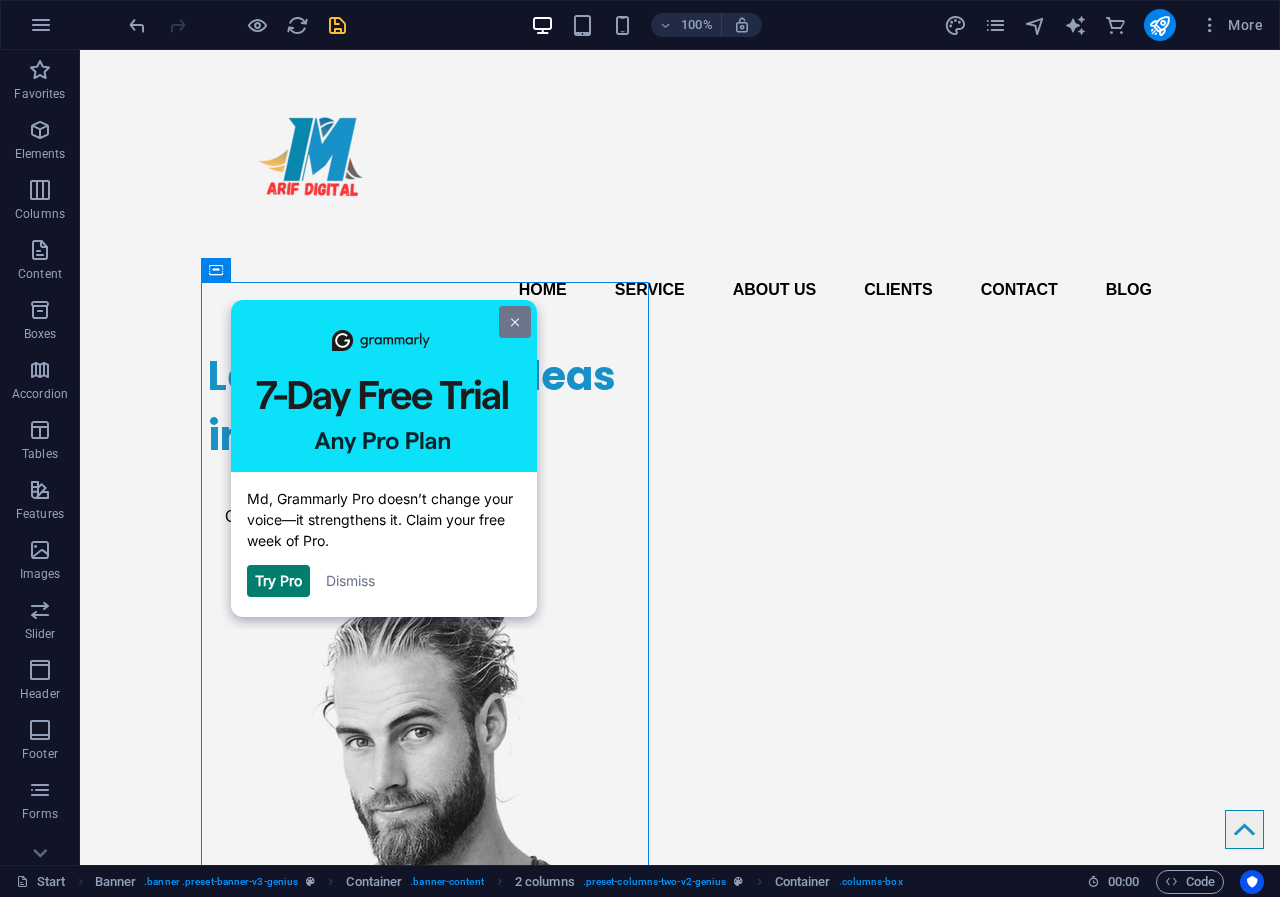 click at bounding box center [514, 322] 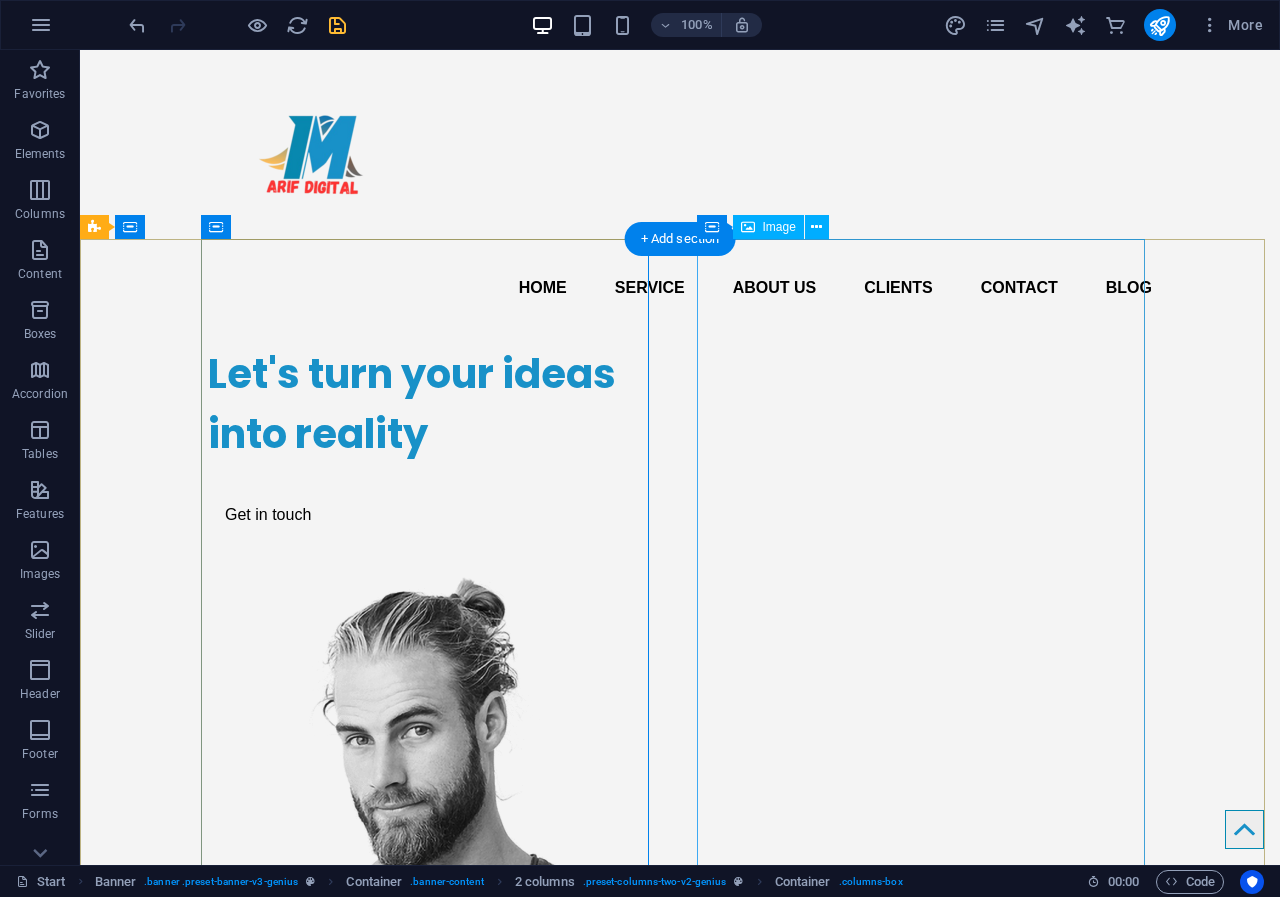 scroll, scrollTop: 0, scrollLeft: 0, axis: both 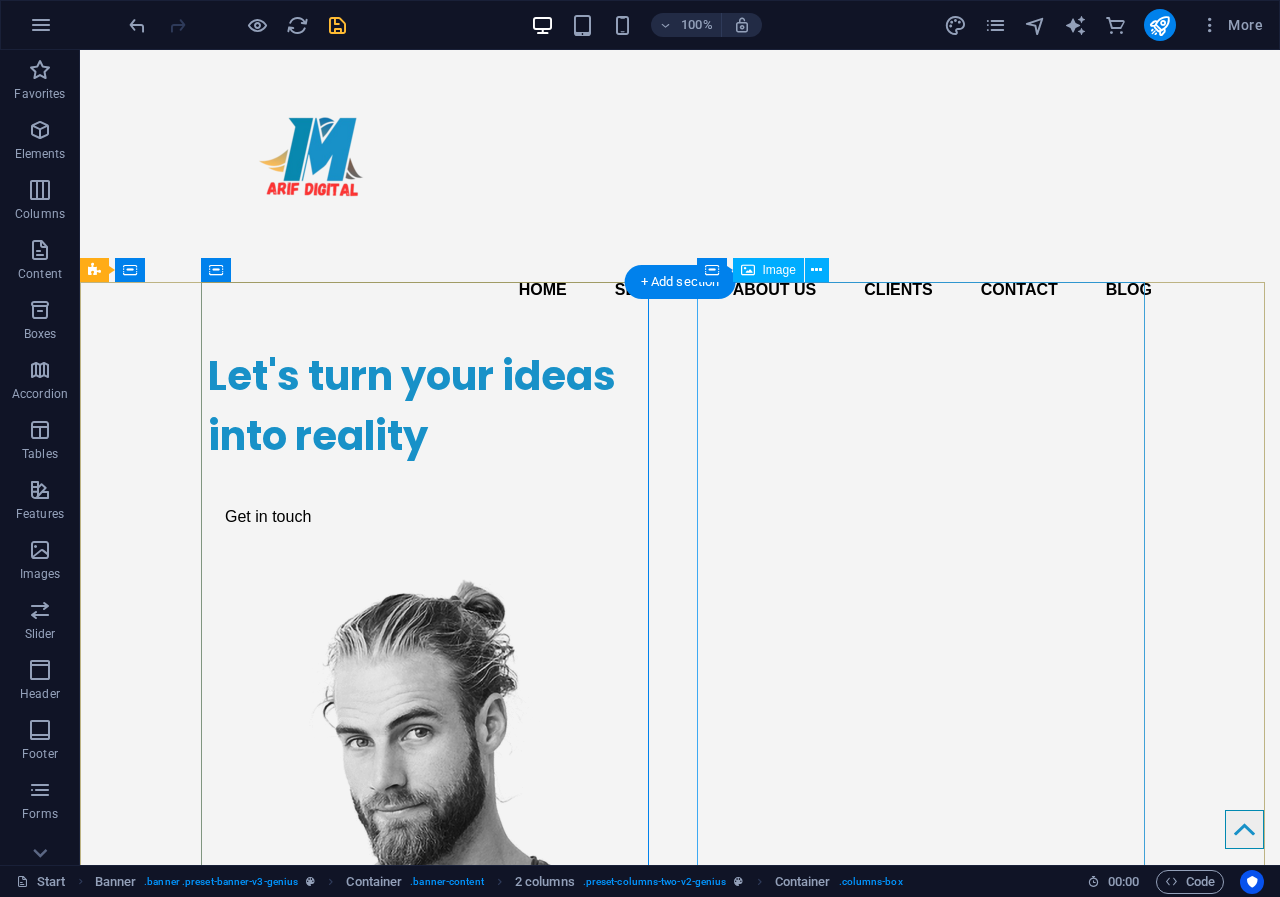 click at bounding box center [432, 958] 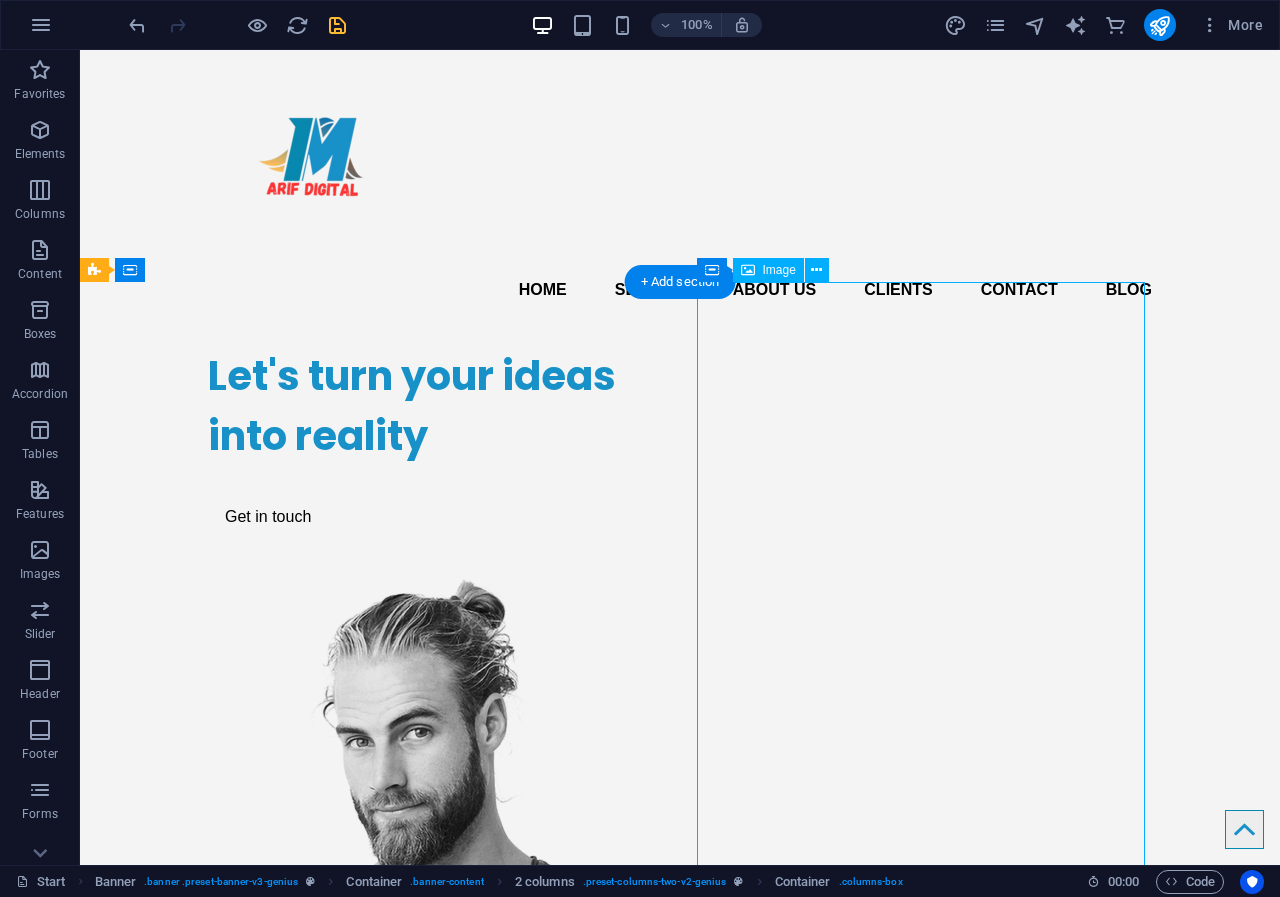click at bounding box center [432, 958] 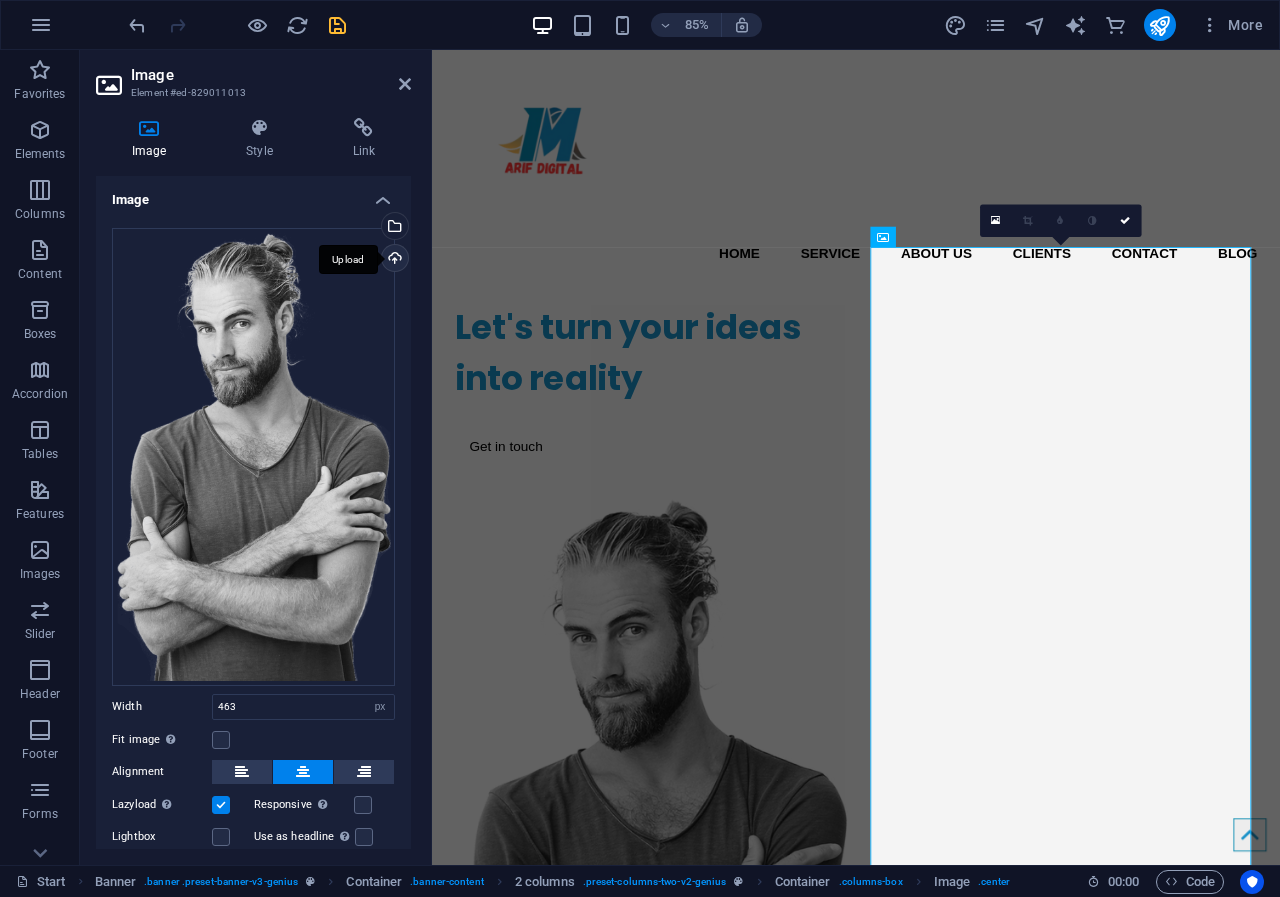 click on "Upload" at bounding box center (393, 260) 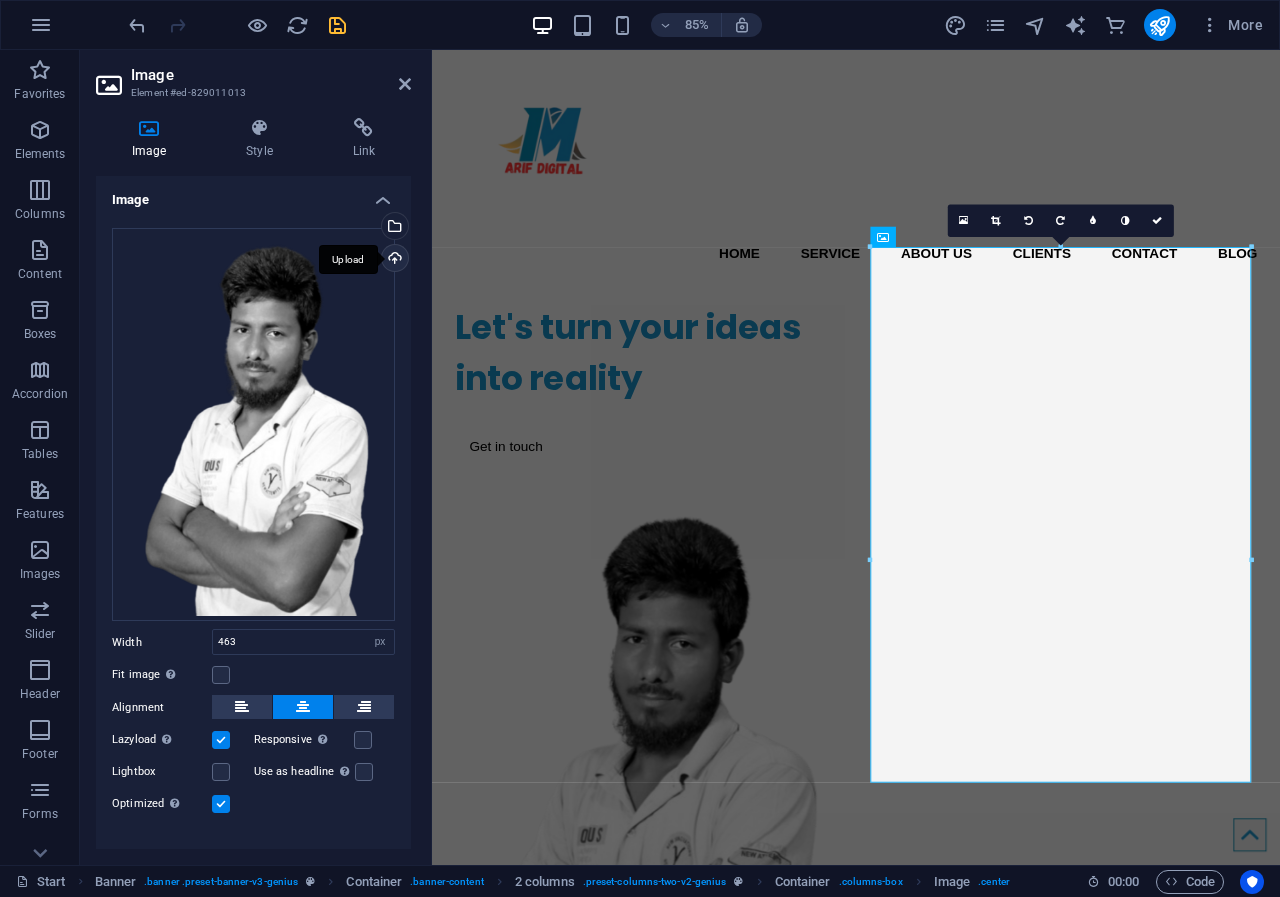 click on "Upload" at bounding box center [393, 260] 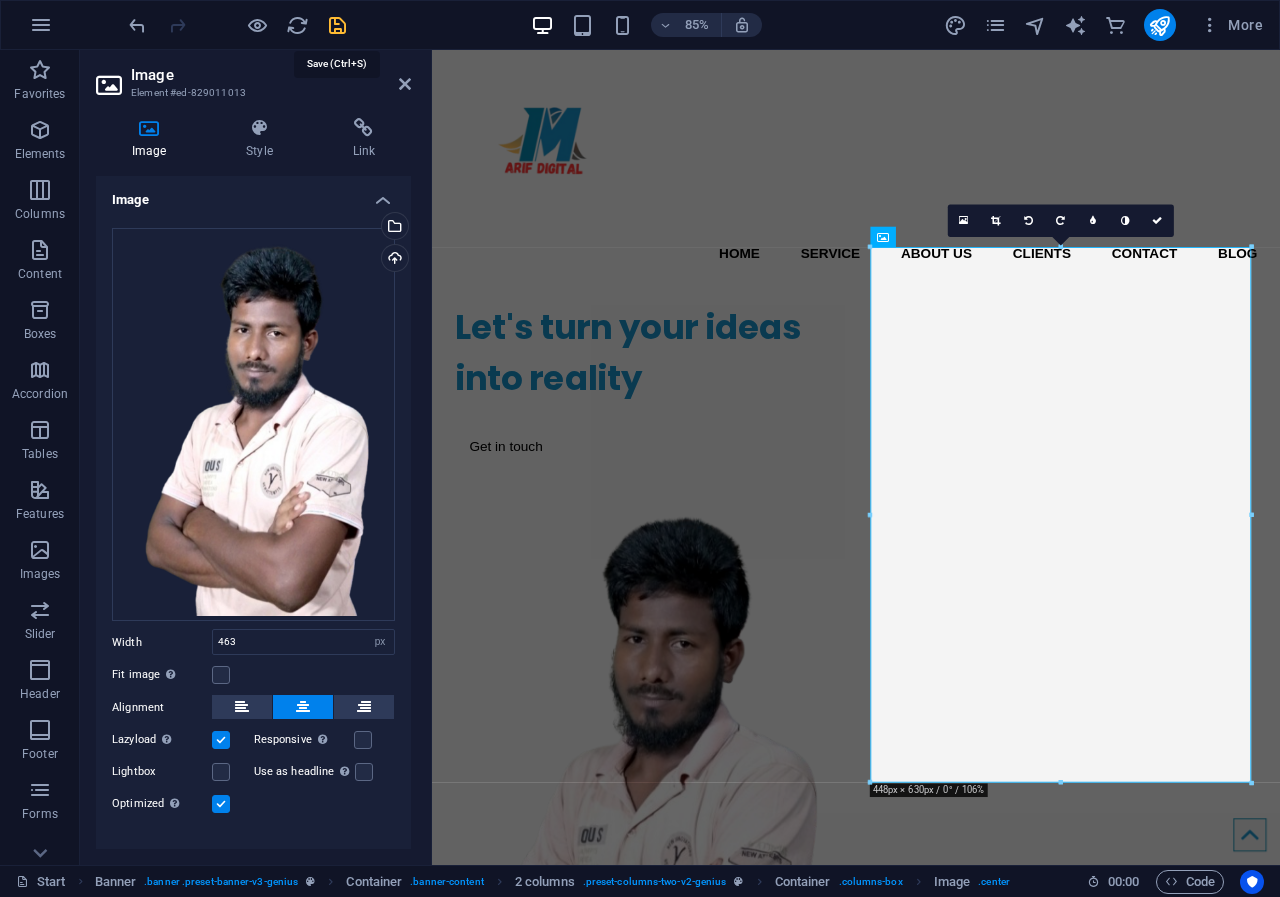 click at bounding box center (337, 25) 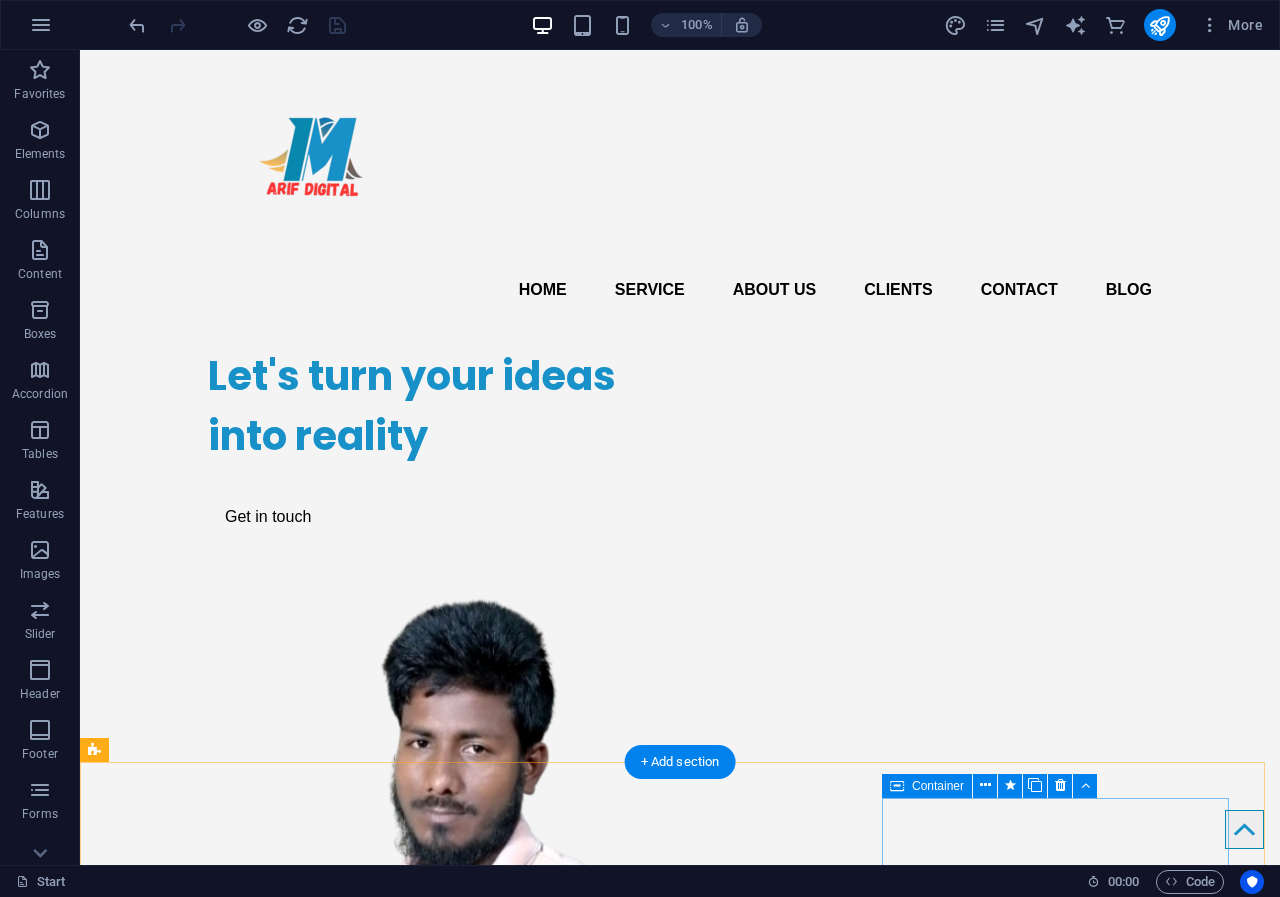 click on "Mobile apps Lorem ipsum dolor sit amet, consectetur adipisicing elit. Veritatis dolorem!" at bounding box center [292, 1726] 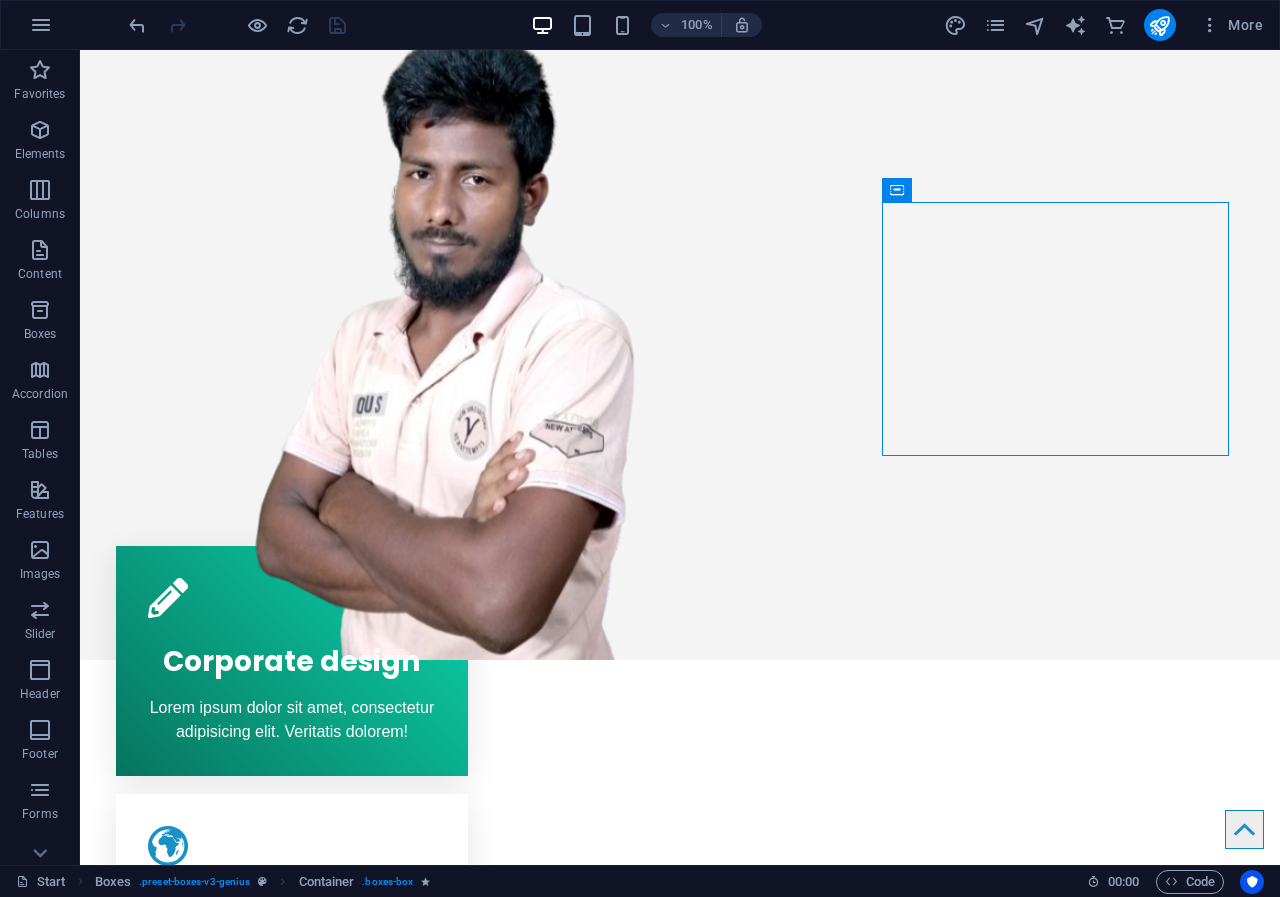scroll, scrollTop: 596, scrollLeft: 0, axis: vertical 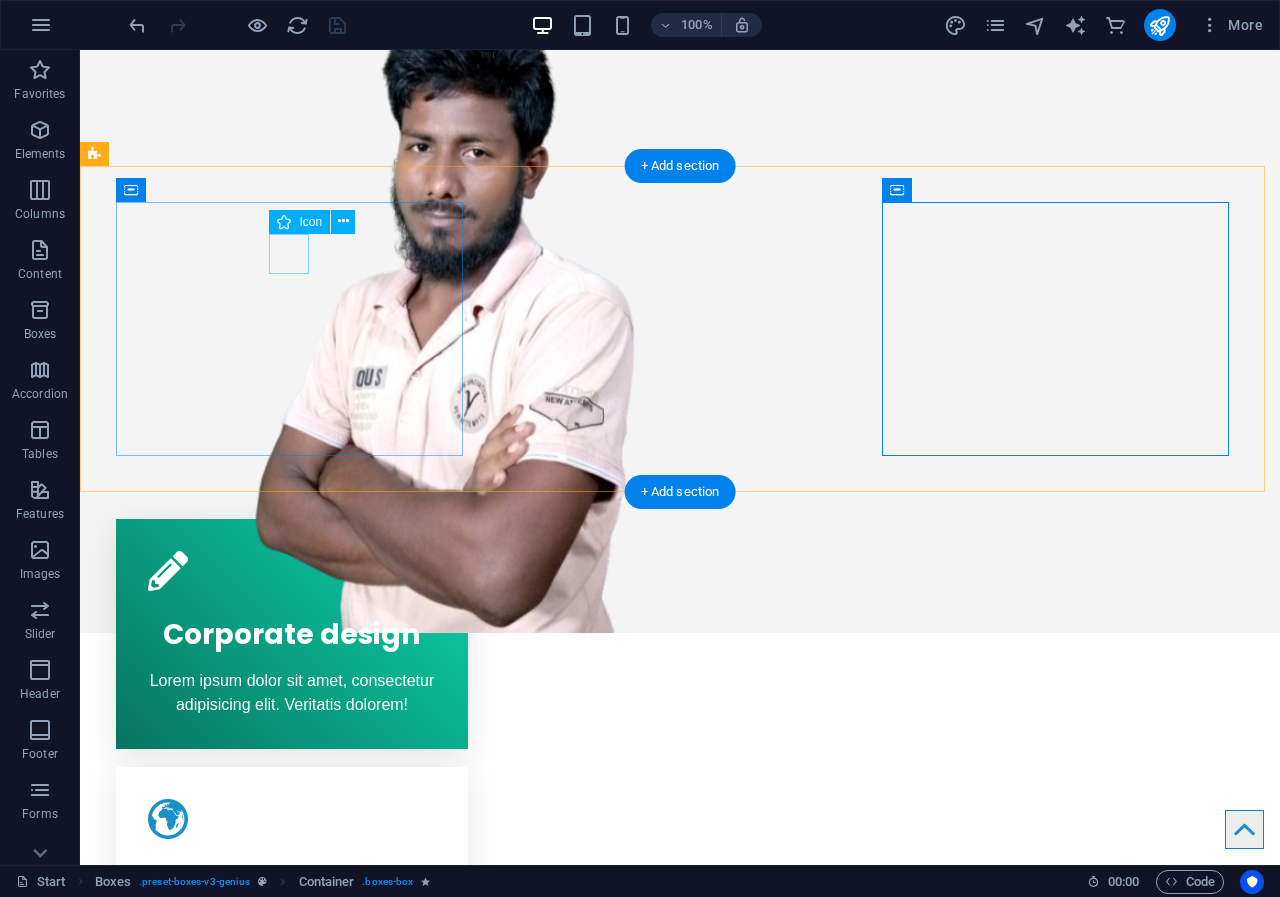 click at bounding box center [292, 571] 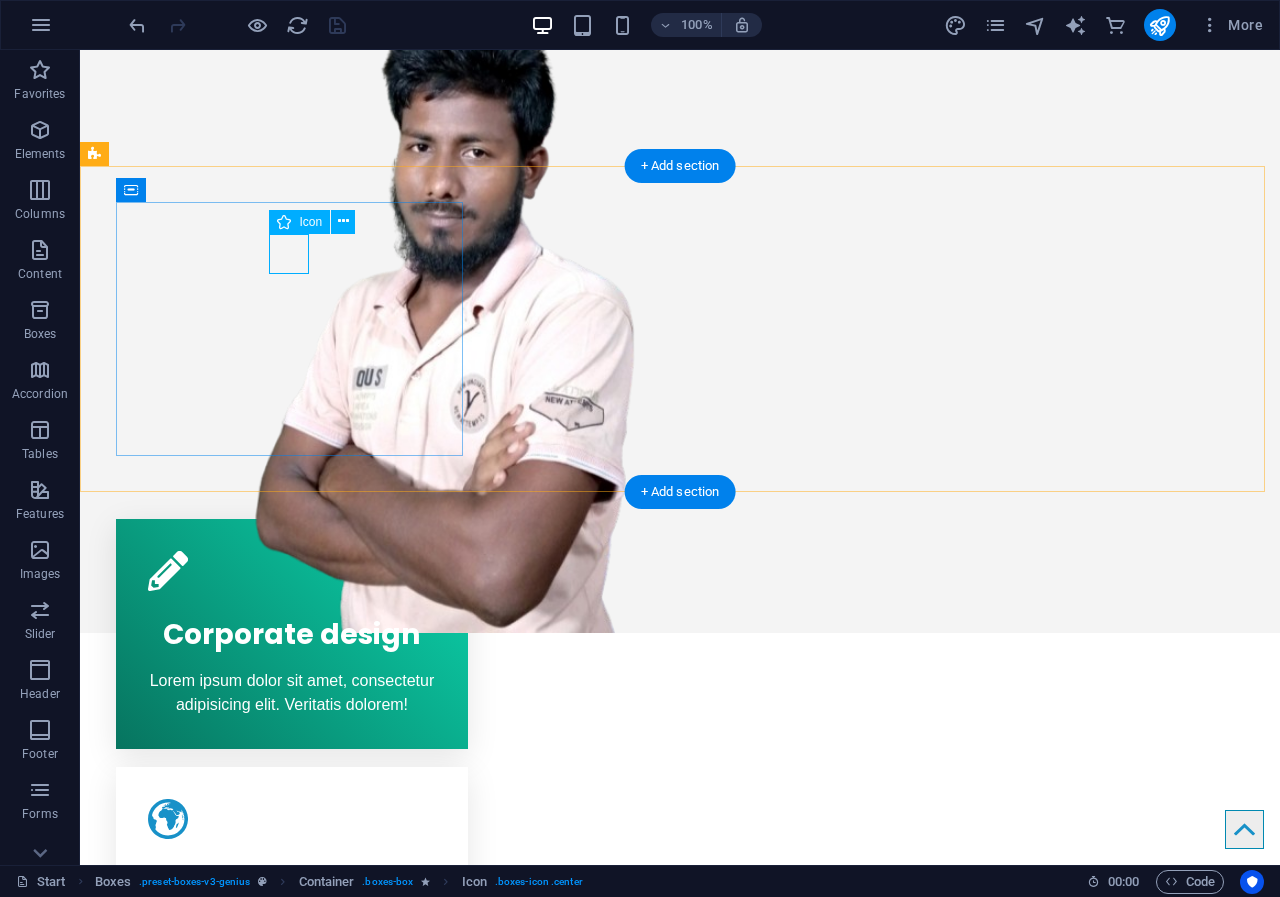 click at bounding box center (292, 571) 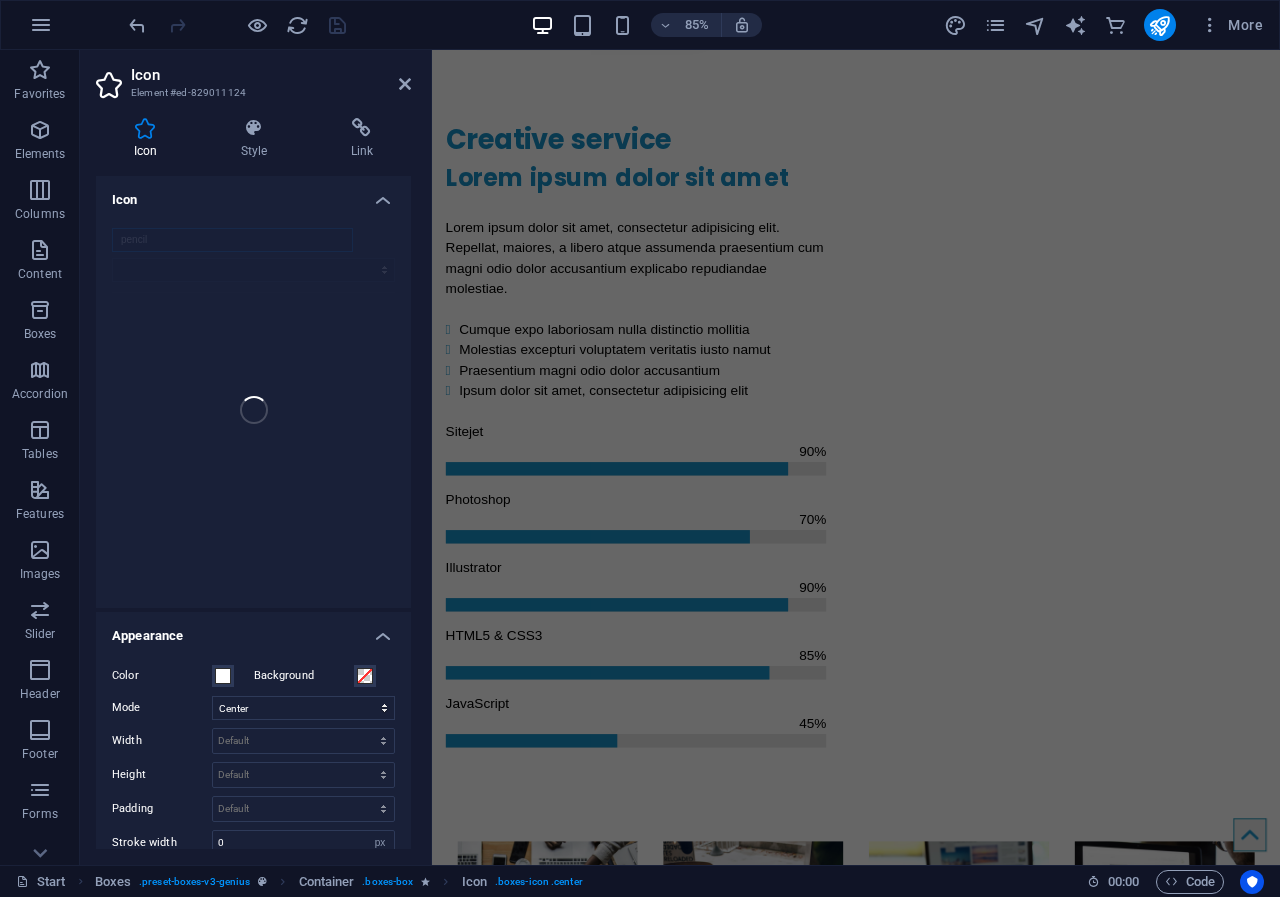 scroll, scrollTop: 2068, scrollLeft: 0, axis: vertical 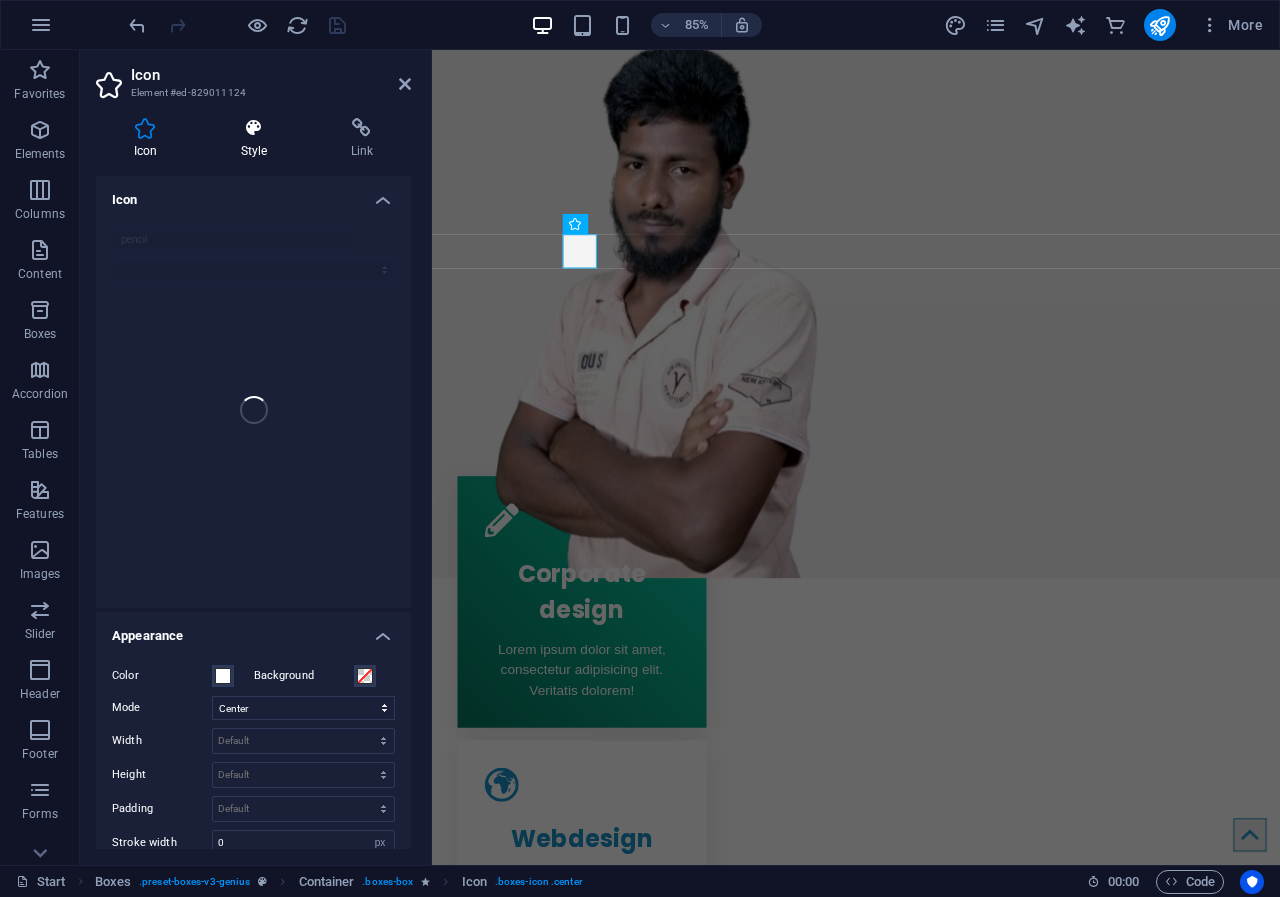 click at bounding box center (254, 128) 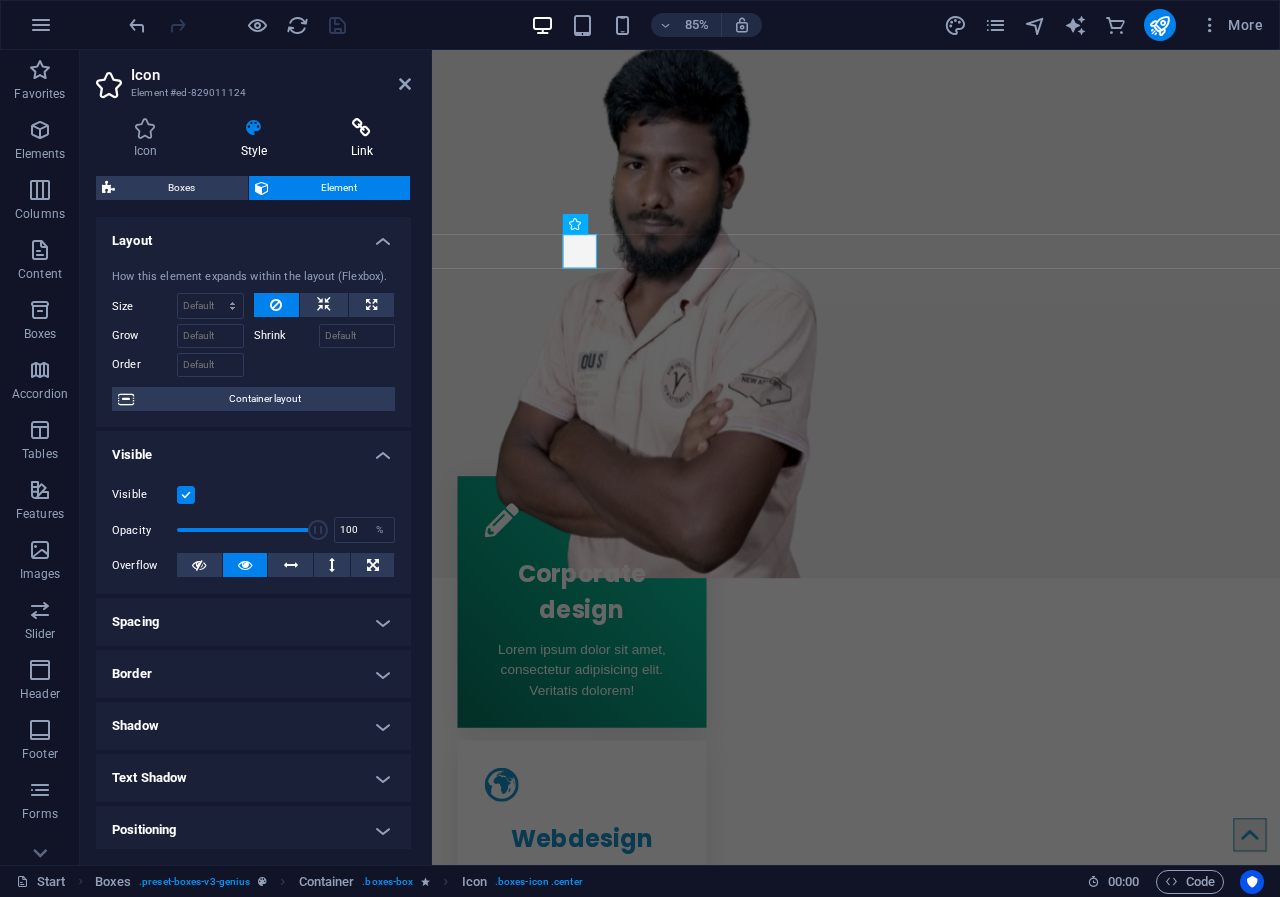 click at bounding box center [362, 128] 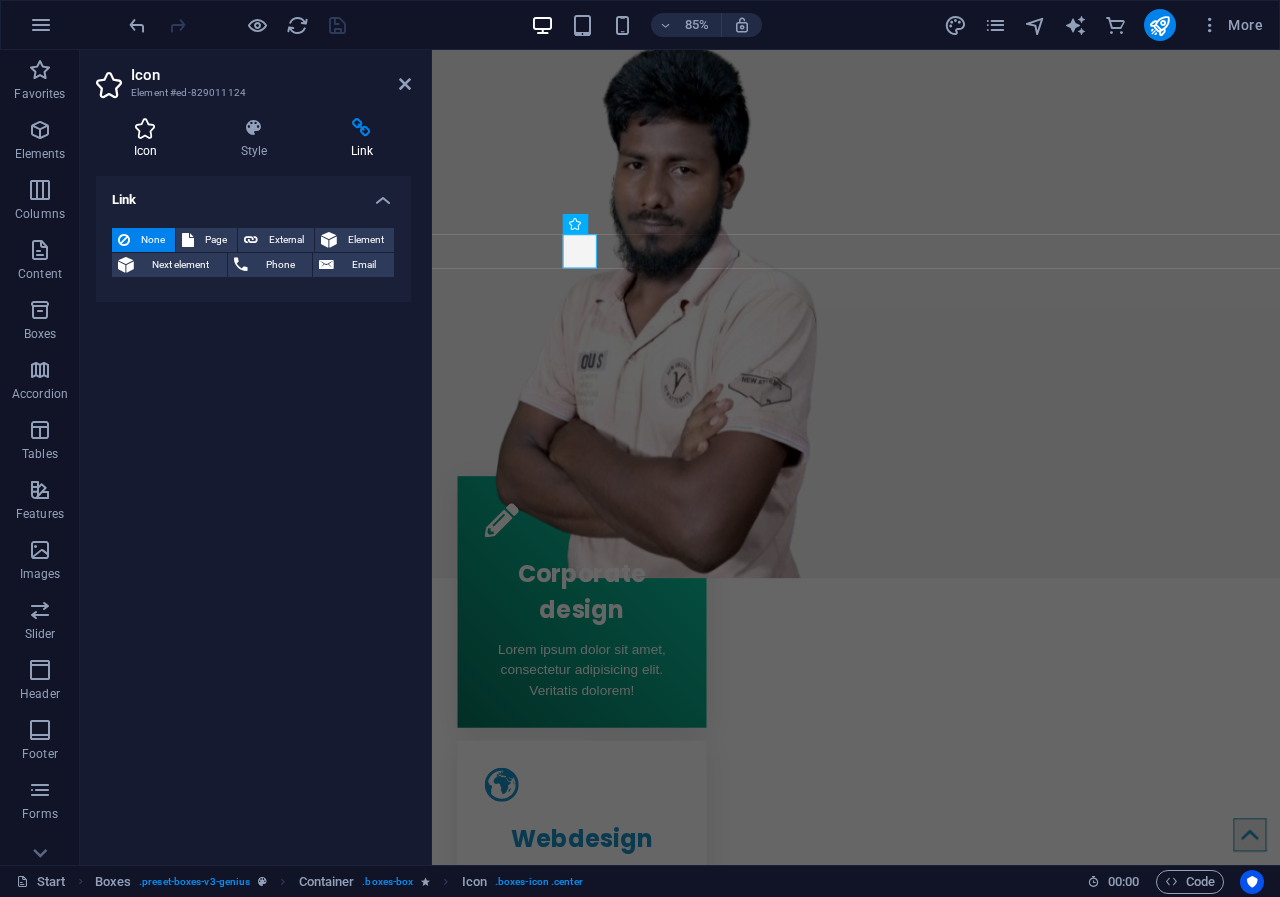 click at bounding box center [145, 128] 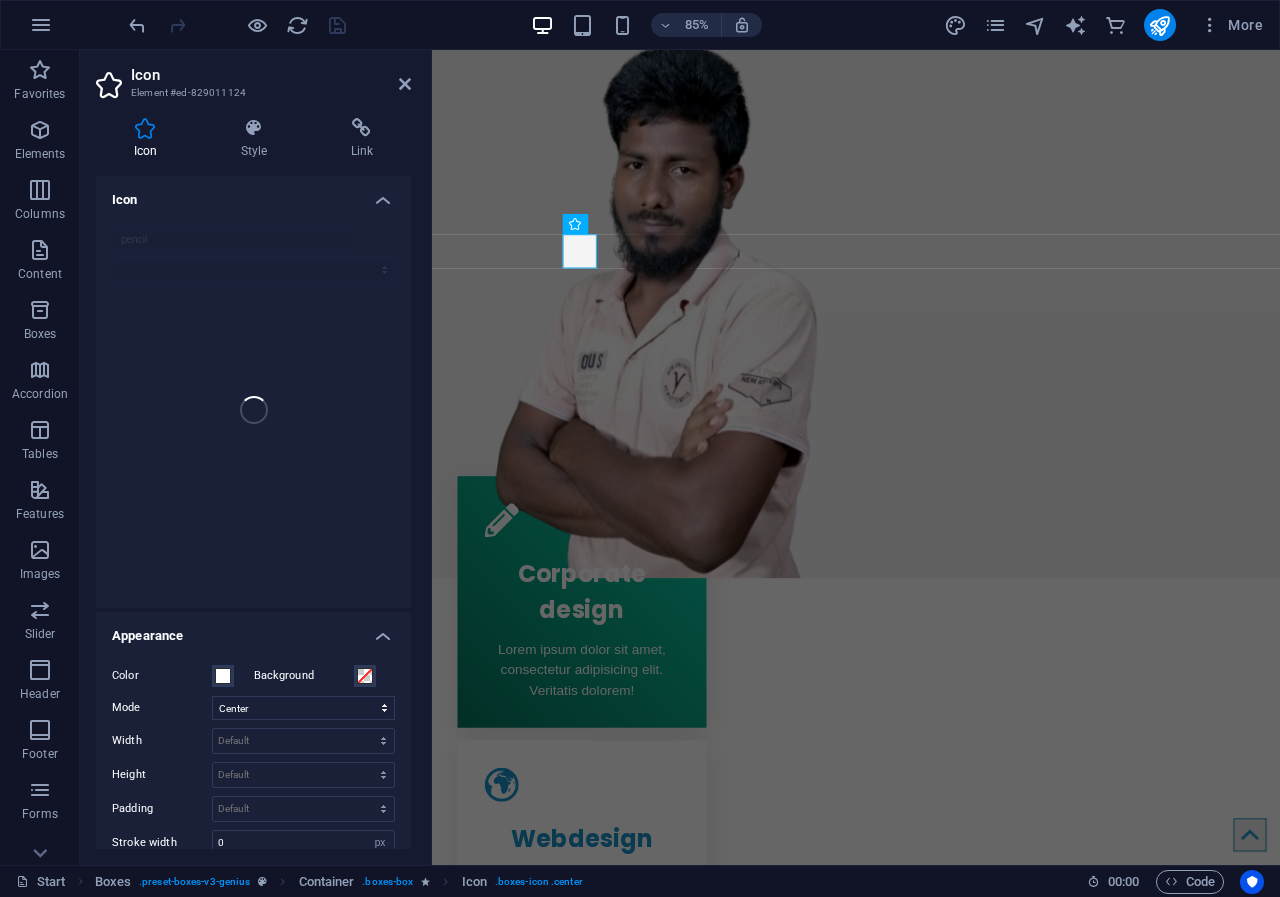 drag, startPoint x: 406, startPoint y: 366, endPoint x: 416, endPoint y: 495, distance: 129.38702 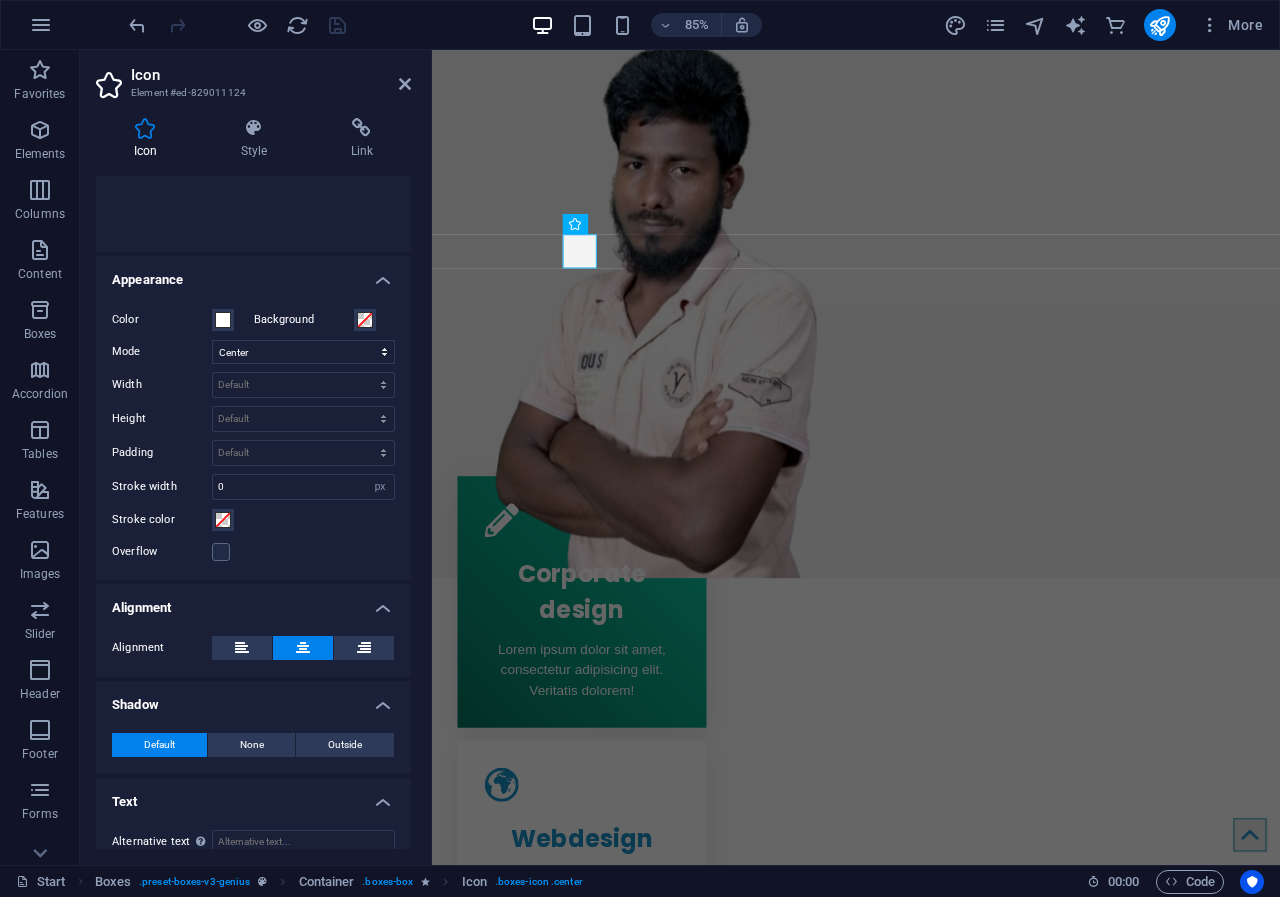 scroll, scrollTop: 375, scrollLeft: 0, axis: vertical 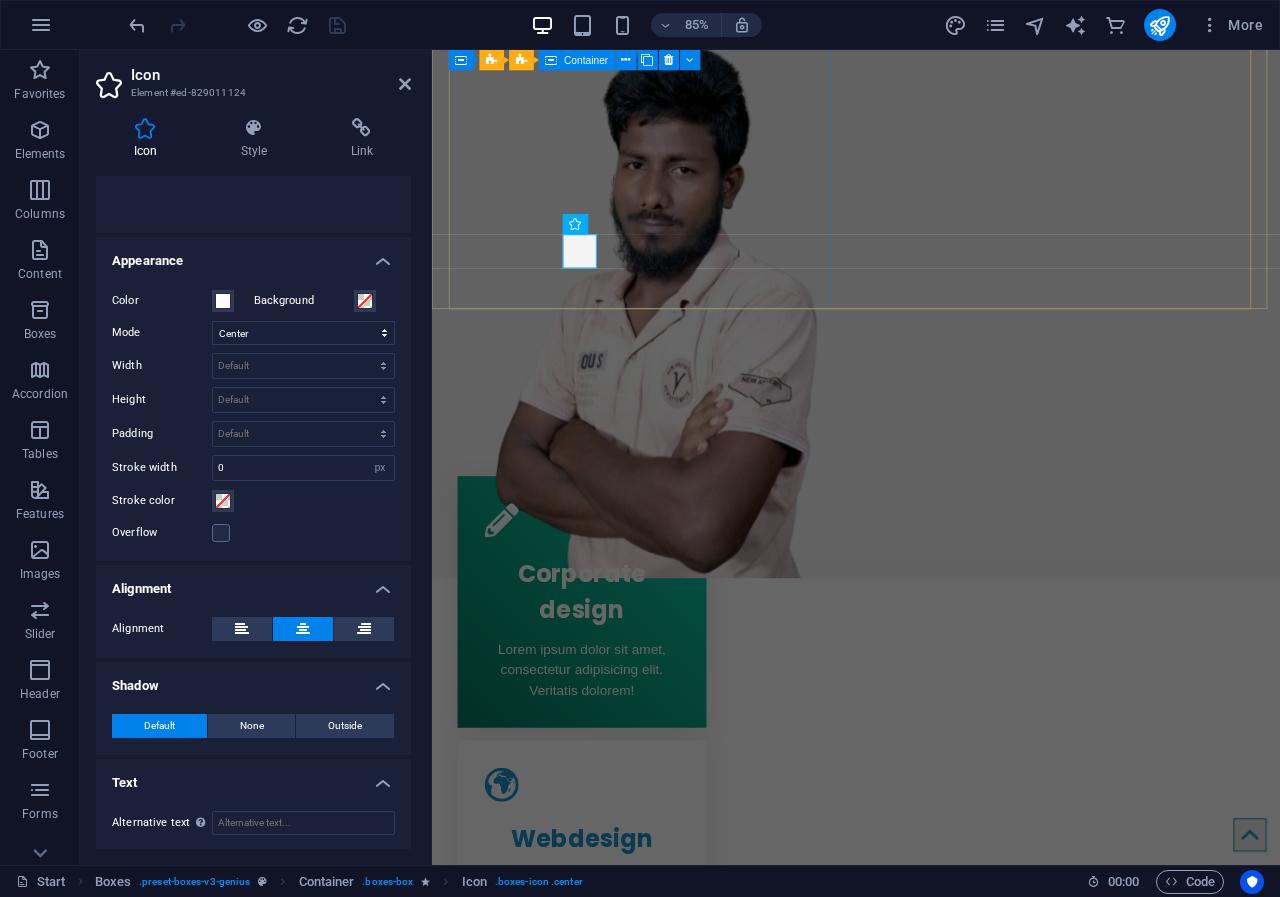 click on "Let's turn your ideas into reality Get in touch" at bounding box center [683, -115] 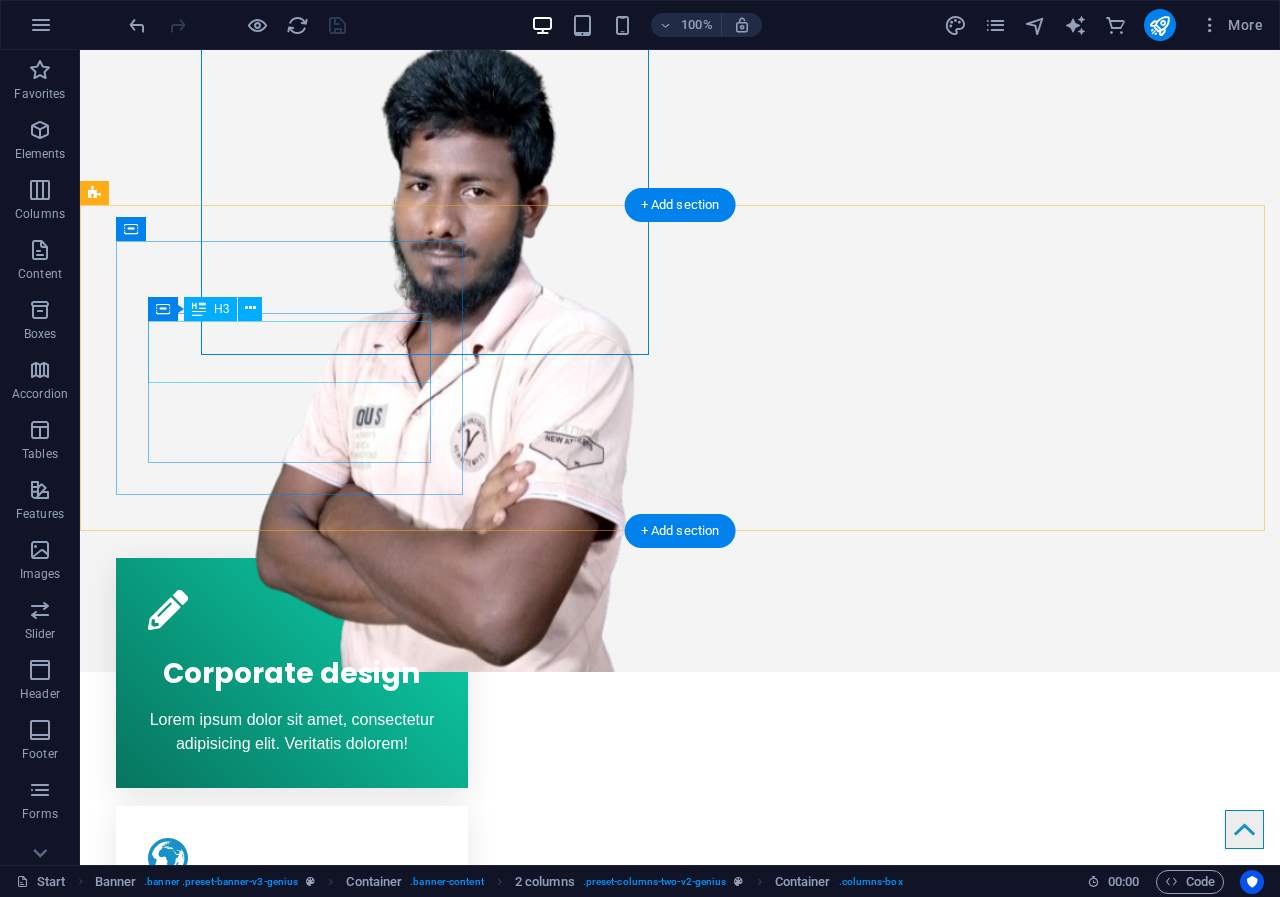 click on "Corporate design" at bounding box center (292, 669) 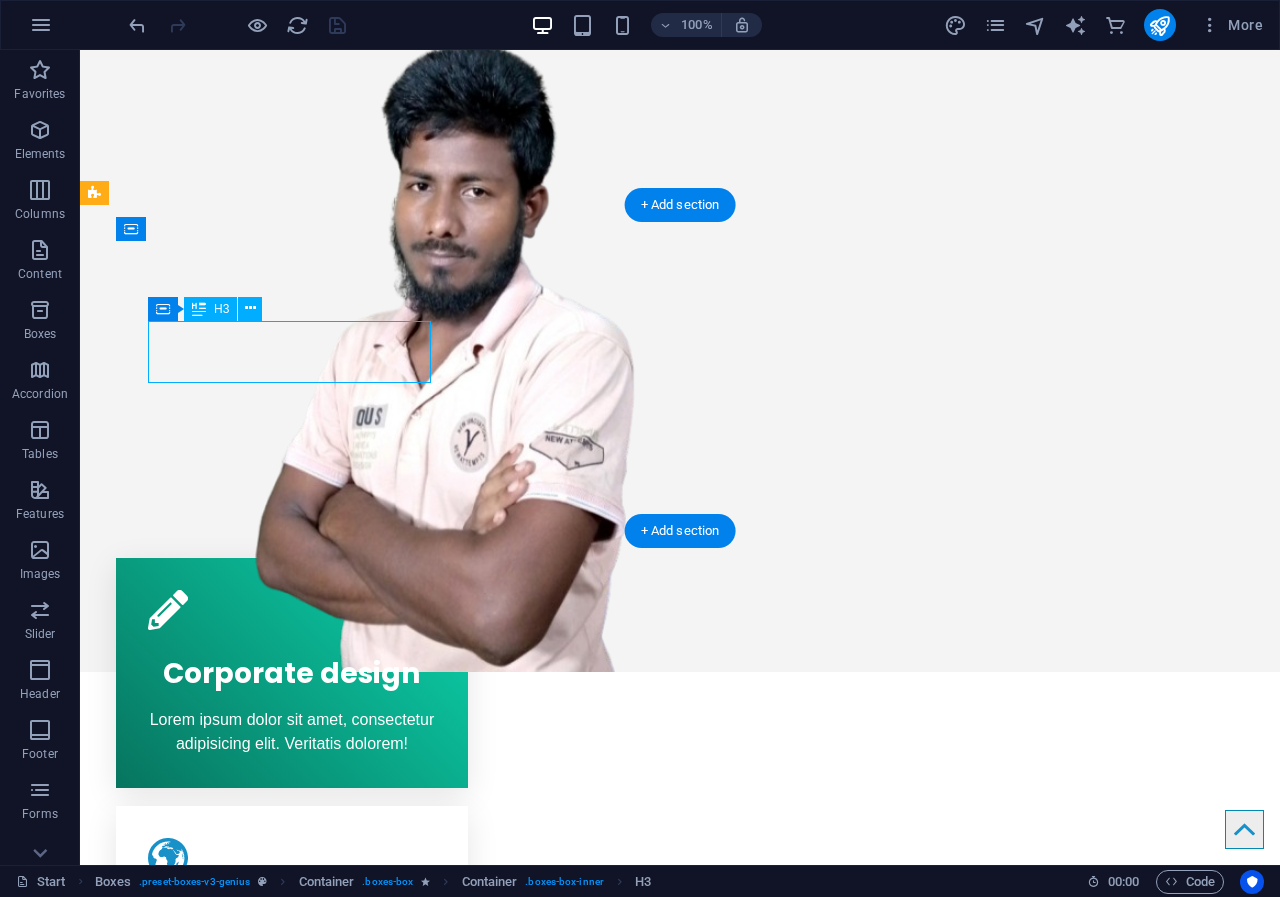 click on "Corporate design" at bounding box center (292, 669) 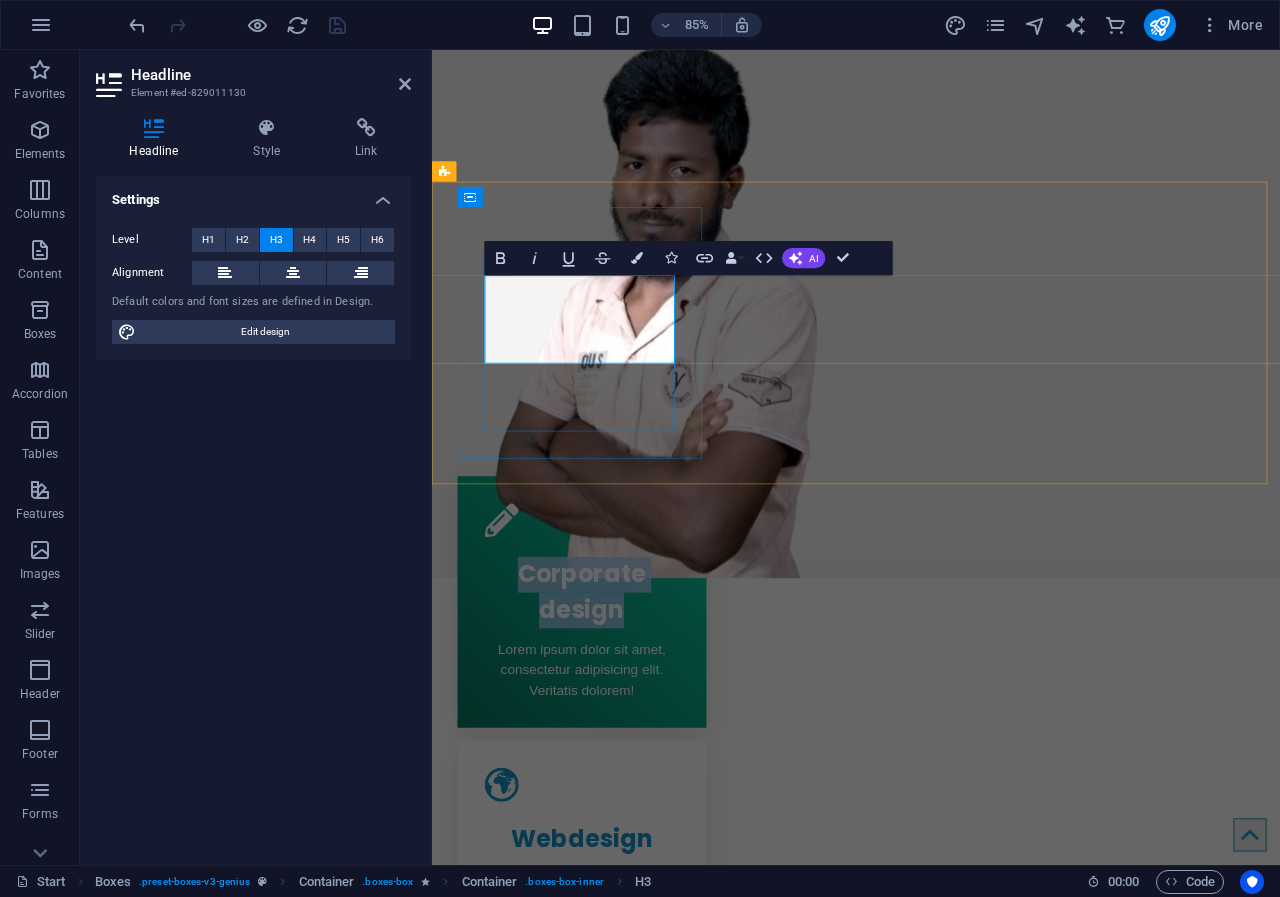 type 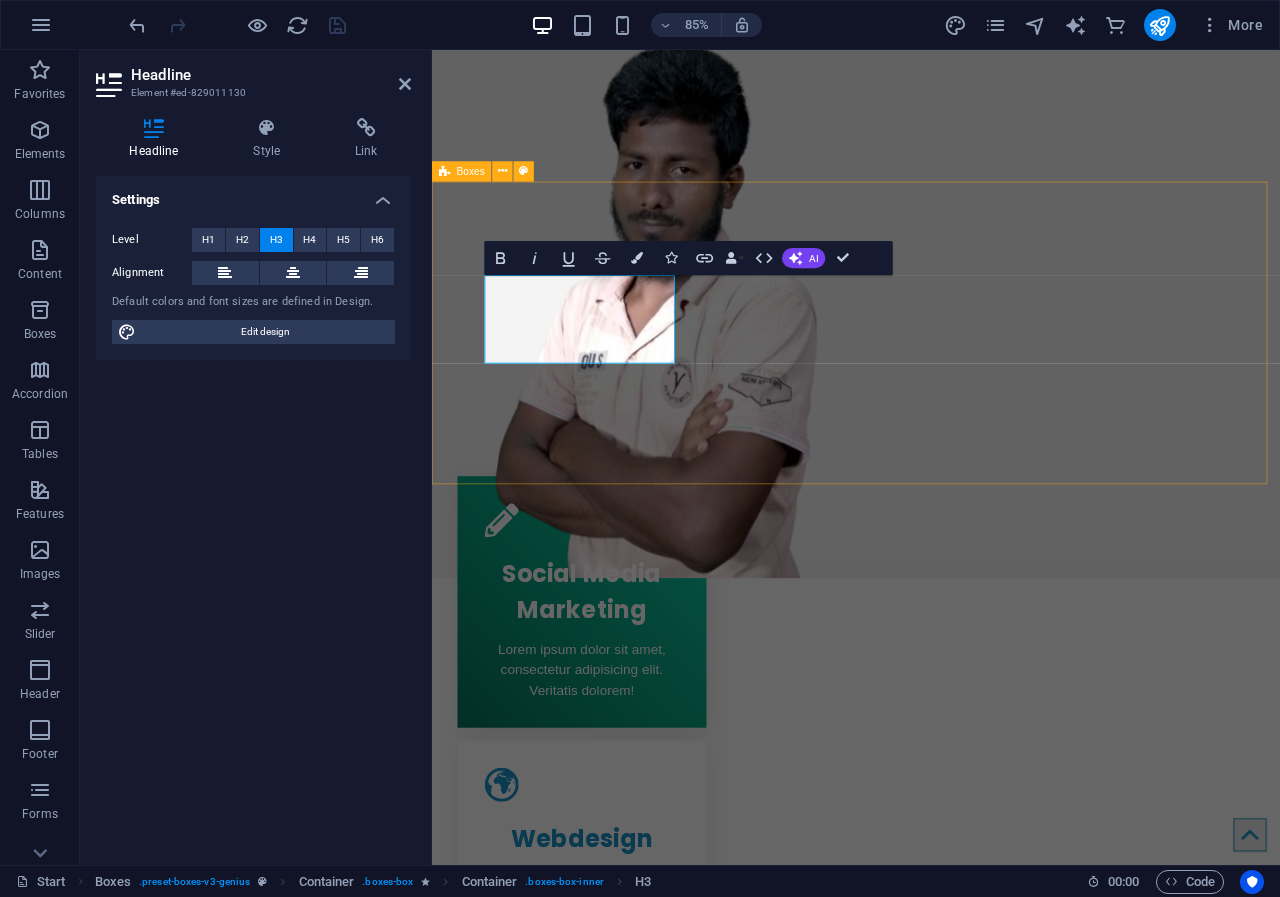 click on "Social Media Marketing Lorem ipsum dolor sit amet, consectetur adipisicing elit. Veritatis dolorem! Webdesign Lorem ipsum dolor sit amet, consectetur adipisicing elit. Veritatis dolorem! Mobile apps Lorem ipsum dolor sit amet, consectetur adipisicing elit. Veritatis dolorem!" at bounding box center (931, 969) 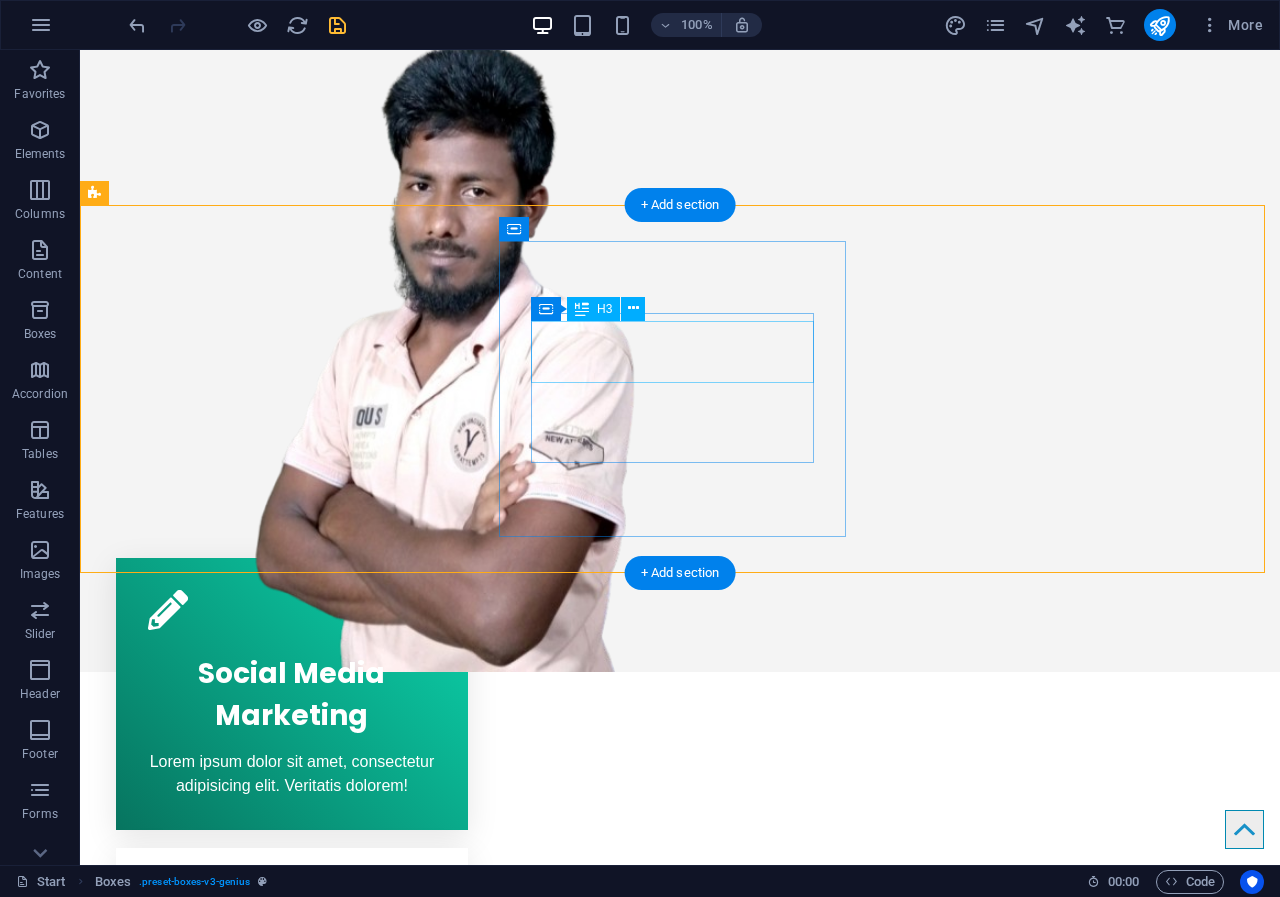 click on "Webdesign" at bounding box center [292, 959] 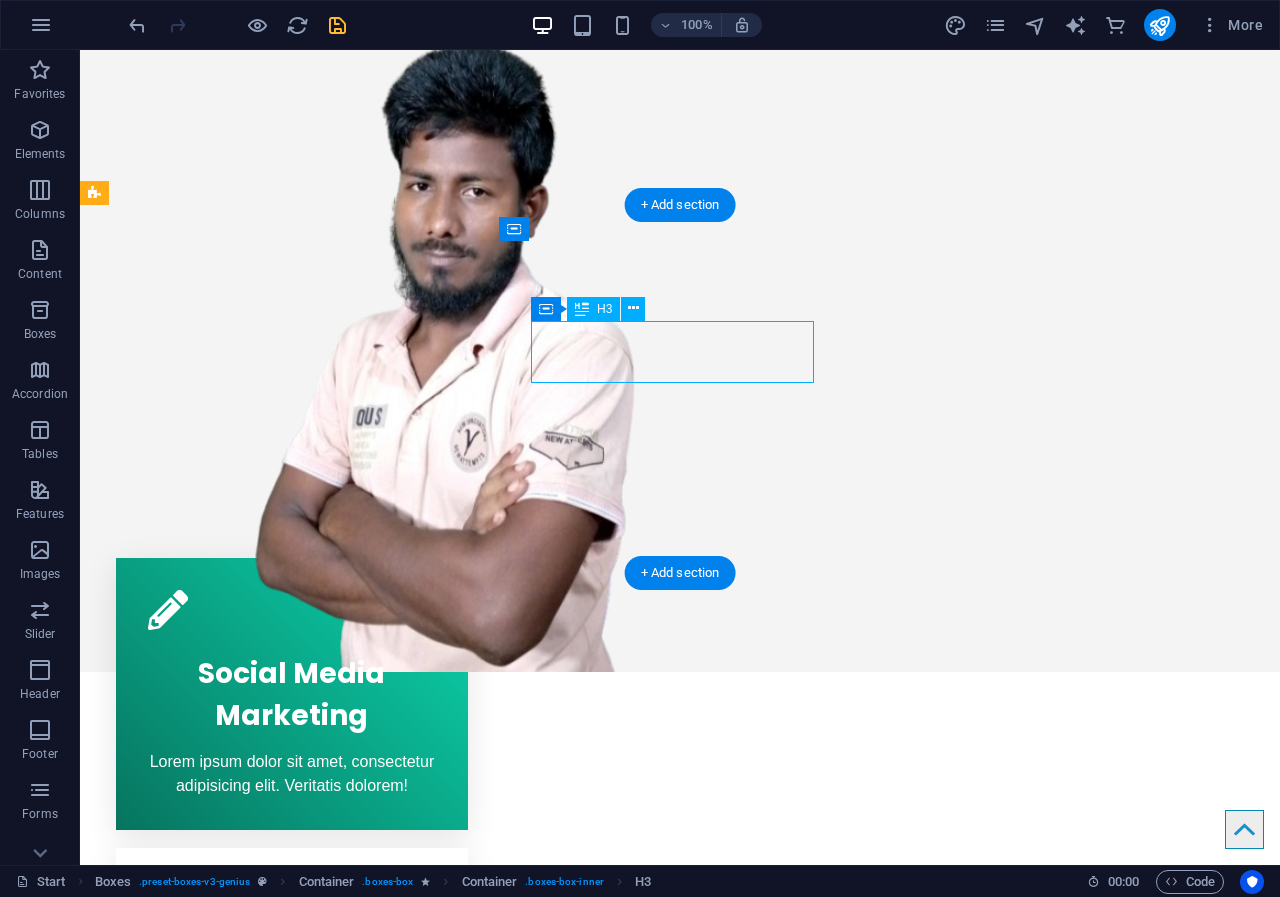 click on "Webdesign" at bounding box center [292, 959] 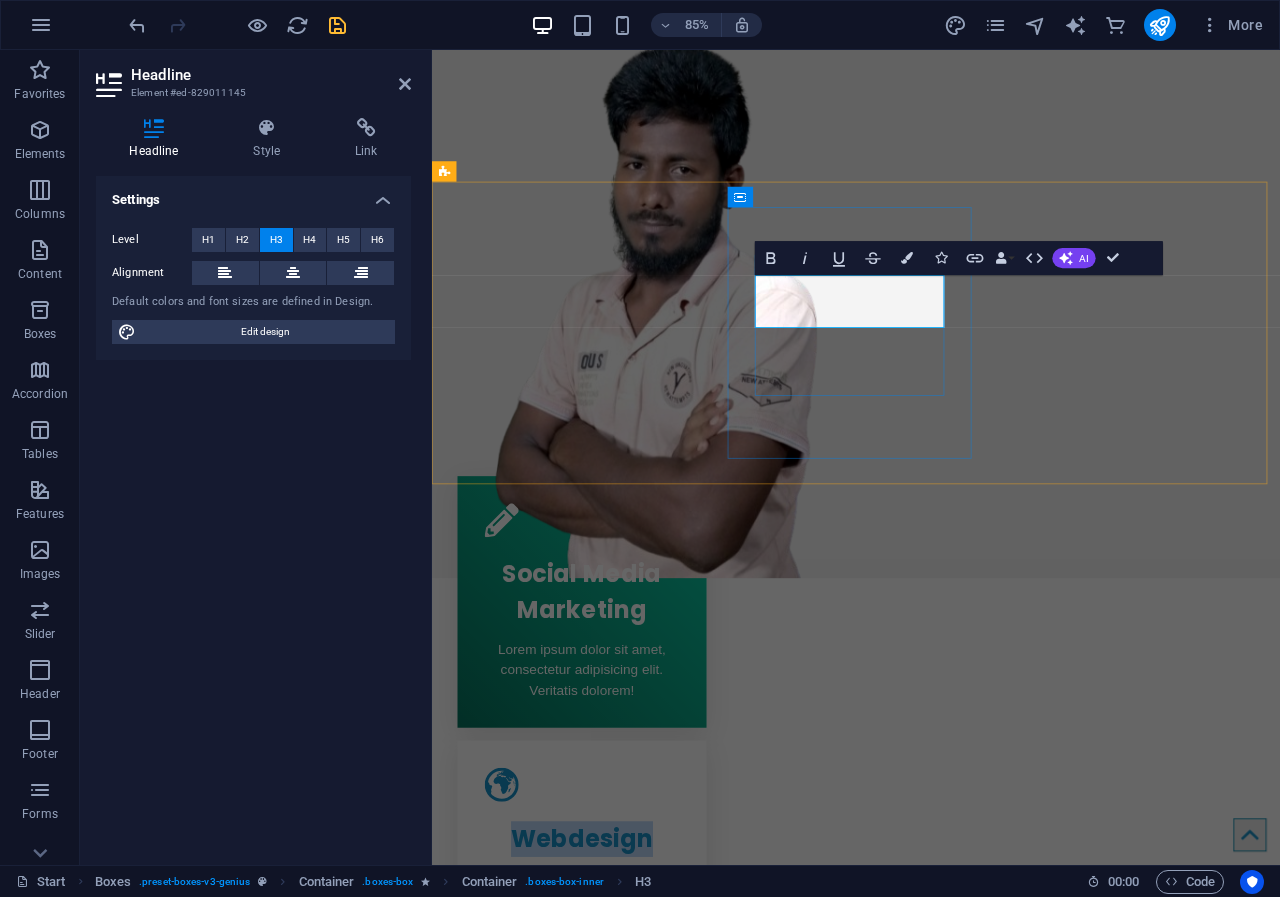 type 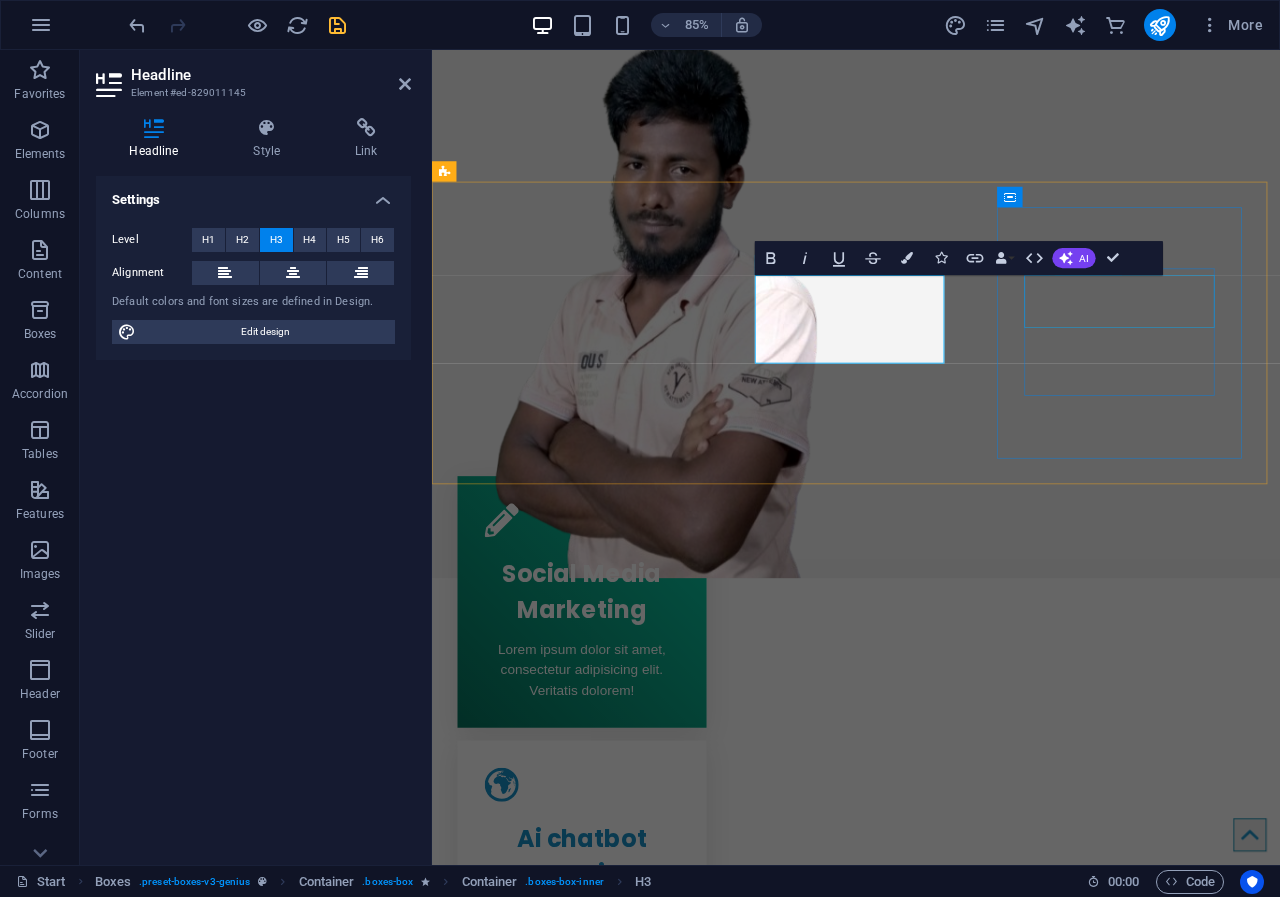 drag, startPoint x: 1220, startPoint y: 351, endPoint x: 1456, endPoint y: 306, distance: 240.25195 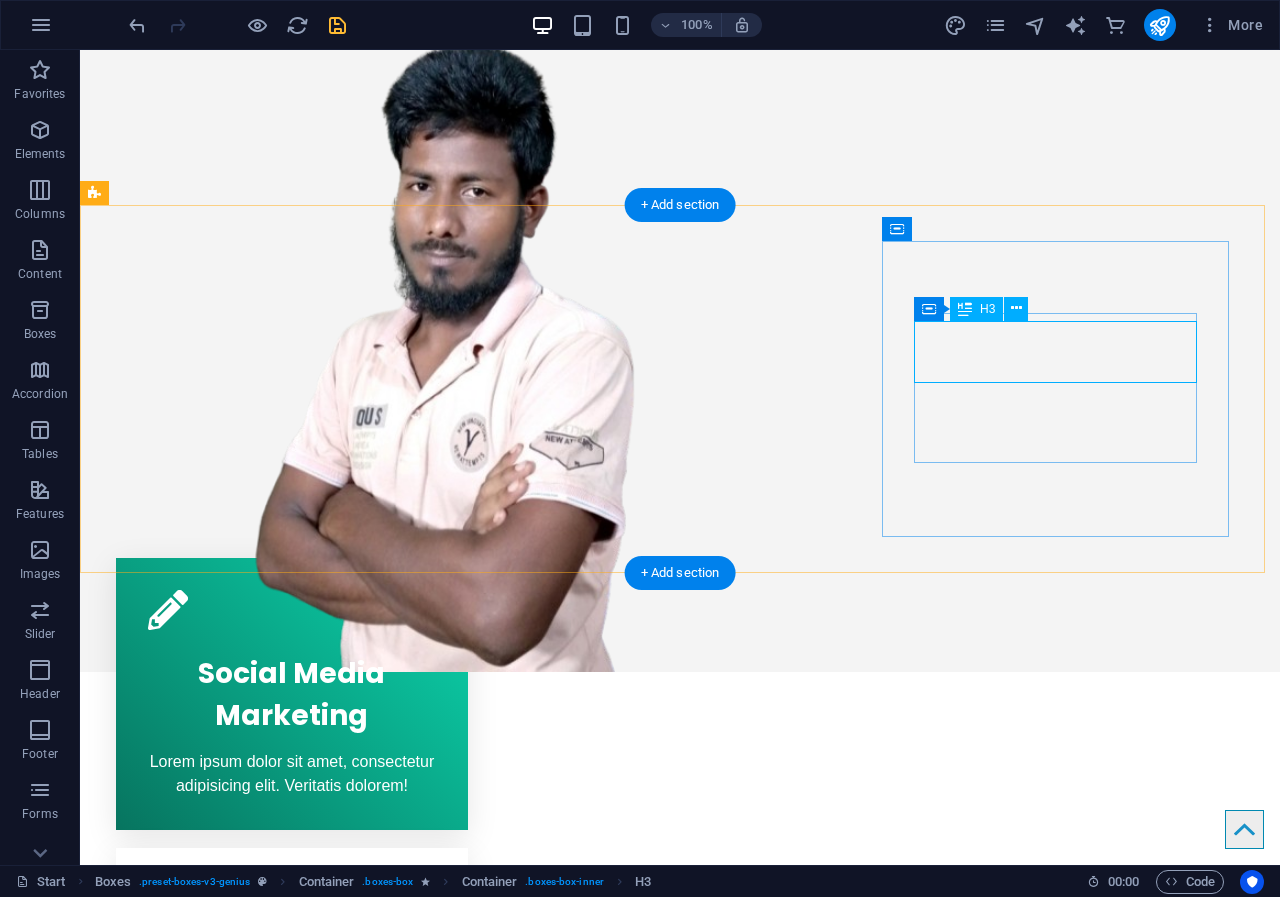 click on "Mobile apps" at bounding box center [292, 1207] 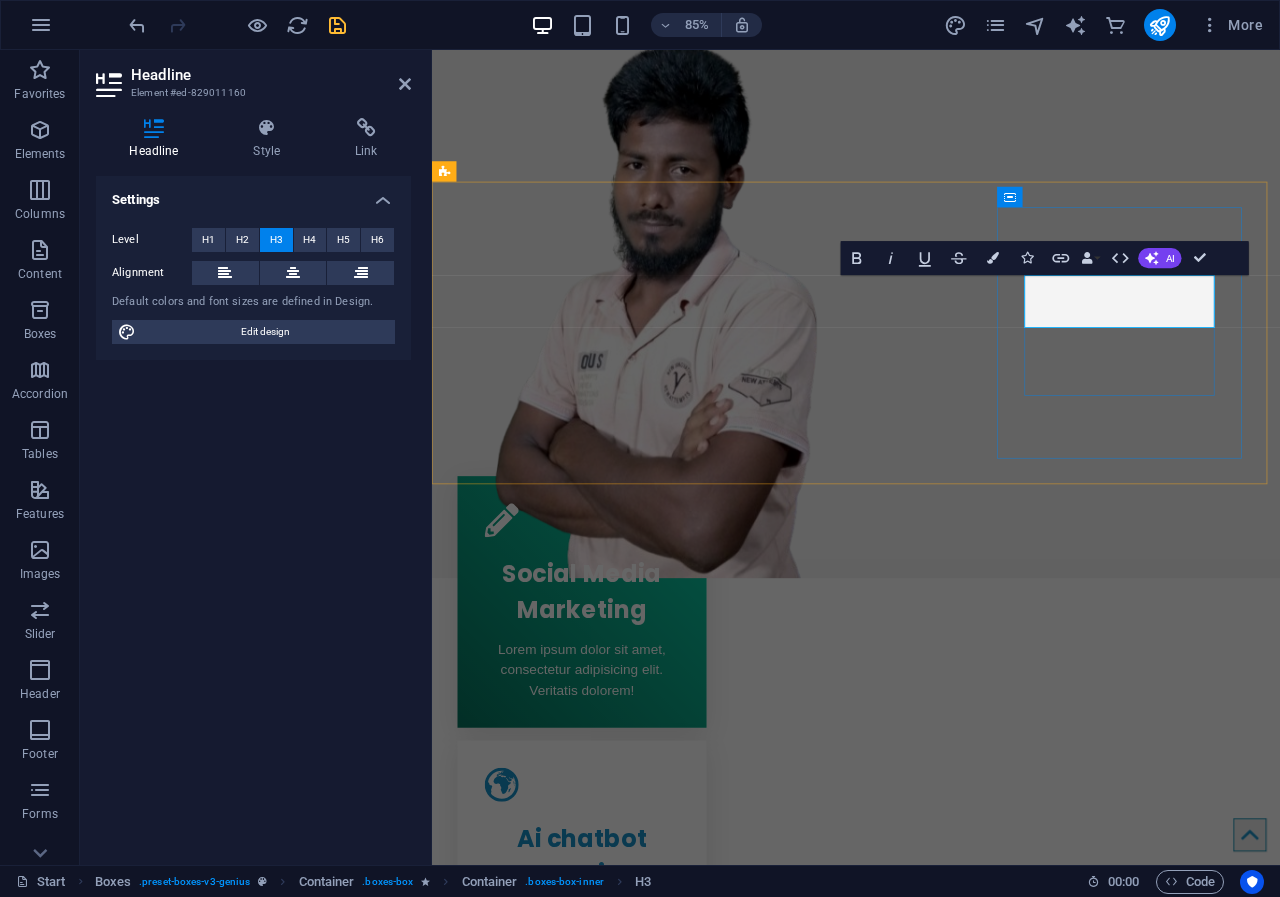 type 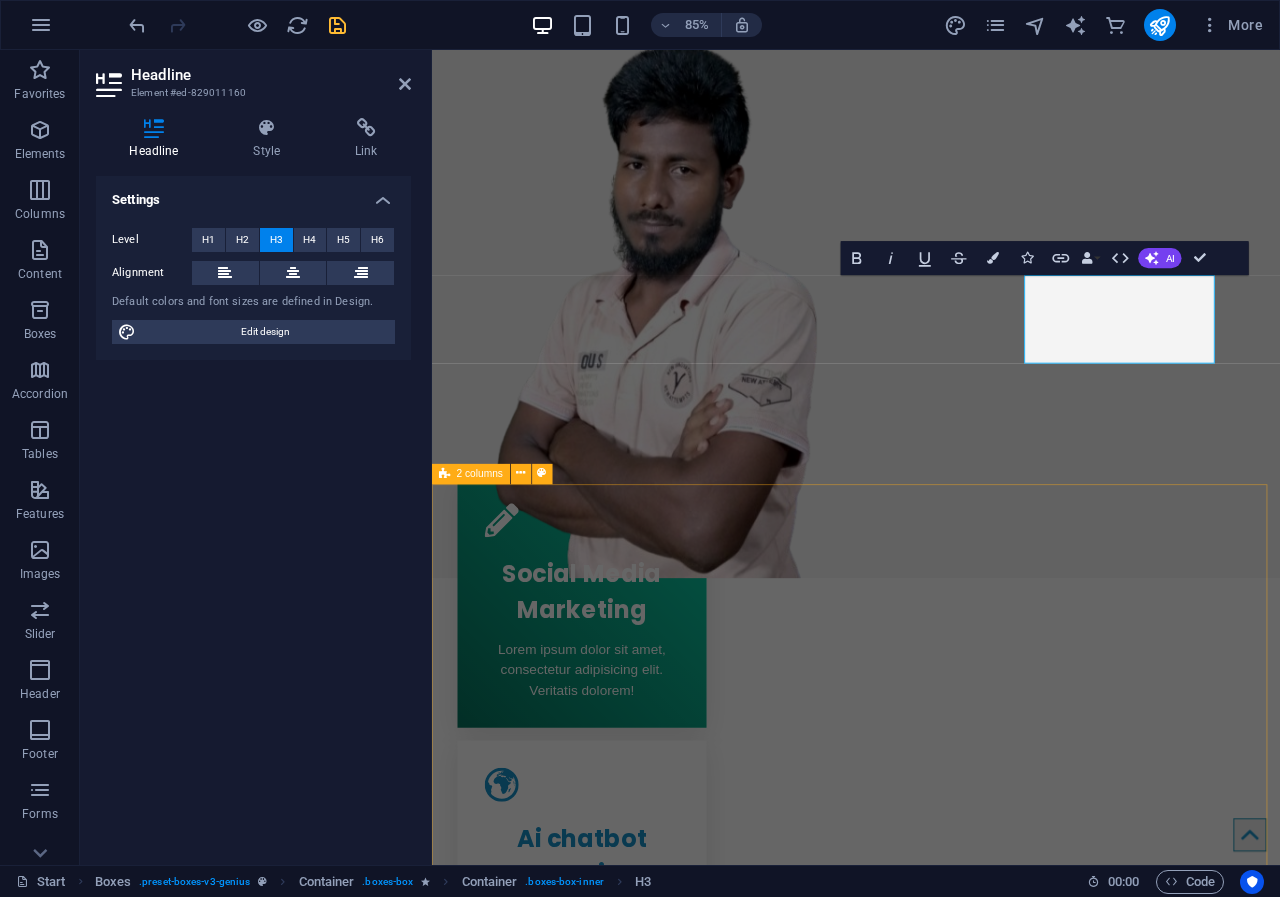 click on "Creative service Lorem ipsum dolor sit amet Lorem ipsum dolor sit amet, consectetur adipisicing elit. Repellat, maiores, a libero atque assumenda praesentium cum magni odio dolor accusantium explicabo repudiandae molestiae.  Cumque expo laboriosam nulla distinctio mollitia Molestias excepturi voluptatem veritatis iusto namut Praesentium magni odio dolor accusantium Ipsum dolor sit amet, consectetur adipisicing elit Sitejet 90%
Photoshop 70%
Illustrator 90%
HTML5 & CSS3 85%
JavaScript 45%" at bounding box center (931, 1949) 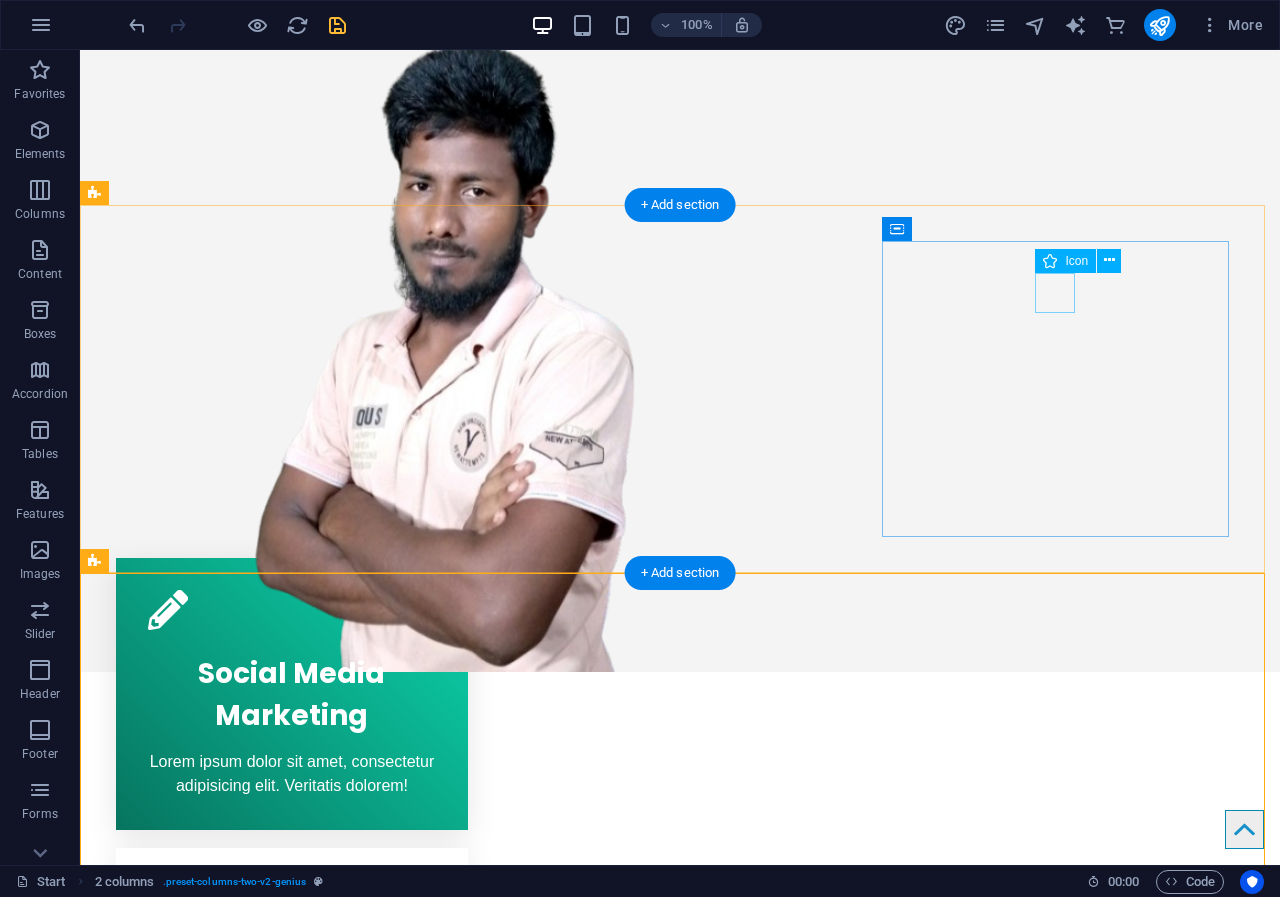 click at bounding box center (292, 1148) 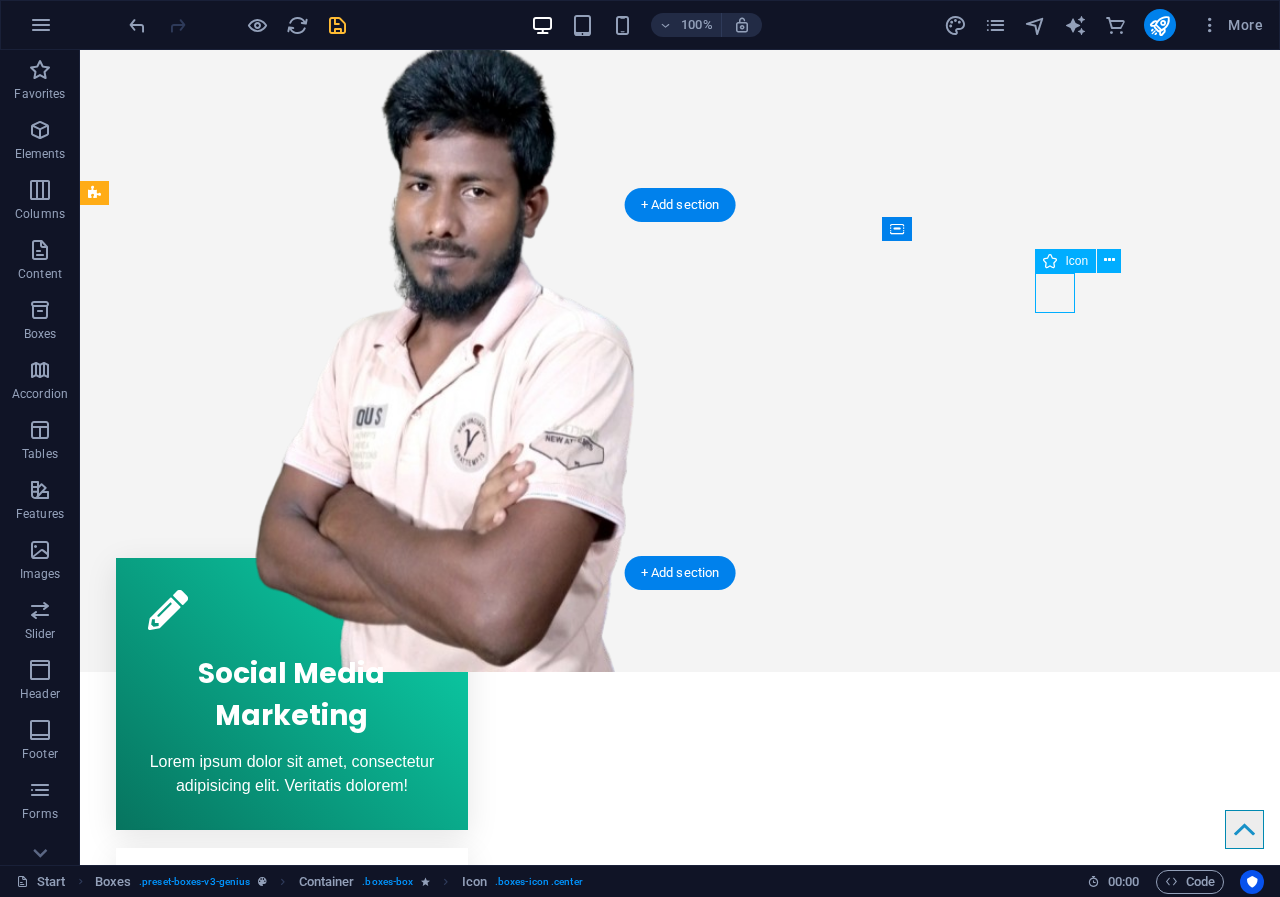 click at bounding box center (292, 1148) 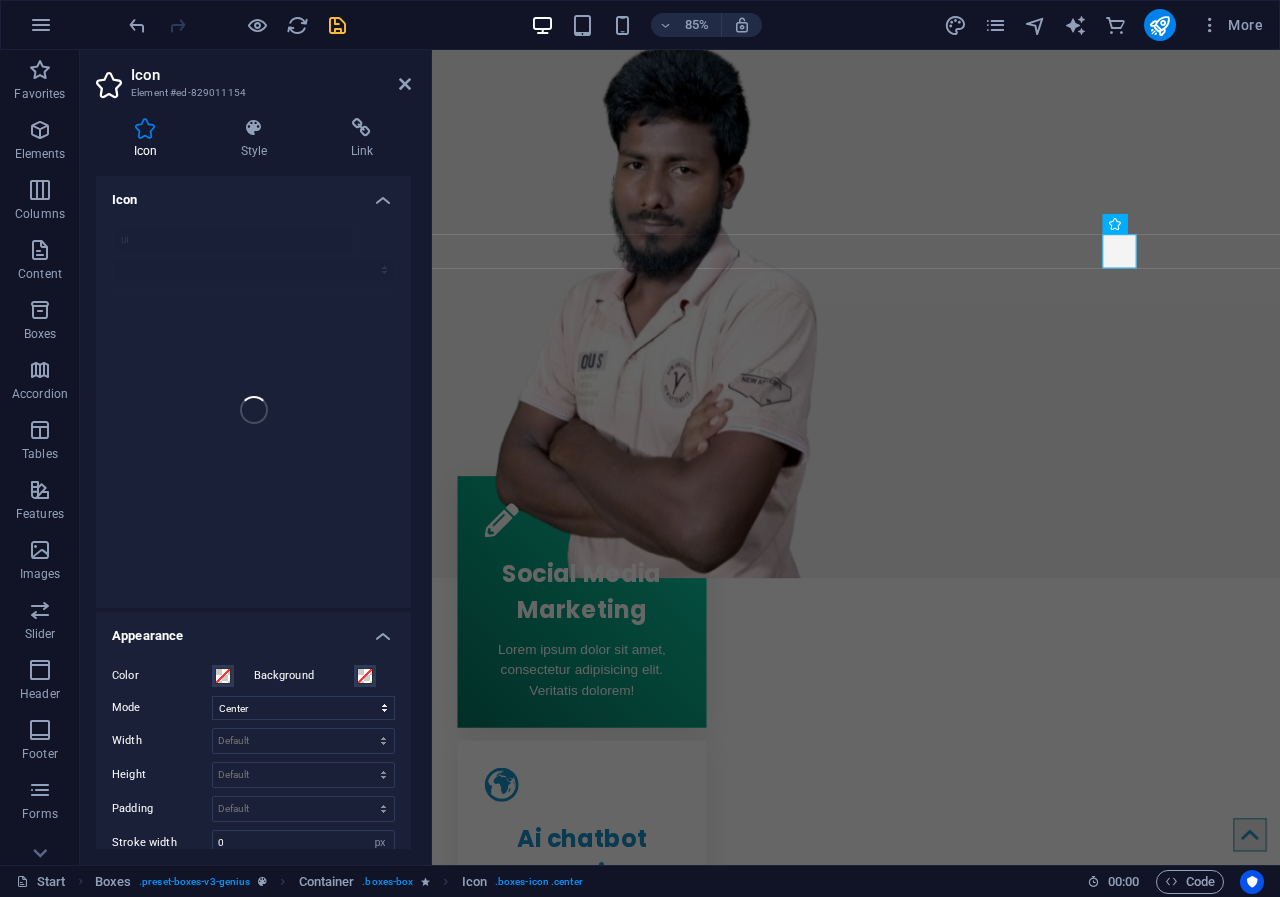 click on "ui" at bounding box center [253, 410] 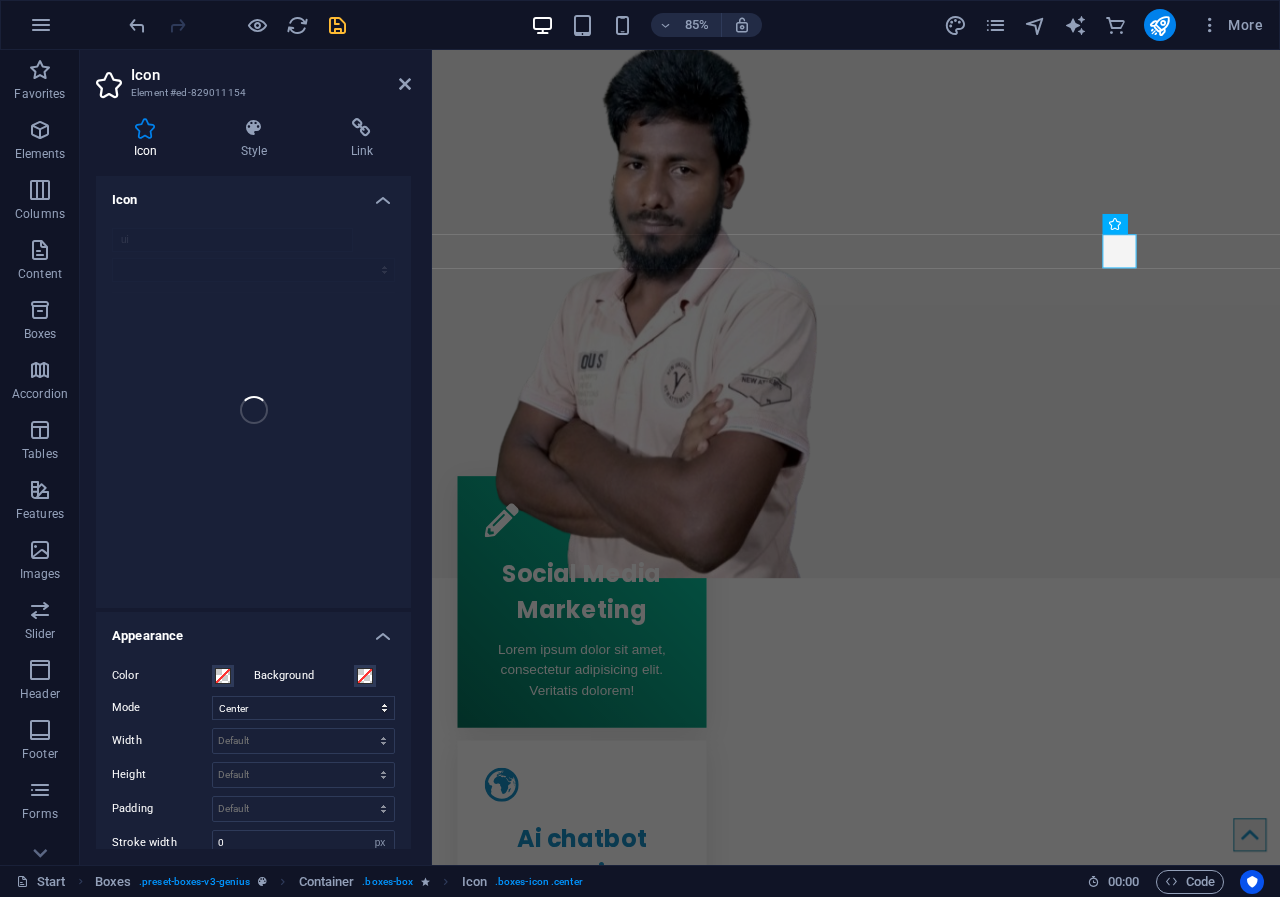 click on "ui" at bounding box center (253, 410) 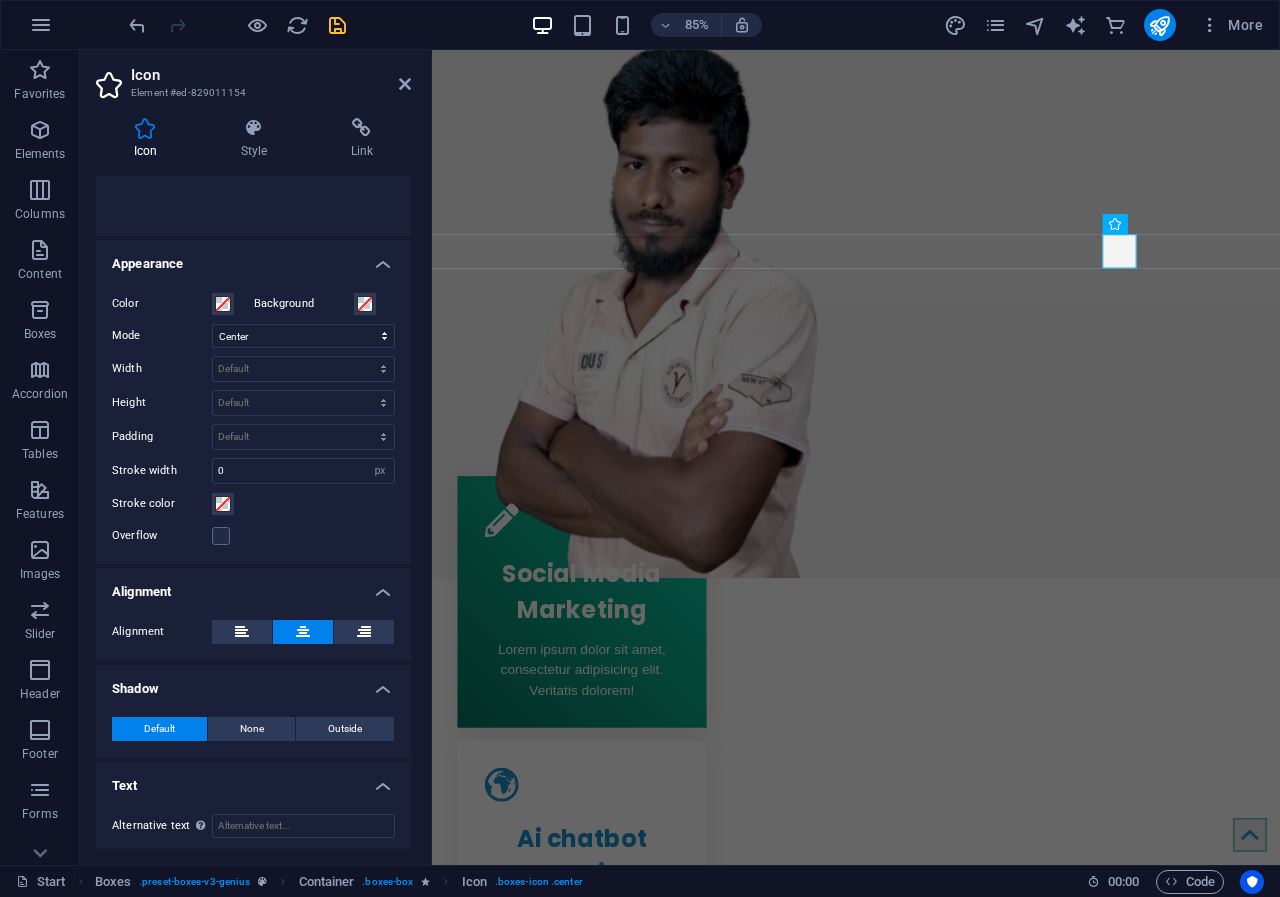 scroll, scrollTop: 377, scrollLeft: 0, axis: vertical 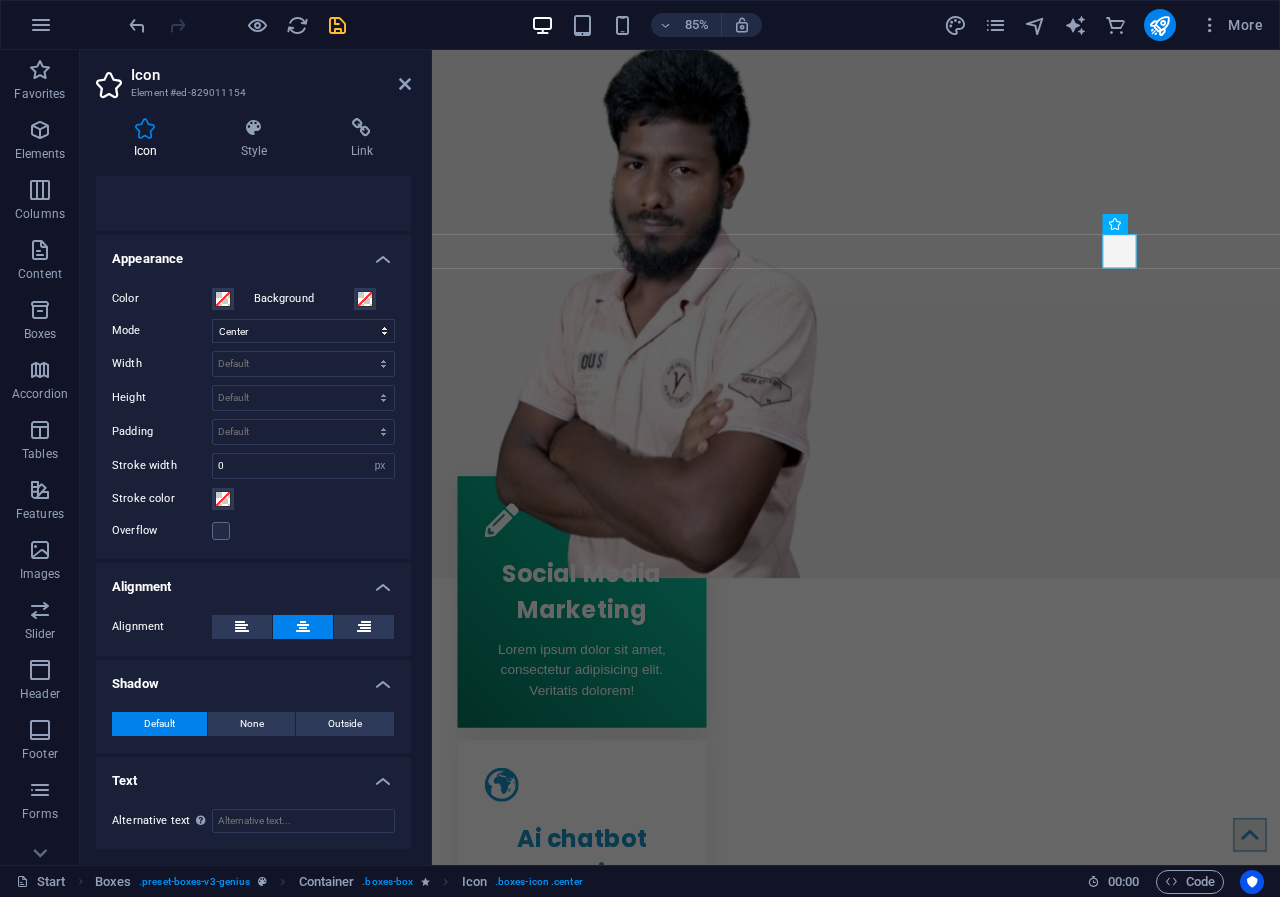 drag, startPoint x: 406, startPoint y: 583, endPoint x: 417, endPoint y: 355, distance: 228.2652 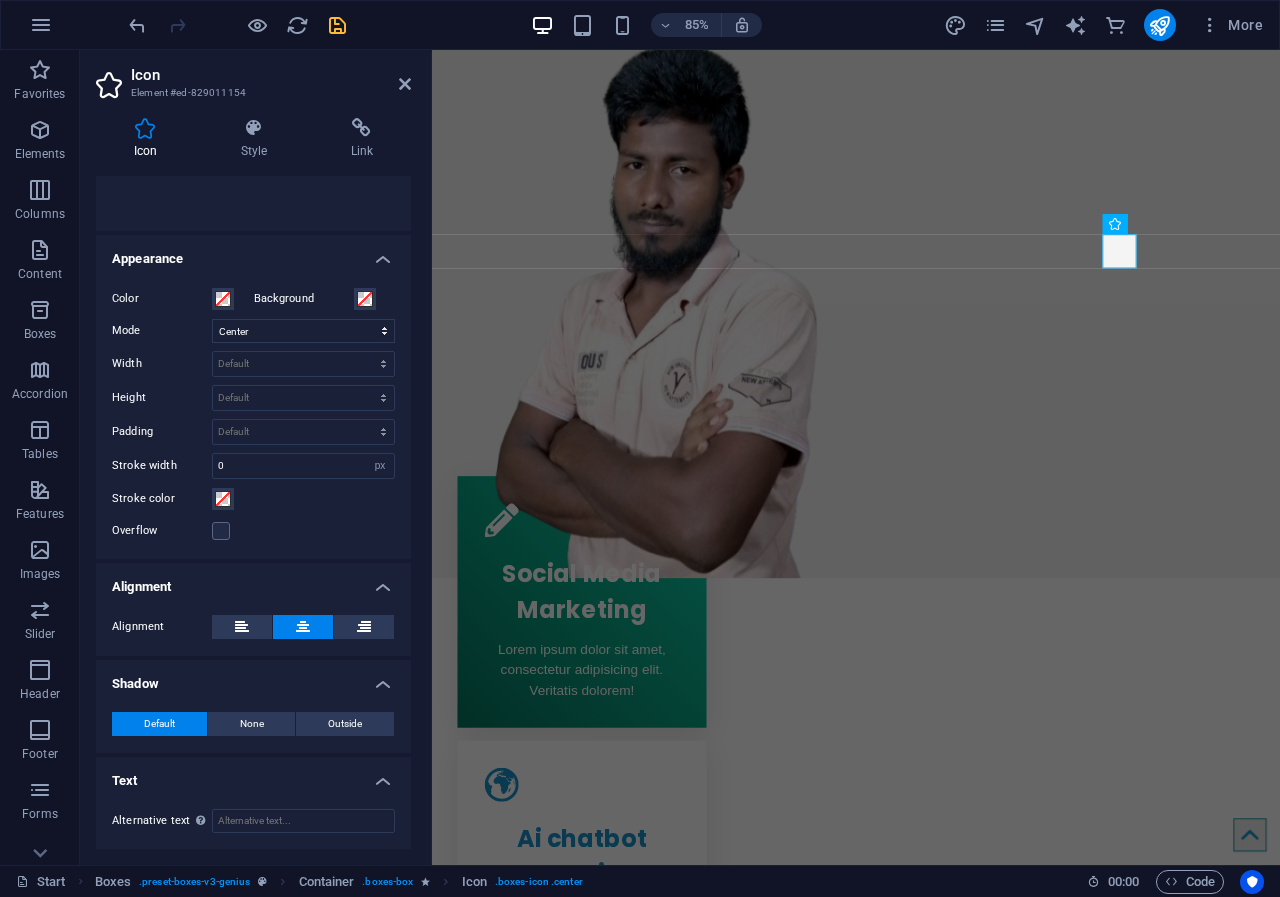 click on "Icon Style Link Icon ui Appearance Color Background Mode Scale Left Center Right Width Default auto px rem % em vh vw Height Default auto px rem em vh vw Padding Default px rem % em vh vw Stroke width 0 Default px rem % em vh vw Stroke color Overflow Alignment Alignment Shadow Default None Outside Color X offset 0 px rem vh vw Y offset 0 px rem vh vw Blur 0 px rem % vh vw Text Alternative text The alternative text is used by devices that cannot display images (e.g. image search engines) and should be added to every image to improve website accessibility. Boxes Element Layout How this element expands within the layout (Flexbox). Size Default auto px % 1/1 1/2 1/3 1/4 1/5 1/6 1/7 1/8 1/9 1/10 Grow Shrink Order Container layout Visible Visible Opacity 100 % Overflow Spacing Margin Default auto px % rem vw vh Custom Custom auto px % rem vw vh auto px % rem vw vh auto px % rem vw vh auto px % rem vw vh Padding Default px rem % vh vw Custom Custom px rem % vh vw px rem % vh vw px rem % vh vw px rem % vh vw Border 1" at bounding box center (253, 483) 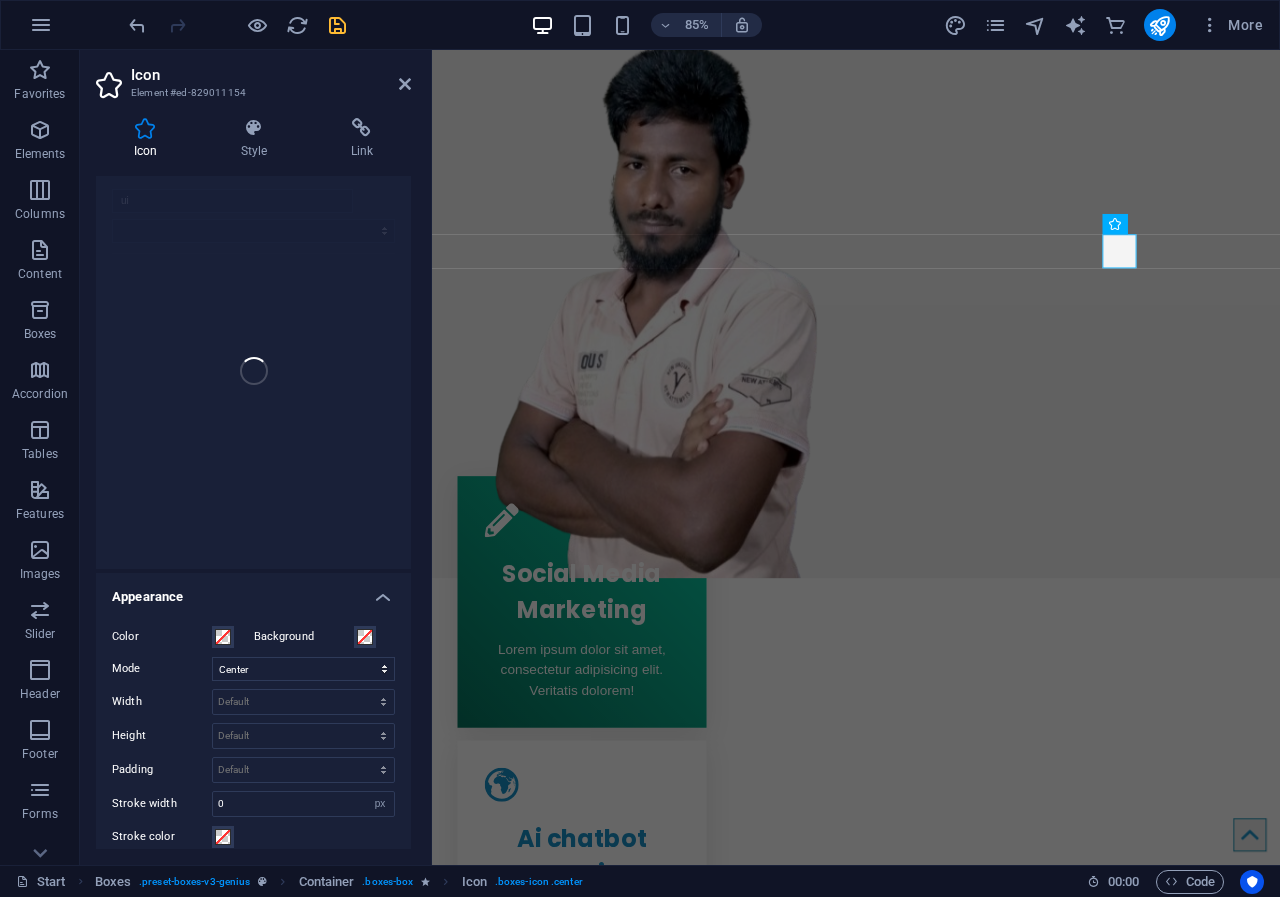 scroll, scrollTop: 0, scrollLeft: 0, axis: both 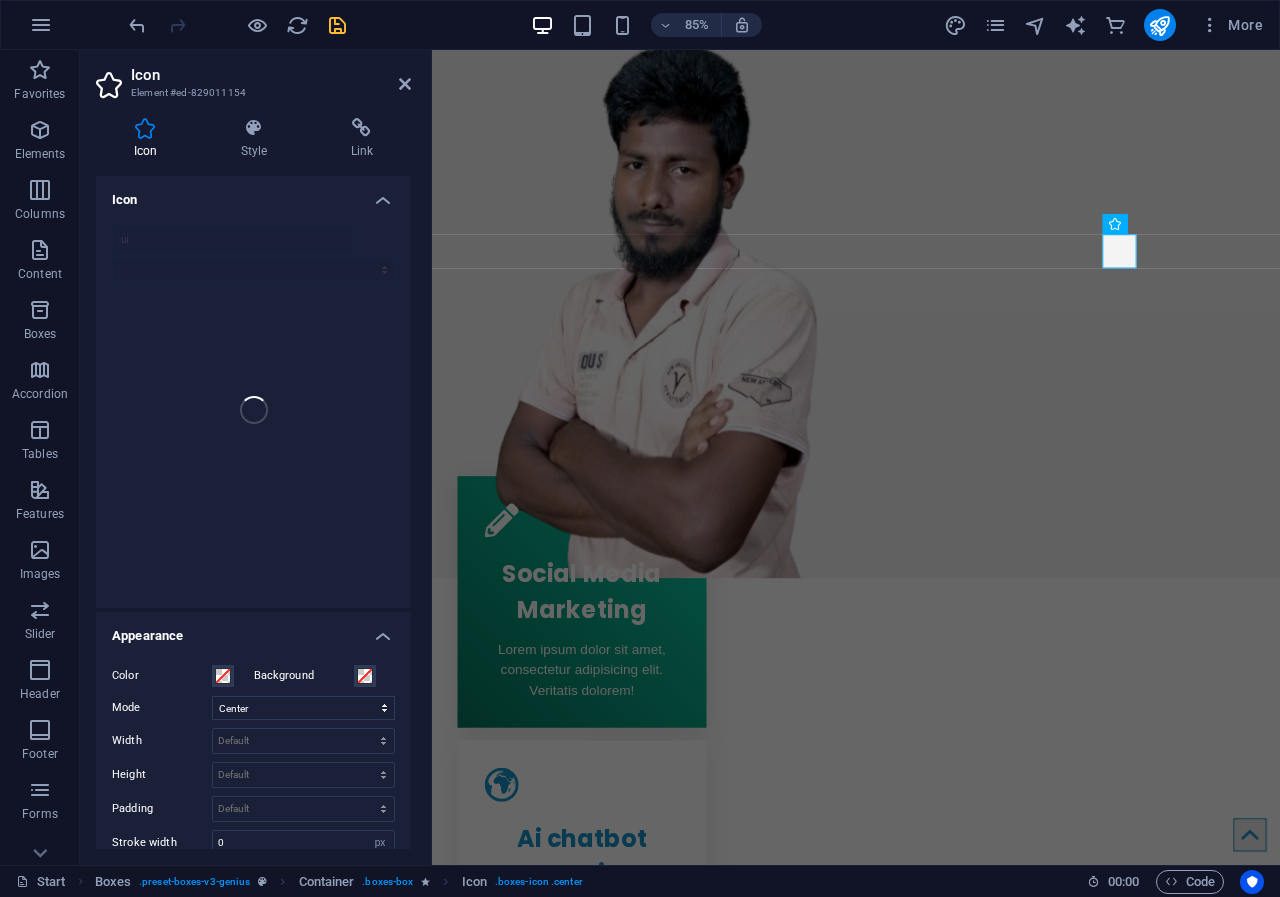 drag, startPoint x: 405, startPoint y: 241, endPoint x: 407, endPoint y: 169, distance: 72.02777 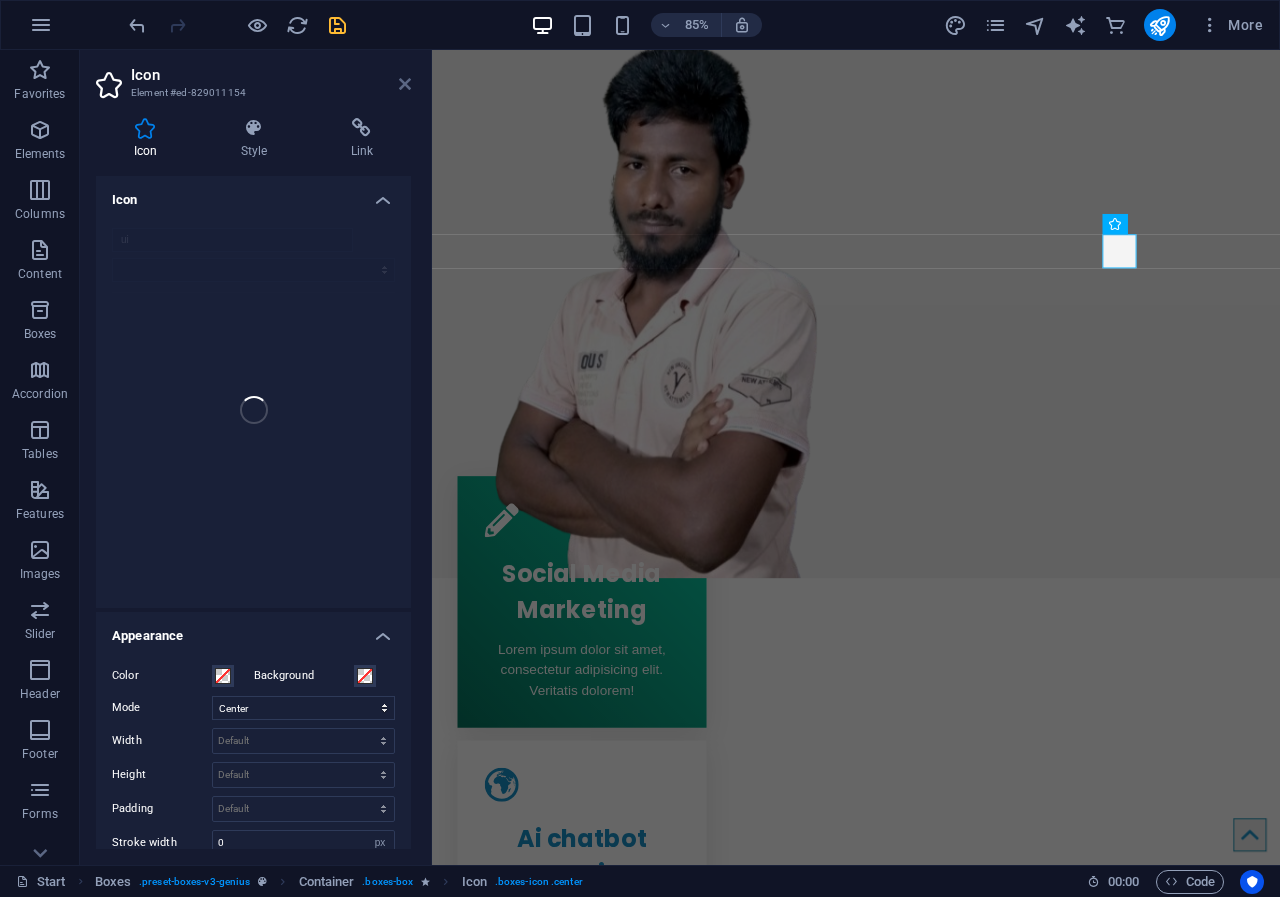 click at bounding box center (405, 84) 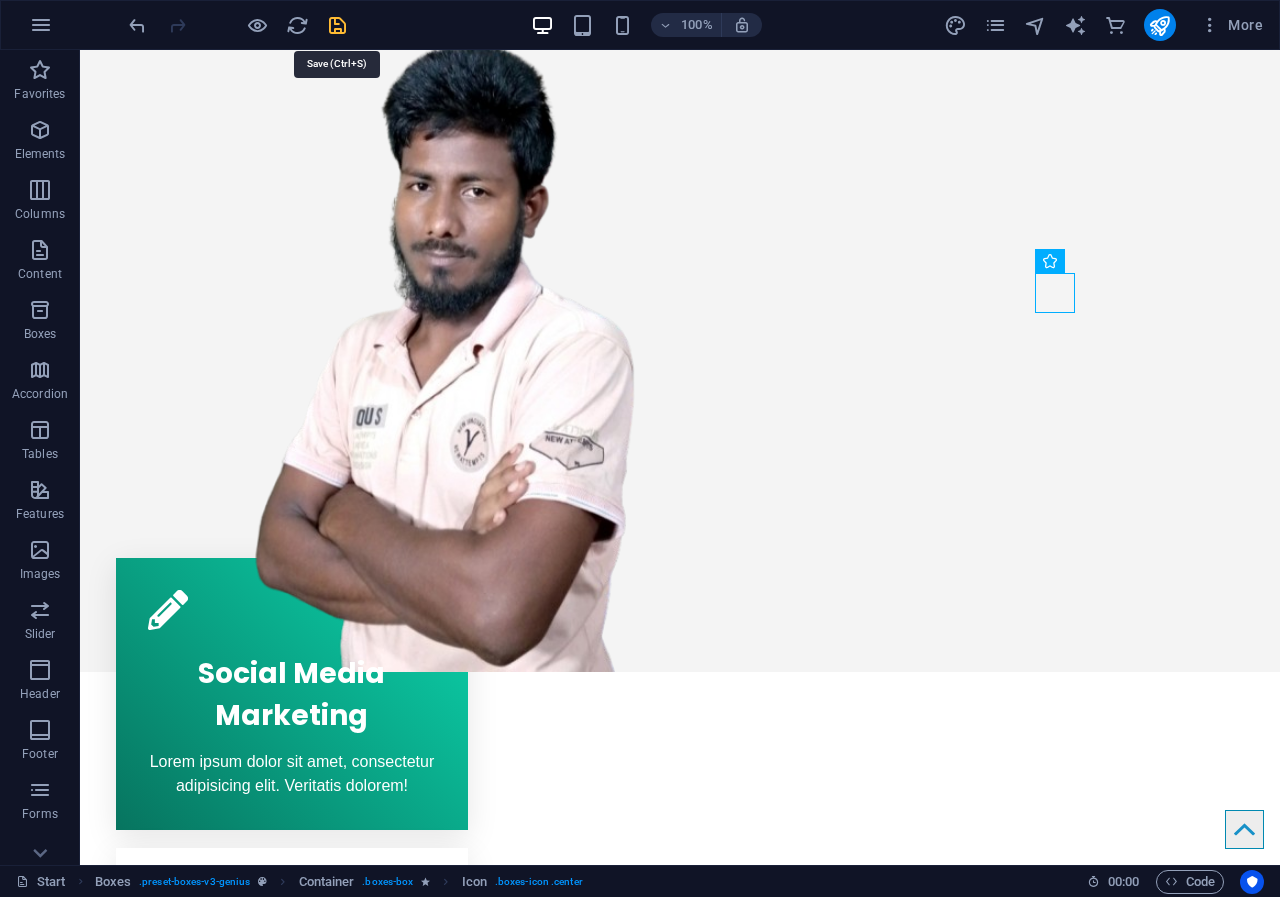 click at bounding box center (337, 25) 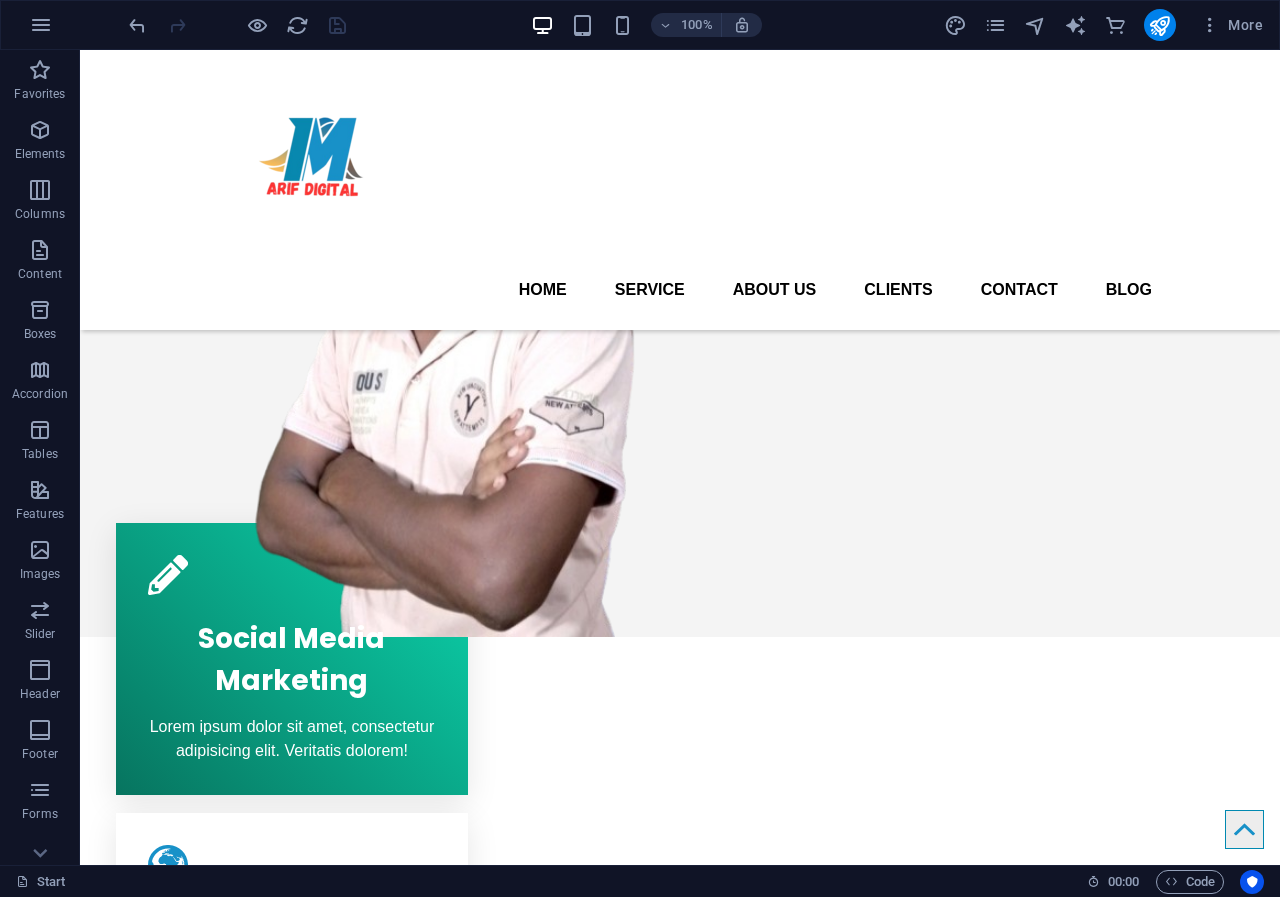 scroll, scrollTop: 523, scrollLeft: 0, axis: vertical 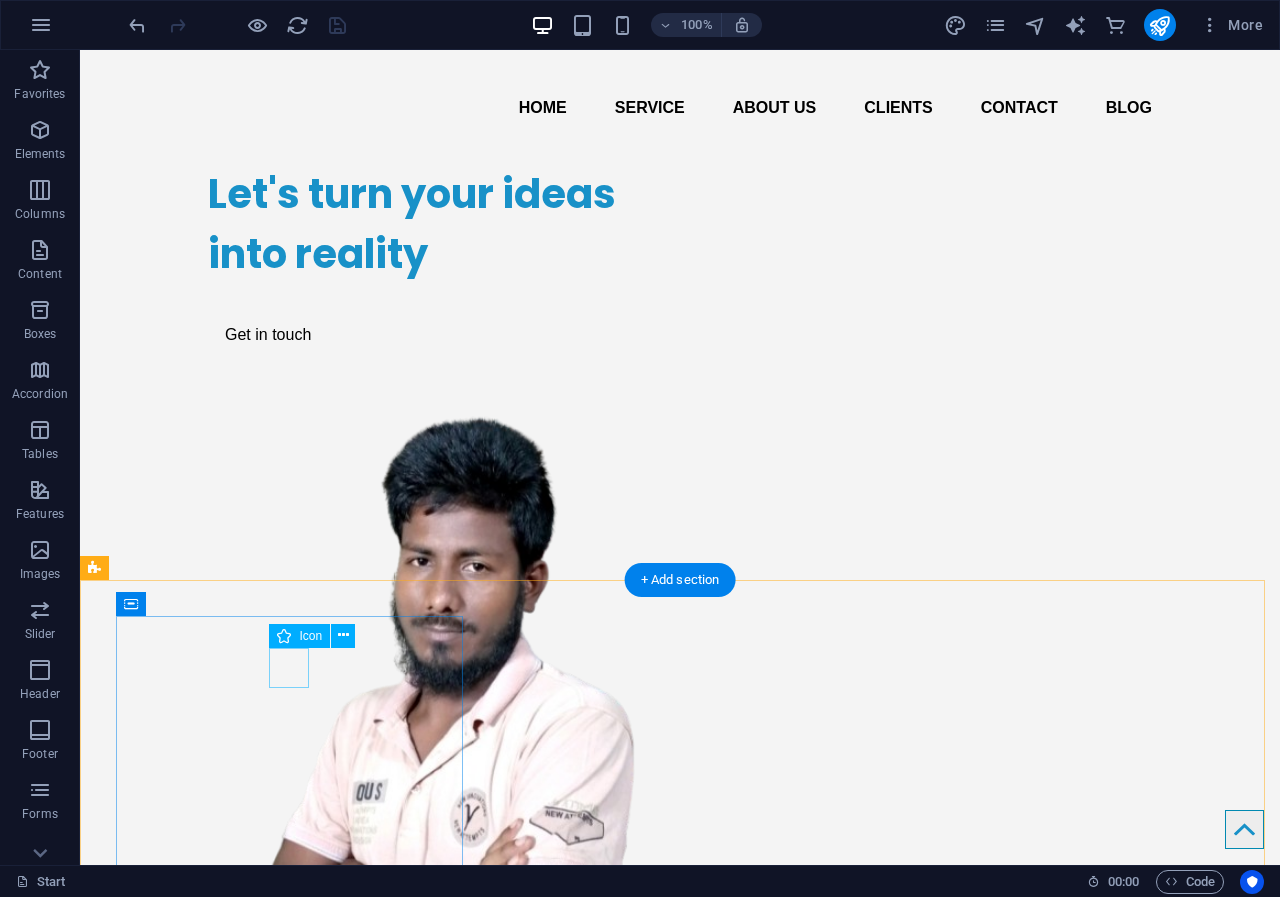 click at bounding box center (292, 985) 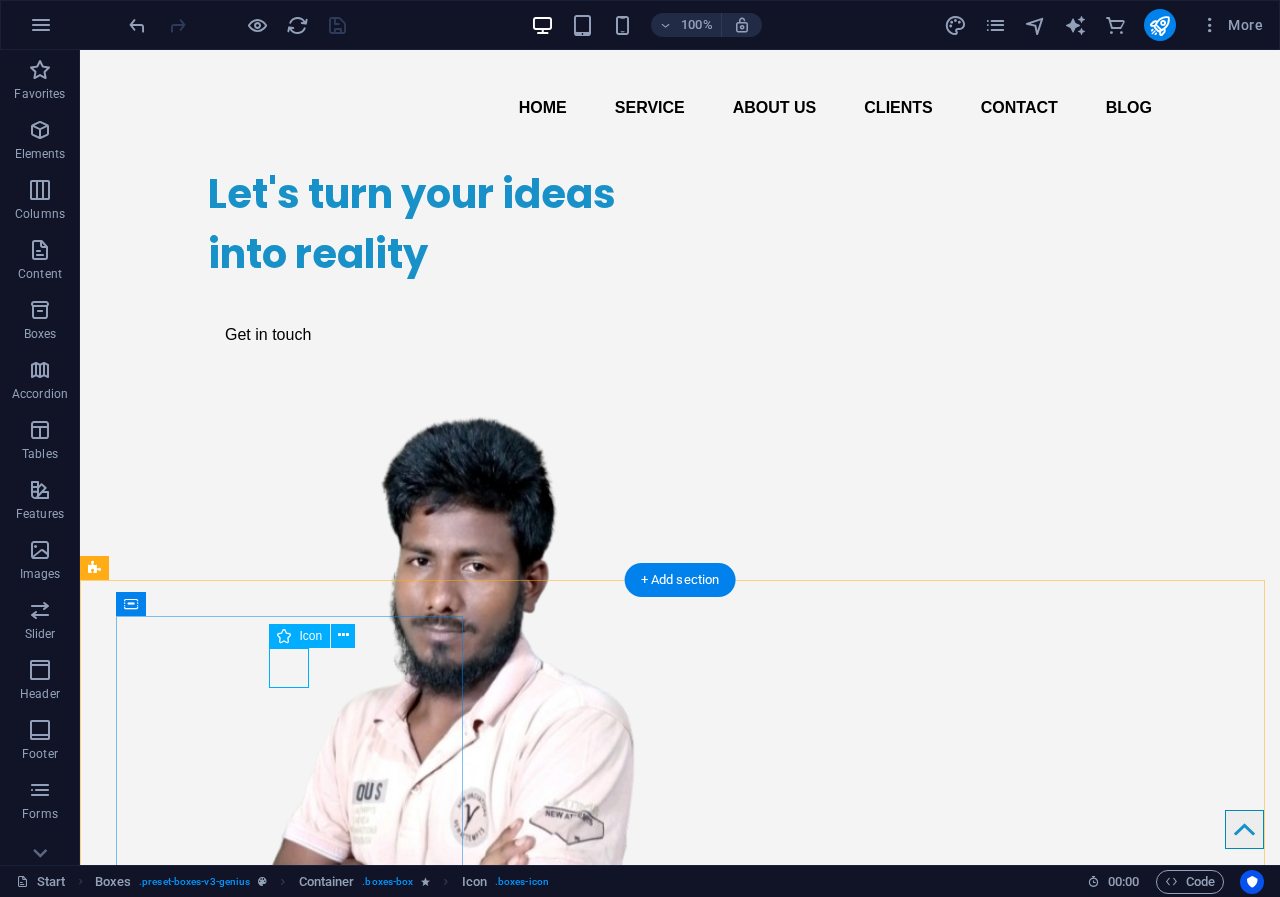 click at bounding box center [292, 985] 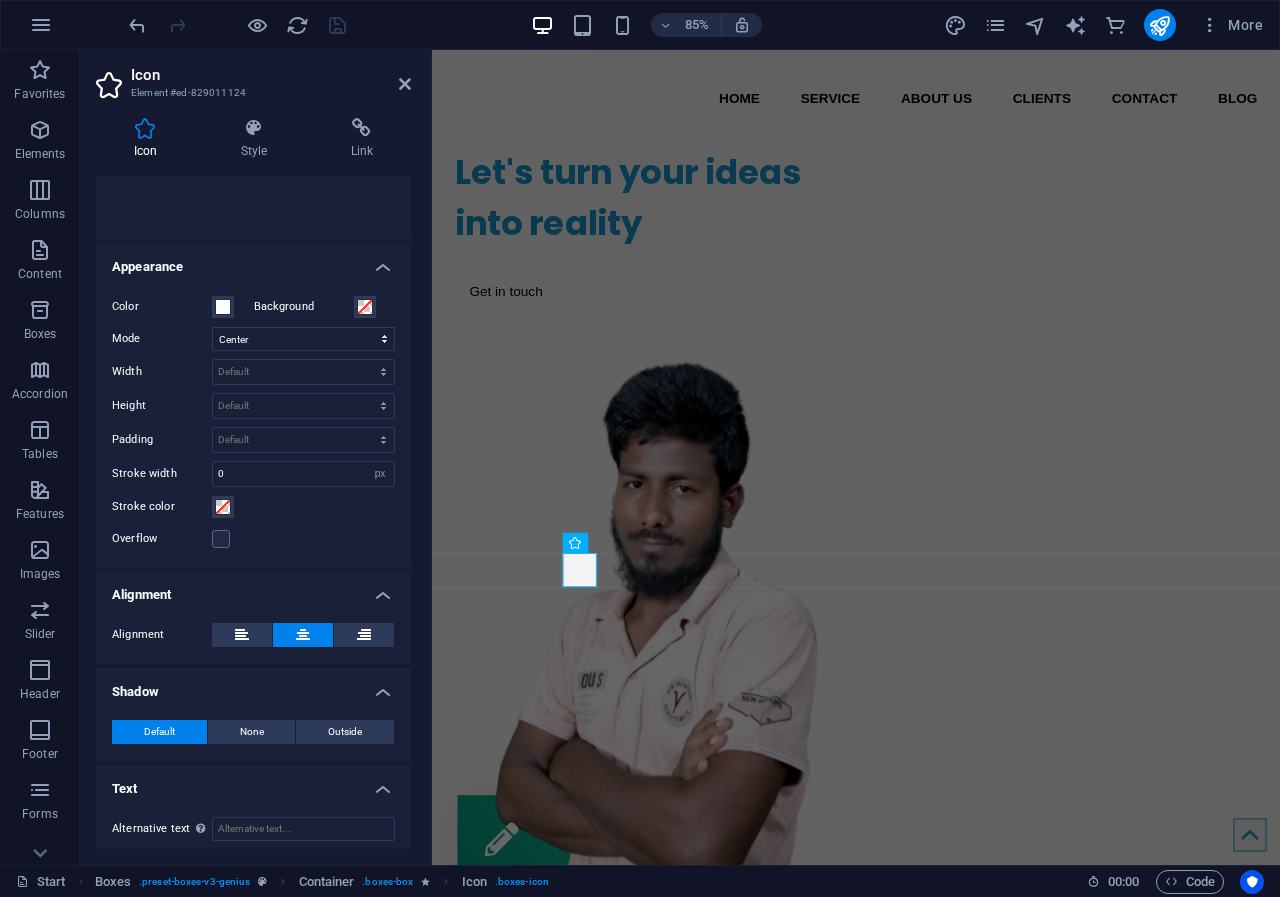 scroll, scrollTop: 377, scrollLeft: 0, axis: vertical 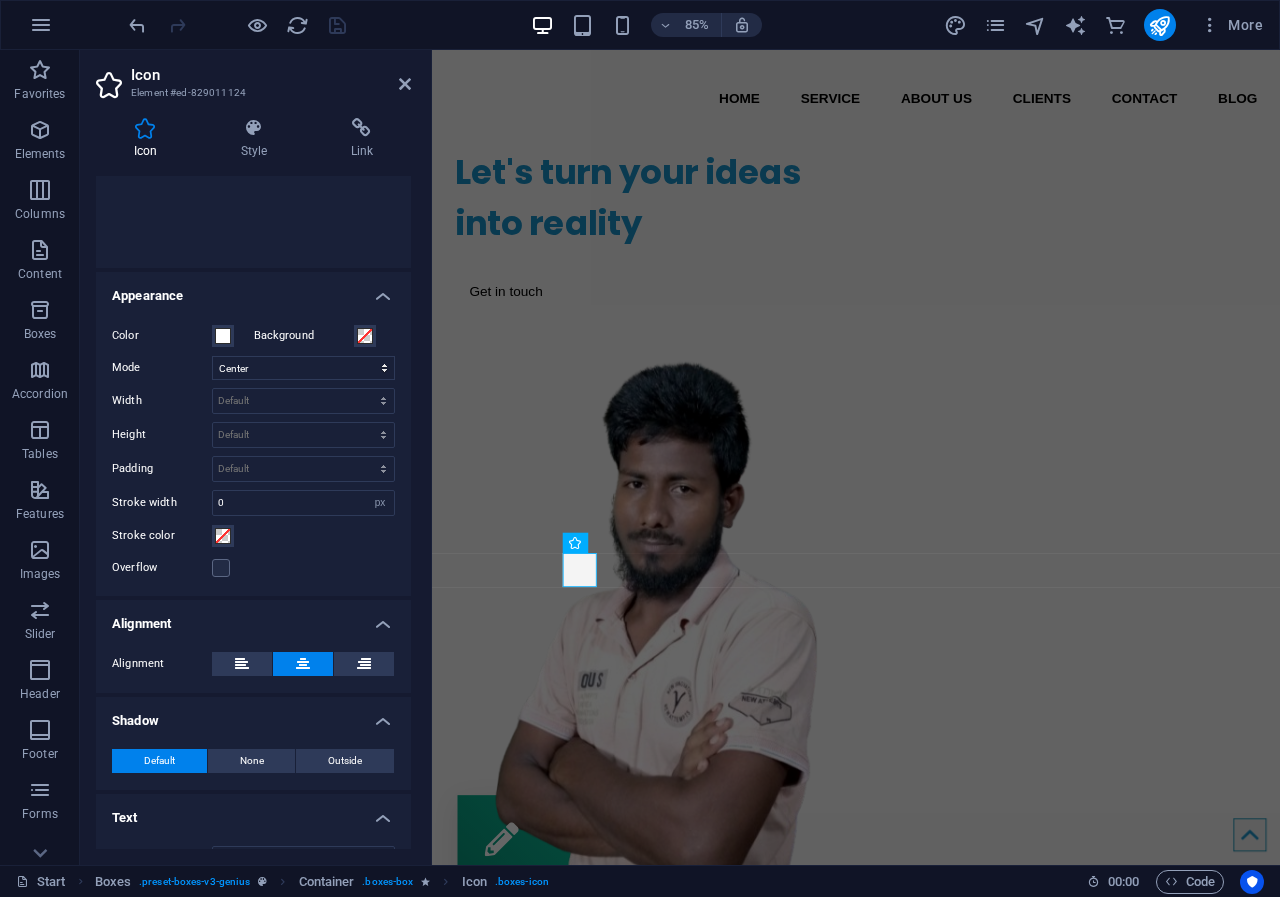 drag, startPoint x: 414, startPoint y: 623, endPoint x: 416, endPoint y: 358, distance: 265.00754 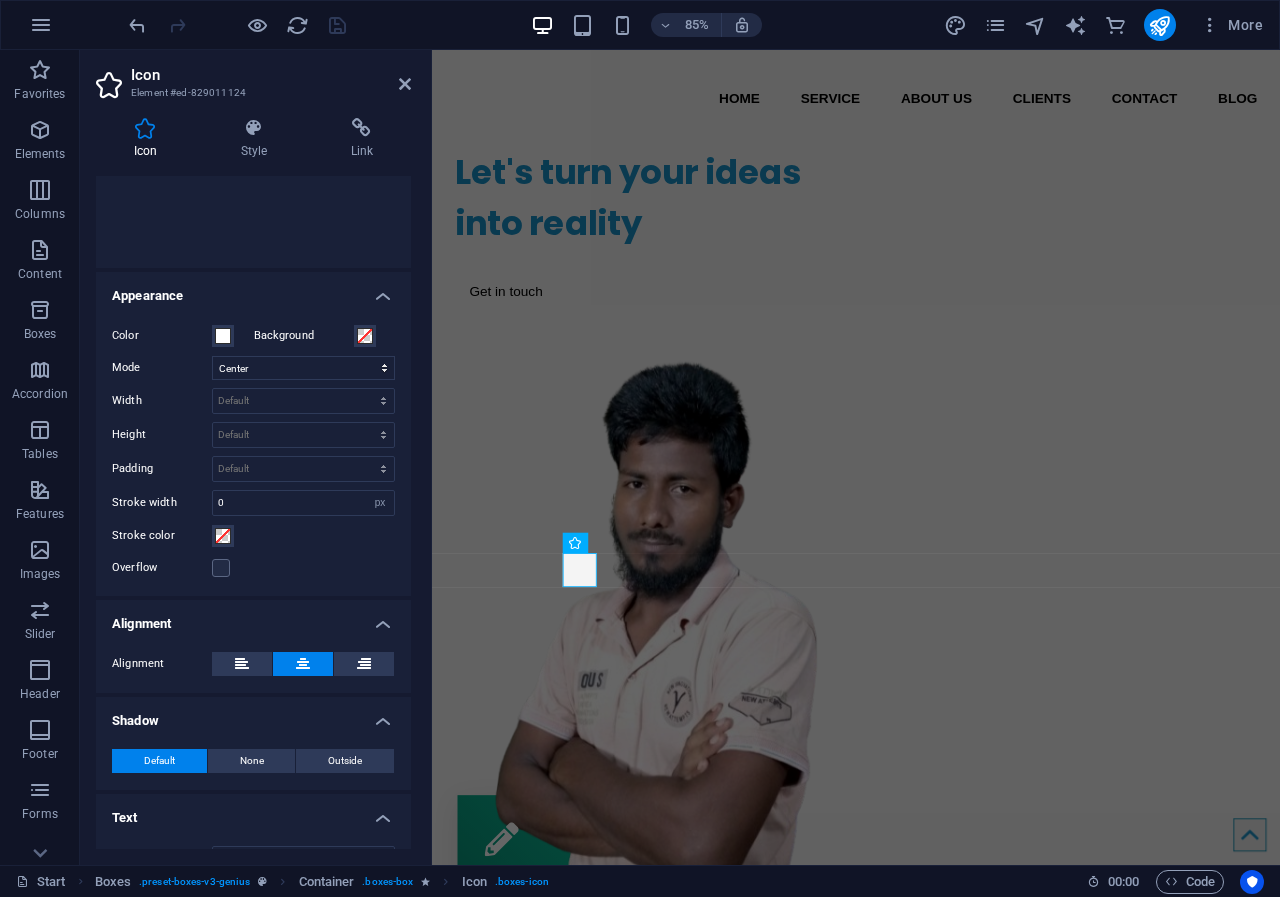 click on "Icon Style Link Icon pencil Appearance Color Background Mode Scale Left Center Right Width Default auto px rem % em vh vw Height Default auto px rem em vh vw Padding Default px rem % em vh vw Stroke width 0 Default px rem % em vh vw Stroke color Overflow Alignment Alignment Shadow Default None Outside Color X offset 0 px rem vh vw Y offset 0 px rem vh vw Blur 0 px rem % vh vw Text Alternative text The alternative text is used by devices that cannot display images (e.g. image search engines) and should be added to every image to improve website accessibility. Boxes Element Layout How this element expands within the layout (Flexbox). Size Default auto px % 1/1 1/2 1/3 1/4 1/5 1/6 1/7 1/8 1/9 1/10 Grow Shrink Order Container layout Visible Visible Opacity 100 % Overflow Spacing Margin Default auto px % rem vw vh Custom Custom auto px % rem vw vh auto px % rem vw vh auto px % rem vw vh auto px % rem vw vh Padding Default px rem % vh vw Custom Custom px rem % vh vw px rem % vh vw px rem % vh vw px rem % vh vw" at bounding box center [253, 483] 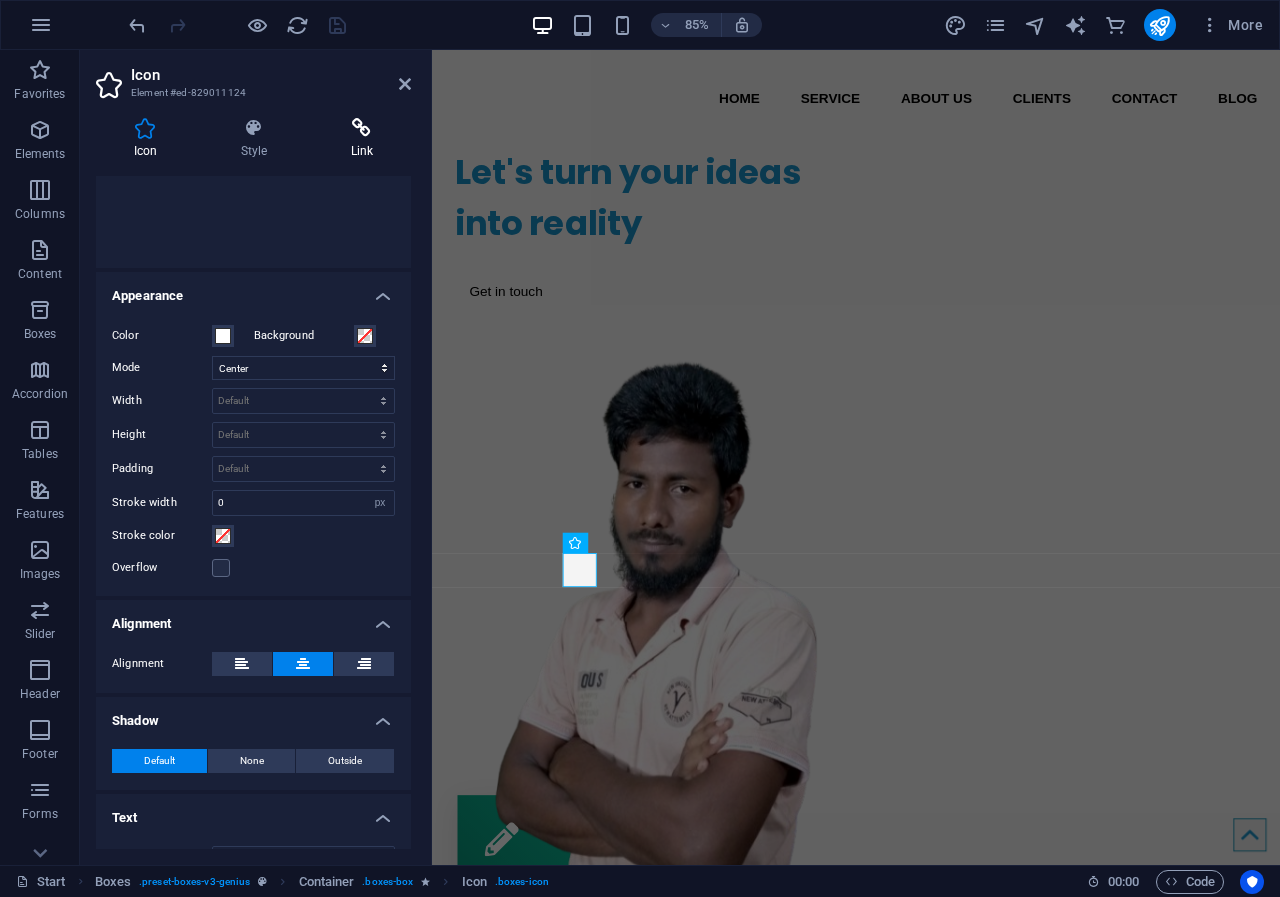 click at bounding box center [362, 128] 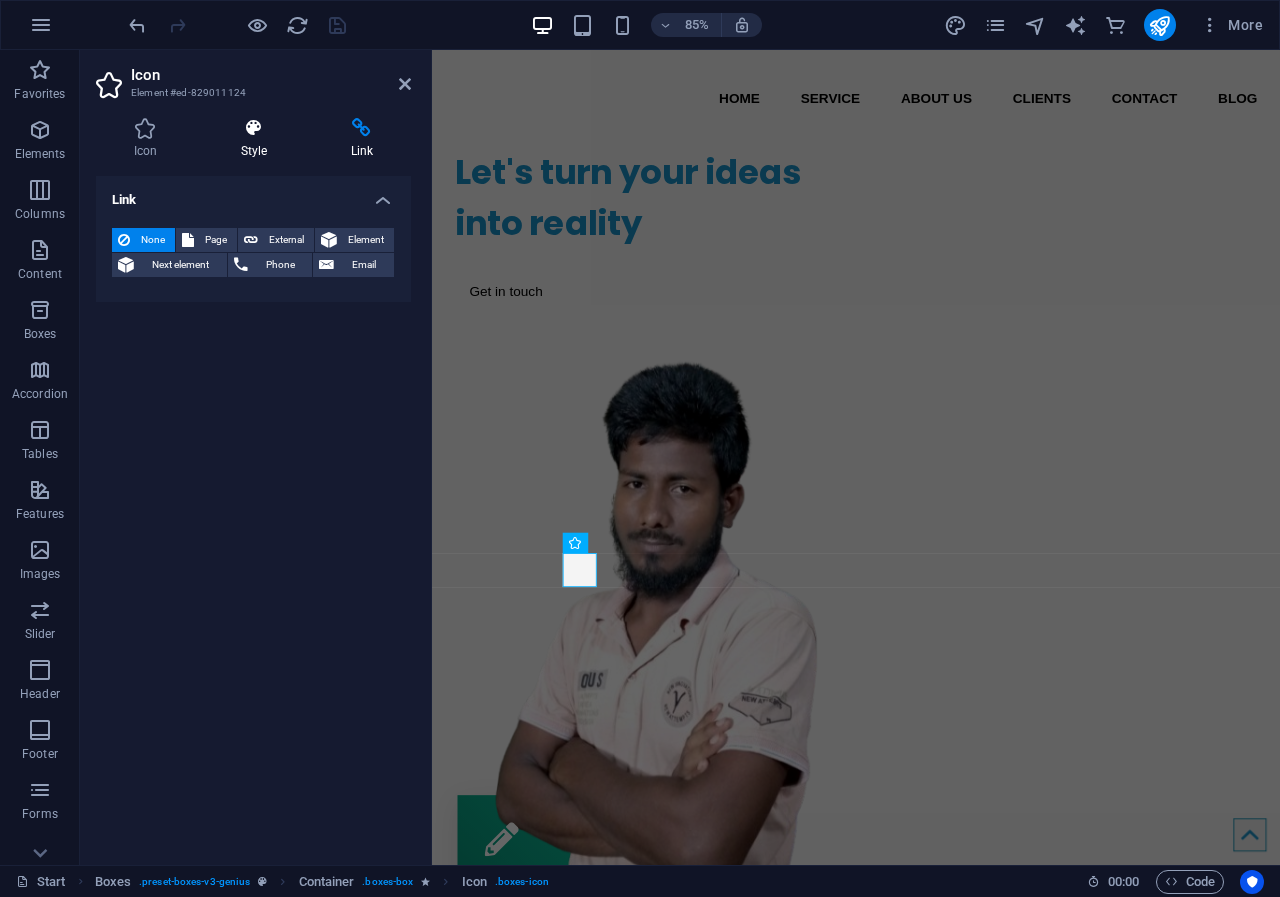 click at bounding box center [254, 128] 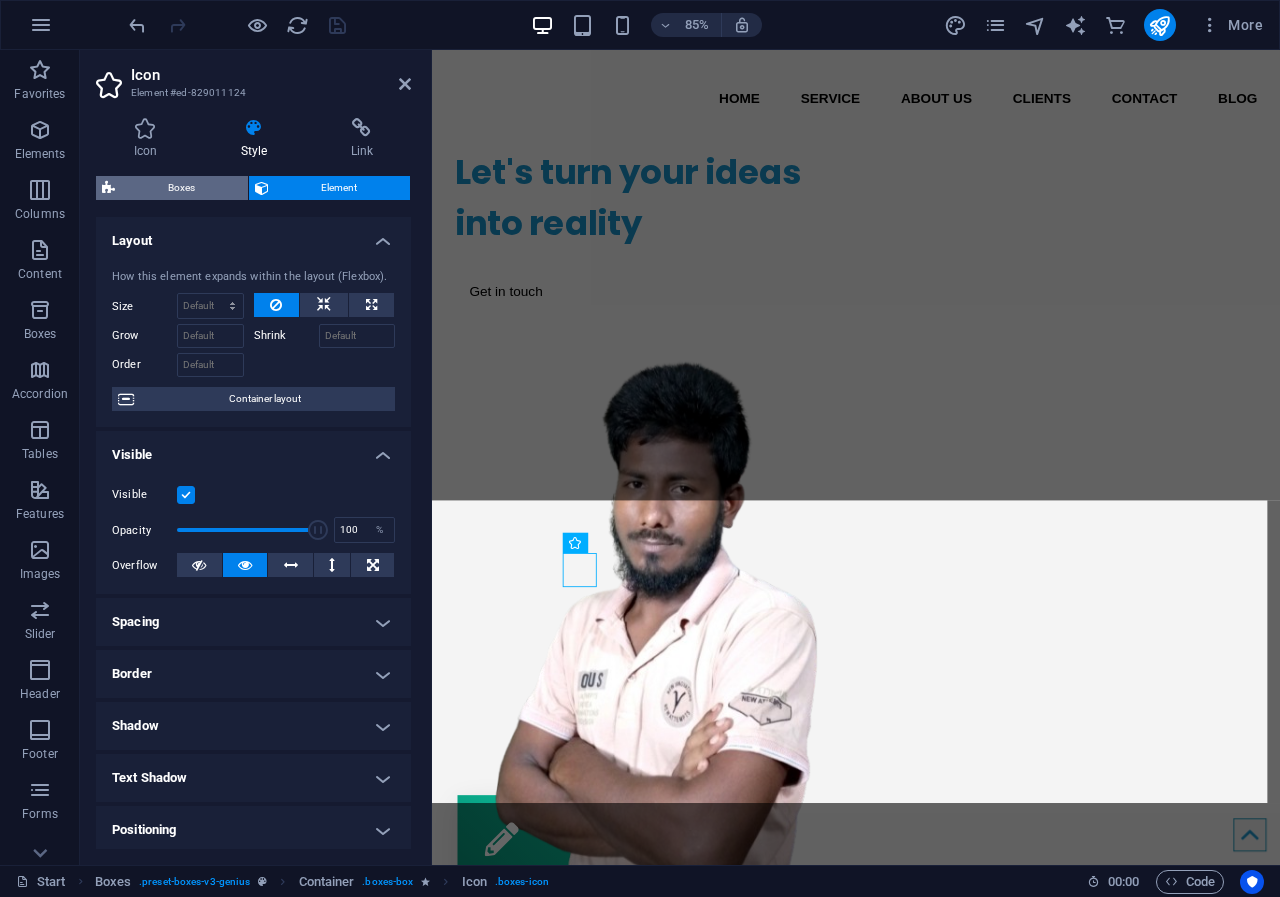 click on "Boxes" at bounding box center (181, 188) 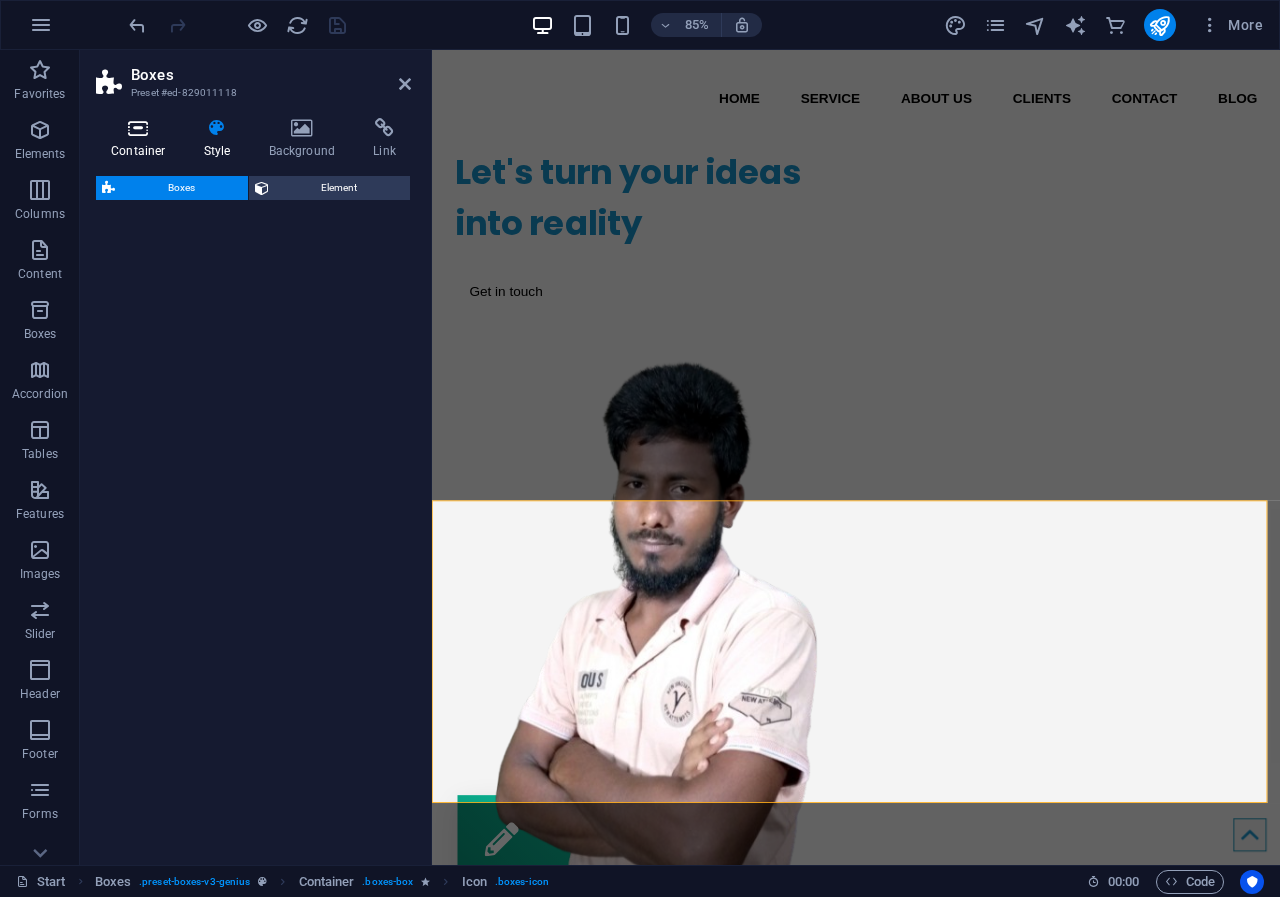 select on "vw" 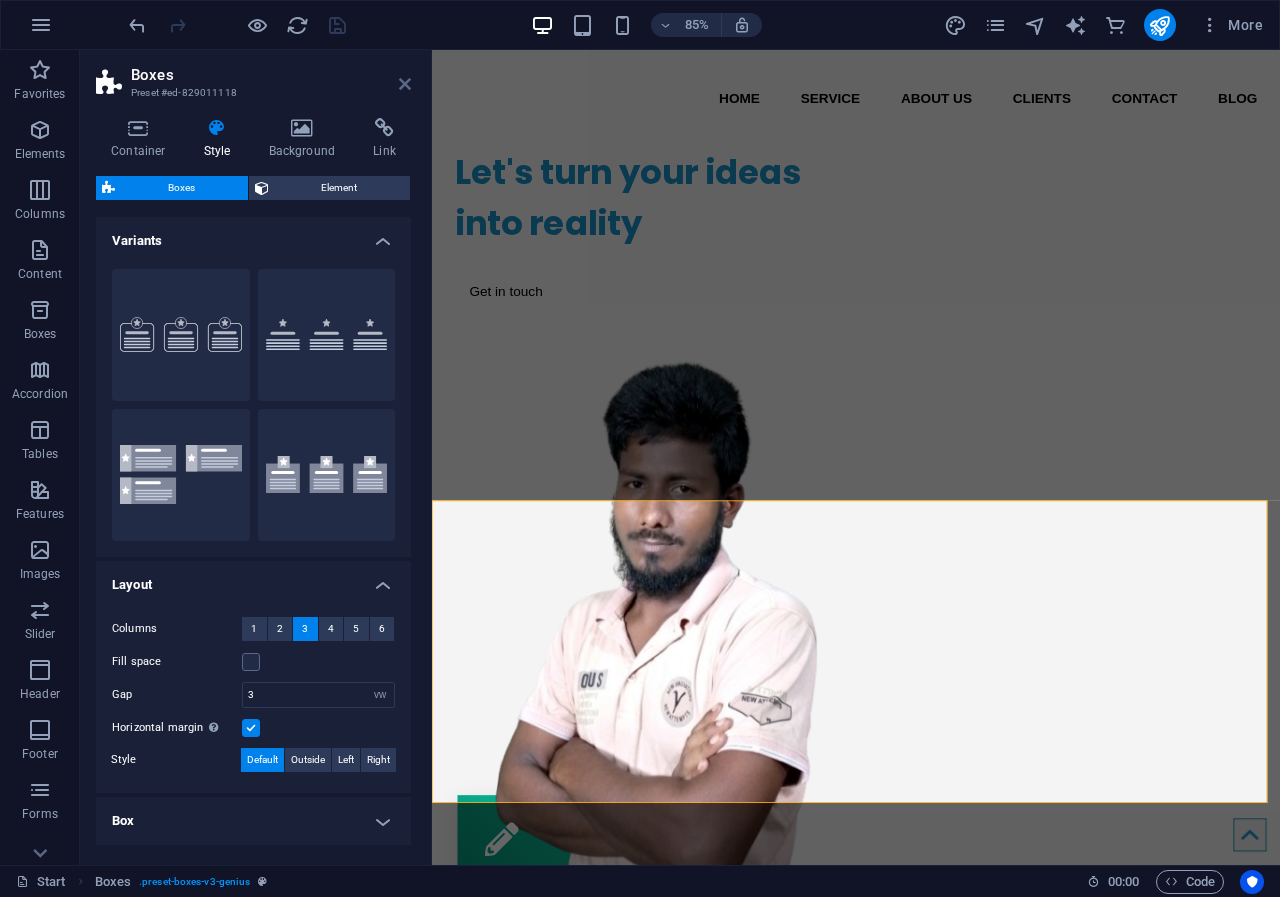 click at bounding box center [405, 84] 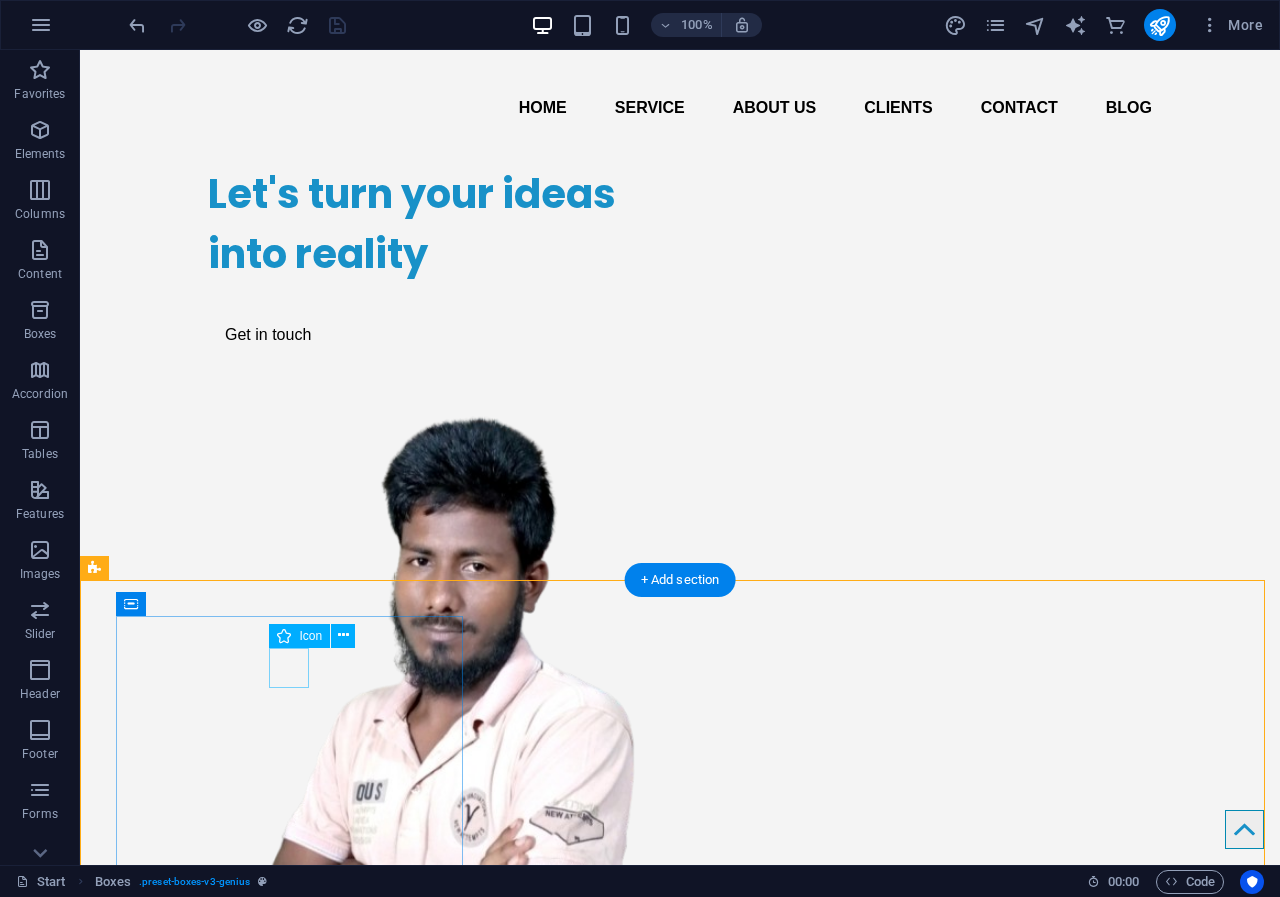 click at bounding box center (292, 985) 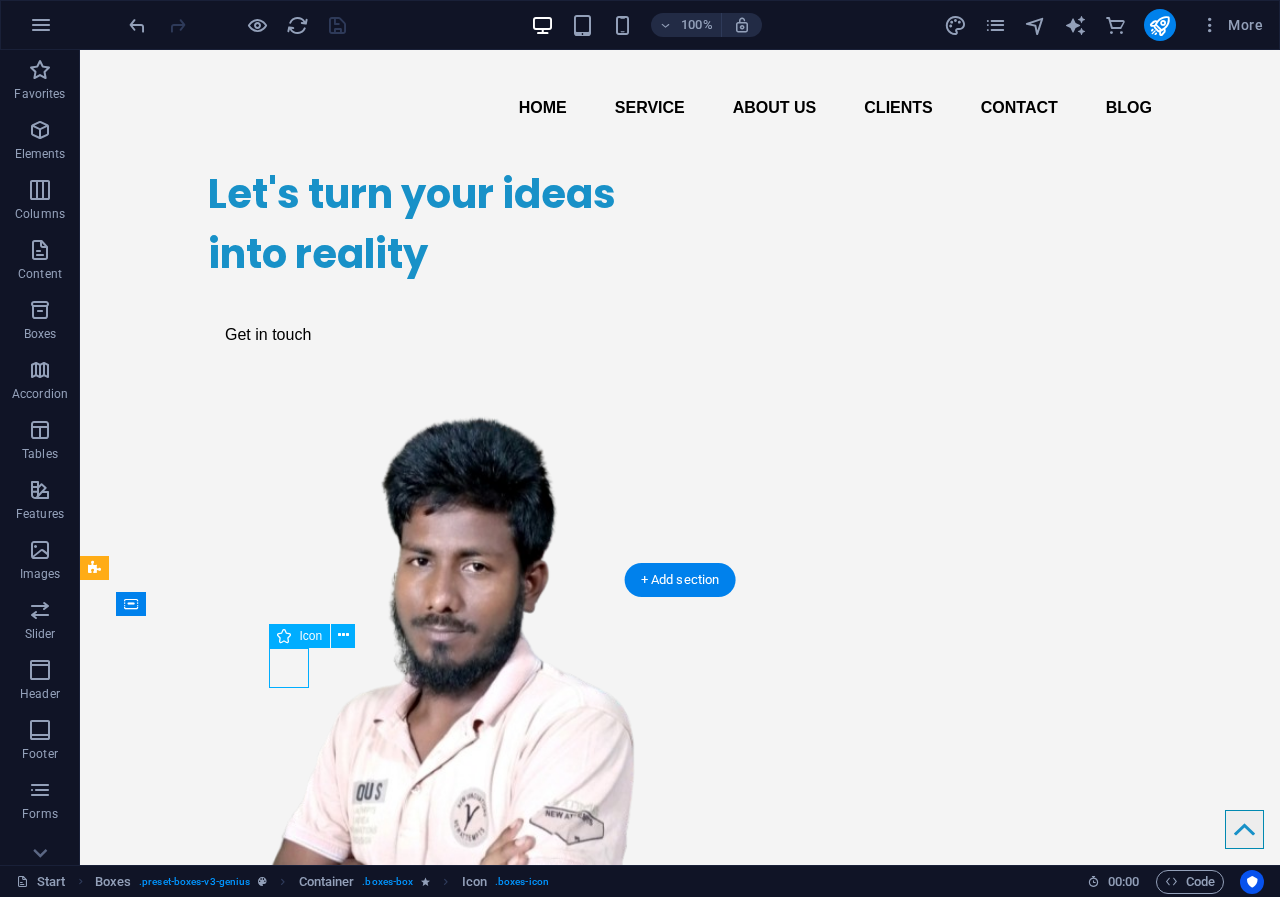 click at bounding box center [292, 985] 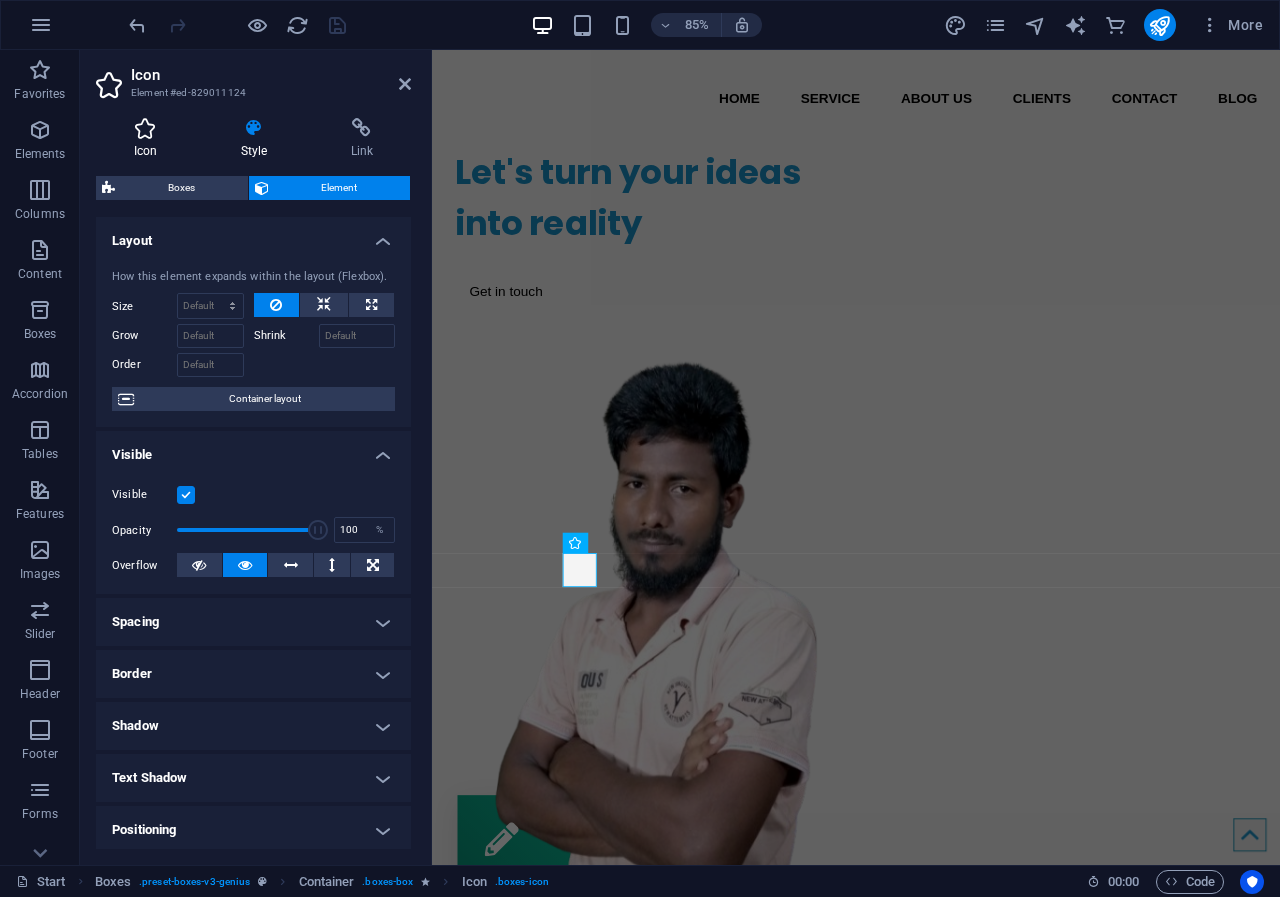 click at bounding box center [145, 128] 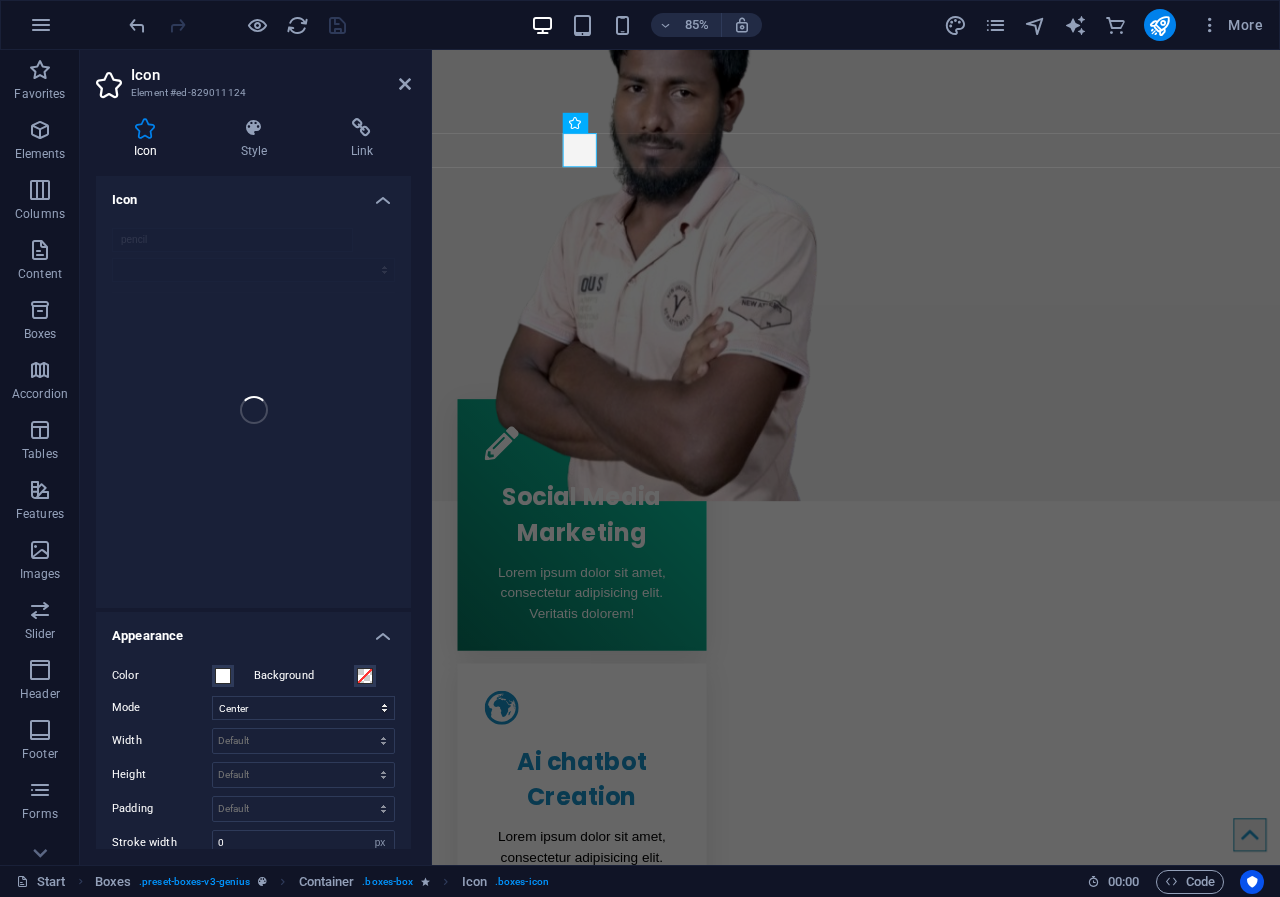 scroll, scrollTop: 676, scrollLeft: 0, axis: vertical 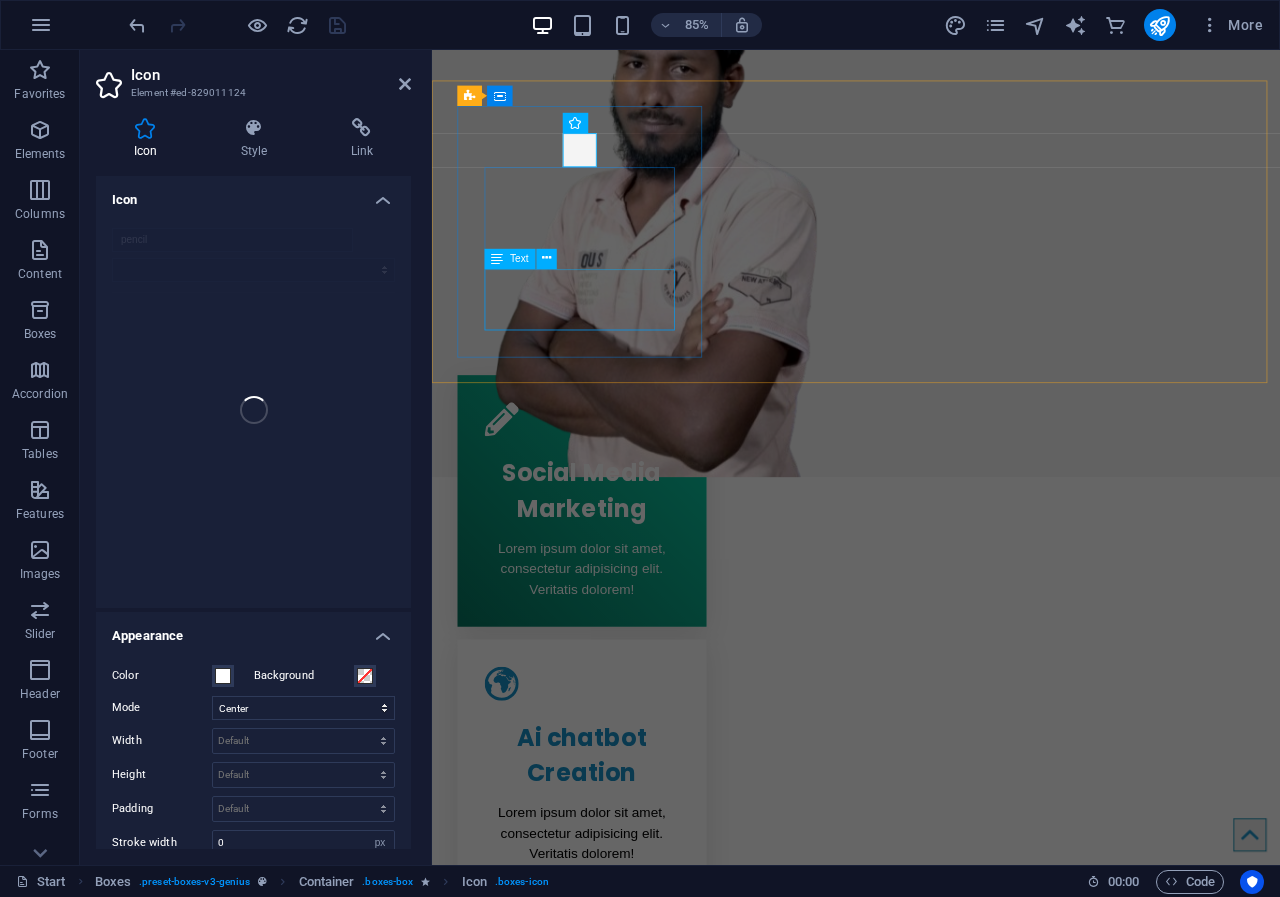 click on "Lorem ipsum dolor sit amet, consectetur adipisicing elit. Veritatis dolorem!" at bounding box center [608, 661] 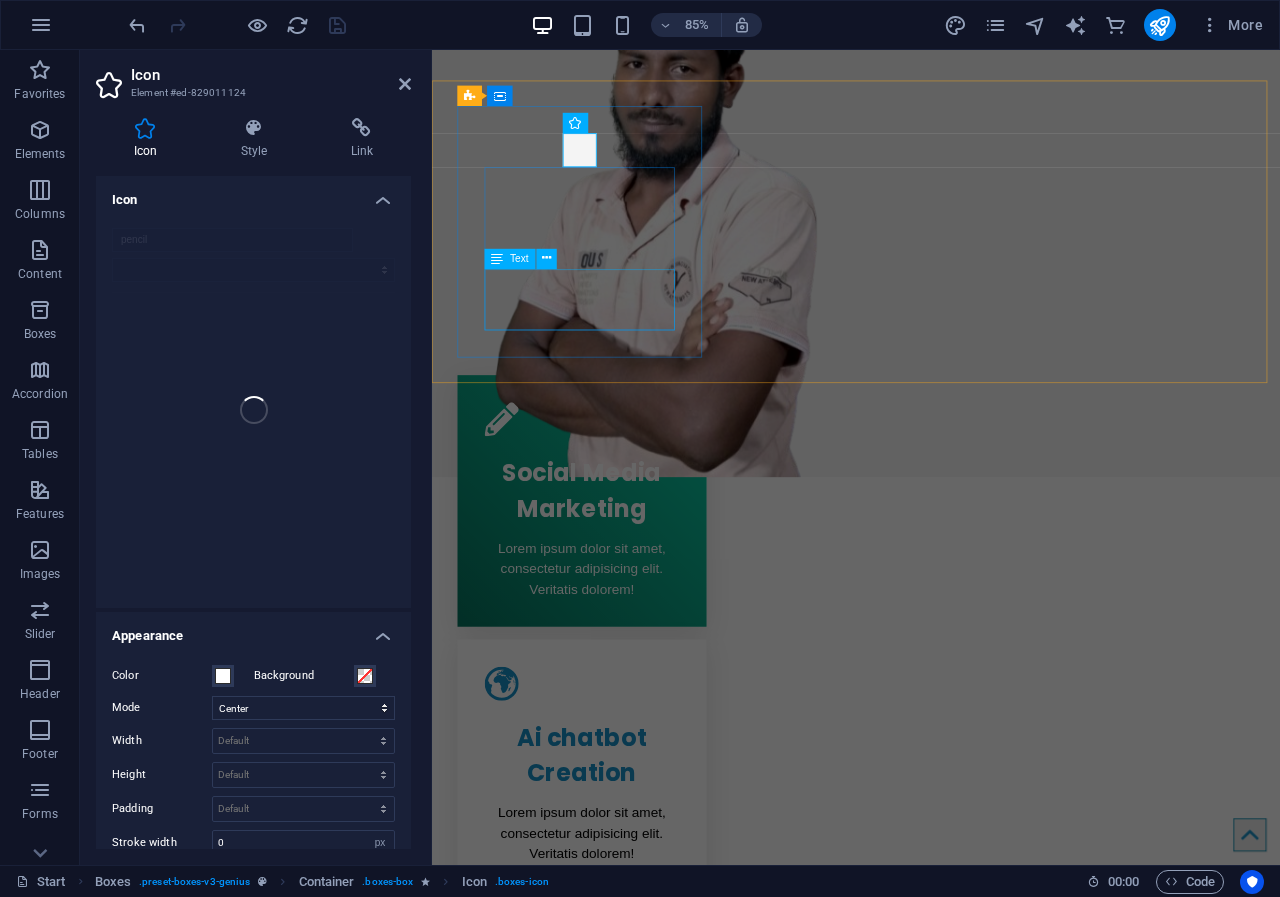 click on "Lorem ipsum dolor sit amet, consectetur adipisicing elit. Veritatis dolorem!" at bounding box center (608, 661) 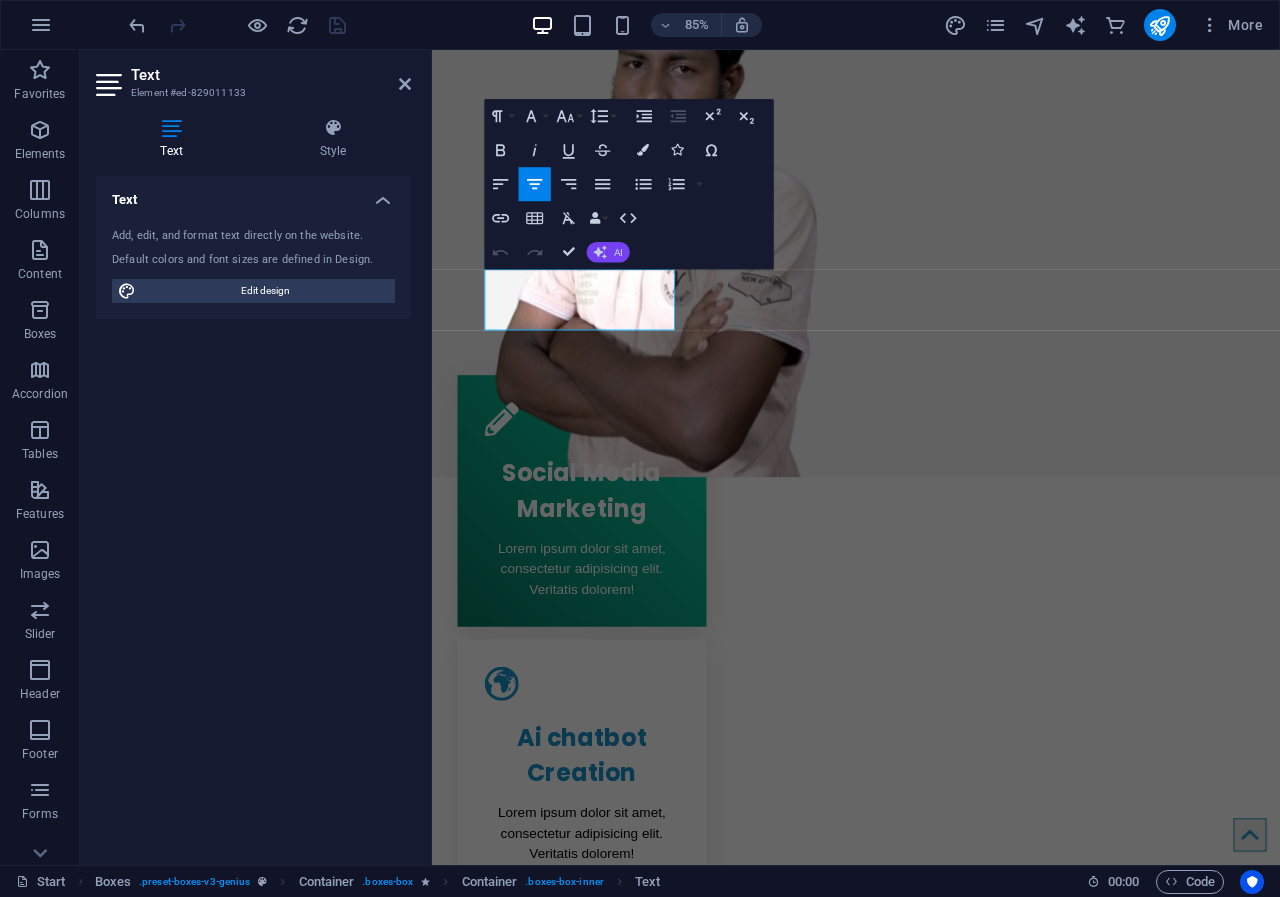 click 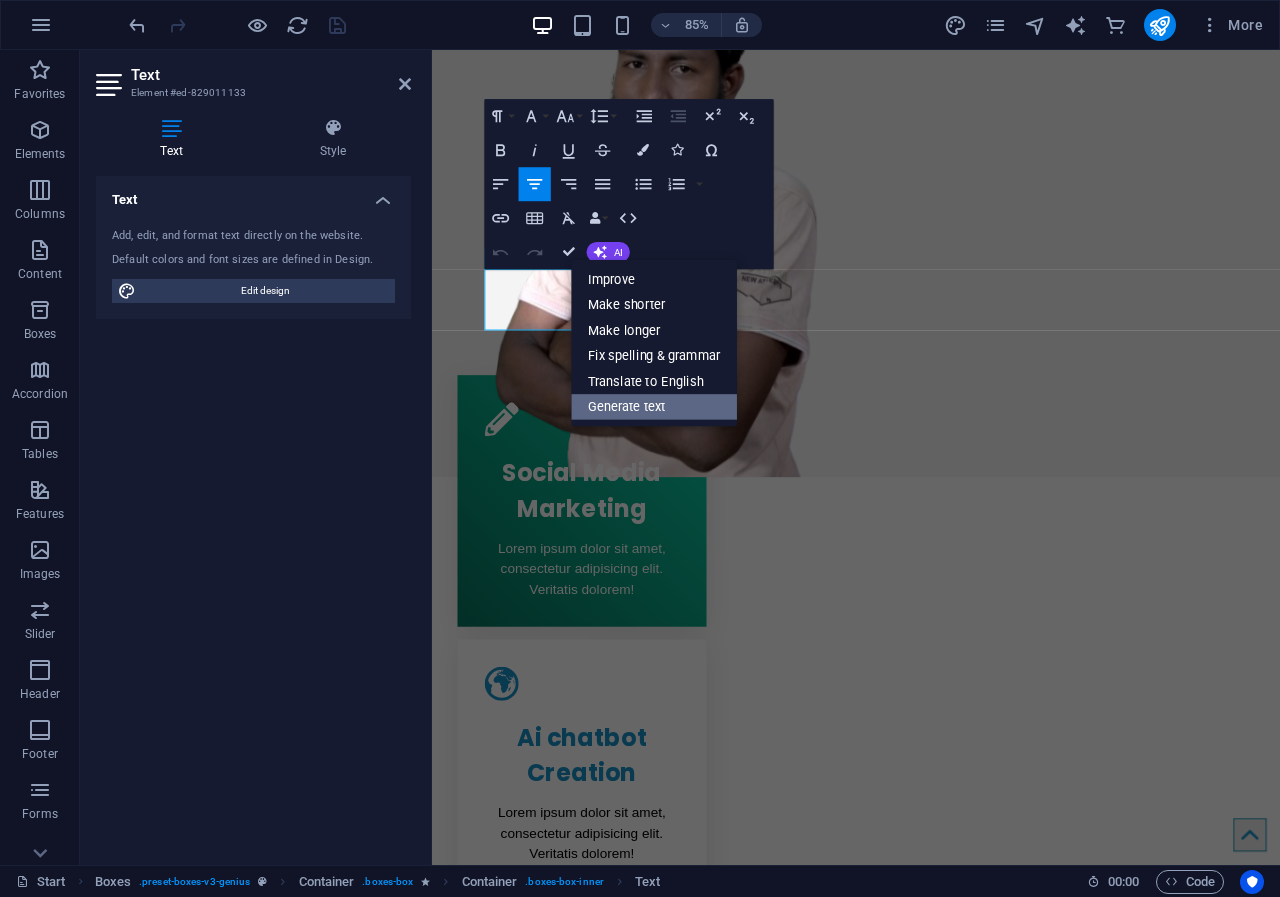 click on "Generate text" at bounding box center (654, 408) 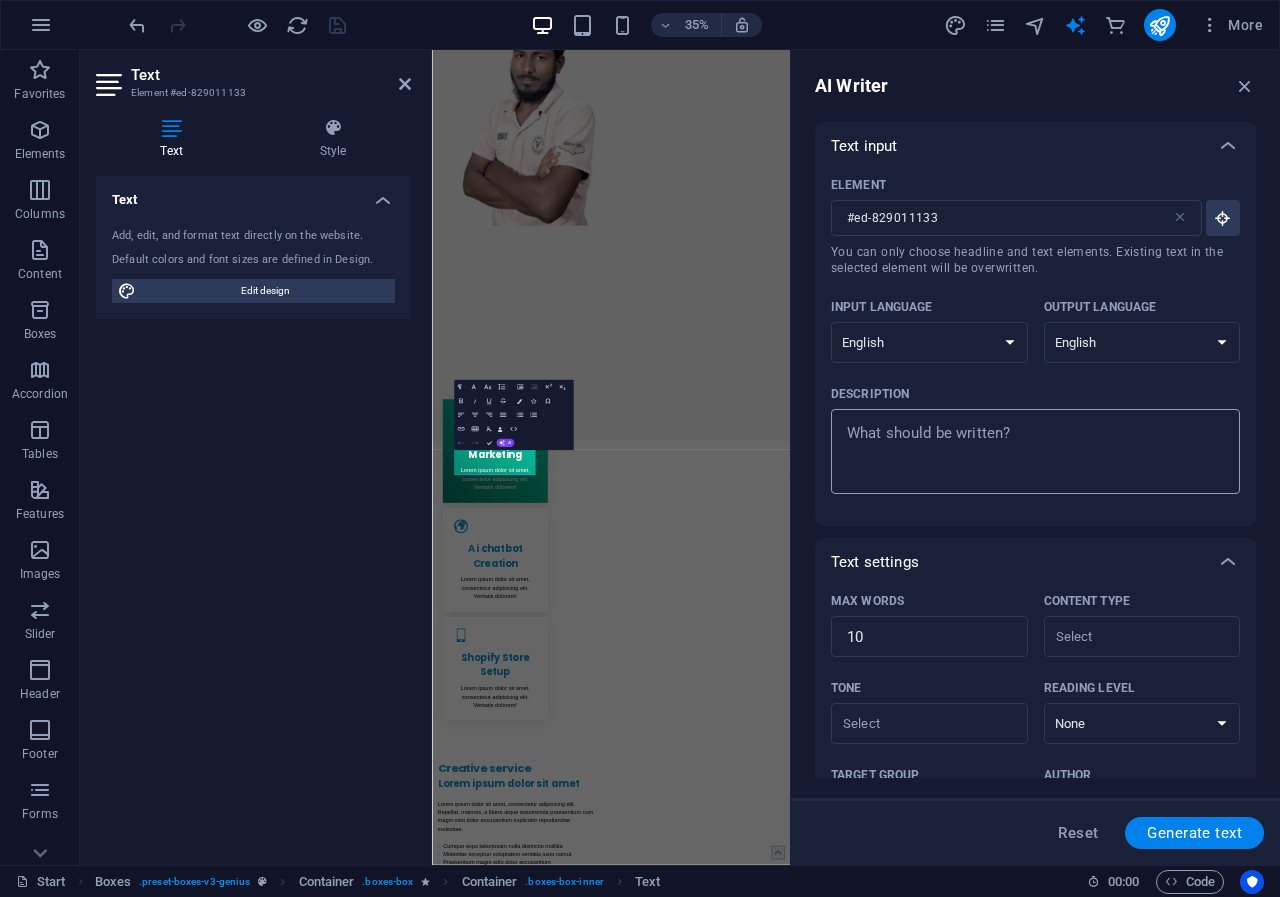type on "x" 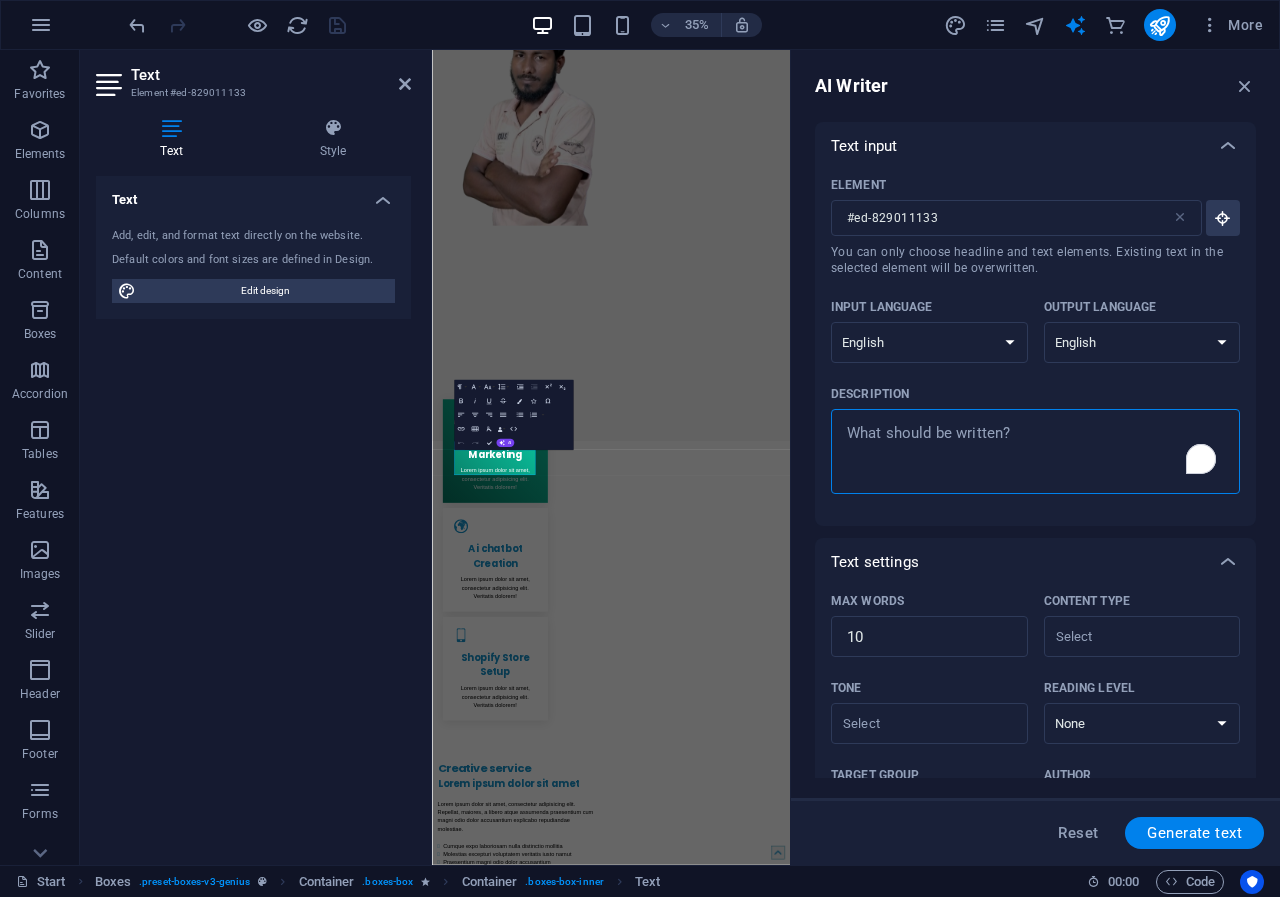 click on "Description x ​" at bounding box center (1035, 451) 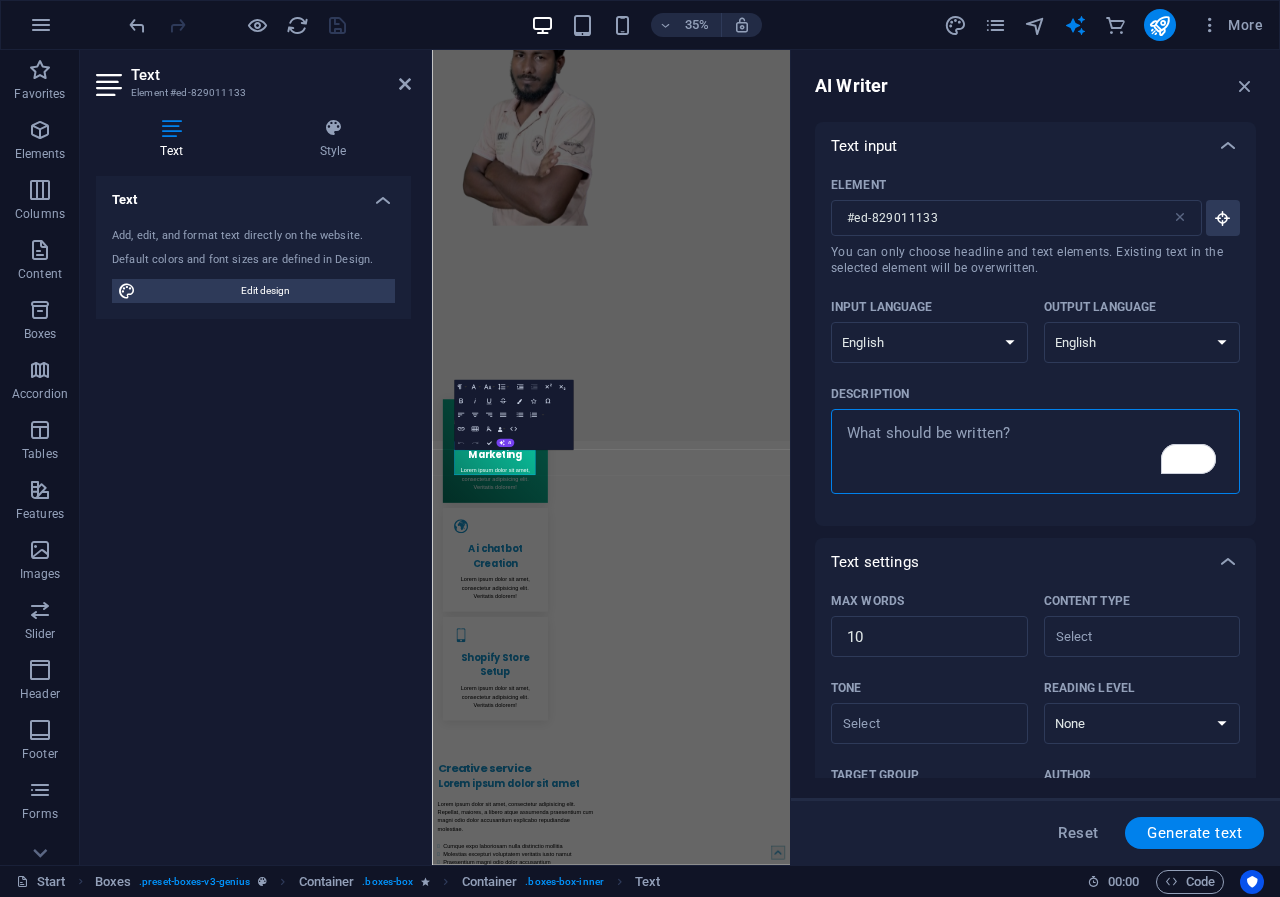 type on "A" 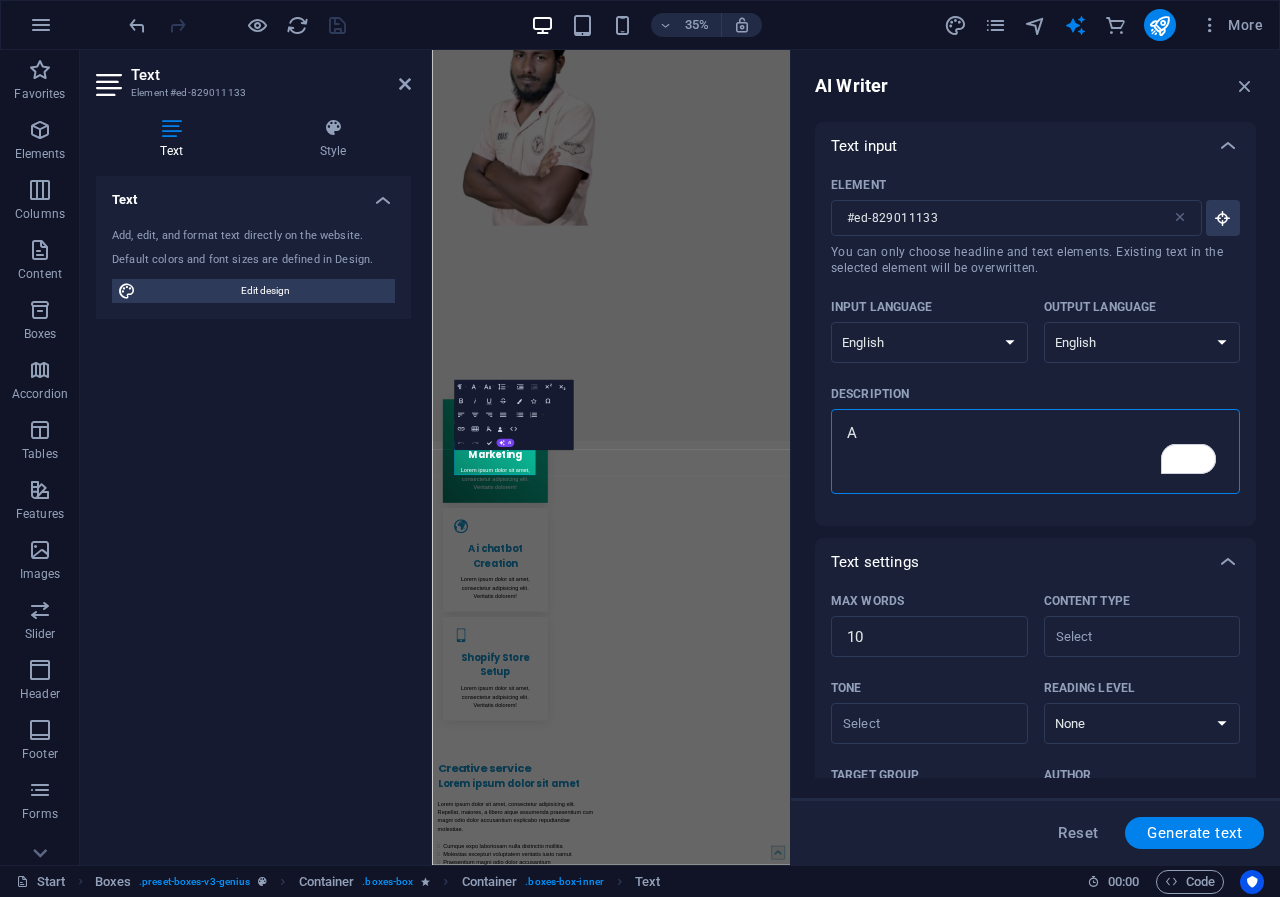 type on "Ab" 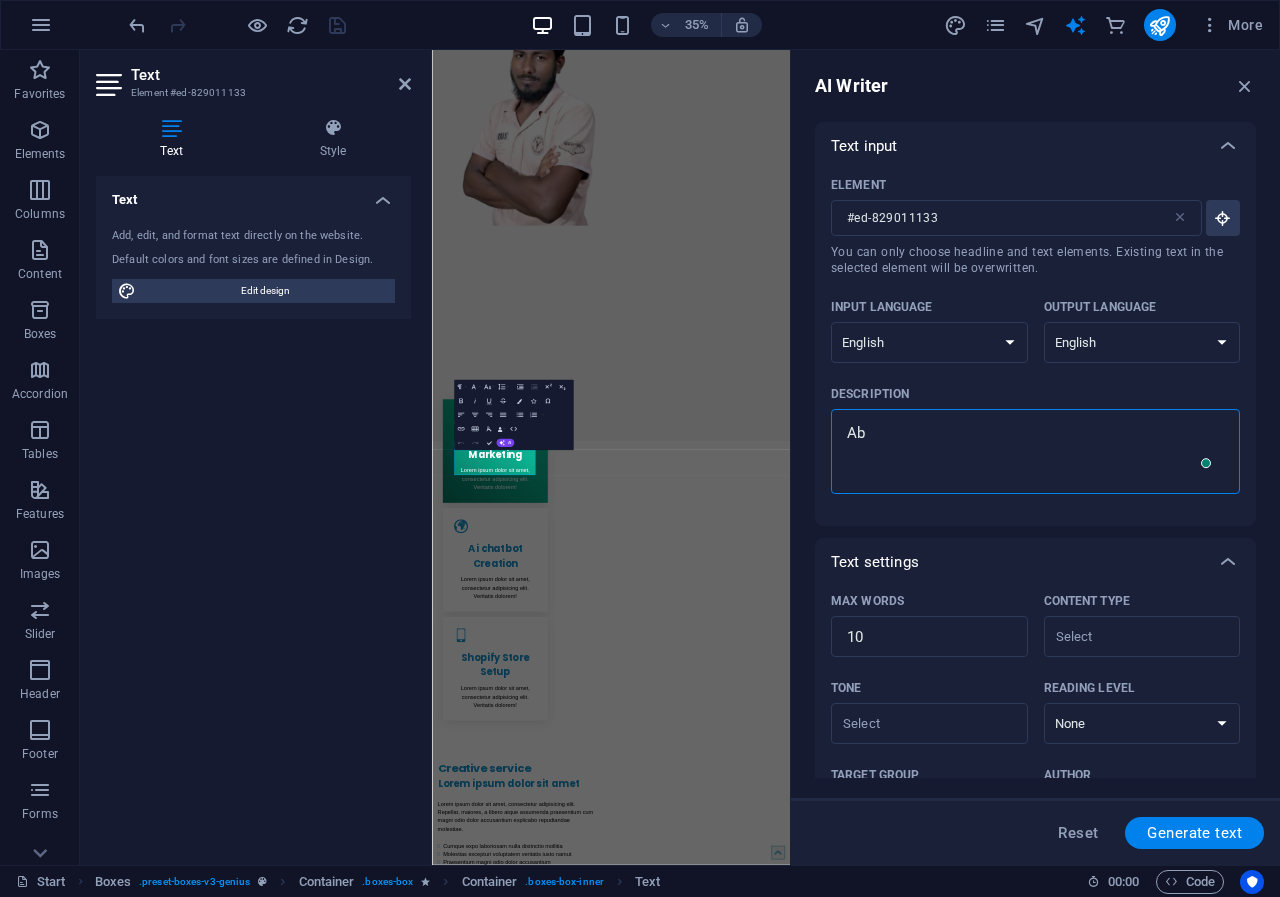 type on "Abo" 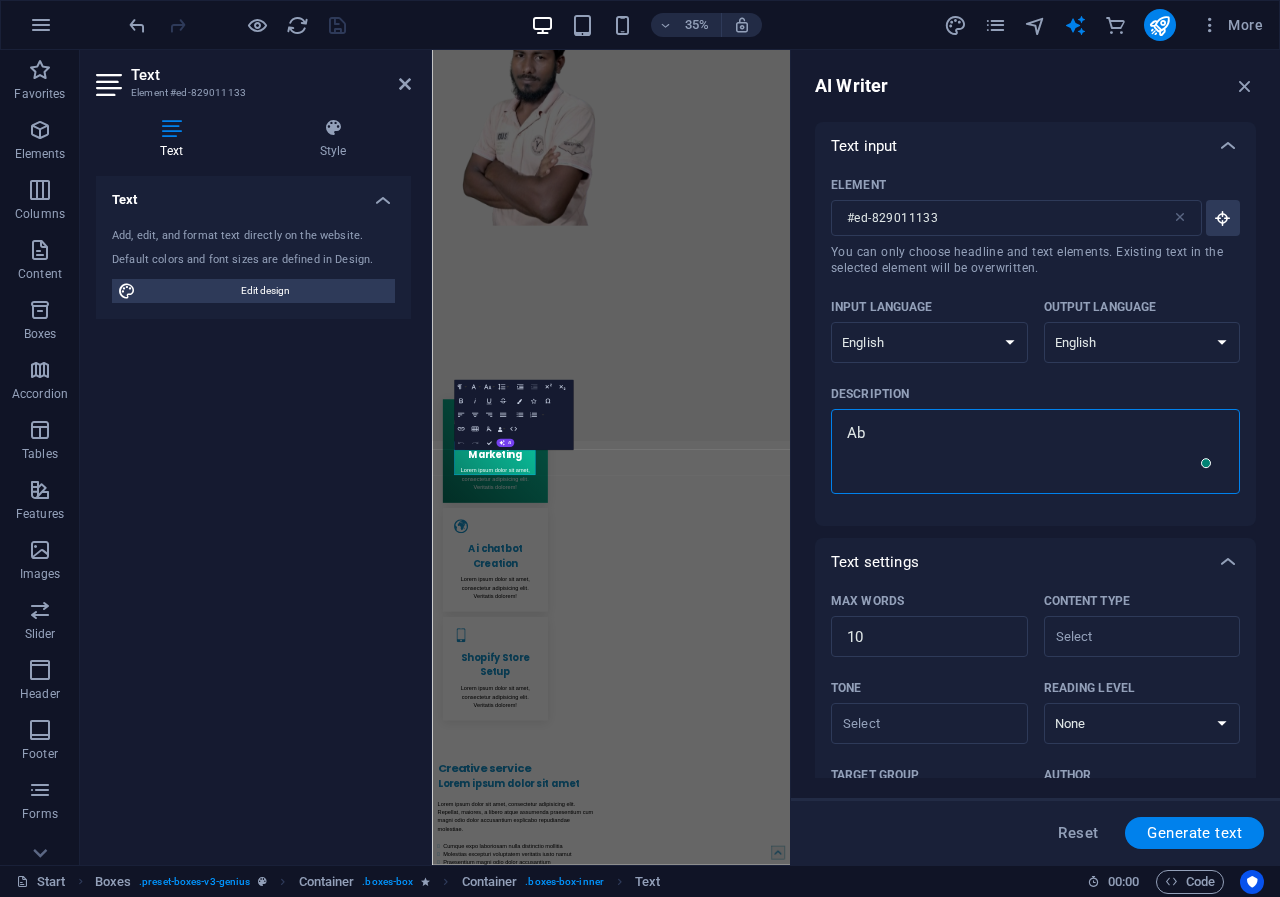 type on "x" 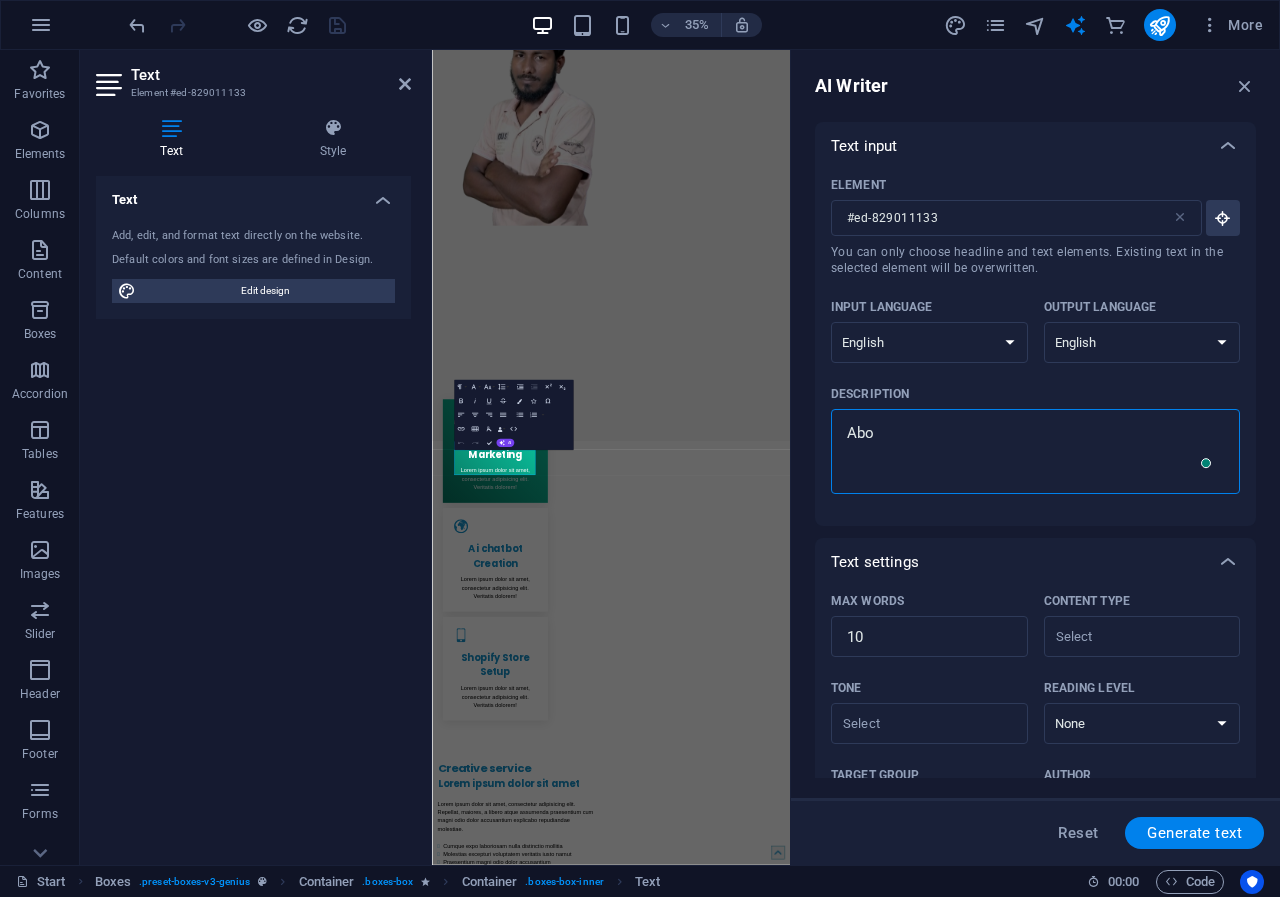 type on "Abou" 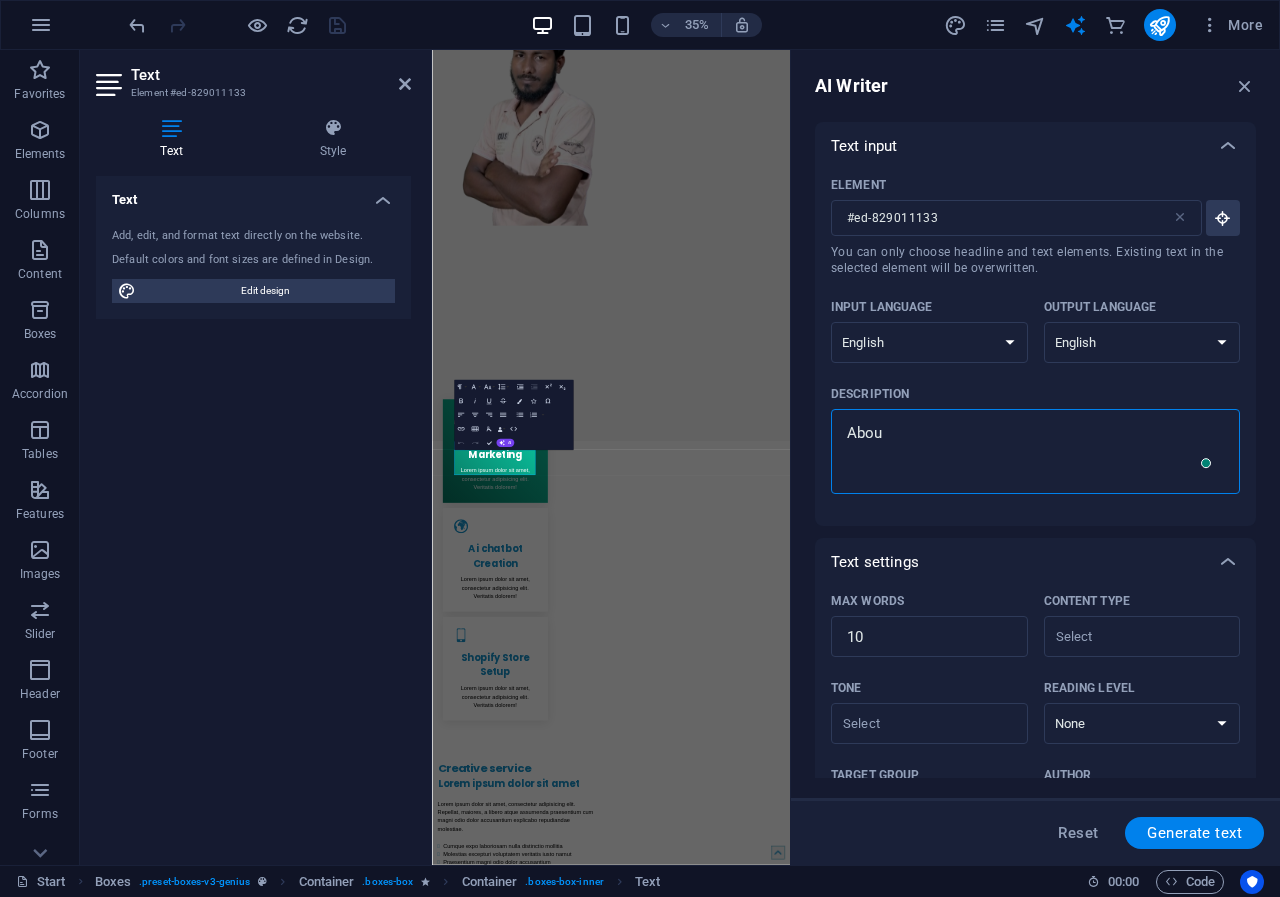 type on "About" 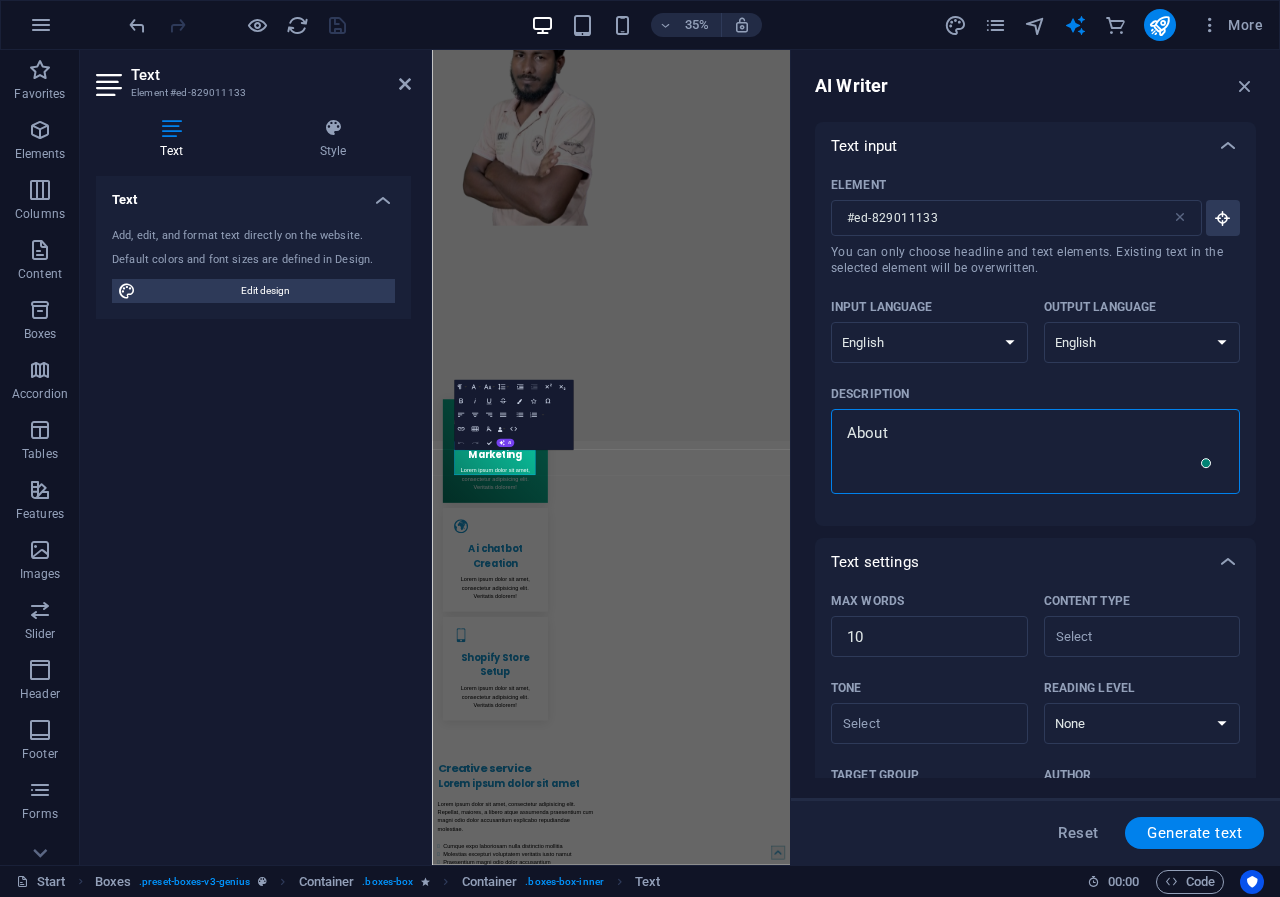 type on "About" 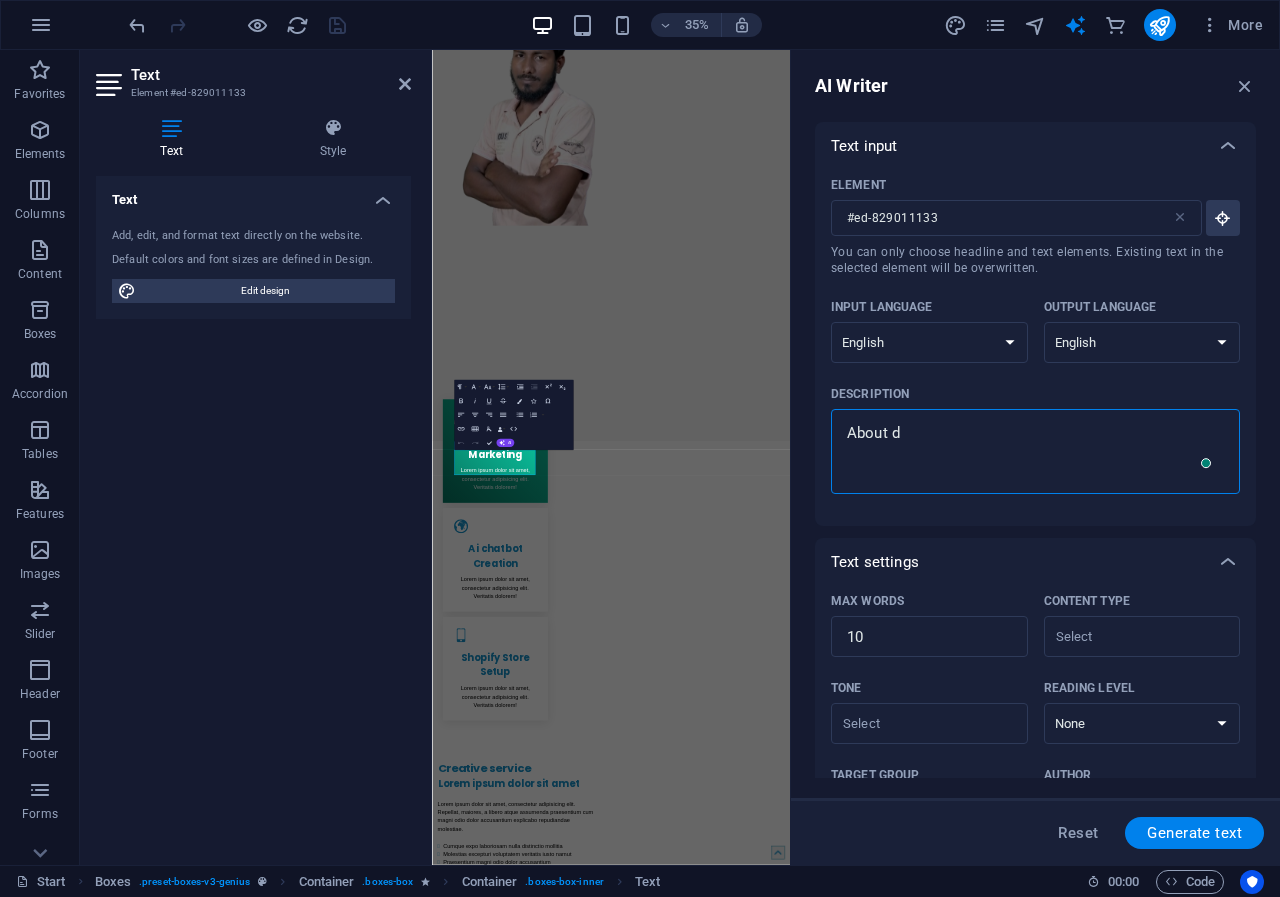 type on "About di" 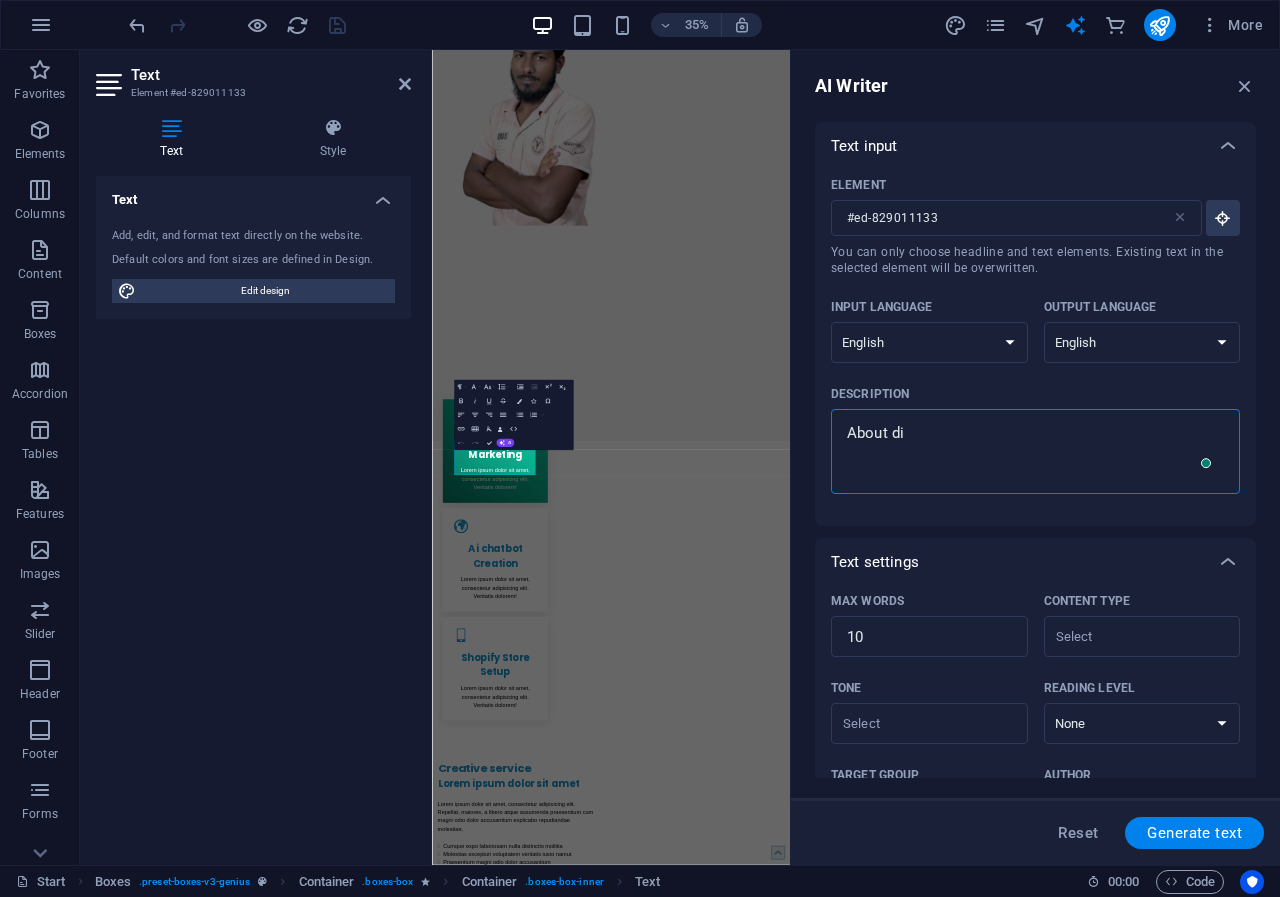 type on "About dig" 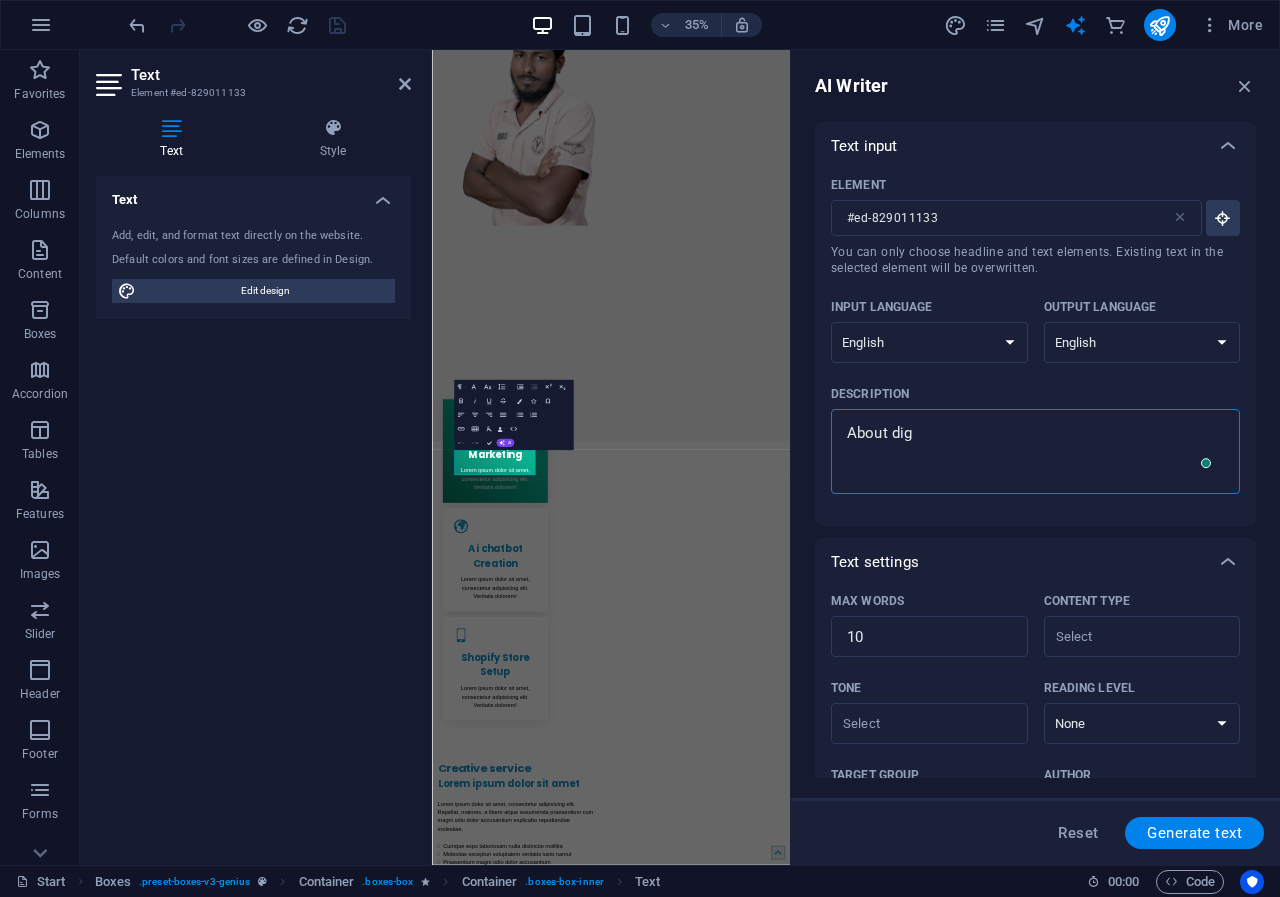 type on "About digi" 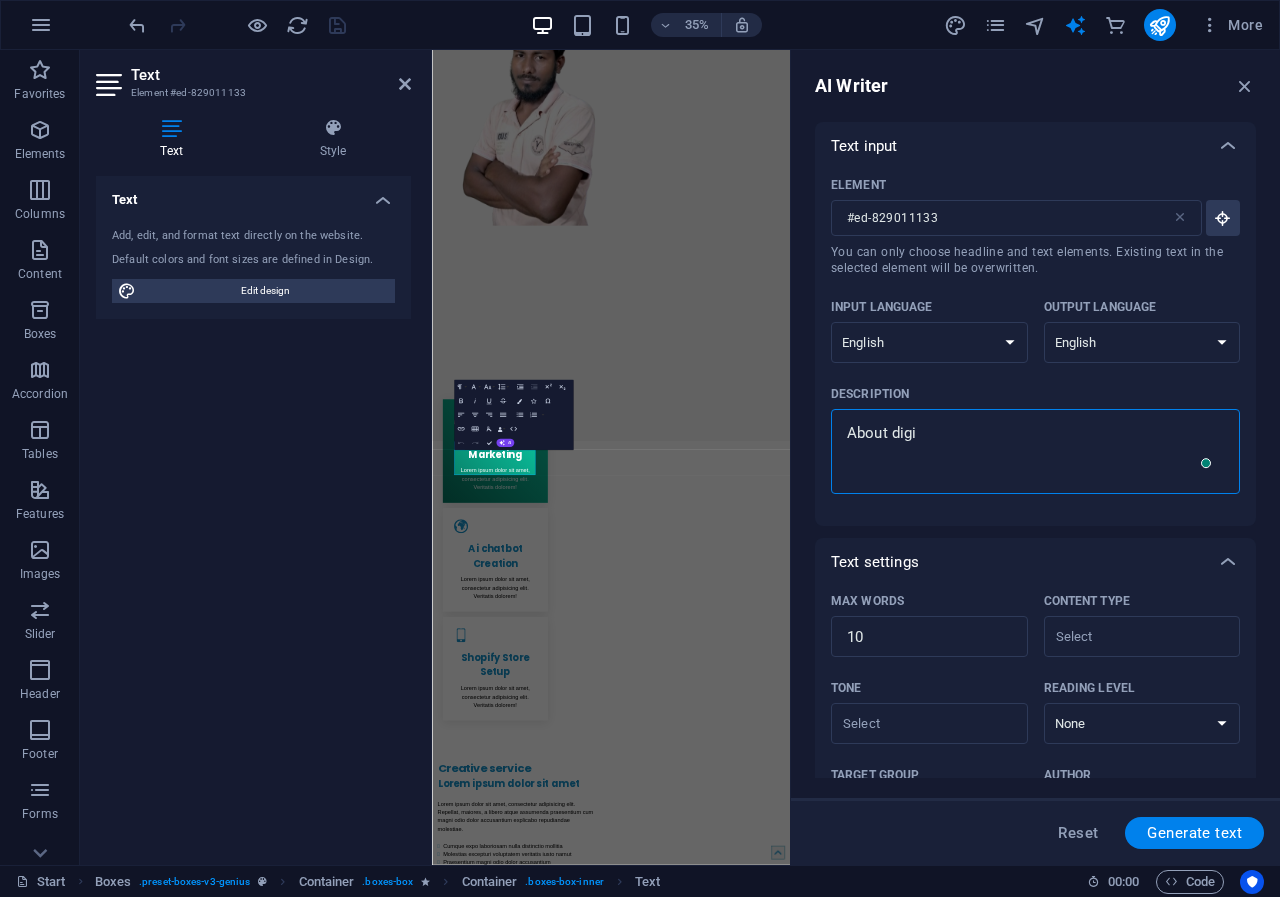 type on "About digit" 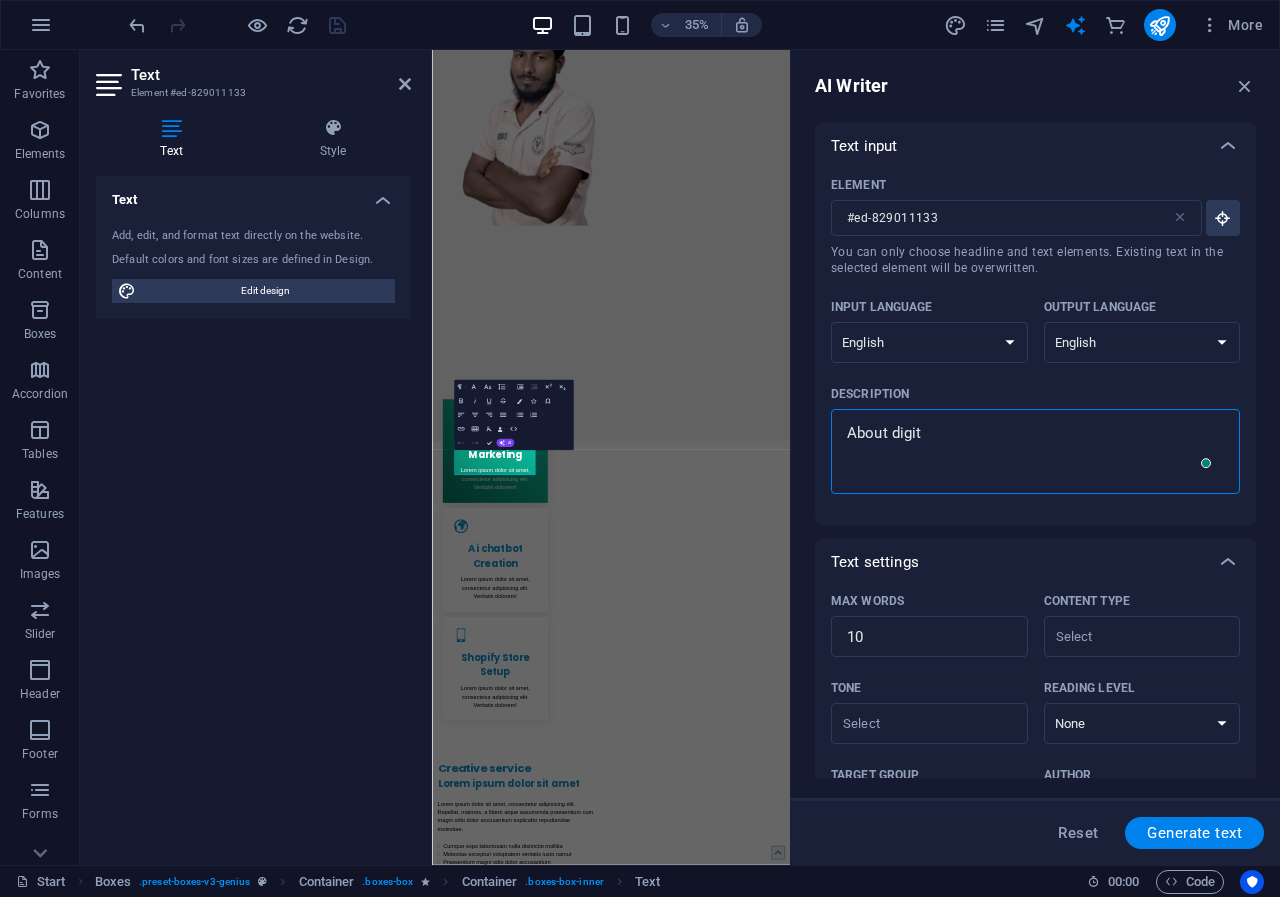 type on "About digita" 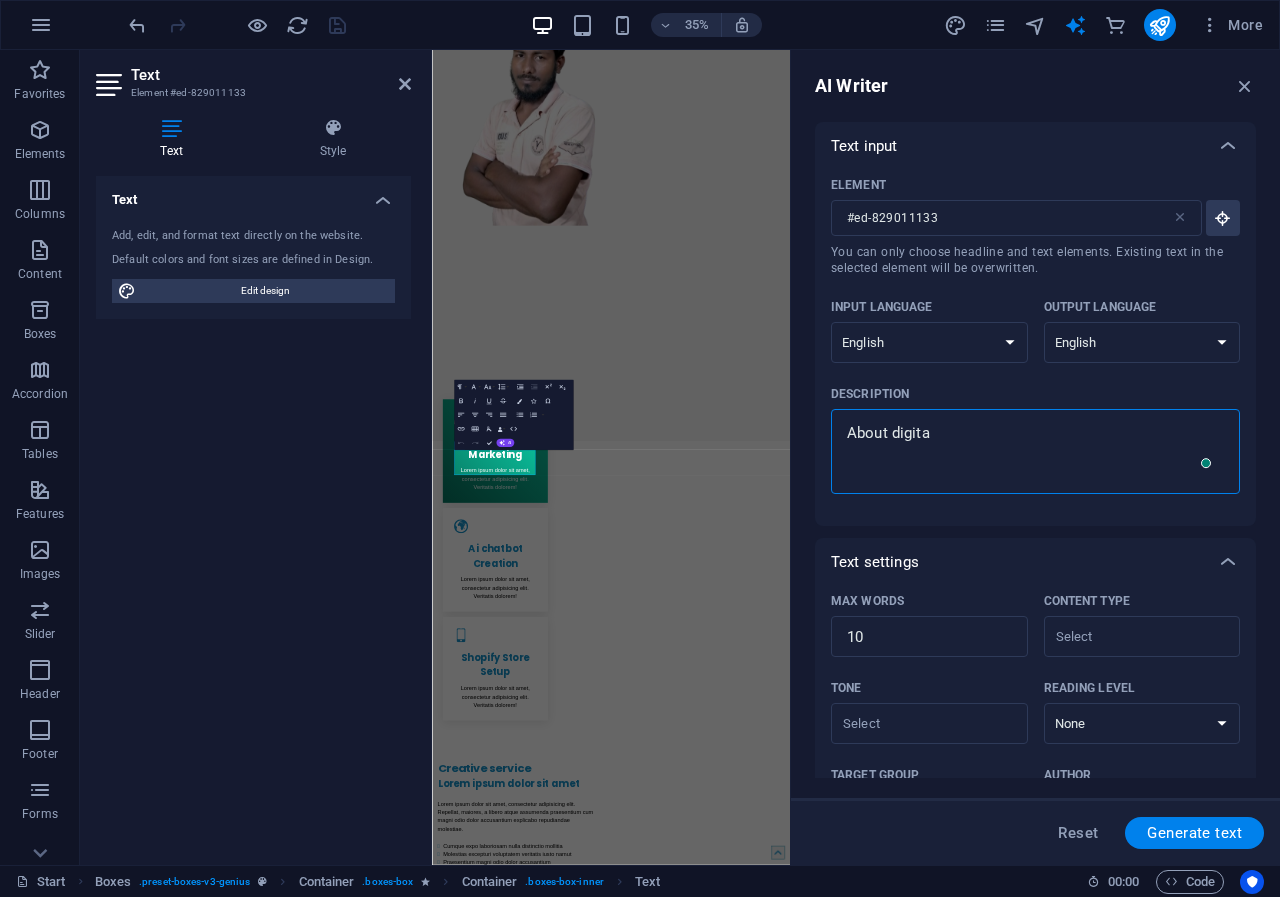 type on "About digital" 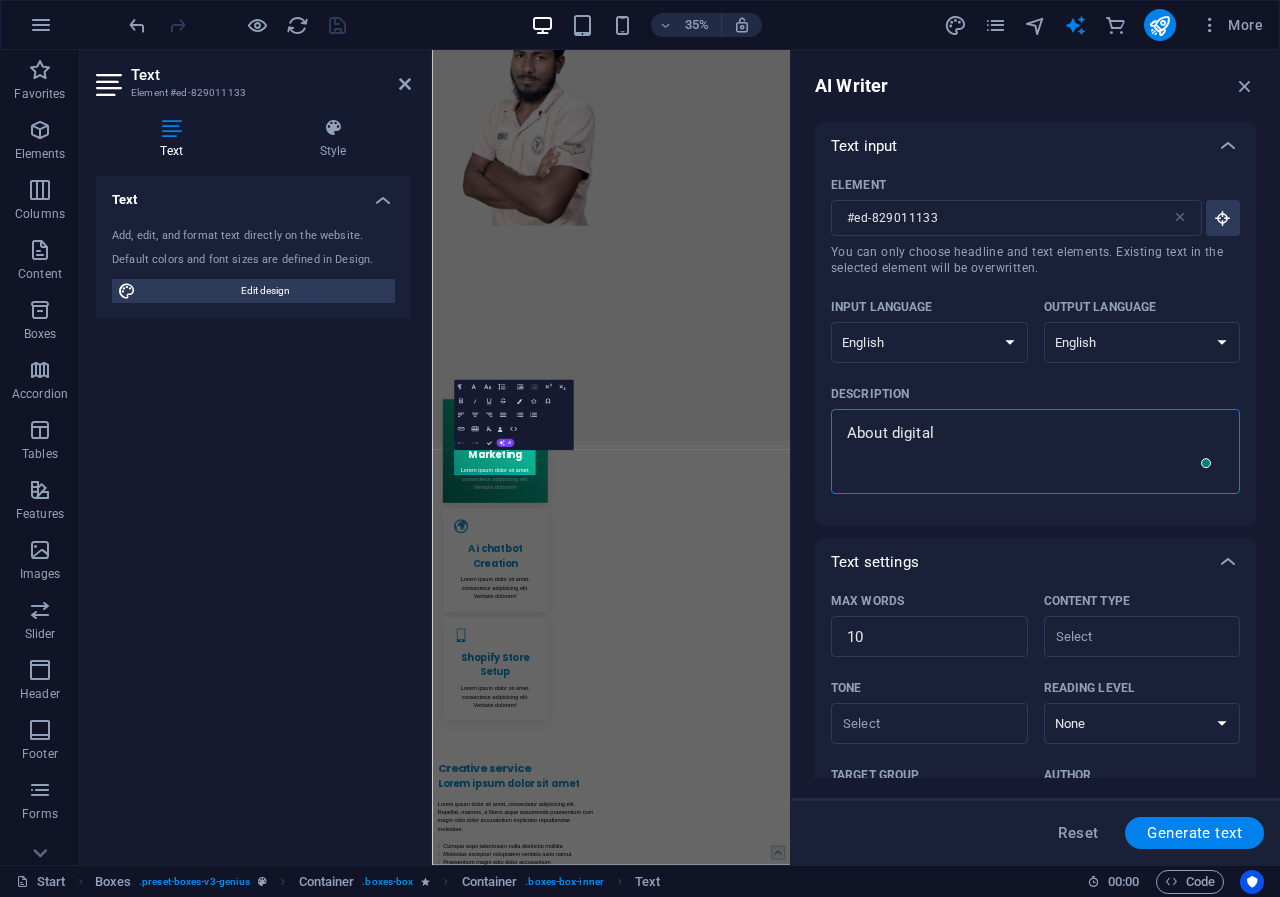 type on "About digital" 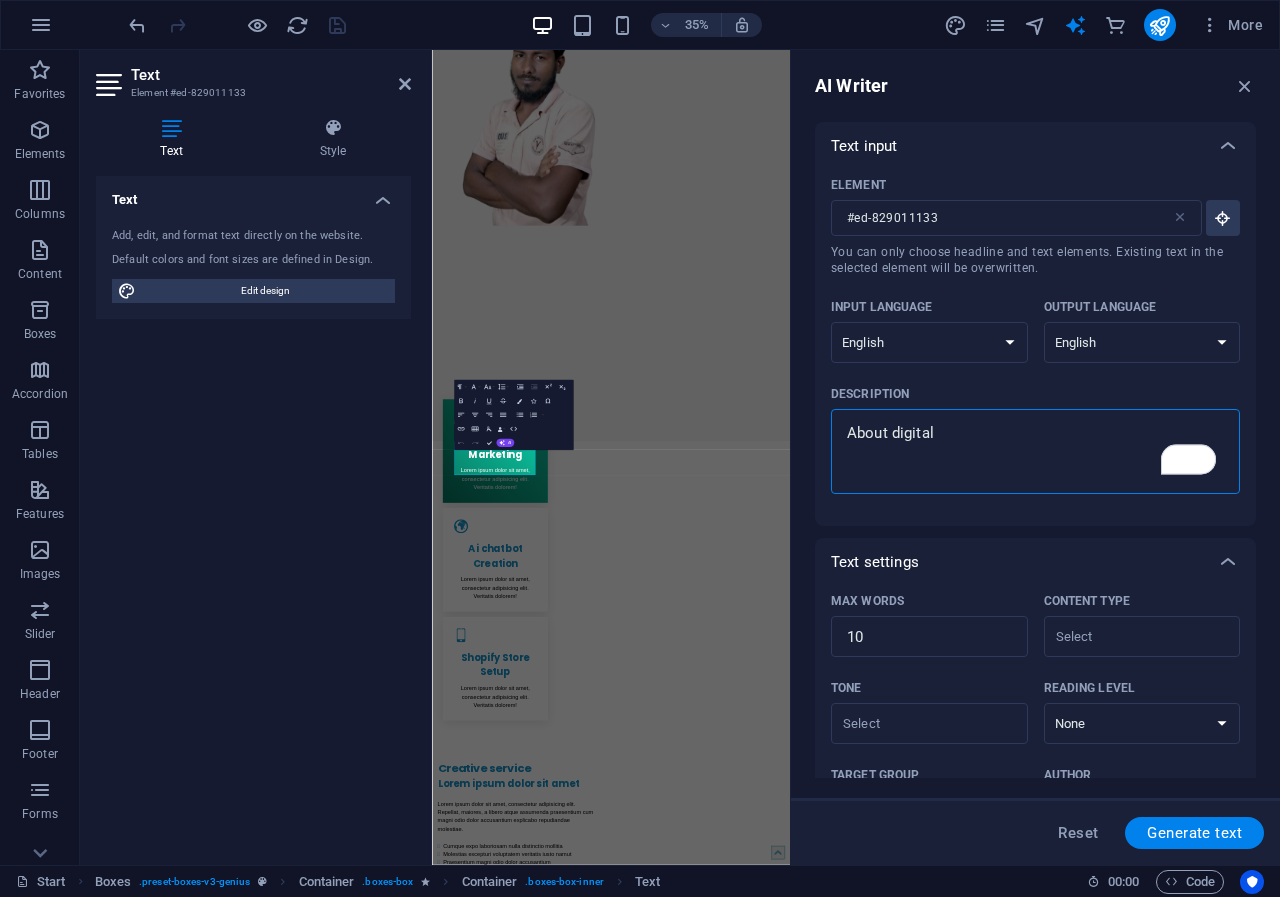 type on "About digital m" 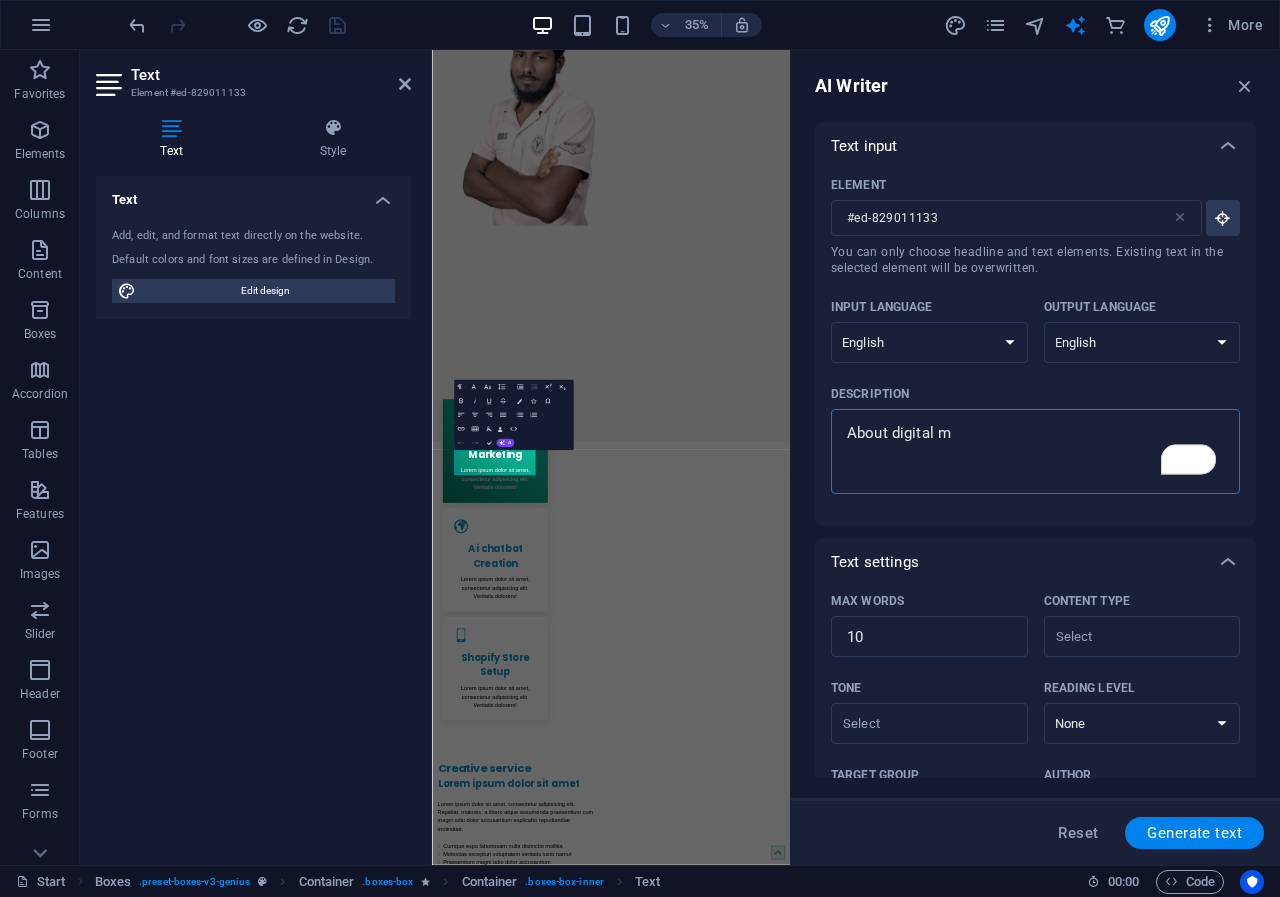 type on "About digital ma" 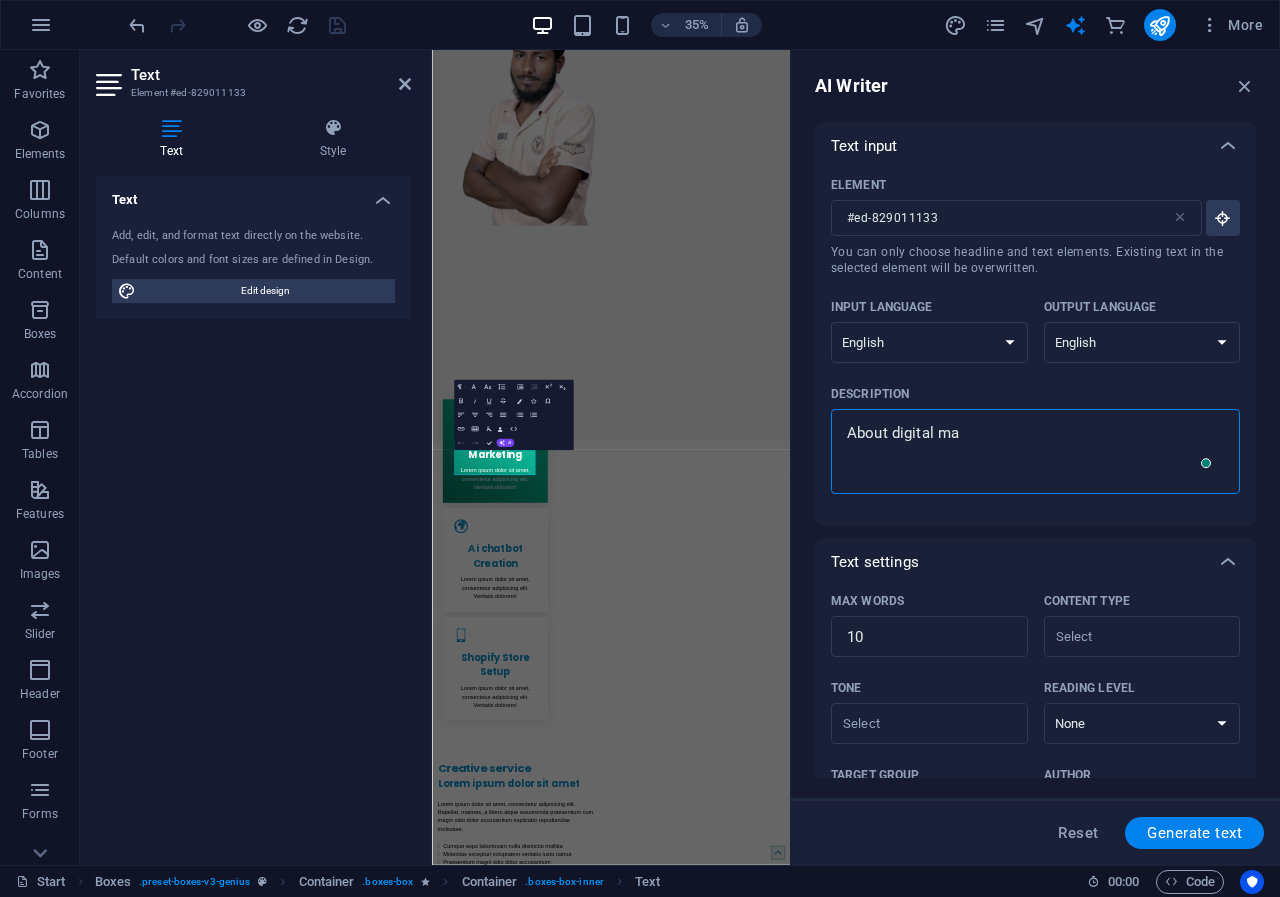 type on "About digital mar" 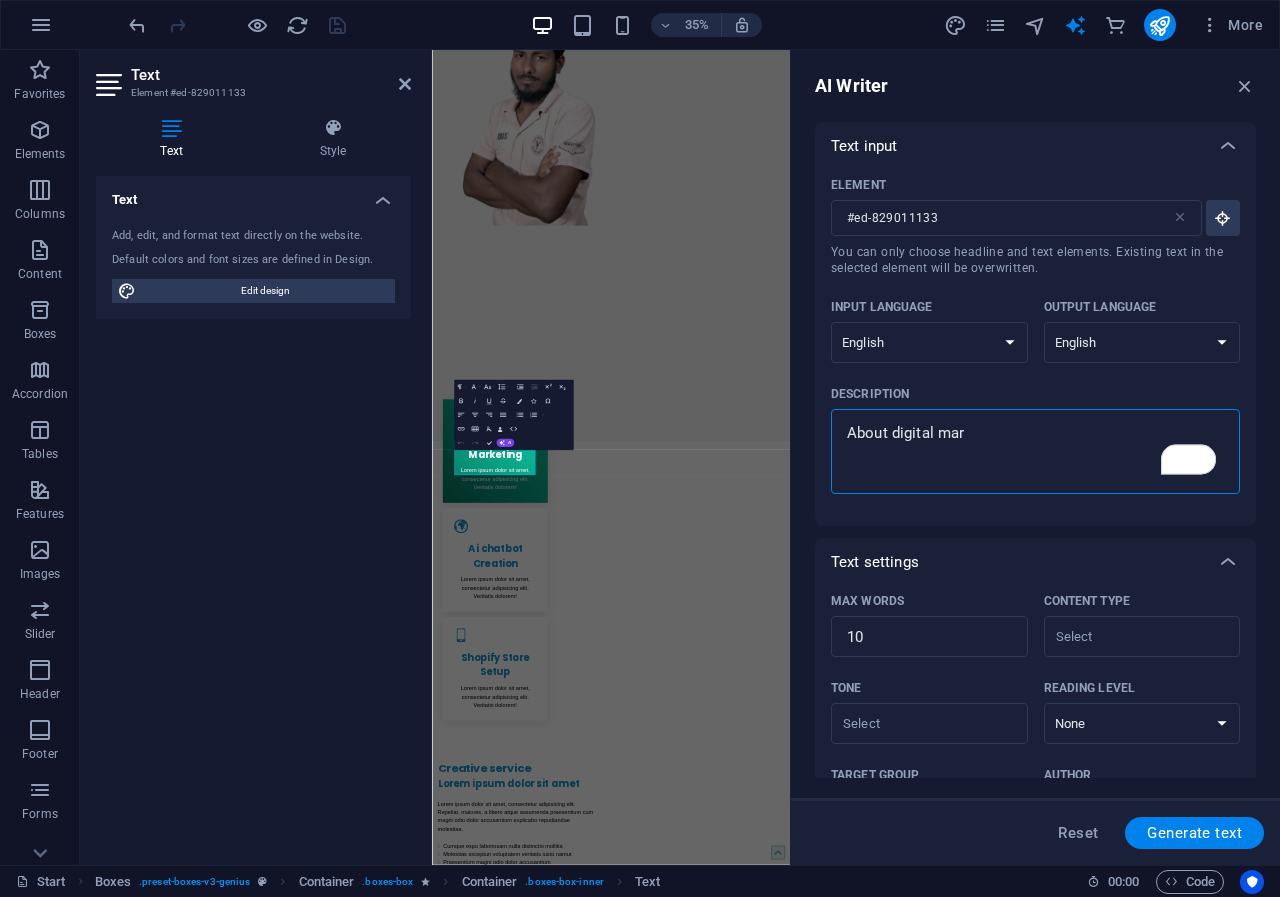 type on "About digital mark" 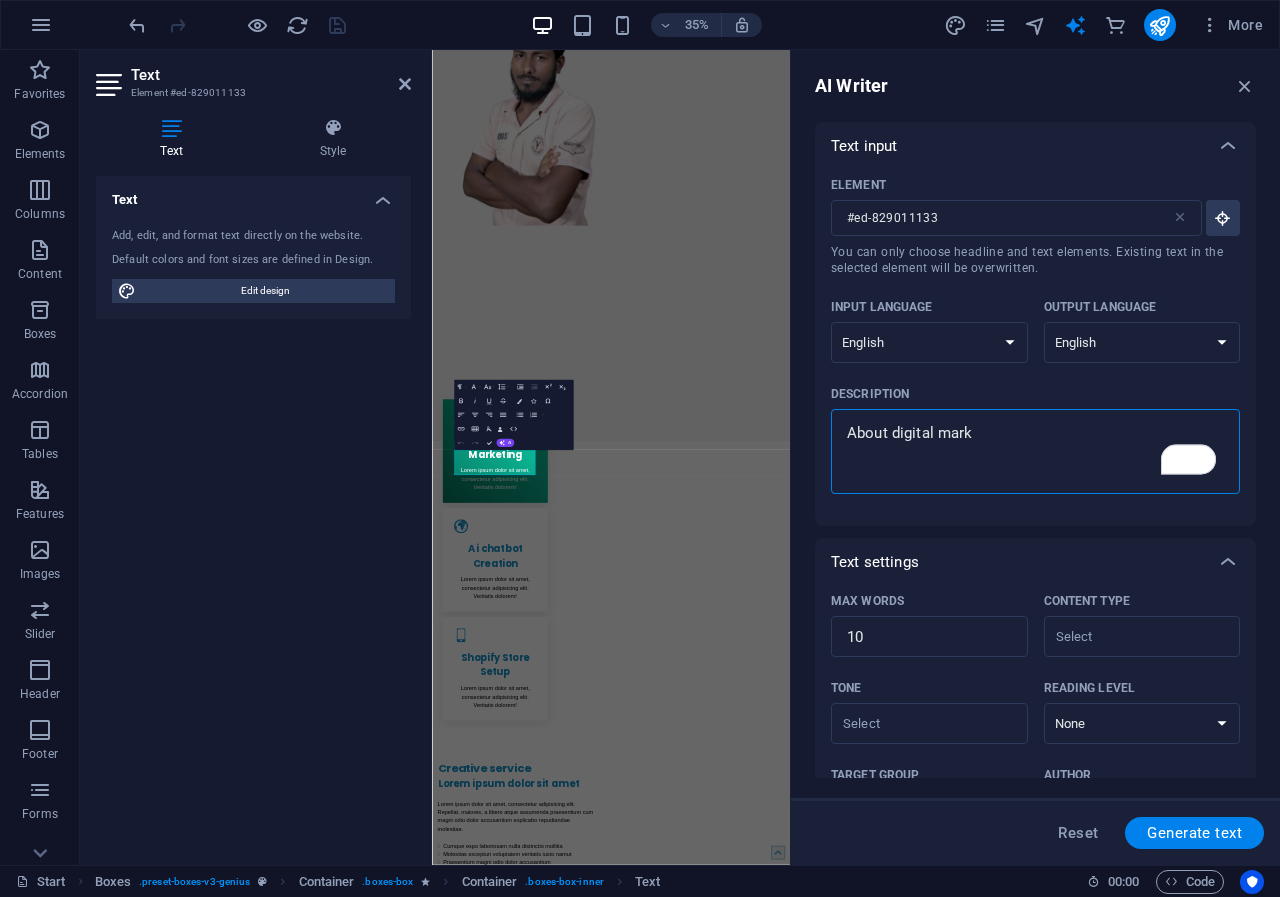 type on "About digital marke" 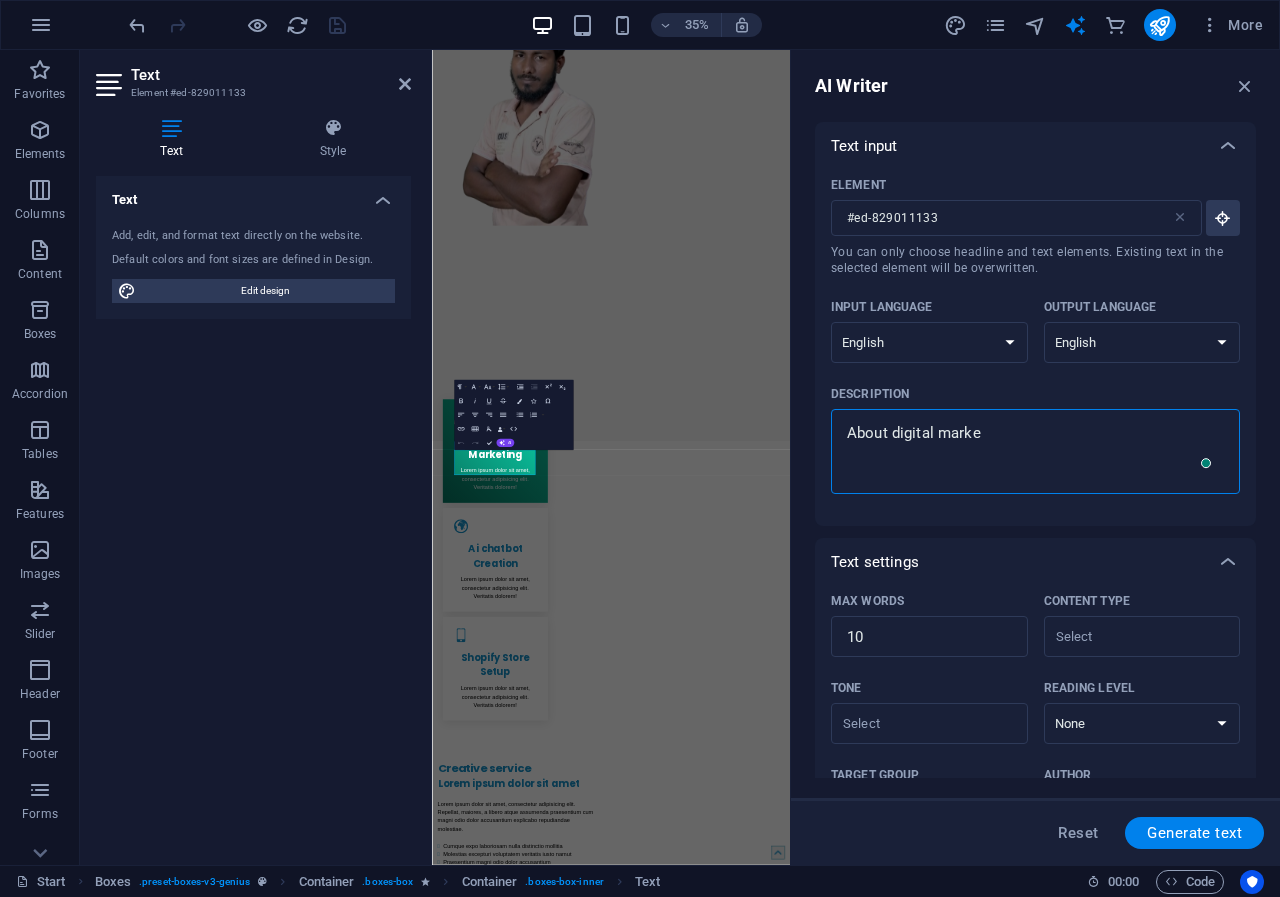 type on "About digital market" 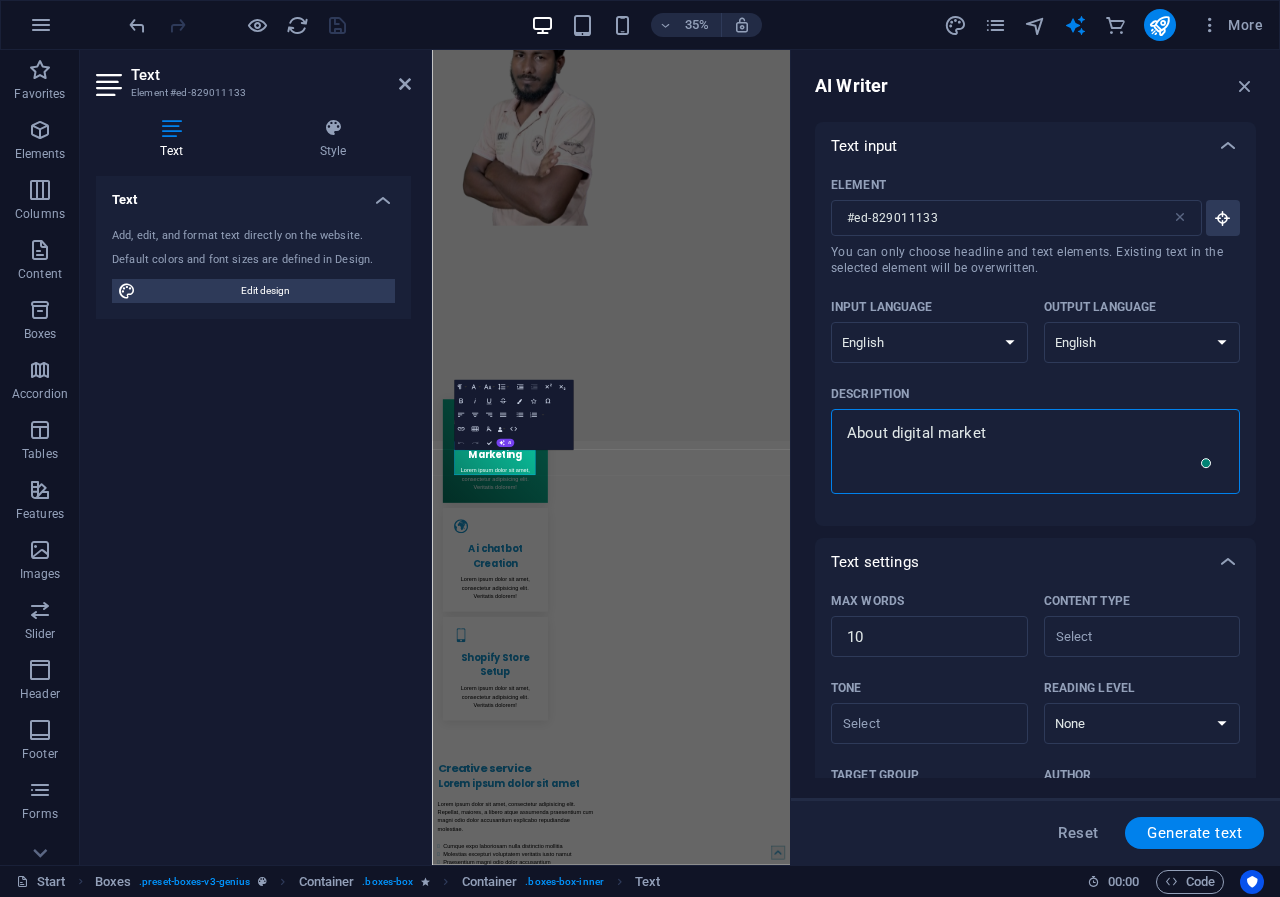 type on "x" 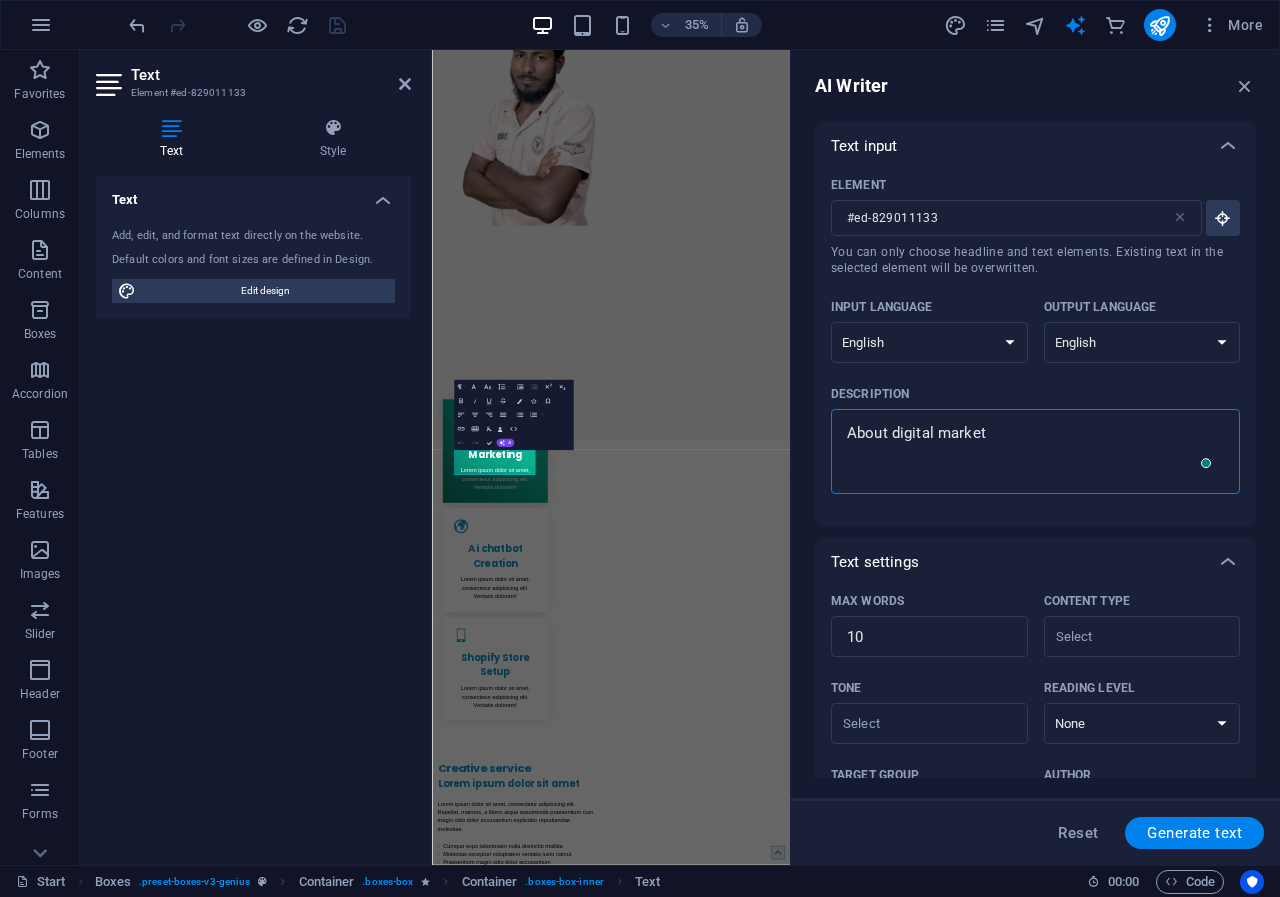 type on "x" 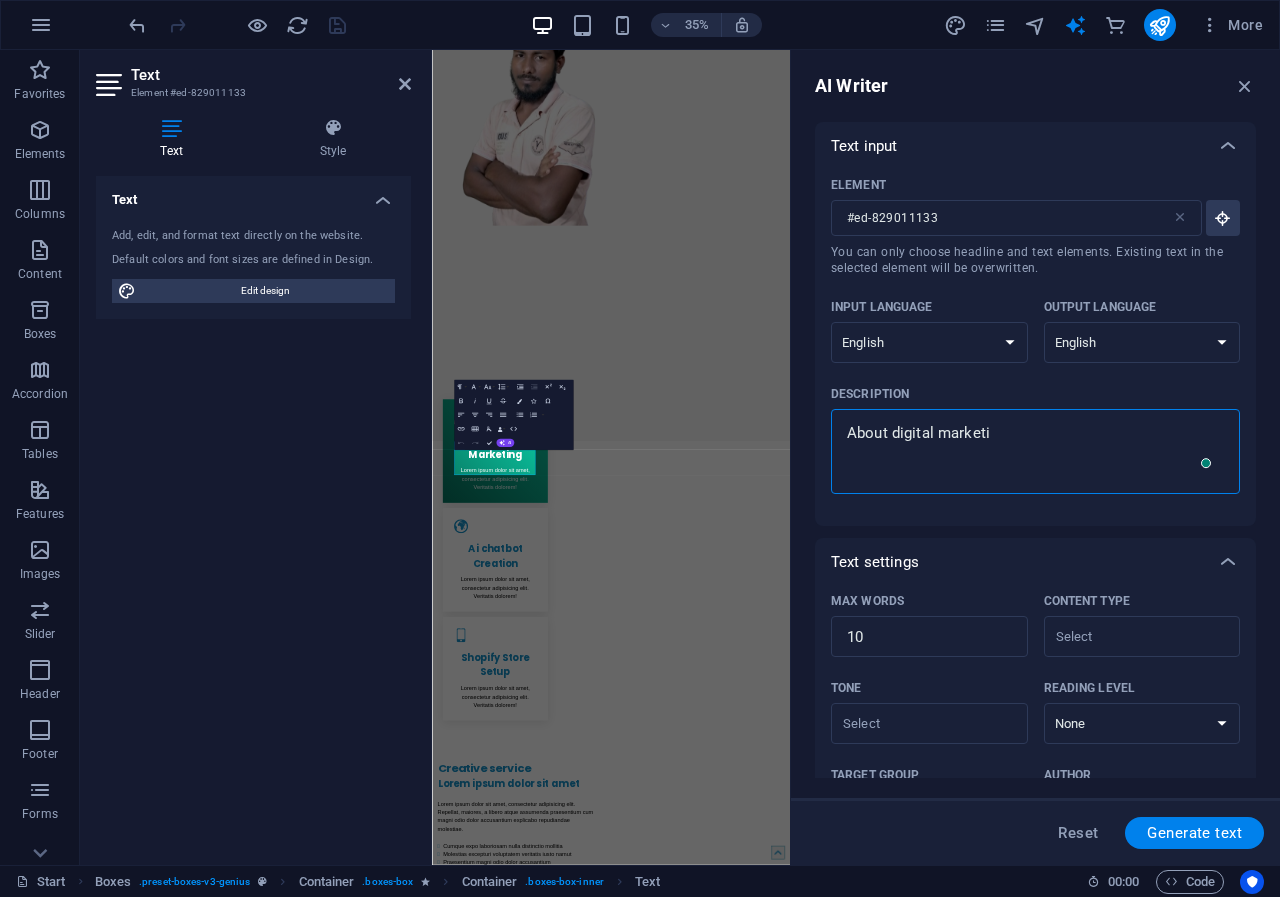 type on "About digital marketin" 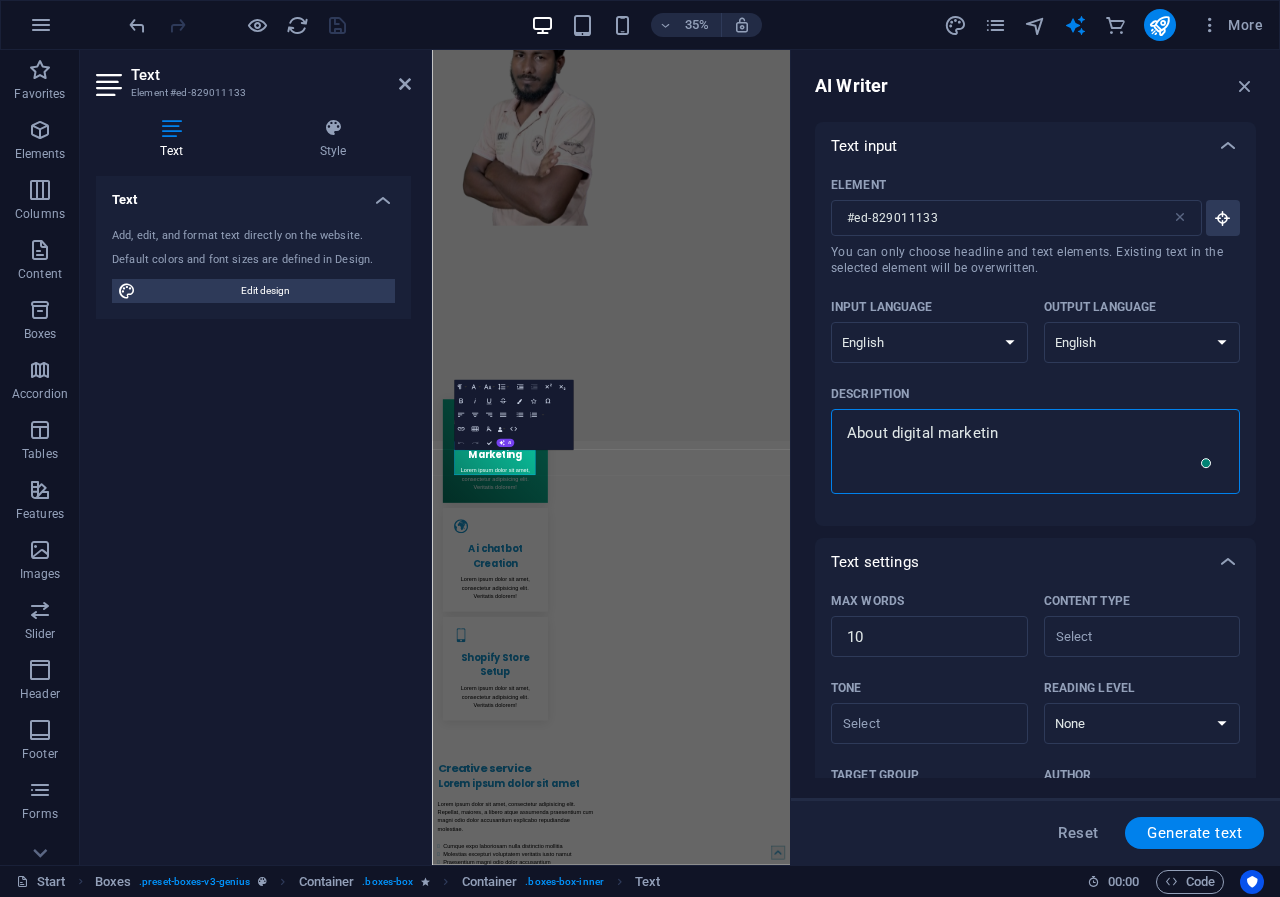 type on "About digital marketing" 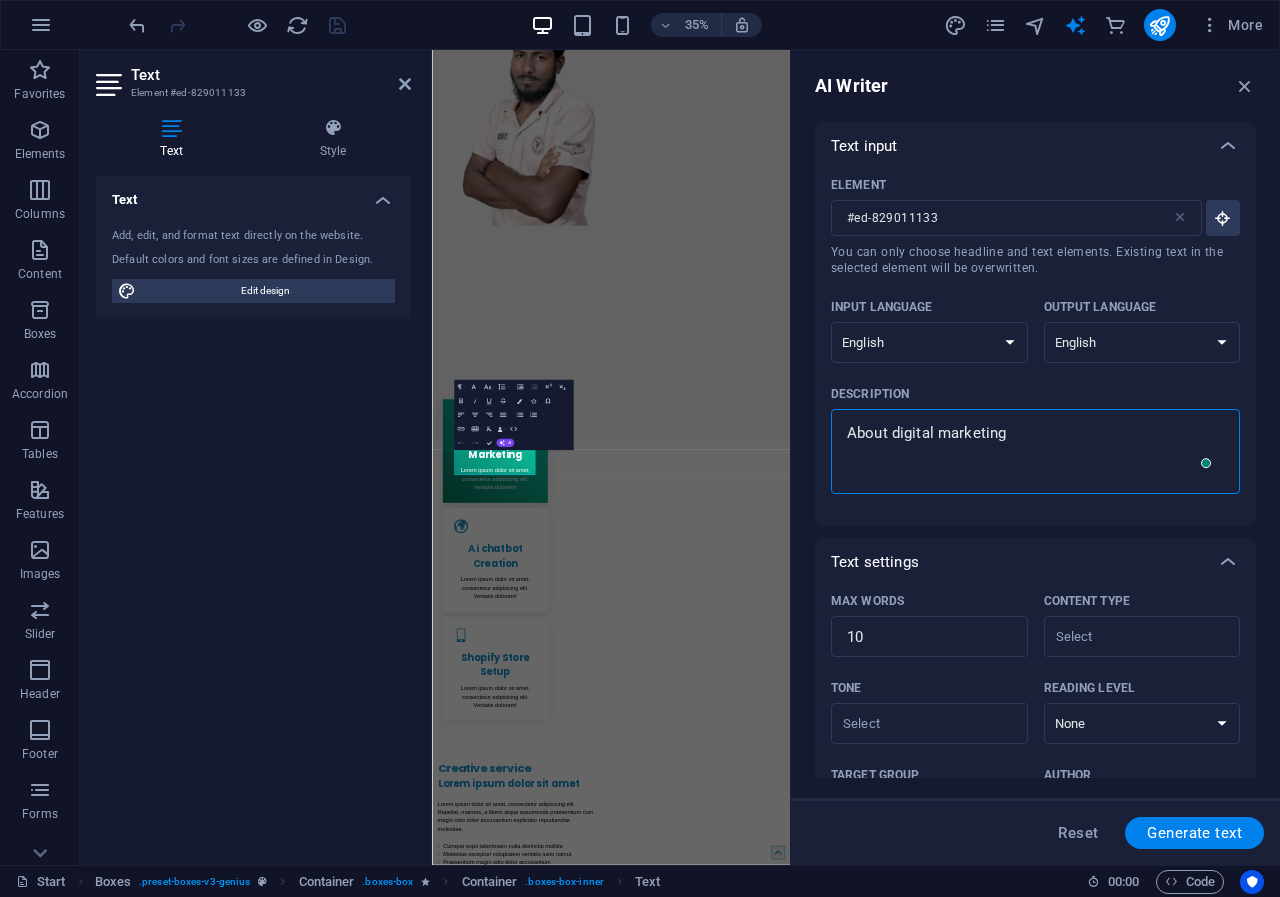 type on "About digital marketing" 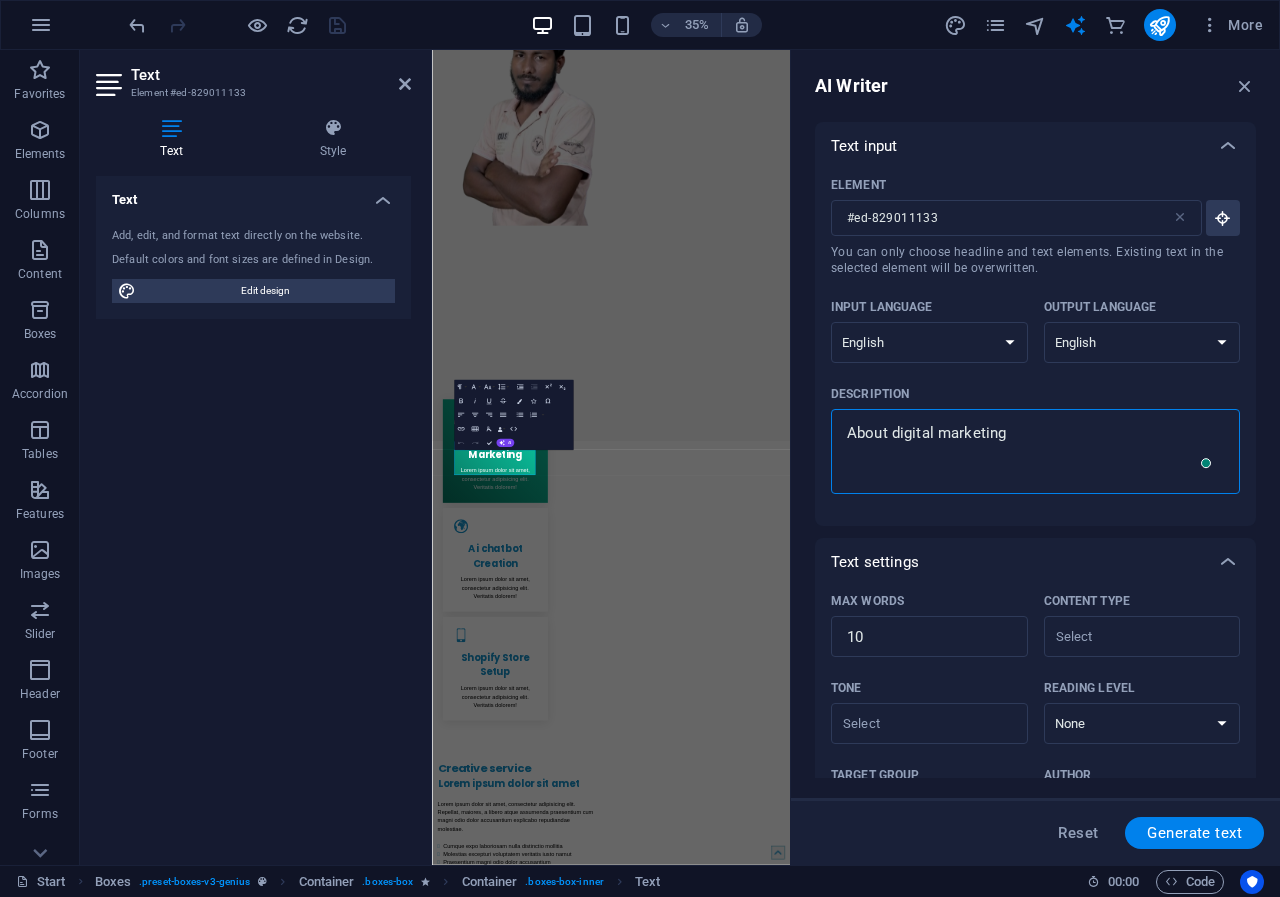type on "About digital marketing i" 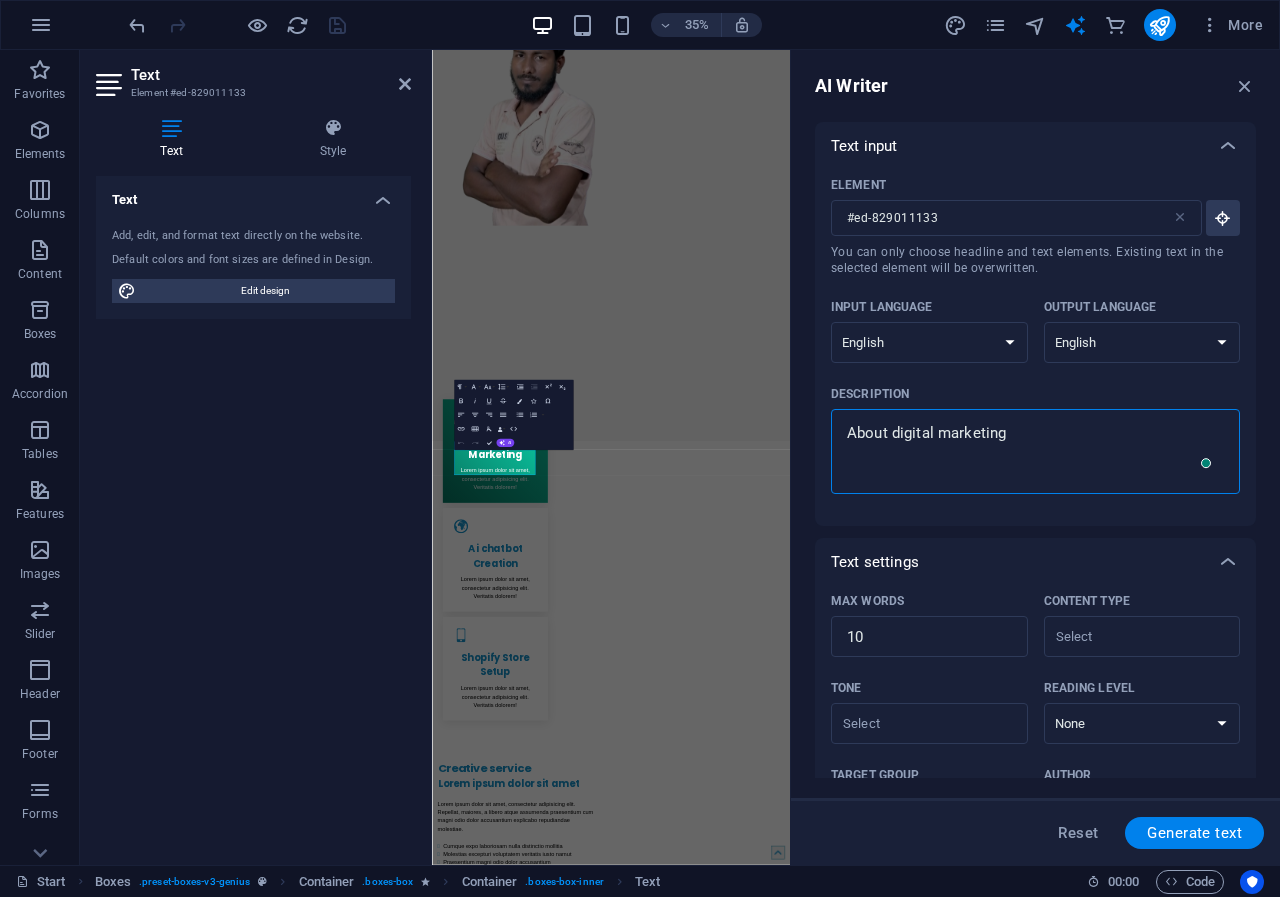 type on "x" 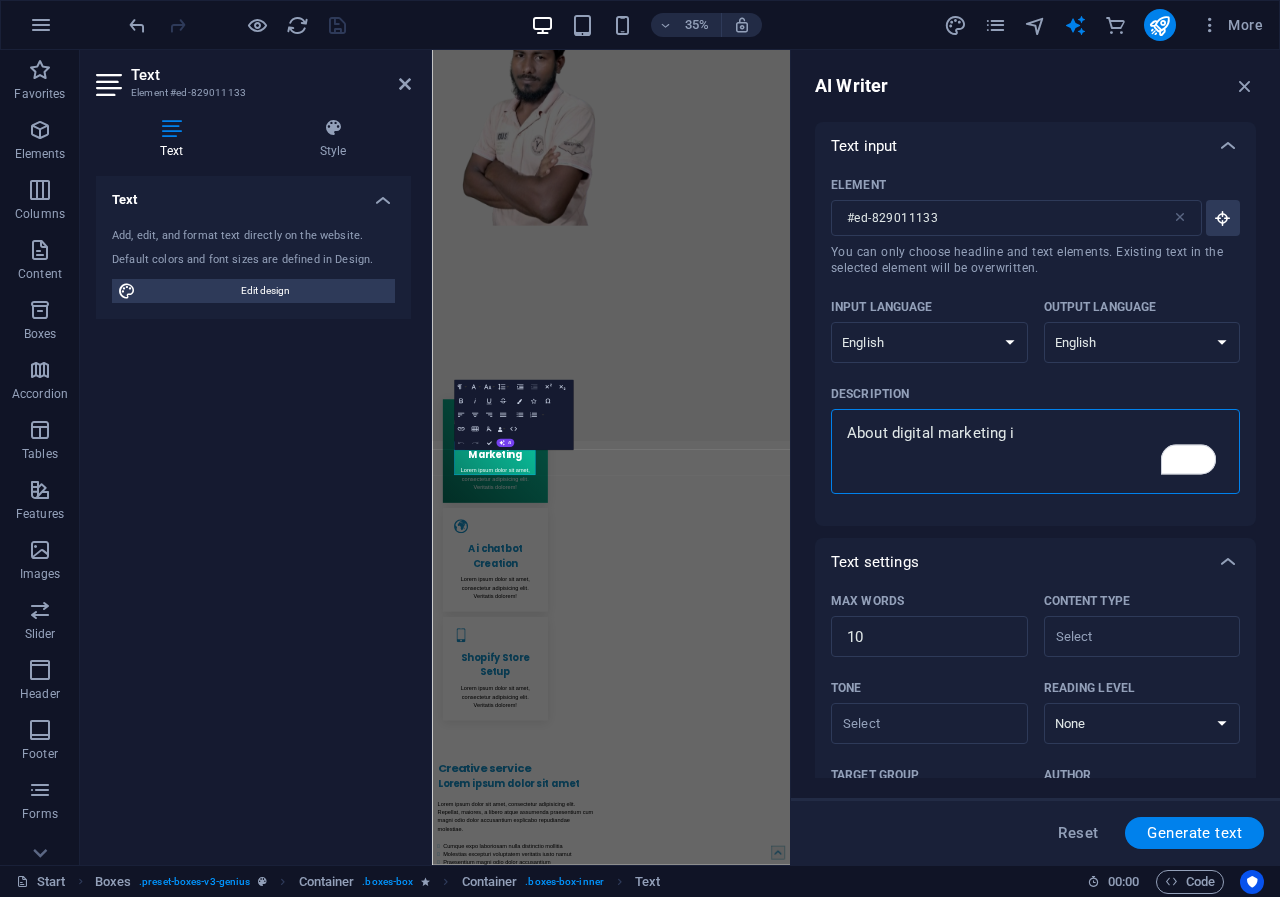 type on "About digital marketing in" 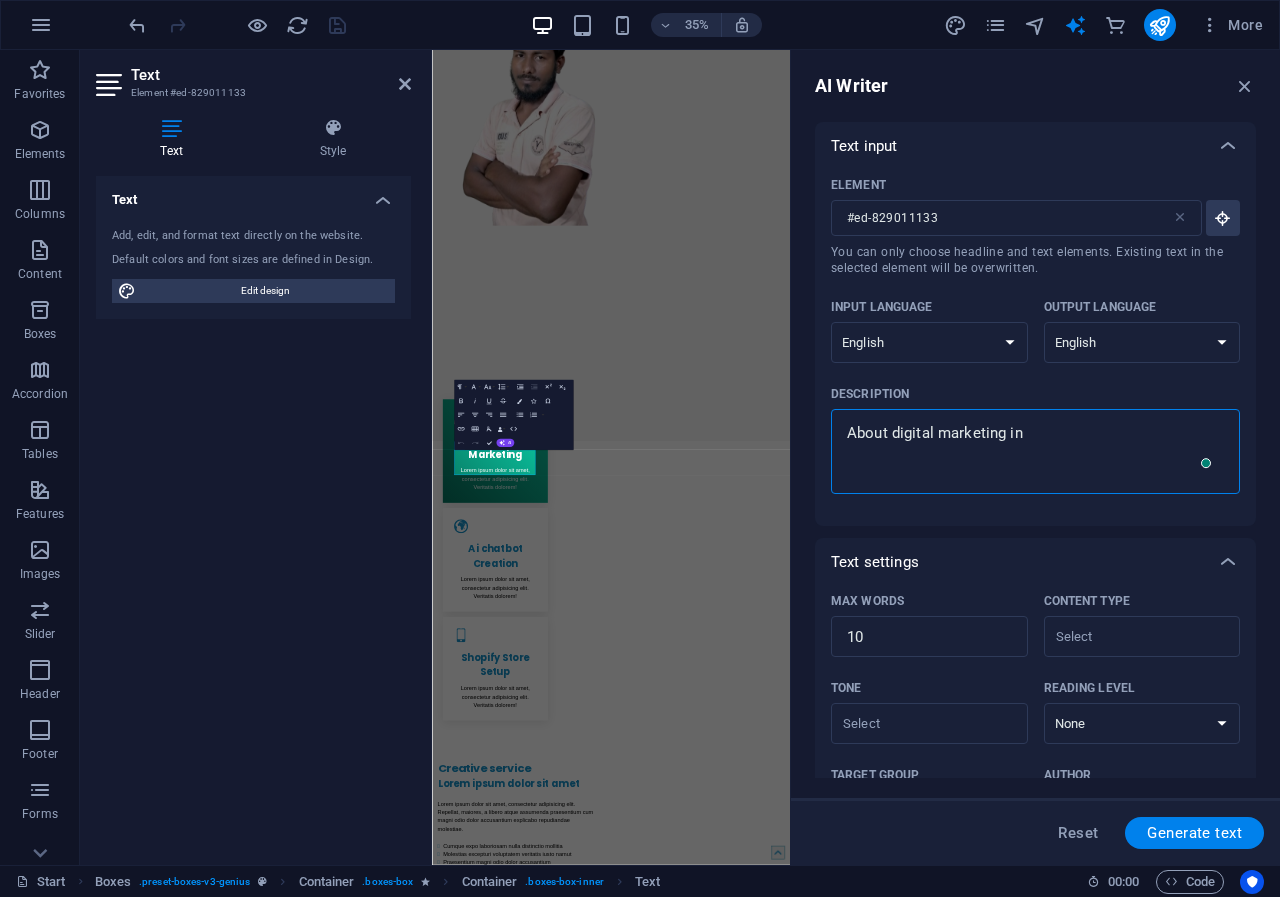 type on "About digital marketing in" 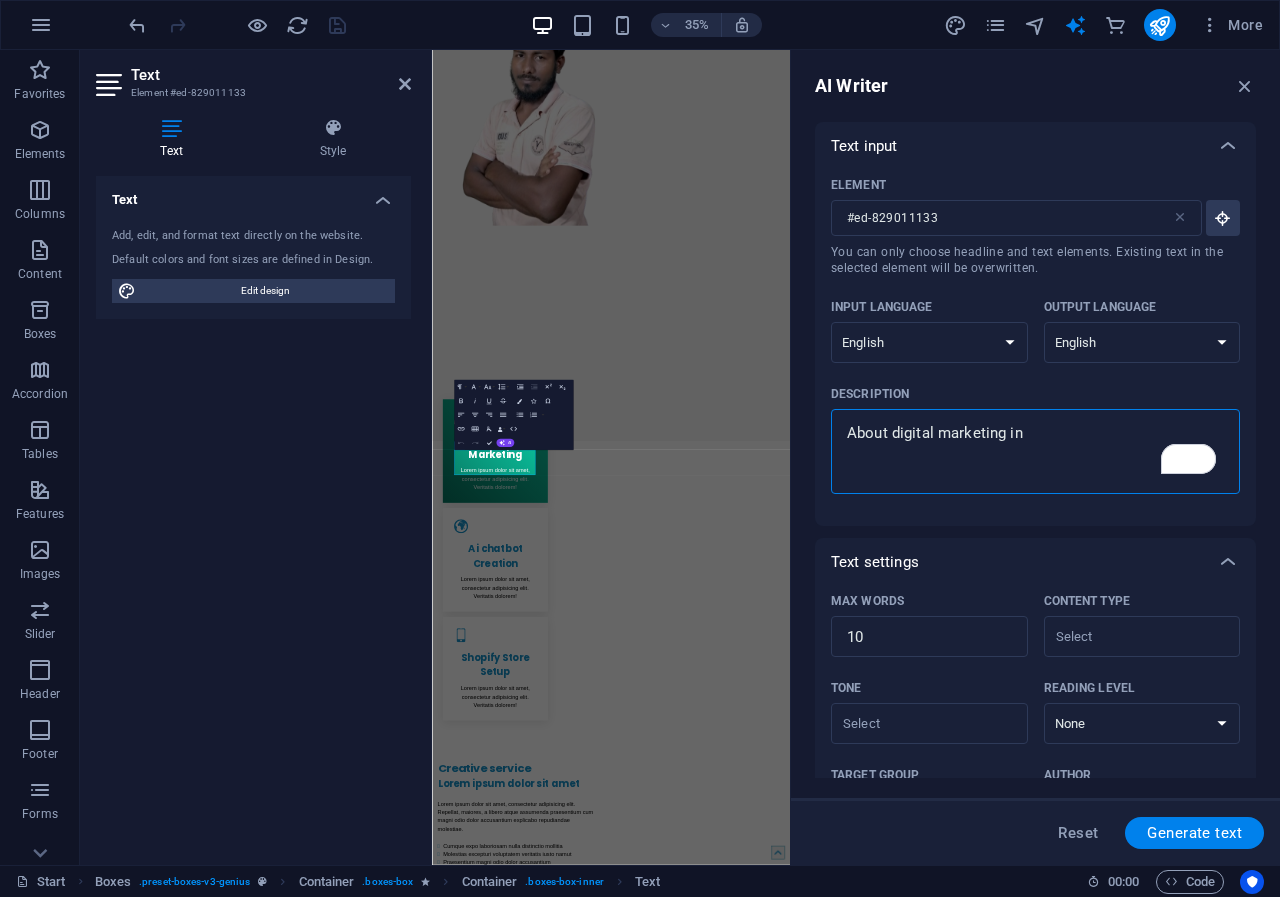 type on "About digital marketing in 5" 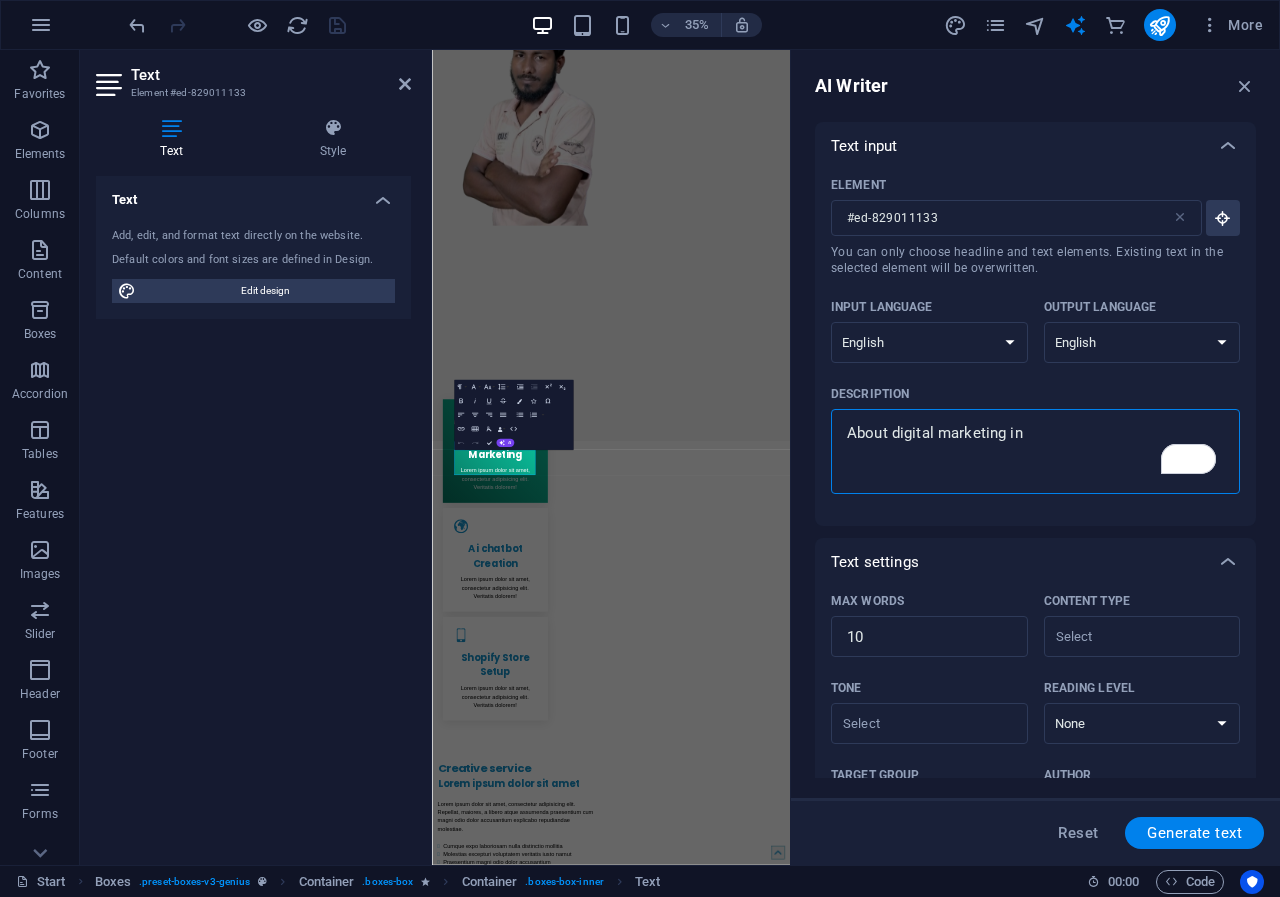 type on "x" 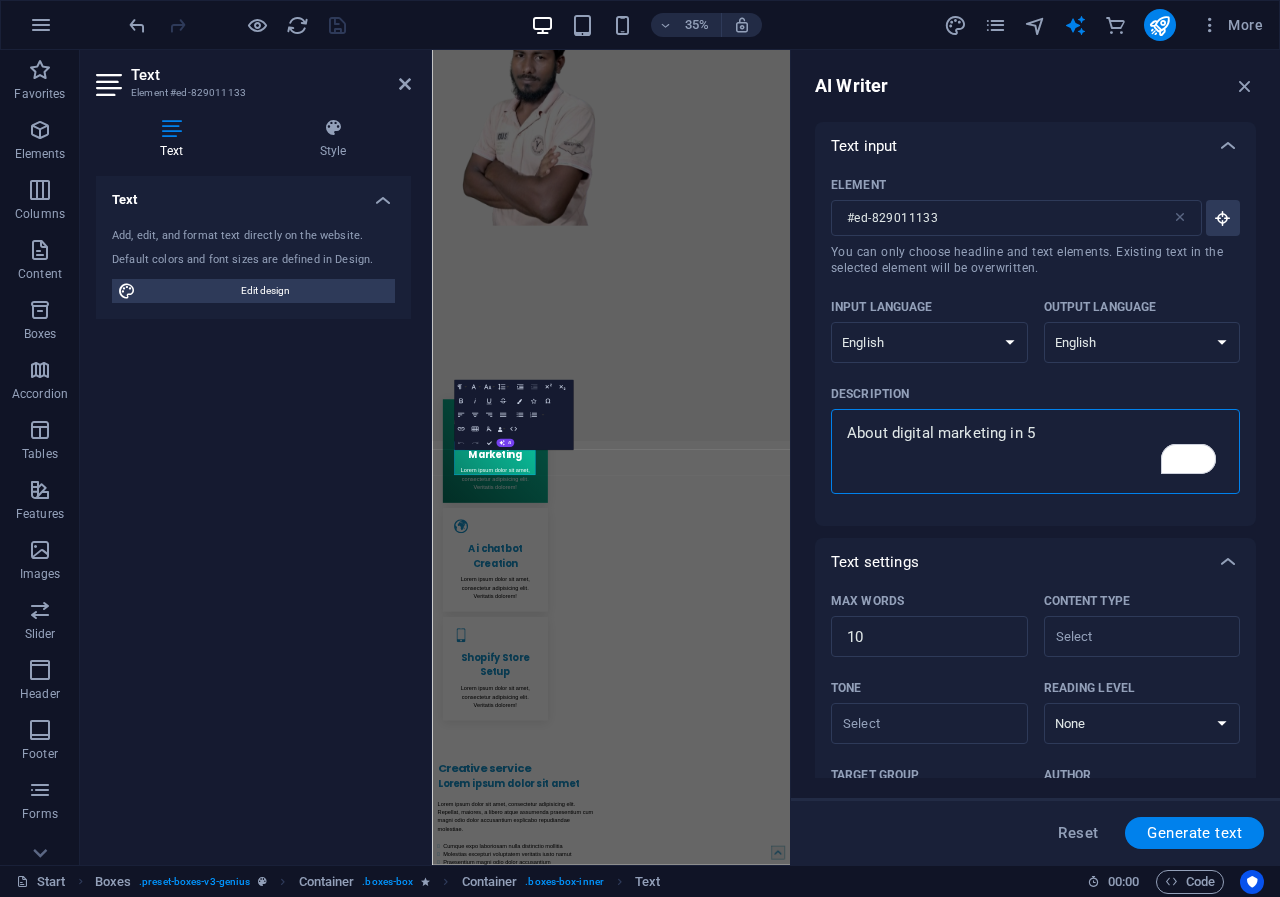 type on "About digital marketing in 5" 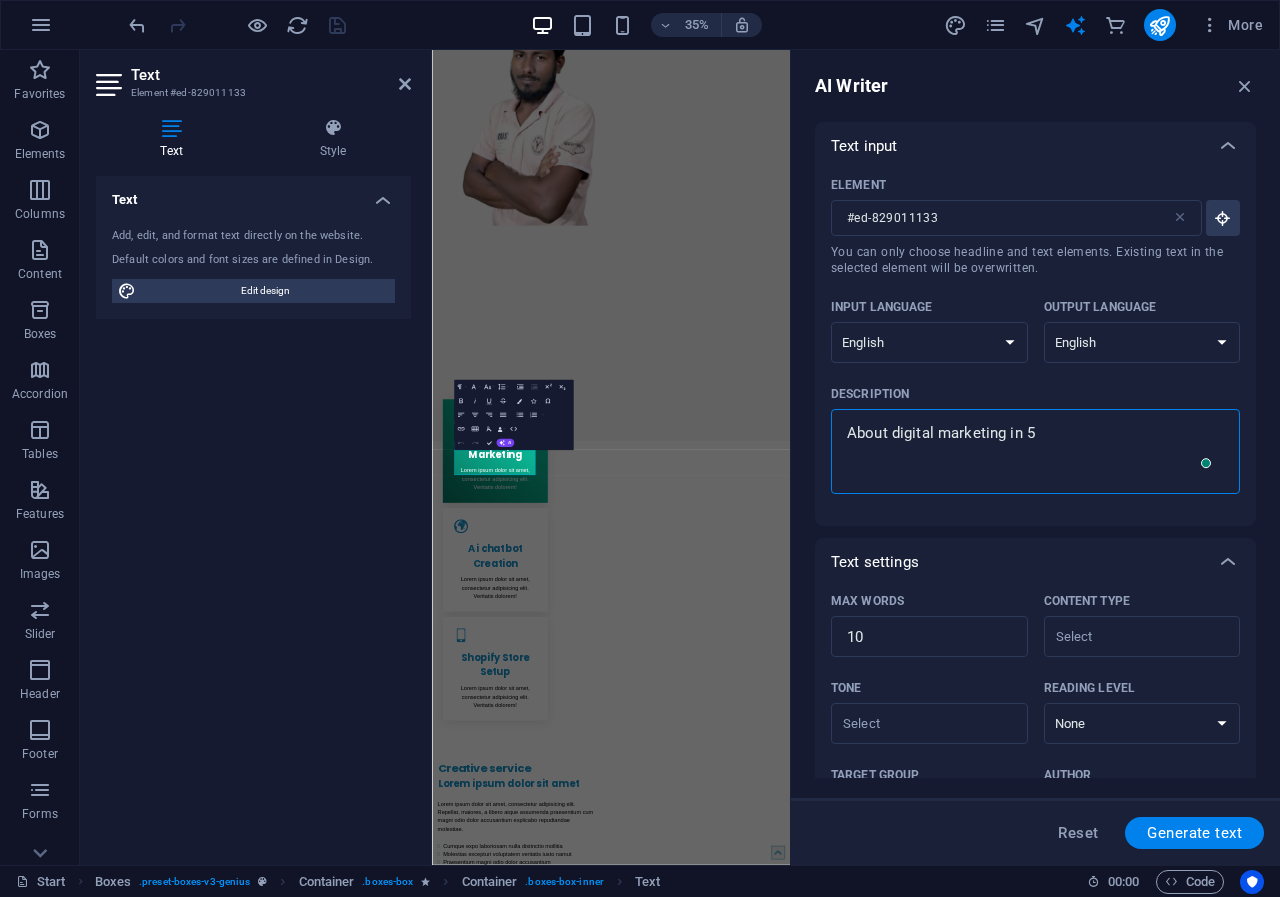 type on "About digital marketing in 5 s" 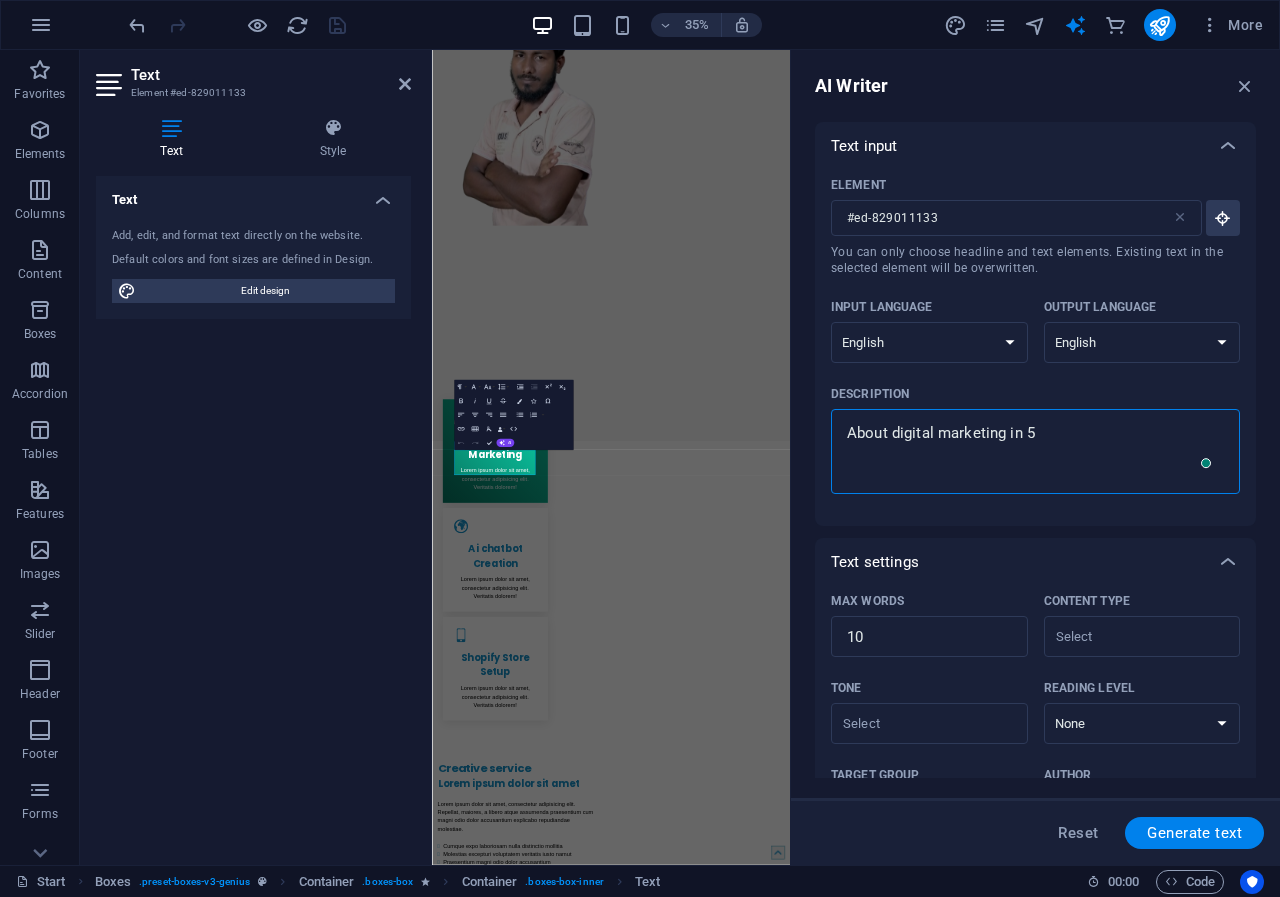 type on "x" 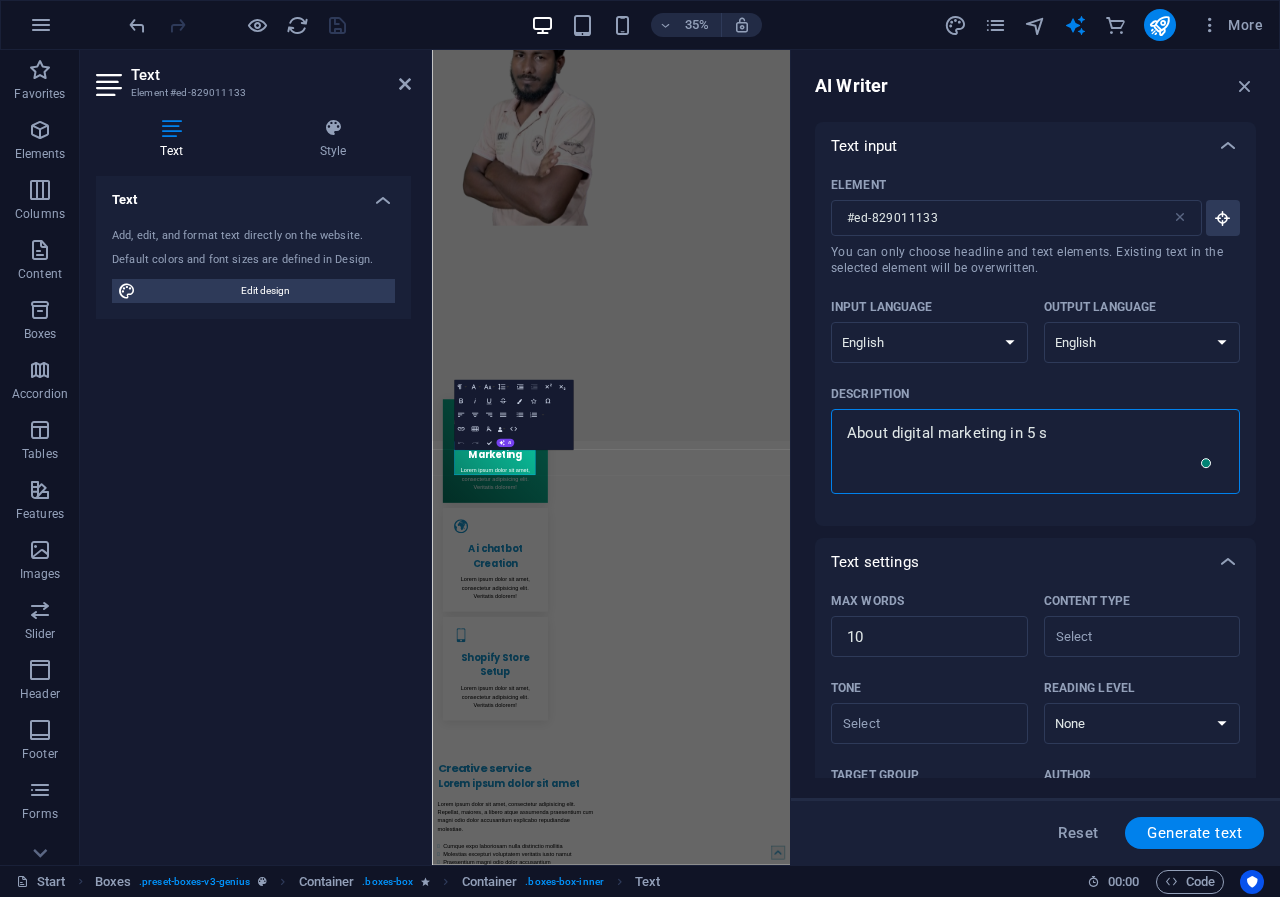 type on "About digital marketing in 5 se" 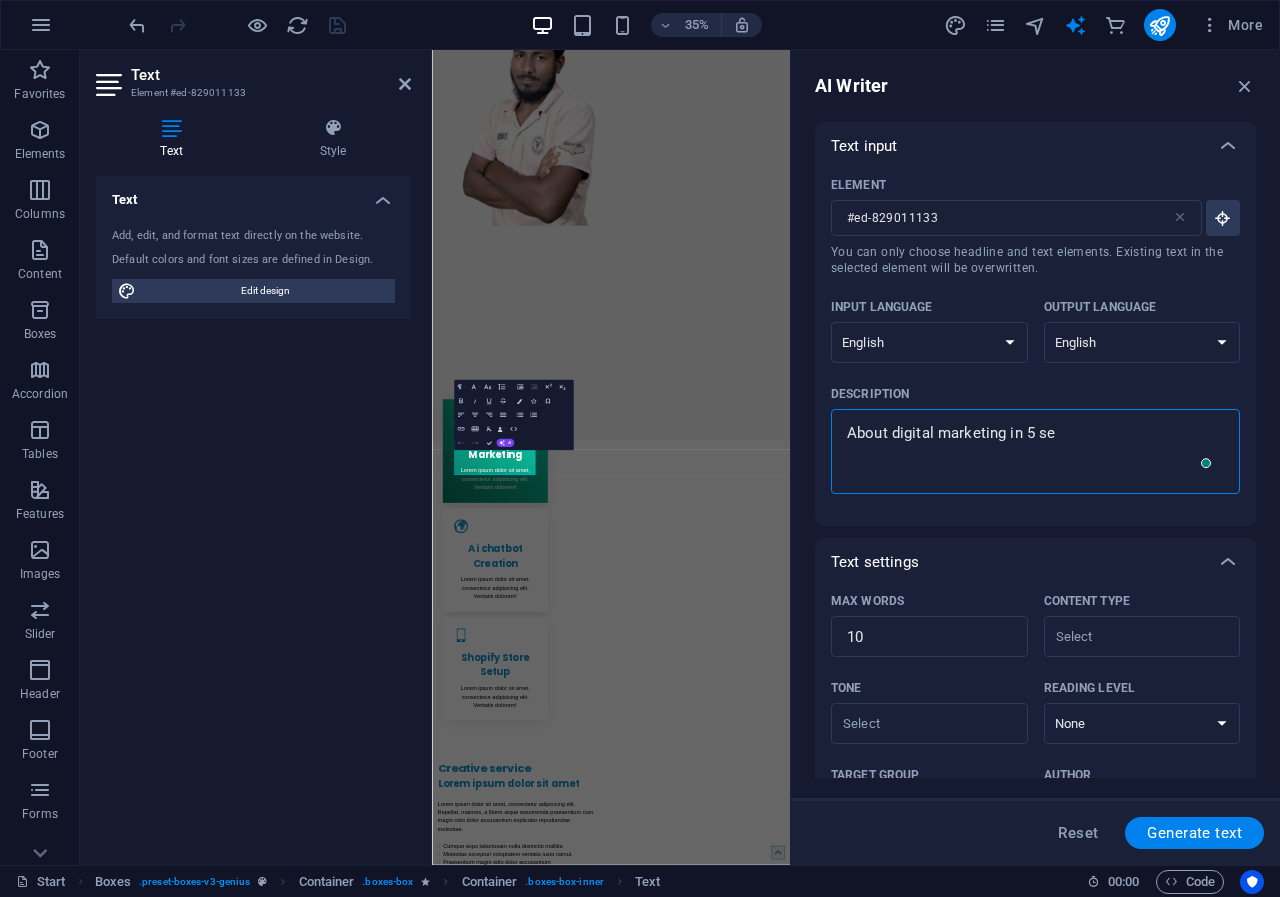 type on "x" 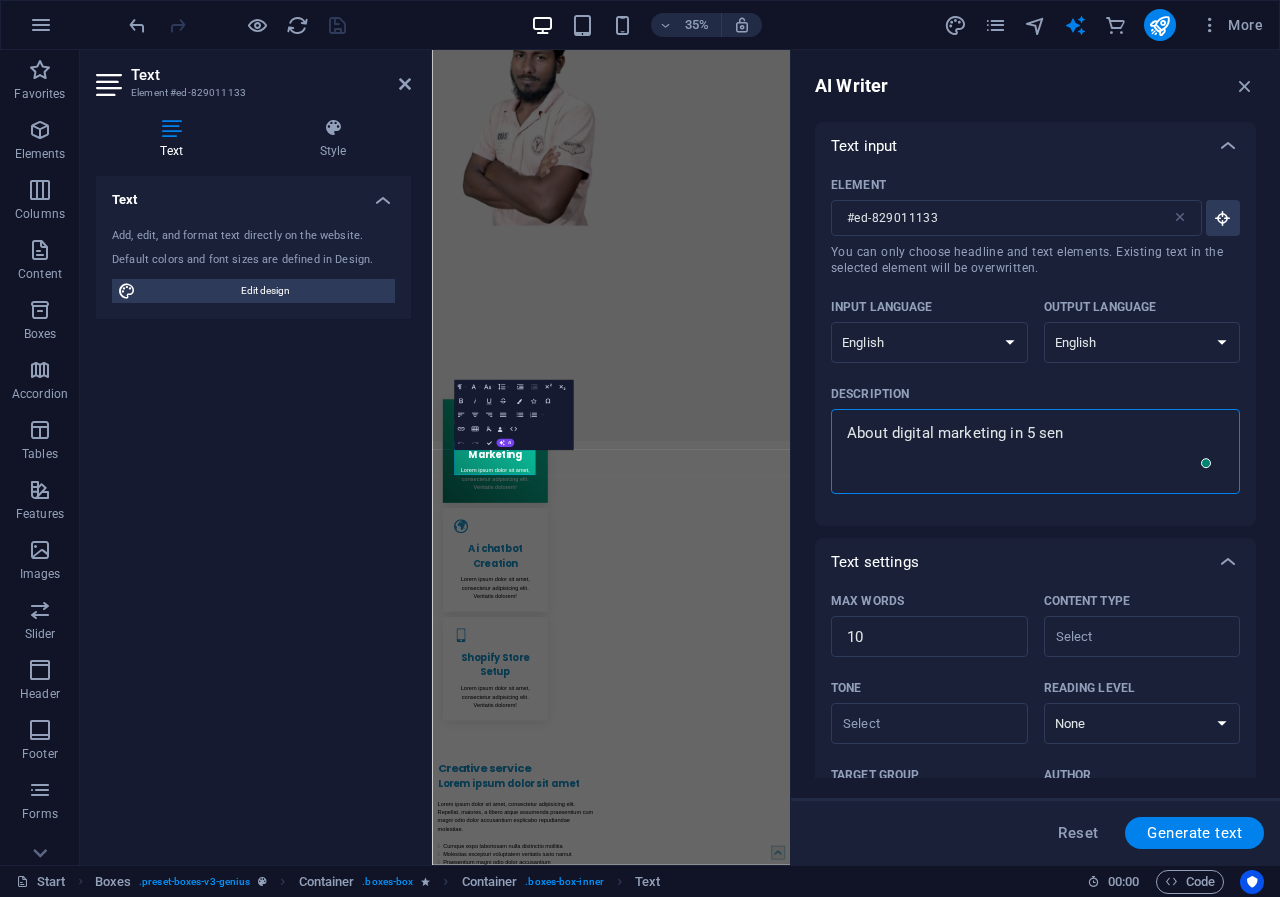 type on "About digital marketing in 5 sent" 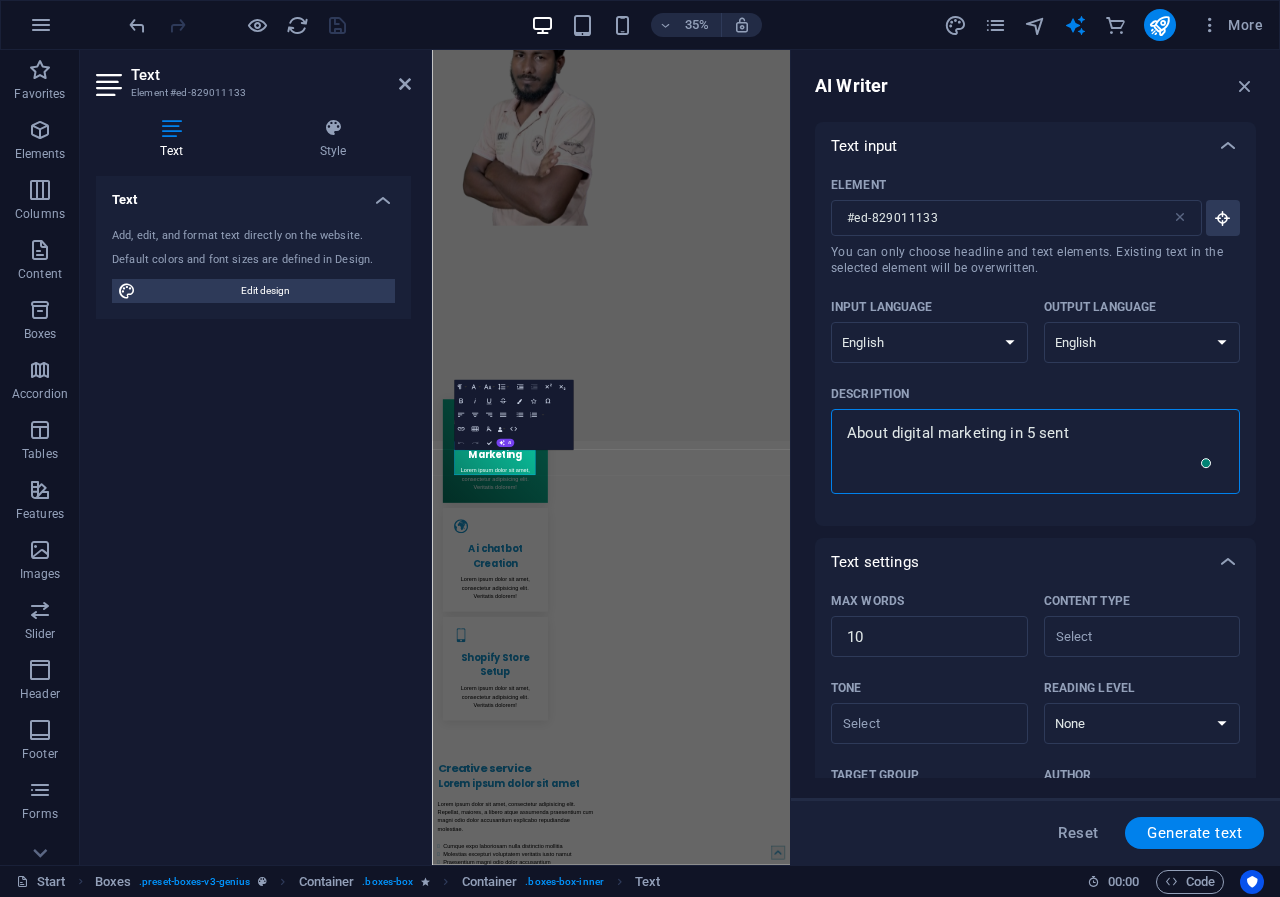 type on "About digital marketing in 5 sente" 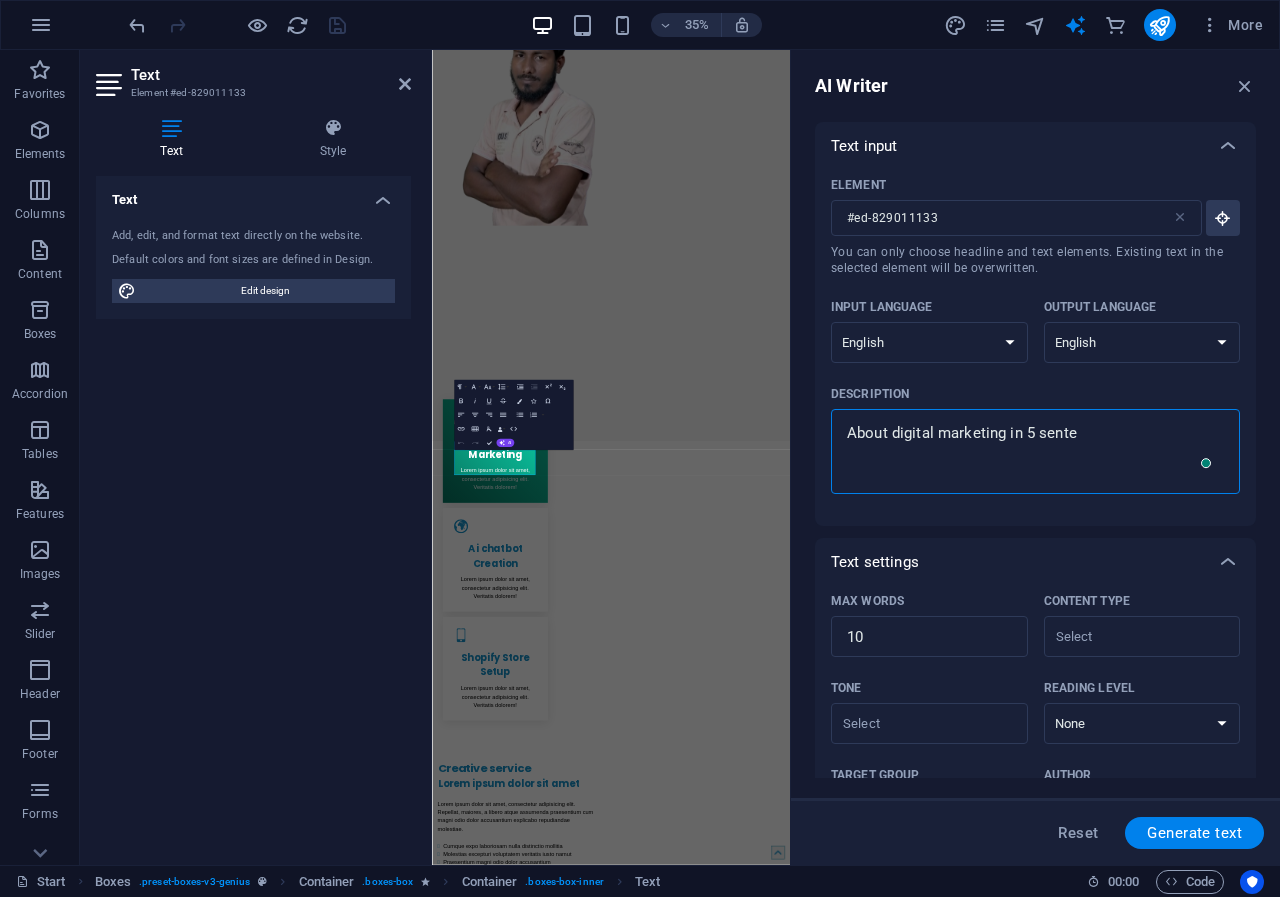 type on "About digital marketing in 5 senten" 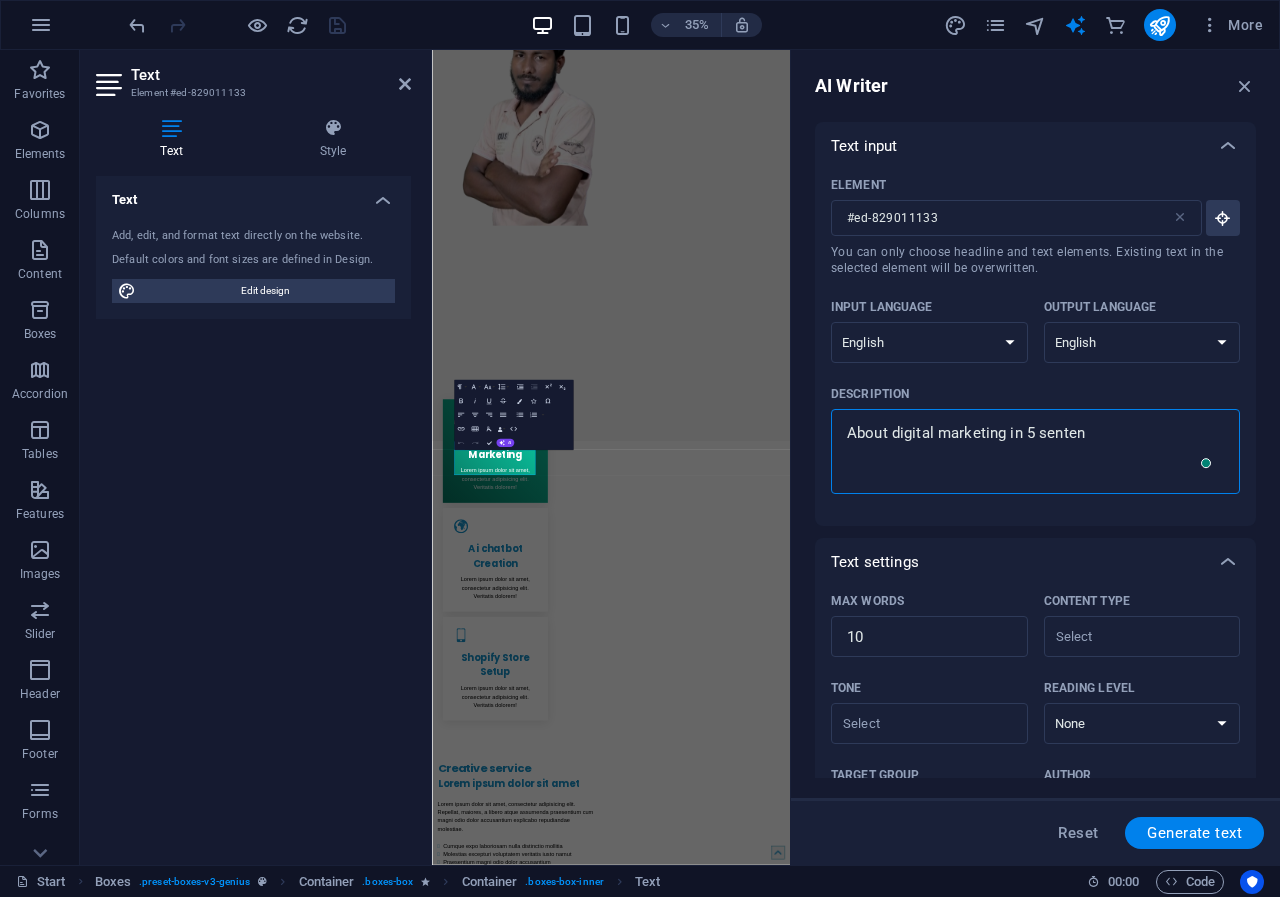 type on "About digital marketing in 5 sentenc" 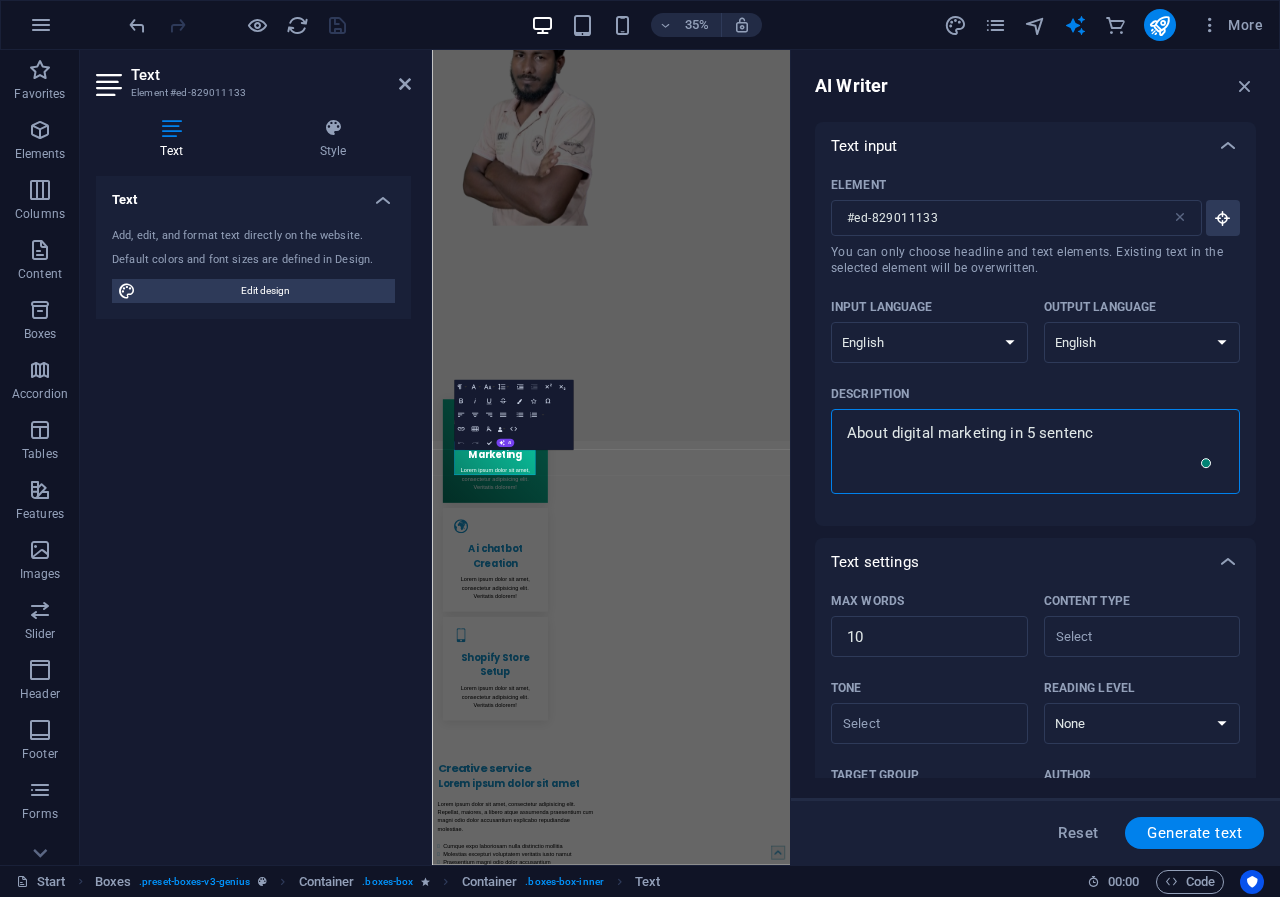 type on "About digital marketing in 5 sentence" 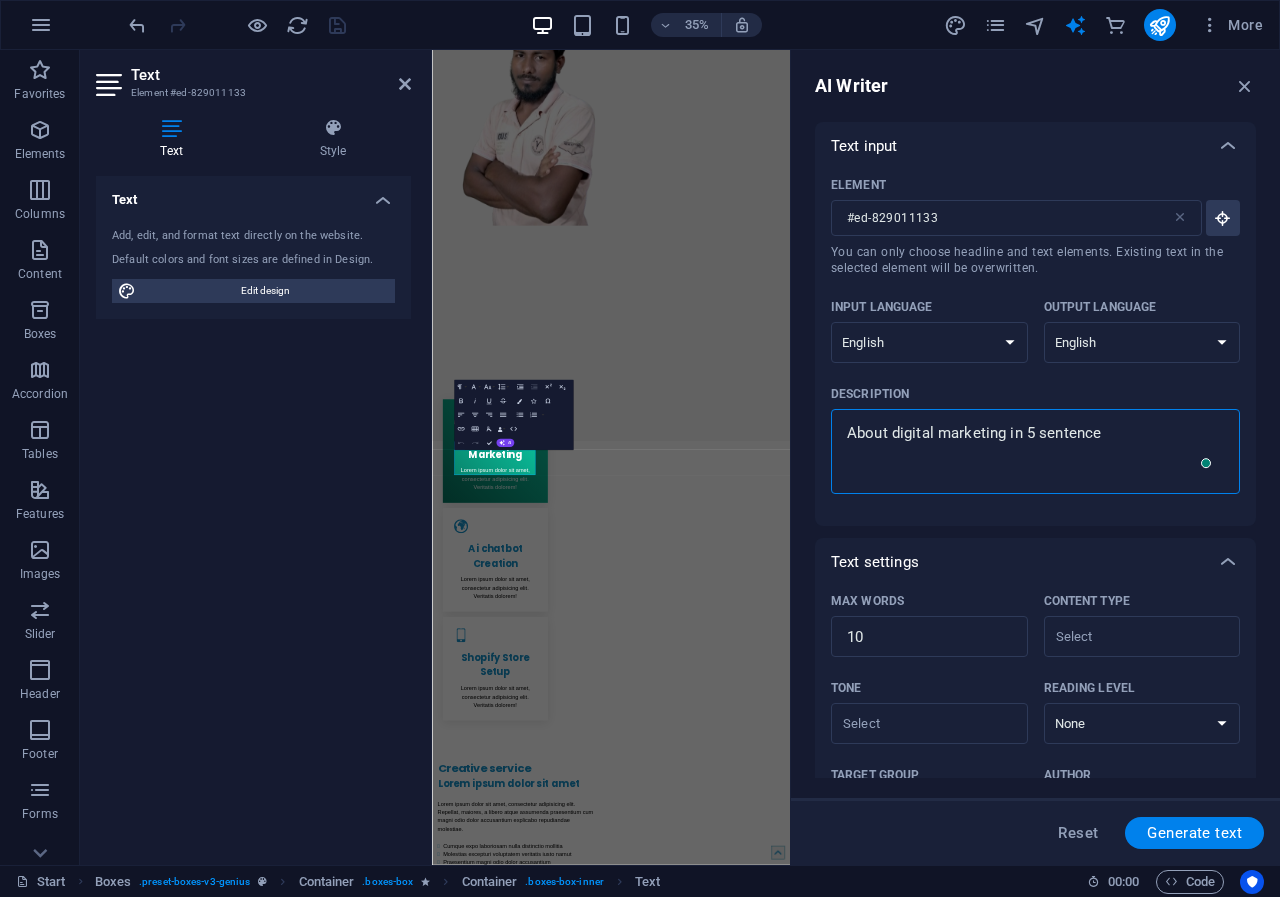 type on "About digital marketing in 5 sentence." 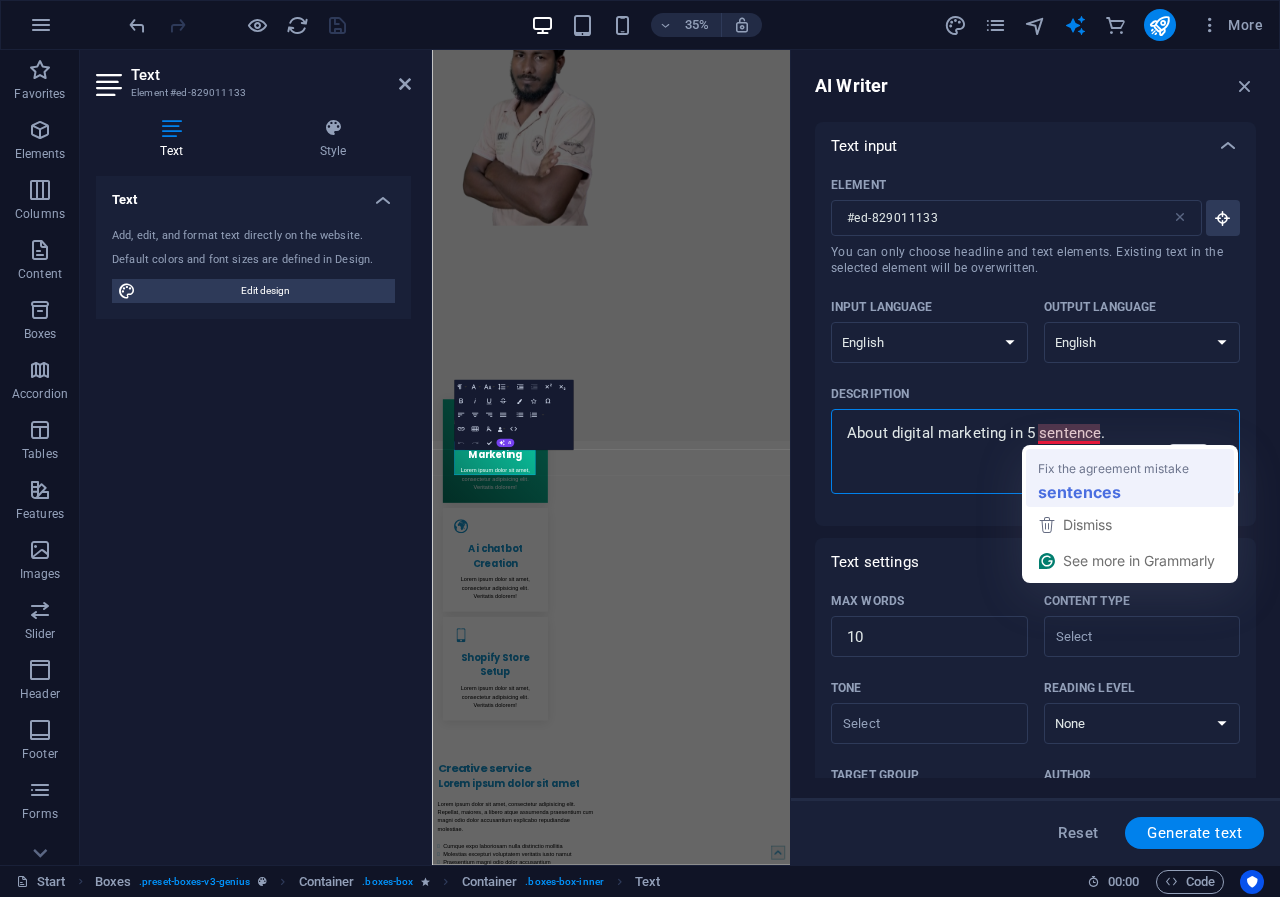 type on "About digital marketing in 5 sentences." 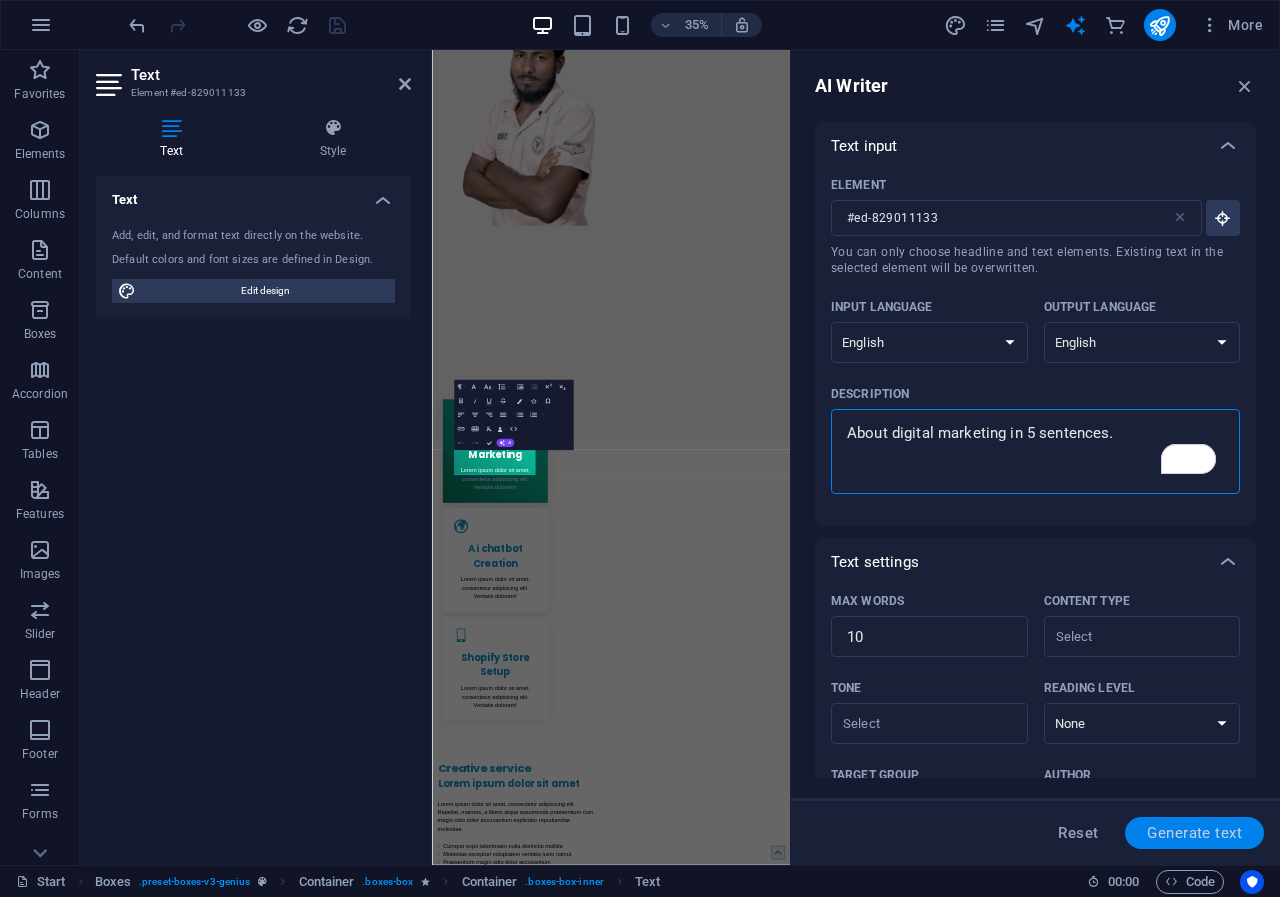 type on "About digital marketing in 5 sentences." 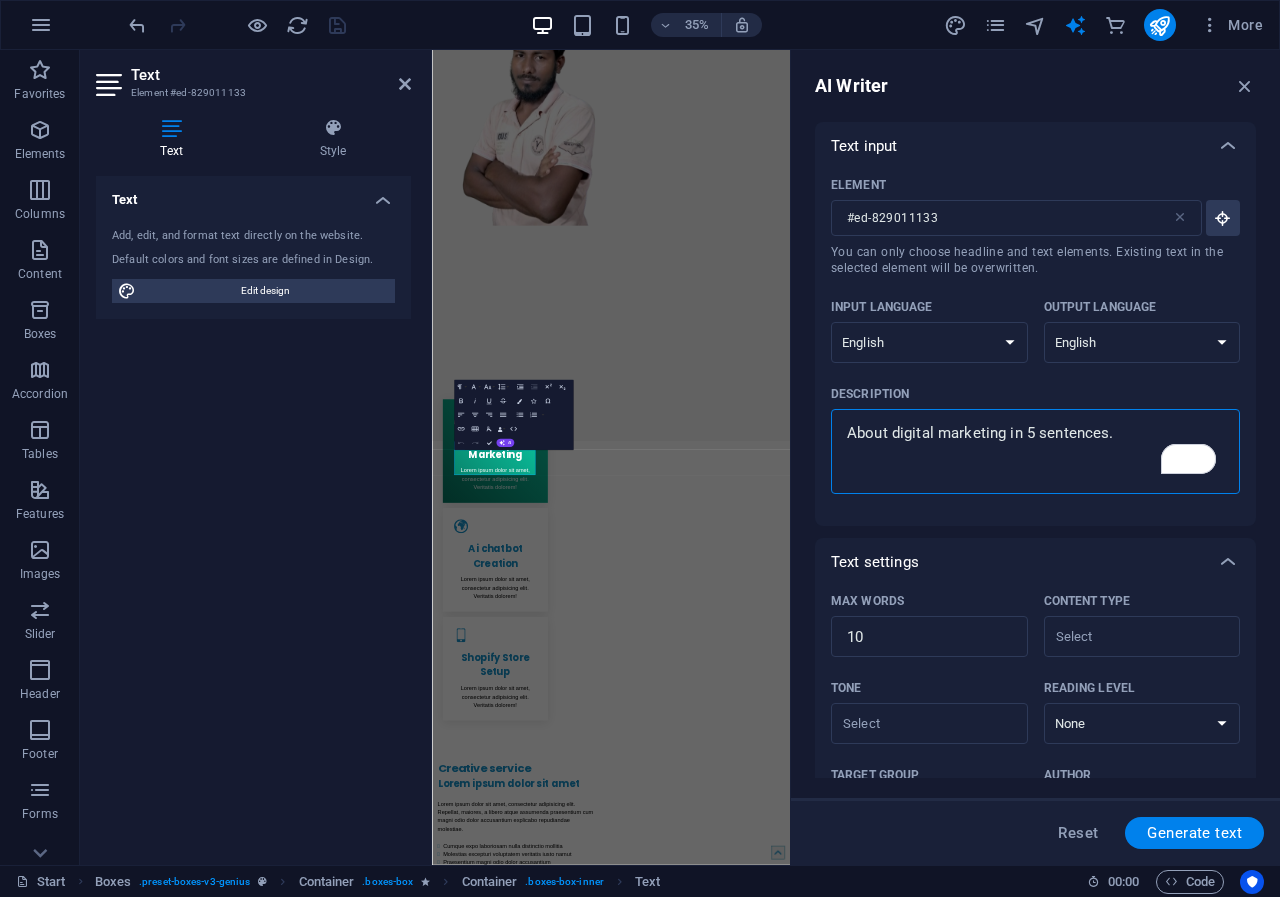 click on "Generate text" at bounding box center (1194, 833) 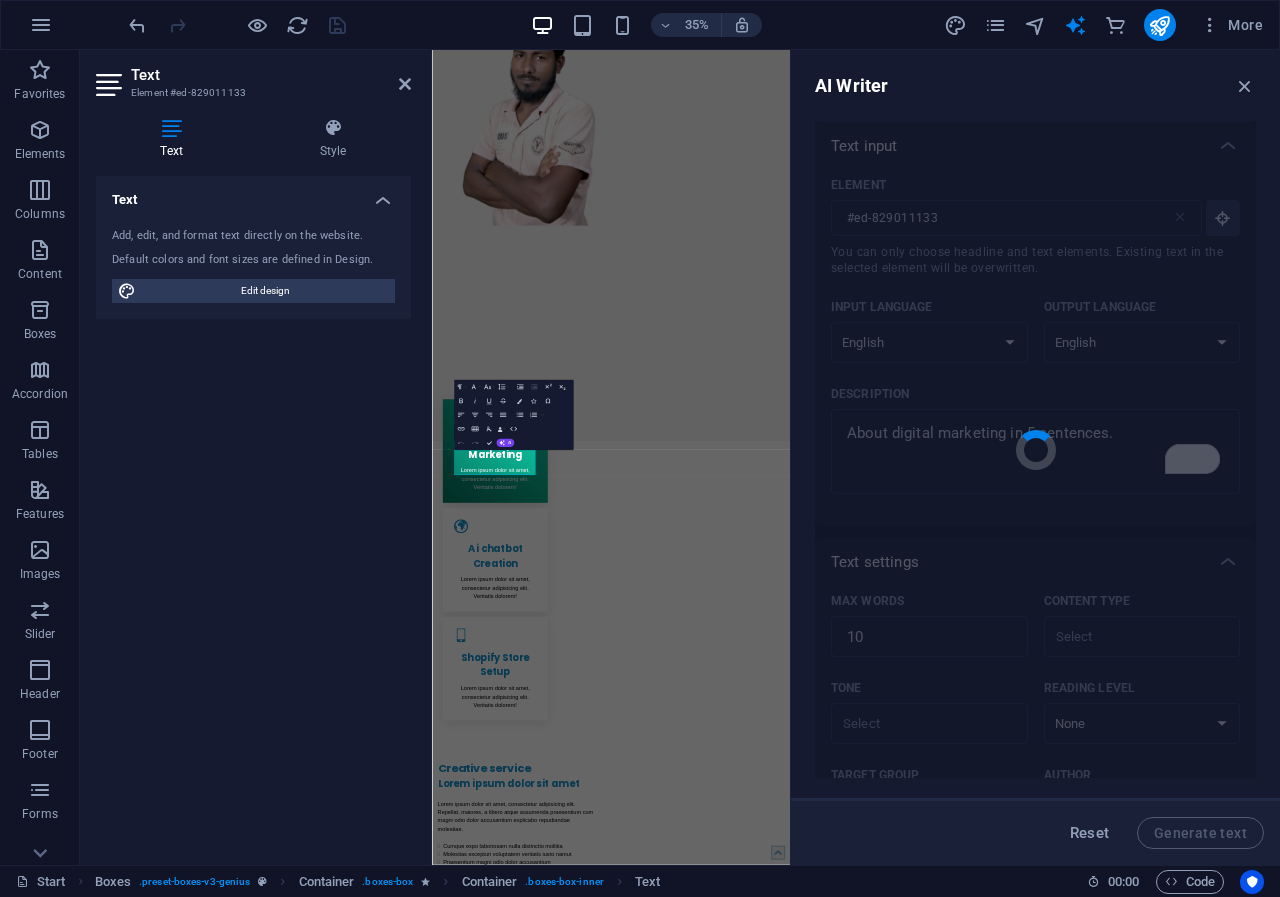 type 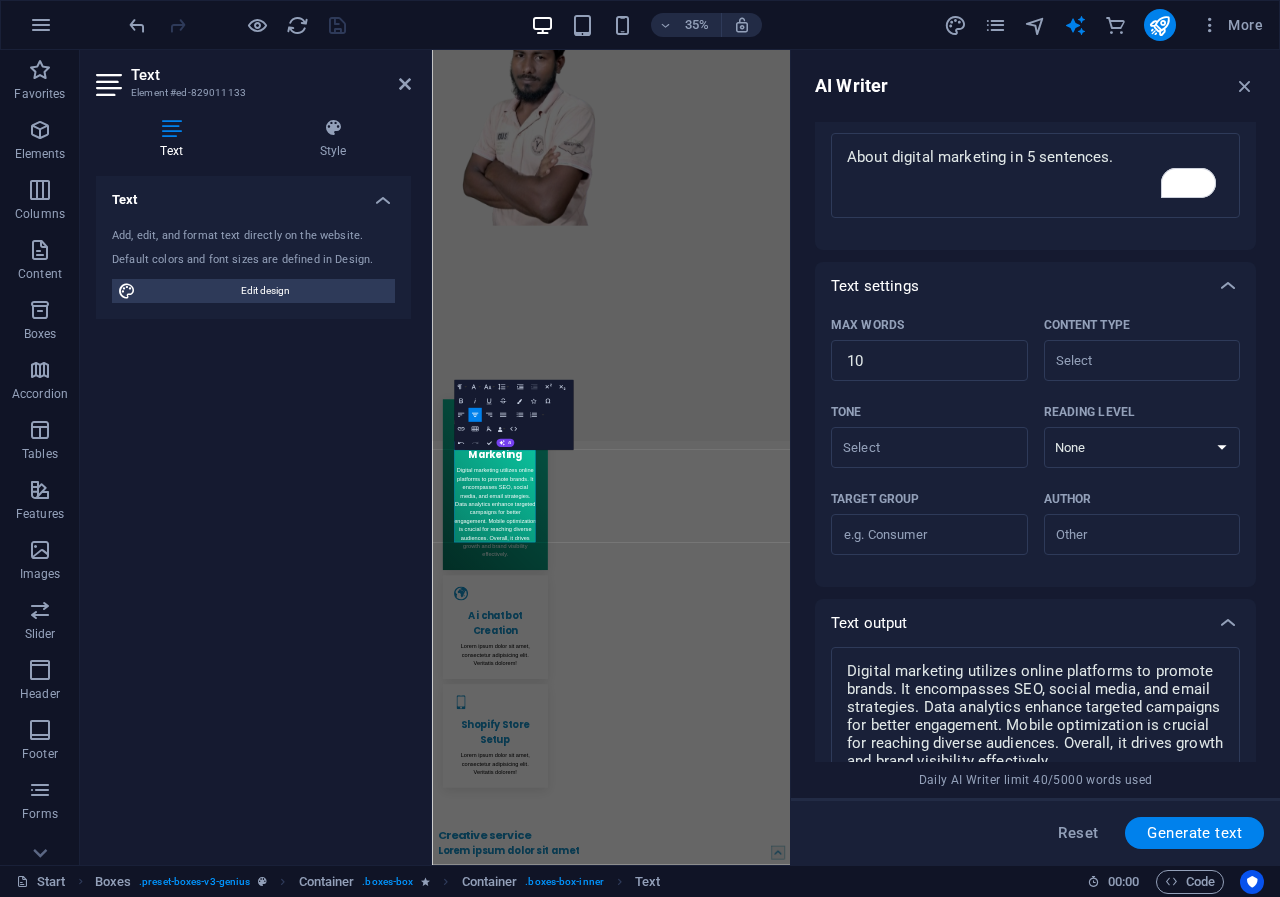 scroll, scrollTop: 452, scrollLeft: 0, axis: vertical 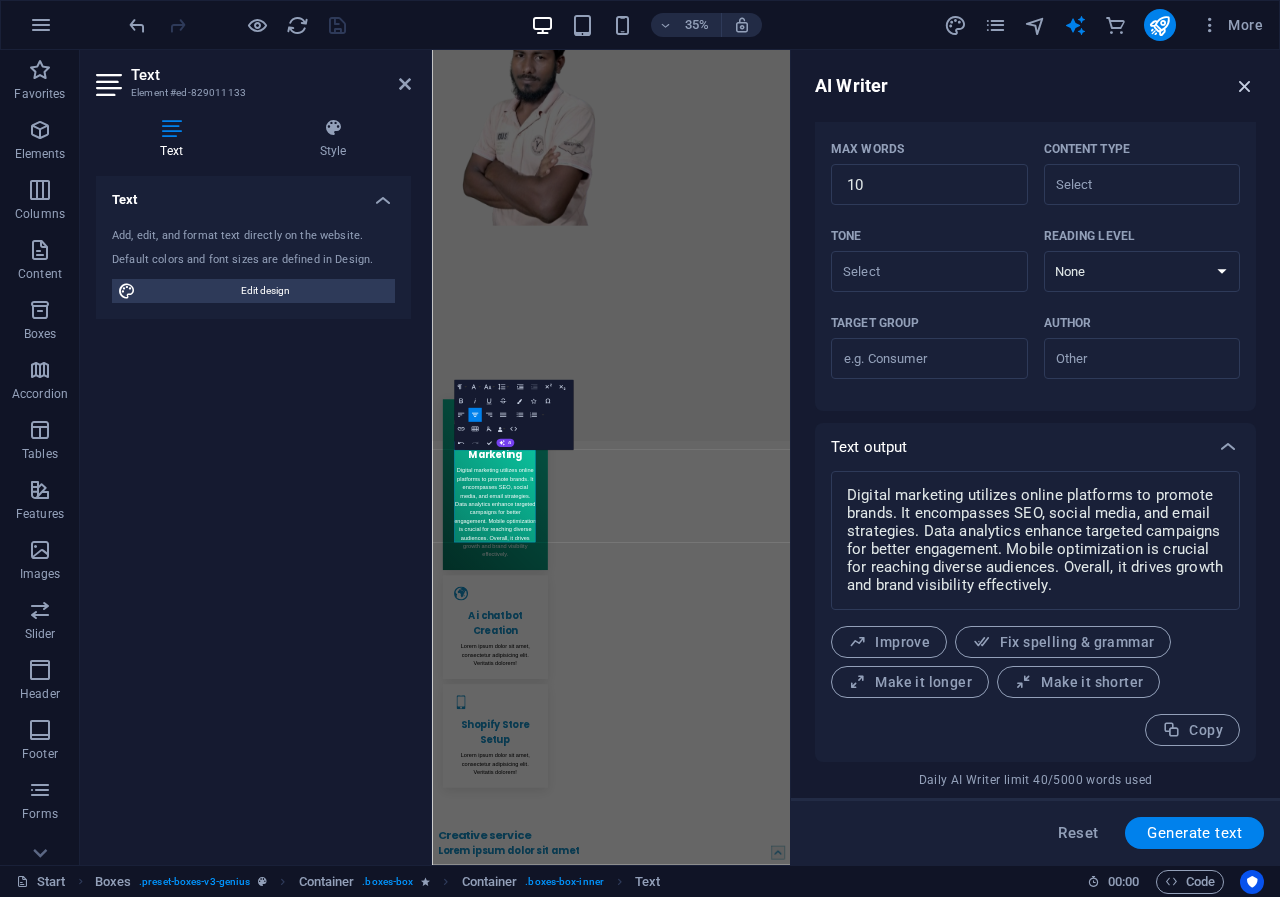 click at bounding box center [1245, 86] 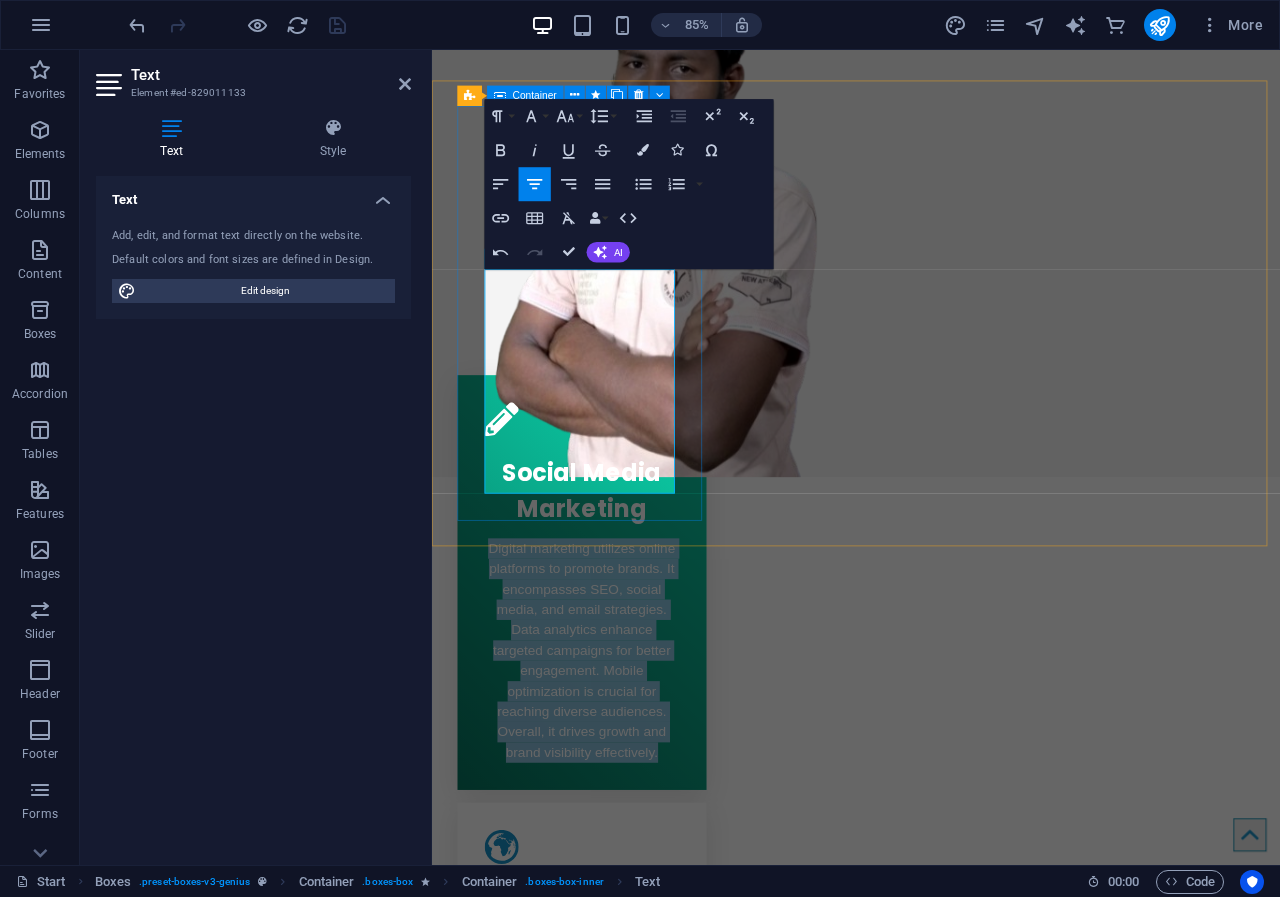 drag, startPoint x: 671, startPoint y: 558, endPoint x: 475, endPoint y: 315, distance: 312.19385 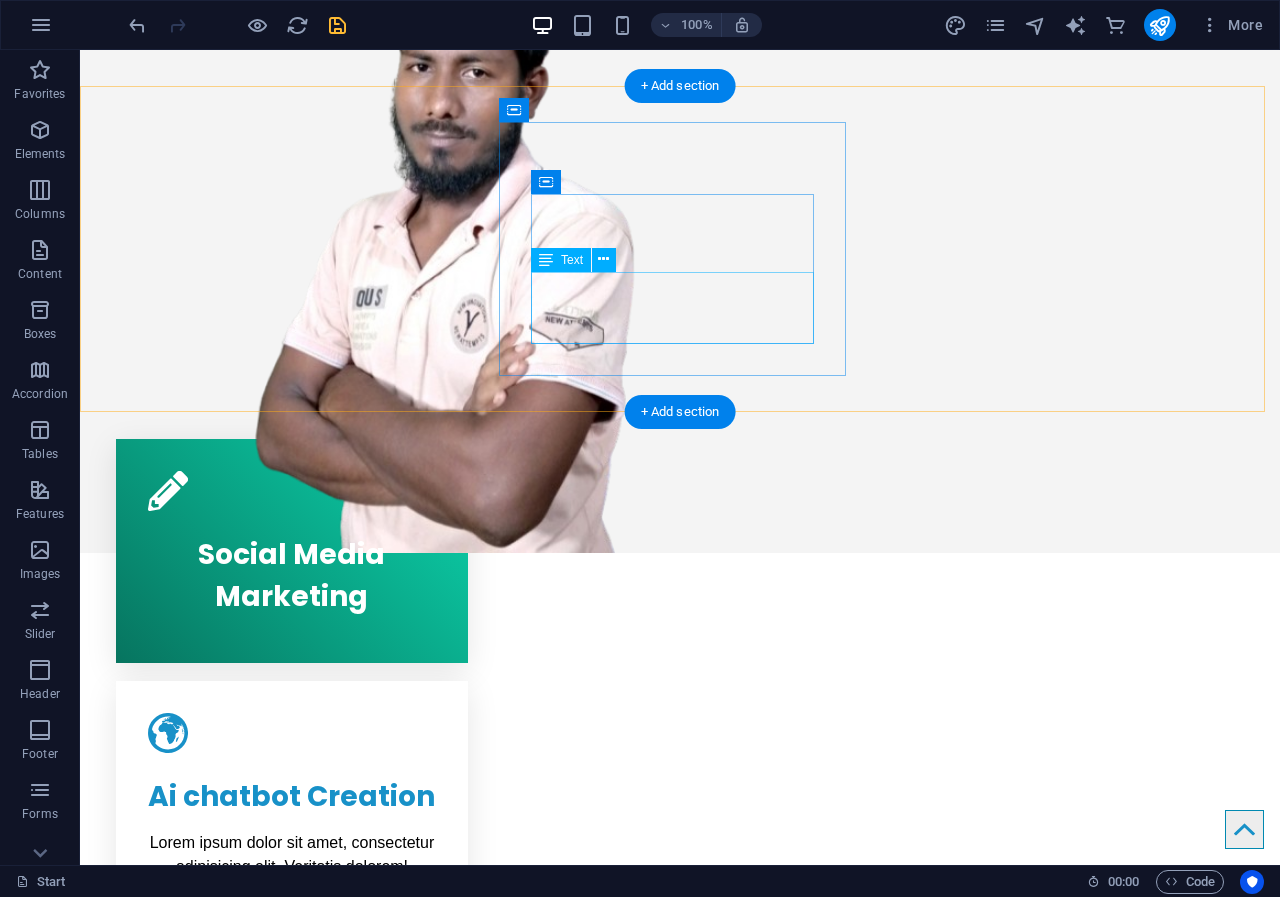 click on "Lorem ipsum dolor sit amet, consectetur adipisicing elit. Veritatis dolorem!" at bounding box center (292, 855) 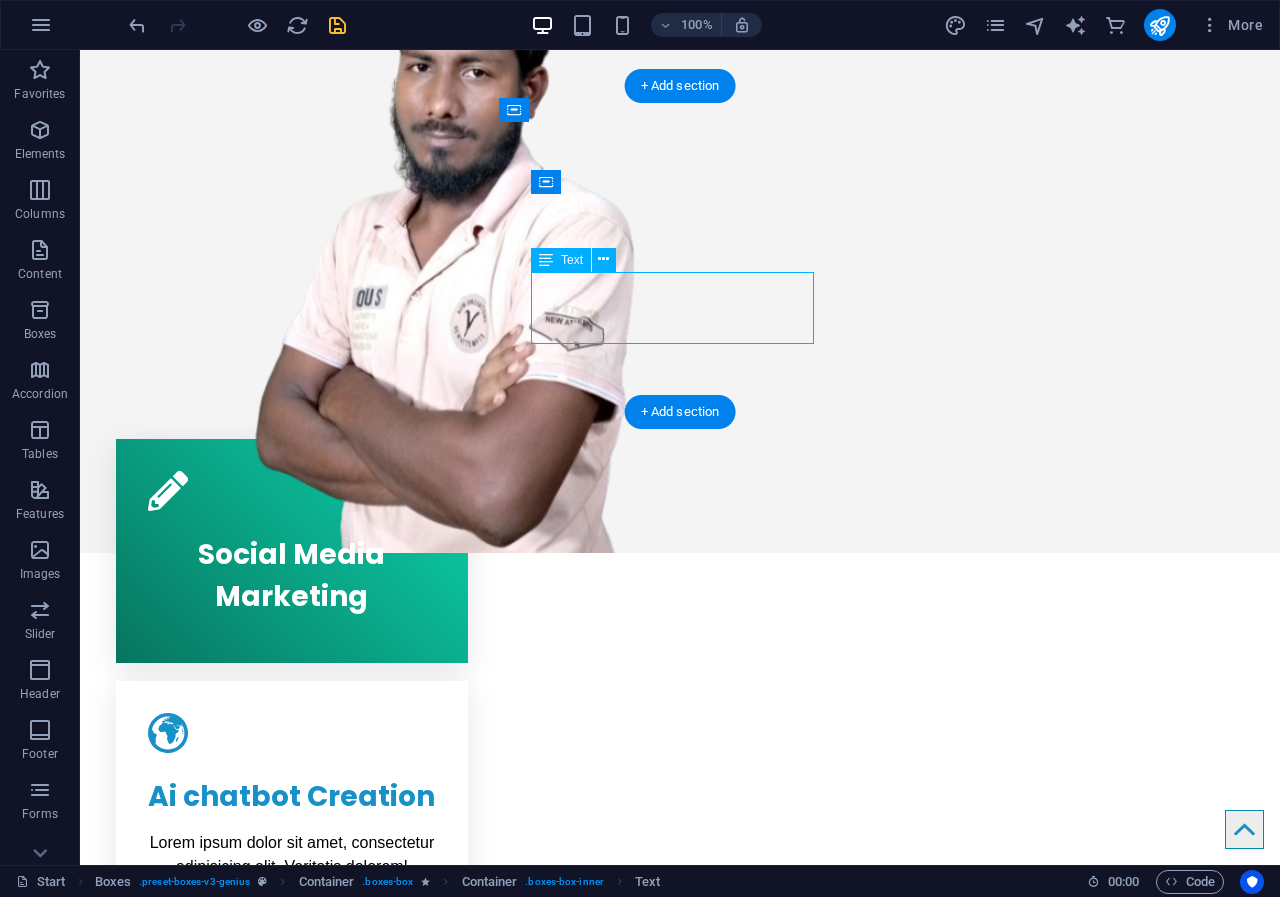 click on "Lorem ipsum dolor sit amet, consectetur adipisicing elit. Veritatis dolorem!" at bounding box center [292, 855] 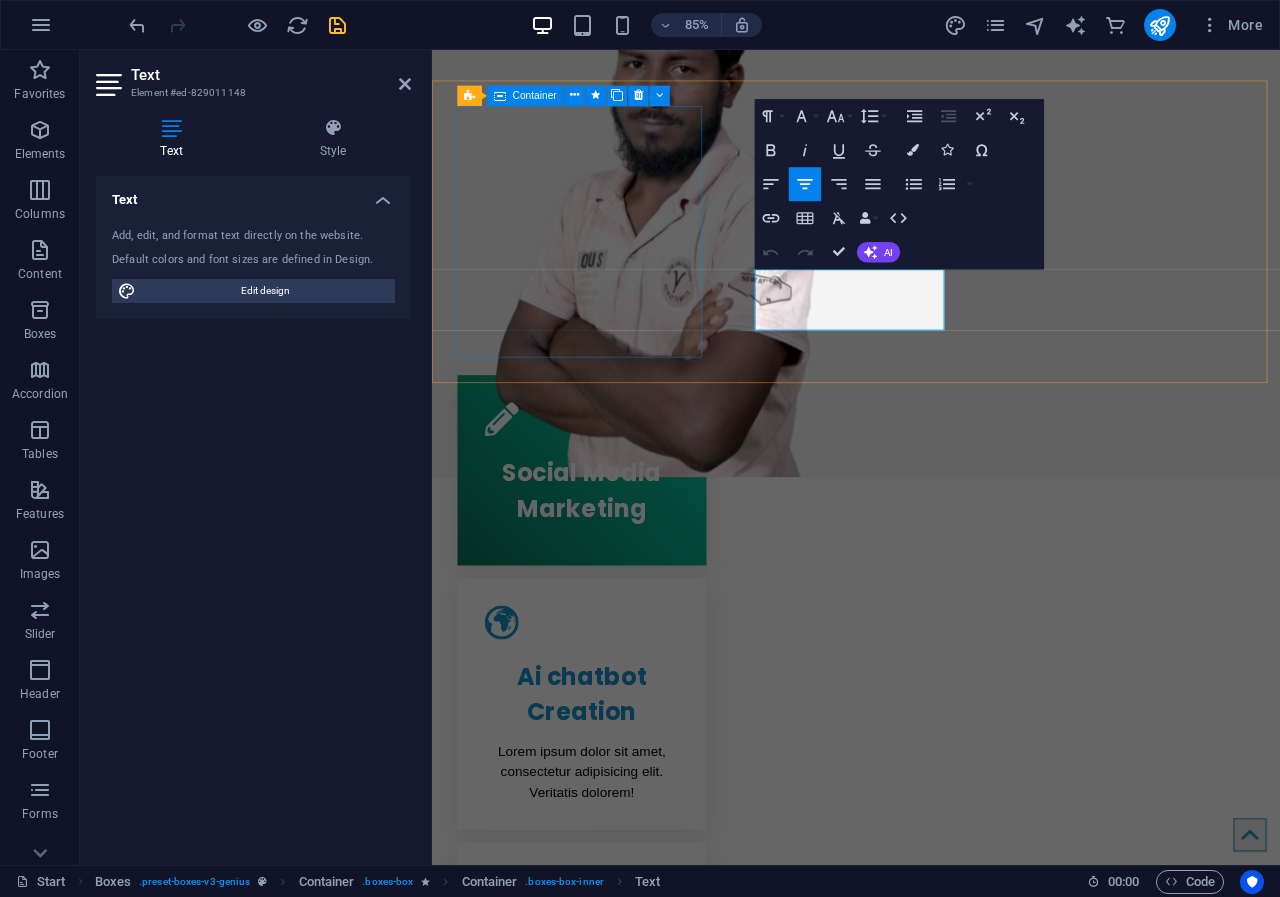 click on "Social Media Marketing" at bounding box center [608, 545] 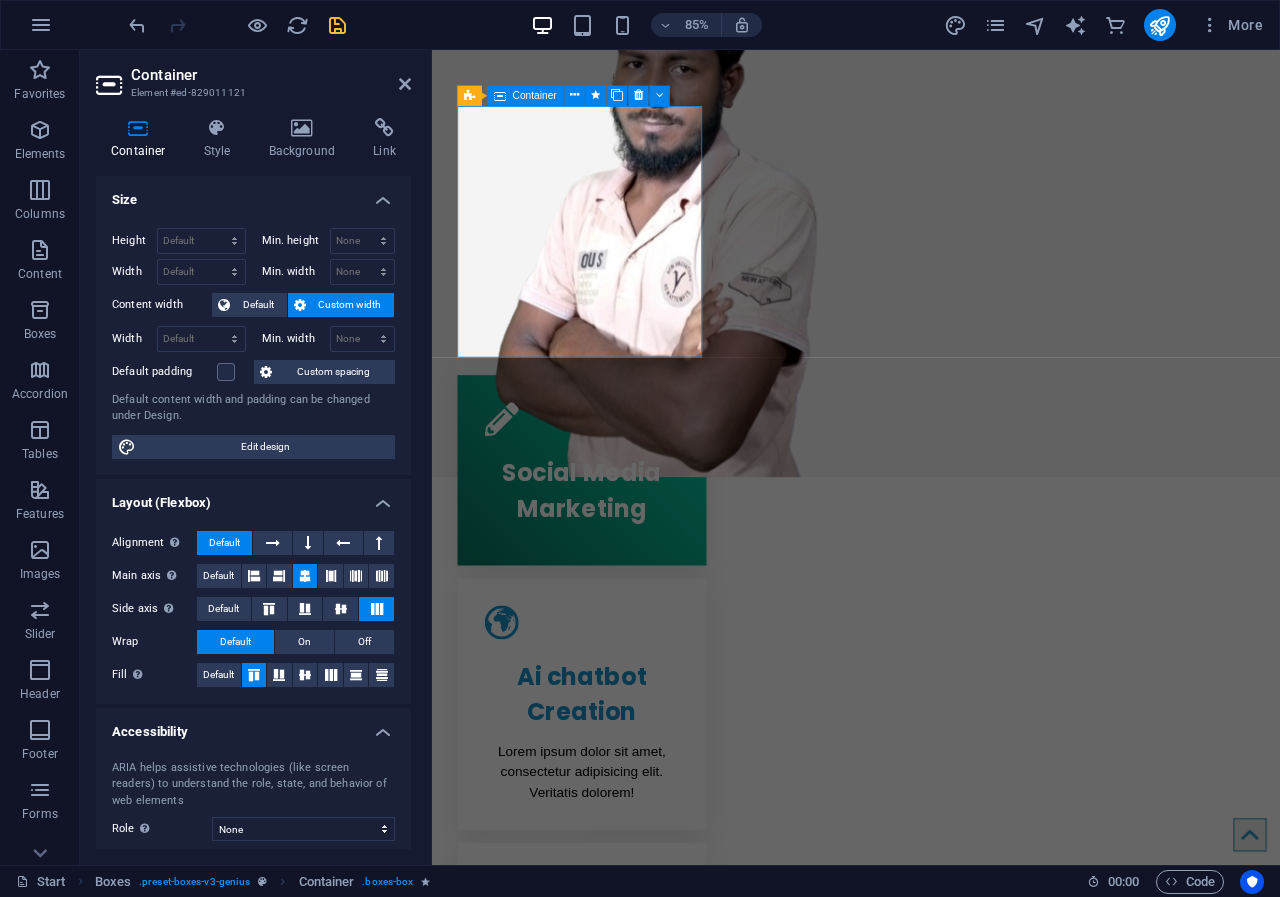 click on "Social Media Marketing" at bounding box center [608, 545] 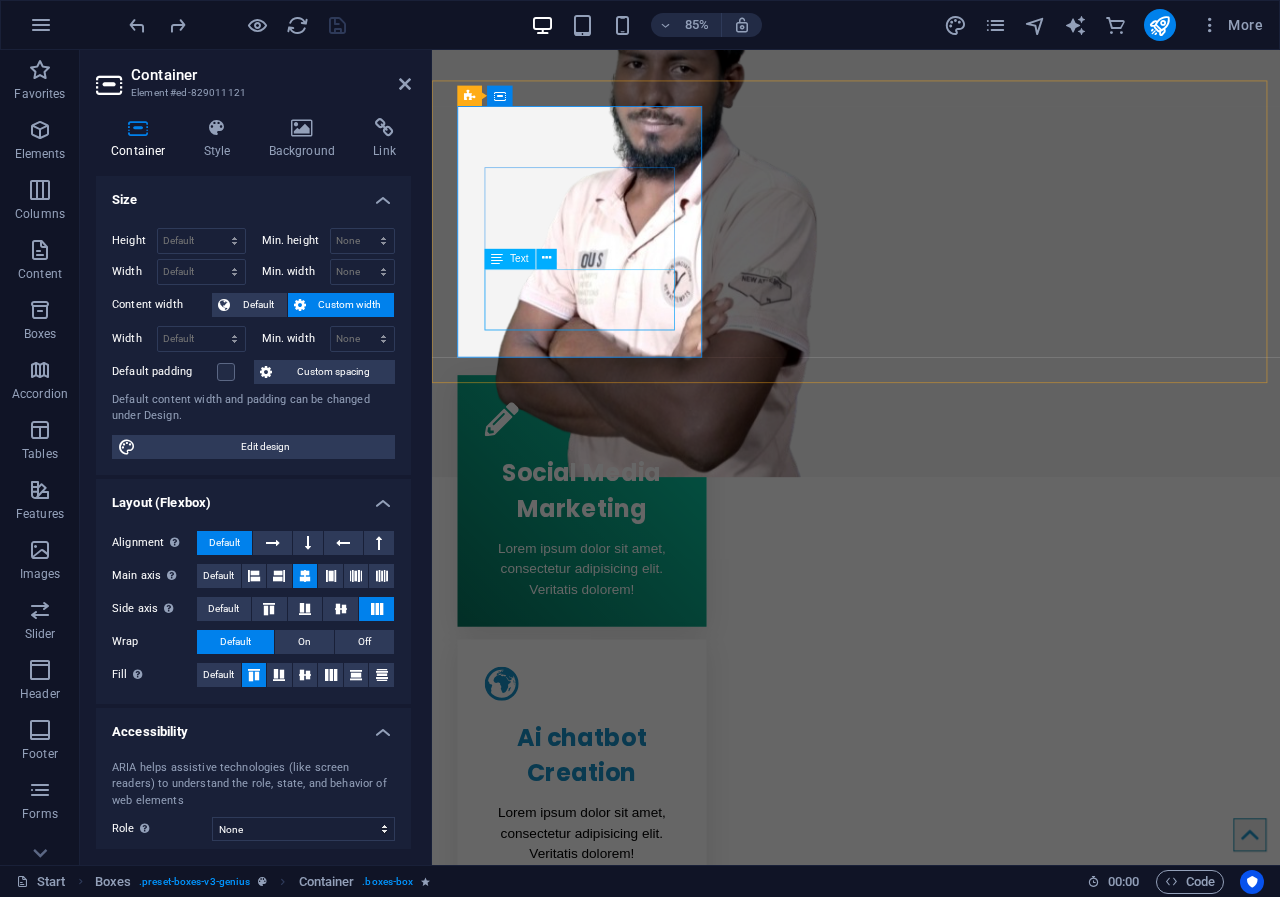 click on "Lorem ipsum dolor sit amet, consectetur adipisicing elit. Veritatis dolorem!" at bounding box center [608, 661] 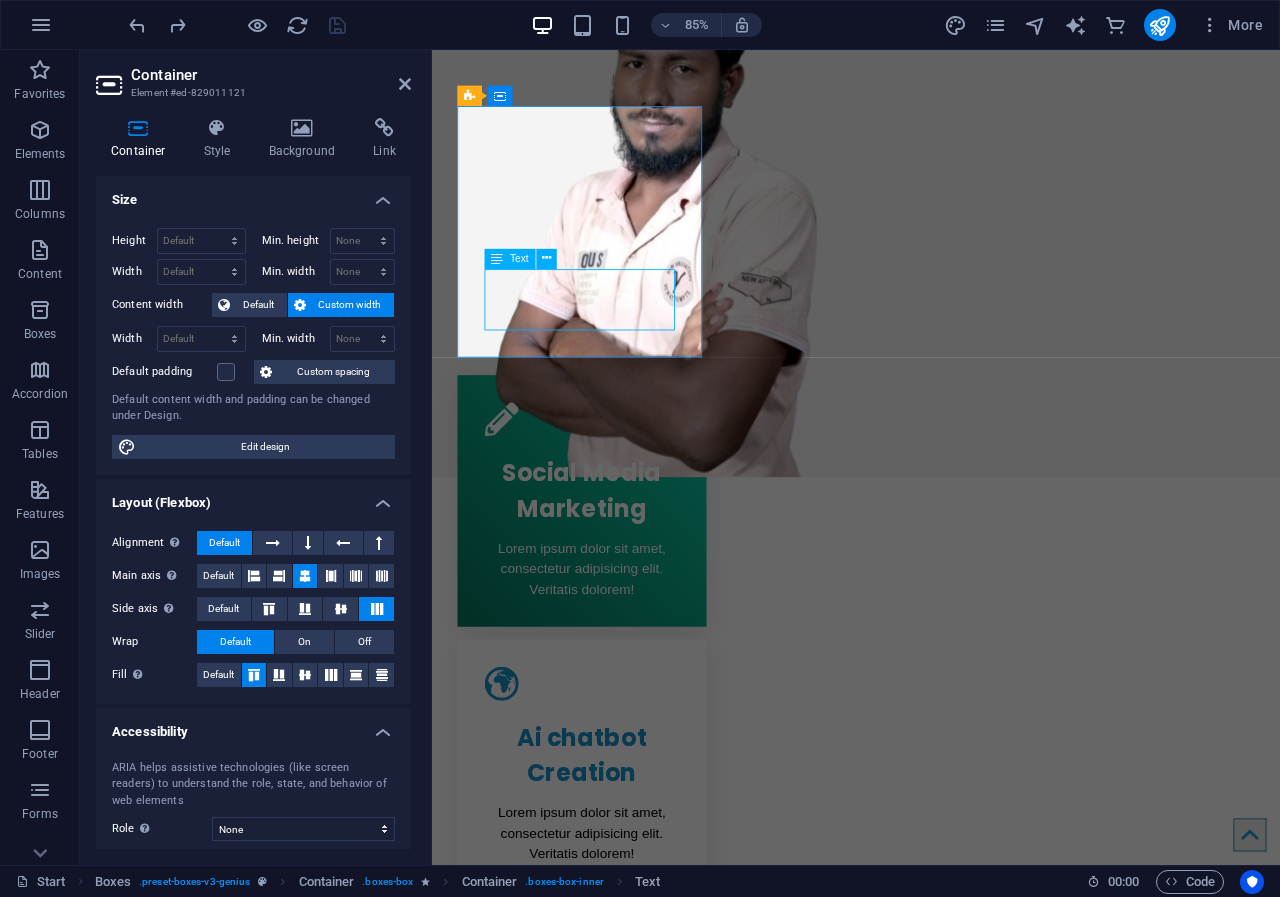 click on "Lorem ipsum dolor sit amet, consectetur adipisicing elit. Veritatis dolorem!" at bounding box center [608, 661] 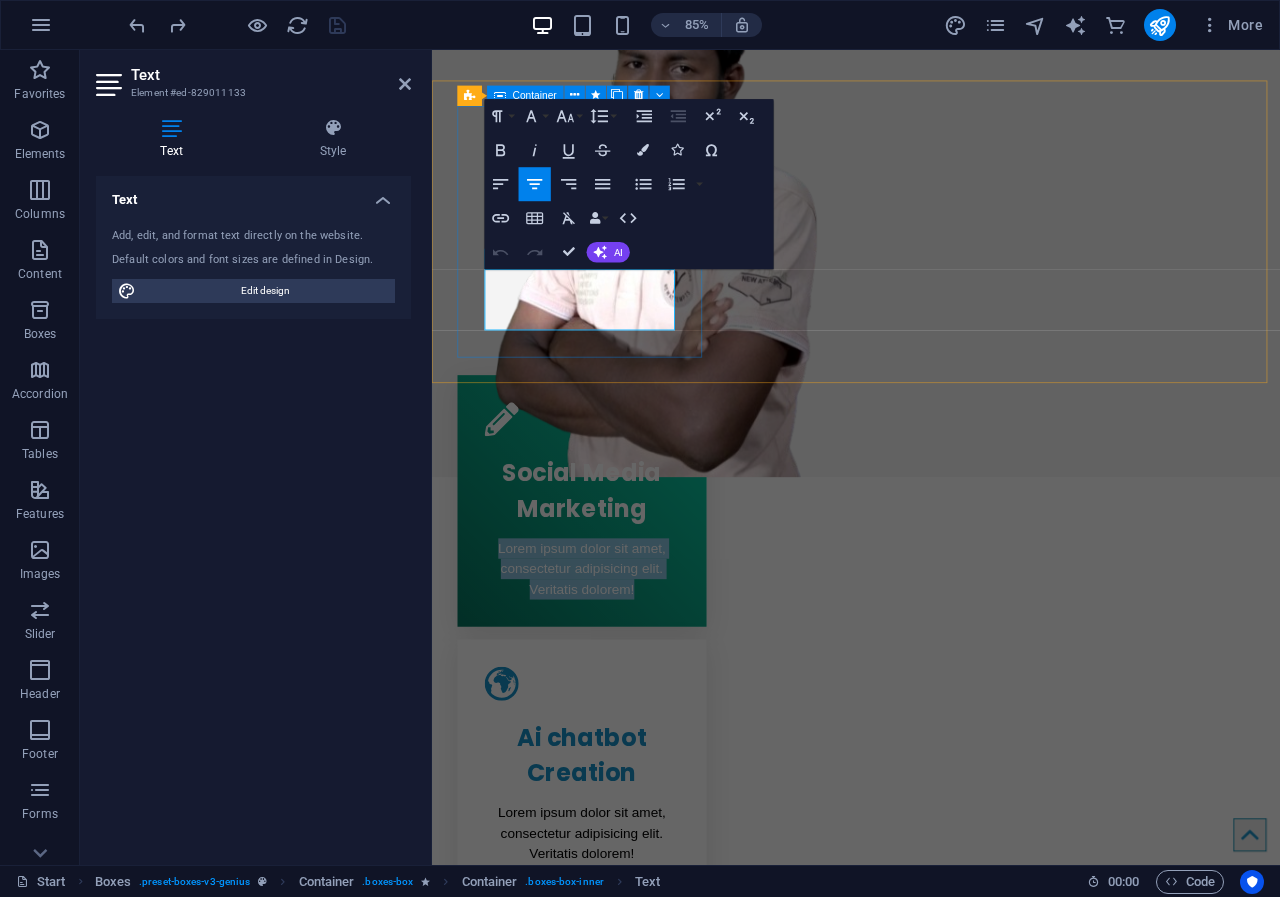 drag, startPoint x: 688, startPoint y: 373, endPoint x: 483, endPoint y: 319, distance: 211.99292 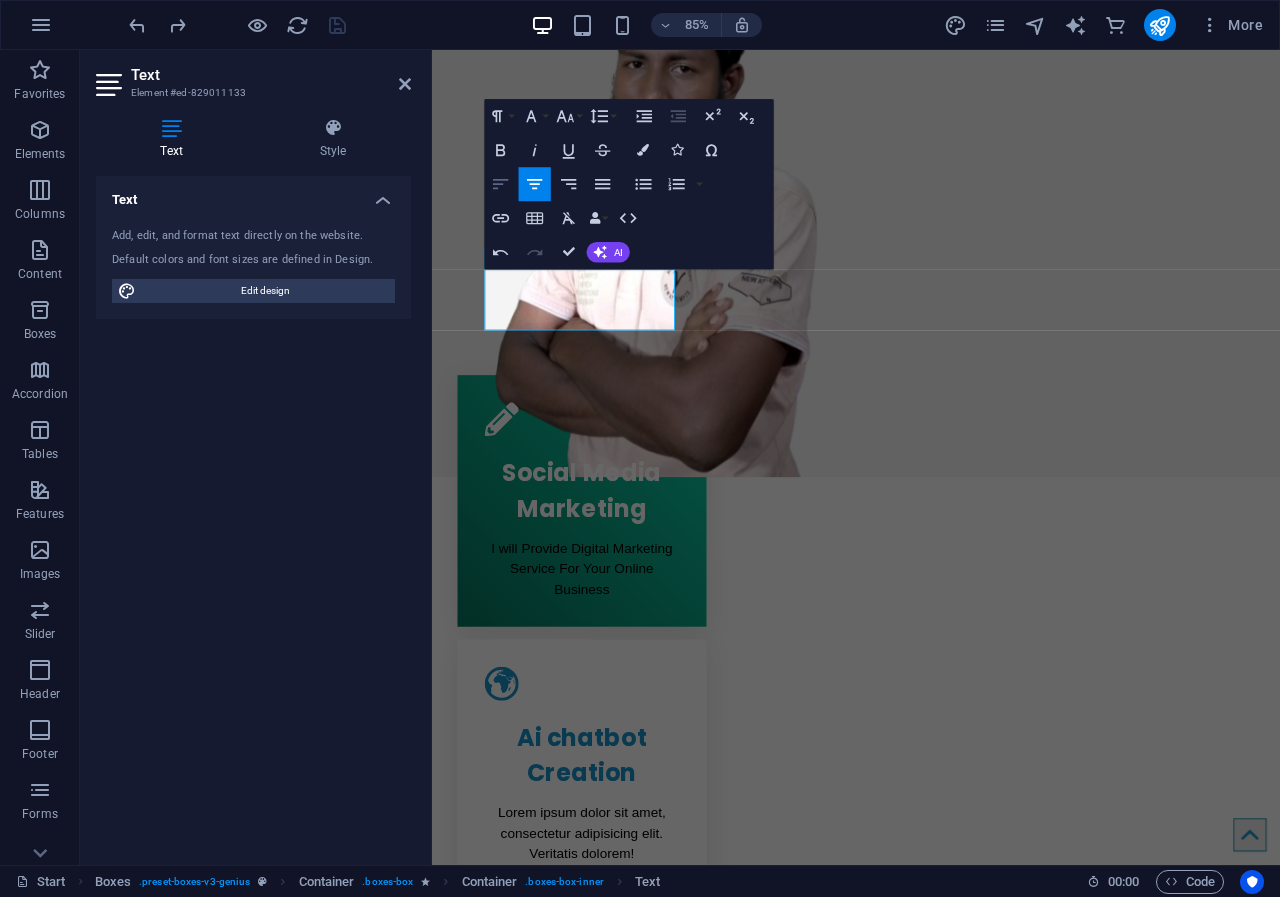 click 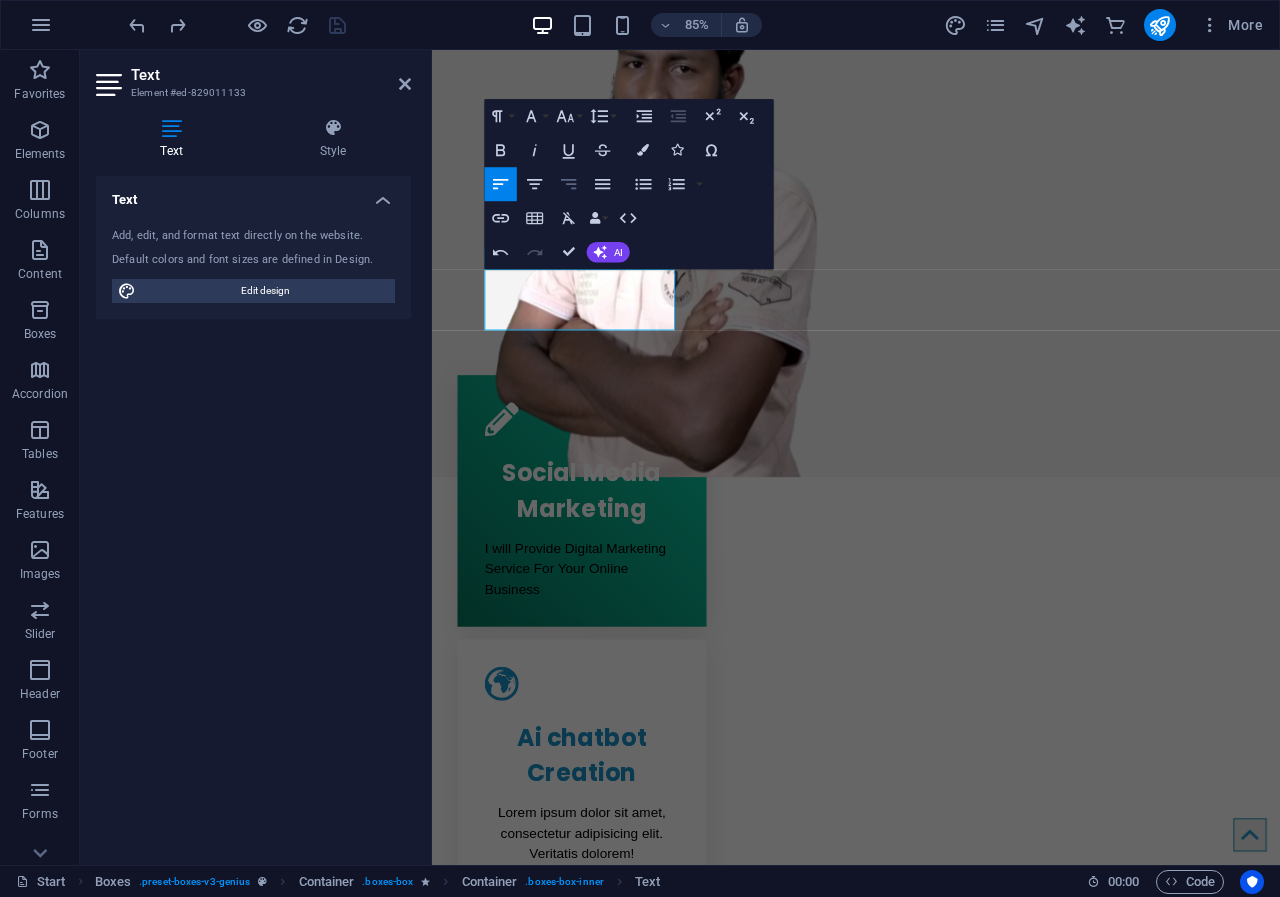 click 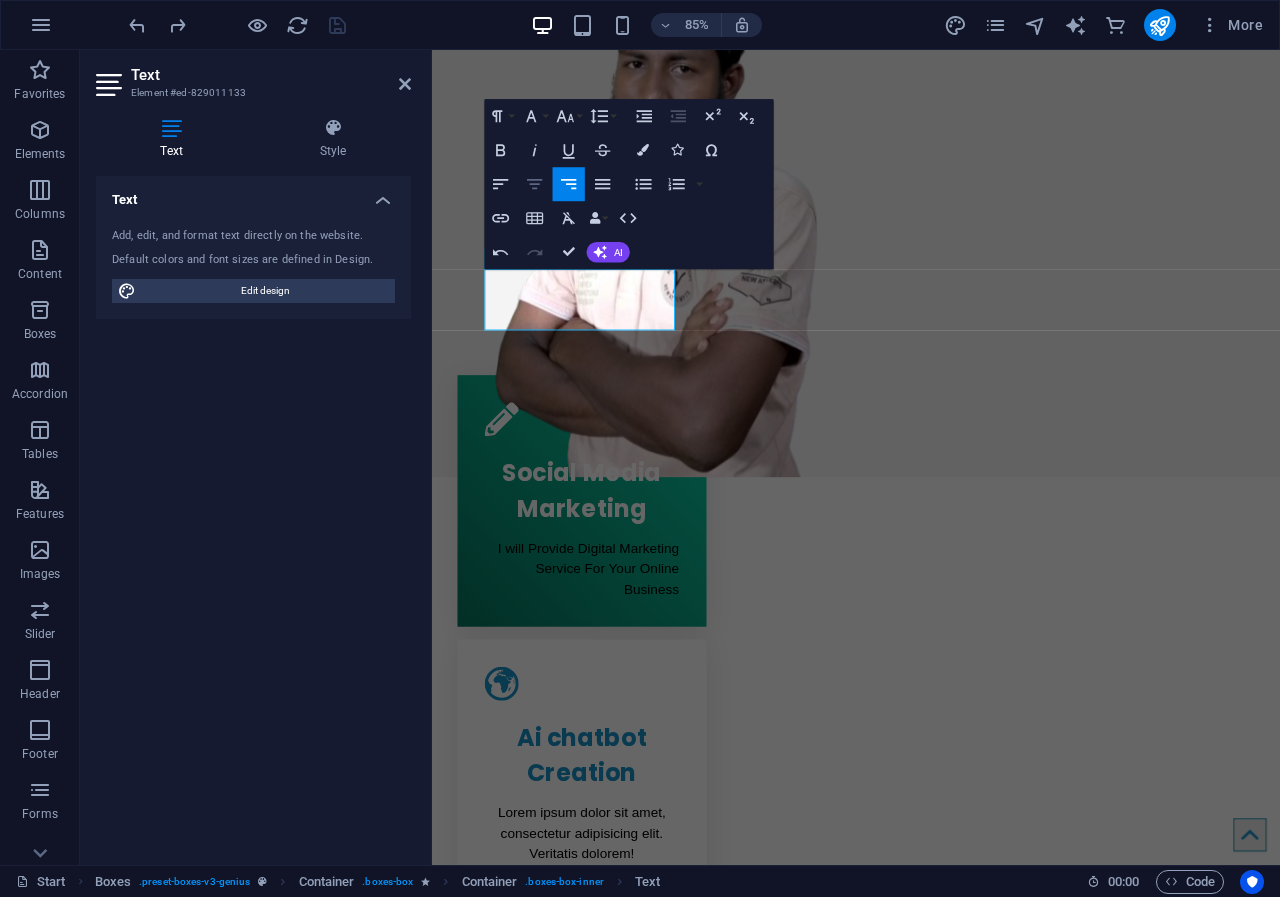 click 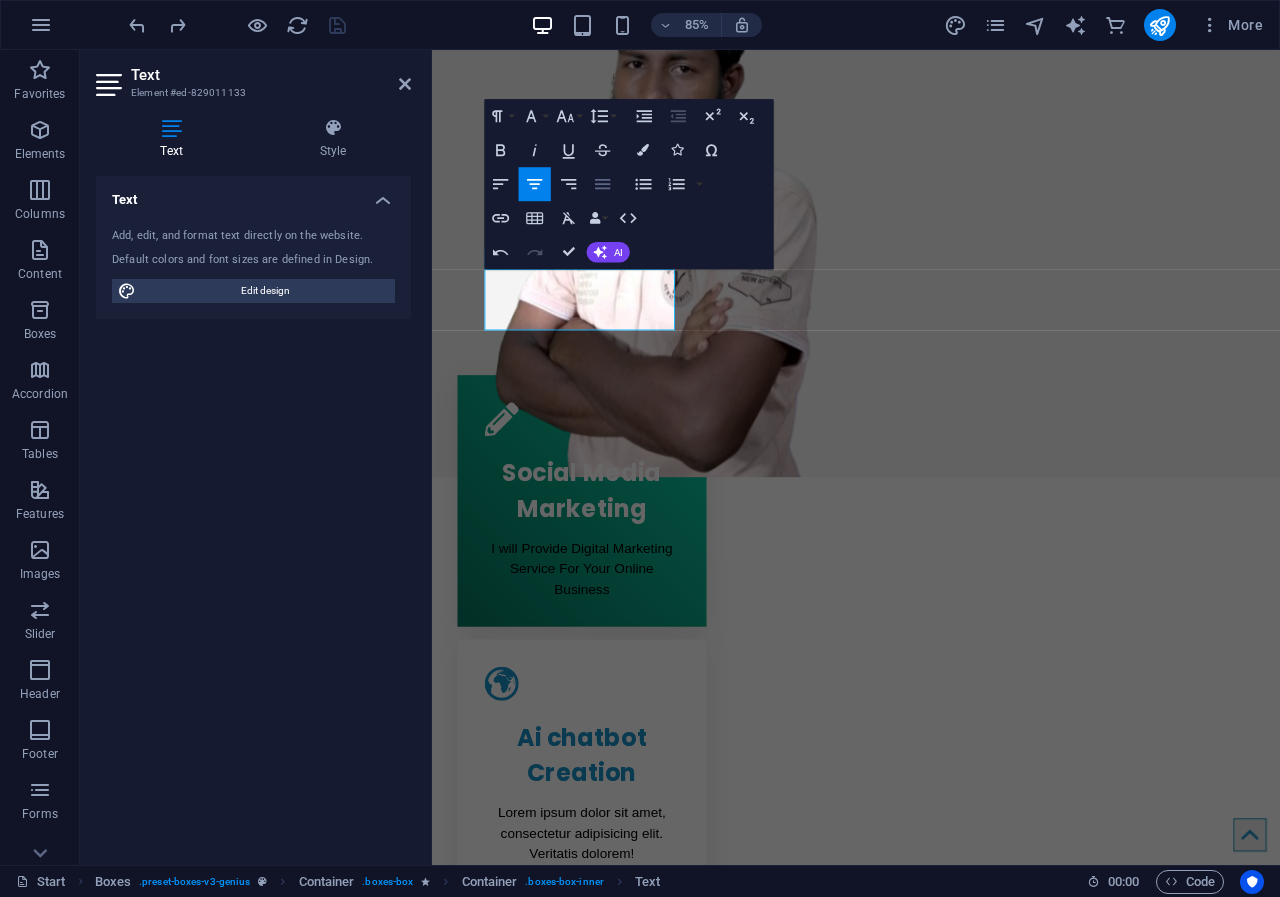 click 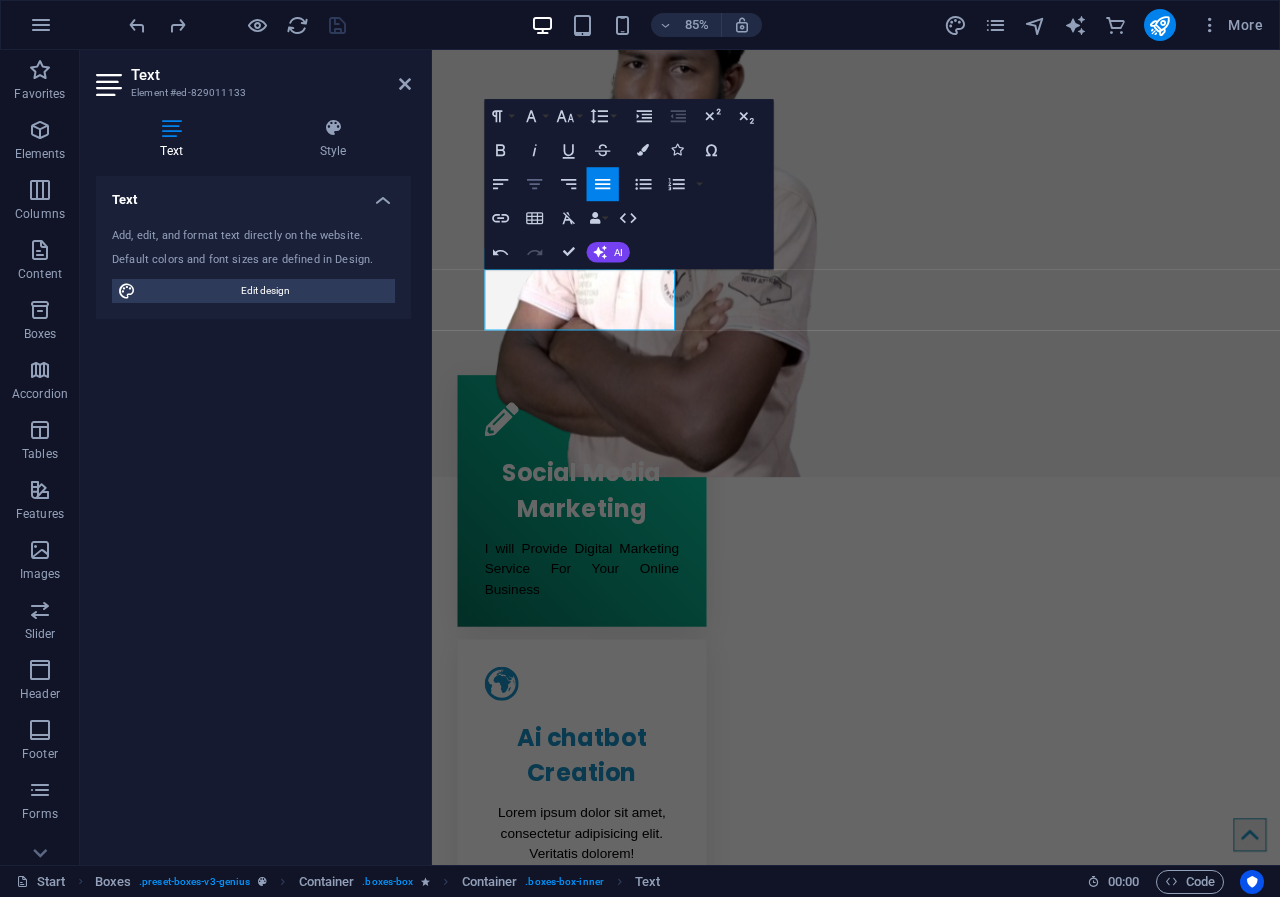 click 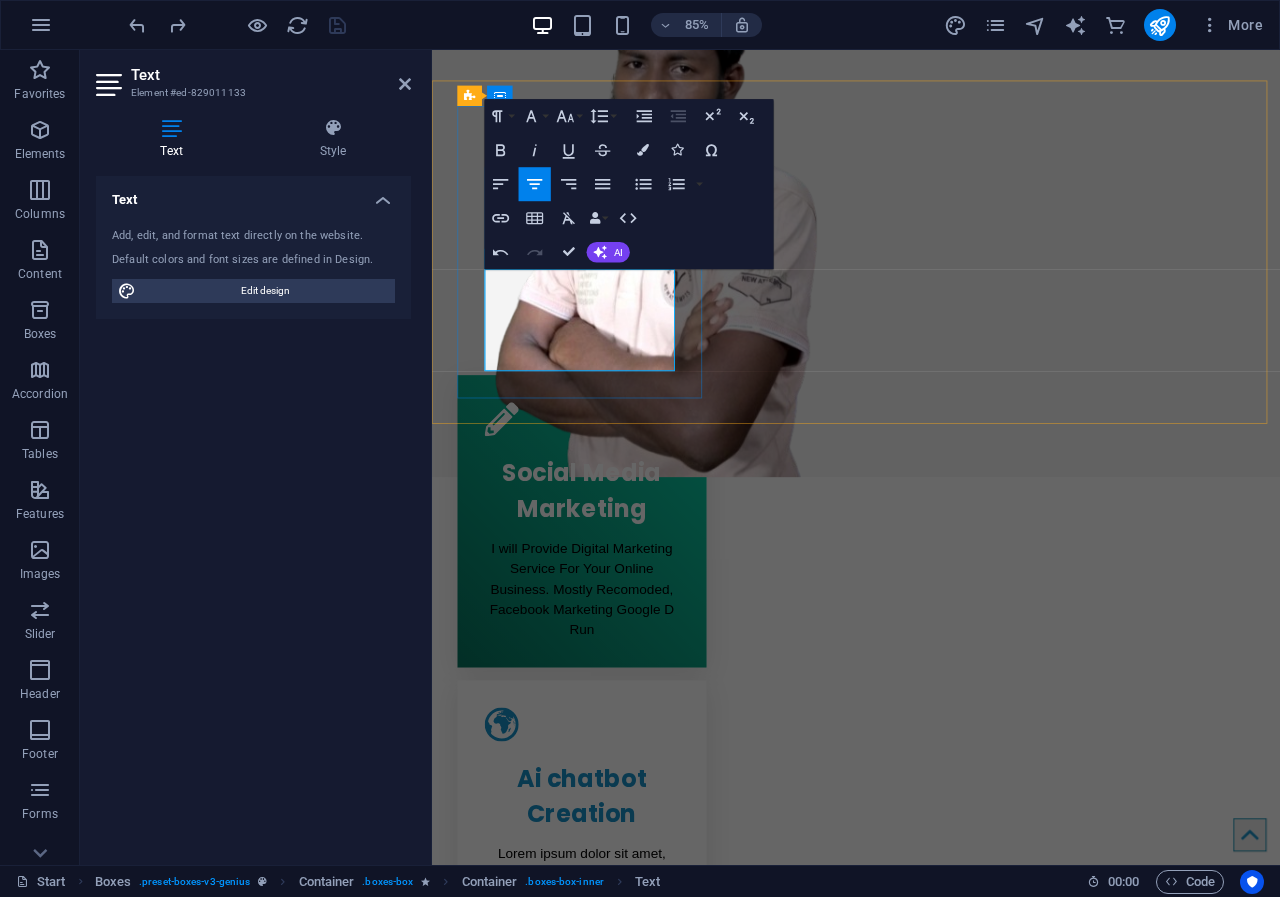 drag, startPoint x: 710, startPoint y: 368, endPoint x: 591, endPoint y: 366, distance: 119.01681 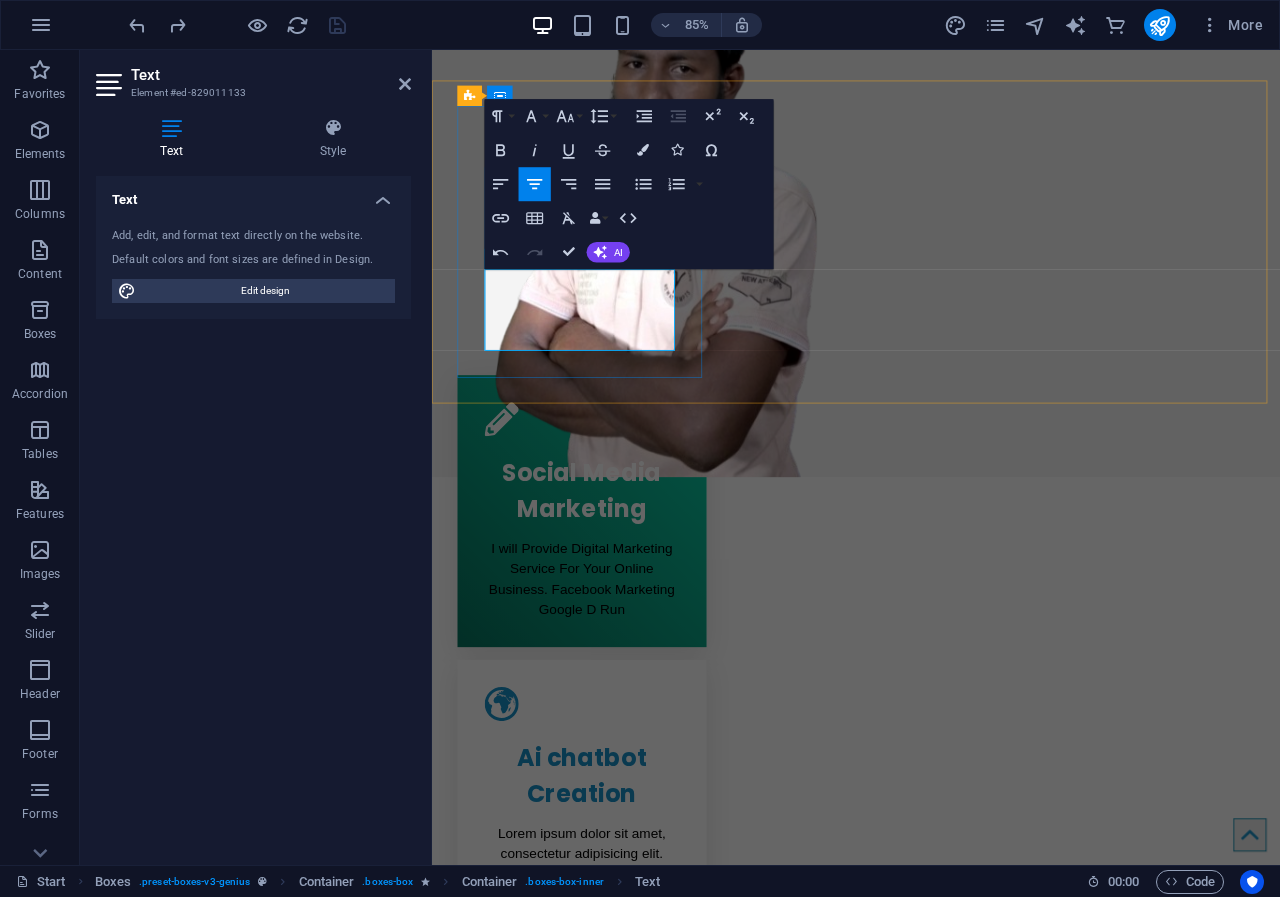click on "I will Provide Digital Marketing Service For Your Online Business.  Facebook Marketing Google D Run" at bounding box center [608, 673] 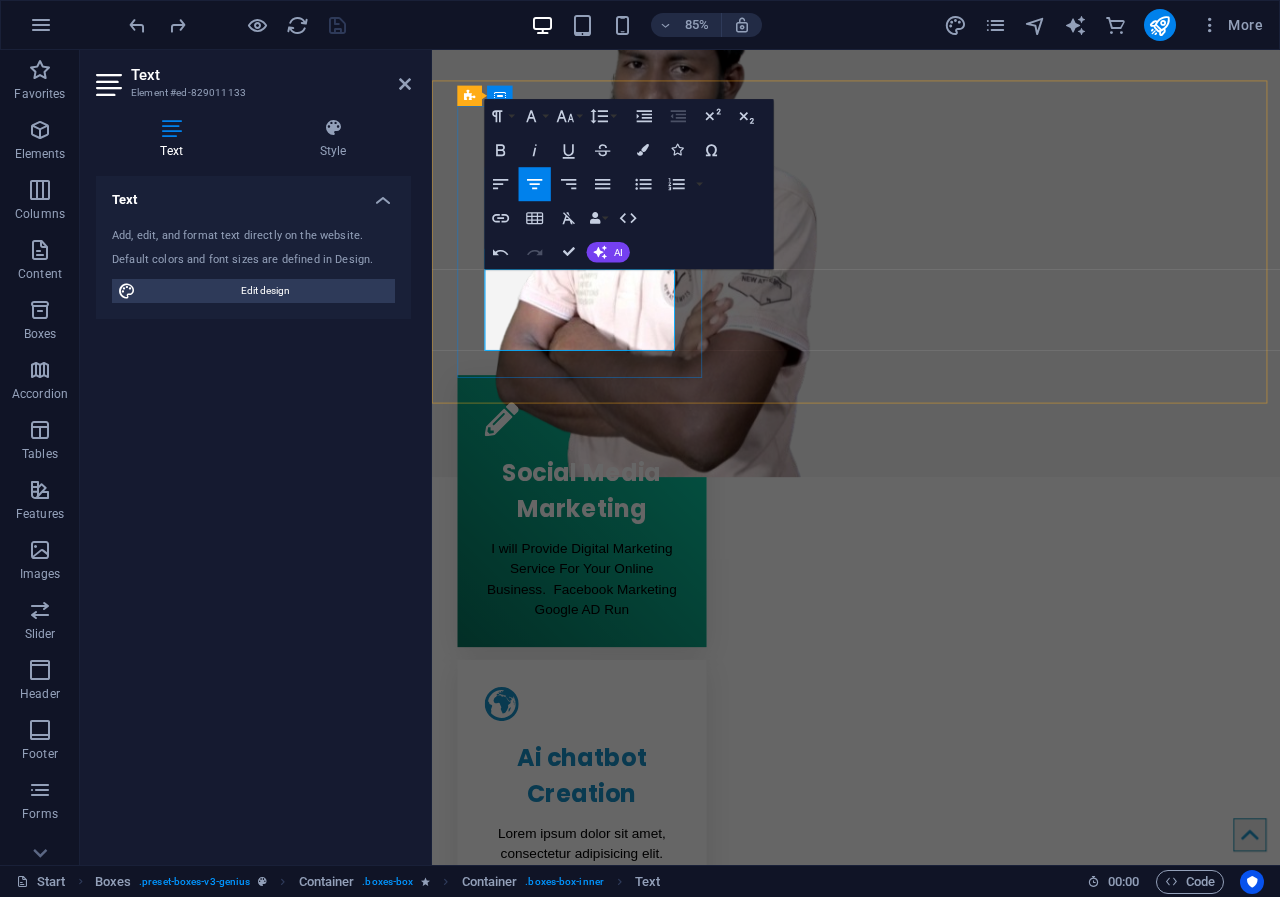 click on "I will Provide Digital Marketing Service For Your Online Business.  Facebook Marketing Google AD Run" at bounding box center (608, 673) 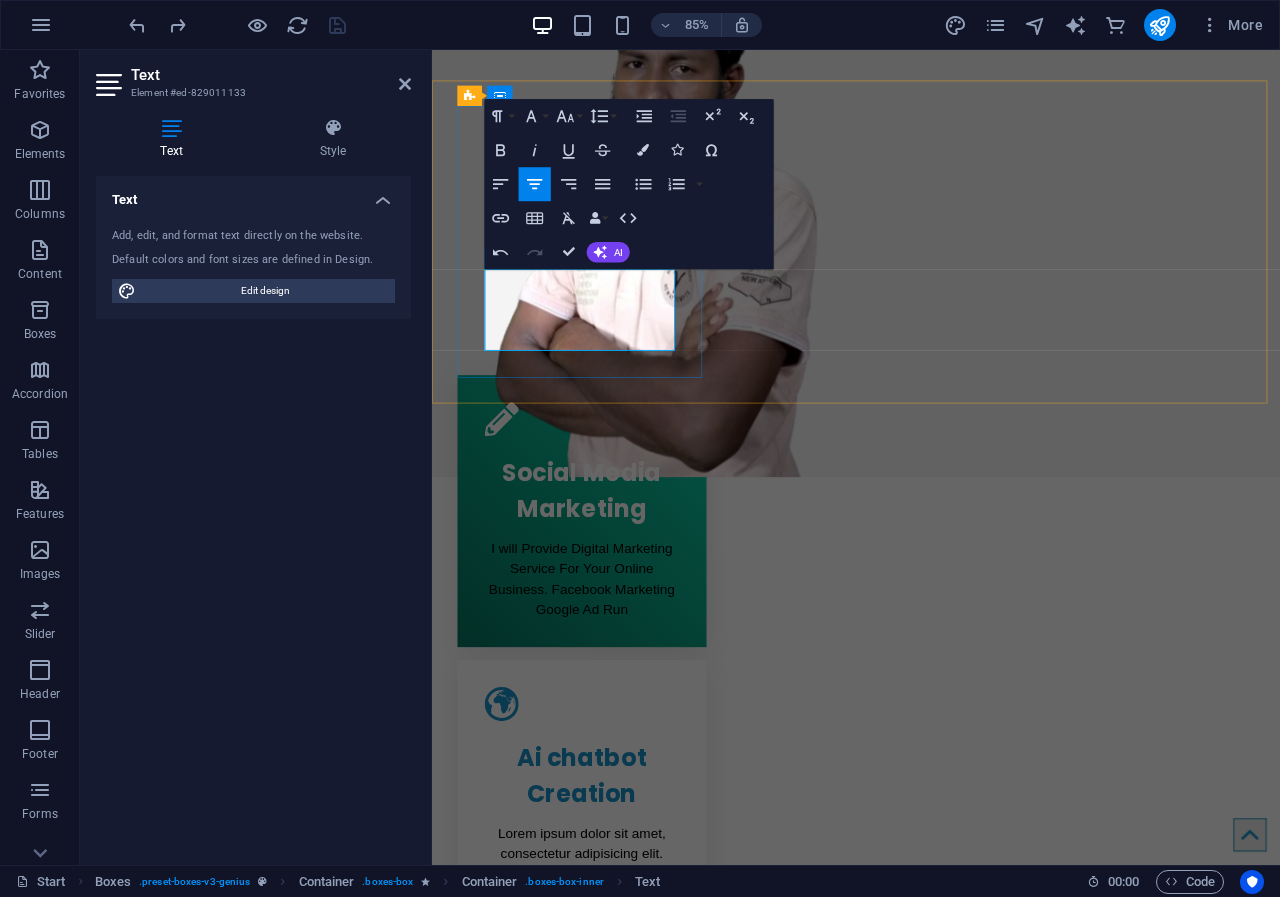 click on "I will Provide Digital Marketing Service For Your Online Business.  Facebook Marketing Google Ad Run" at bounding box center (608, 673) 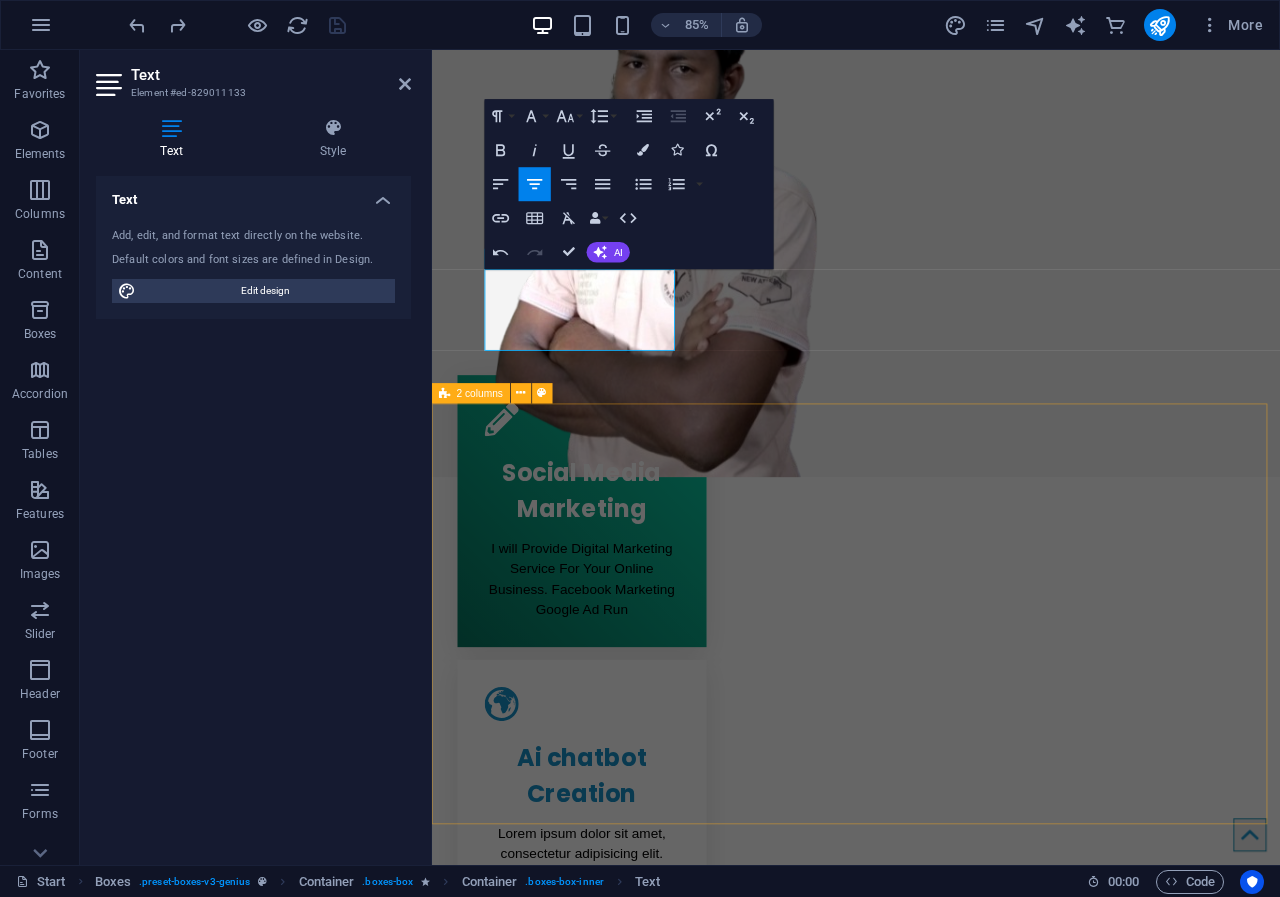 drag, startPoint x: 570, startPoint y: 362, endPoint x: 783, endPoint y: 471, distance: 239.26973 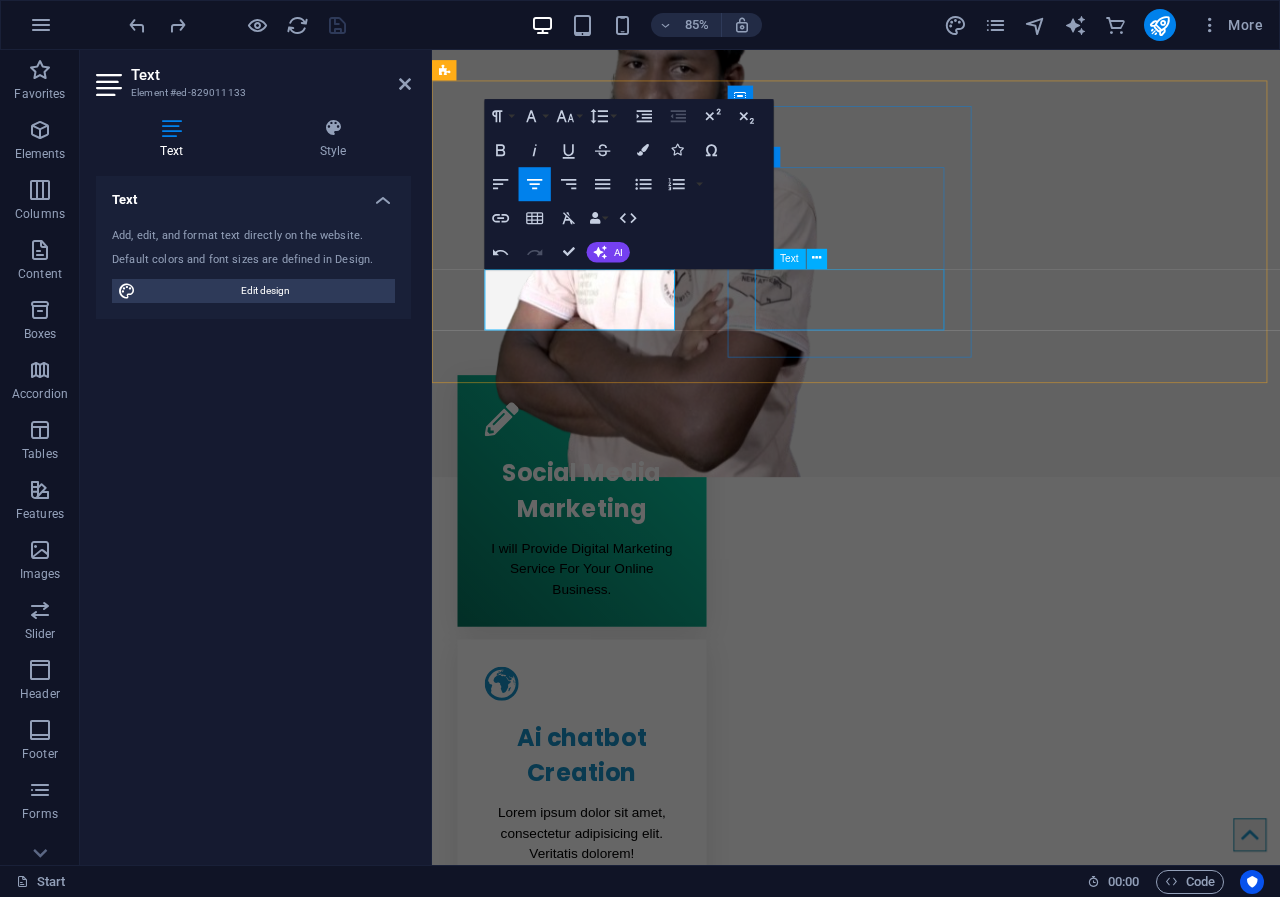 click on "Lorem ipsum dolor sit amet, consectetur adipisicing elit. Veritatis dolorem!" at bounding box center (608, 972) 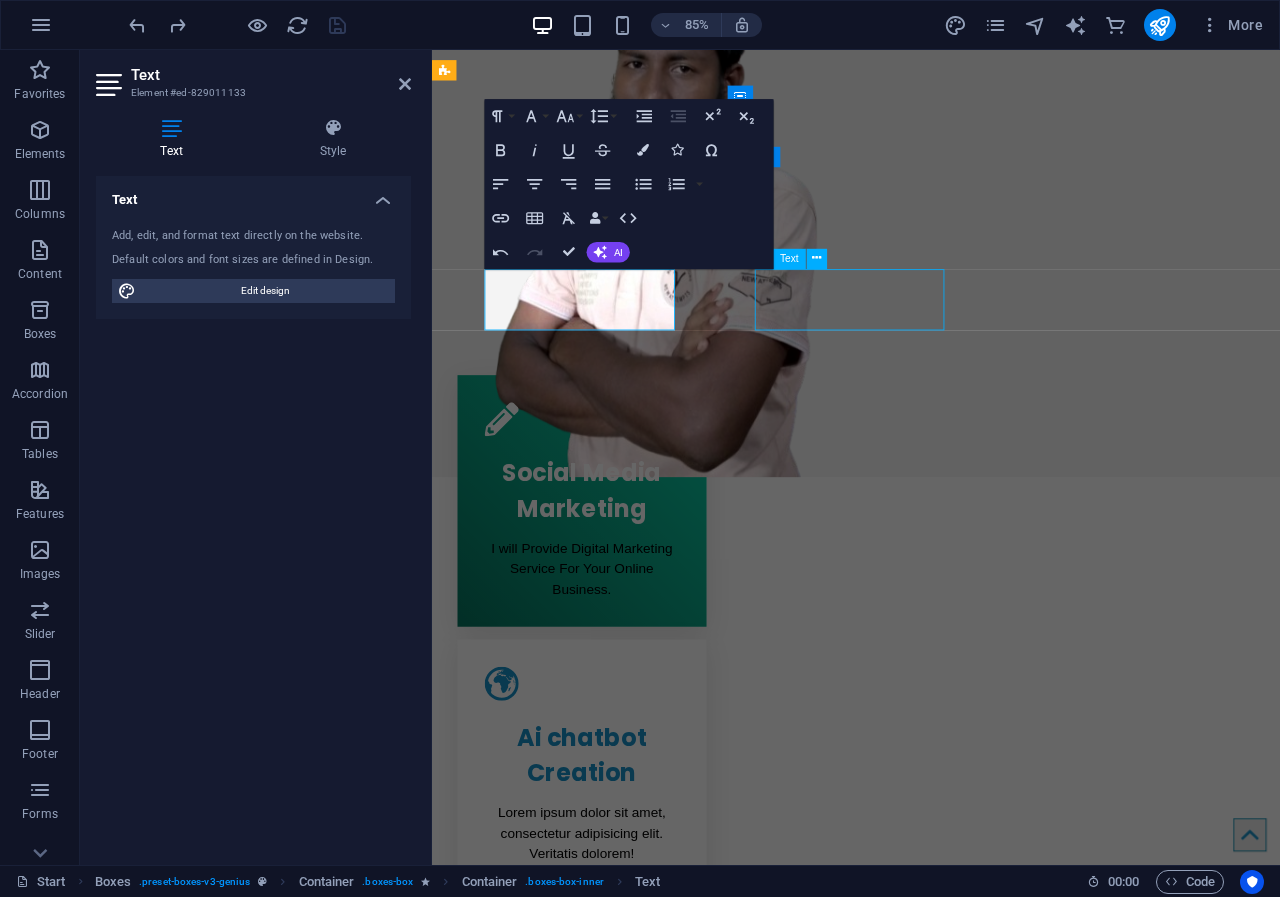 click on "Lorem ipsum dolor sit amet, consectetur adipisicing elit. Veritatis dolorem!" at bounding box center [608, 972] 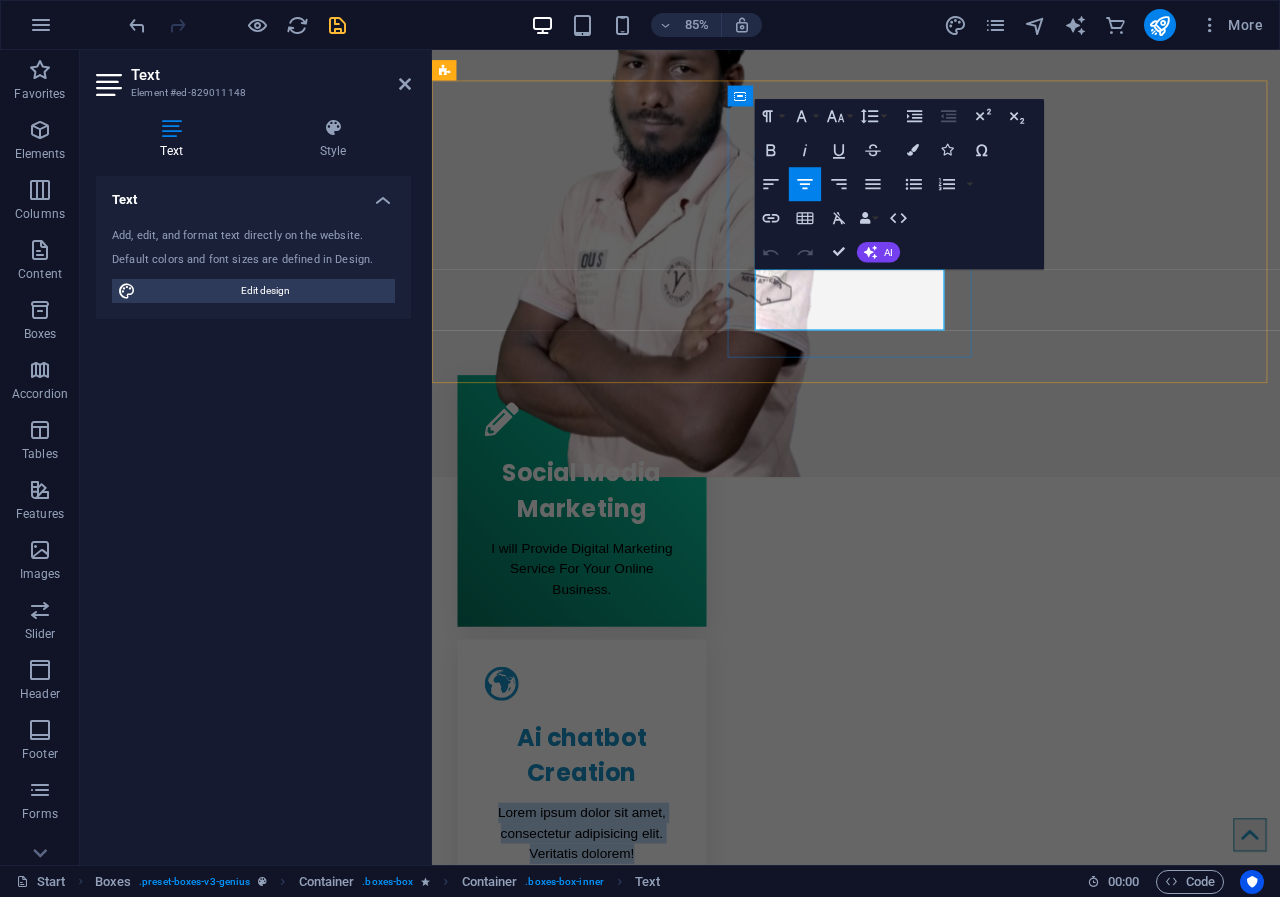 drag, startPoint x: 994, startPoint y: 371, endPoint x: 822, endPoint y: 325, distance: 178.04494 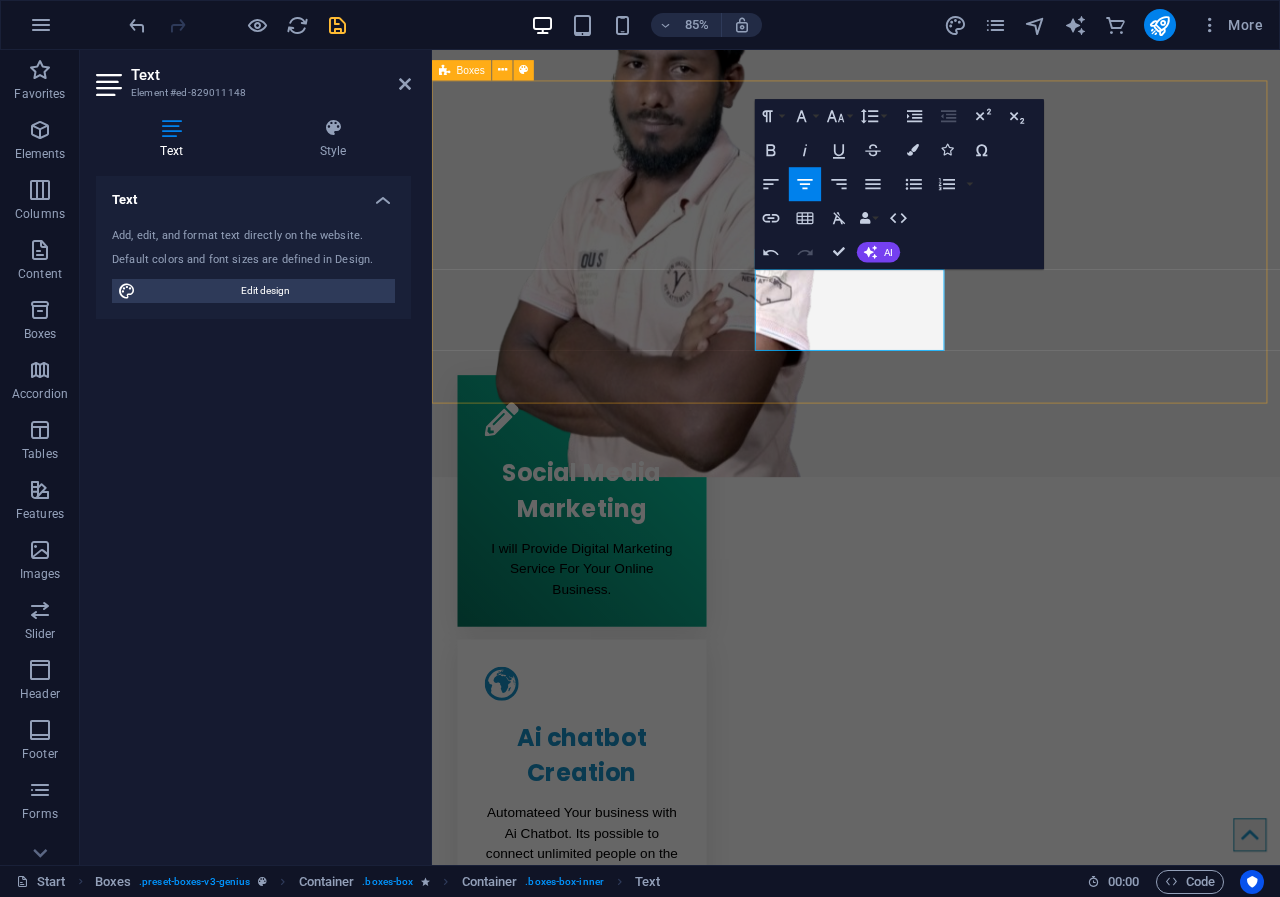 click on "Social Media Marketing I will Provide Digital Marketing Service For Your Online Business.   Ai chatbot Creation Automateed Your business with Ai Chatbot. Its possible to connect unlimited people on the same time. Shopify Store Setup Lorem ipsum dolor sit amet, consectetur adipisicing elit. Veritatis dolorem!" at bounding box center [931, 904] 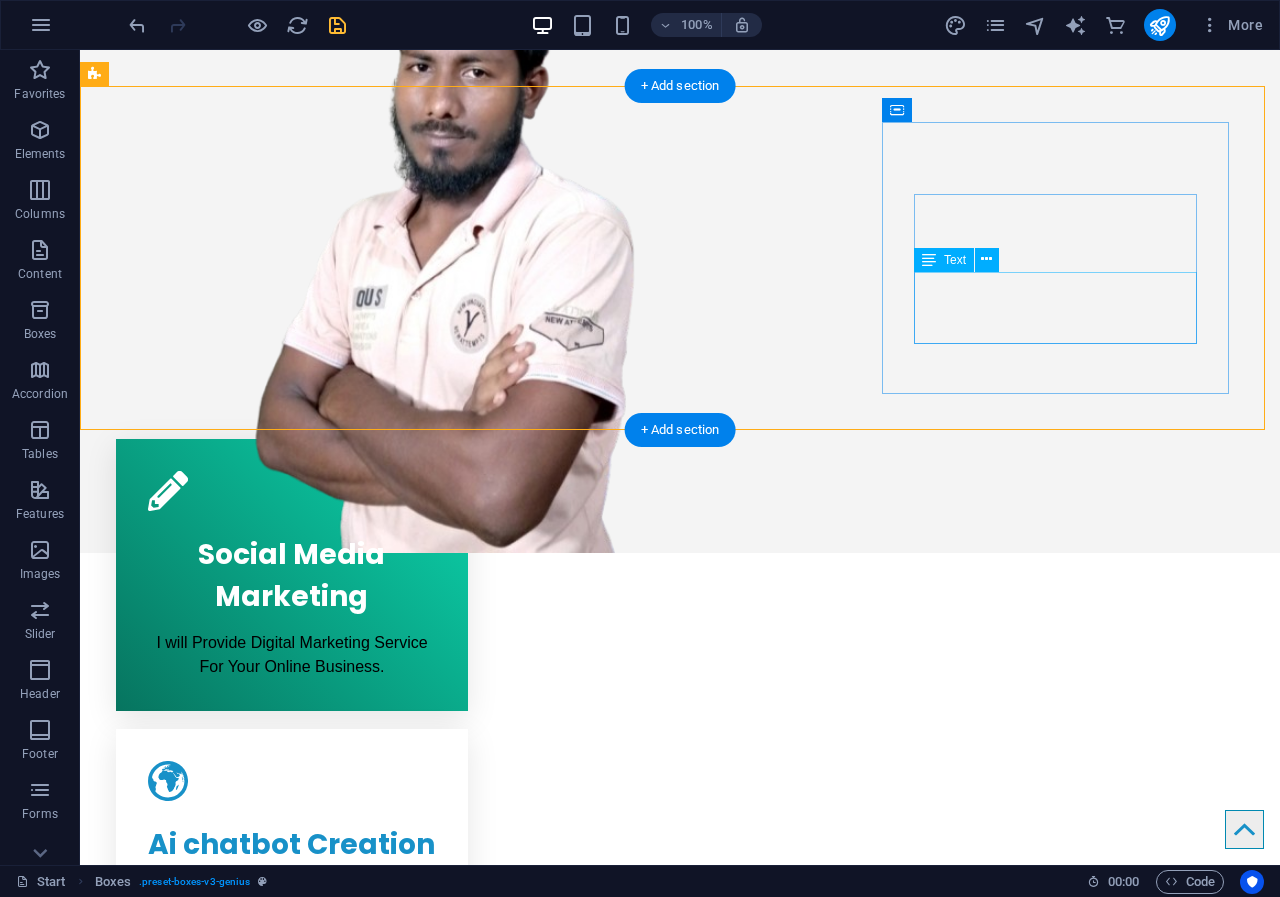 click on "Lorem ipsum dolor sit amet, consectetur adipisicing elit. Veritatis dolorem!" at bounding box center (292, 1175) 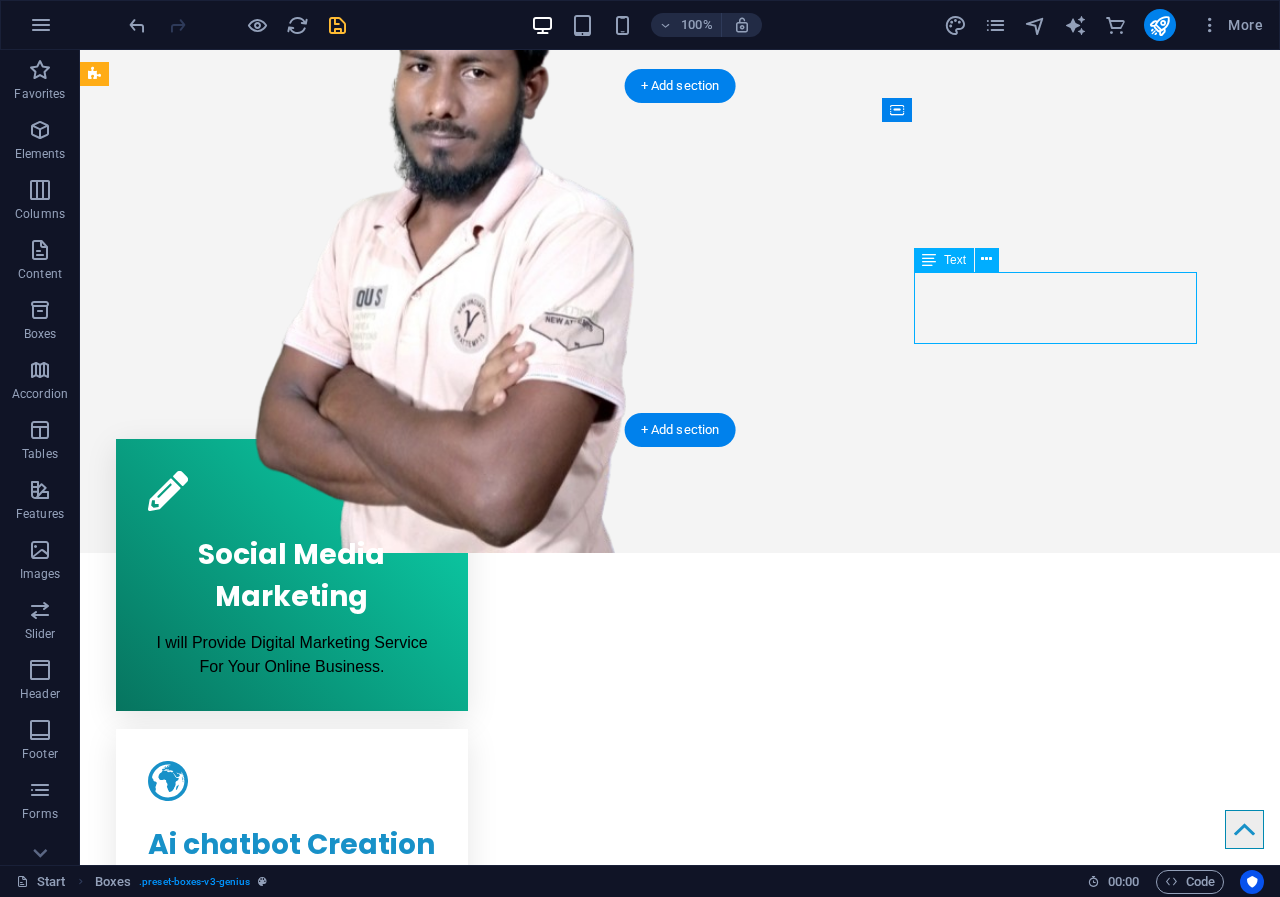 click on "Lorem ipsum dolor sit amet, consectetur adipisicing elit. Veritatis dolorem!" at bounding box center [292, 1175] 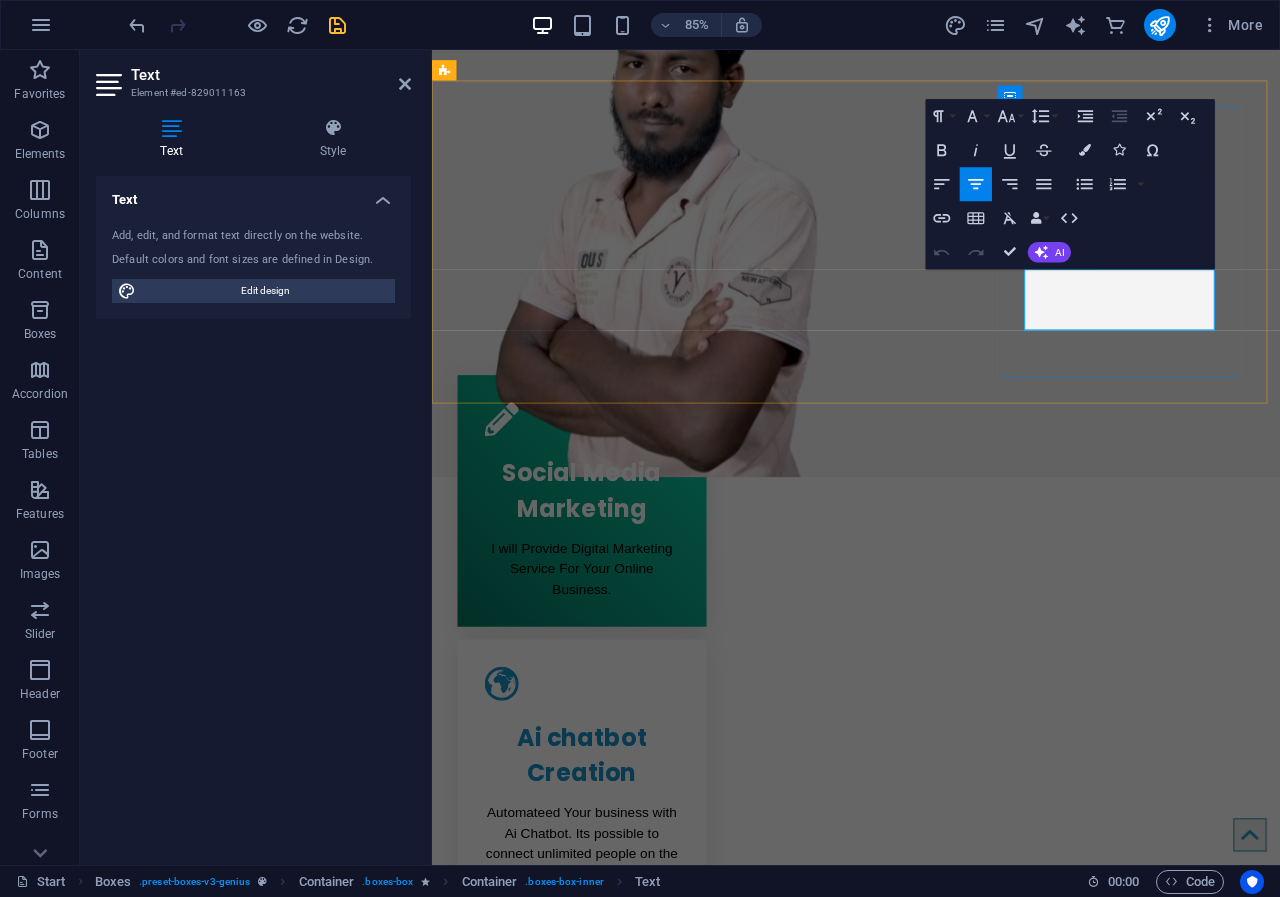 drag, startPoint x: 1317, startPoint y: 373, endPoint x: 1129, endPoint y: 322, distance: 194.79477 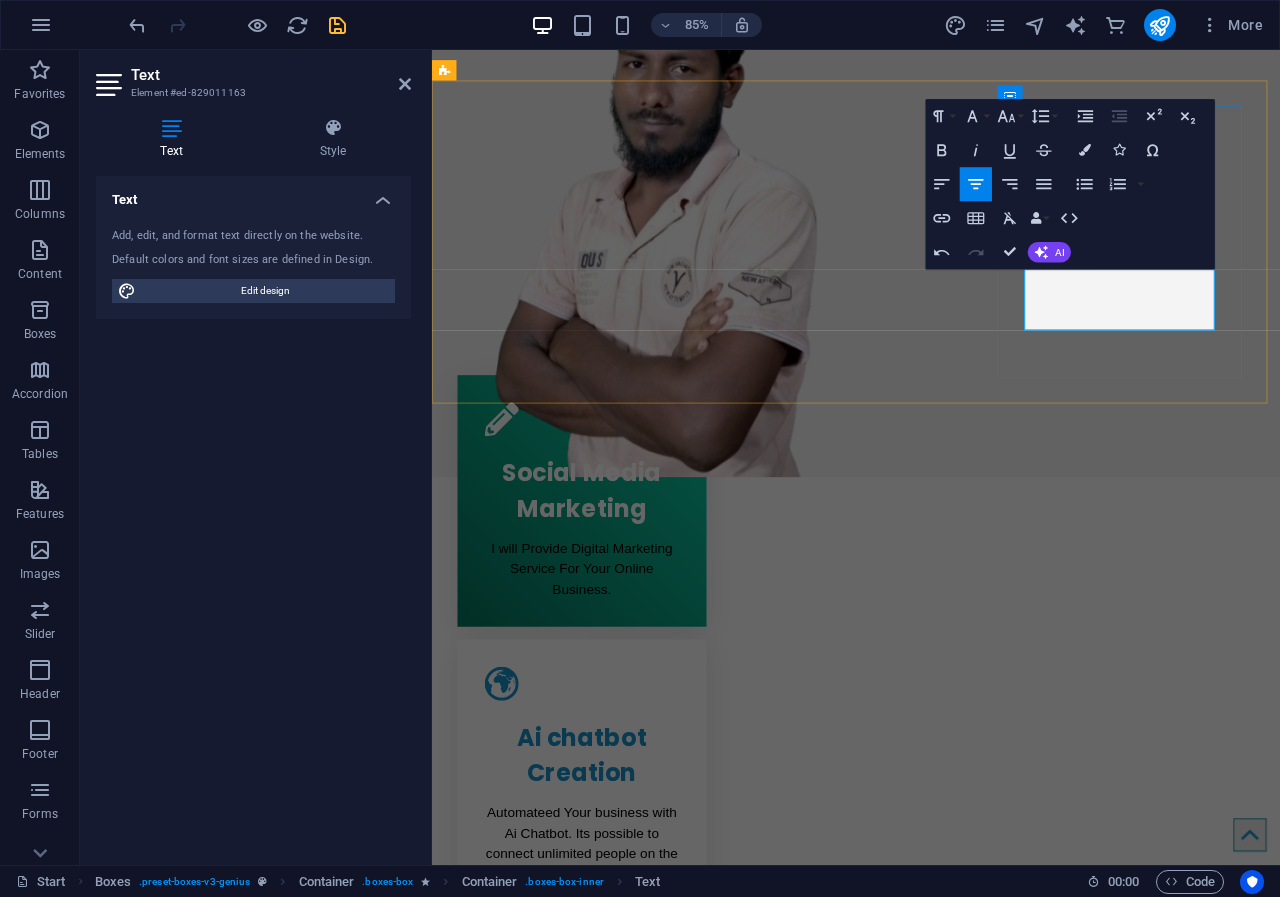 drag, startPoint x: 1235, startPoint y: 368, endPoint x: 1188, endPoint y: 368, distance: 47 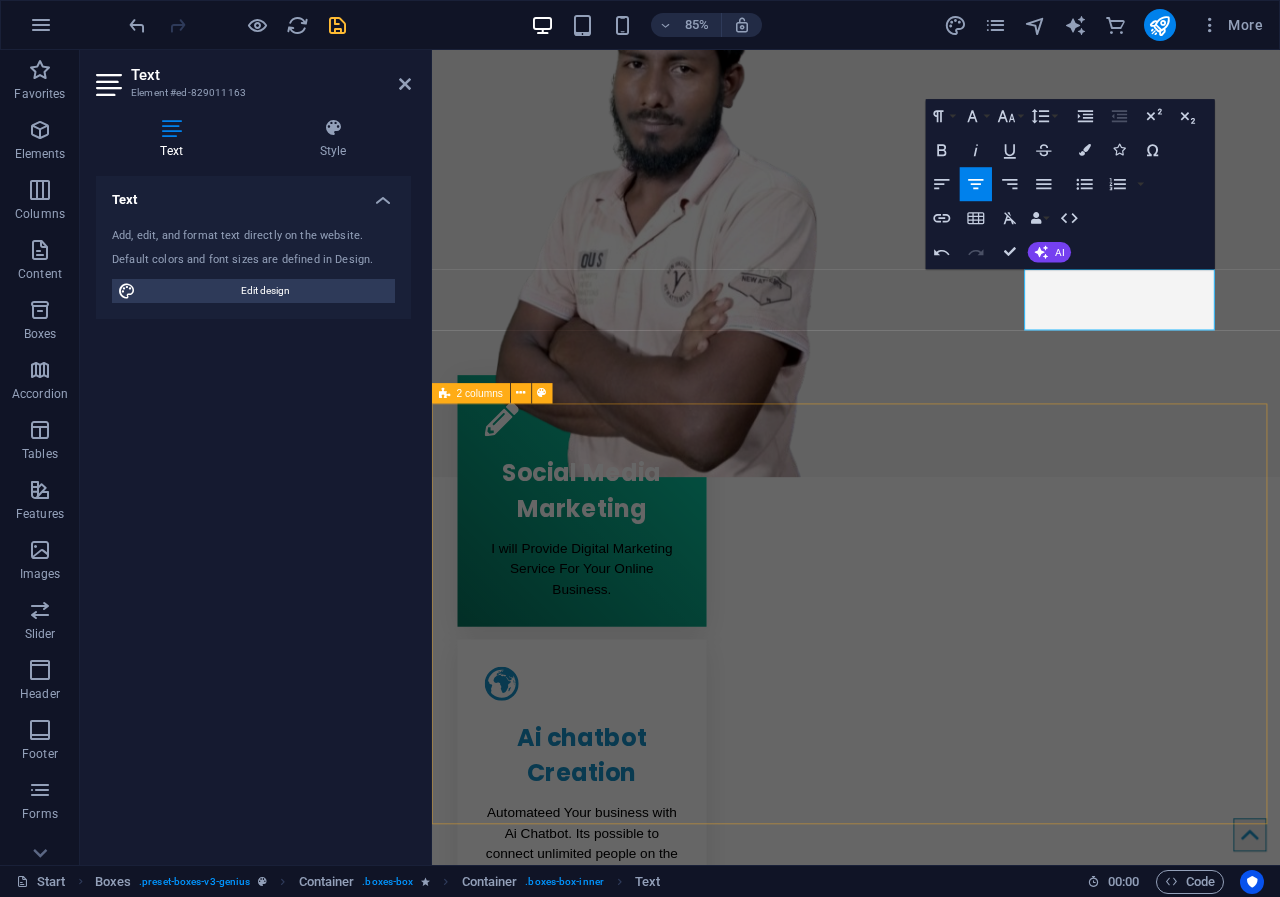 scroll, scrollTop: 0, scrollLeft: 7, axis: horizontal 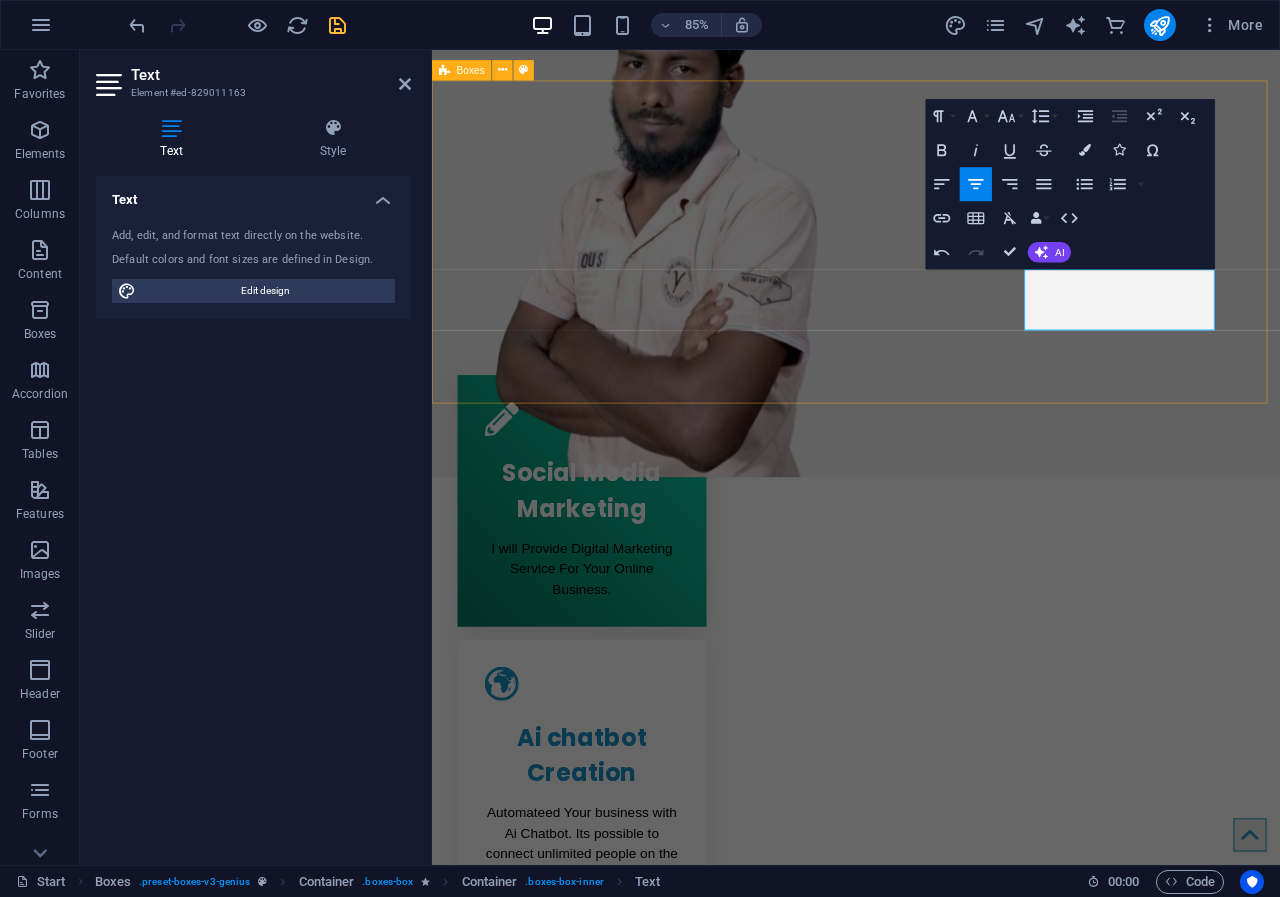 click on "Social Media Marketing I will Provide Digital Marketing Service For Your Online Business.   Ai chatbot Creation Automateed Your business with Ai Chatbot. Its possible to connect unlimited people on the same time. Shopify Store Setup Setup your online business in shopify store. It's  also easy to oprate on time oprate" at bounding box center [931, 904] 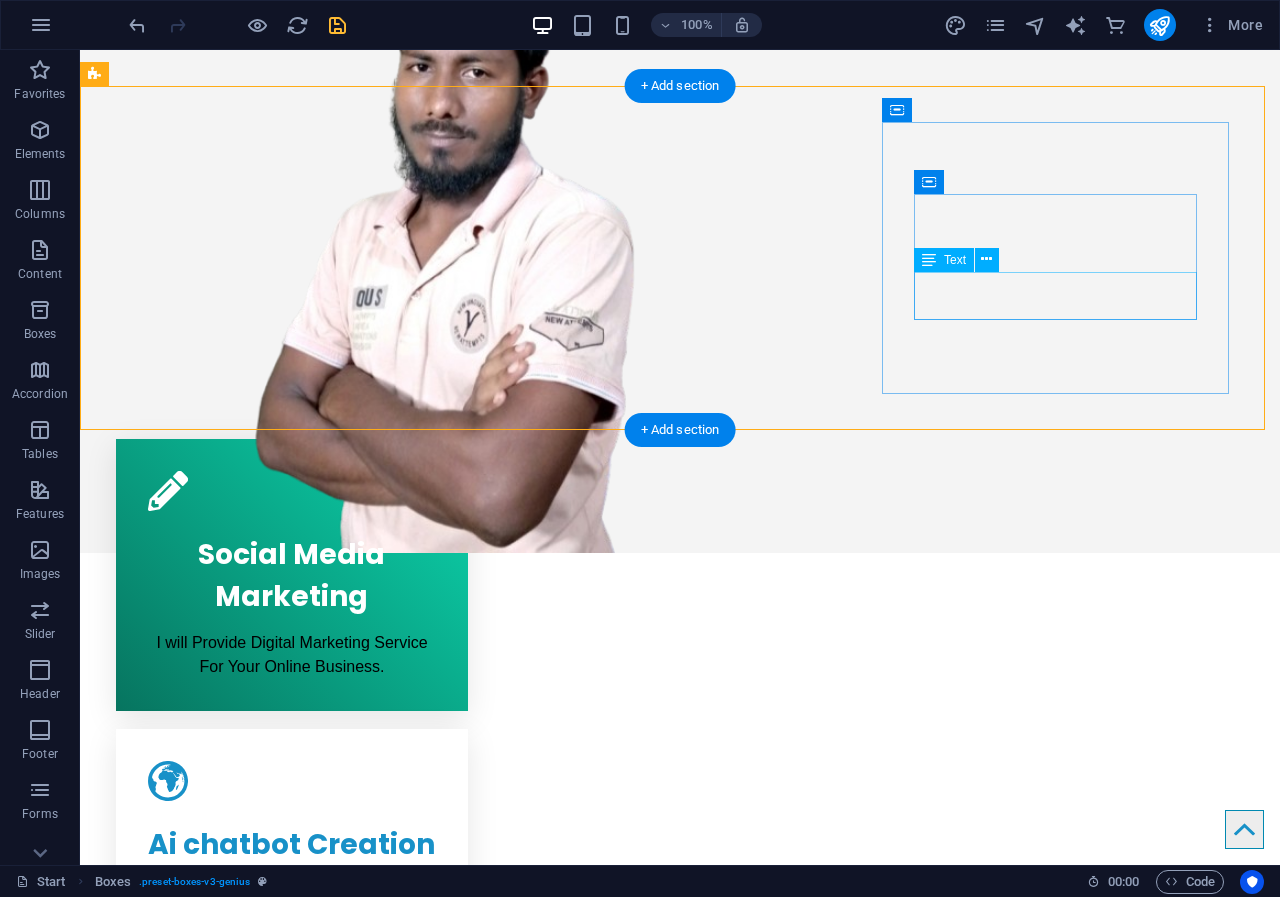 click on "Setup your online business in shopify store. It's  also easy to oprate on time" at bounding box center (292, 1175) 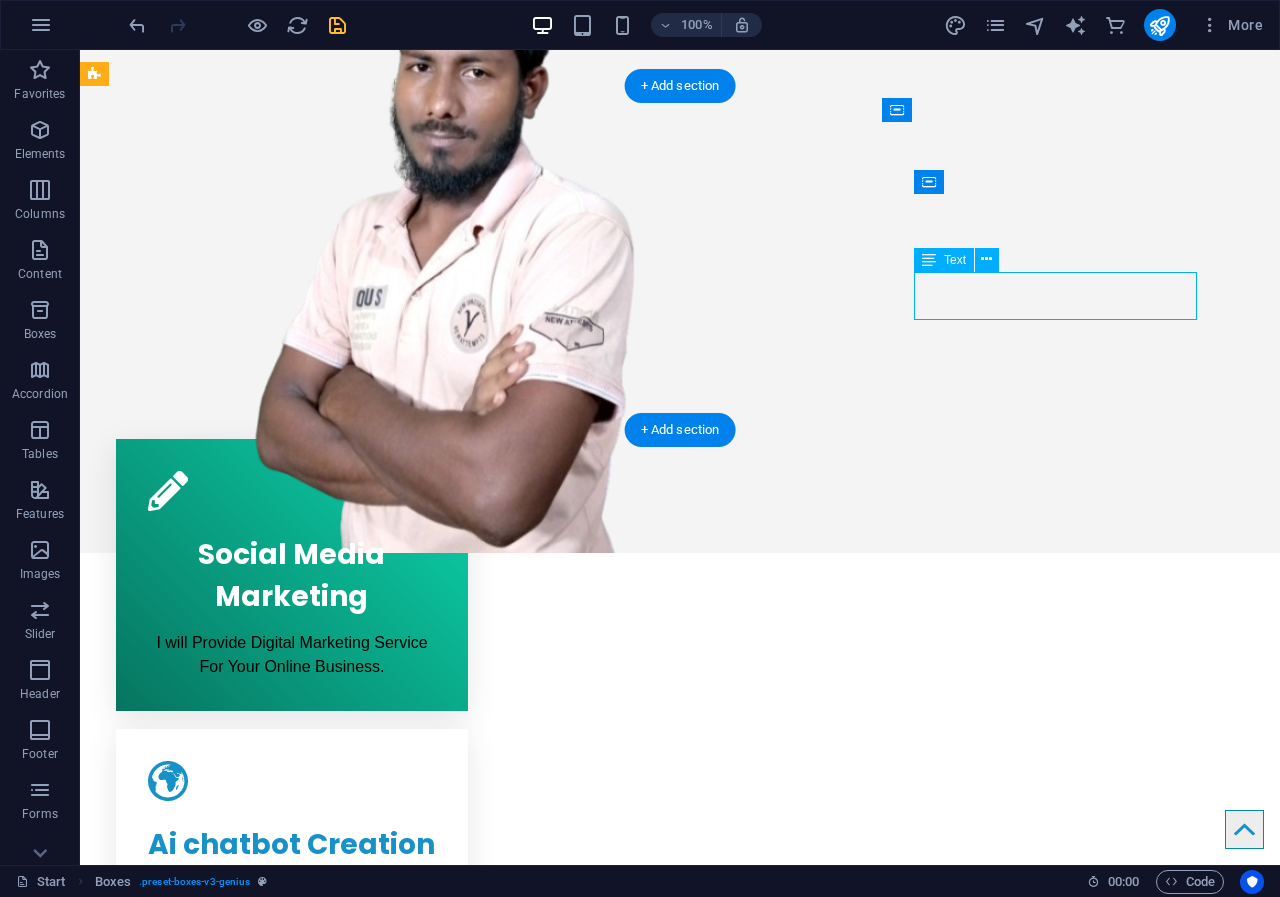 click on "Setup your online business in shopify store. It's  also easy to oprate on time" at bounding box center (292, 1175) 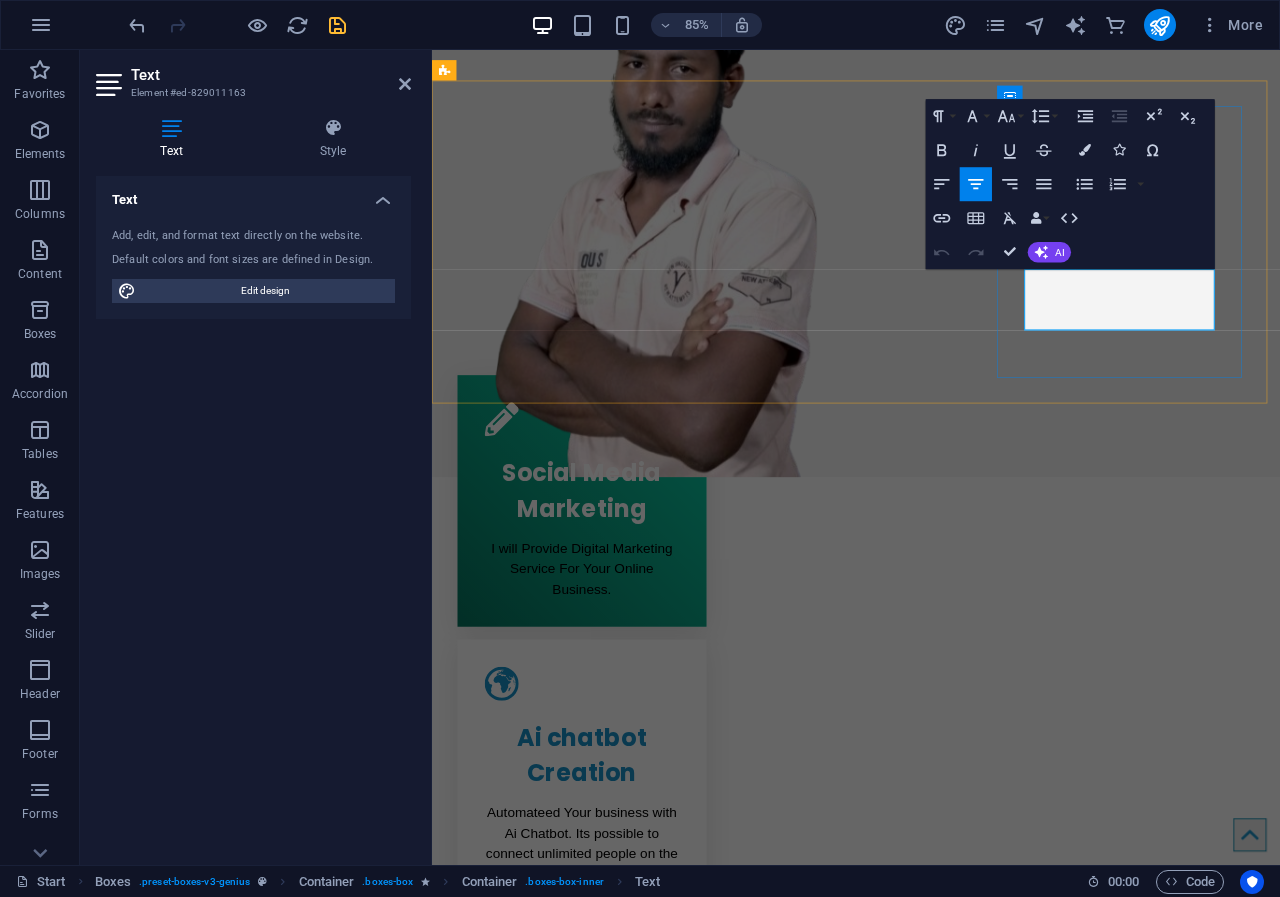 click on "Setup your online business in shopify store. It's  also easy to oprate on time" at bounding box center [608, 1307] 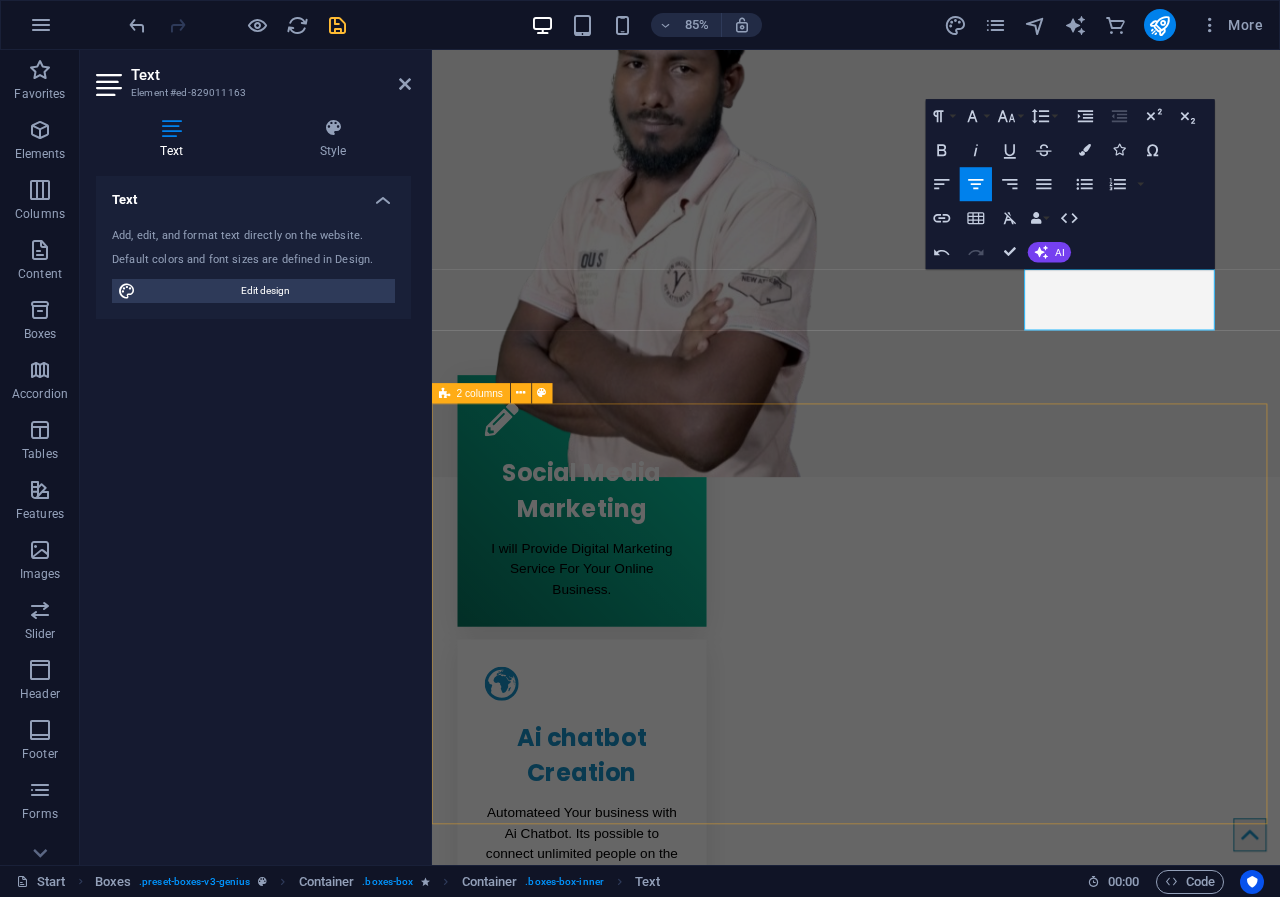 click on "Creative service Lorem ipsum dolor sit amet Lorem ipsum dolor sit amet, consectetur adipisicing elit. Repellat, maiores, a libero atque assumenda praesentium cum magni odio dolor accusantium explicabo repudiandae molestiae.  Cumque expo laboriosam nulla distinctio mollitia Molestias excepturi voluptatem veritatis iusto namut Praesentium magni odio dolor accusantium Ipsum dolor sit amet, consectetur adipisicing elit Sitejet 90%
Photoshop 70%
Illustrator 90%
HTML5 & CSS3 85%
JavaScript 45%" at bounding box center [931, 1854] 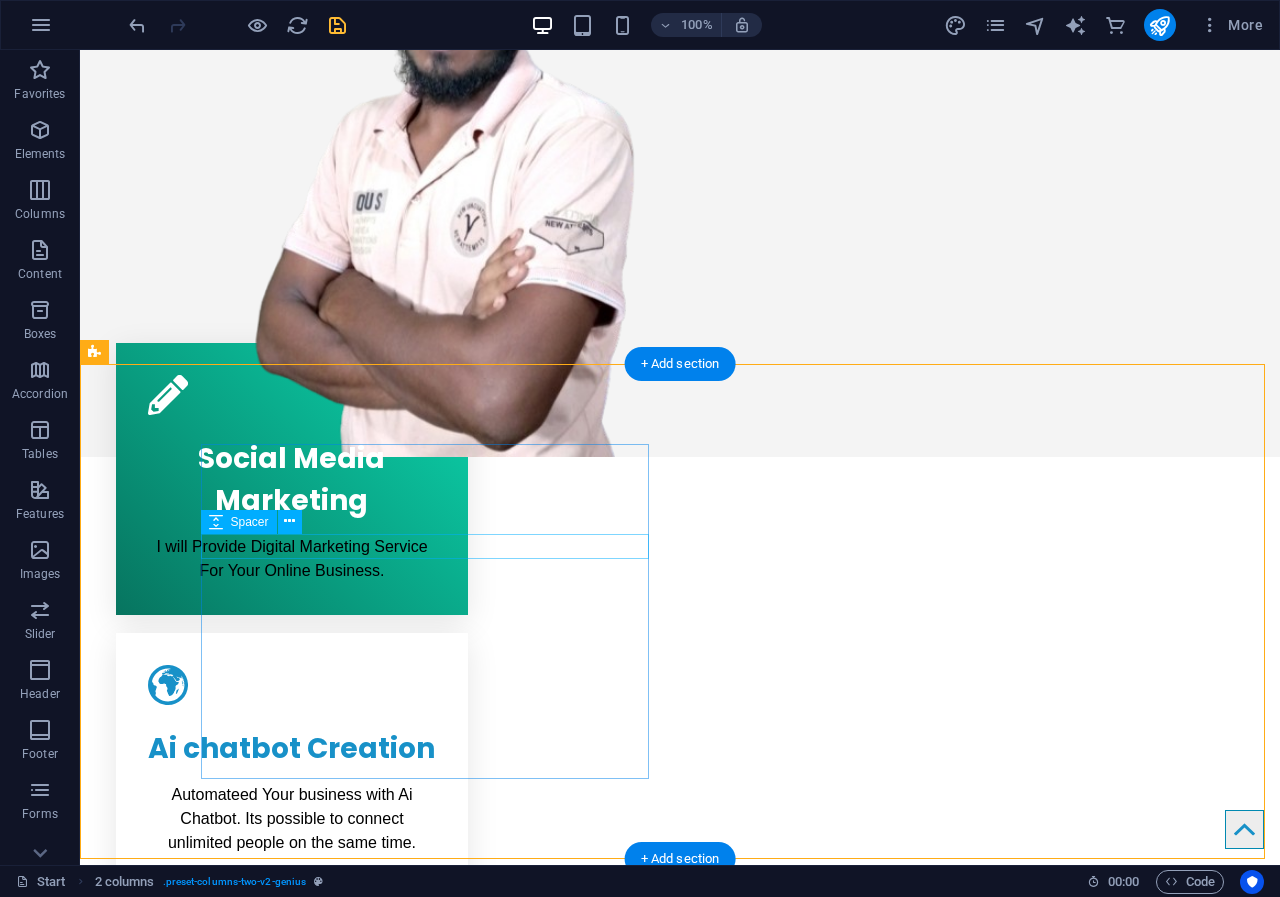 scroll, scrollTop: 776, scrollLeft: 0, axis: vertical 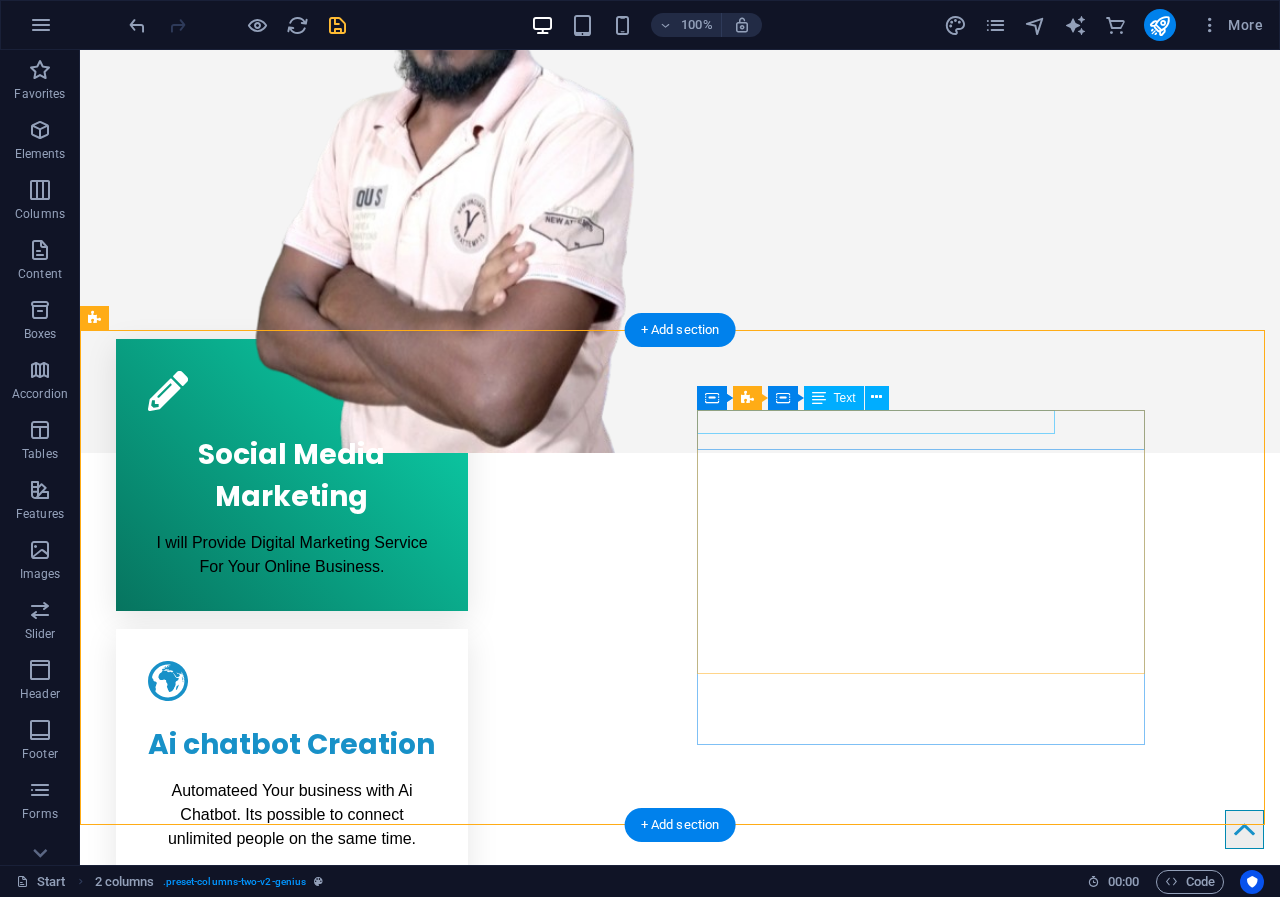 click on "Sitejet" at bounding box center [320, 1614] 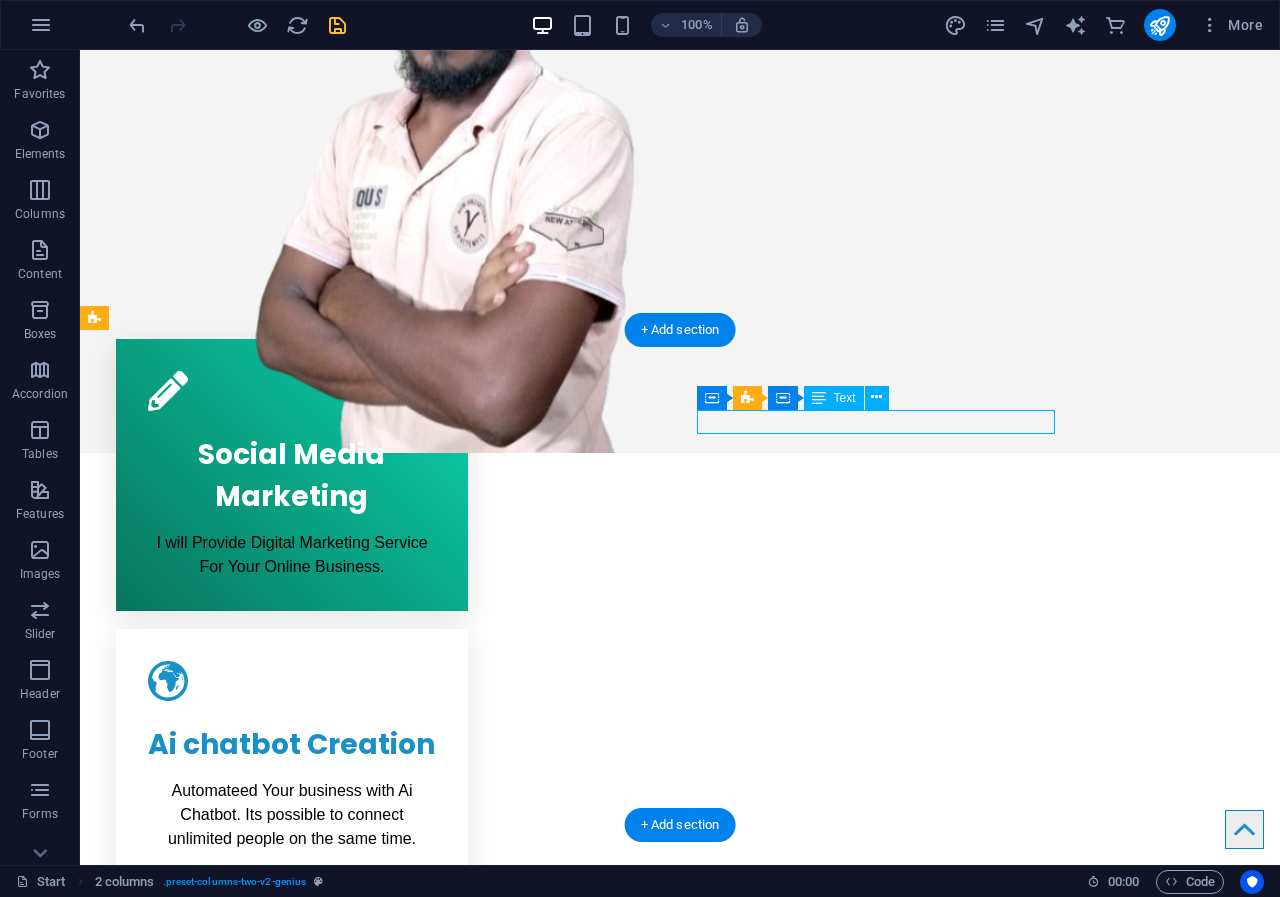 click on "Sitejet" at bounding box center (320, 1614) 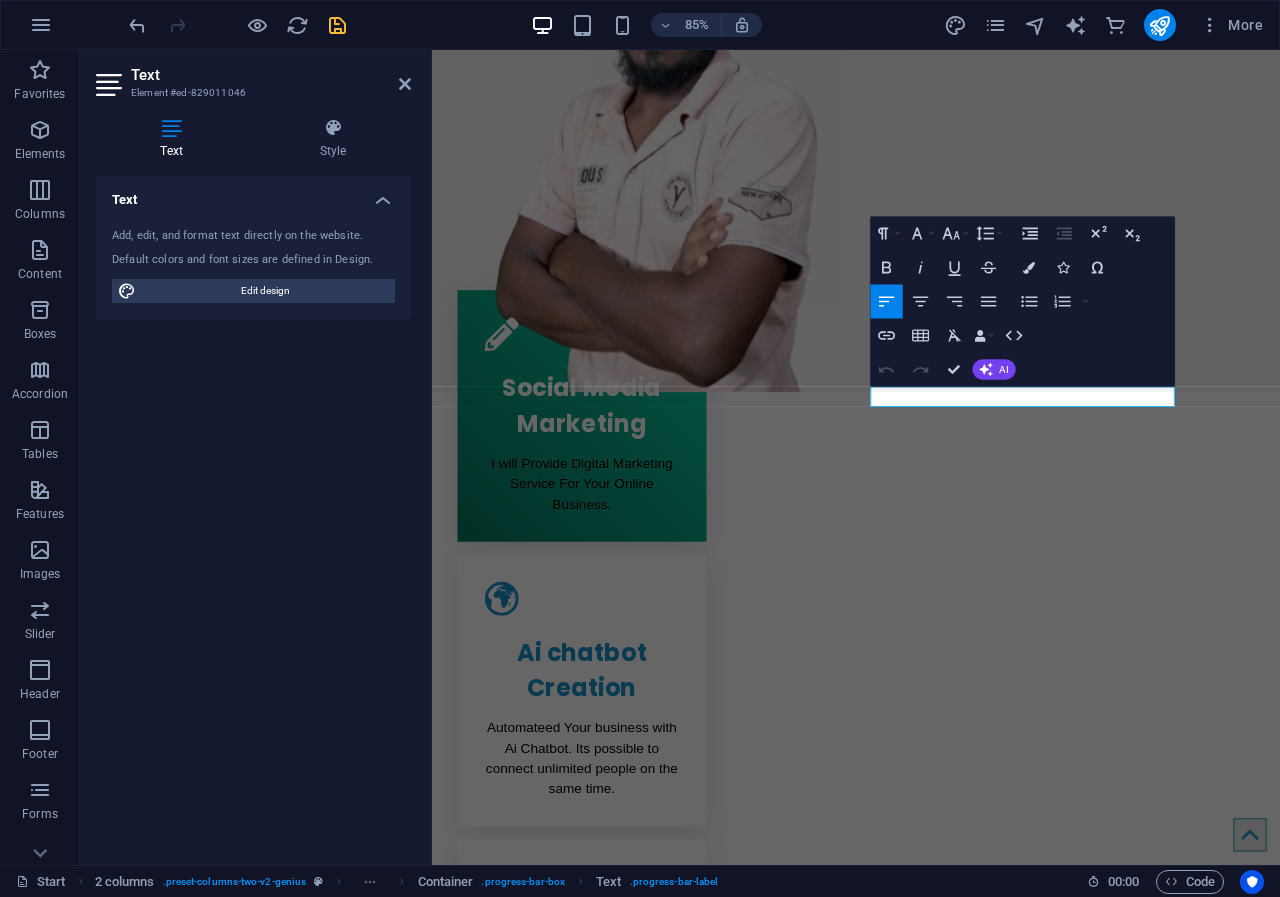 type 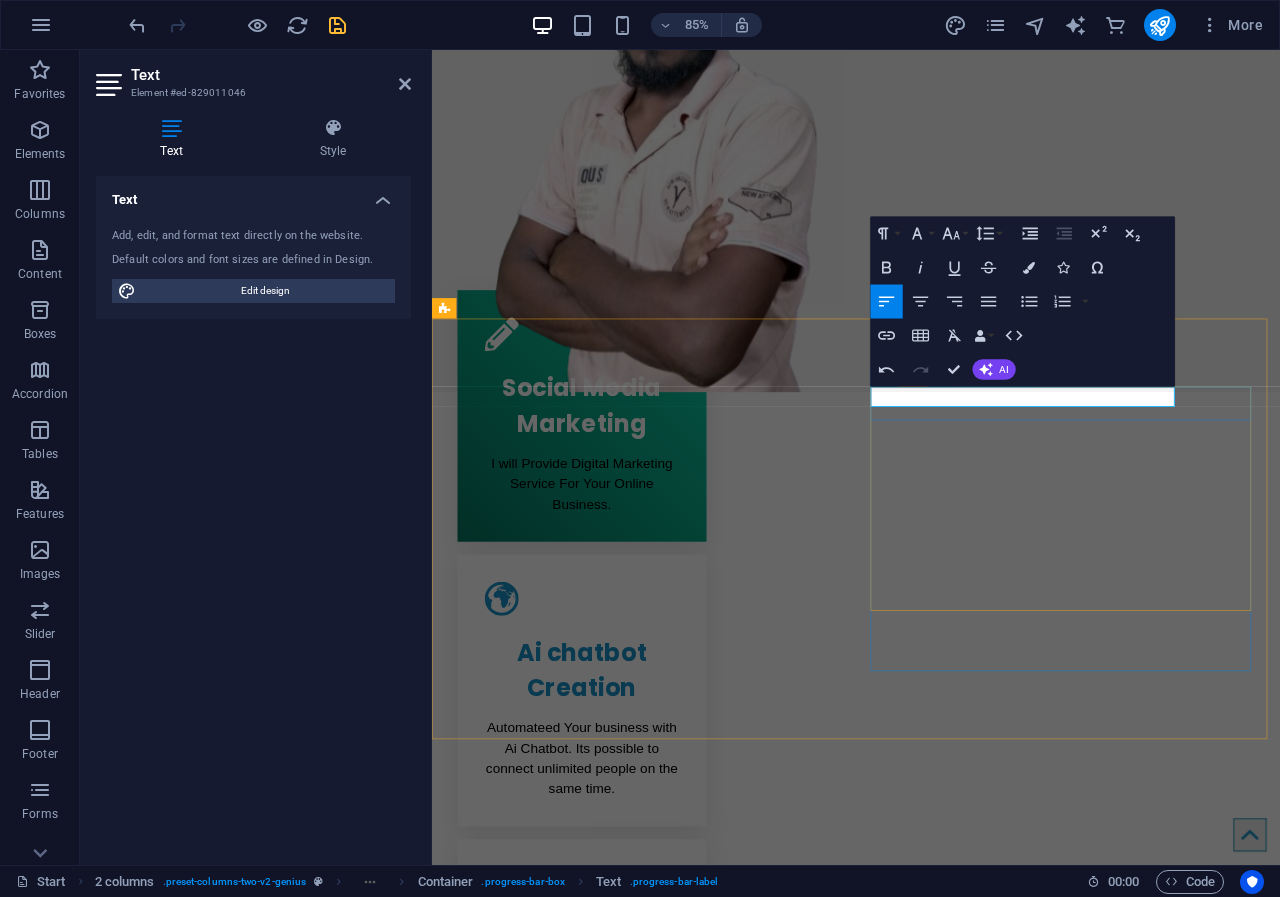 click on "Social Media Marketing Sitejet" at bounding box center [672, 1752] 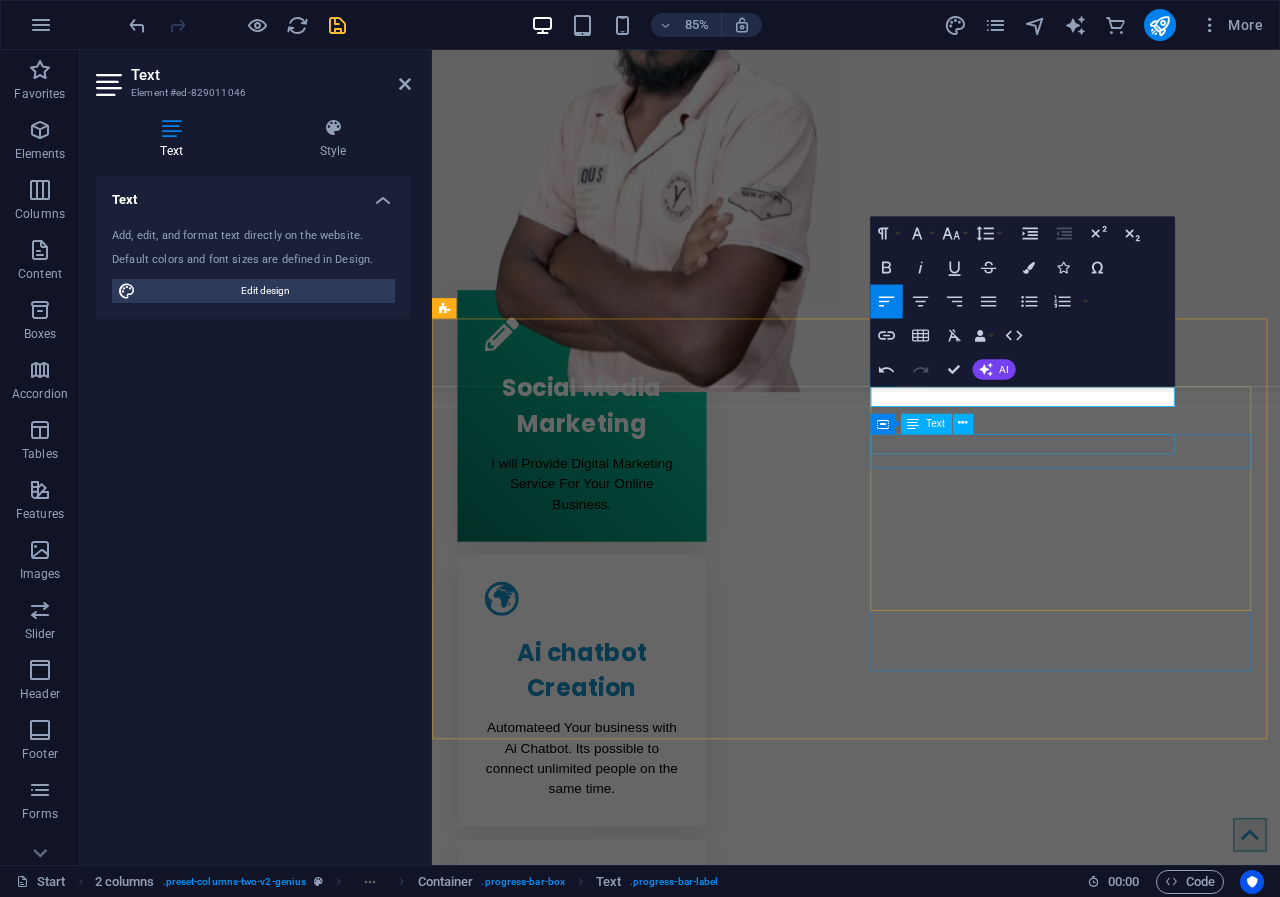 click on "Photoshop" at bounding box center (672, 1832) 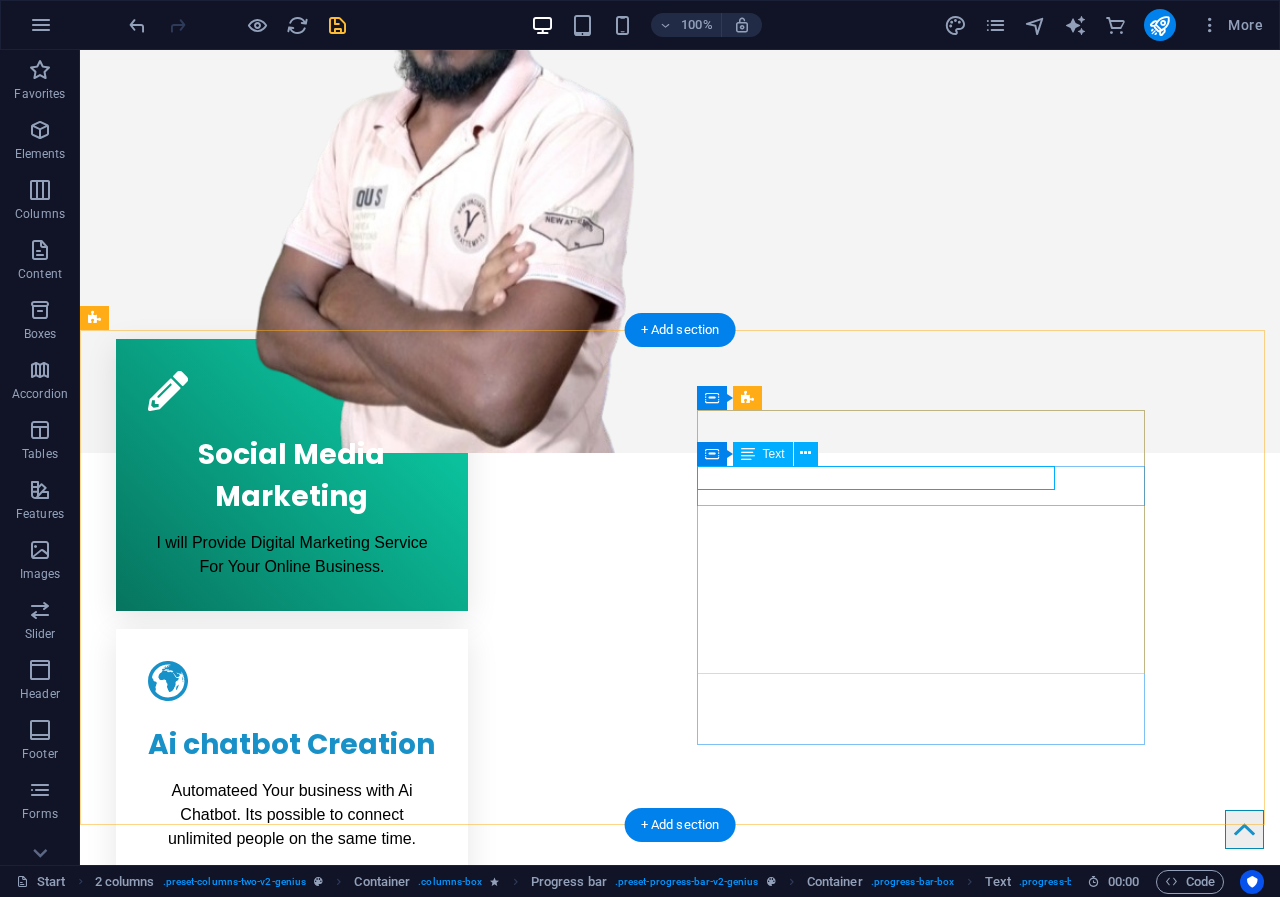 click on "Photoshop" at bounding box center (320, 1694) 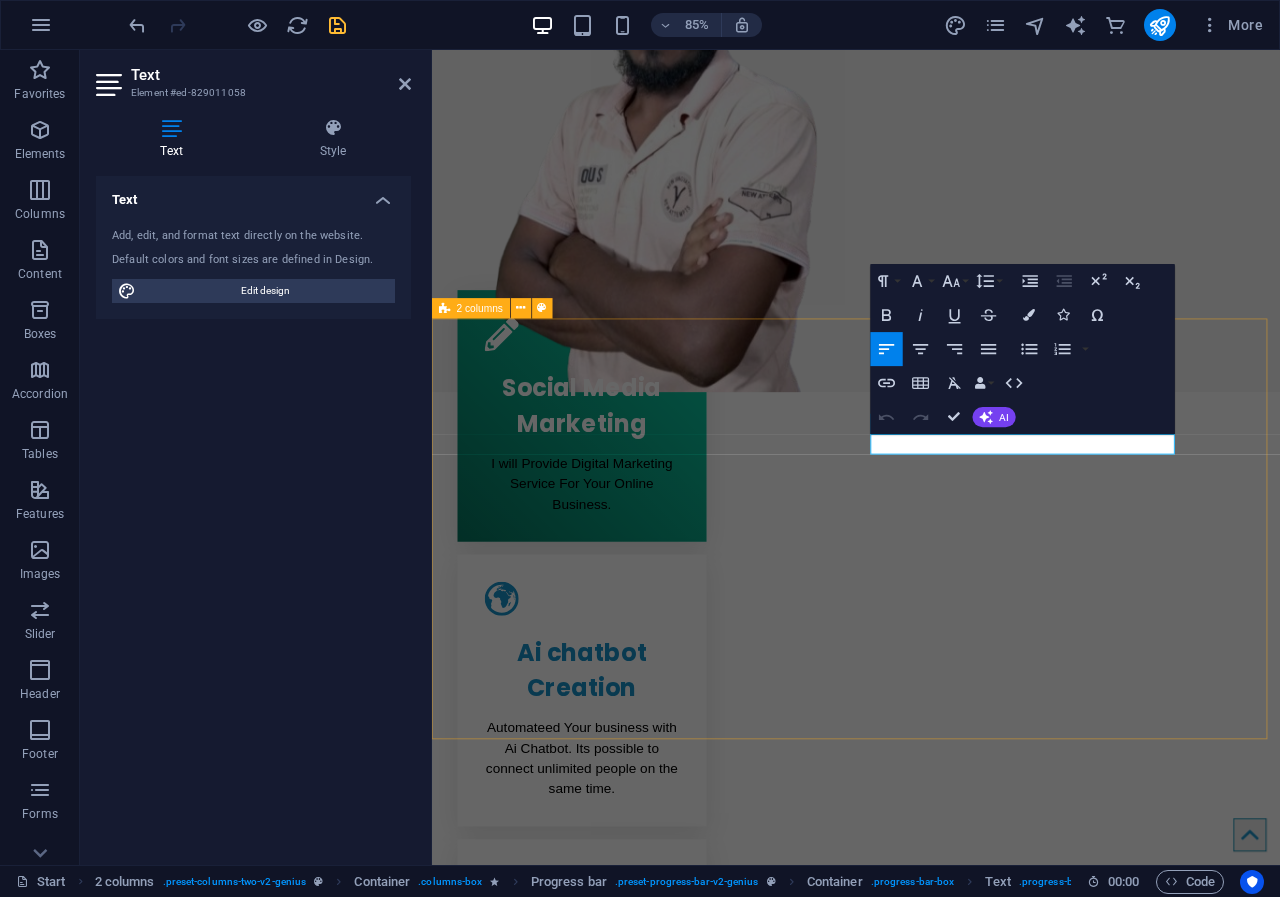 drag, startPoint x: 1042, startPoint y: 511, endPoint x: 927, endPoint y: 519, distance: 115.27792 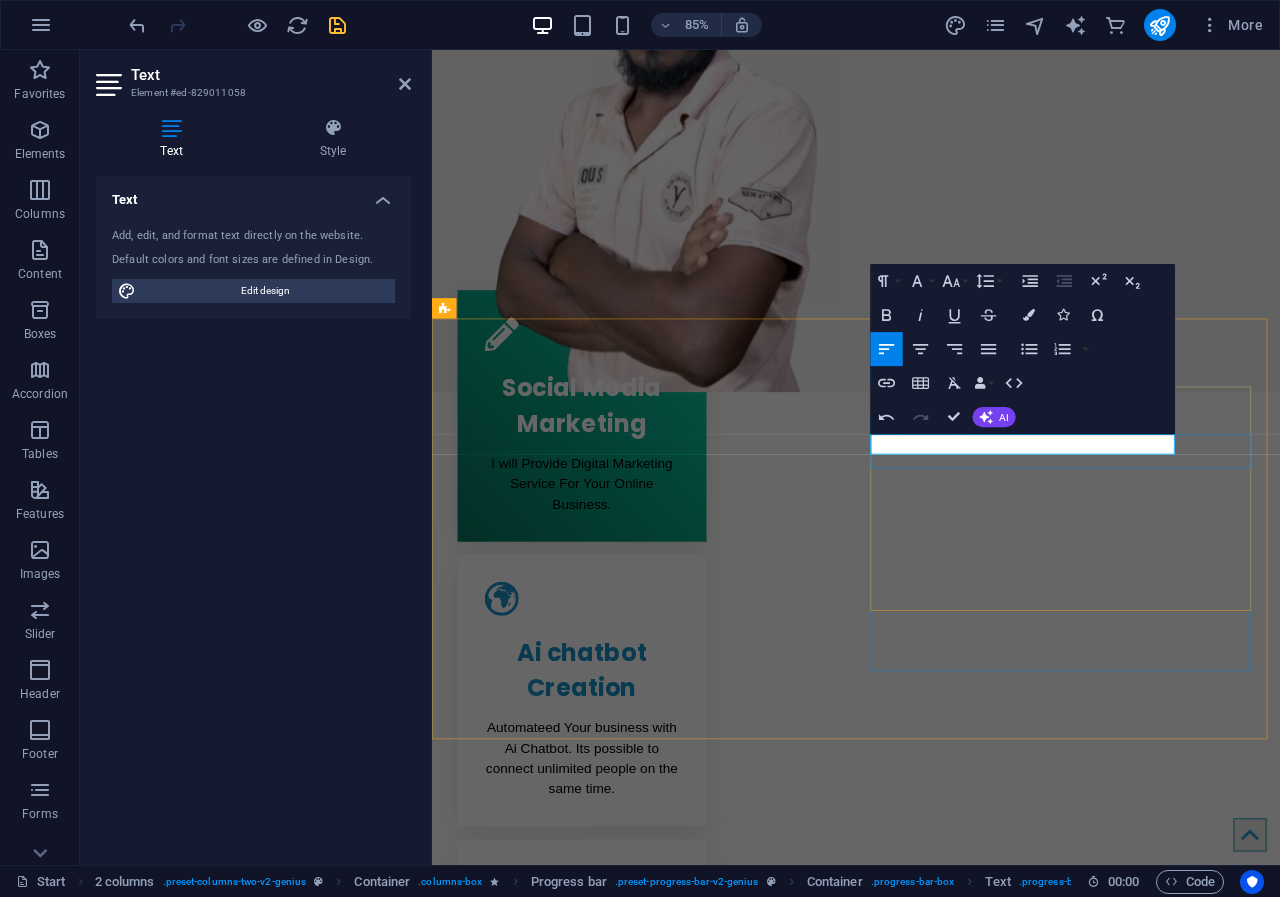 click on "Ai chatbot MAking" at bounding box center [672, 1832] 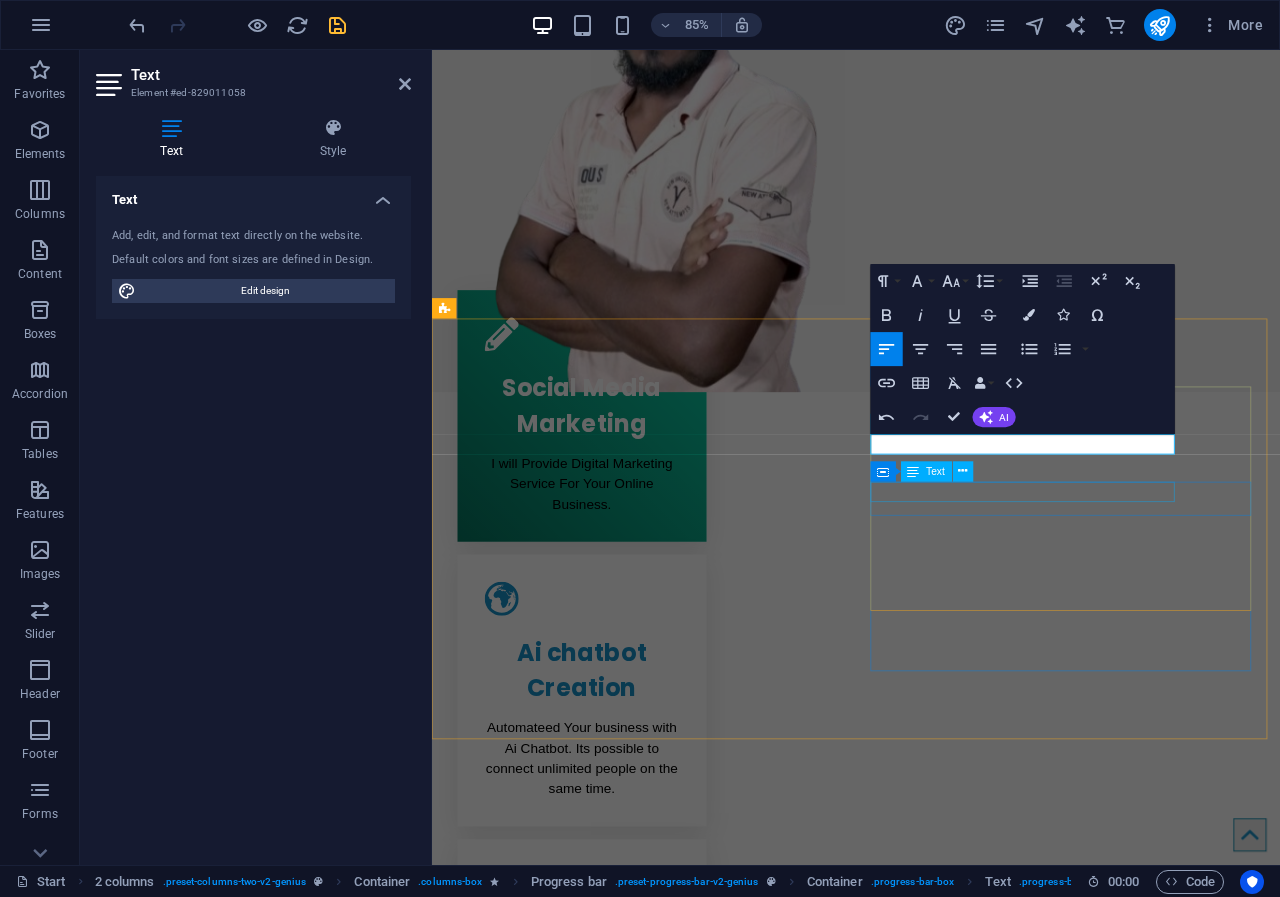 click on "Illustrator" at bounding box center [672, 1912] 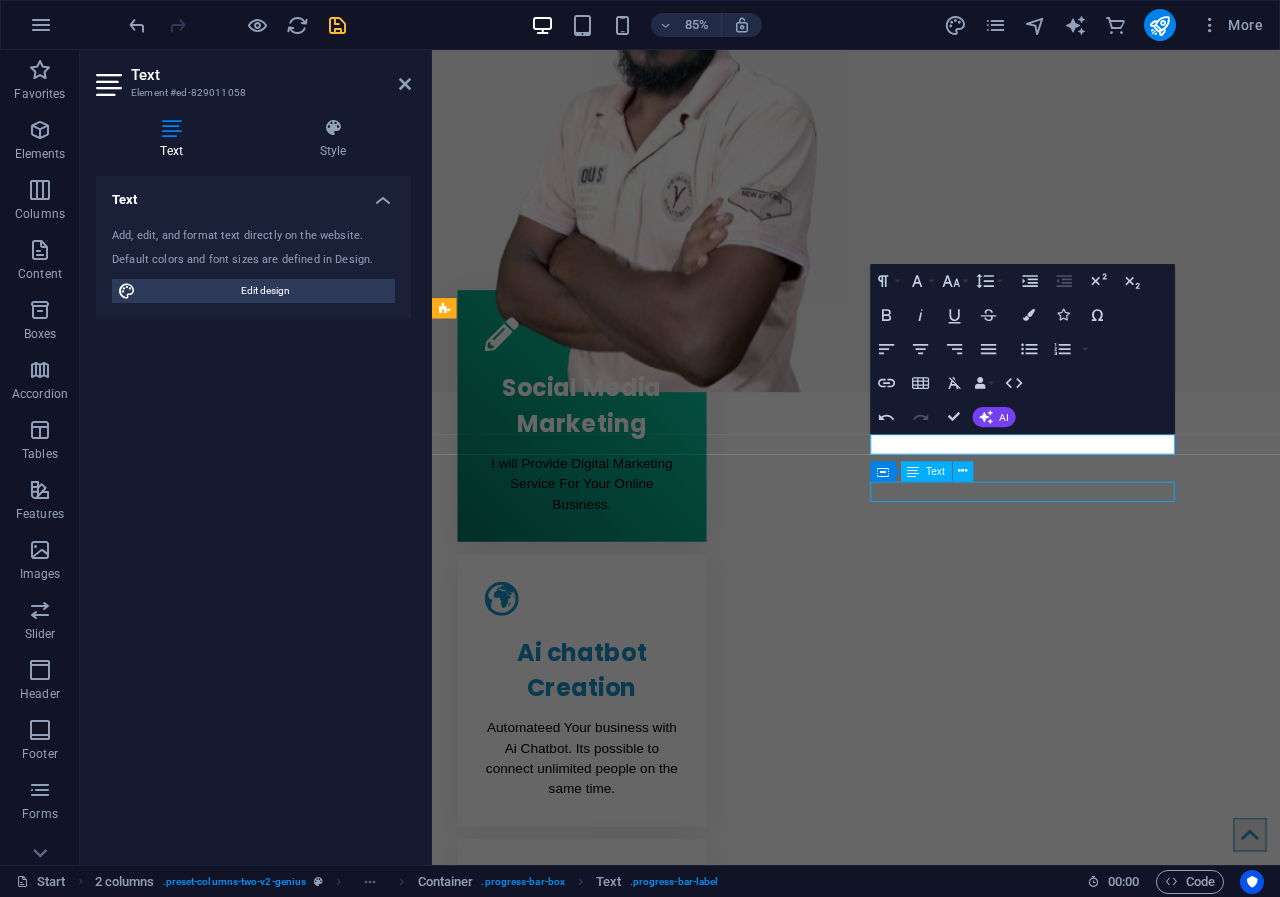 click on "Ai chatbot  Creation" at bounding box center [672, 1832] 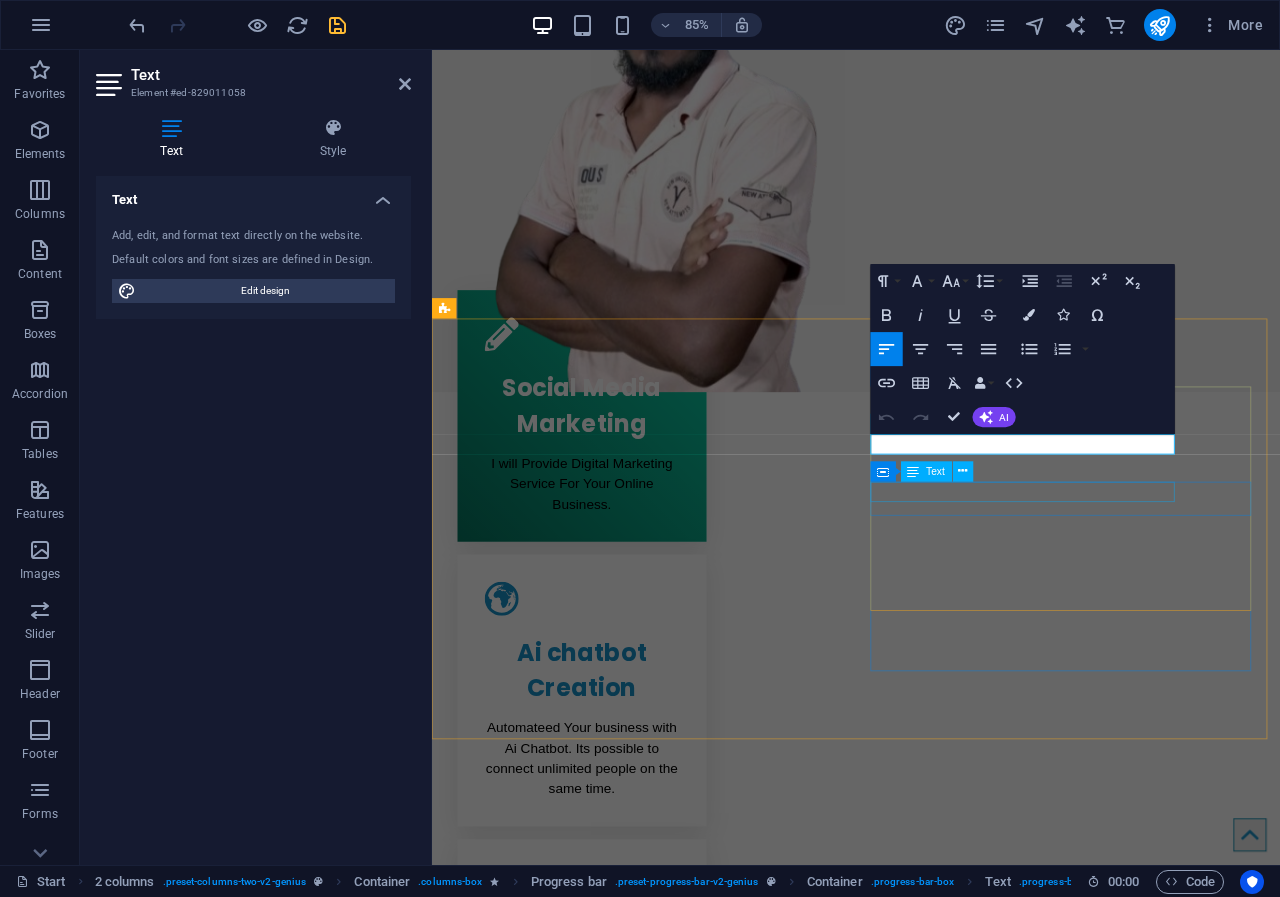 click on "Illustrator" at bounding box center (672, 1912) 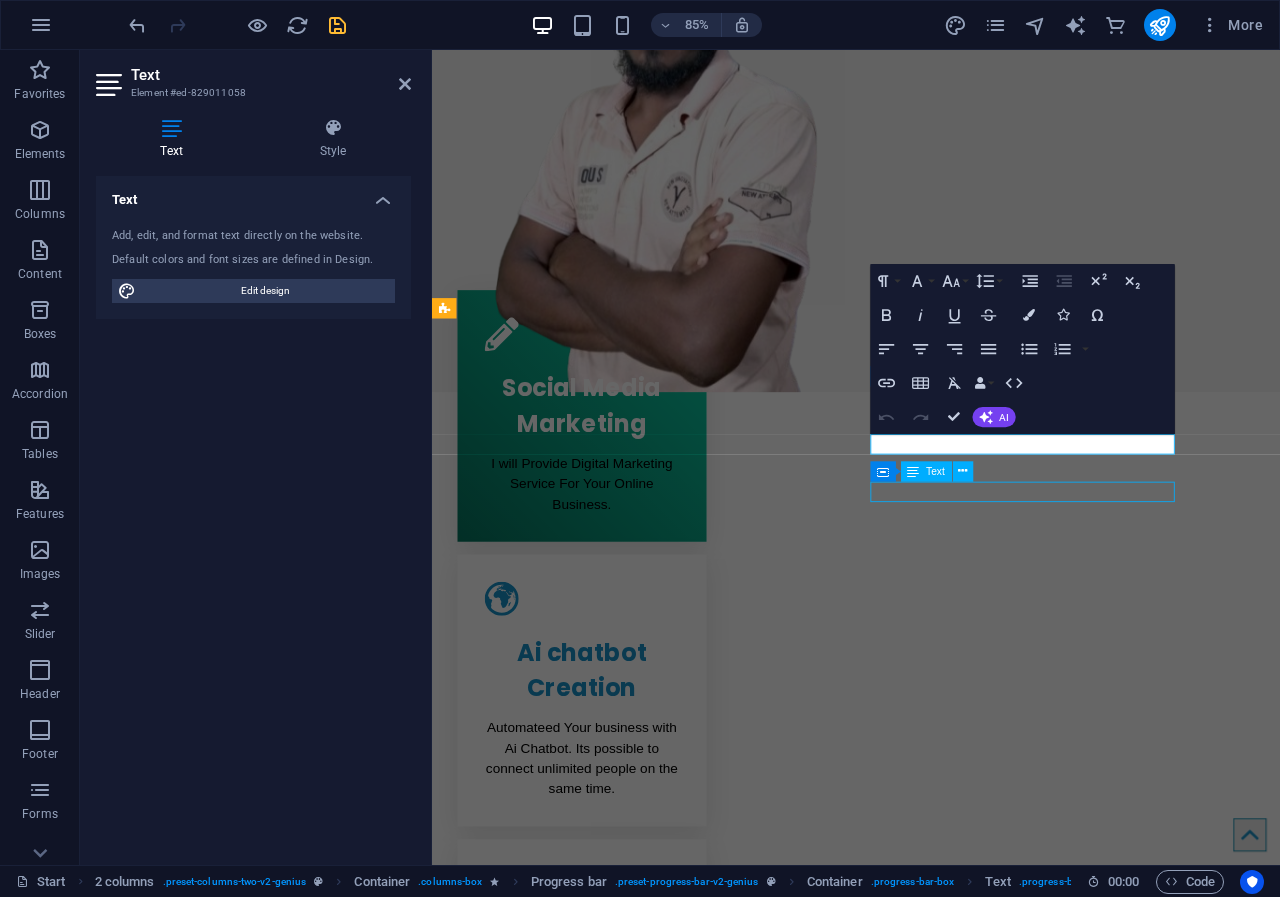 click on "Illustrator" at bounding box center (672, 1912) 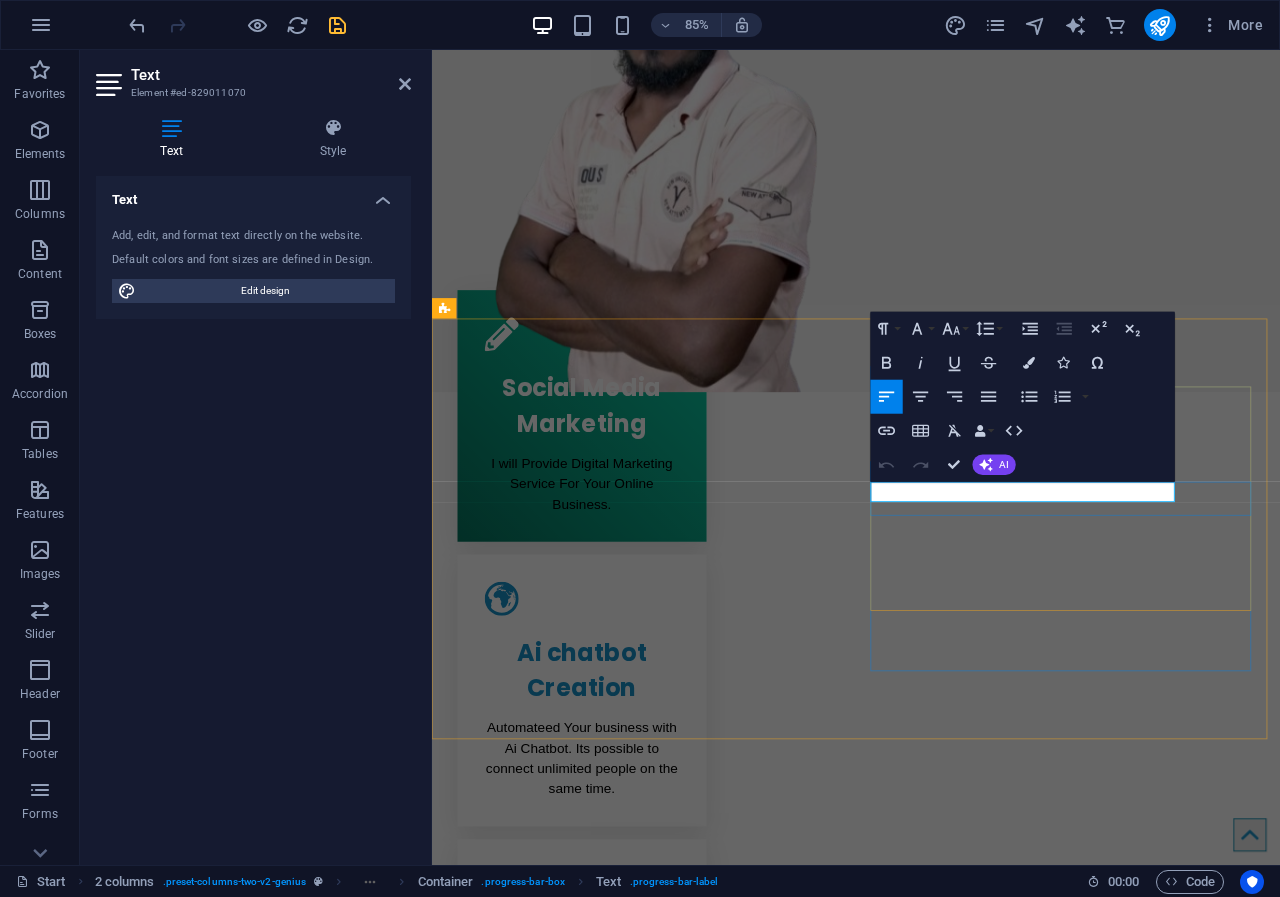 click on "Illustrator" at bounding box center [672, 1912] 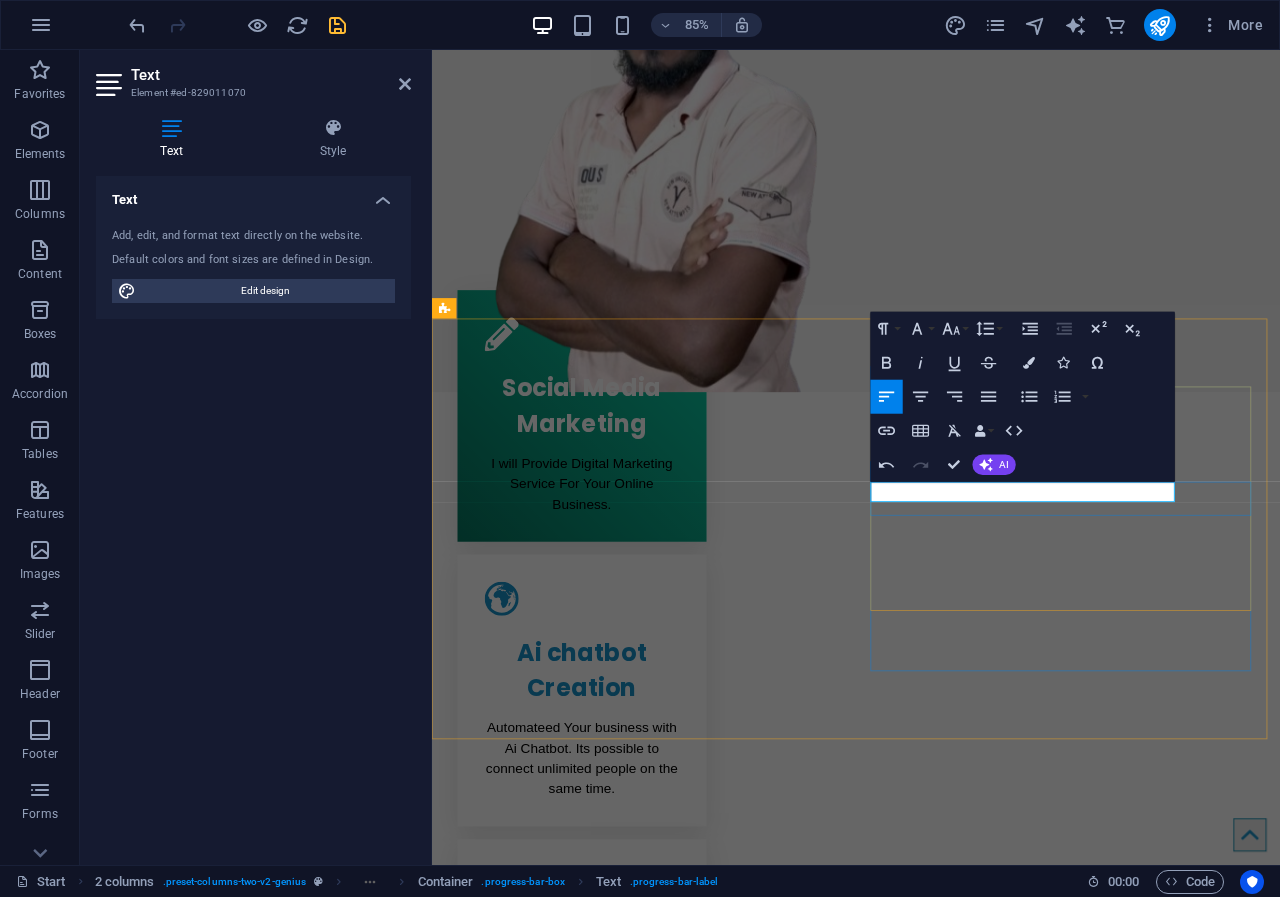 type 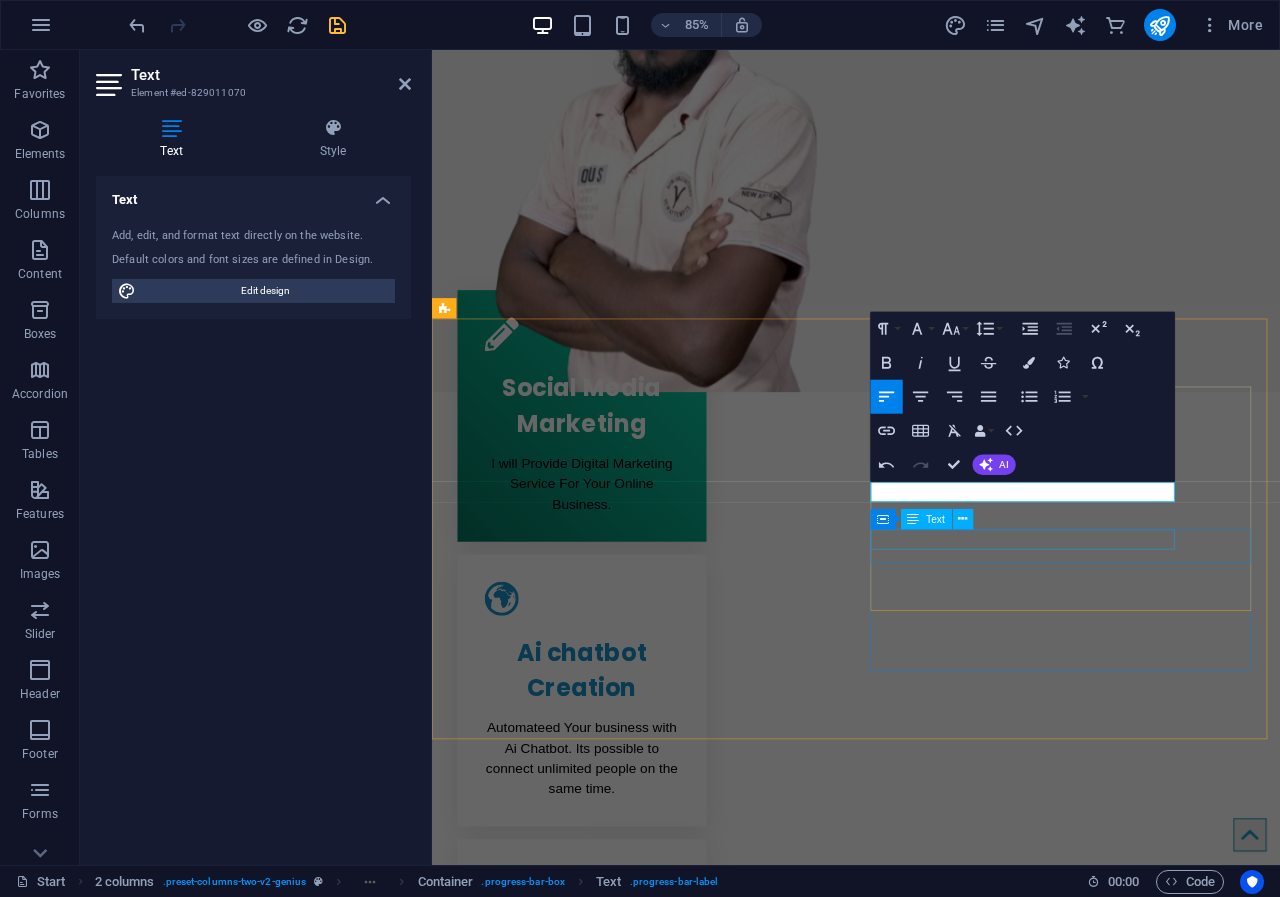 click on "HTML5 & CSS3" at bounding box center (672, 1992) 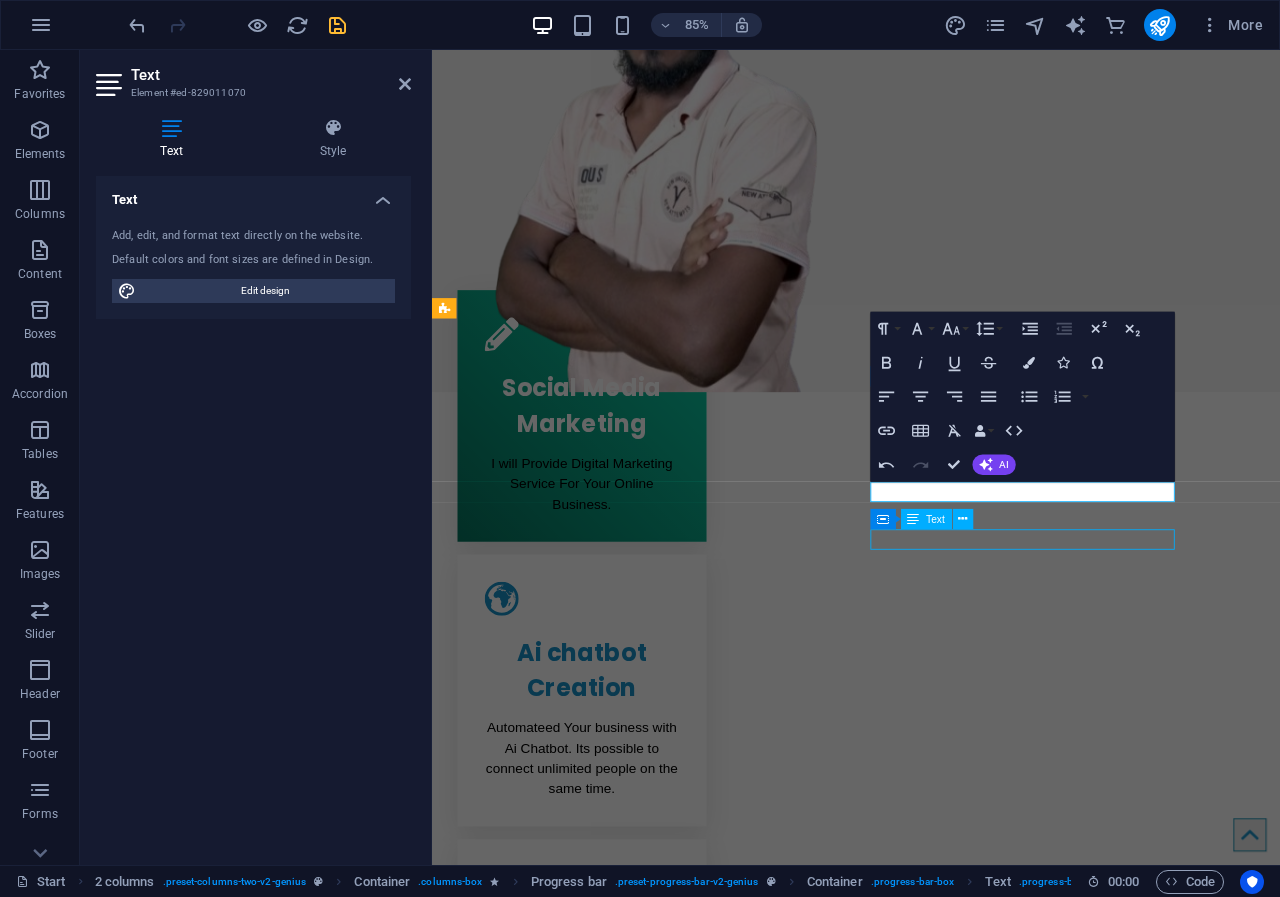 click on "Social Media Marketing 90%
Ai chatbot Creation 70%
​Shopify Store Setup 90%
HTML5 & CSS3 85%
JavaScript 45%" at bounding box center (672, 1932) 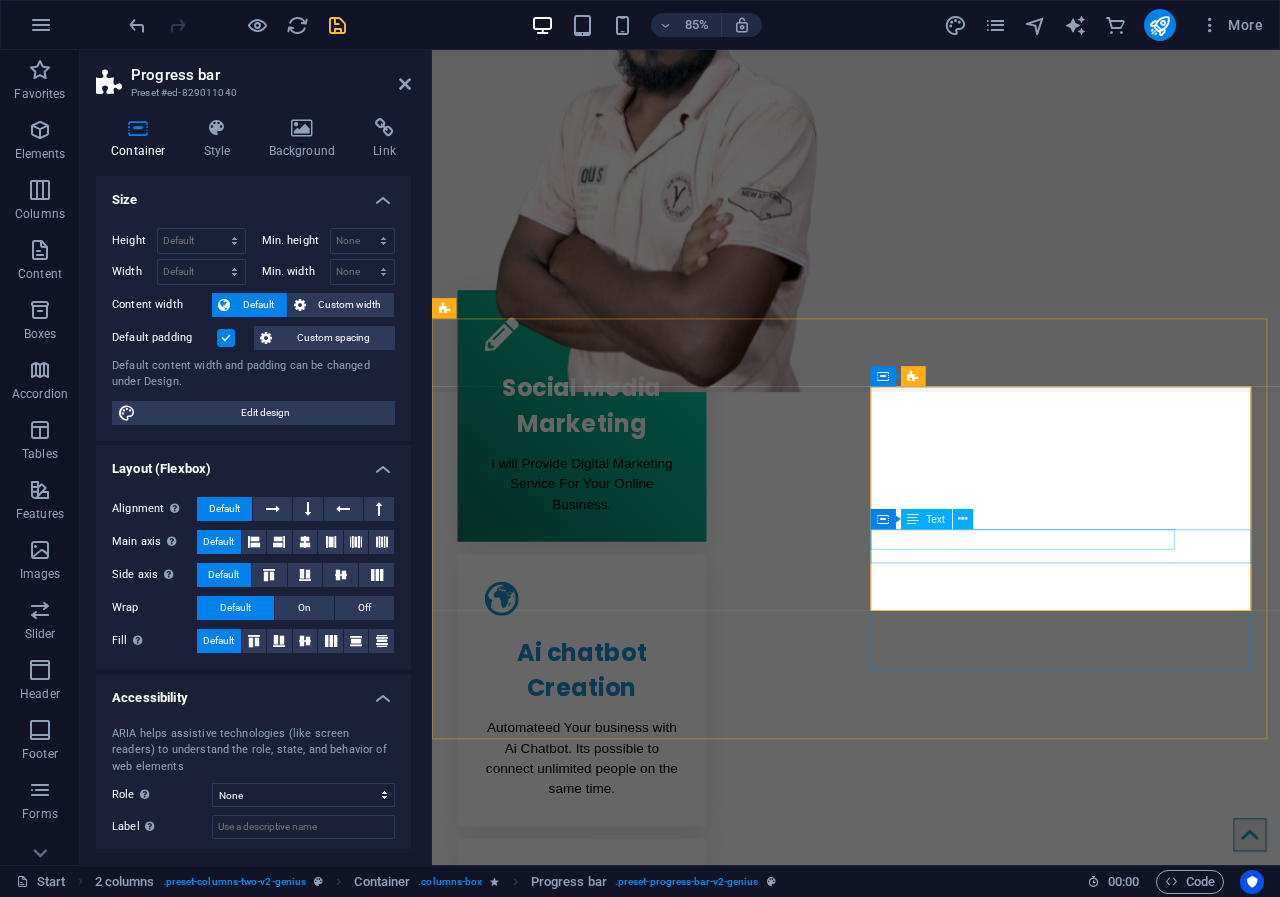 click on "HTML5 & CSS3" at bounding box center [672, 1992] 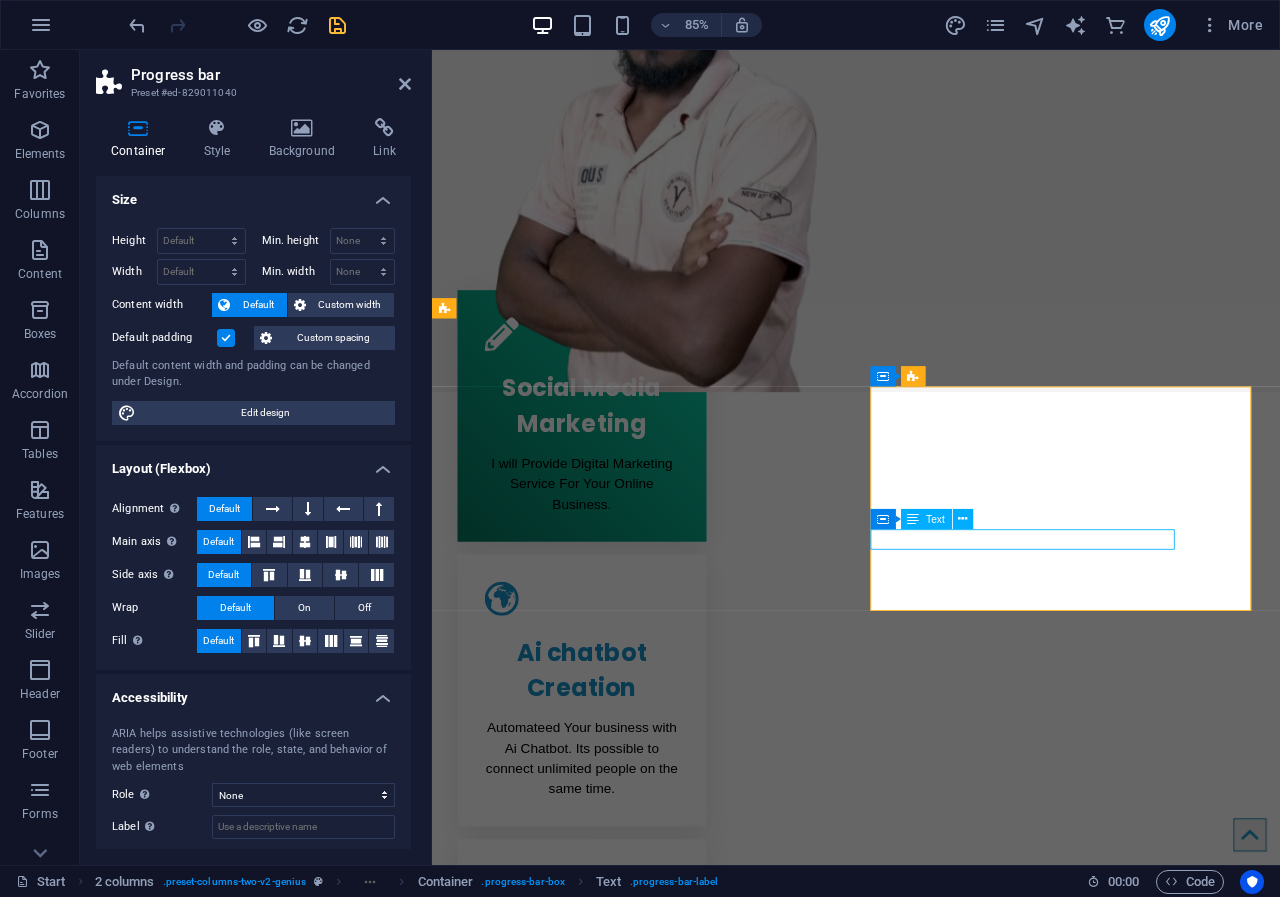 click on "HTML5 & CSS3" at bounding box center (672, 1992) 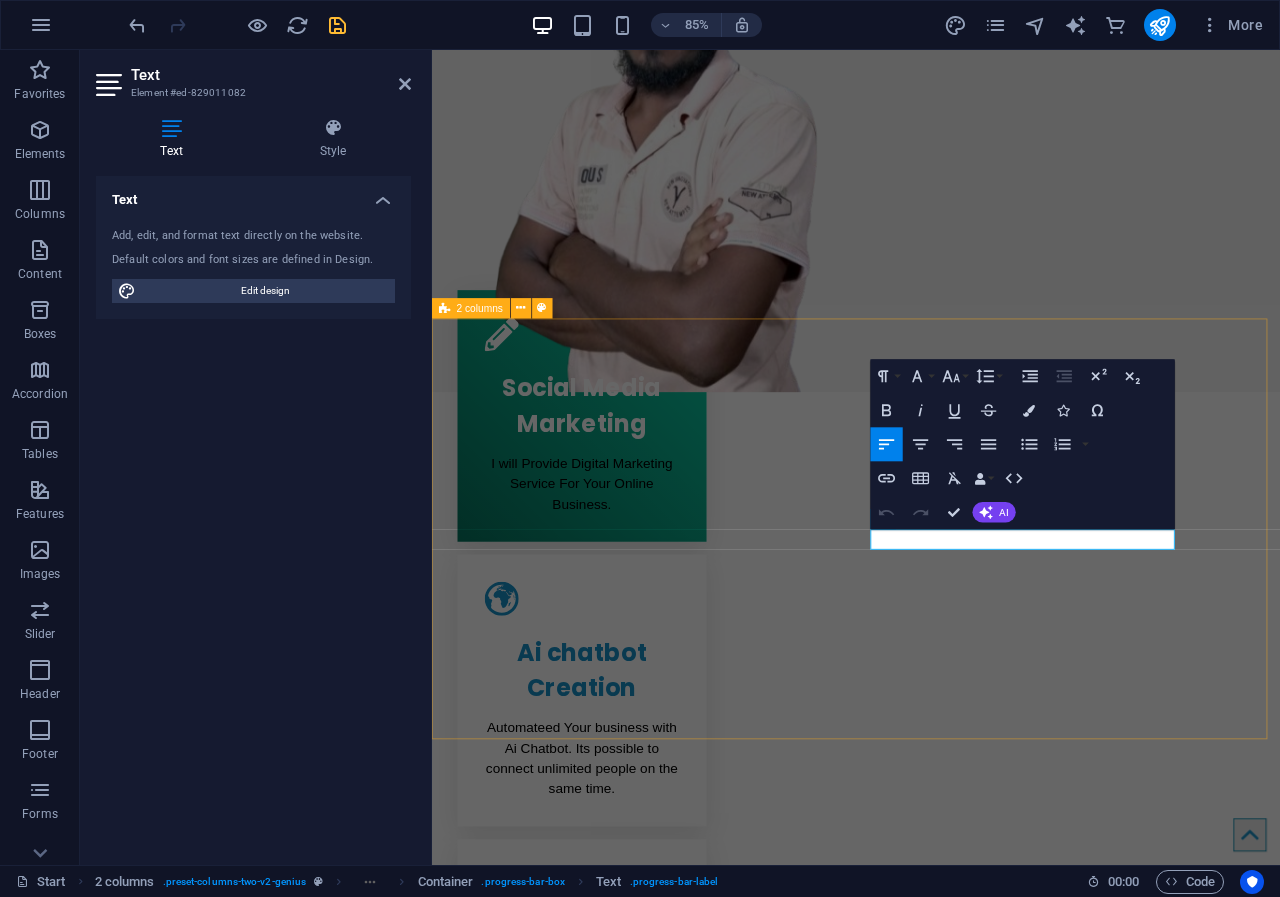 drag, startPoint x: 1068, startPoint y: 621, endPoint x: 944, endPoint y: 621, distance: 124 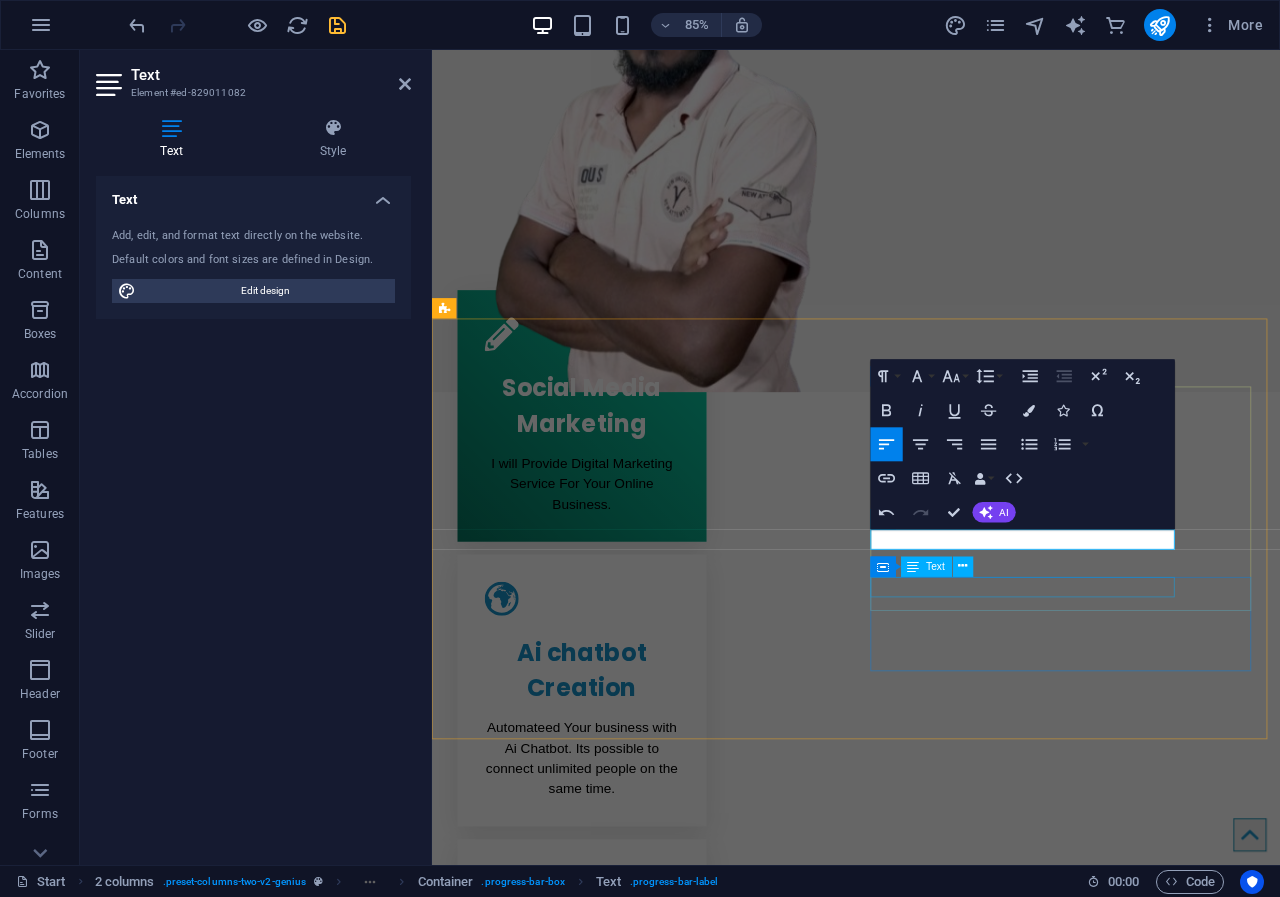 click on "JavaScript" at bounding box center (672, 2072) 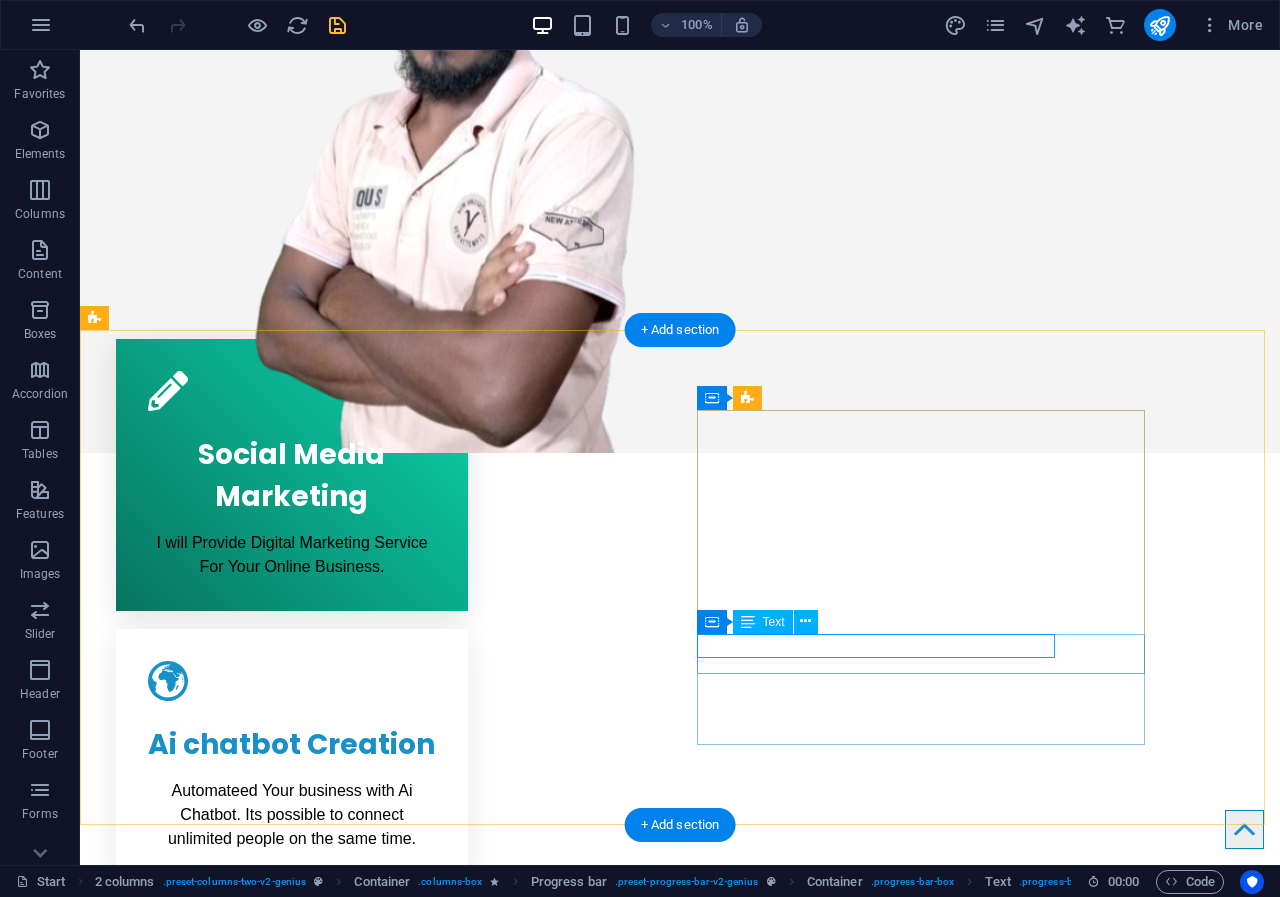 click on "JavaScript" at bounding box center (320, 1934) 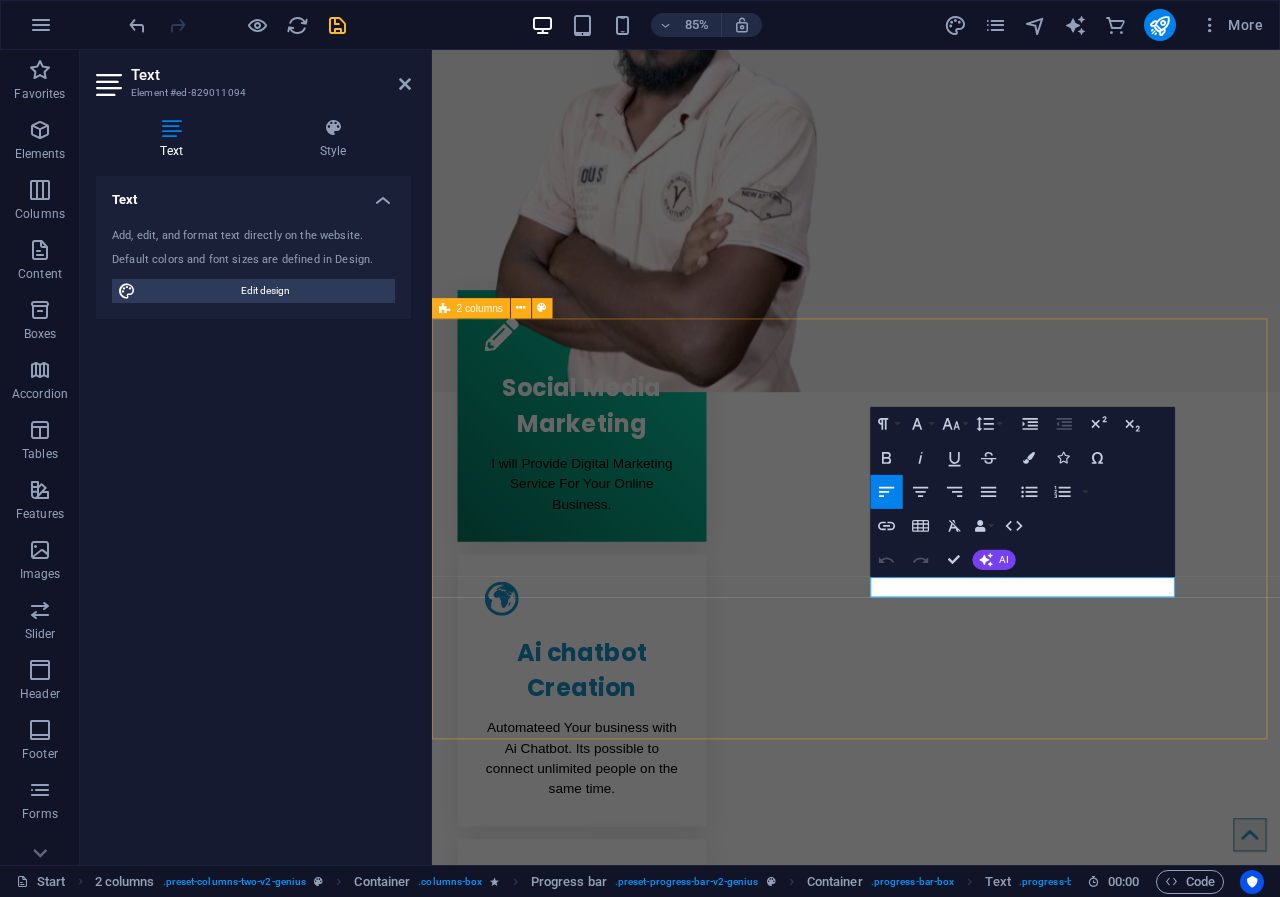 drag, startPoint x: 1110, startPoint y: 686, endPoint x: 921, endPoint y: 691, distance: 189.06613 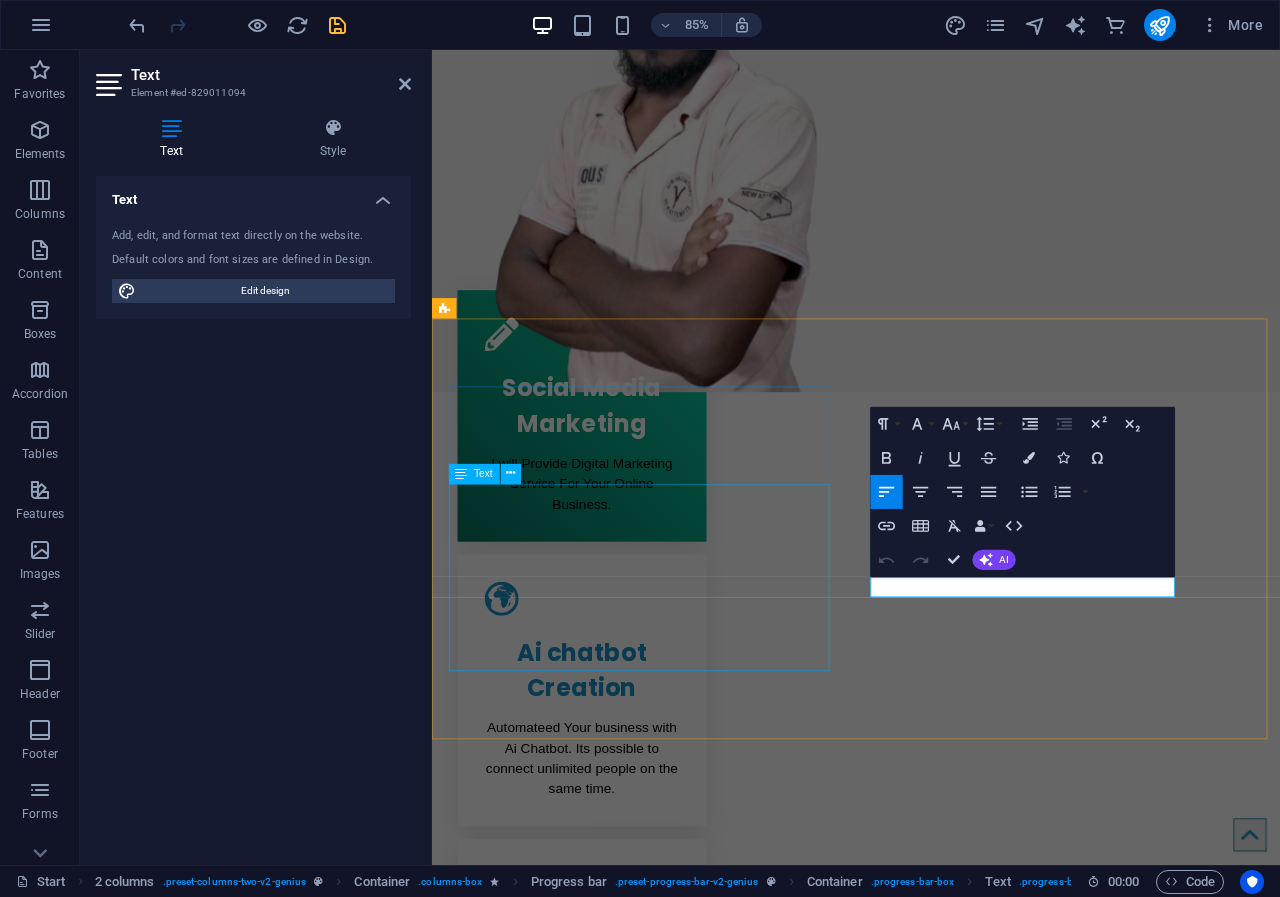 type 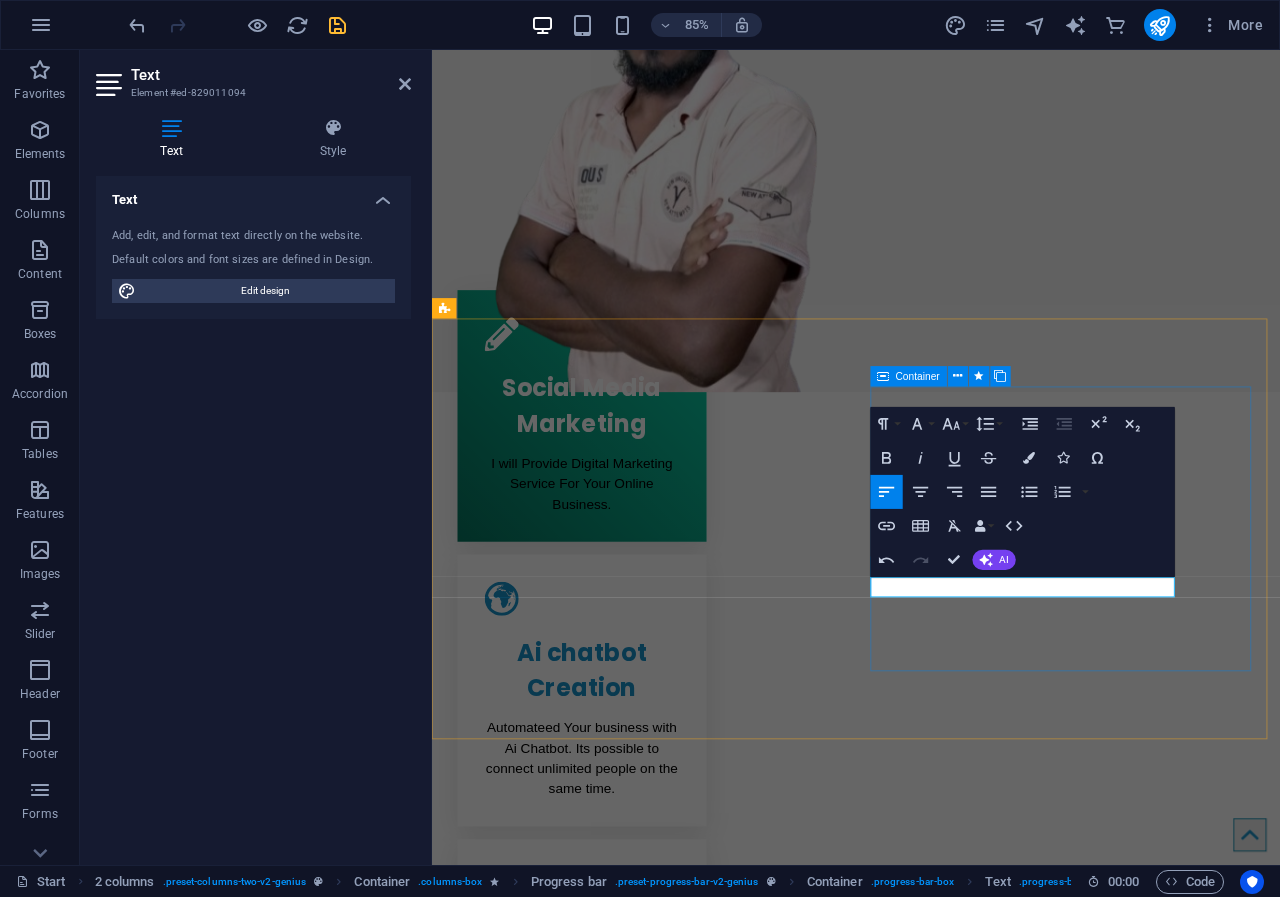 click on "Social Media Marketing 90%
Ai chatbot Creation 70%
Shopify Store Setup 90%
Social Media management 85%
Content Creation 45%" at bounding box center [672, 1932] 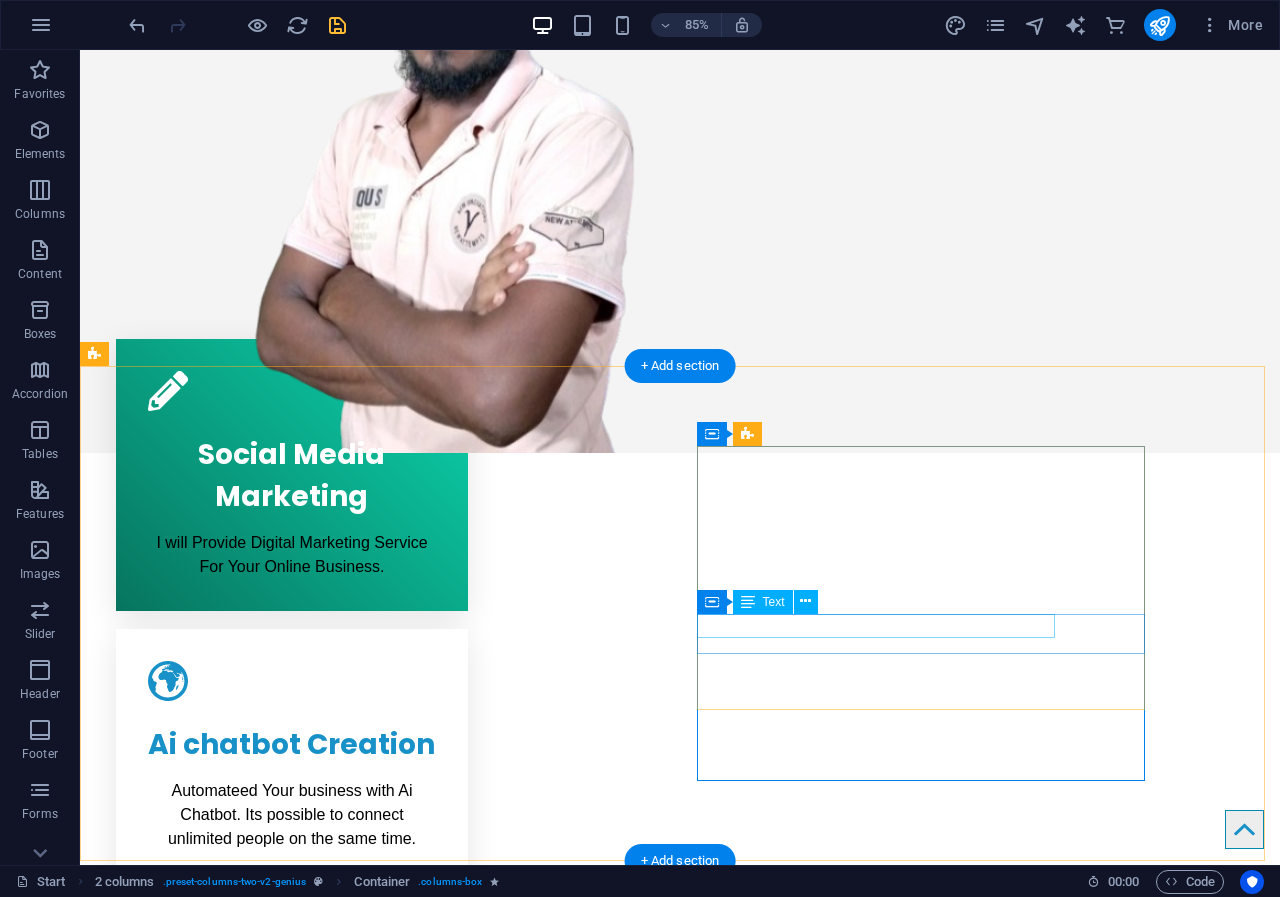 scroll, scrollTop: 740, scrollLeft: 0, axis: vertical 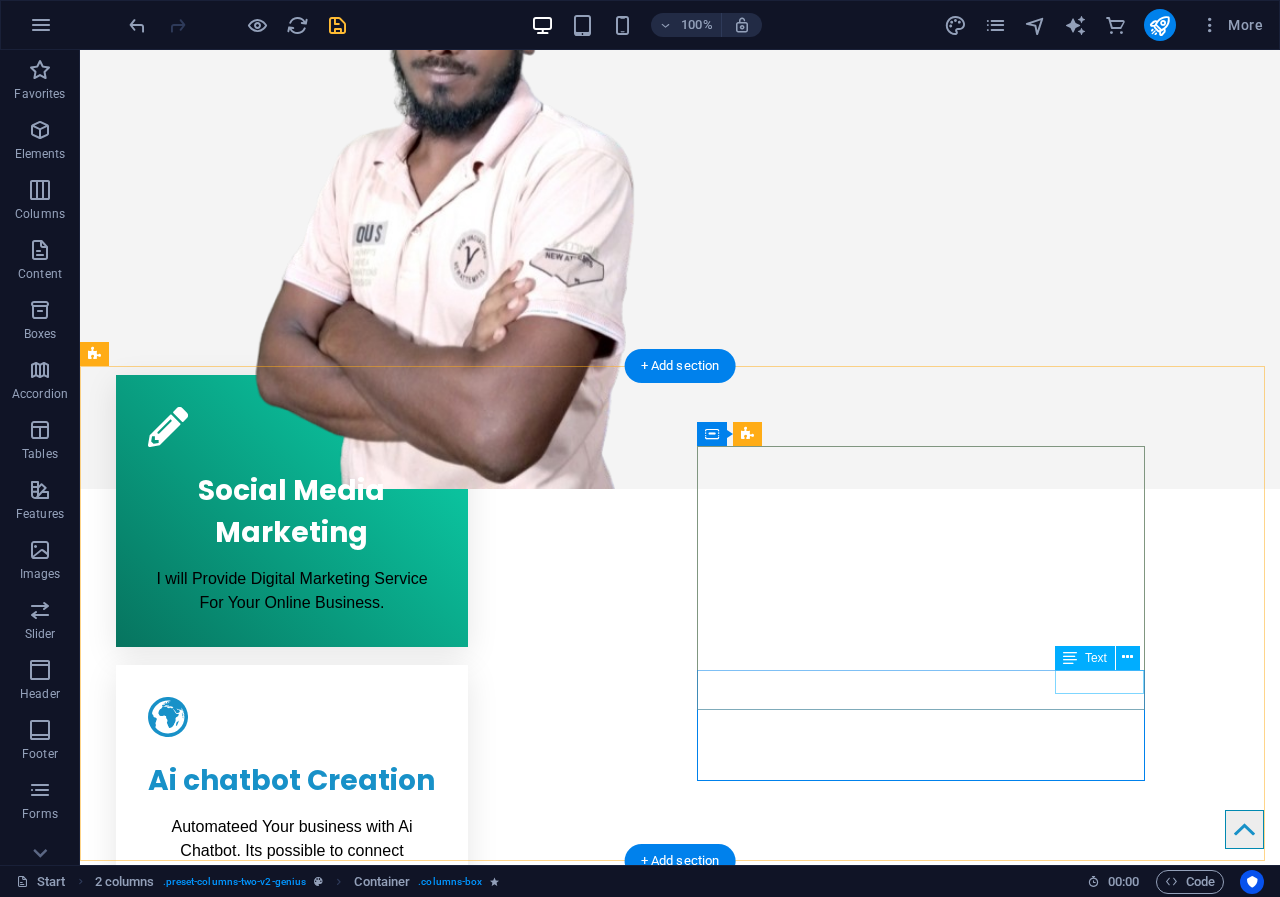 click on "45%" at bounding box center [320, 1994] 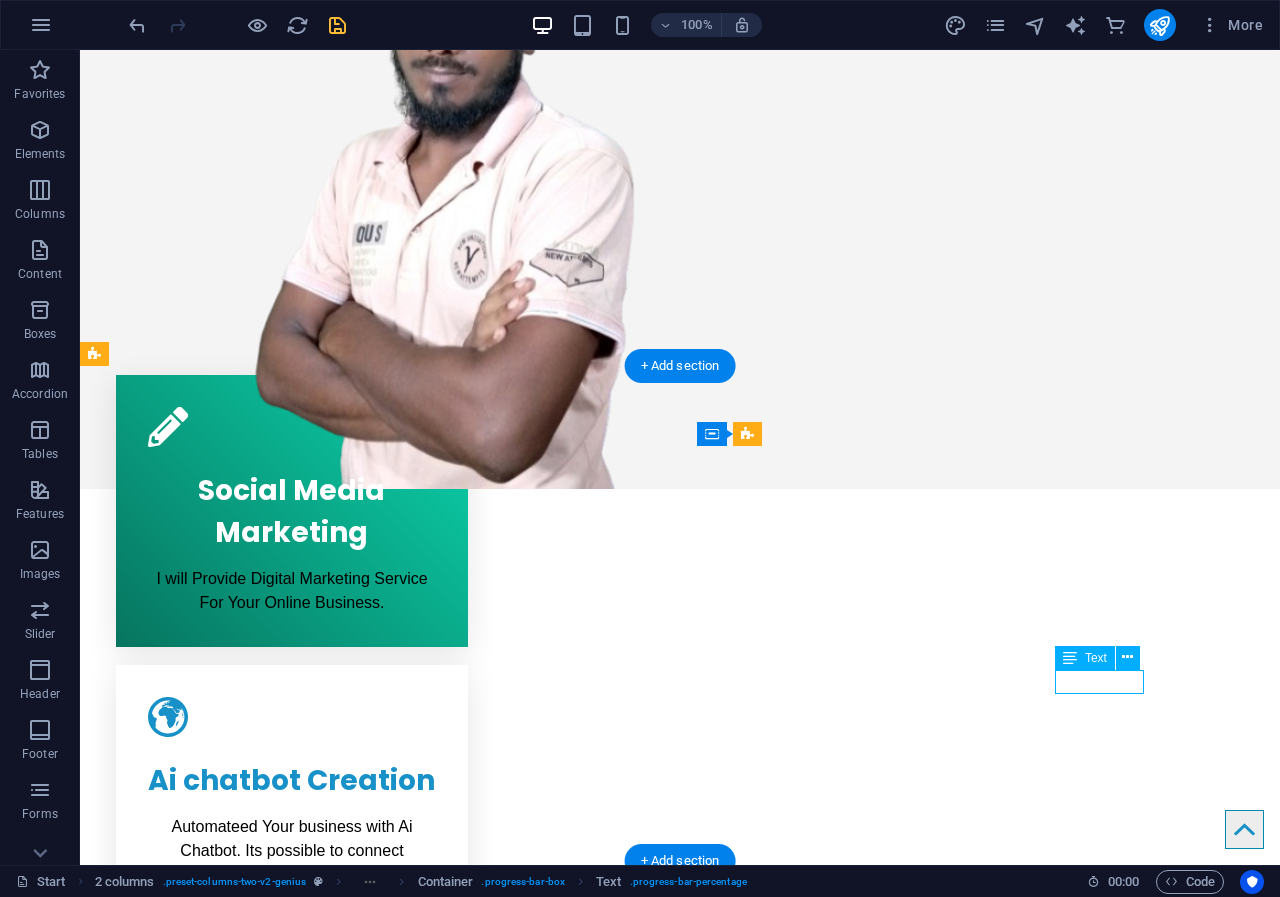 click on "45%" at bounding box center (320, 1994) 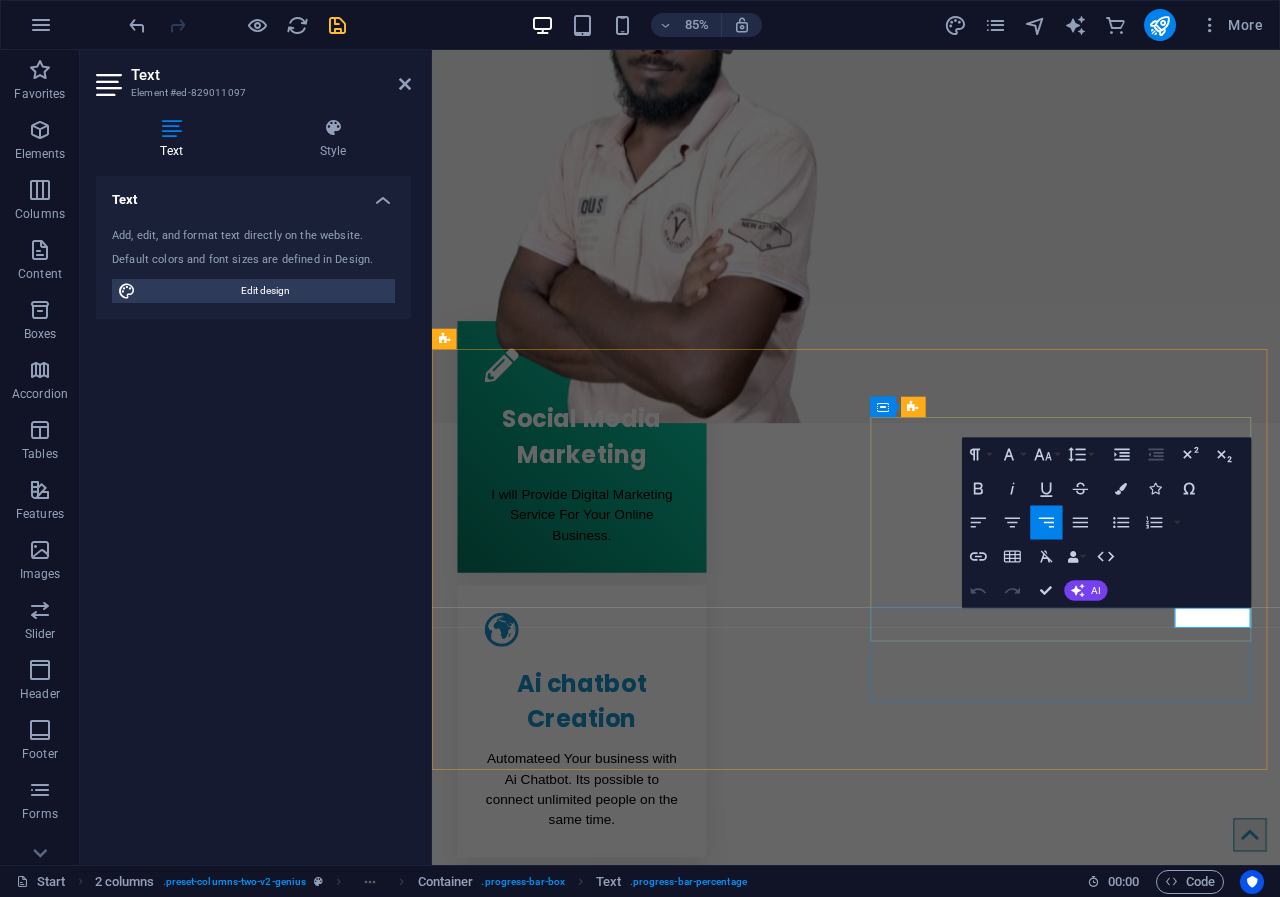 drag, startPoint x: 1366, startPoint y: 721, endPoint x: 1384, endPoint y: 721, distance: 18 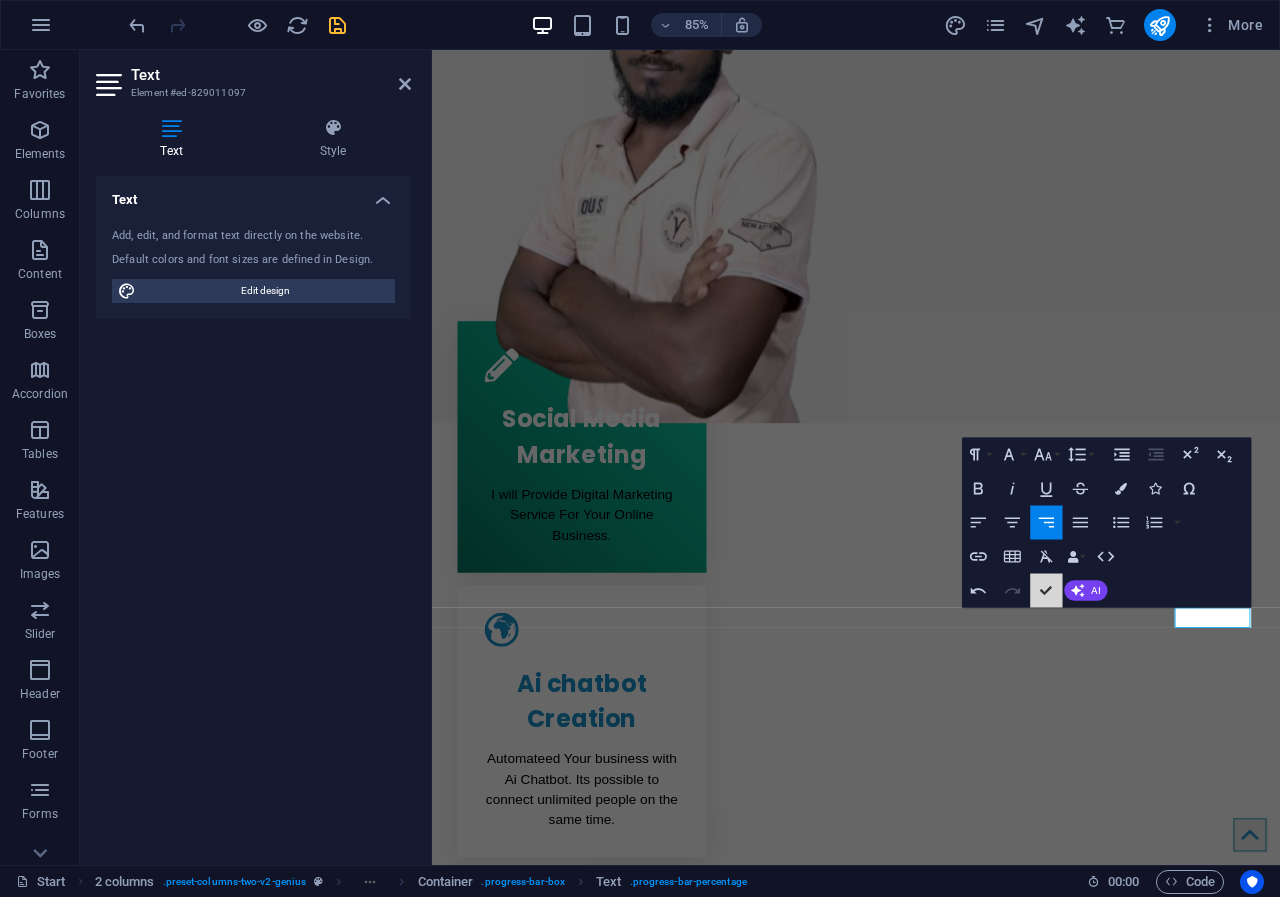 scroll, scrollTop: 704, scrollLeft: 0, axis: vertical 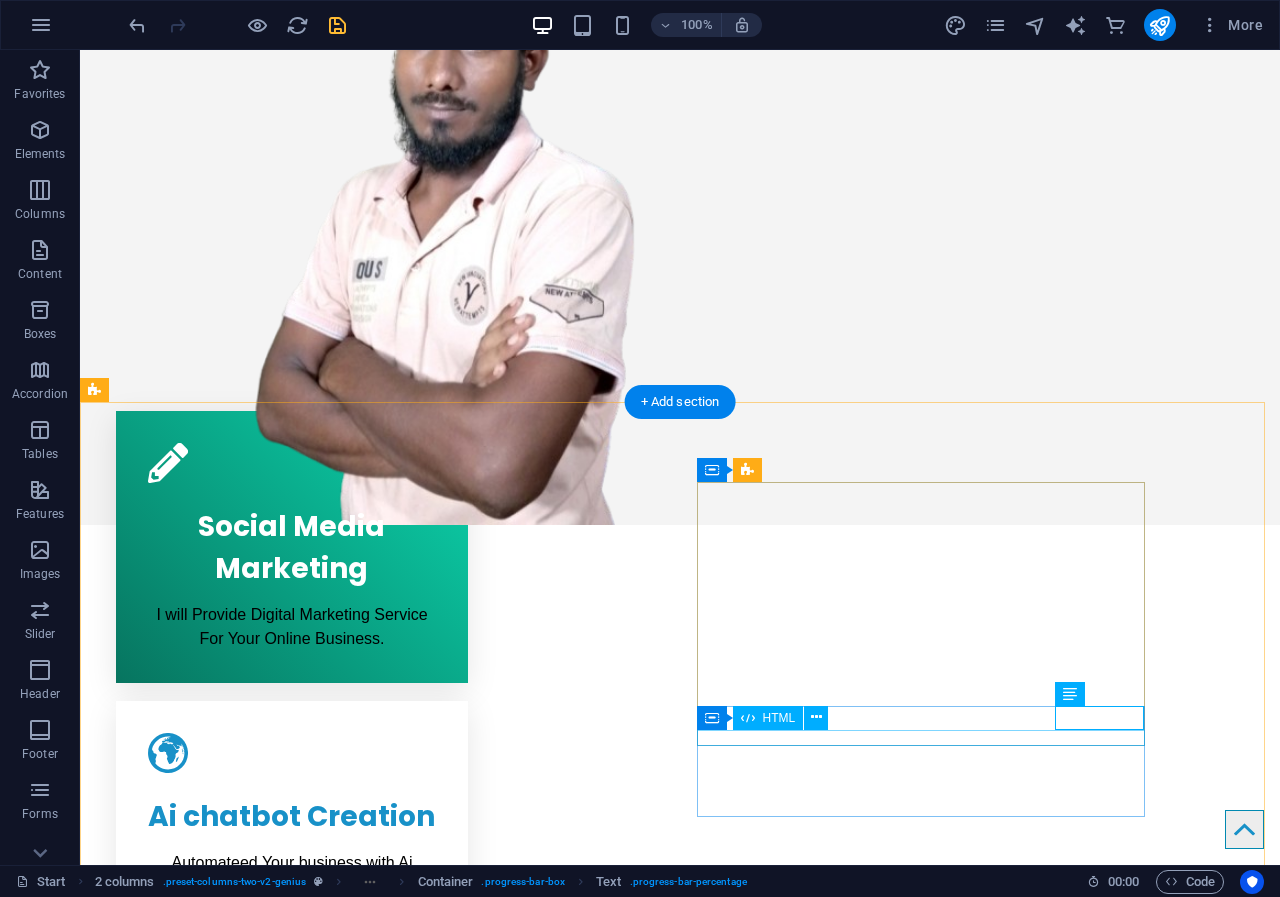 click at bounding box center [320, 2050] 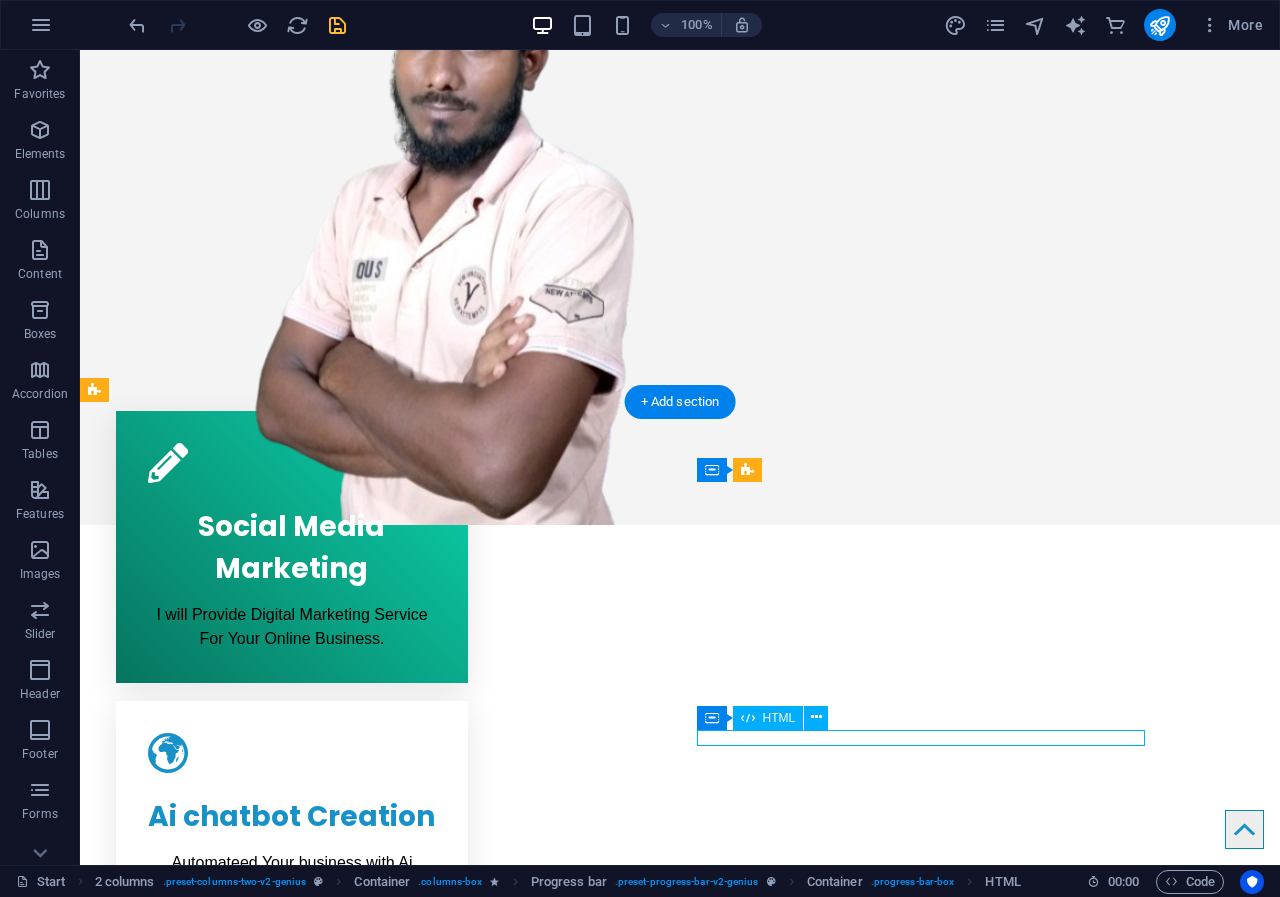 click at bounding box center [320, 2050] 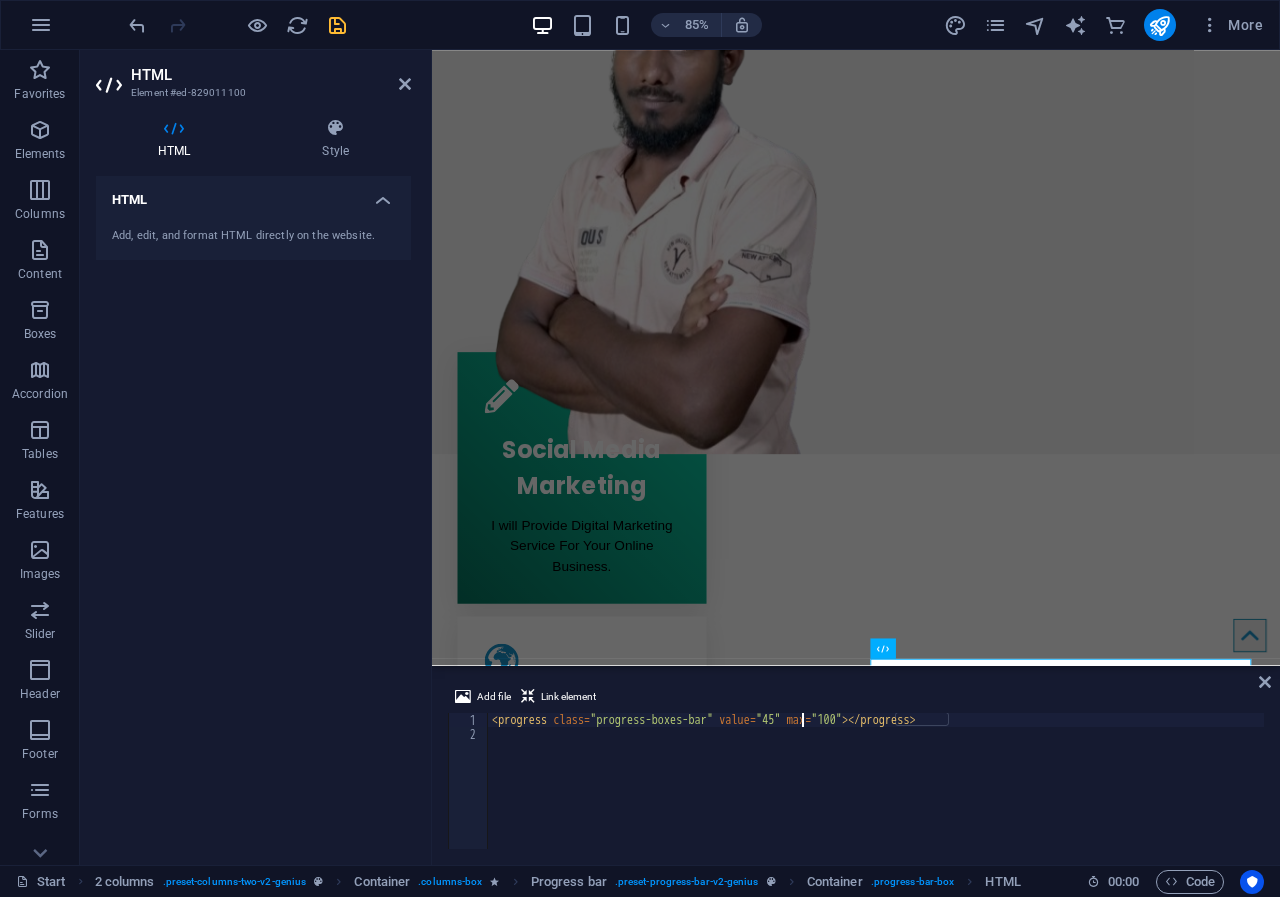 click on "< progress   class = "progress-boxes-bar"   value = "45"   max = "100" > </ progress >" at bounding box center [876, 795] 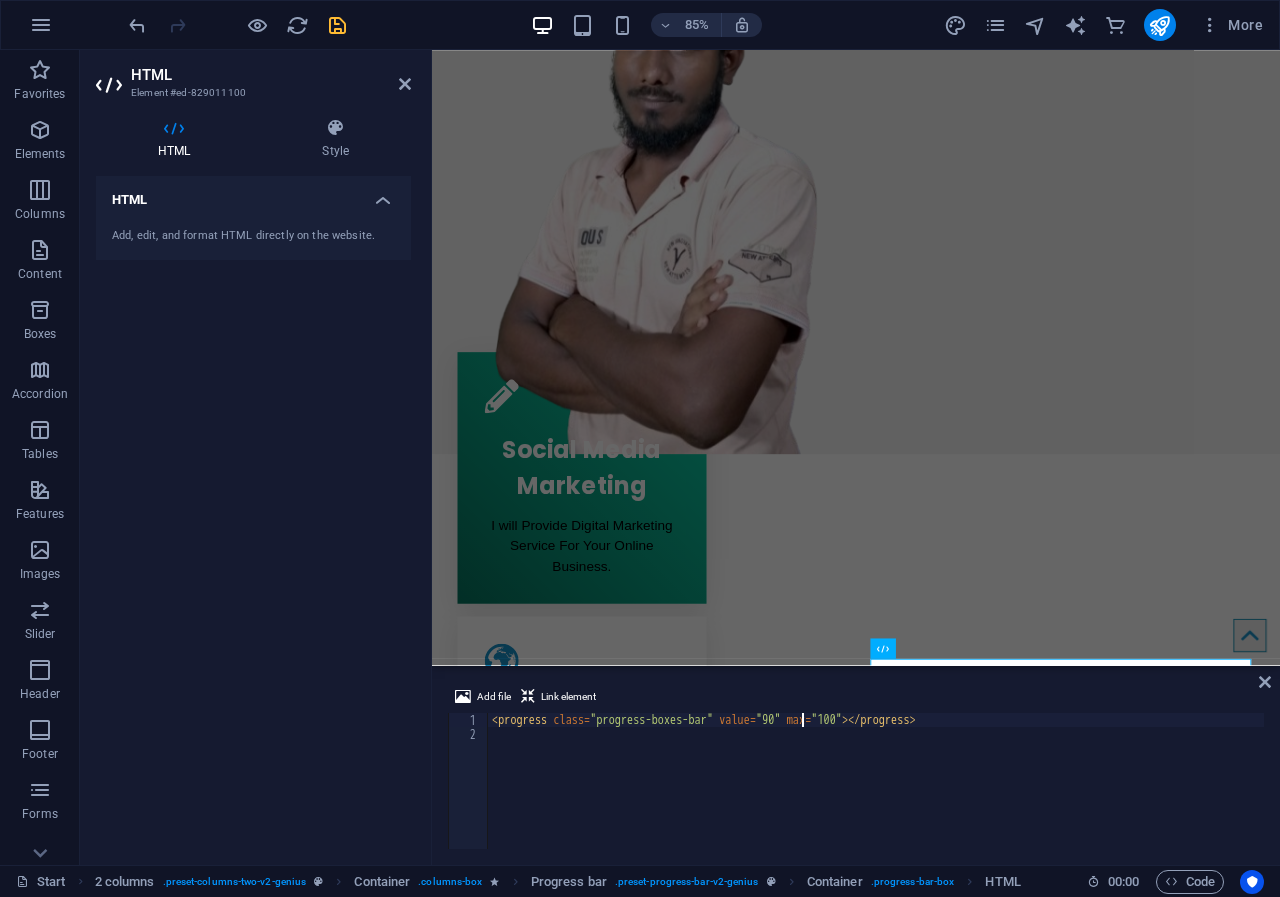 scroll, scrollTop: 0, scrollLeft: 25, axis: horizontal 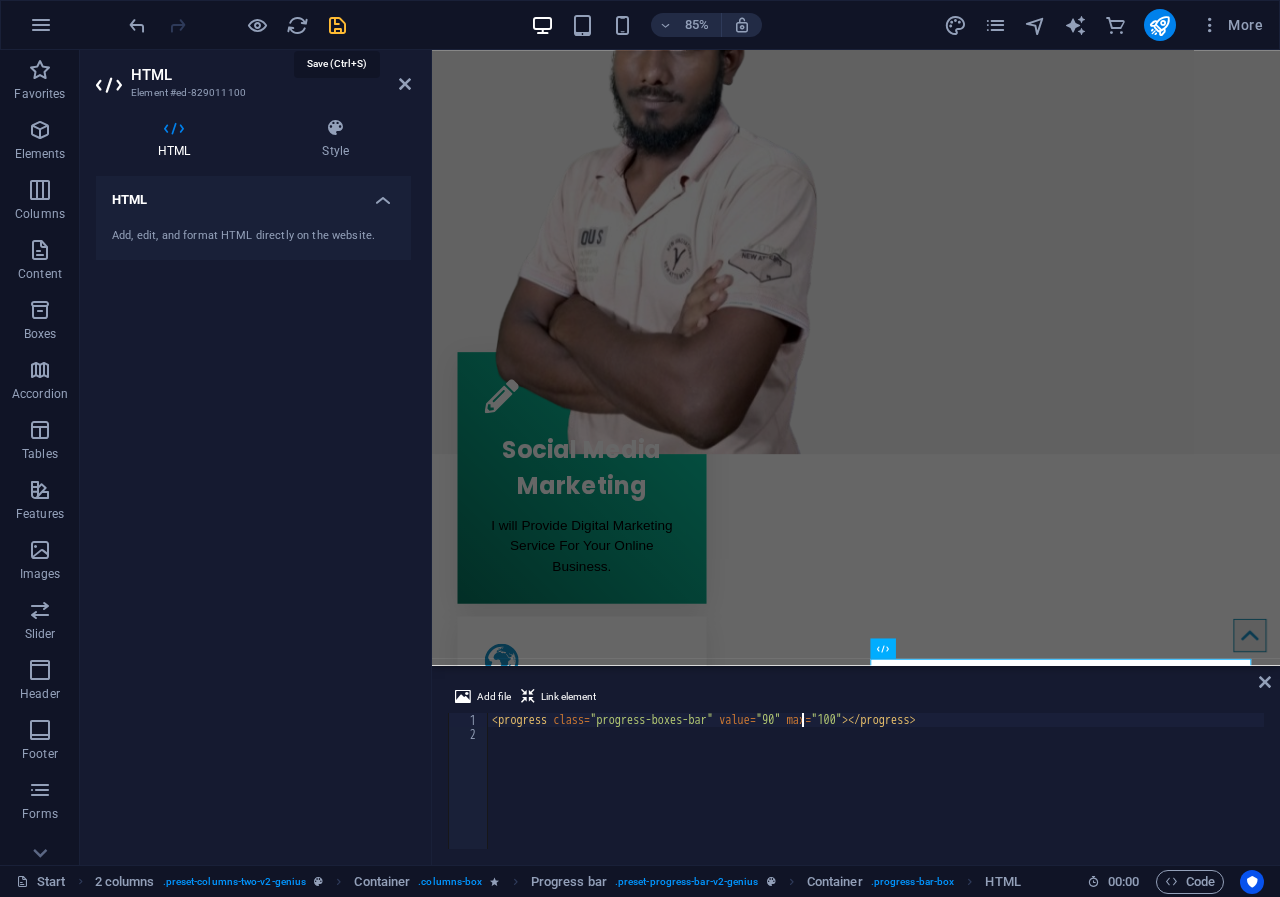 type on "<progress class="progress-boxes-bar" value="90" max="100"></progress>" 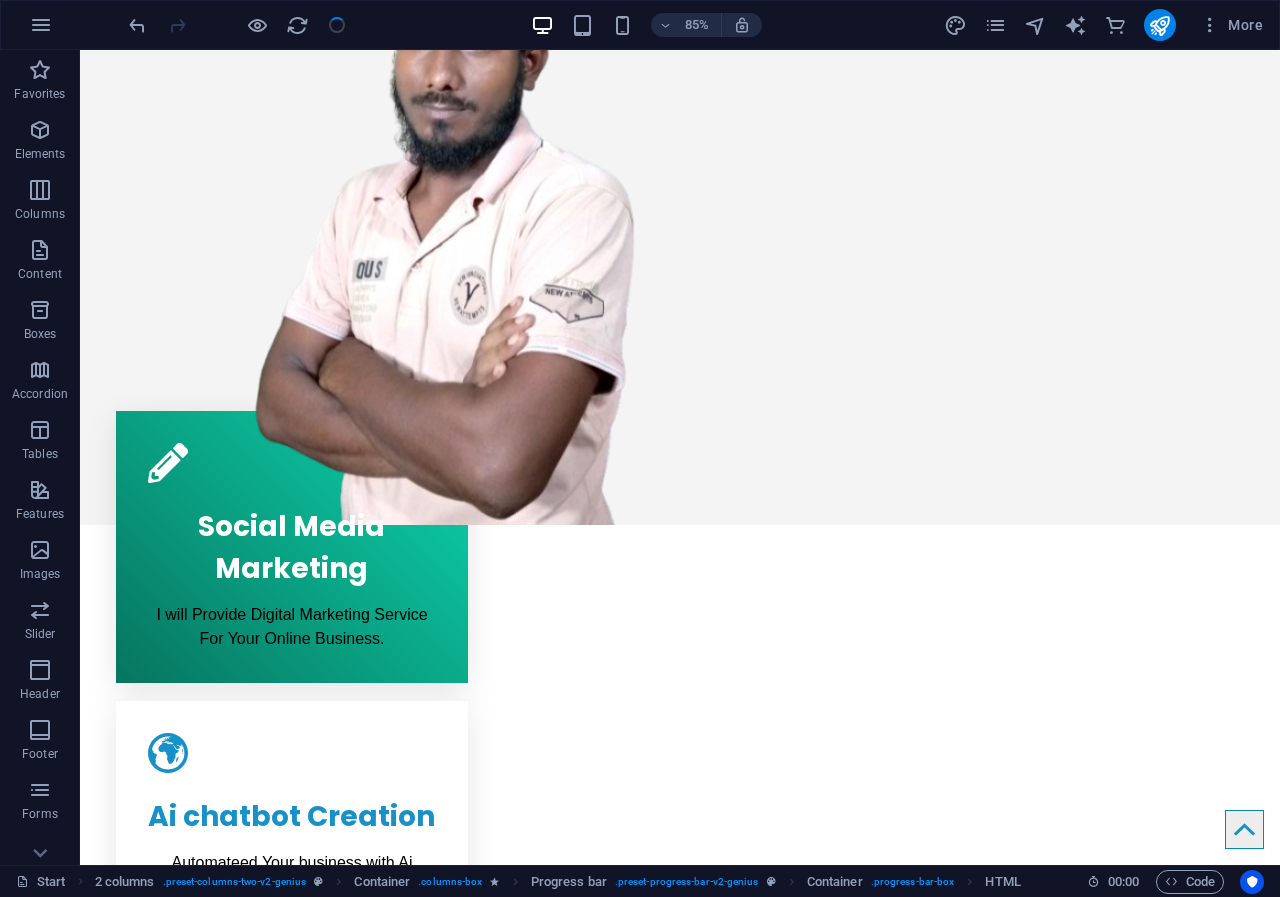 scroll, scrollTop: 1084, scrollLeft: 0, axis: vertical 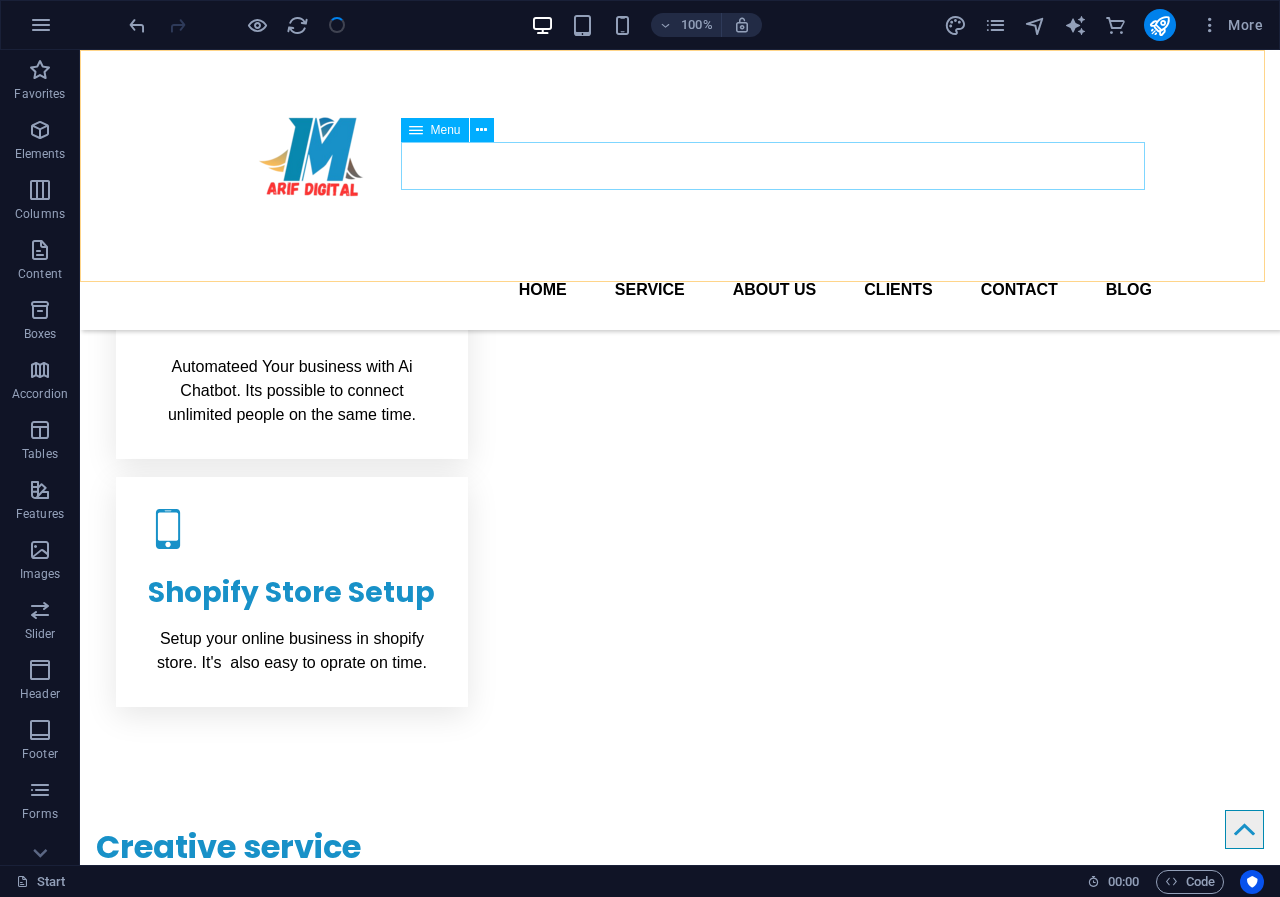 click on "Home Service About us Clients Contact Blog" at bounding box center [680, 290] 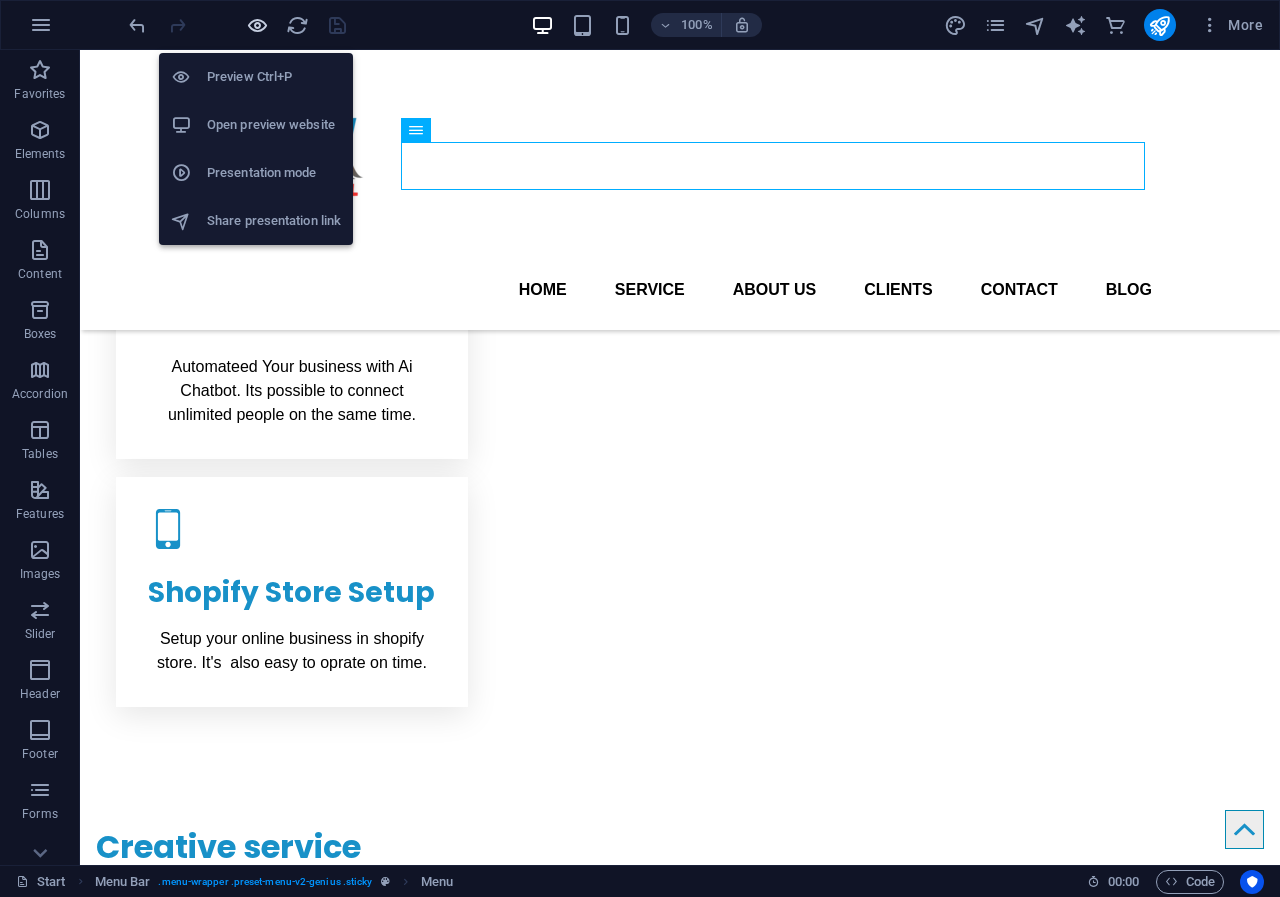 click at bounding box center (257, 25) 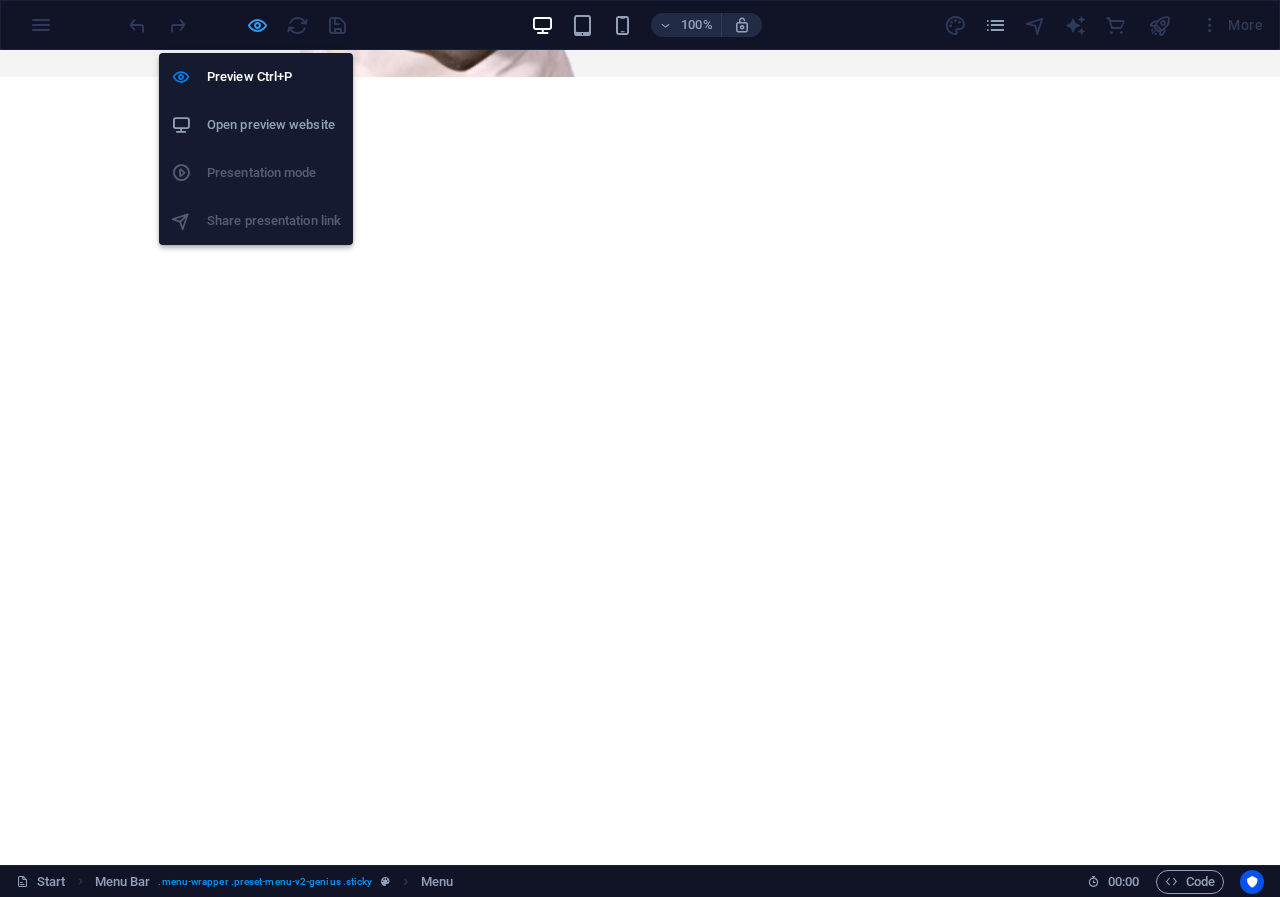 scroll, scrollTop: 0, scrollLeft: 0, axis: both 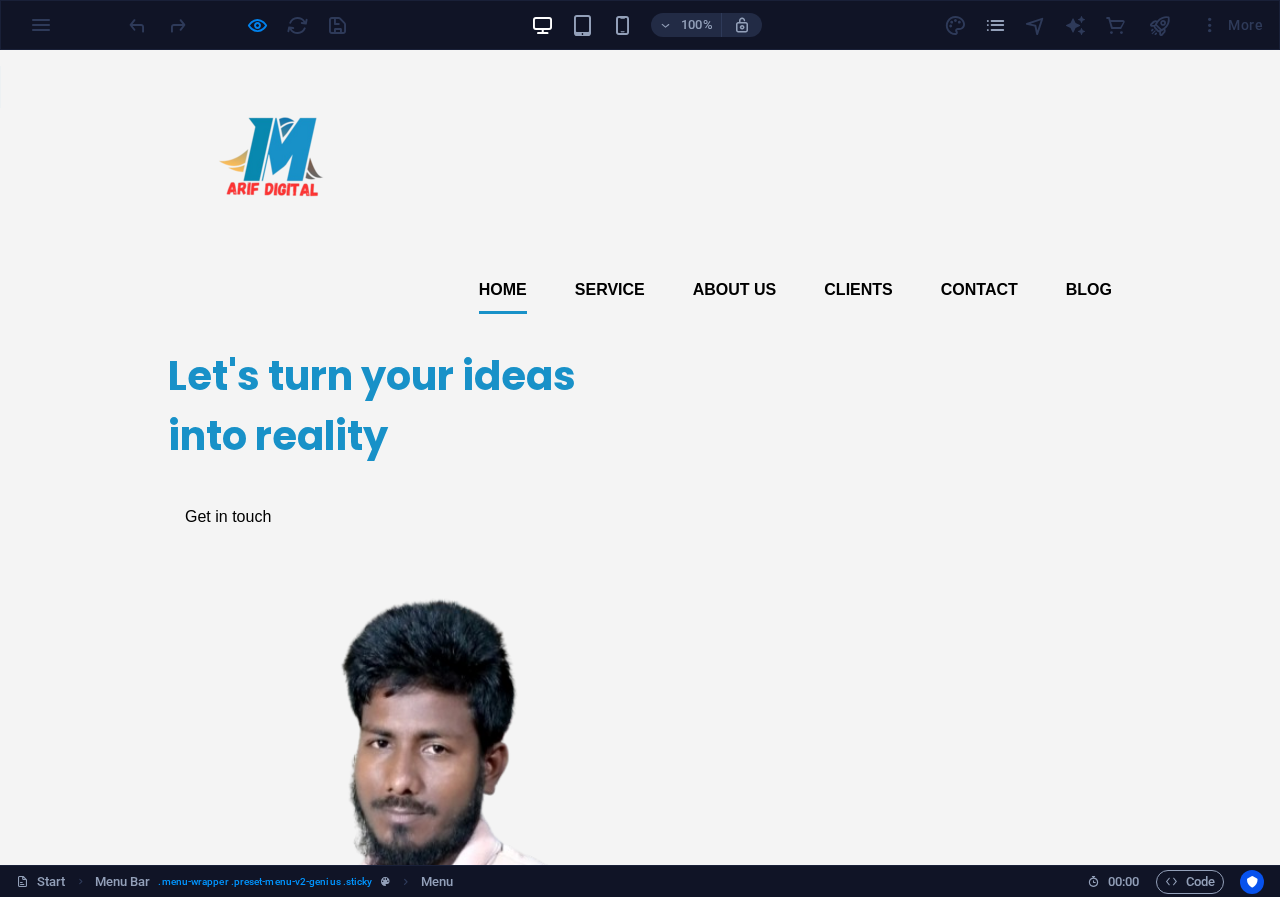 click on "Home" at bounding box center [503, 290] 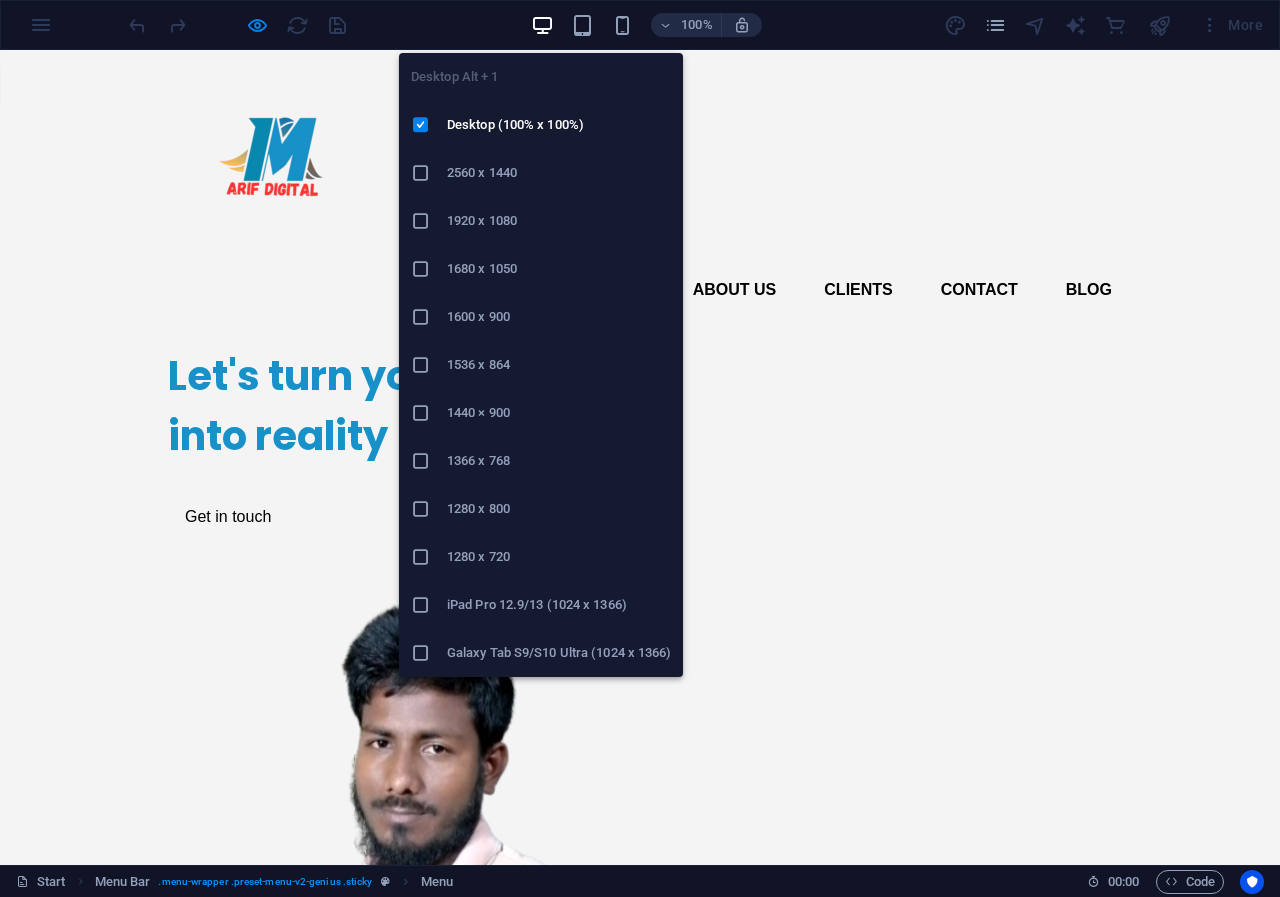 click at bounding box center (542, 25) 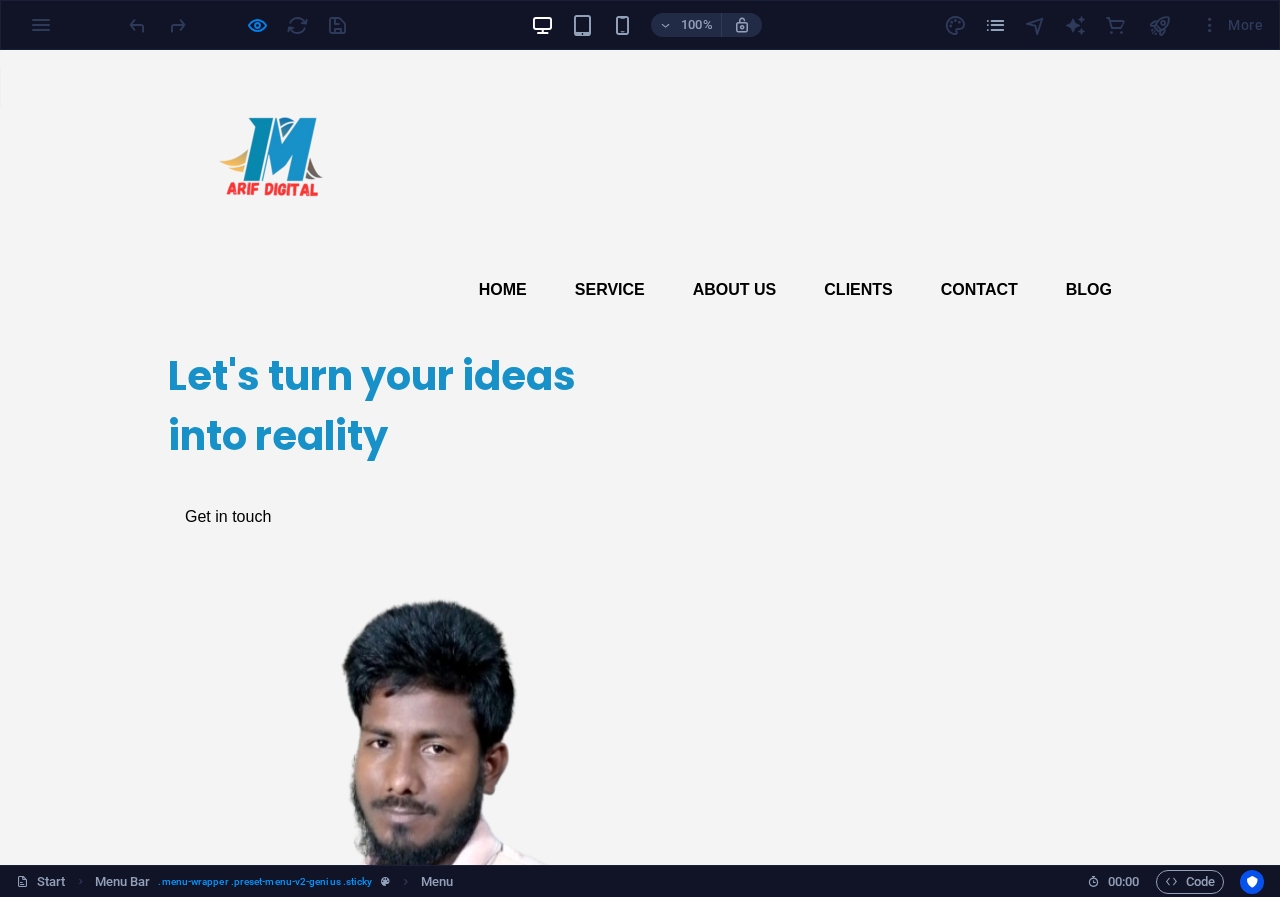 click on "Let's turn your ideas into reality" at bounding box center (392, 406) 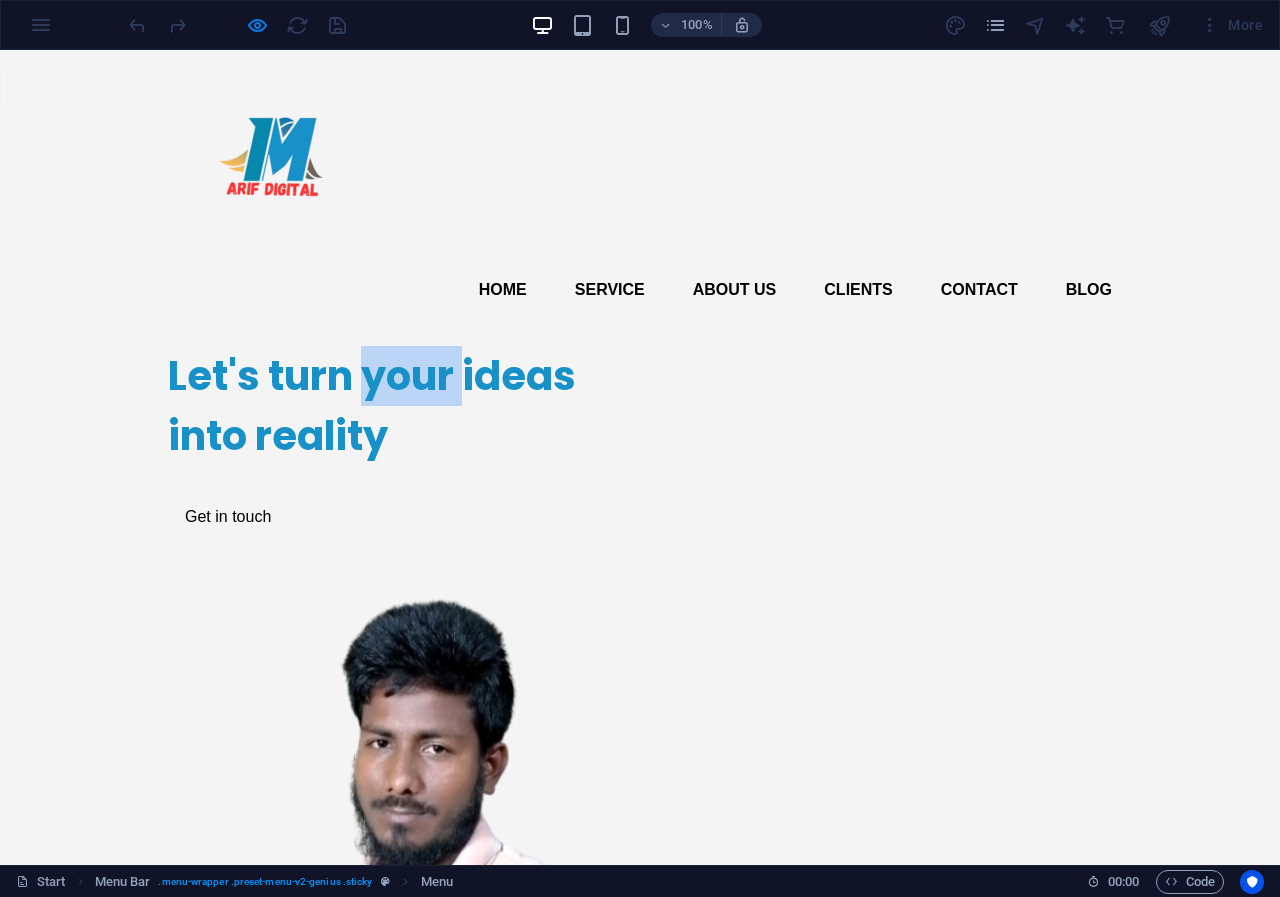 click on "Let's turn your ideas into reality" at bounding box center [392, 406] 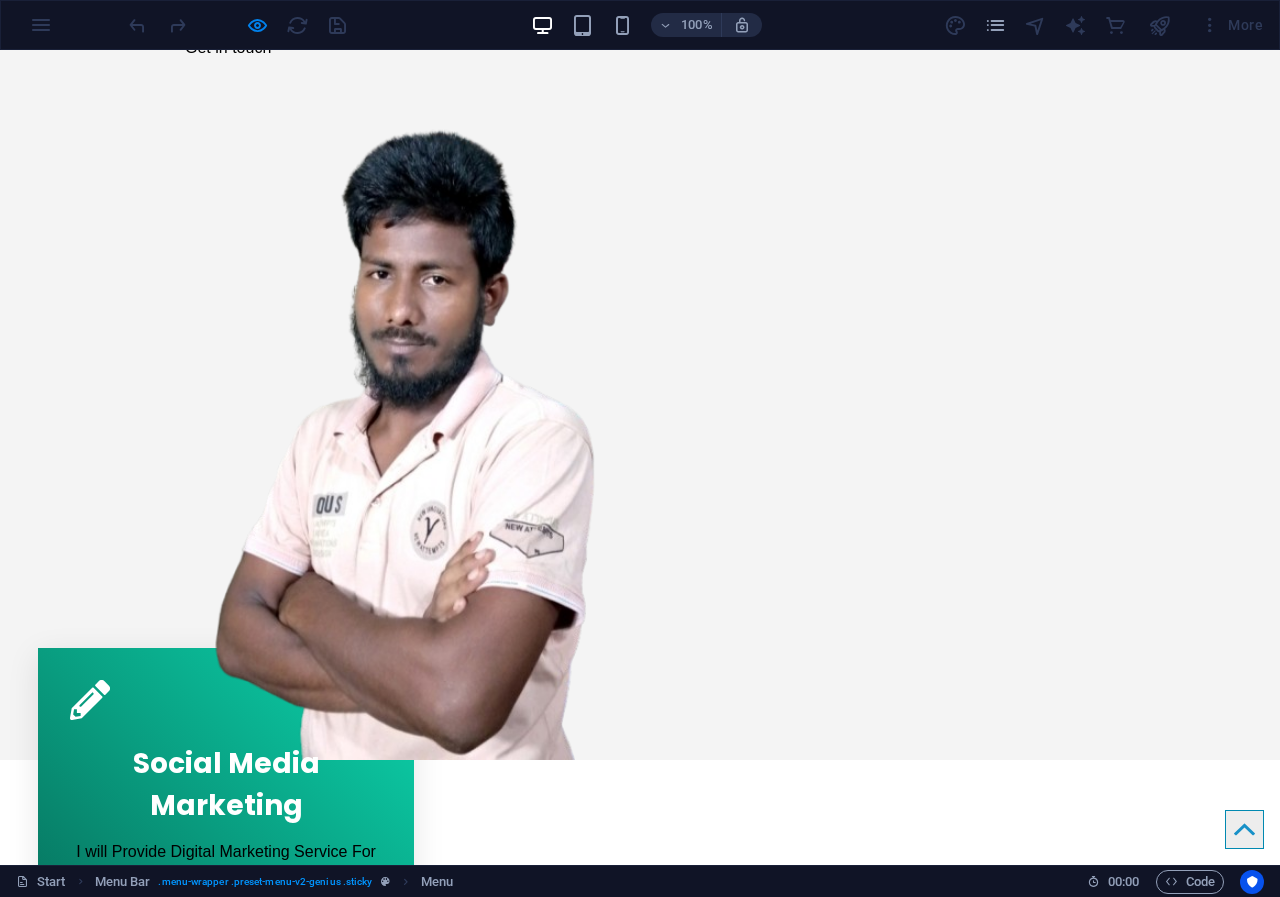 scroll, scrollTop: 482, scrollLeft: 0, axis: vertical 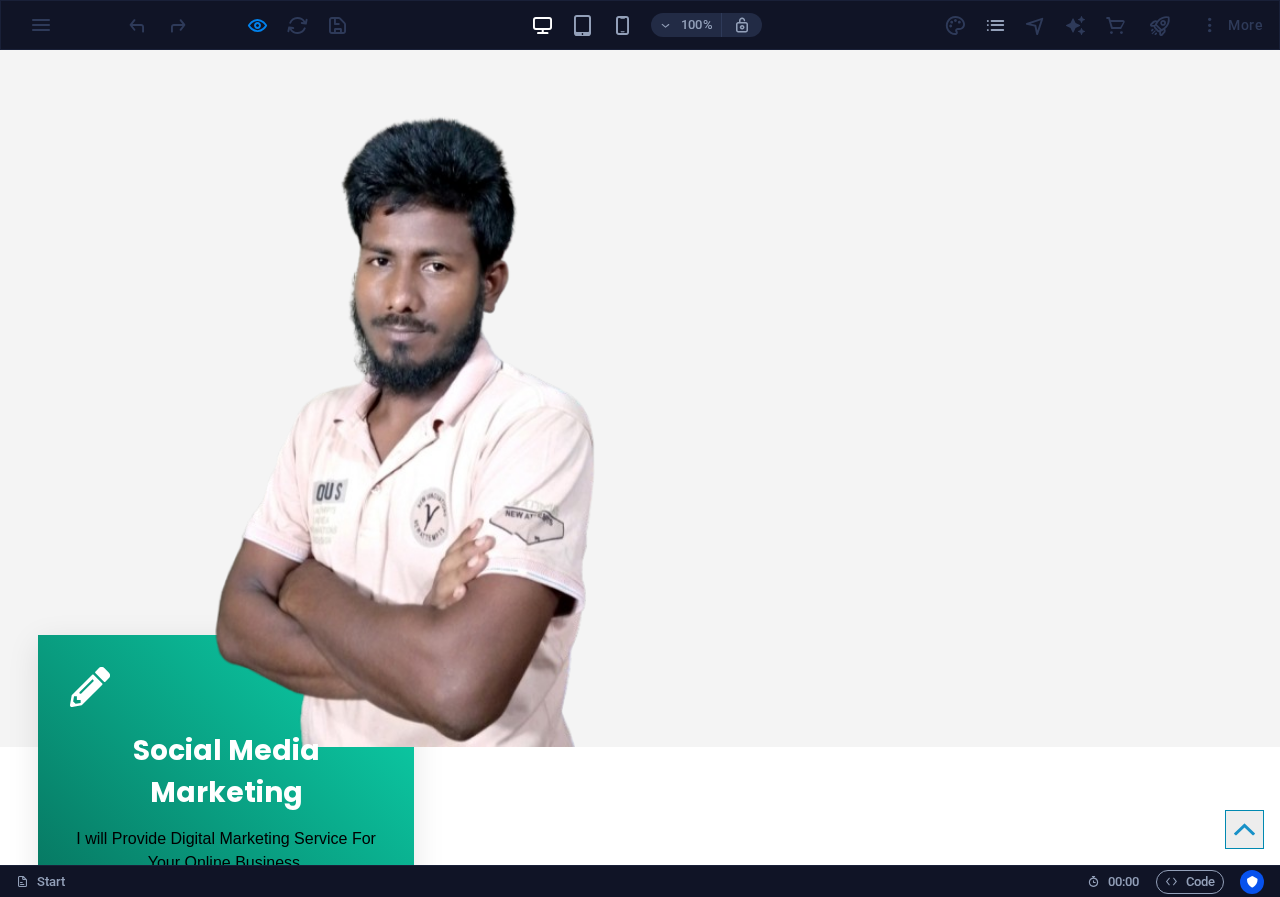 click on "Let's turn your ideas into reality Get in touch" at bounding box center (392, -40) 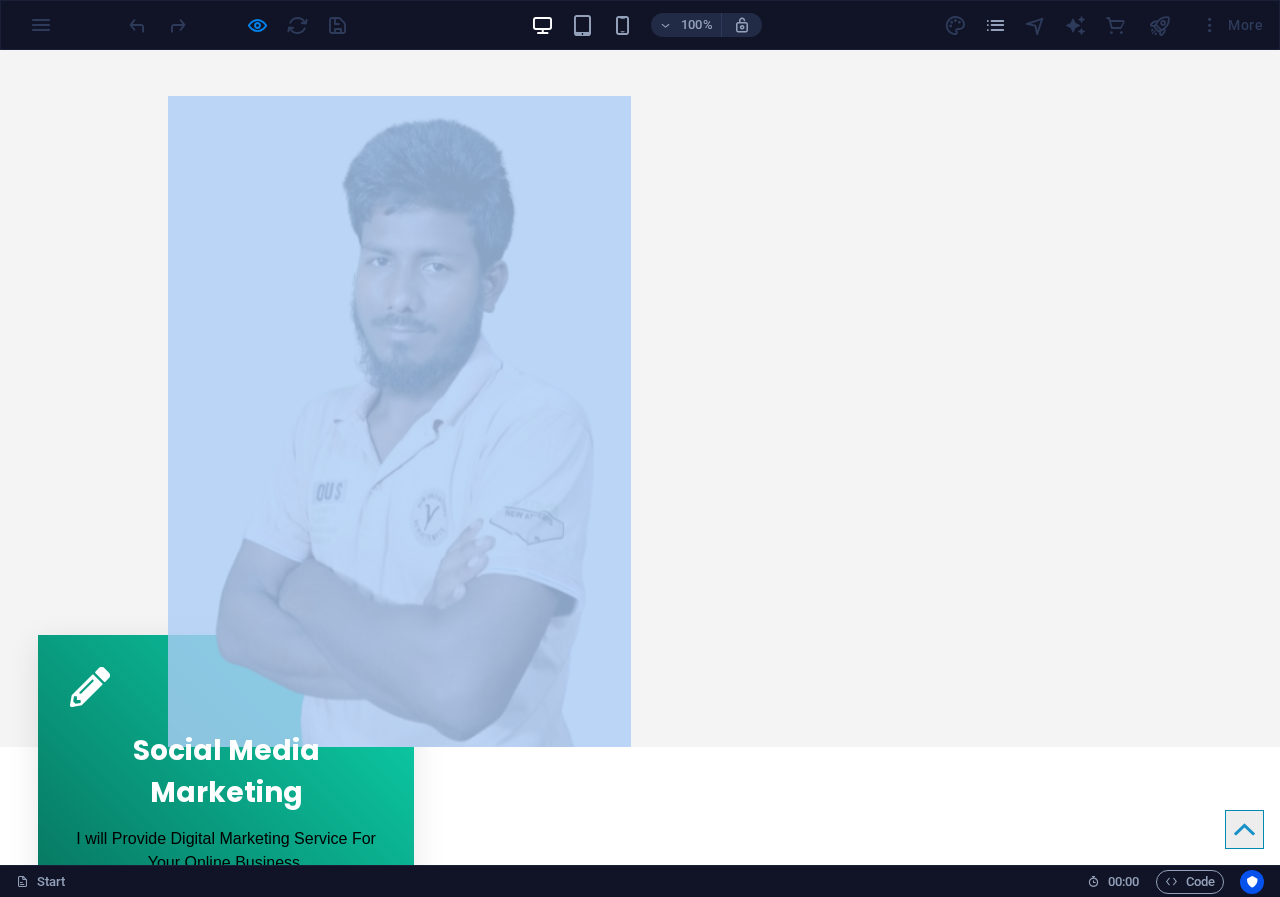 click on "Let's turn your ideas into reality Get in touch" at bounding box center (392, -40) 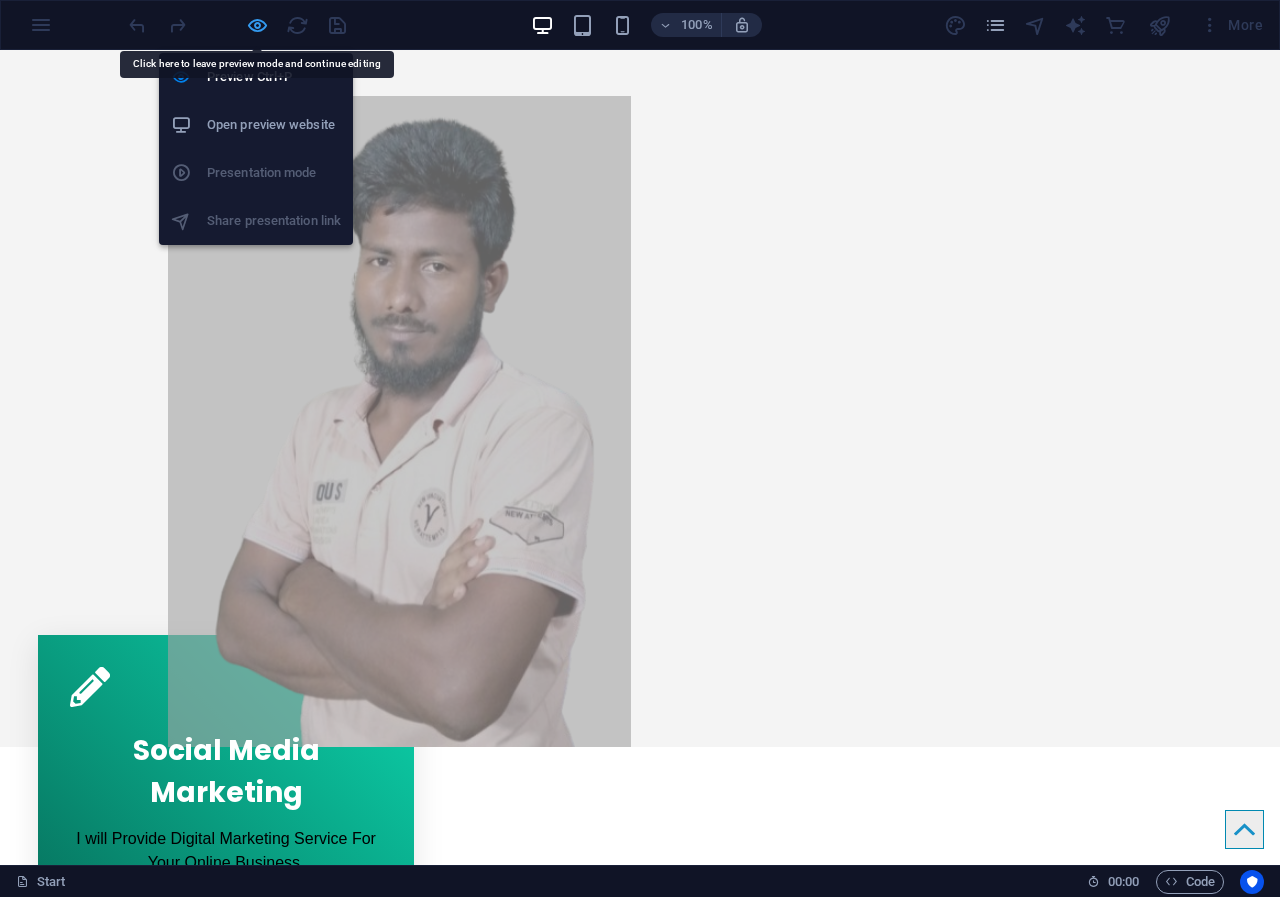 click at bounding box center [257, 25] 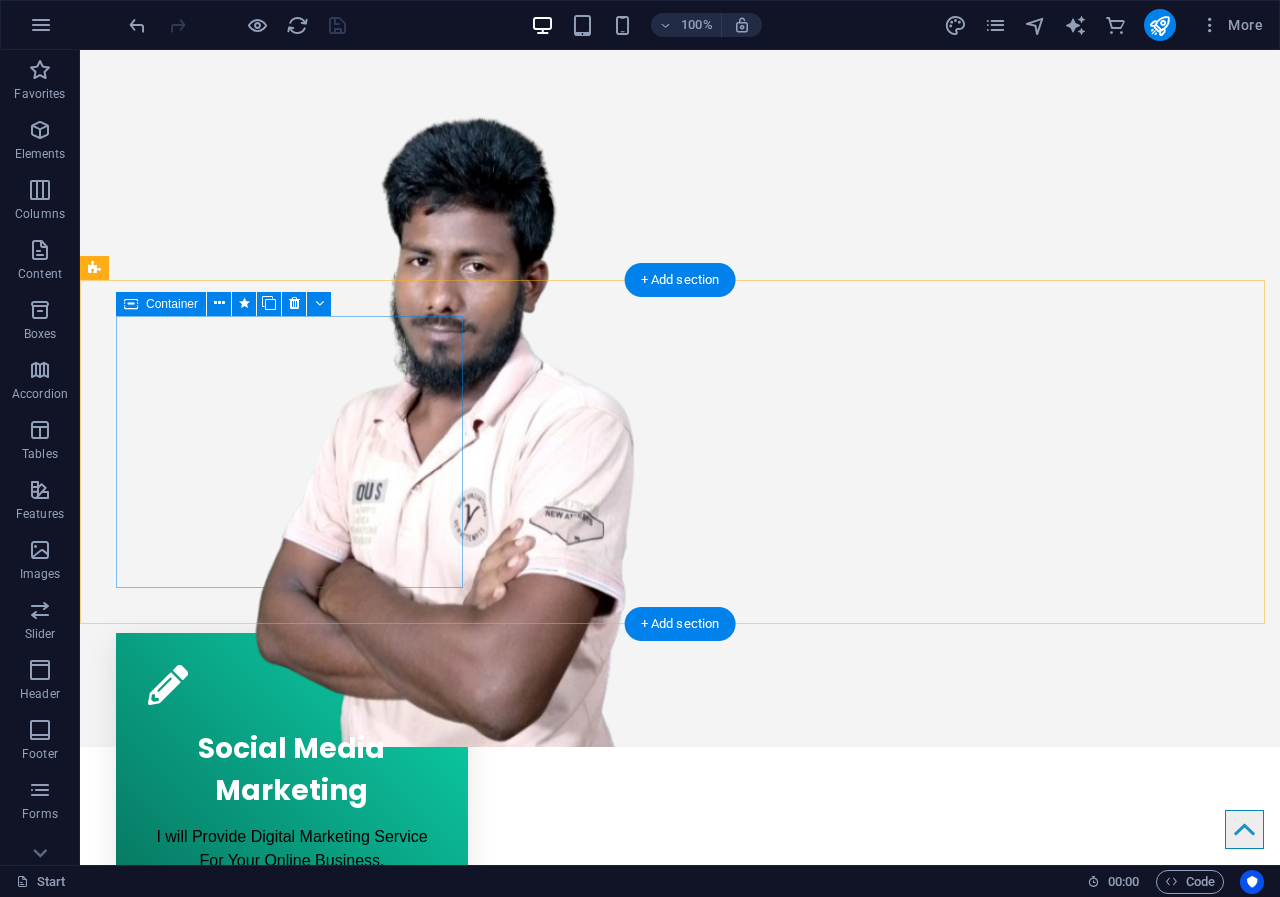 click on "Social Media Marketing I will Provide Digital Marketing Service For Your Online Business." at bounding box center (292, 769) 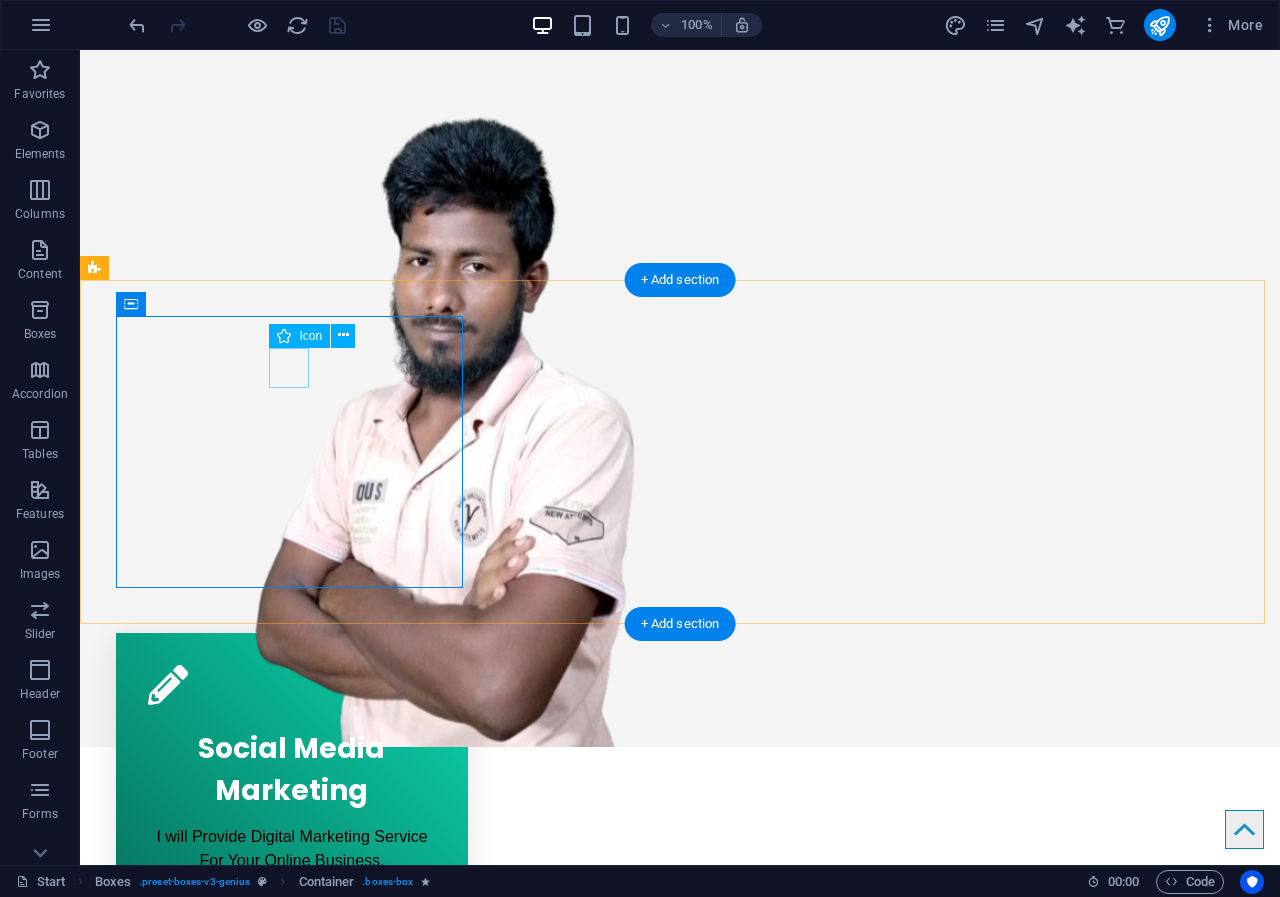 click at bounding box center [292, 685] 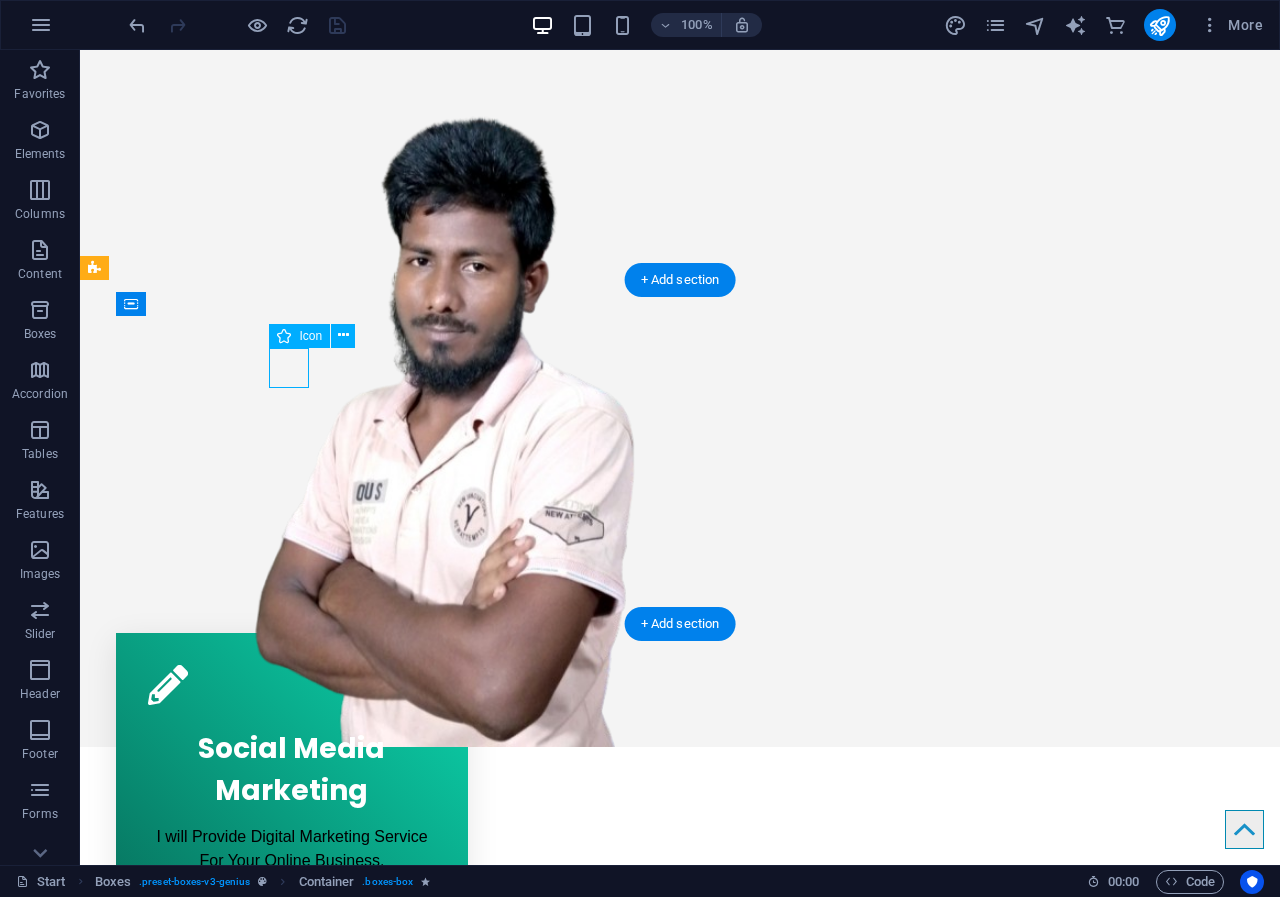 click at bounding box center [292, 685] 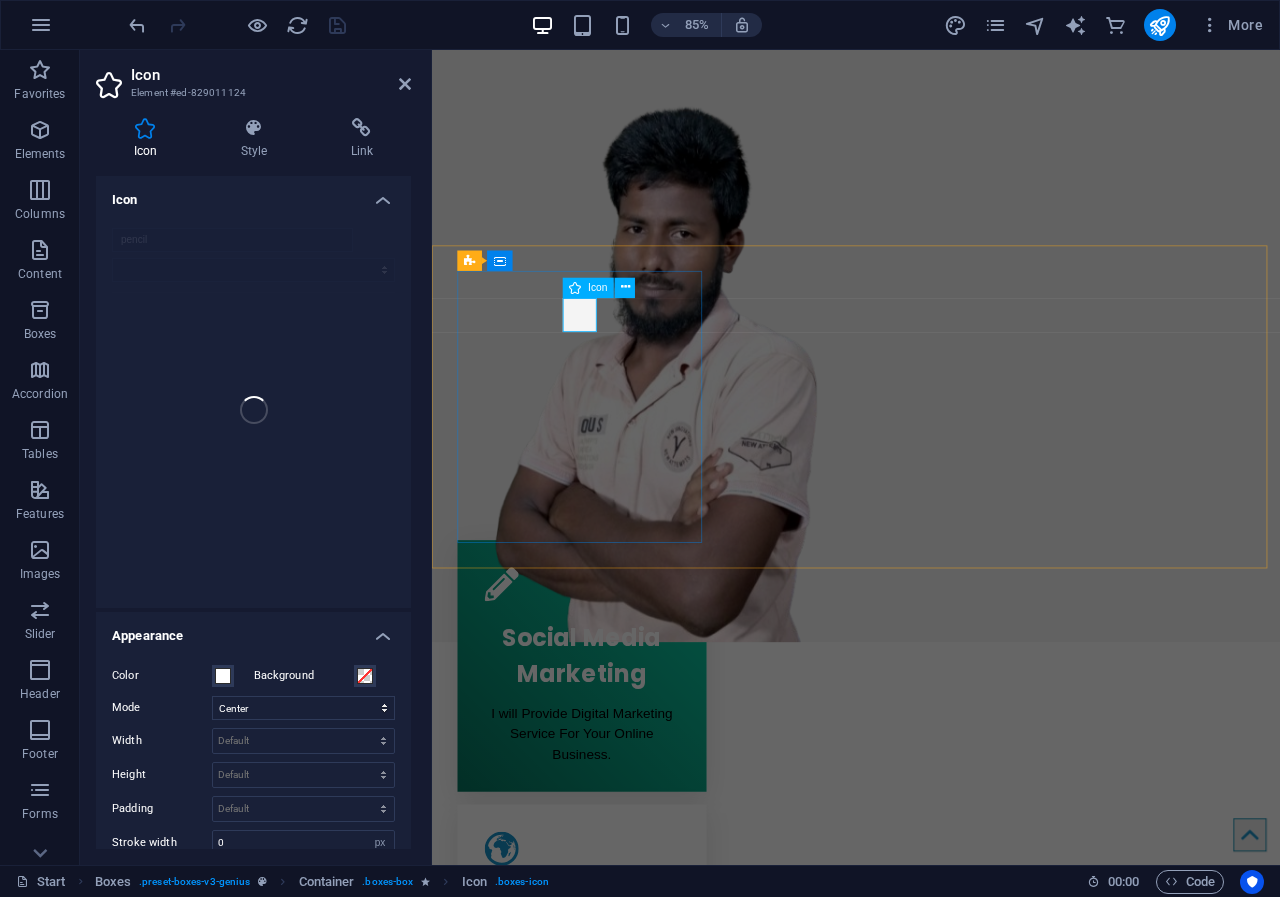 click at bounding box center [608, 679] 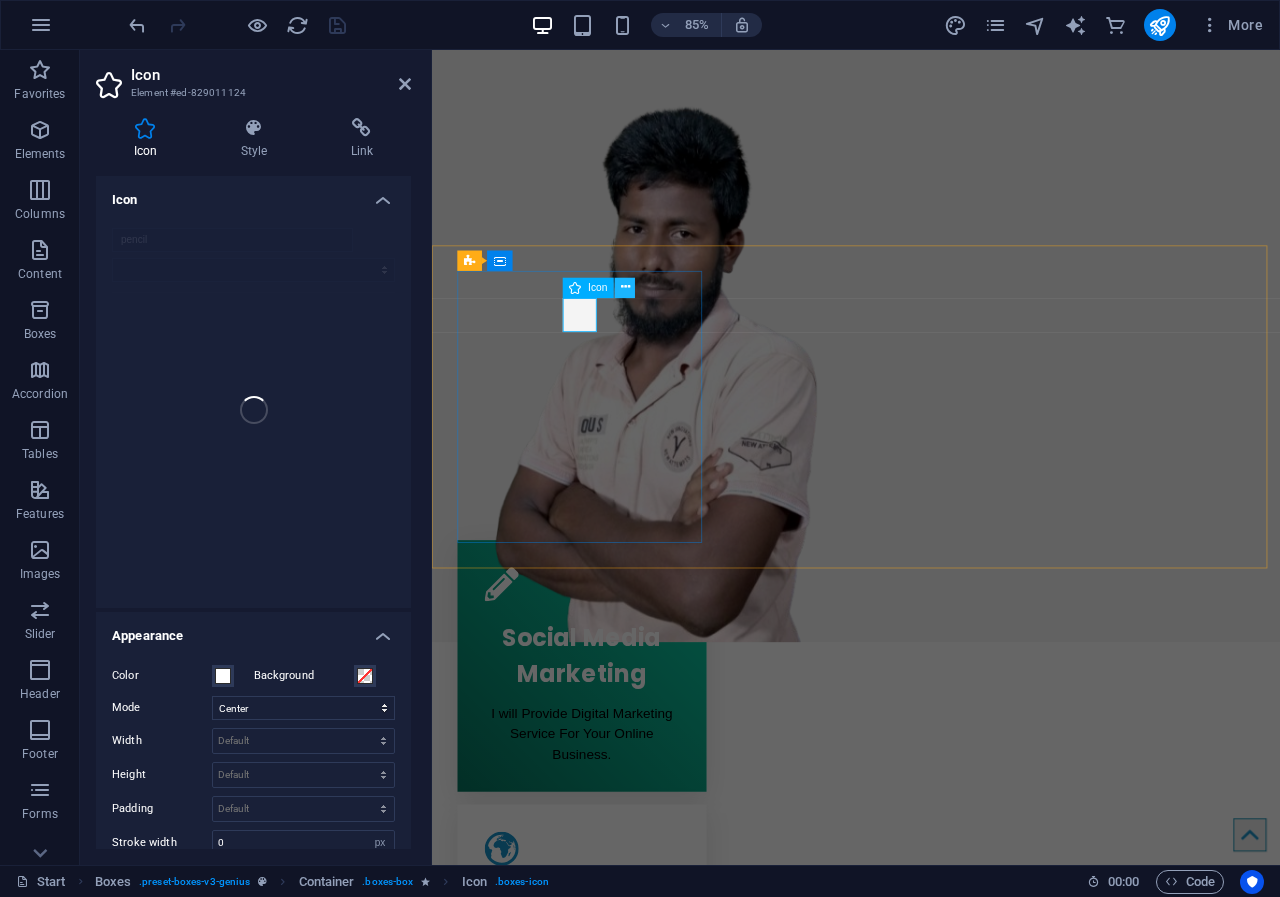 click at bounding box center (625, 288) 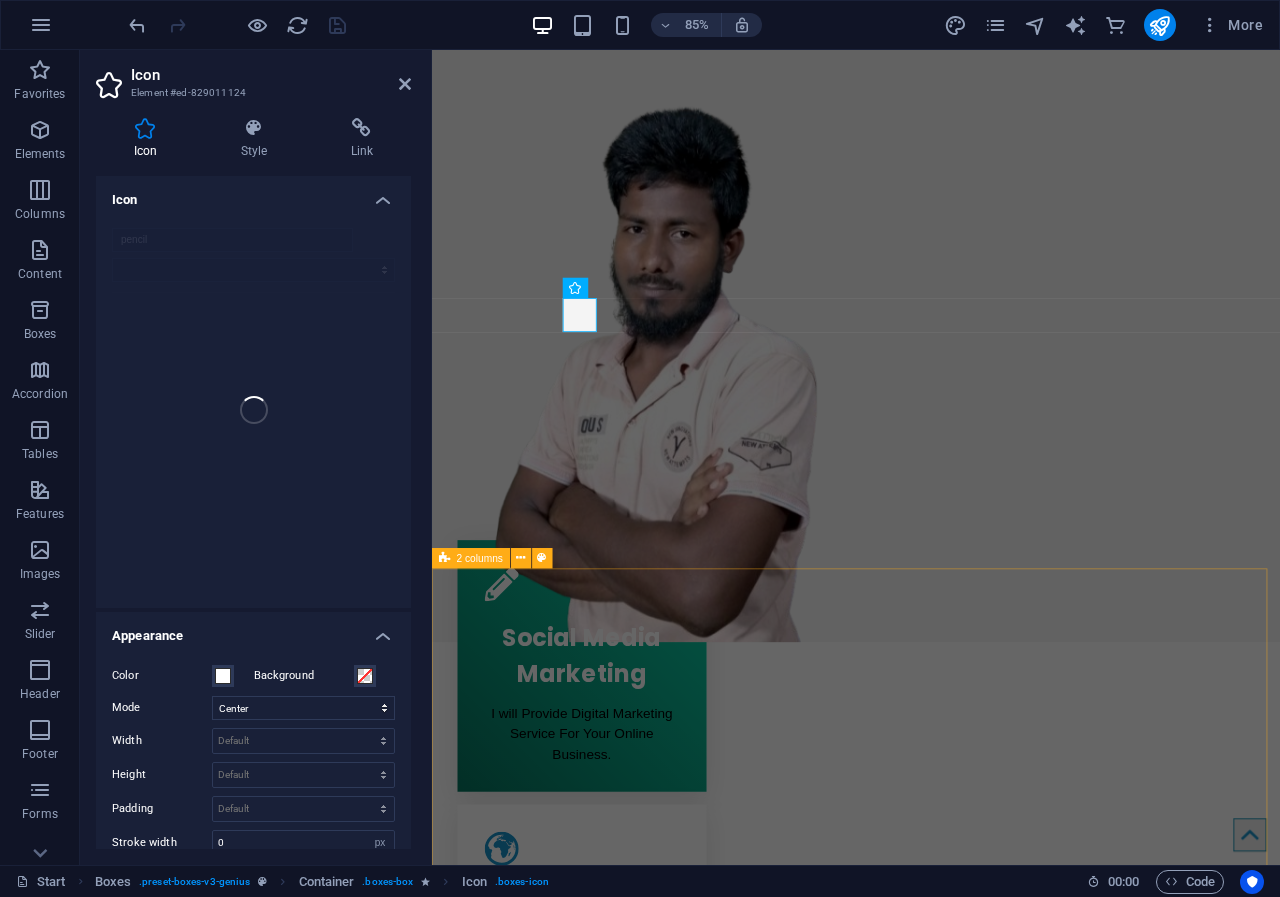 click on "Creative service Lorem ipsum dolor sit amet Lorem ipsum dolor sit amet, consectetur adipisicing elit. Repellat, maiores, a libero atque assumenda praesentium cum magni odio dolor accusantium explicabo repudiandae molestiae.  Cumque expo laboriosam nulla distinctio mollitia Molestias excepturi voluptatem veritatis iusto namut Praesentium magni odio dolor accusantium Ipsum dolor sit amet, consectetur adipisicing elit Social Media Marketing 90%
Ai chatbot Creation 70%
Shopify Store Setup 90%
Social Media management 85%
Content Creation 90%" at bounding box center (931, 2048) 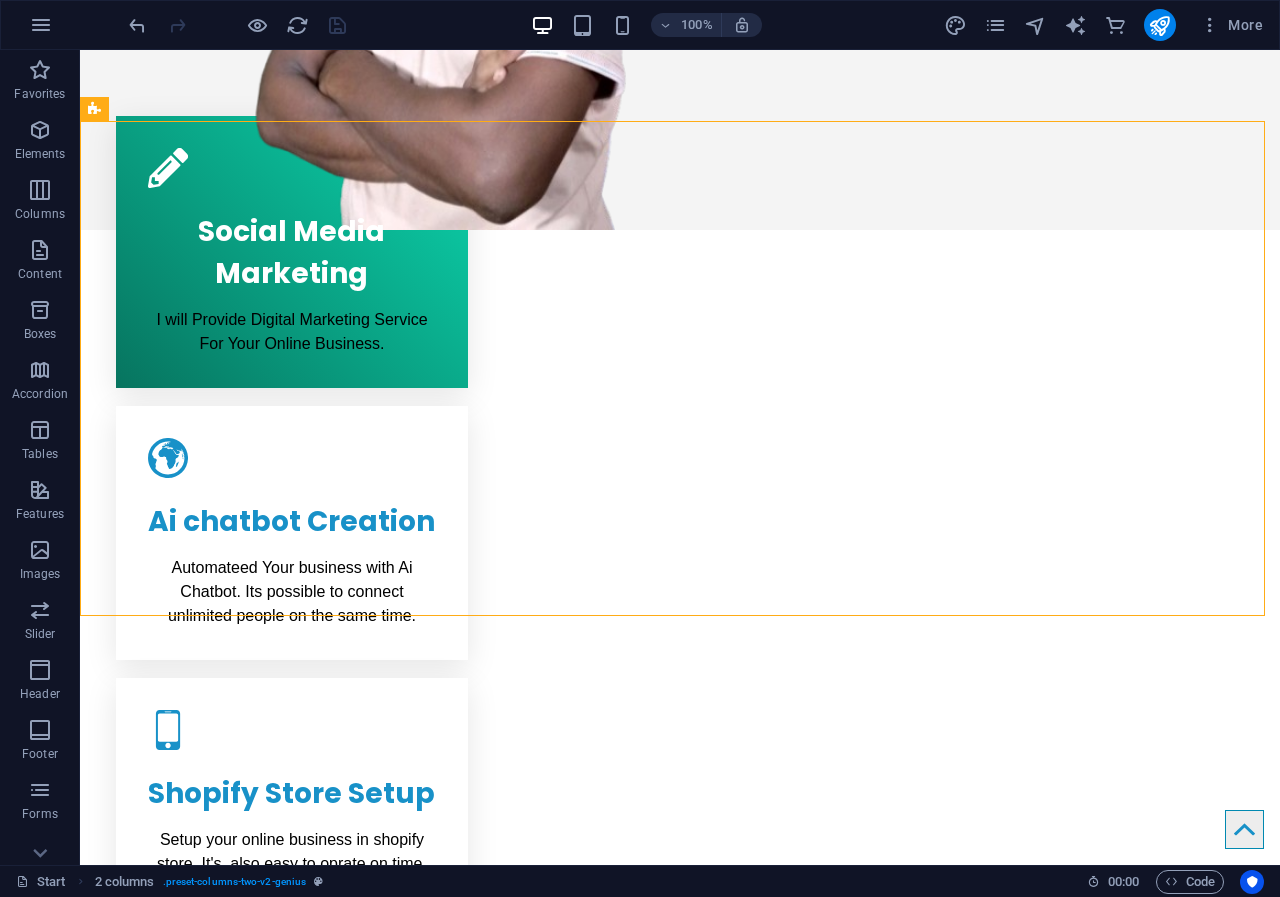 scroll, scrollTop: 1000, scrollLeft: 0, axis: vertical 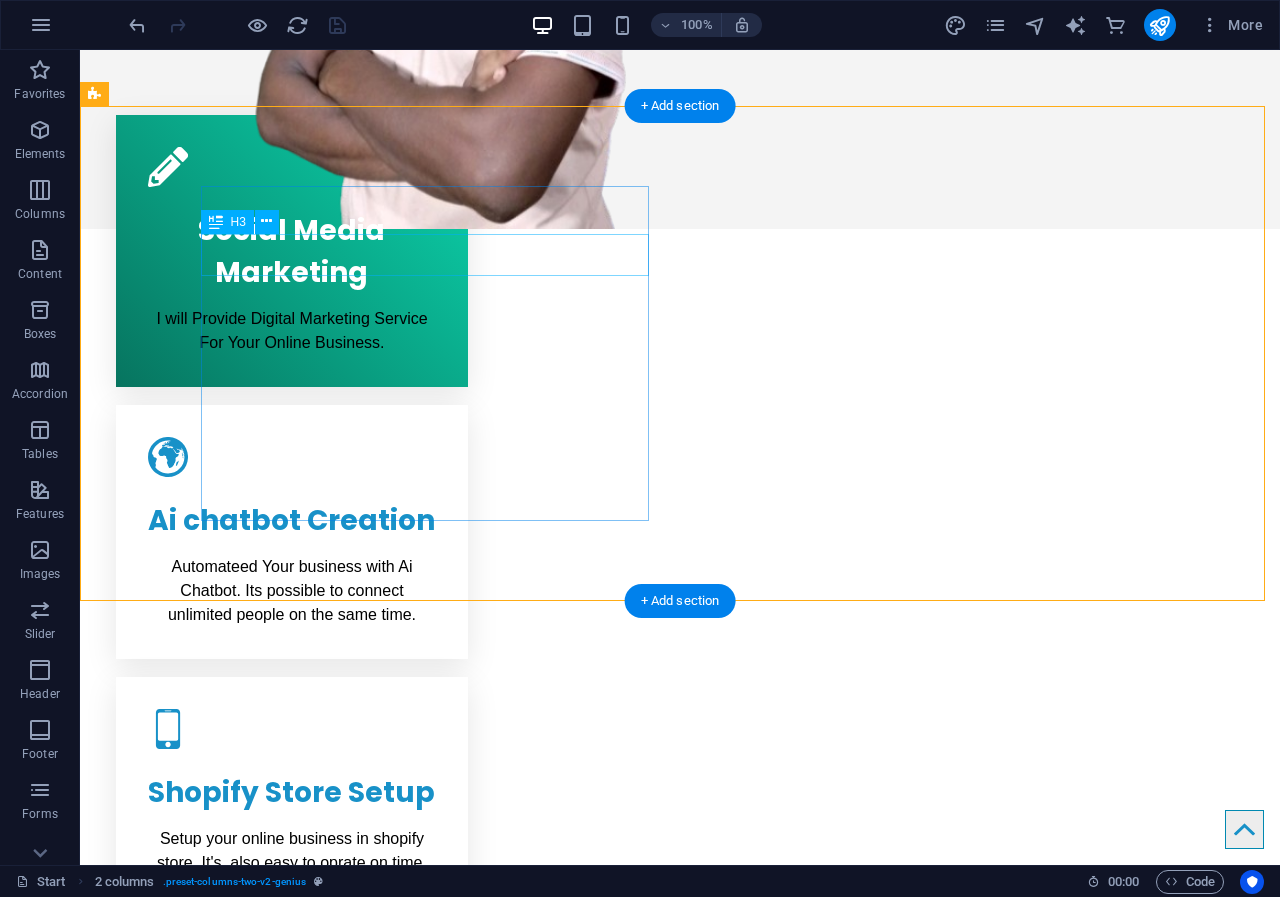 click on "Lorem ipsum dolor sit amet" at bounding box center (320, 1092) 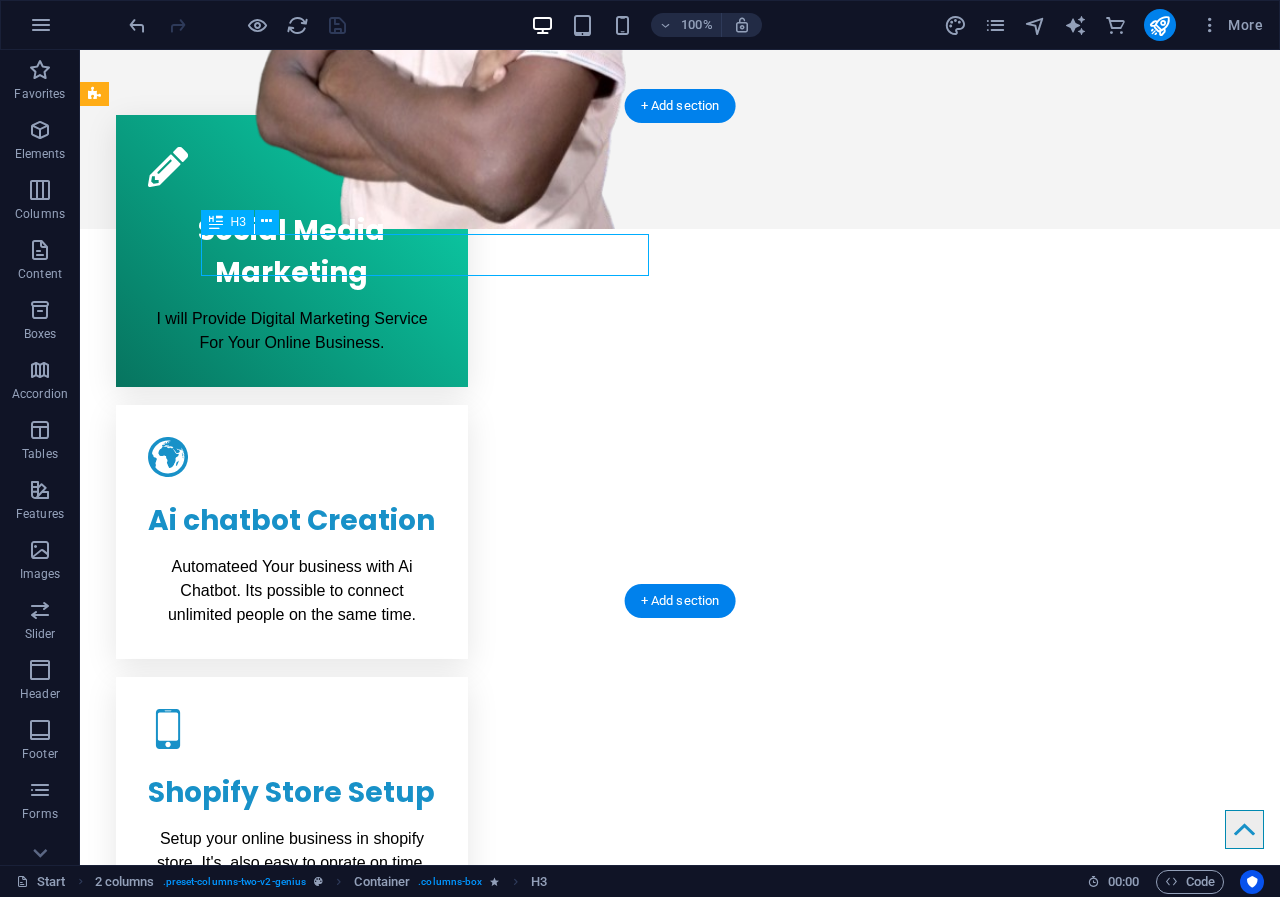 click on "Lorem ipsum dolor sit amet" at bounding box center [320, 1092] 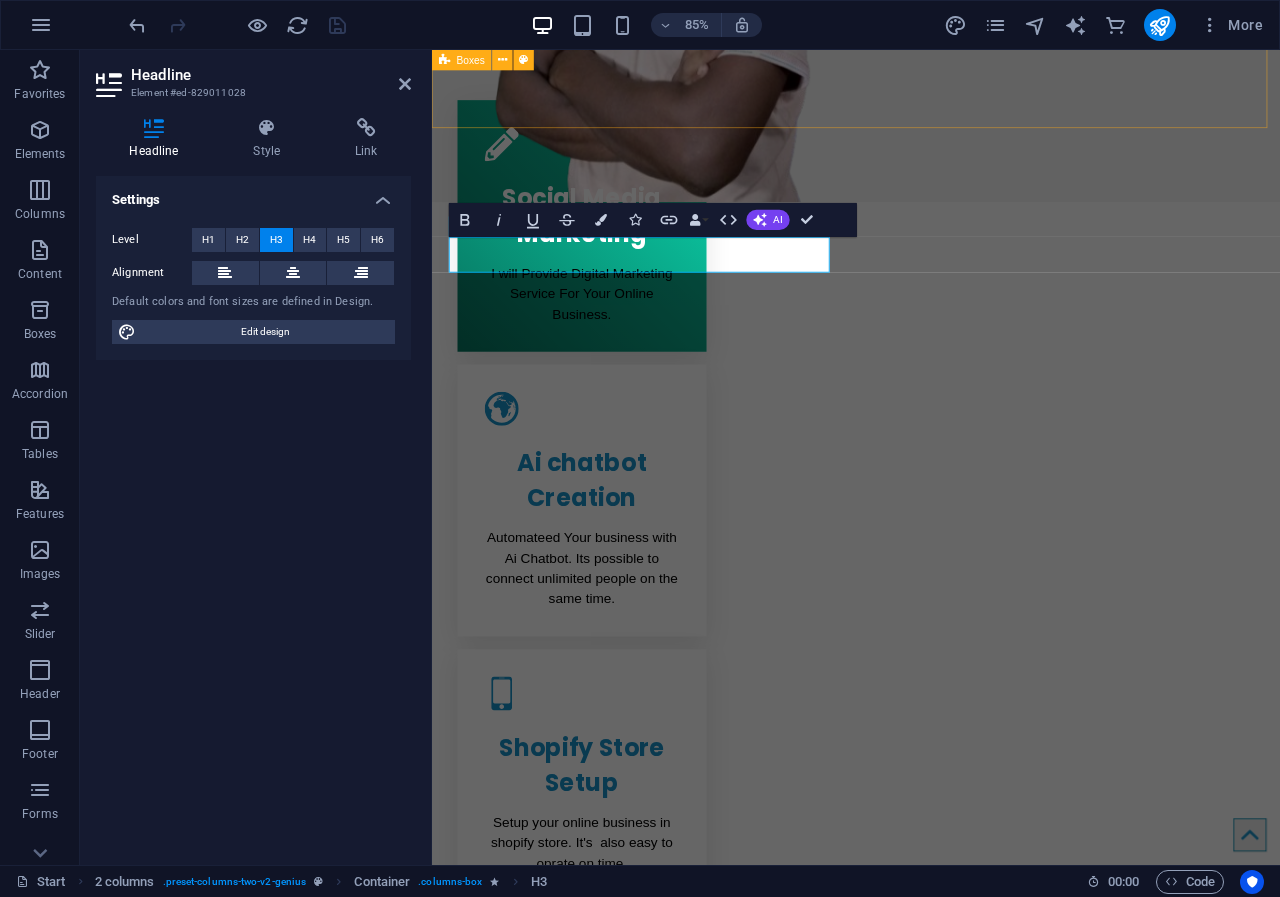 type 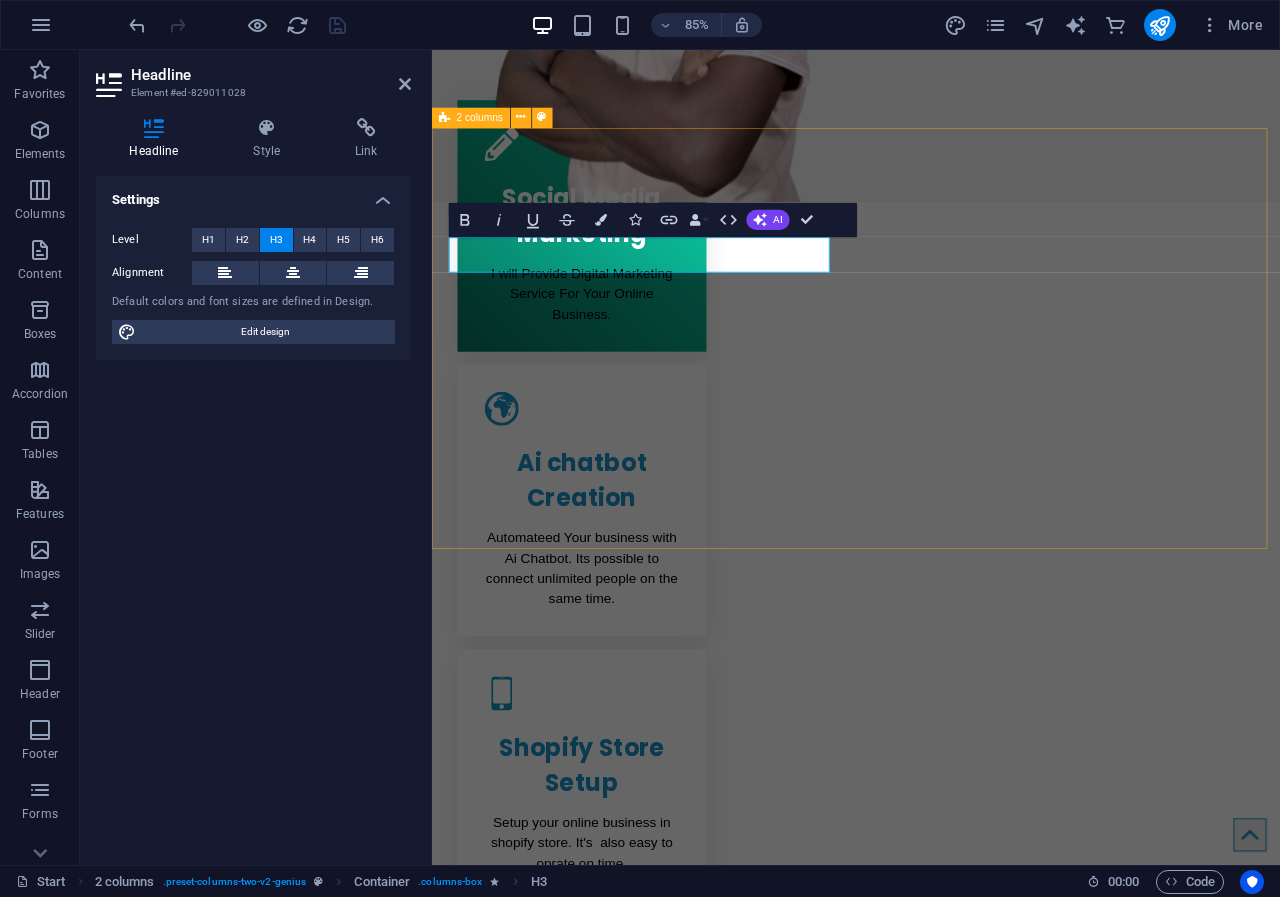 click on "Creative service ​Online Business Sector. Lorem ipsum dolor sit amet, consectetur adipisicing elit. Repellat, maiores, a libero atque assumenda praesentium cum magni odio dolor accusantium explicabo repudiandae molestiae.  Cumque expo laboriosam nulla distinctio mollitia Molestias excepturi voluptatem veritatis iusto namut Praesentium magni odio dolor accusantium Ipsum dolor sit amet, consectetur adipisicing elit Social Media Marketing 90%
Ai chatbot Creation 70%
Shopify Store Setup 90%
Social Media management 85%
Content Creation 90%" at bounding box center [931, 1530] 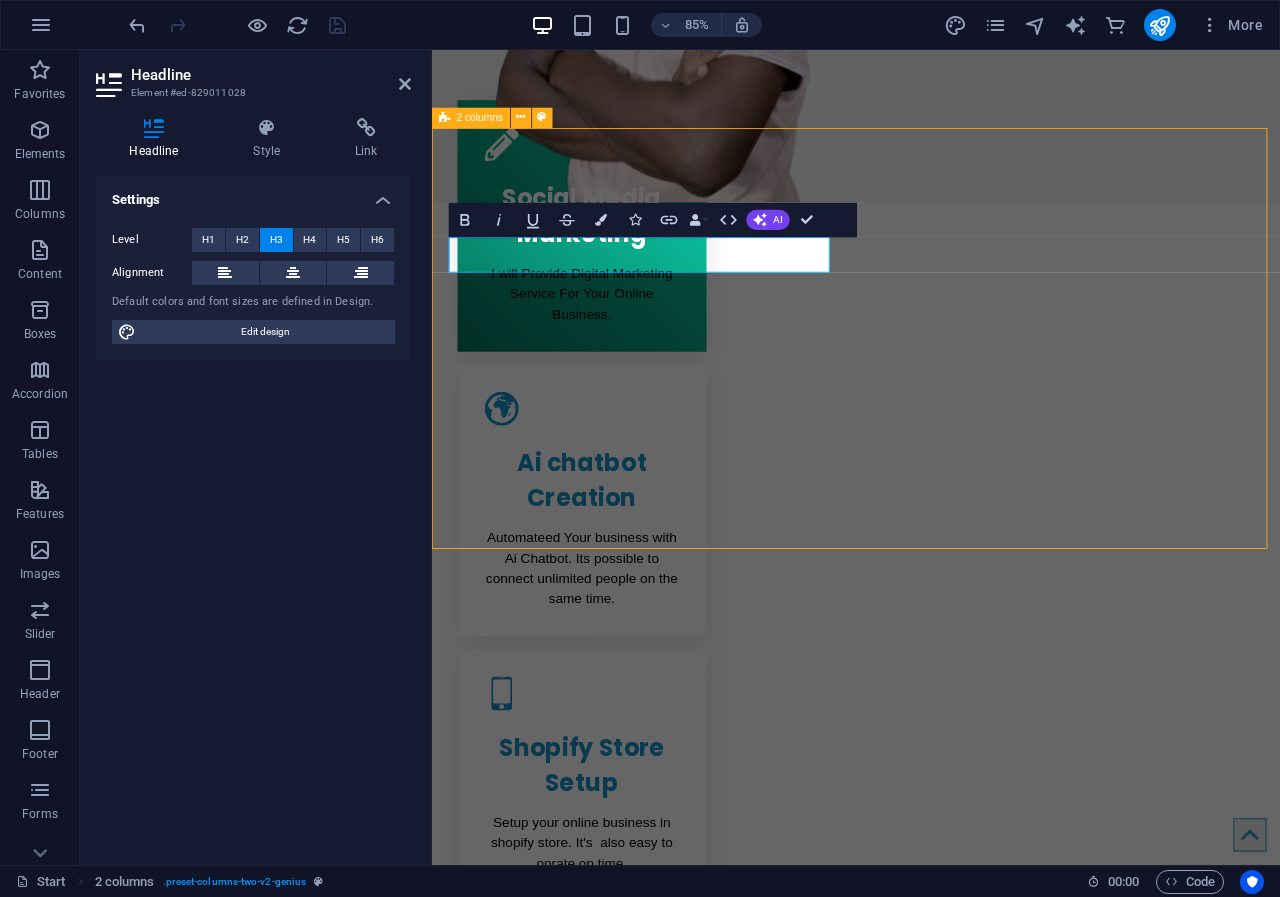 scroll, scrollTop: 964, scrollLeft: 0, axis: vertical 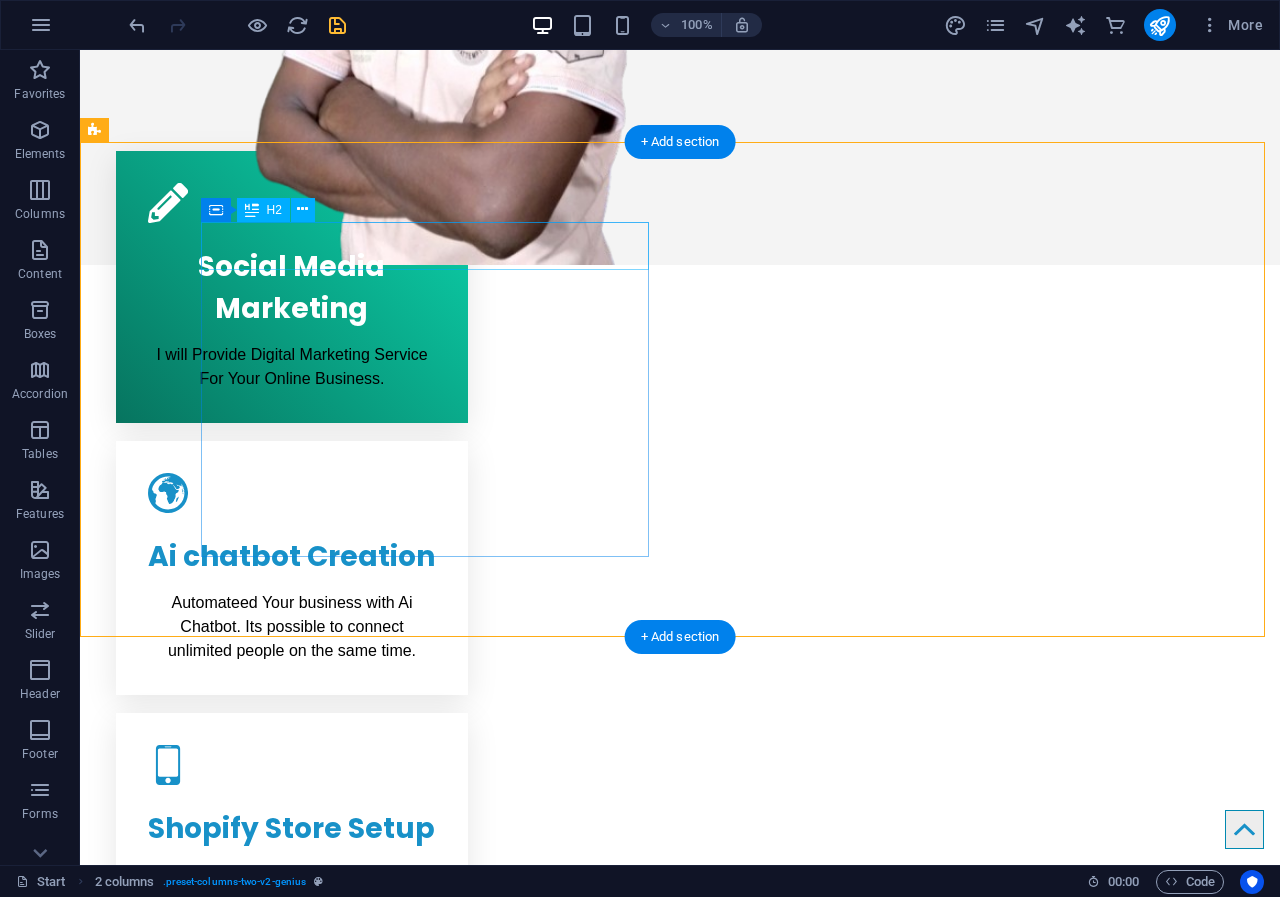 click on "Creative service" at bounding box center [320, 1083] 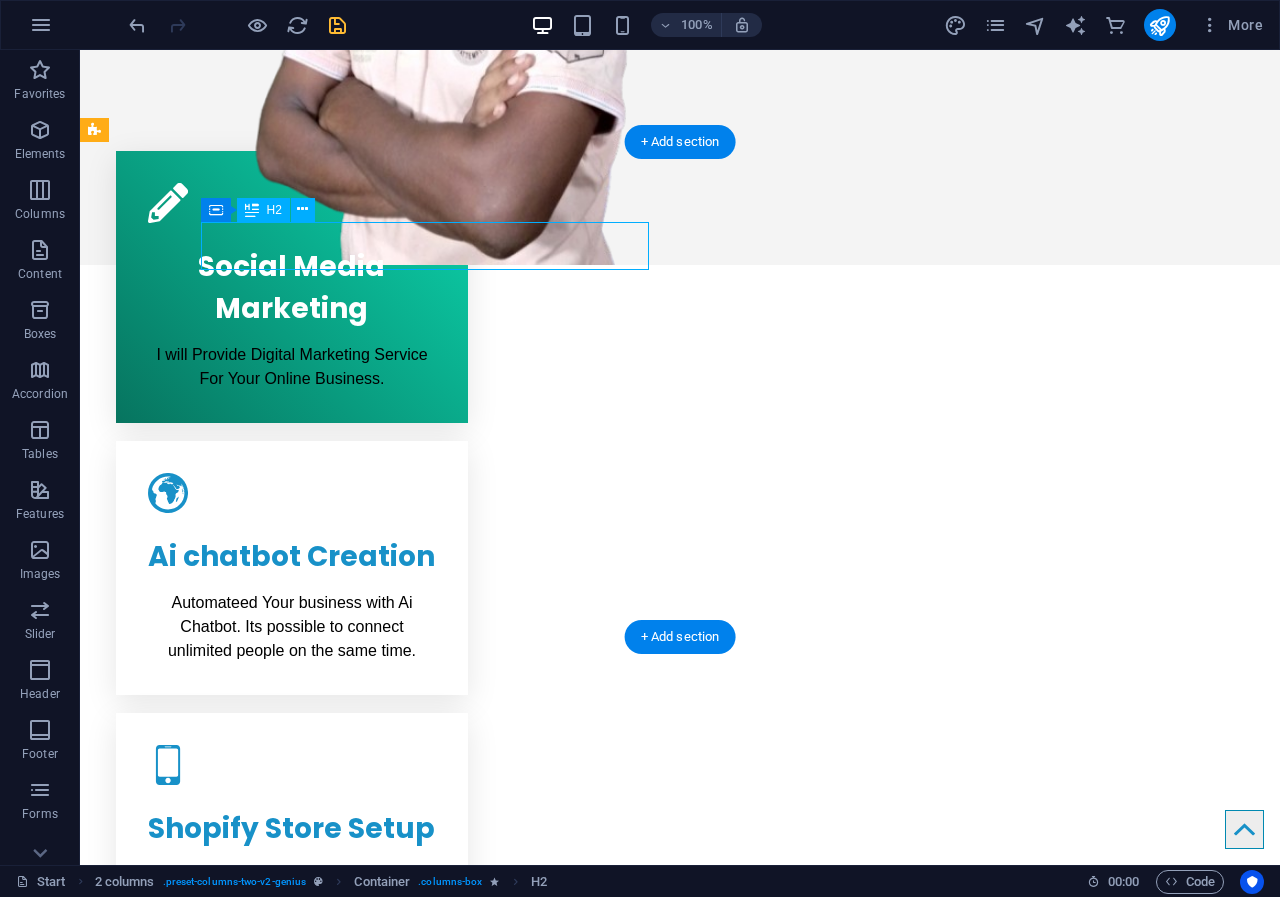 click on "Creative service" at bounding box center (320, 1083) 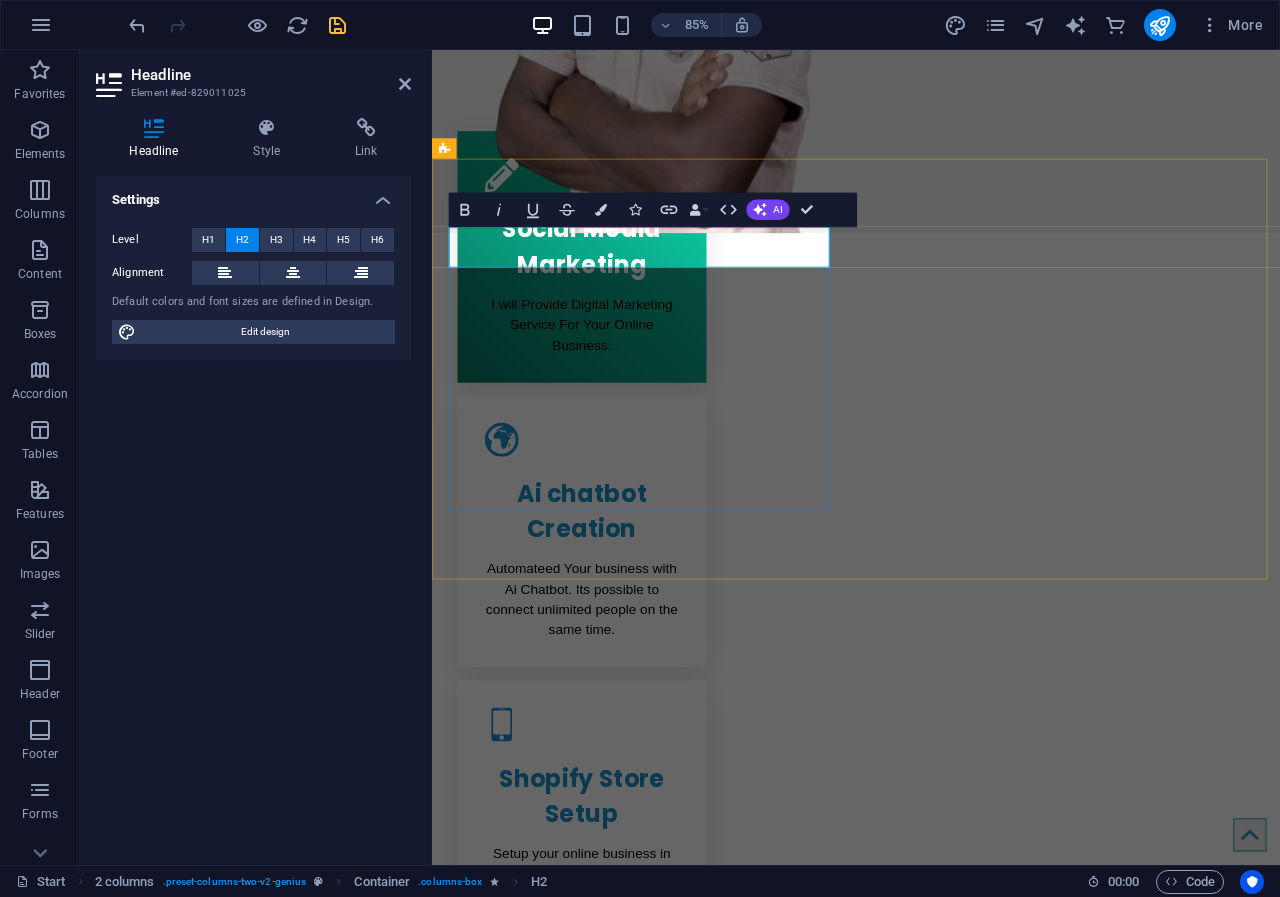 click on "Creative service" at bounding box center [672, 1221] 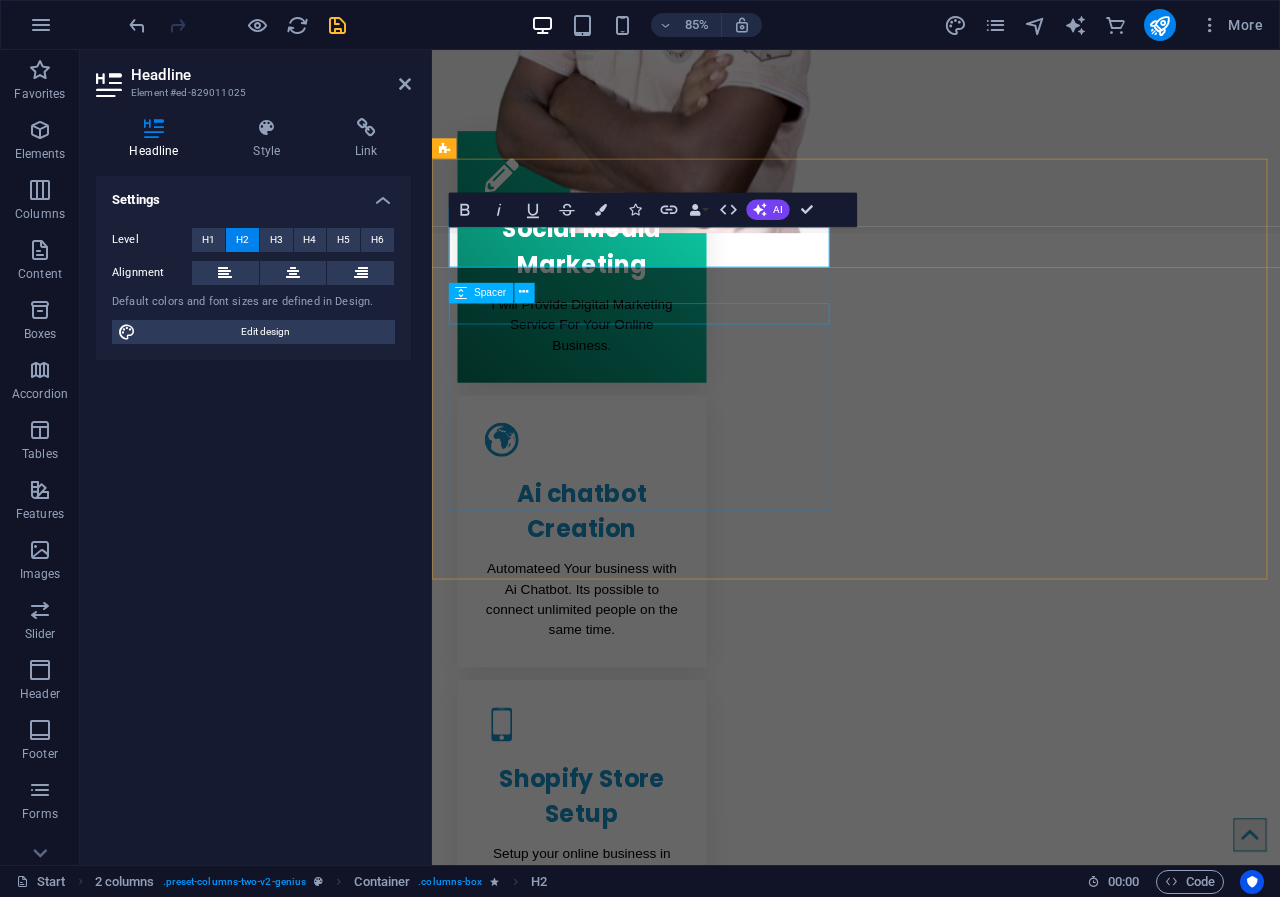 click at bounding box center [672, 1299] 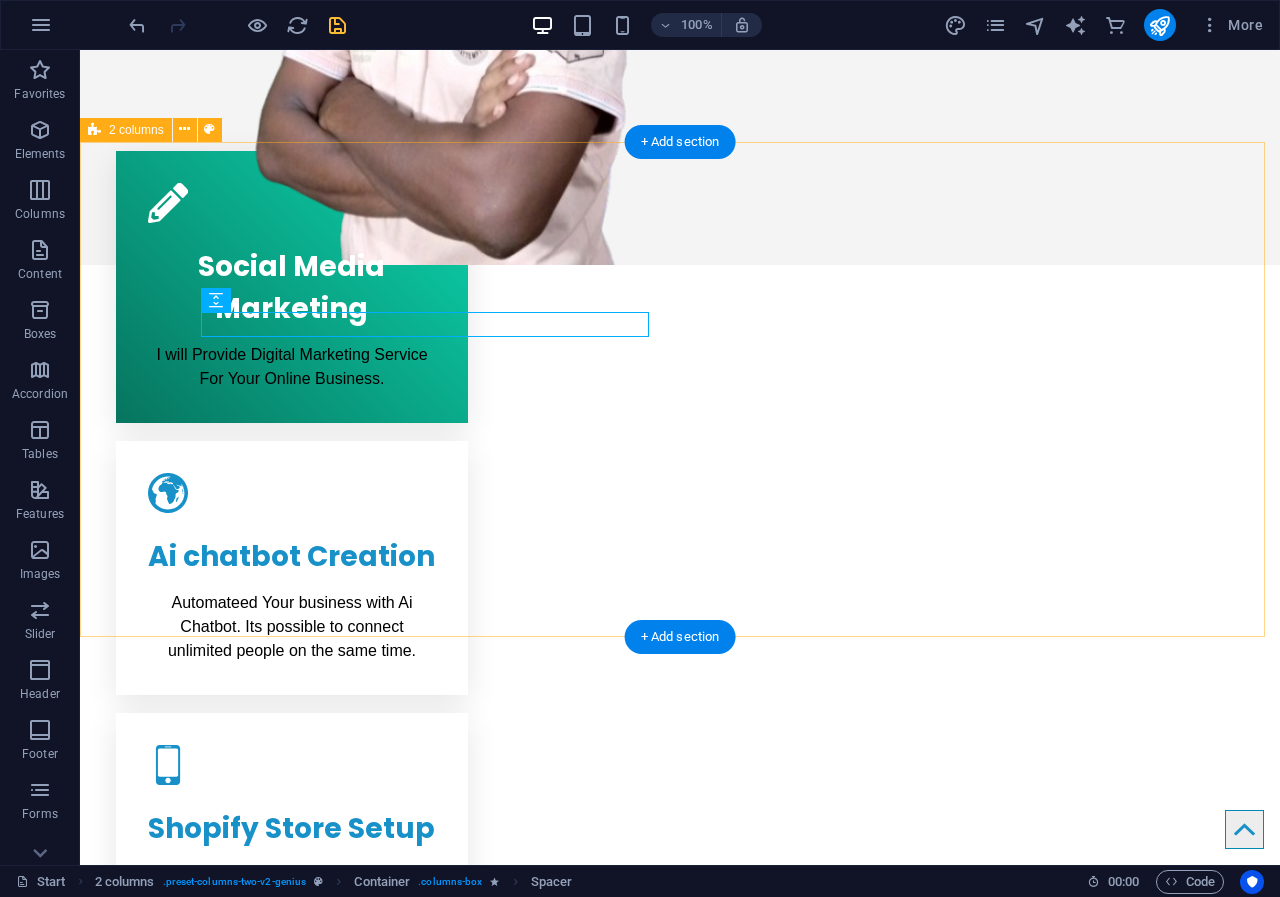 click on "Creative service in Online Business Sector. Lorem ipsum dolor sit amet, consectetur adipisicing elit. Repellat, maiores, a libero atque assumenda praesentium cum magni odio dolor accusantium explicabo repudiandae molestiae.  Cumque expo laboriosam nulla distinctio mollitia Molestias excepturi voluptatem veritatis iusto namut Praesentium magni odio dolor accusantium Ipsum dolor sit amet, consectetur adipisicing elit Social Media Marketing 90%
Ai chatbot Creation 70%
Shopify Store Setup 90%
Social Media management 85%
Content Creation 90%" at bounding box center [680, 1428] 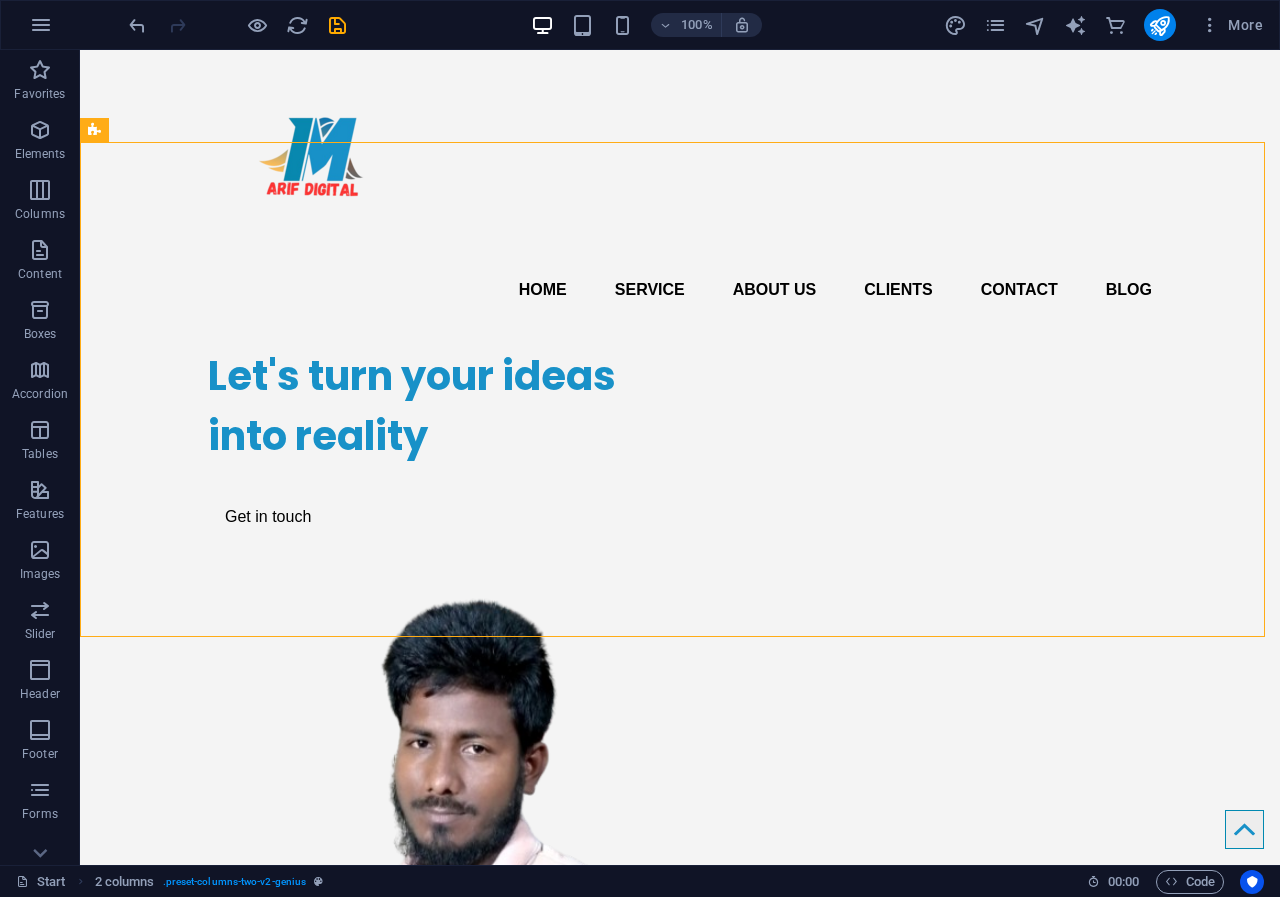 scroll, scrollTop: 0, scrollLeft: 0, axis: both 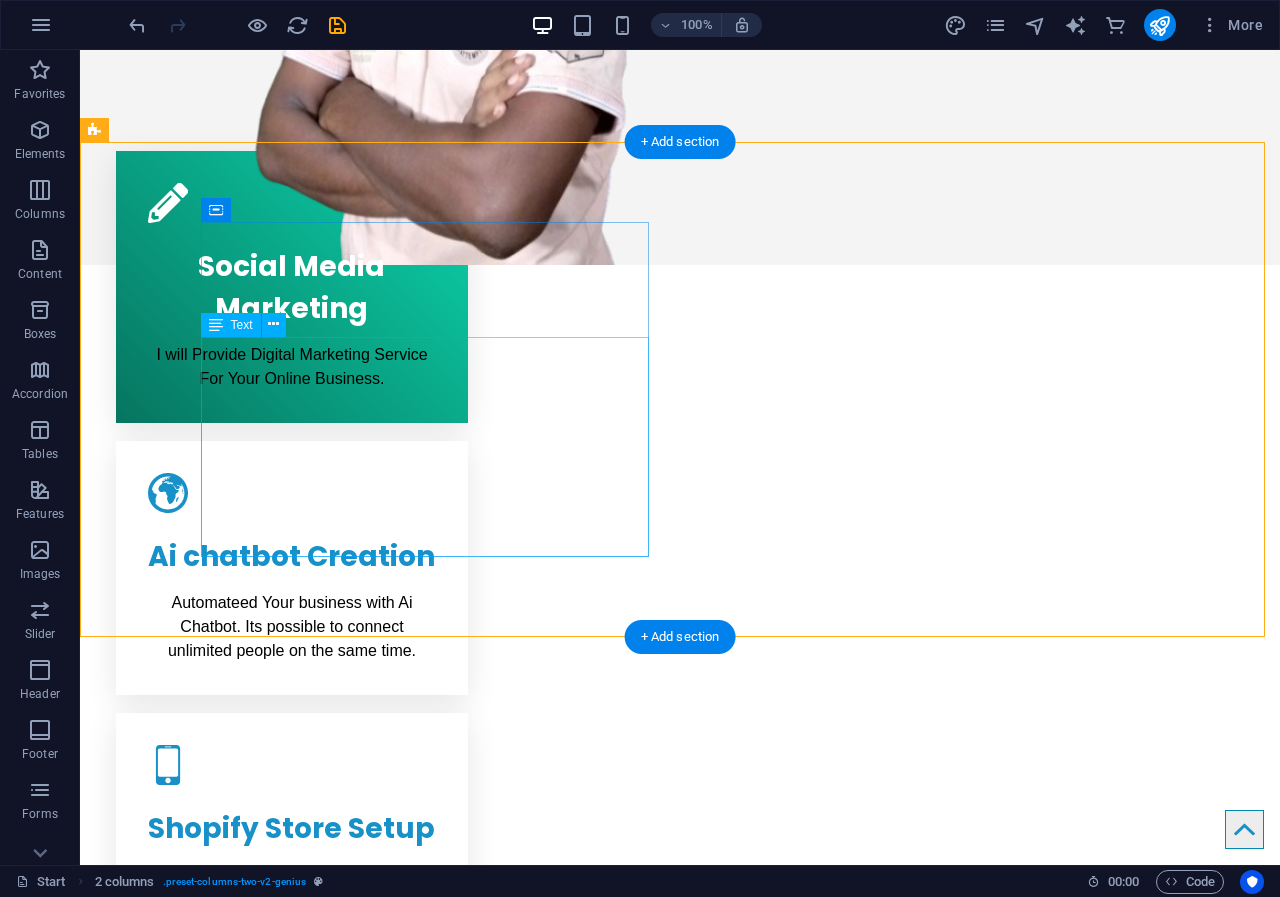 click on "Lorem ipsum dolor sit amet, consectetur adipisicing elit. Repellat, maiores, a libero atque assumenda praesentium cum magni odio dolor accusantium explicabo repudiandae molestiae.  Cumque expo laboriosam nulla distinctio mollitia Molestias excepturi voluptatem veritatis iusto namut Praesentium magni odio dolor accusantium Ipsum dolor sit amet, consectetur adipisicing elit" at bounding box center [320, 1282] 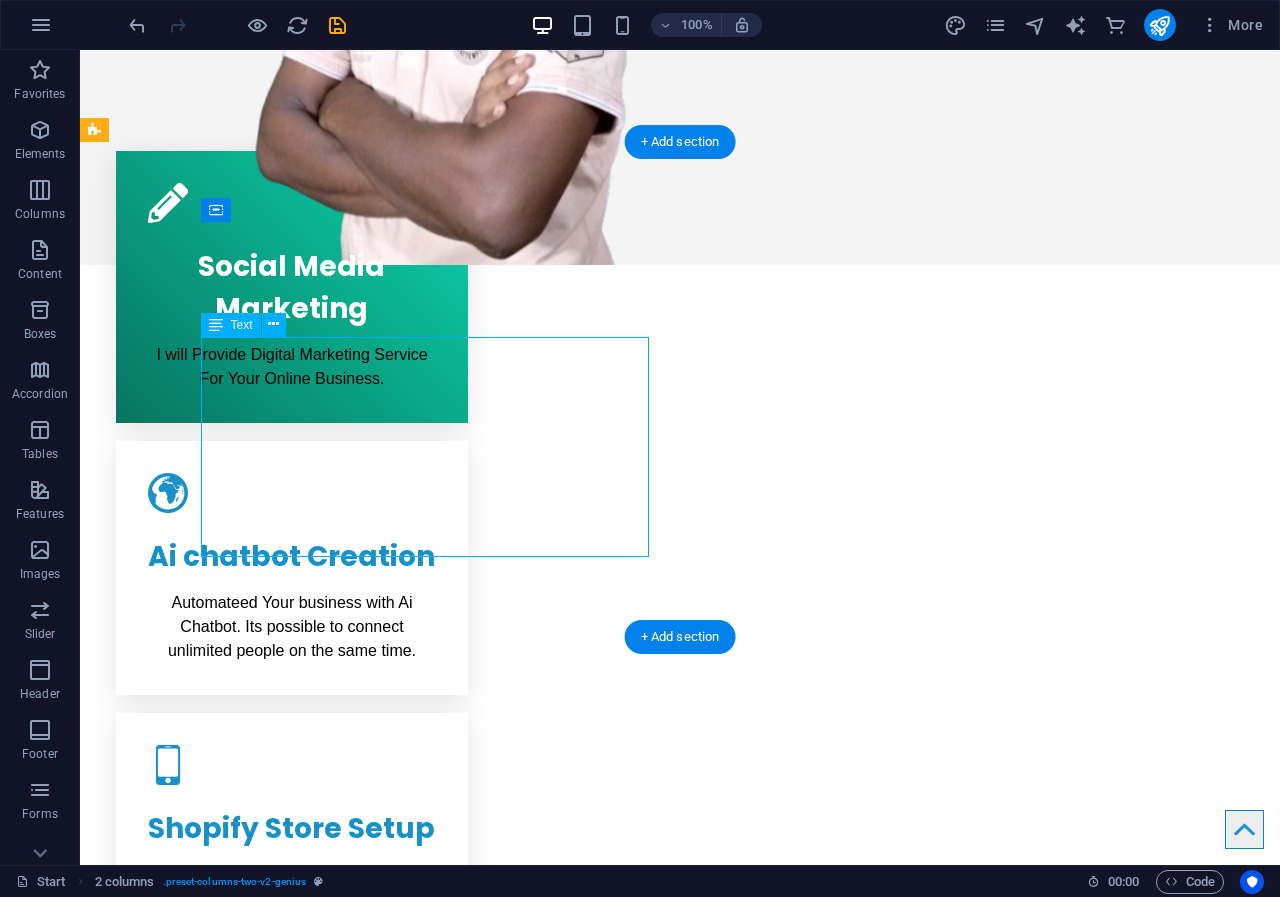 click on "Lorem ipsum dolor sit amet, consectetur adipisicing elit. Repellat, maiores, a libero atque assumenda praesentium cum magni odio dolor accusantium explicabo repudiandae molestiae.  Cumque expo laboriosam nulla distinctio mollitia Molestias excepturi voluptatem veritatis iusto namut Praesentium magni odio dolor accusantium Ipsum dolor sit amet, consectetur adipisicing elit" at bounding box center [320, 1282] 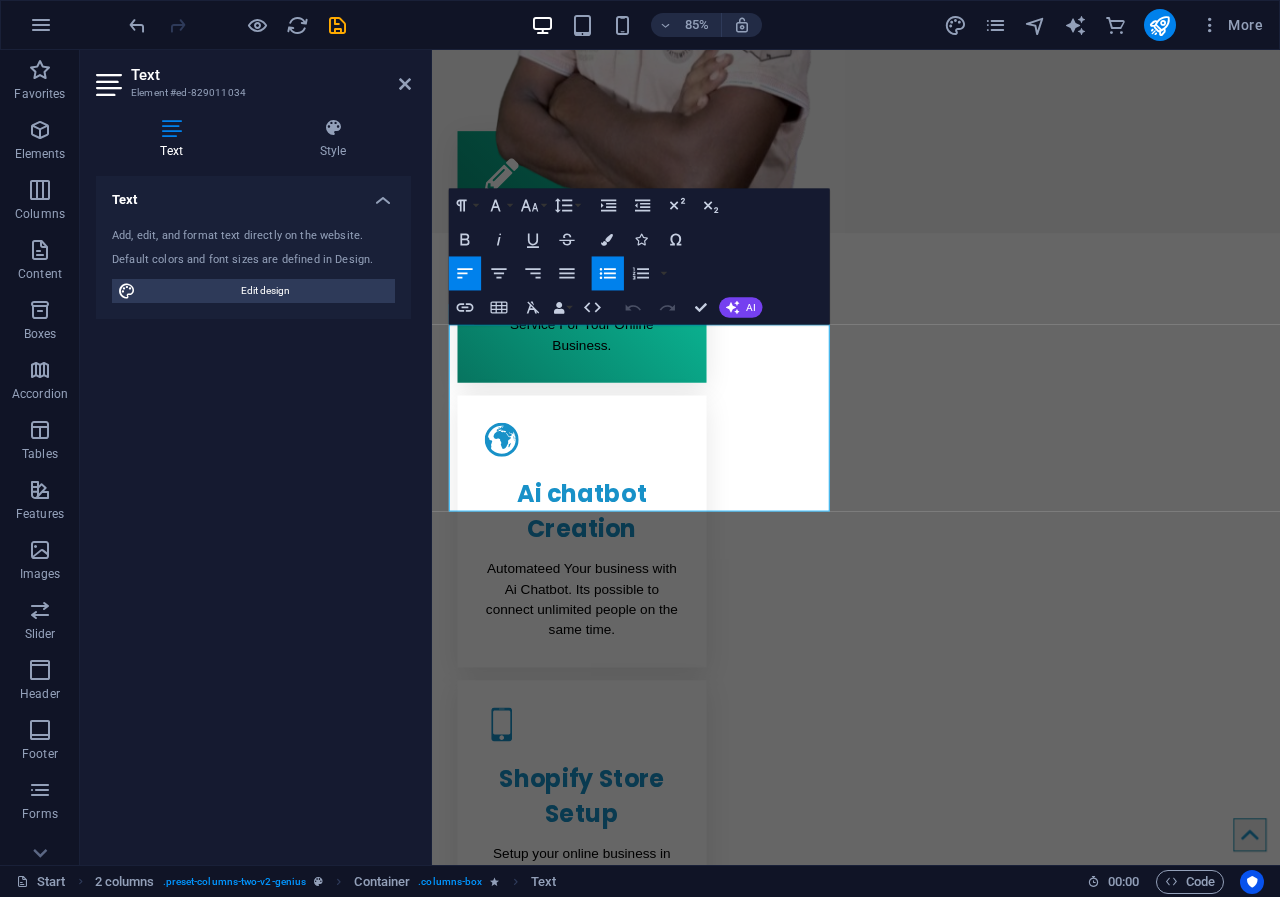 drag, startPoint x: 836, startPoint y: 575, endPoint x: 396, endPoint y: 366, distance: 487.115 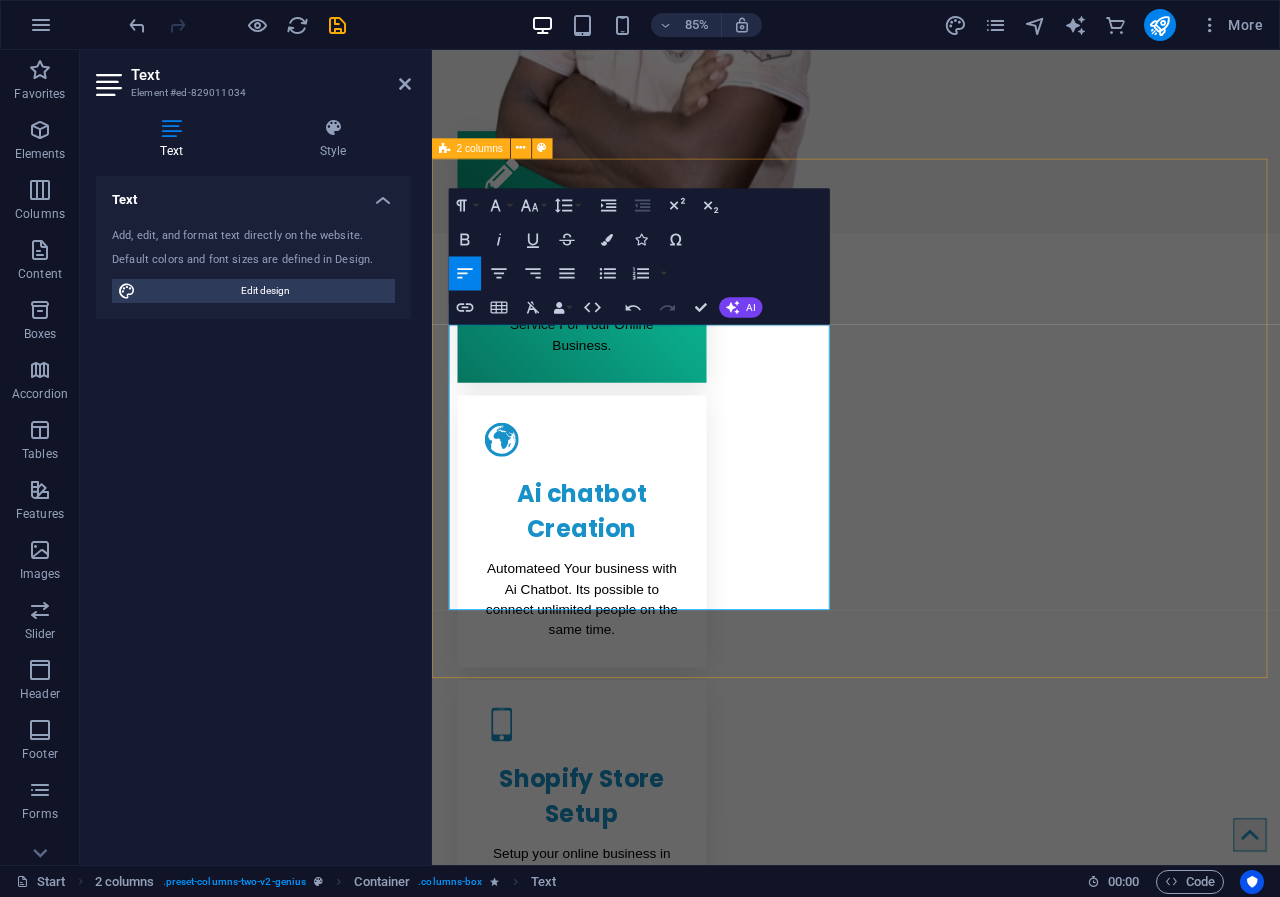 drag, startPoint x: 622, startPoint y: 598, endPoint x: 743, endPoint y: 719, distance: 171.11984 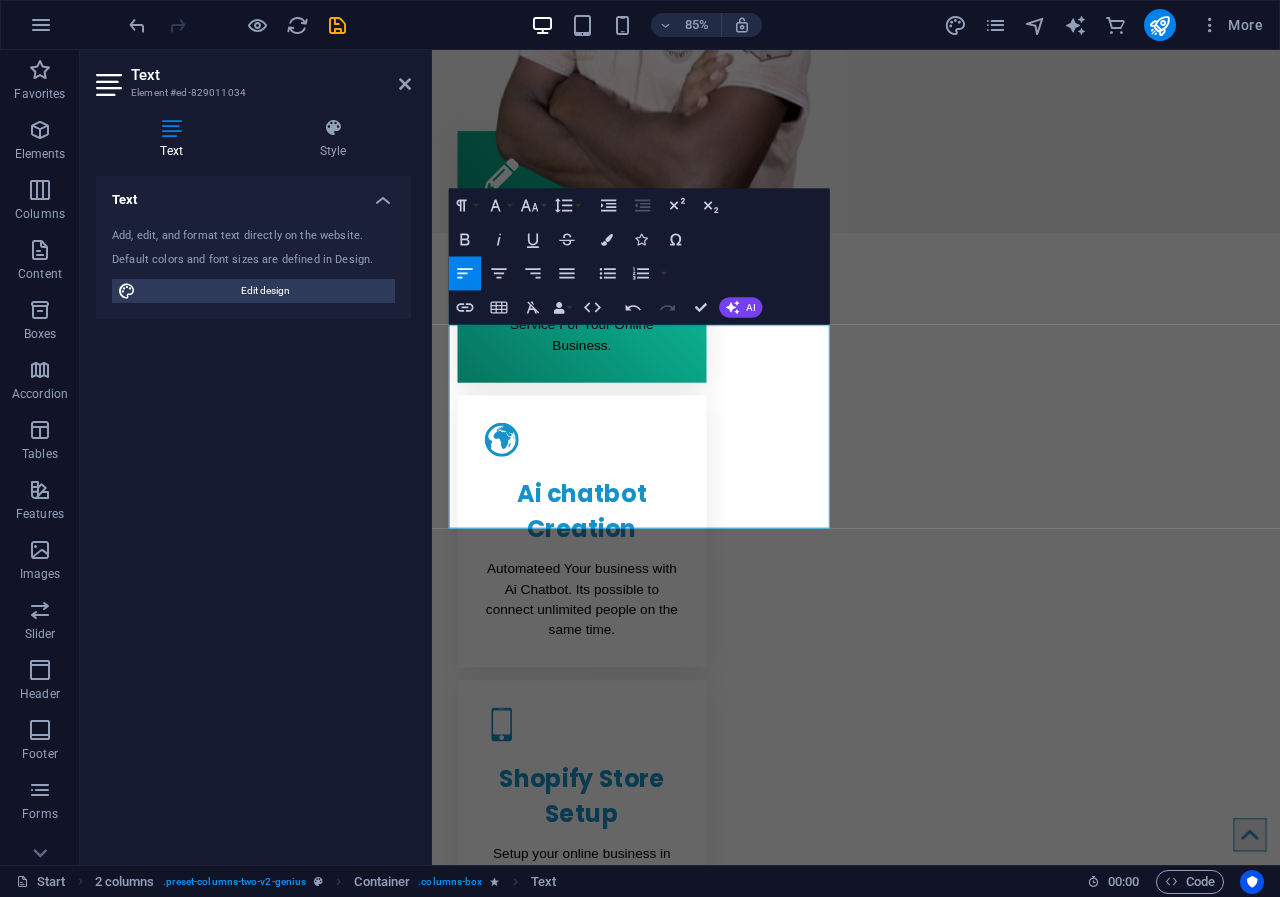 scroll, scrollTop: 928, scrollLeft: 0, axis: vertical 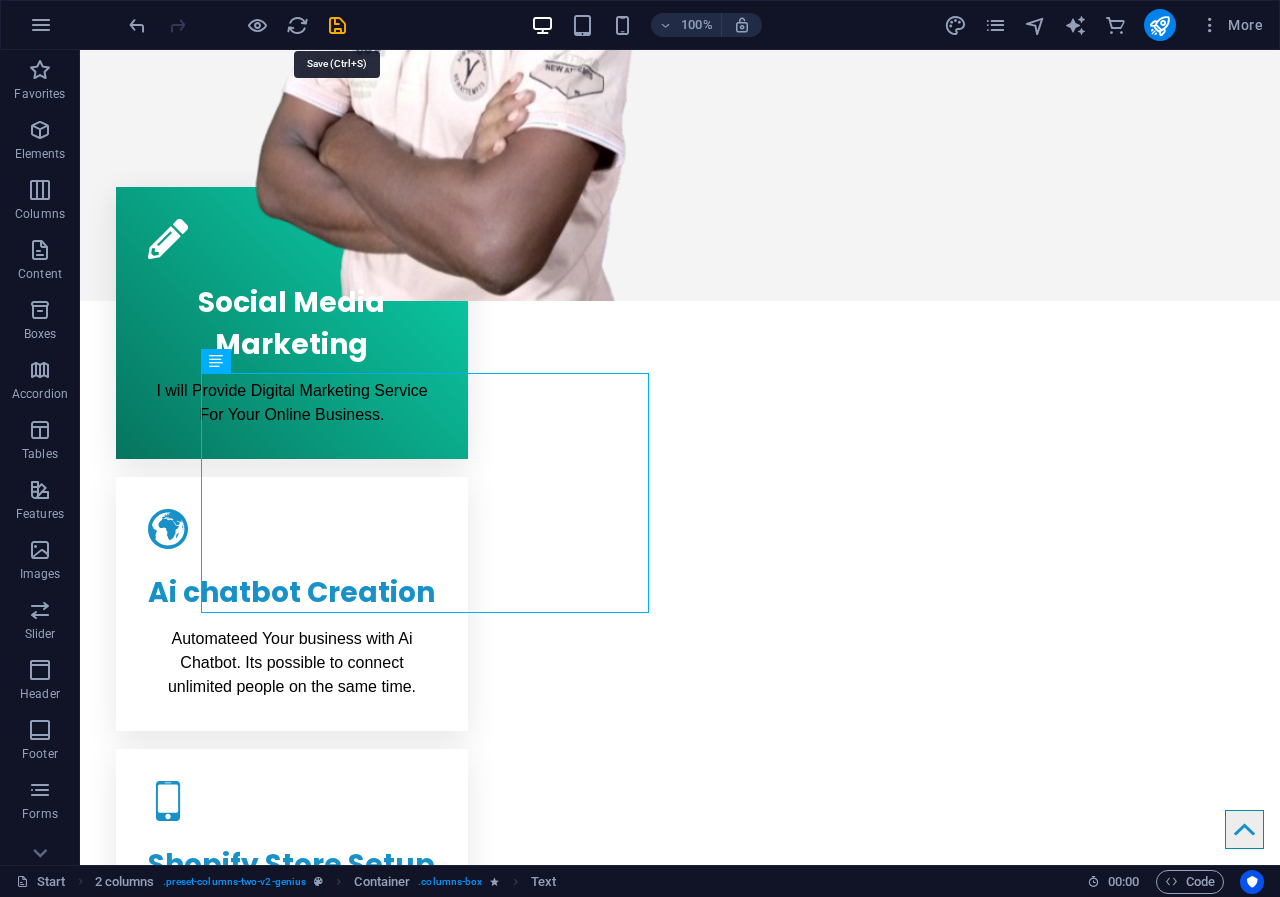 click at bounding box center [337, 25] 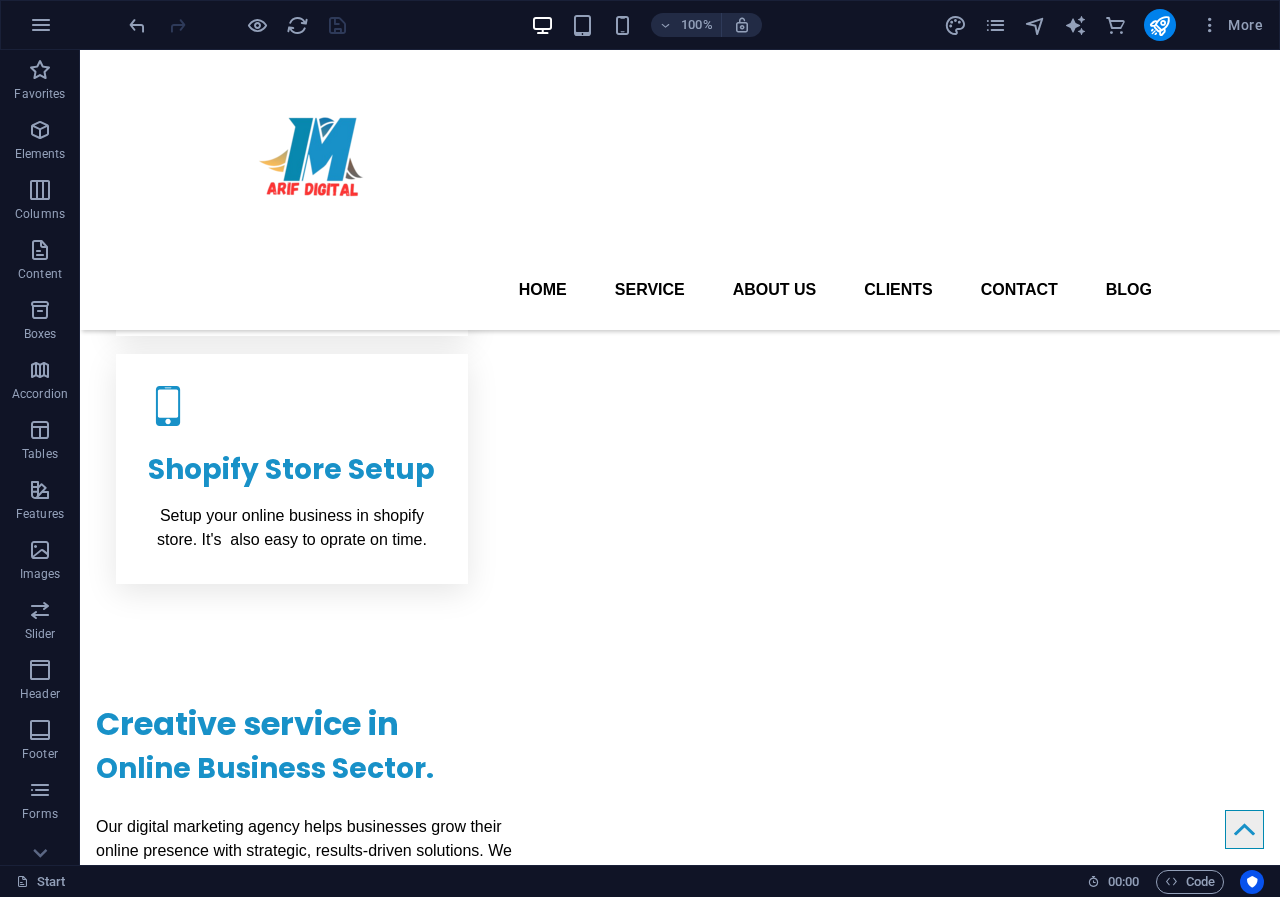 scroll, scrollTop: 1269, scrollLeft: 0, axis: vertical 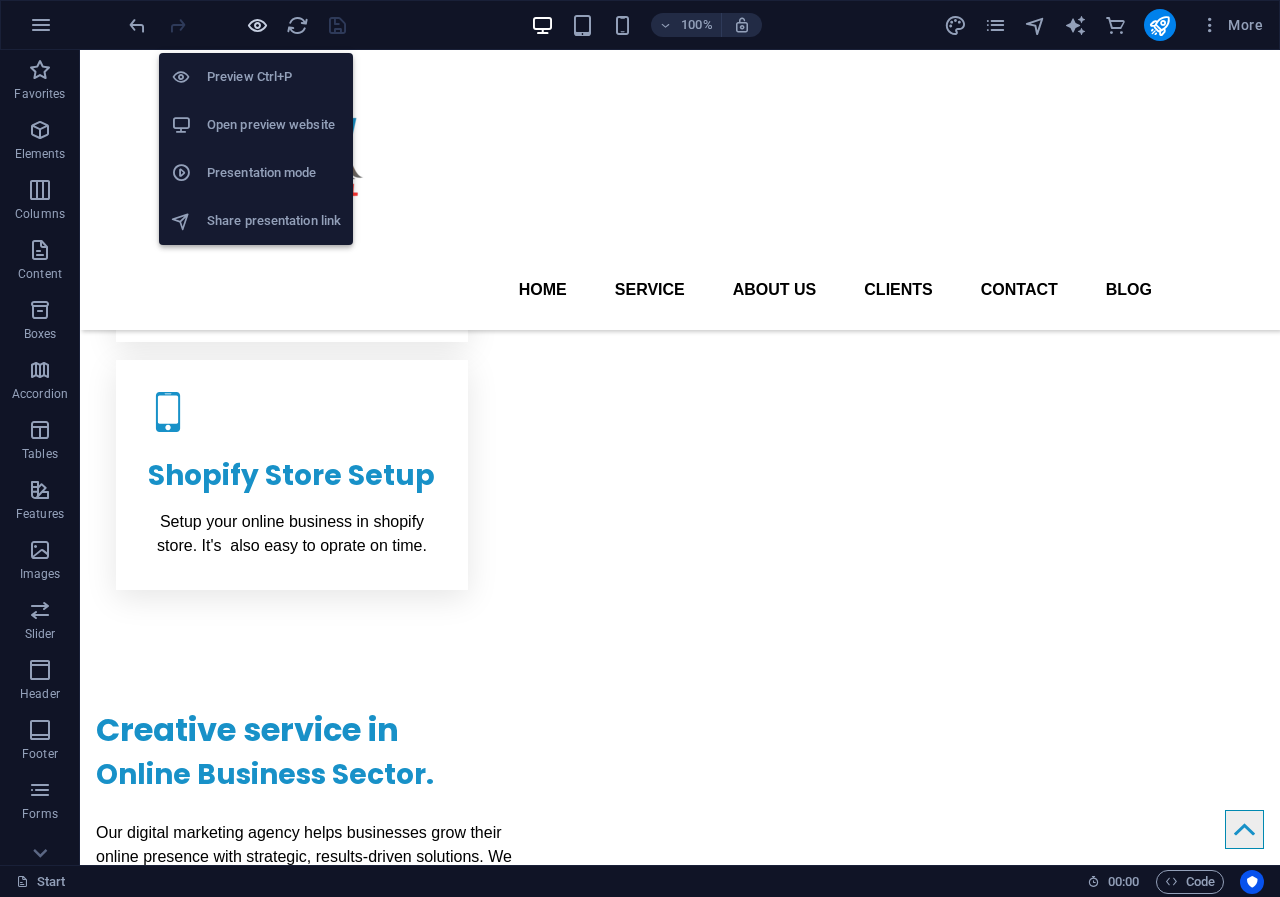 click at bounding box center [257, 25] 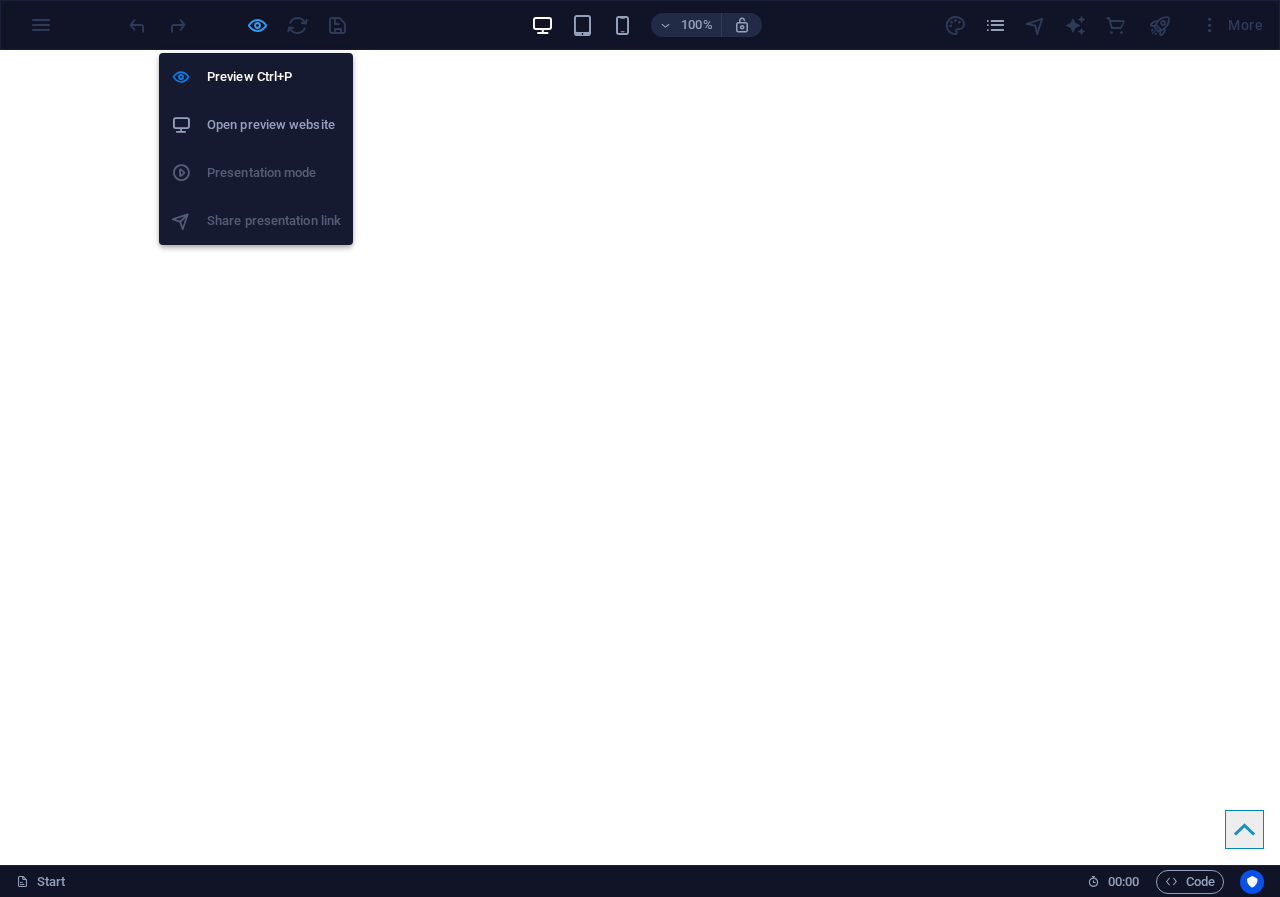 scroll, scrollTop: 1274, scrollLeft: 0, axis: vertical 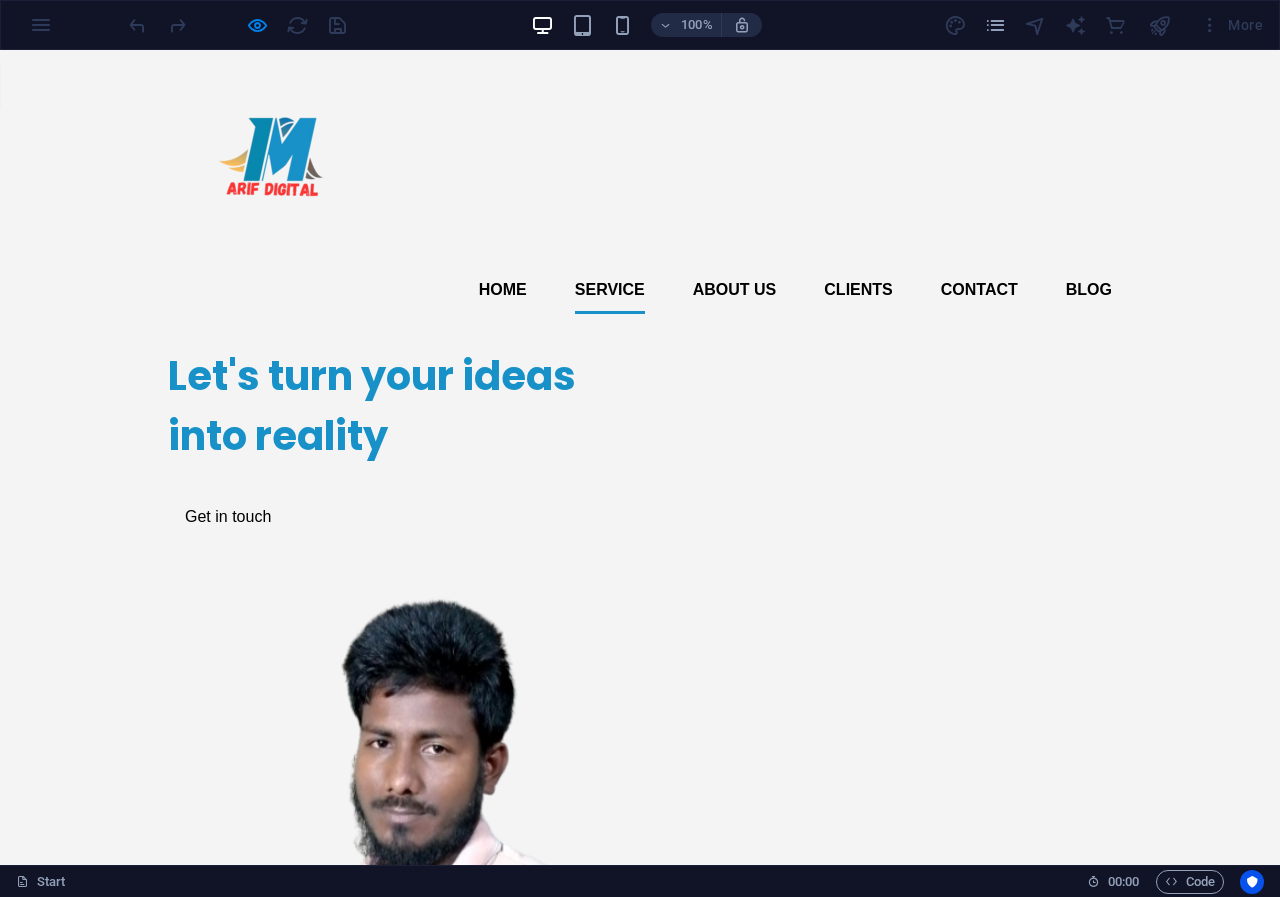 click on "Service" at bounding box center [610, 290] 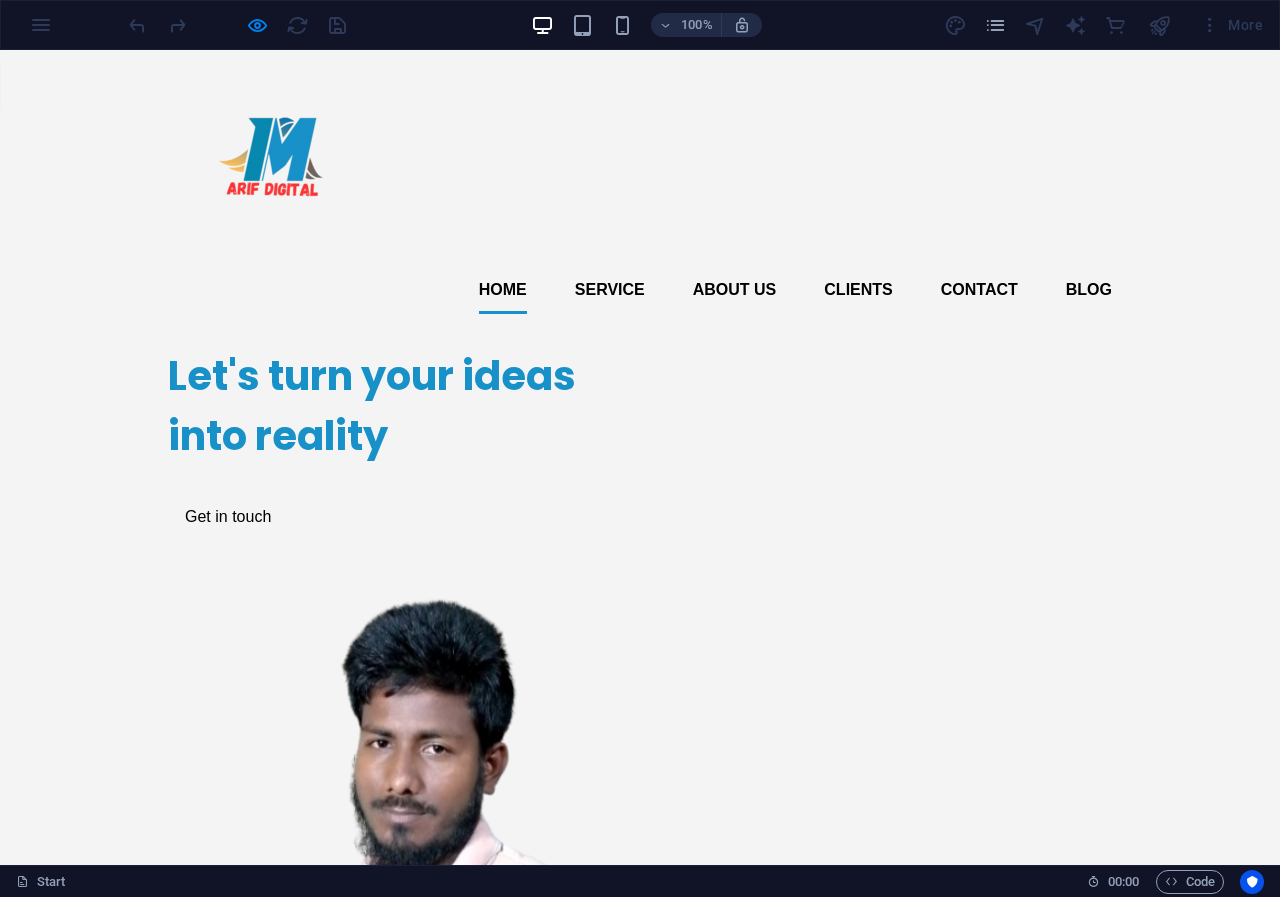 click on "Home" at bounding box center (503, 290) 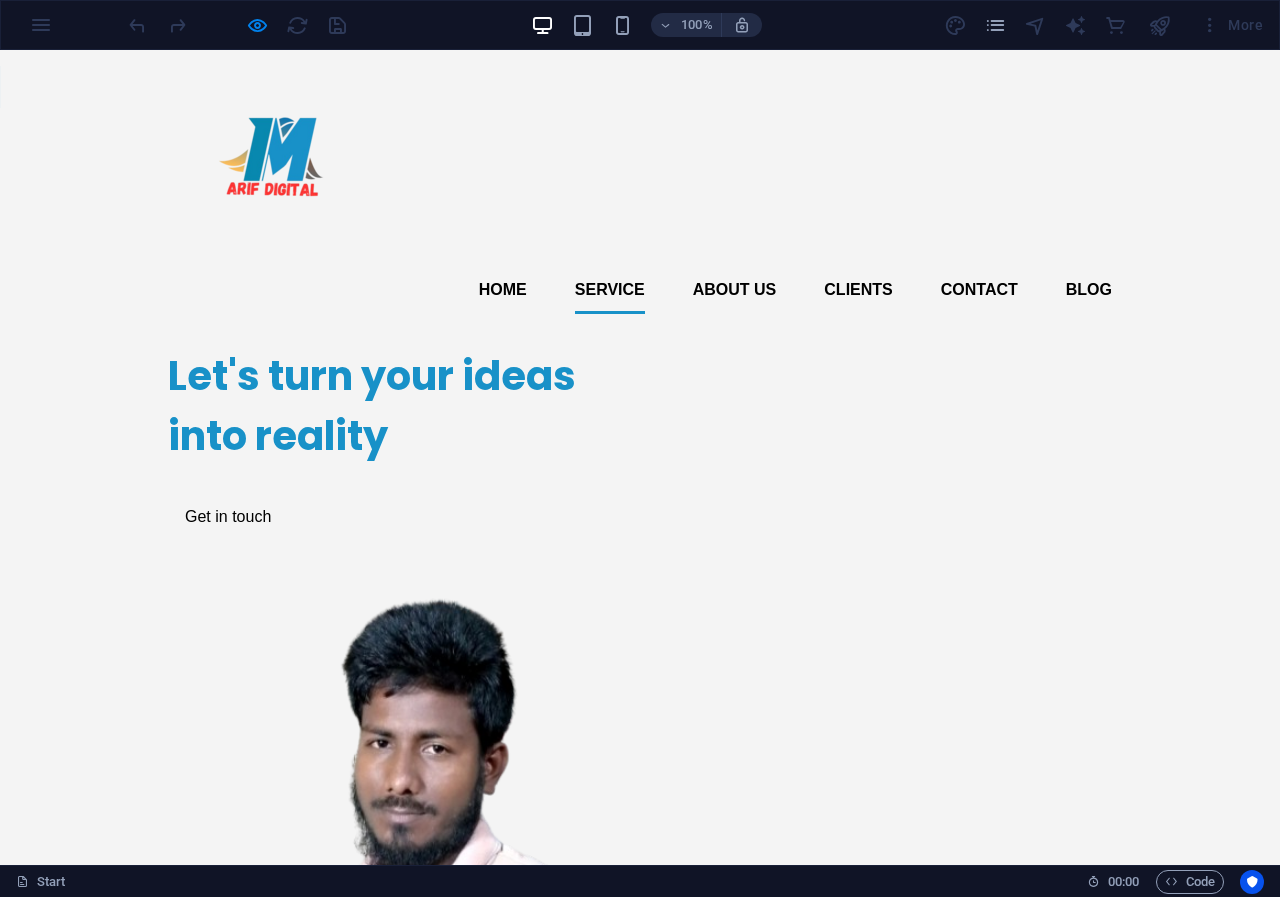 click on "Service" at bounding box center (610, 290) 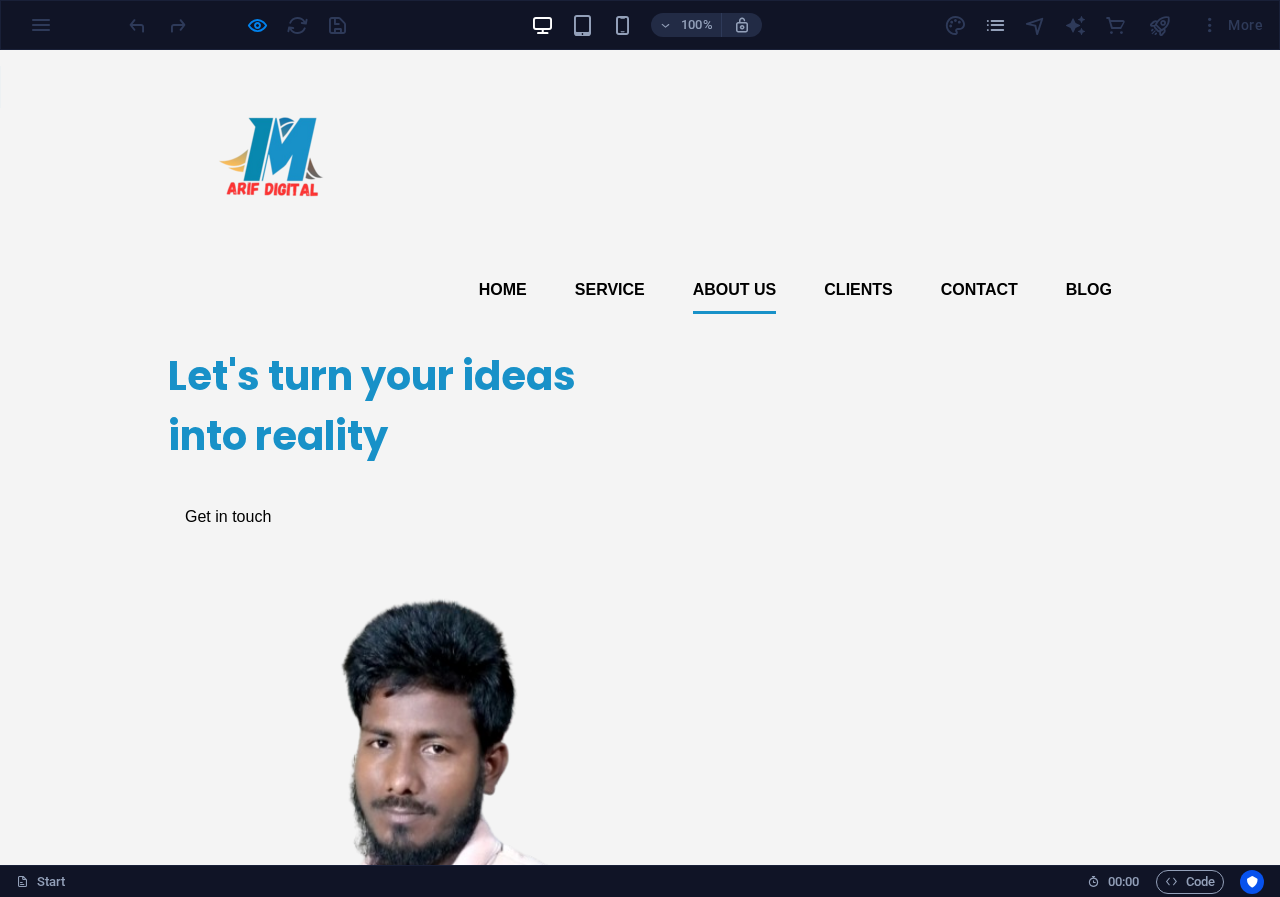 click on "About us" at bounding box center [735, 290] 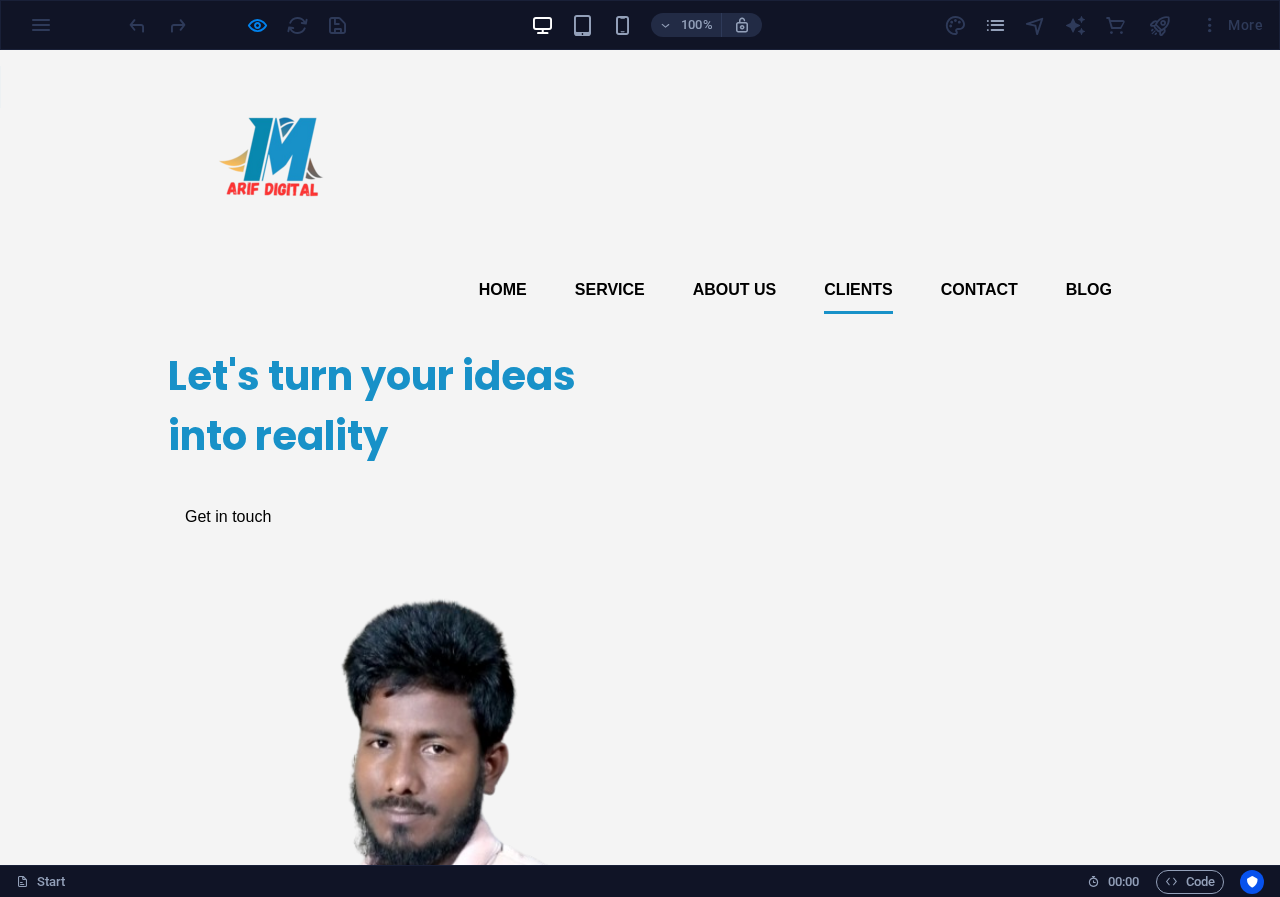 click on "Clients" at bounding box center [858, 290] 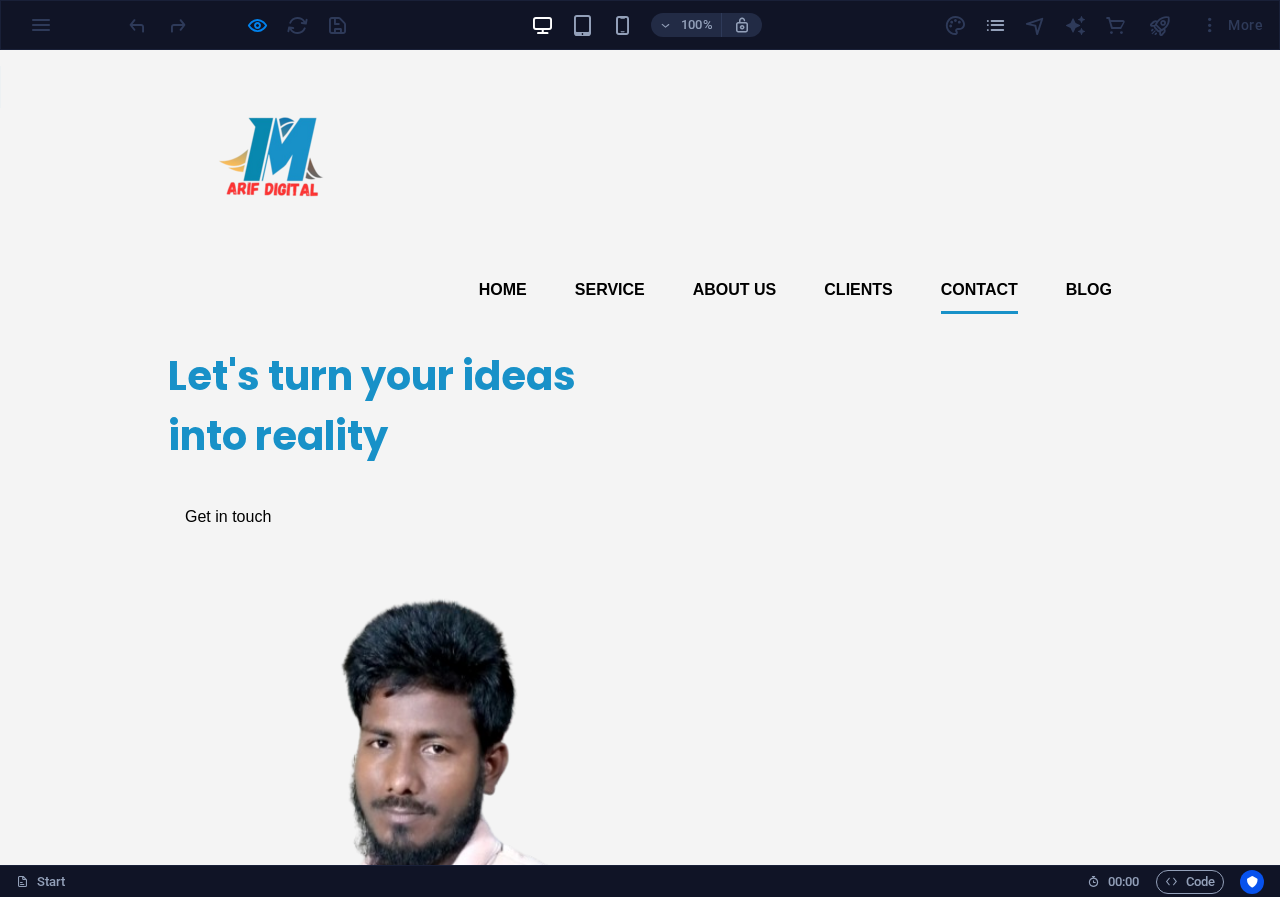 click on "Contact" at bounding box center [979, 290] 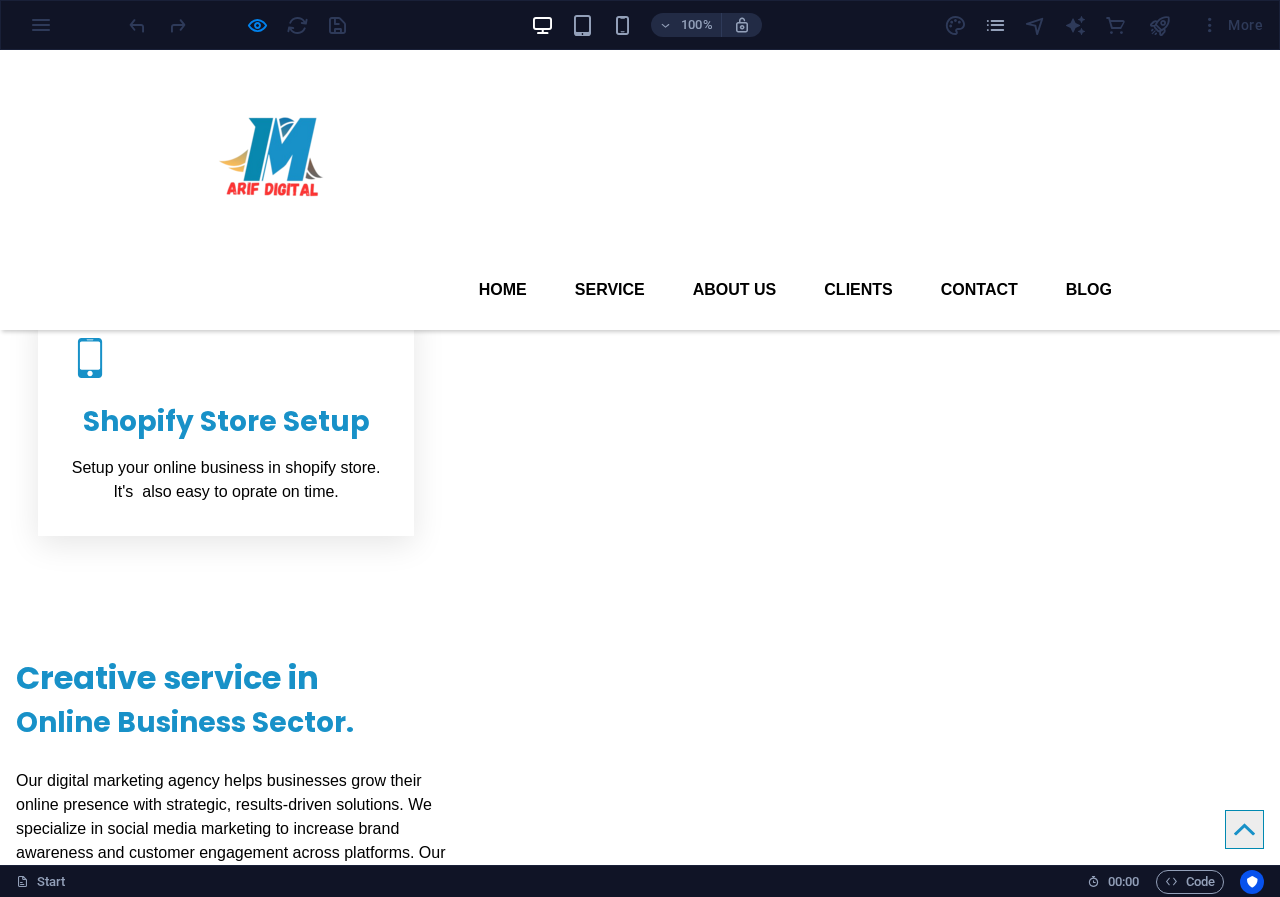 scroll, scrollTop: 1308, scrollLeft: 0, axis: vertical 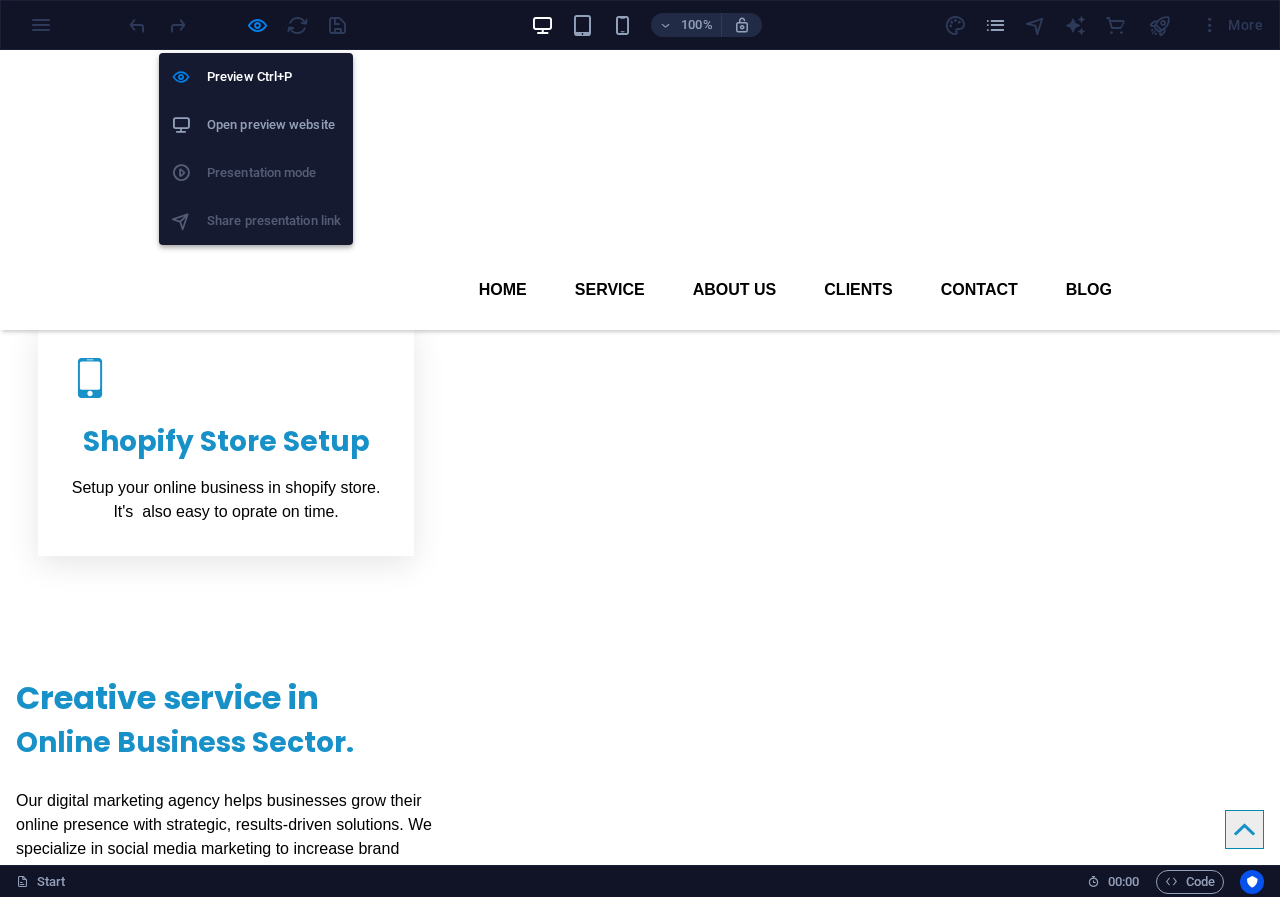 click on "Open preview website" at bounding box center (274, 125) 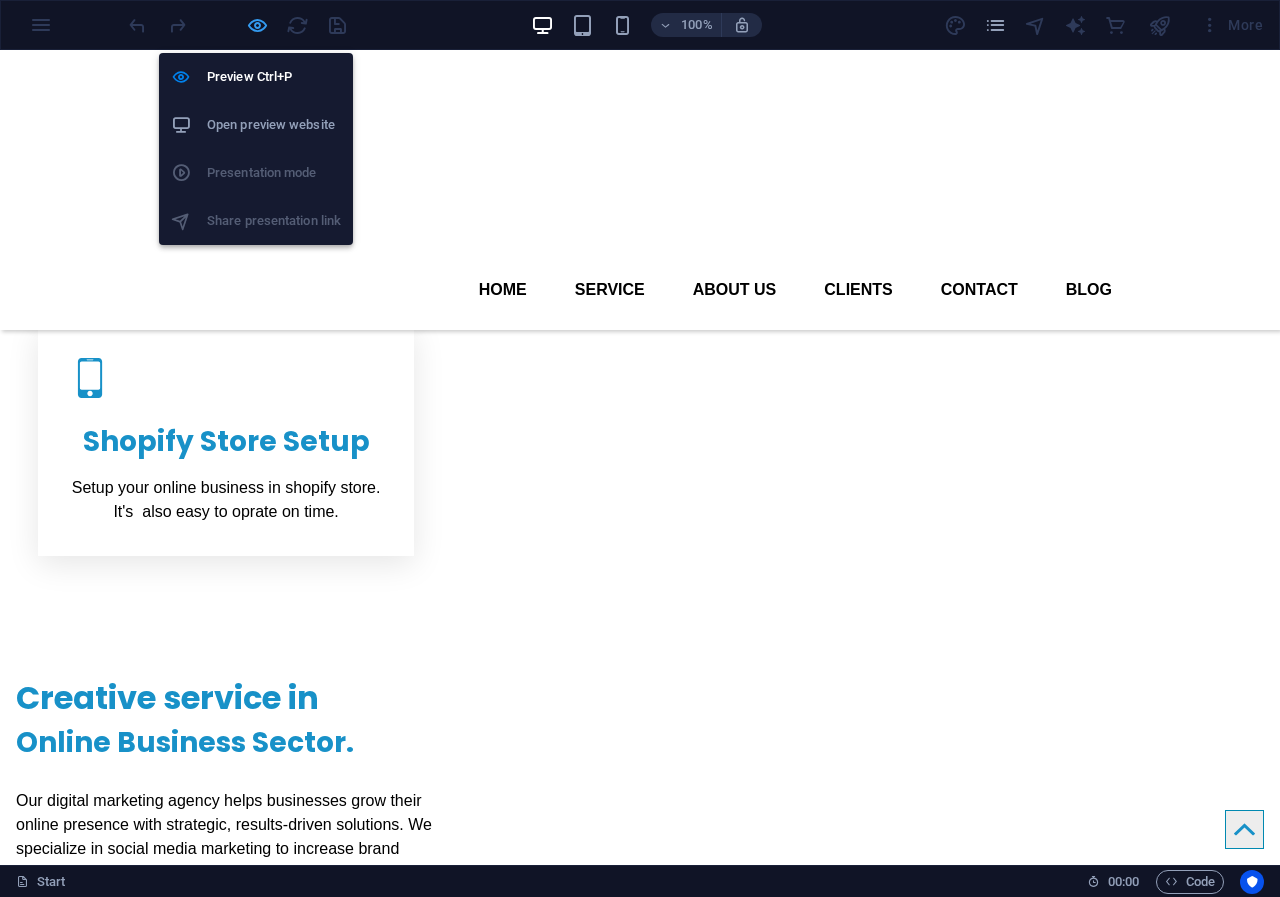 click at bounding box center (257, 25) 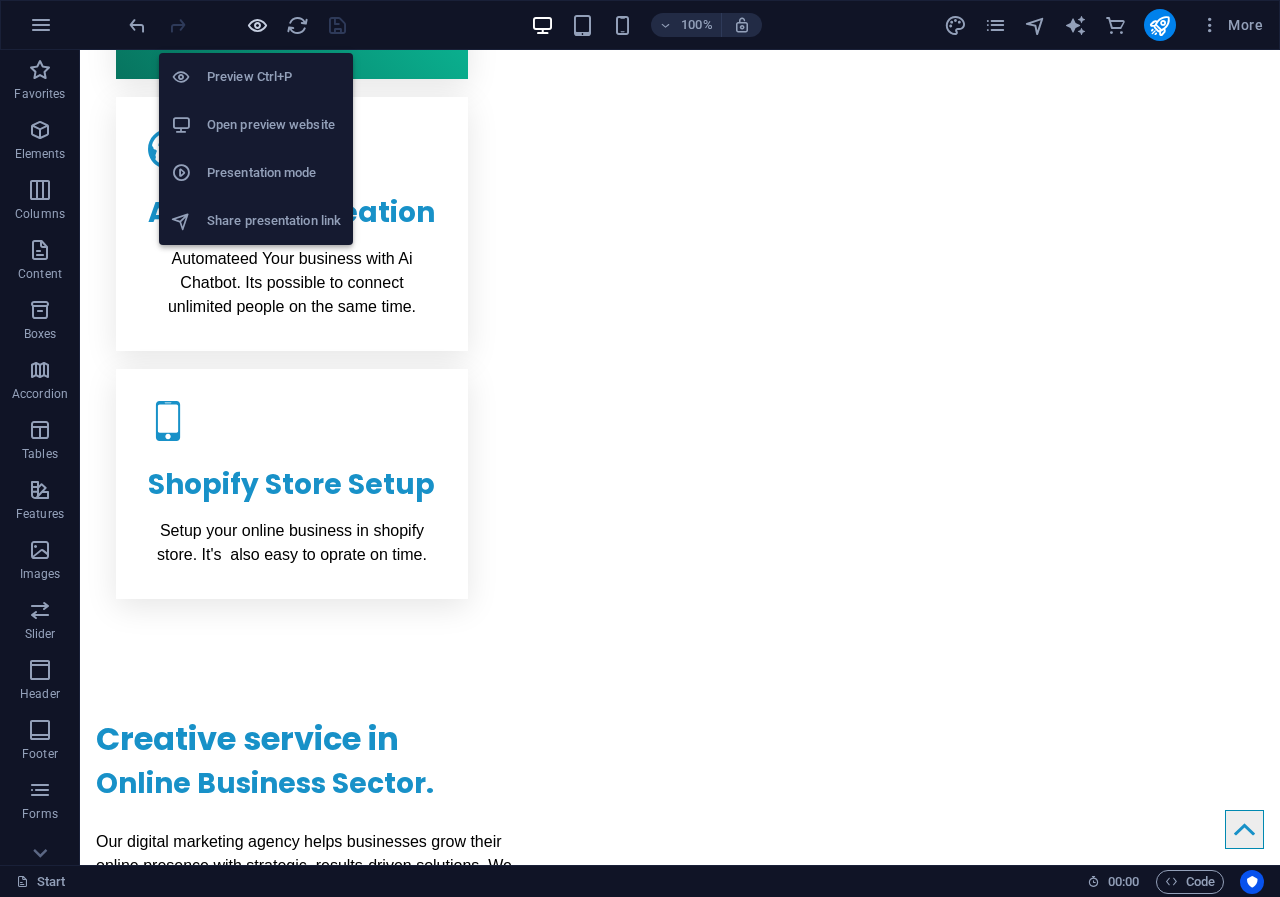 scroll, scrollTop: 1303, scrollLeft: 0, axis: vertical 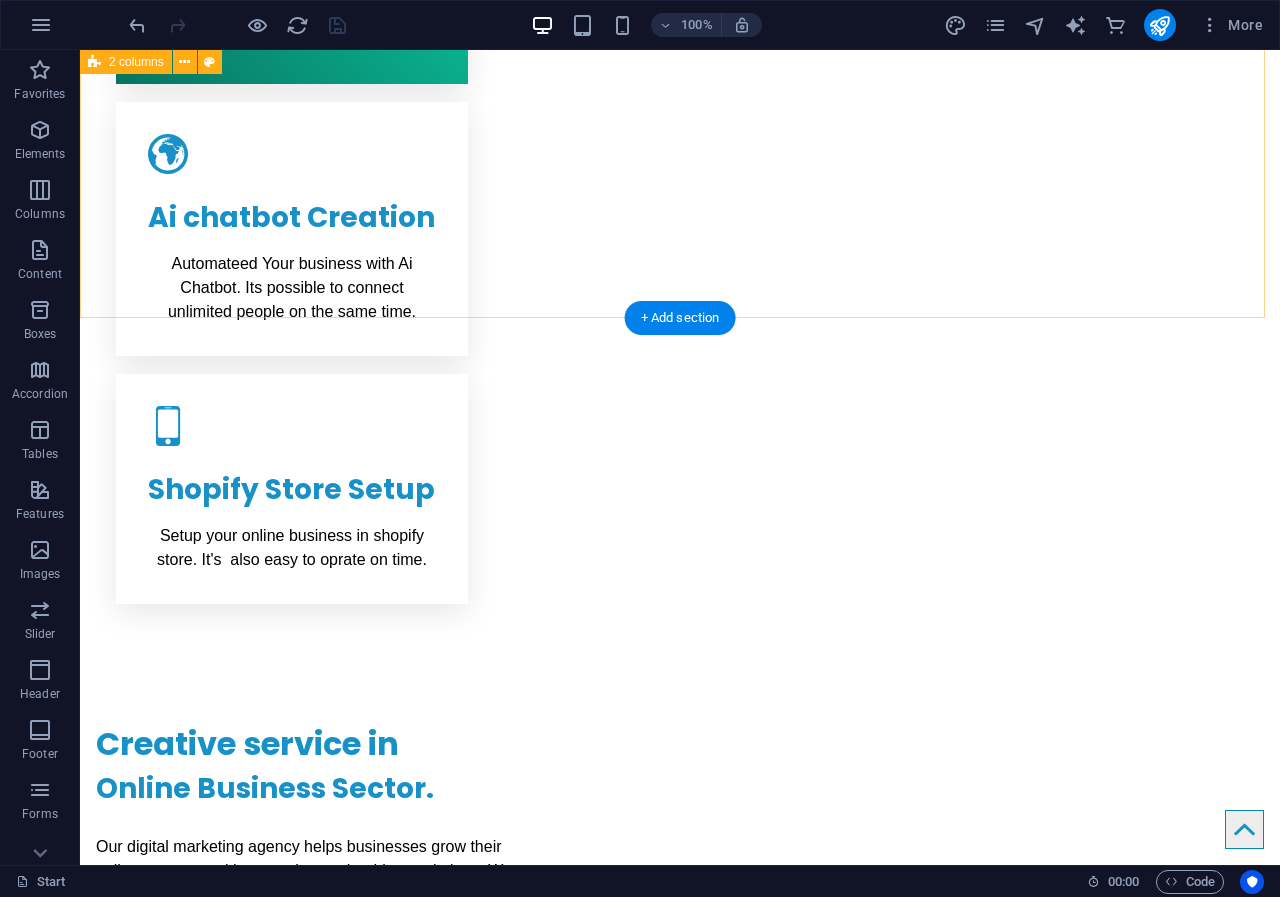 click on "Creative service in Online Business Sector. Our digital marketing agency helps businesses grow their online presence with strategic, results-driven solutions. We specialize in social media marketing to increase brand awareness and customer engagement across platforms. Our team creates smart chatbots that automate customer interactions and generate leads 24/7. For e-commerce brands, we offer professional Shopify store setup with full customization and optimization. High-quality content creation is at the heart of our services, including engaging graphics, videos, and copywriting. Social Media Marketing 90%
Ai chatbot Creation 70%
Shopify Store Setup 90%
Social Media management 85%
Content Creation 90%" at bounding box center (680, 1101) 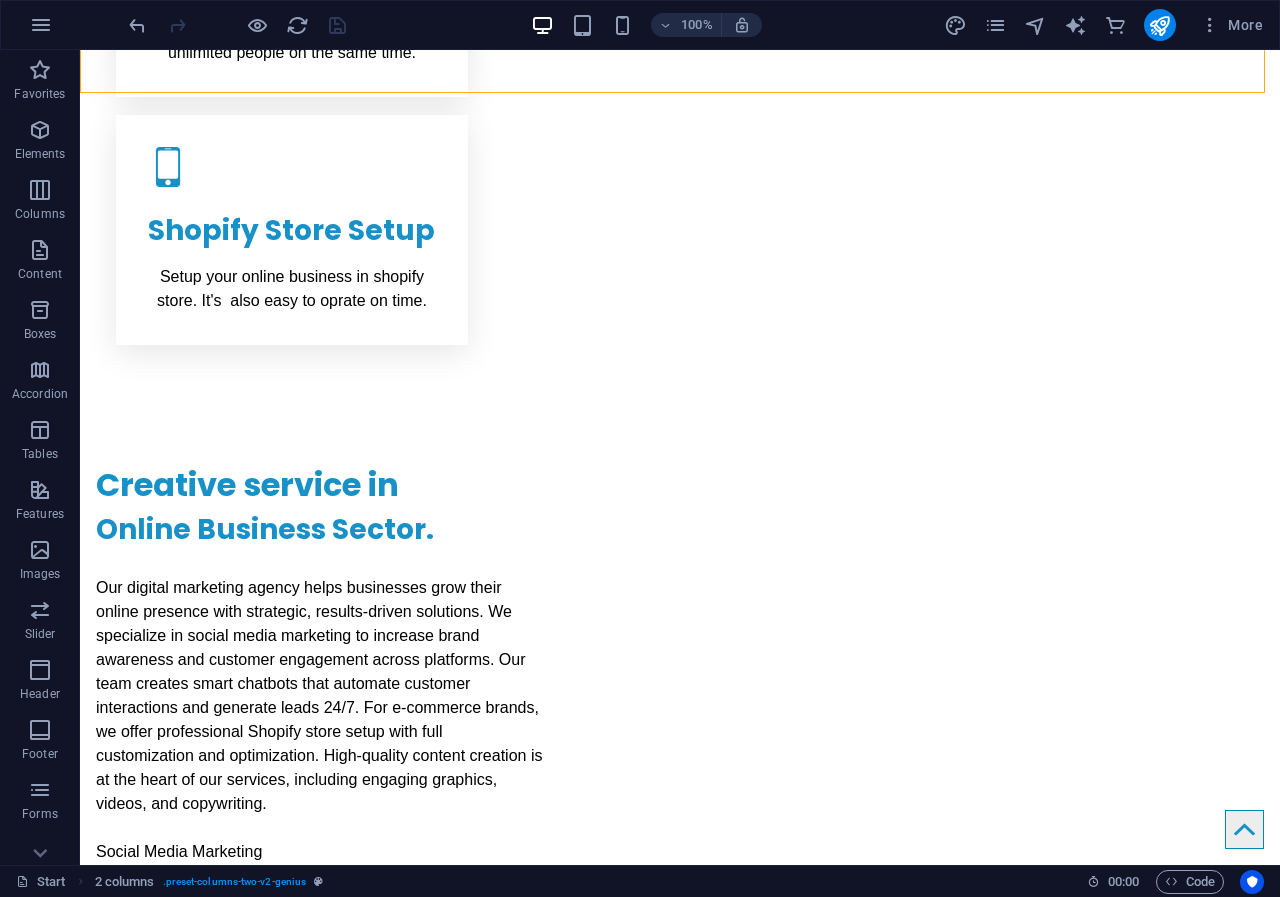 scroll, scrollTop: 1569, scrollLeft: 0, axis: vertical 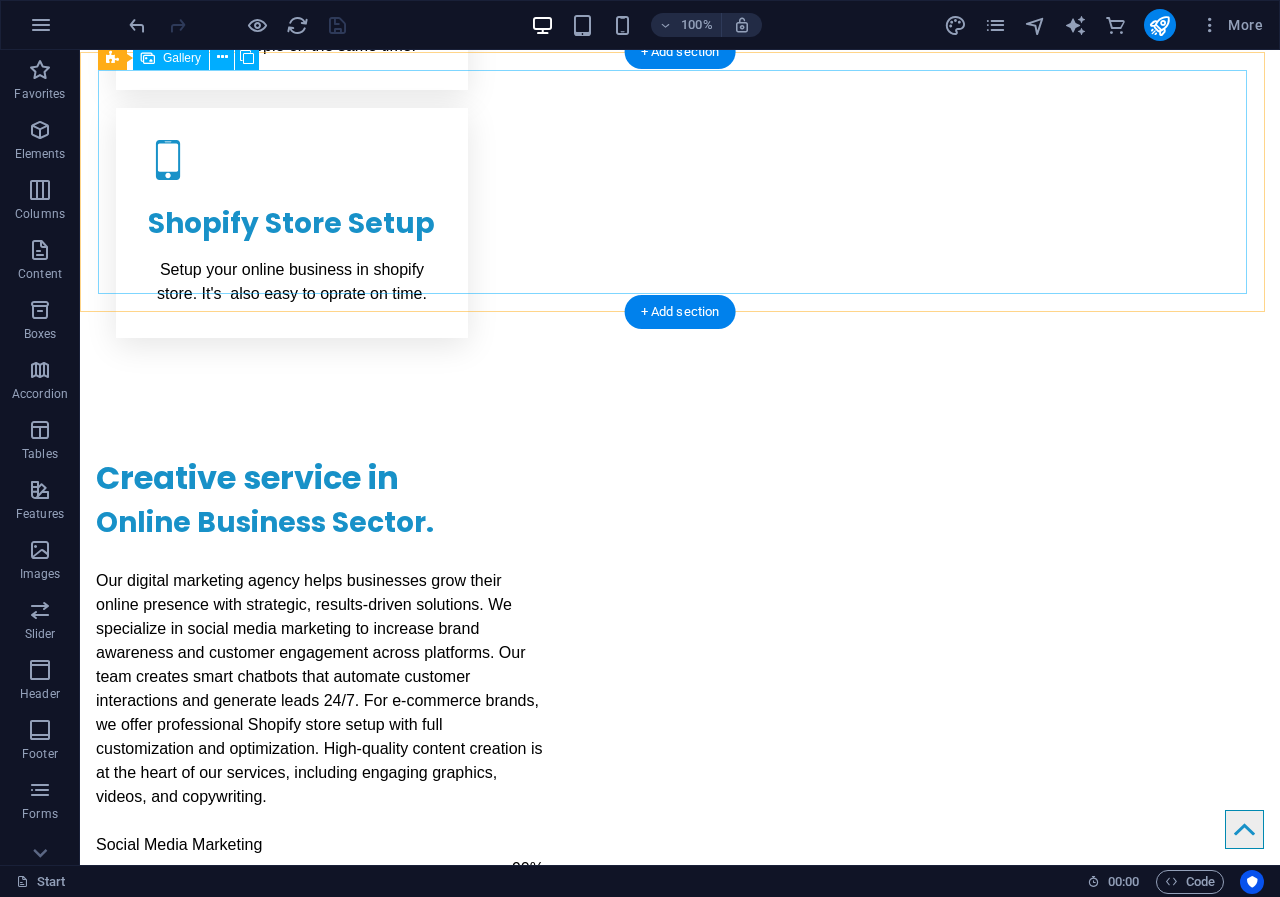 click at bounding box center [825, 1428] 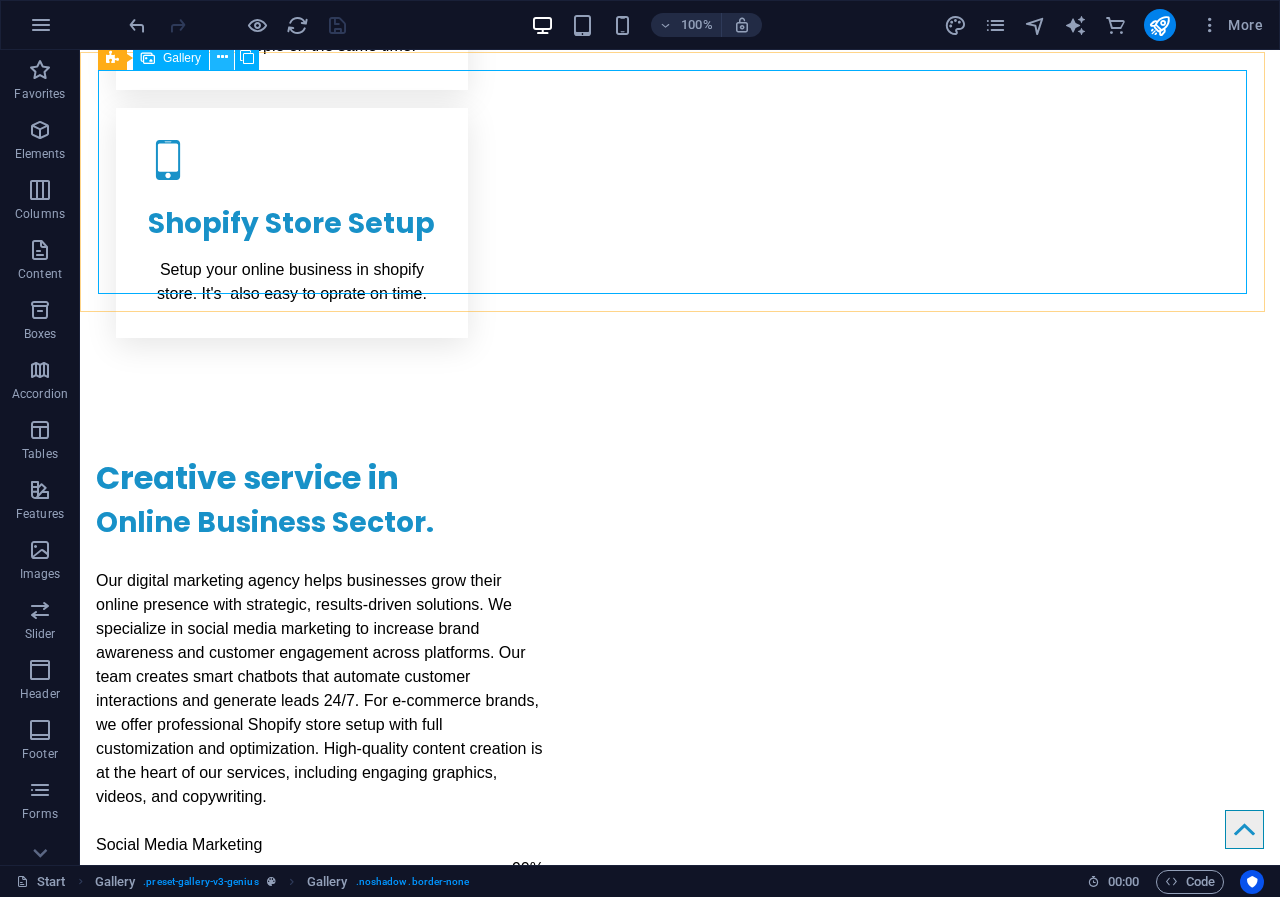 click at bounding box center [222, 57] 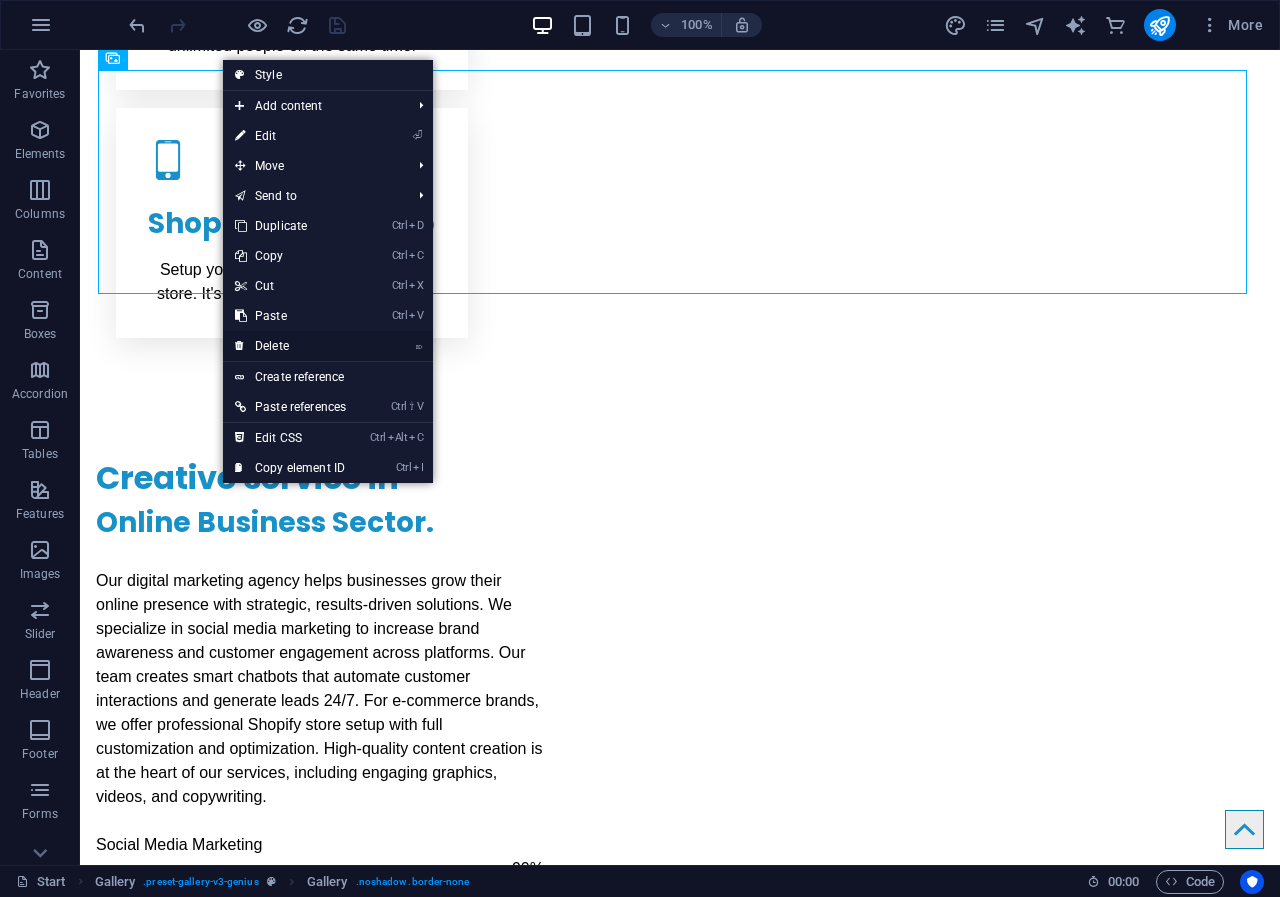 click on "⌦  Delete" at bounding box center (290, 346) 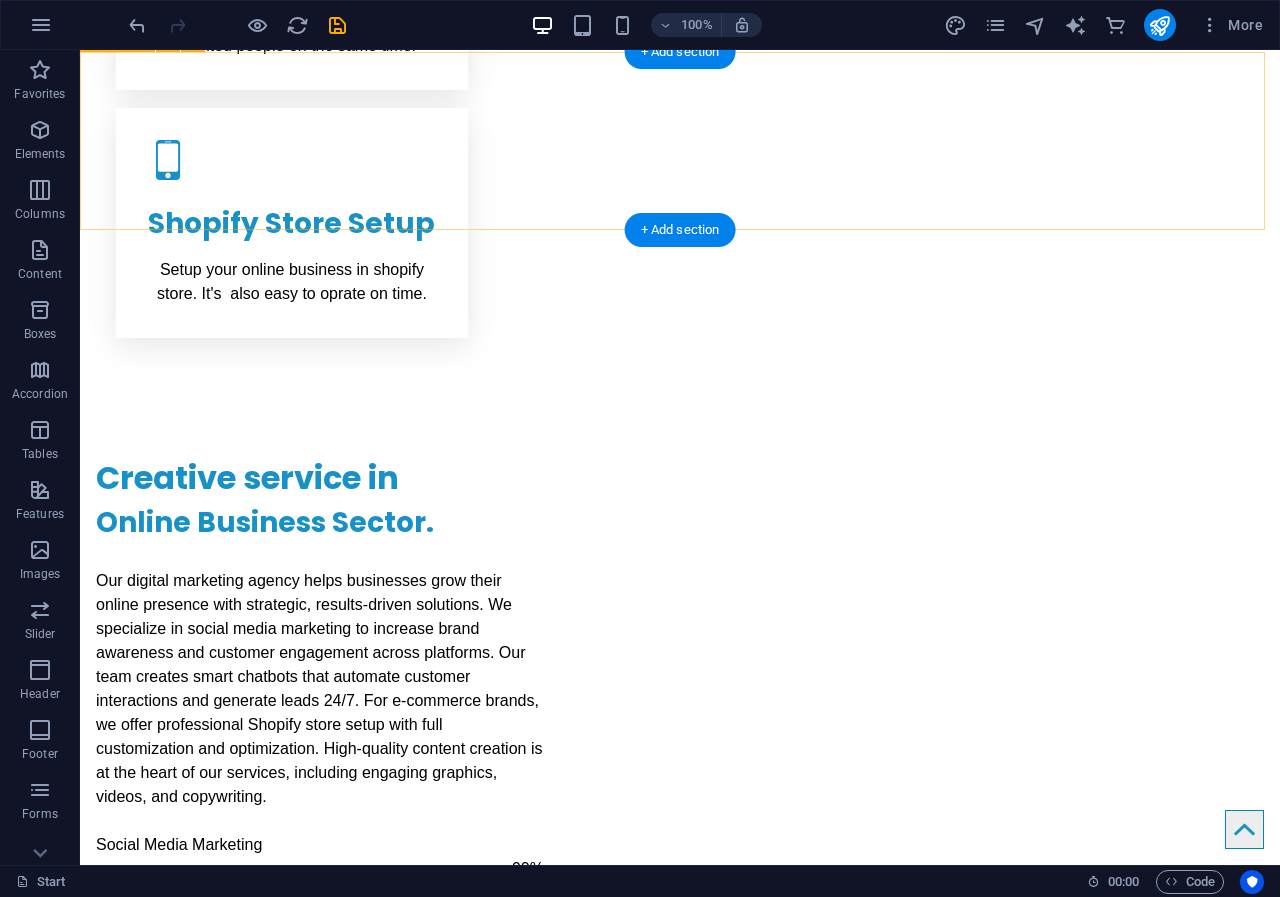 click on "Drop content here or  Add elements  Paste clipboard" at bounding box center [680, 1386] 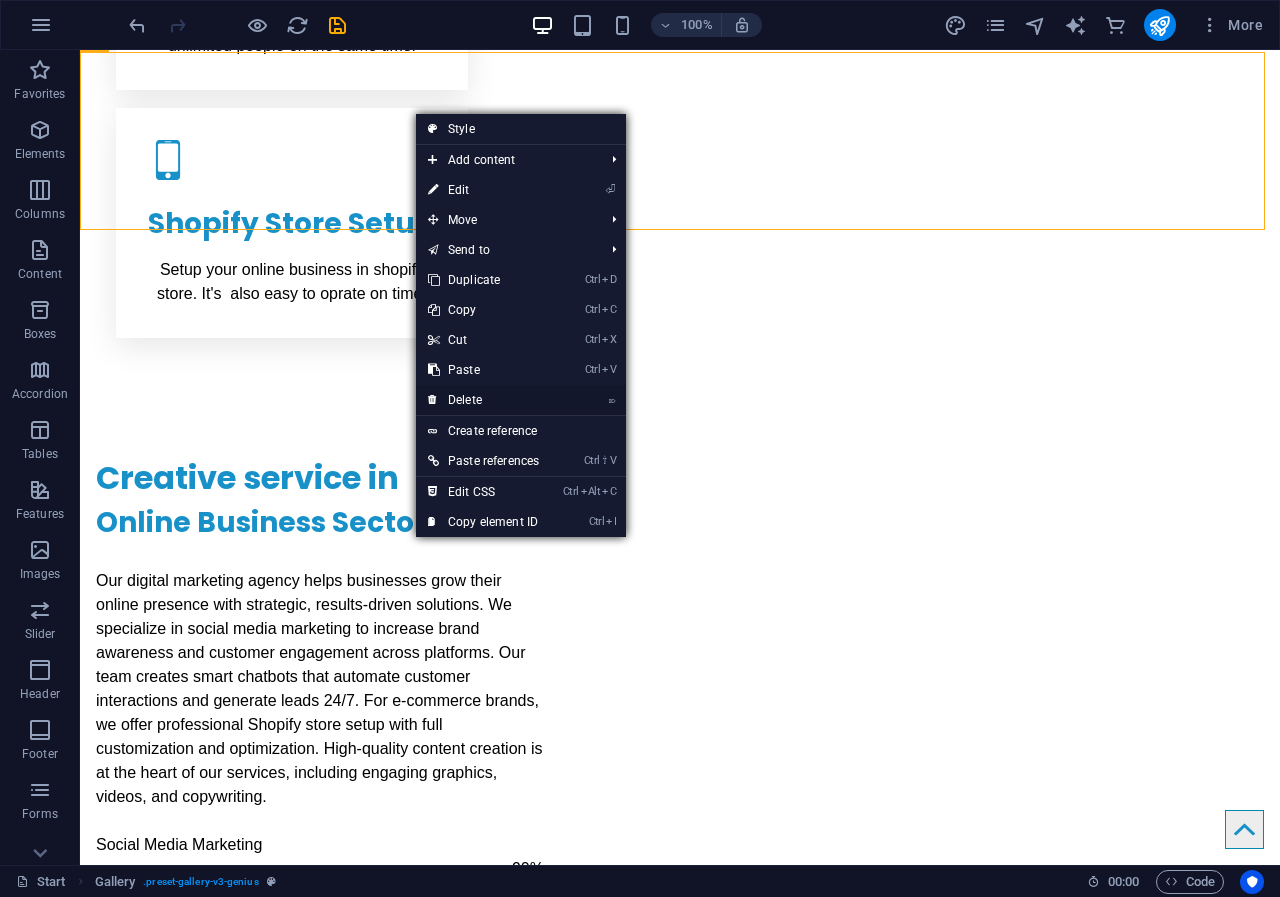 click on "⌦  Delete" at bounding box center [483, 400] 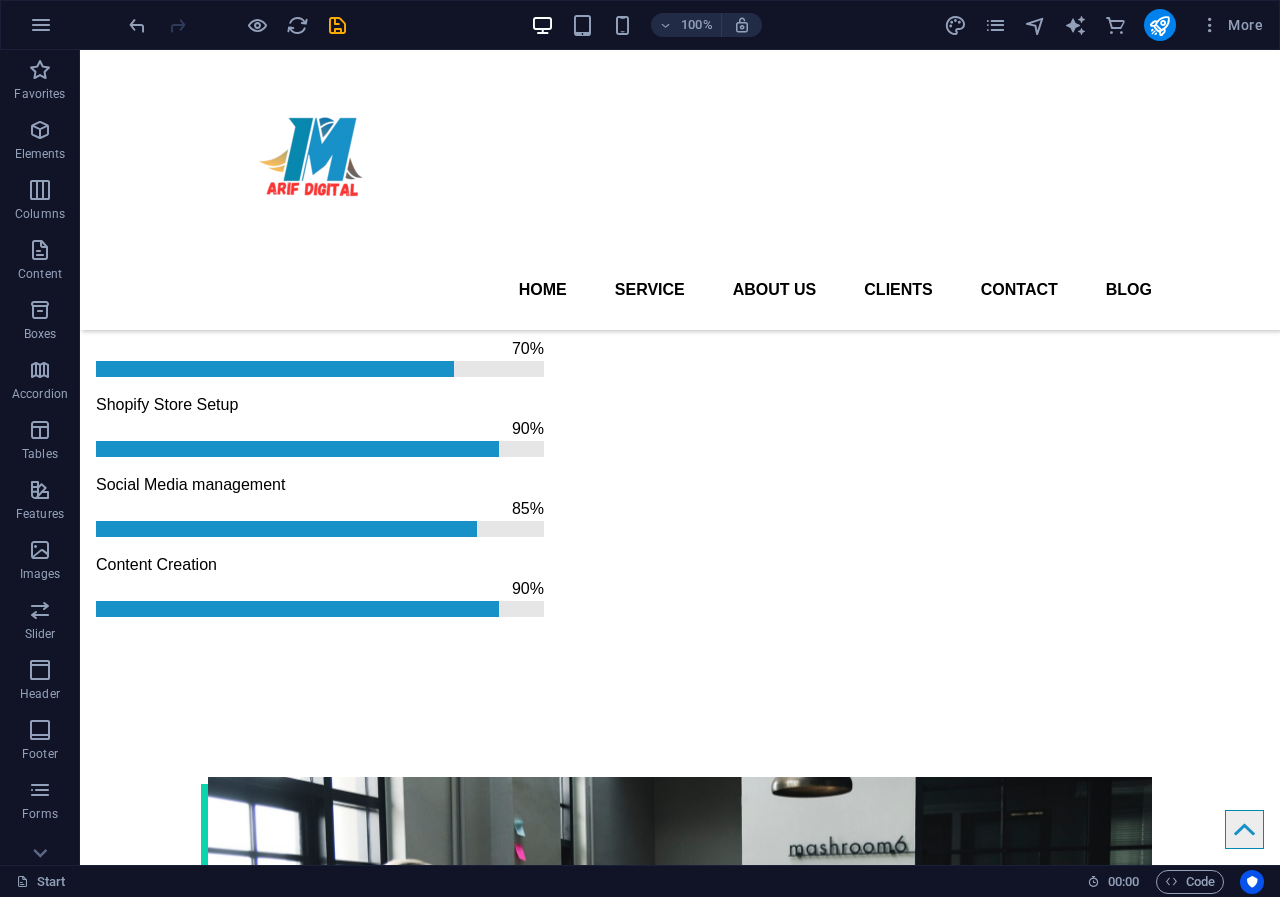 scroll, scrollTop: 2101, scrollLeft: 0, axis: vertical 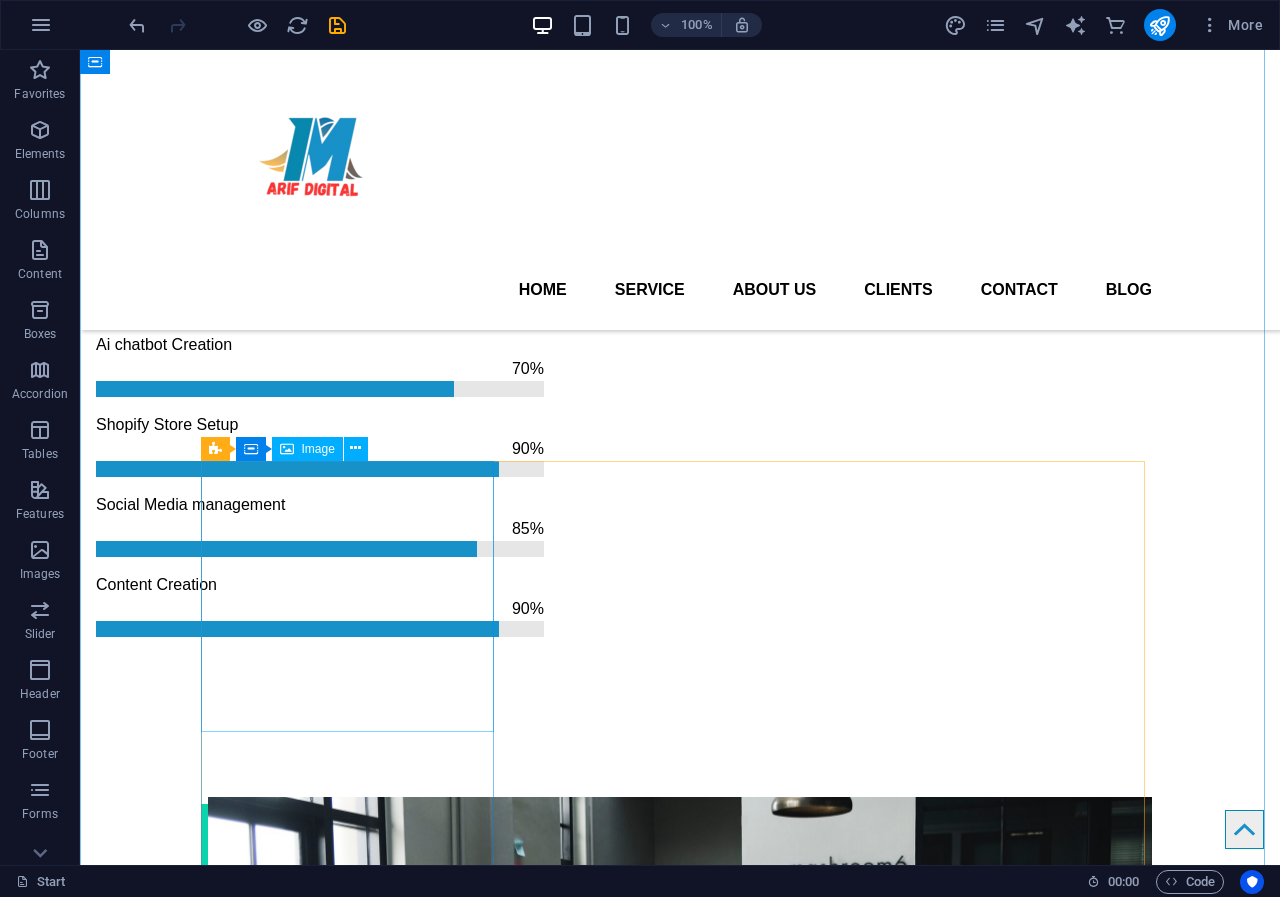 click at bounding box center [354, 2363] 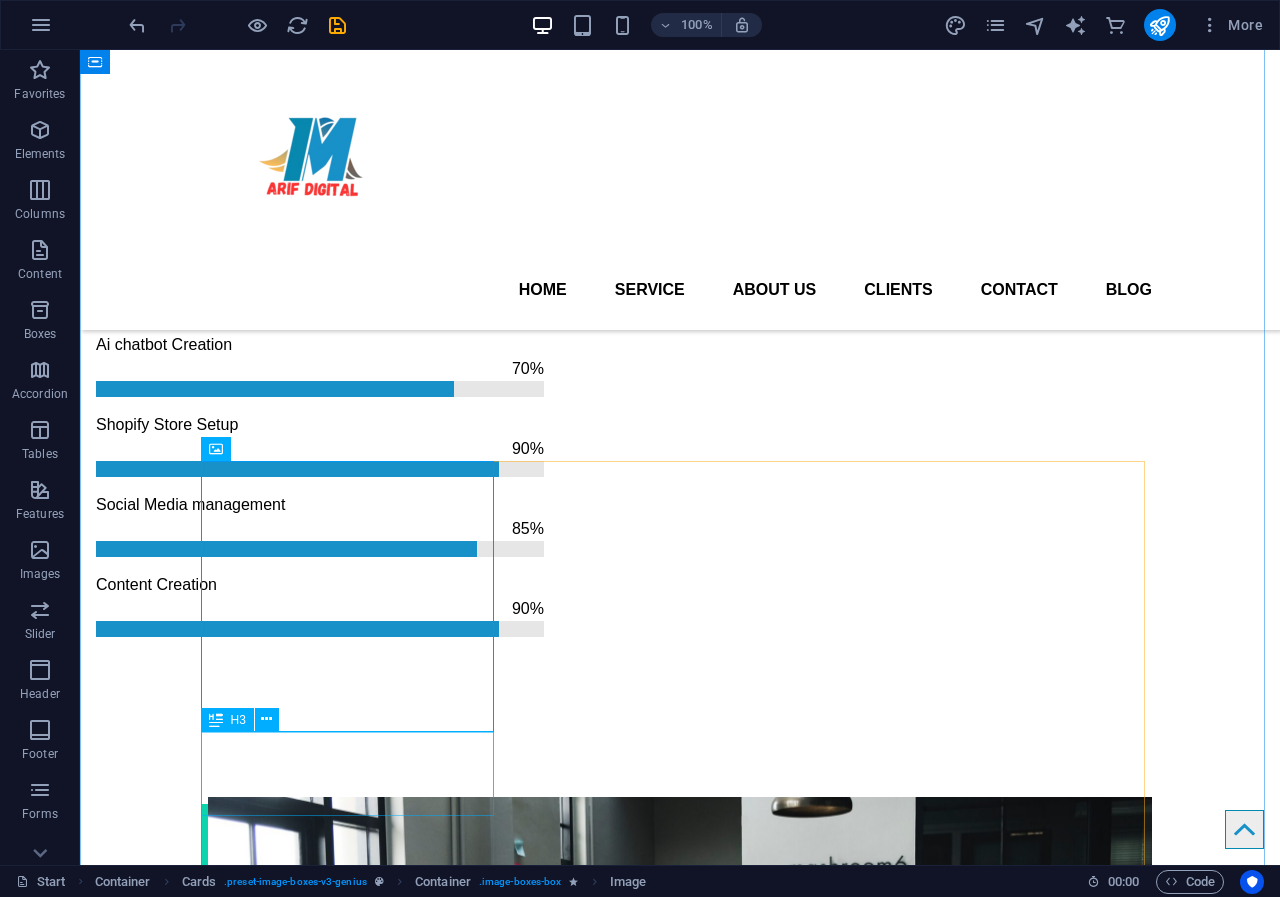 click on "John Bolf" at bounding box center [354, 2541] 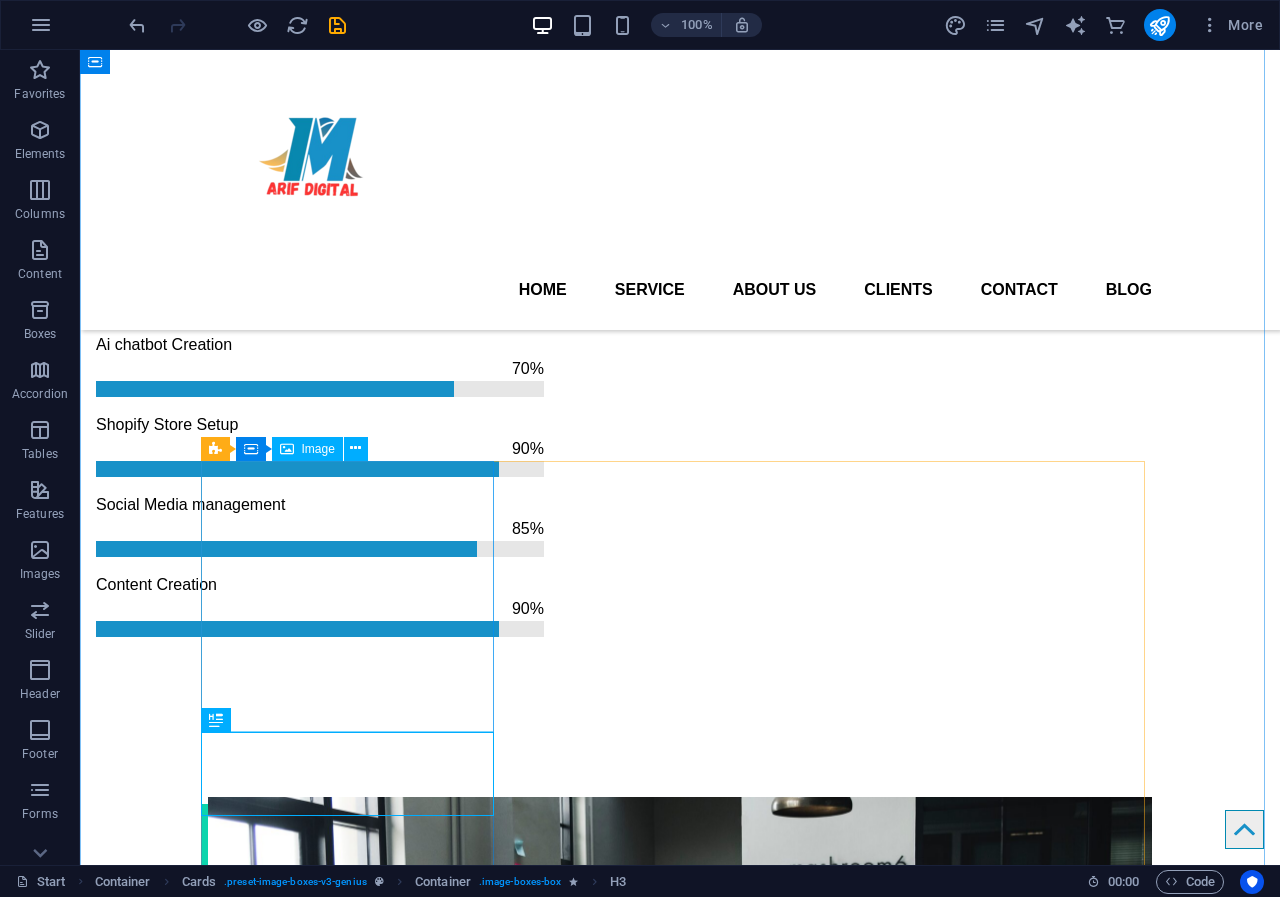 click at bounding box center (354, 2363) 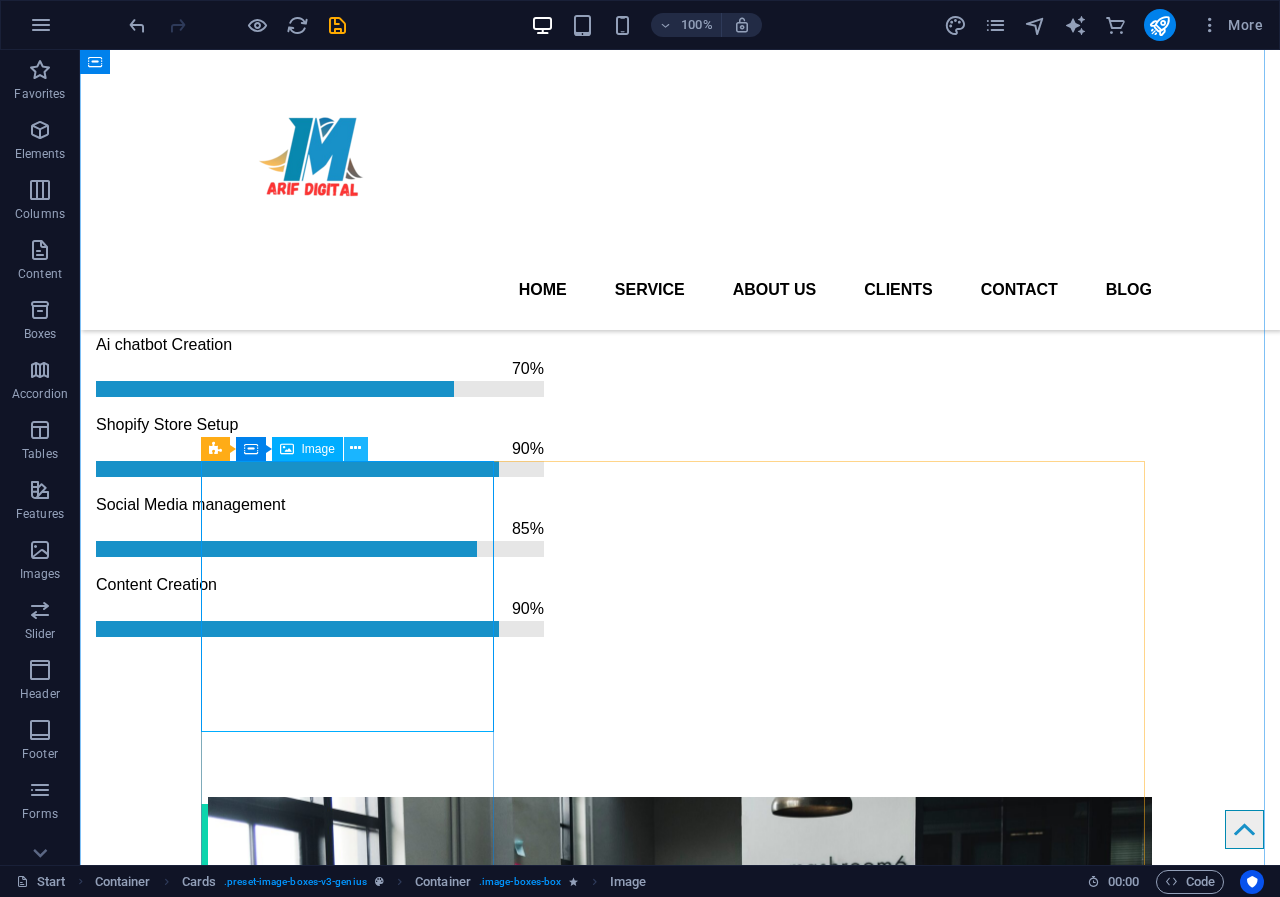 click at bounding box center (355, 448) 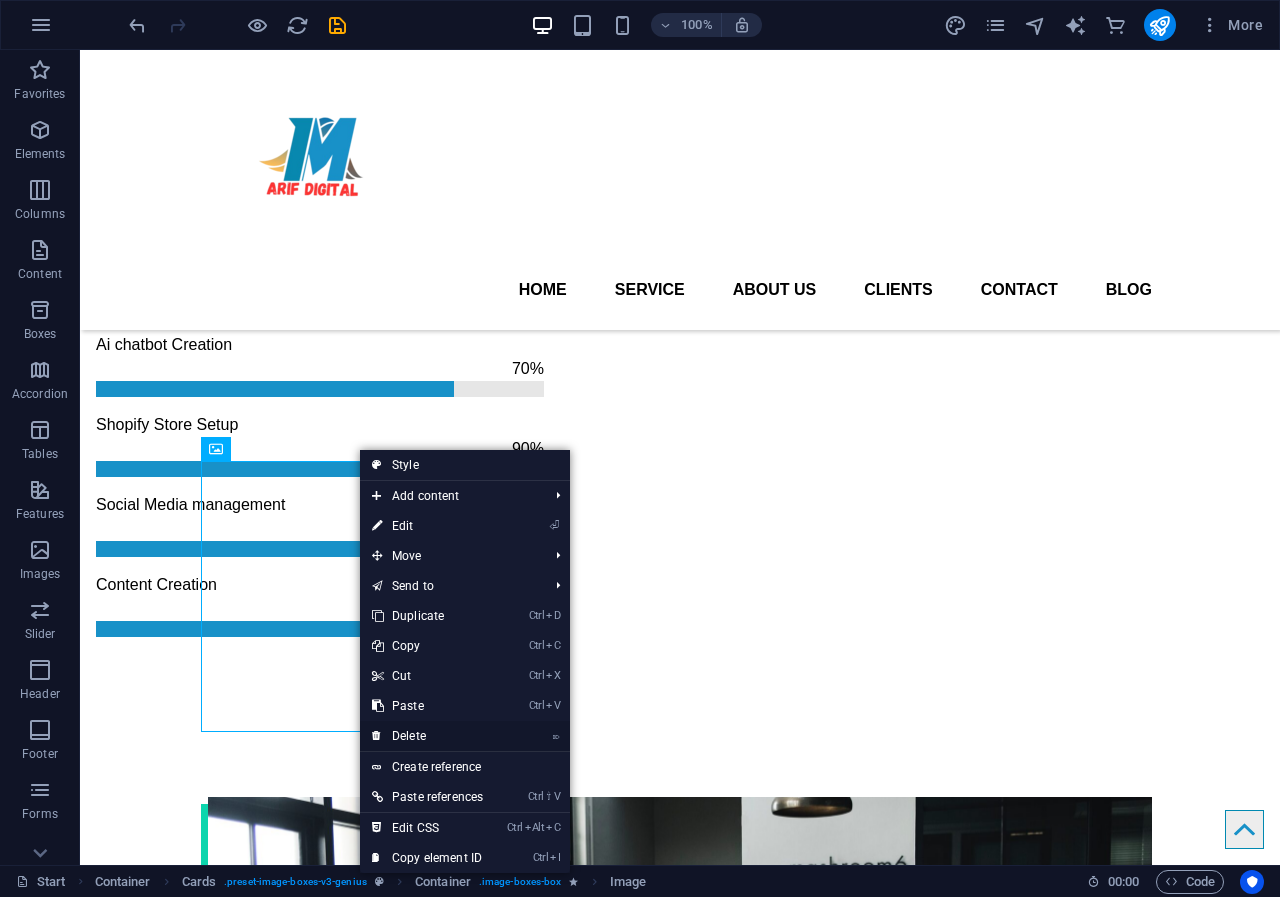 click on "⌦  Delete" at bounding box center (427, 736) 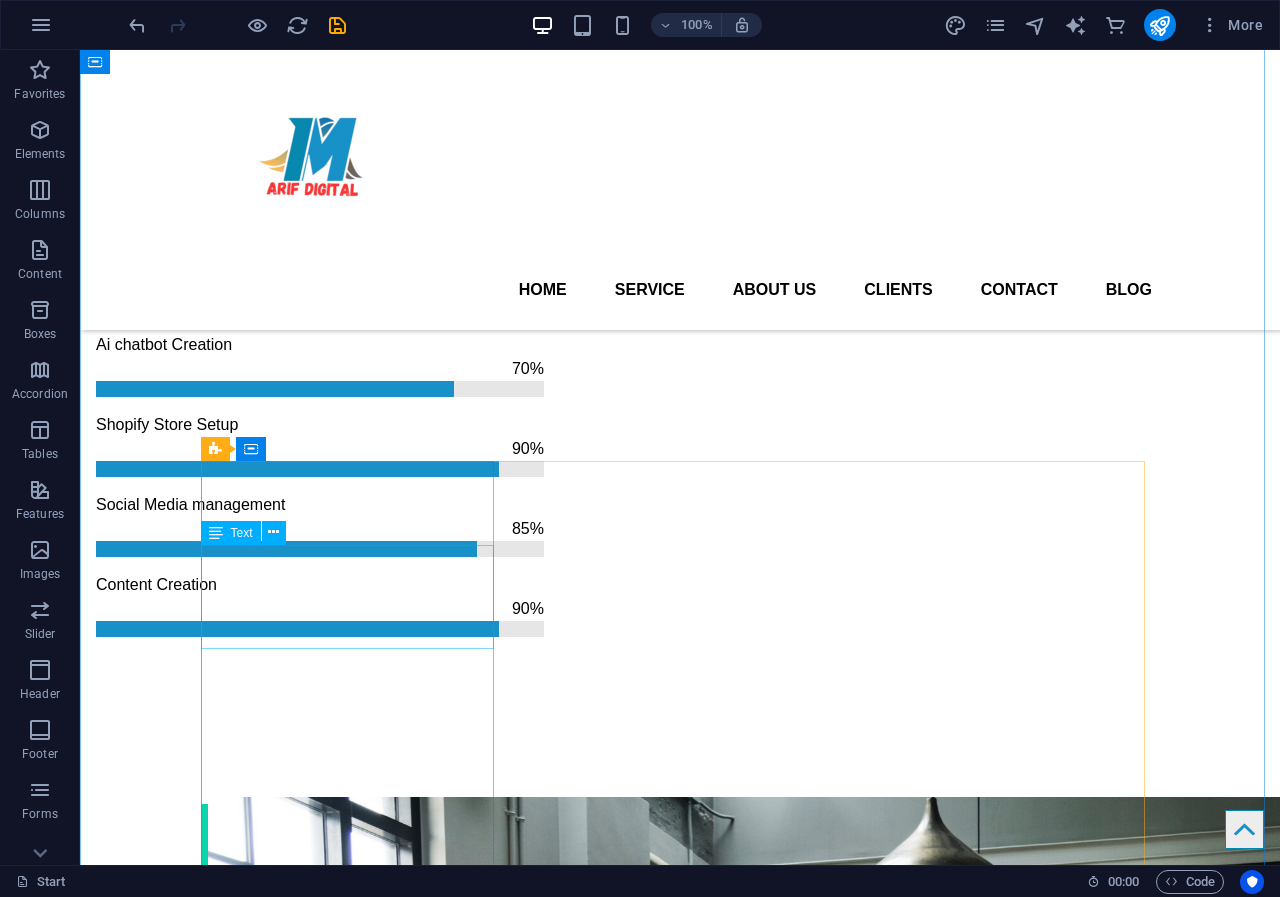 click on "Lorem ipsum dolor sit amet, consectetur adipisicing elit. Veritatis, dolorem!" at bounding box center [354, 2364] 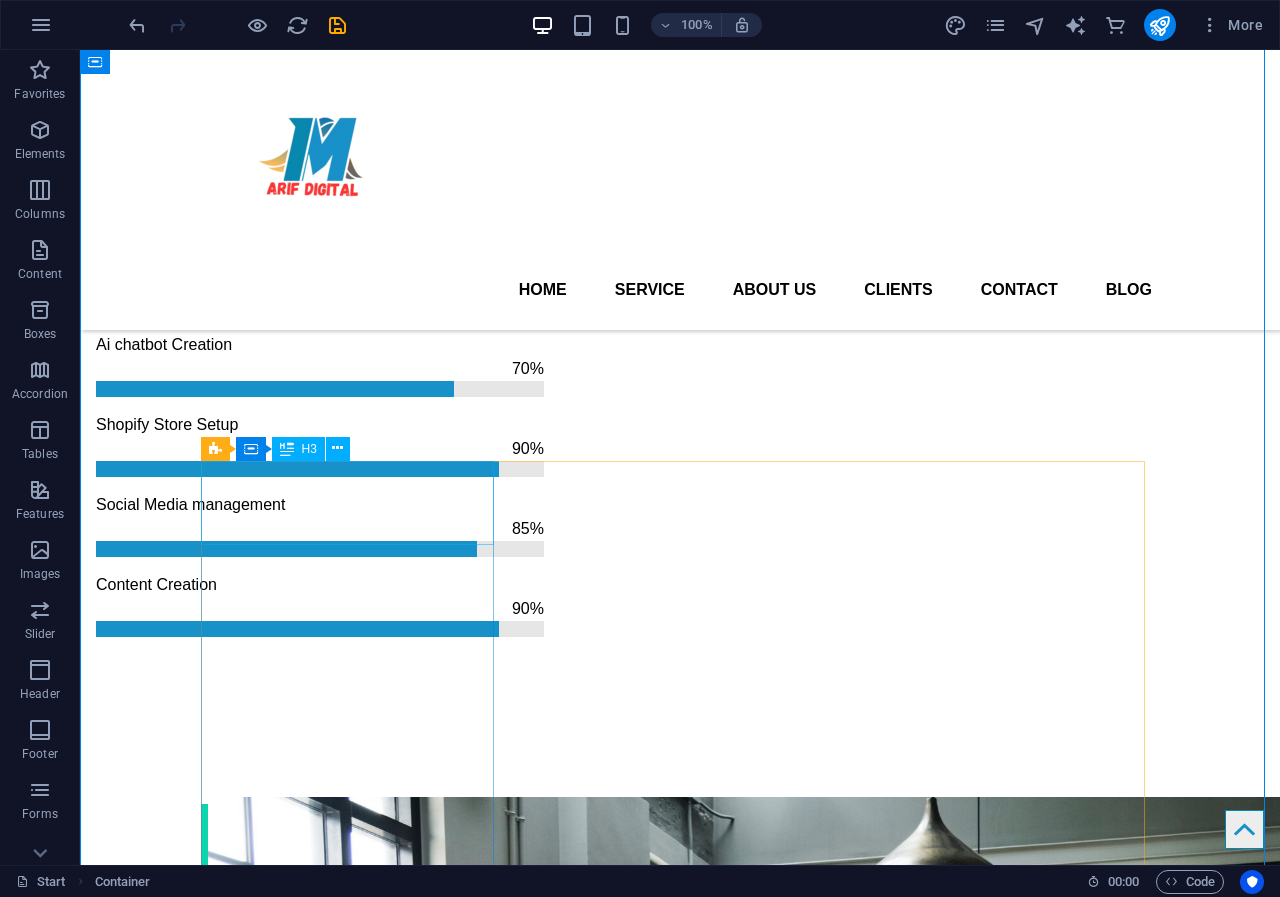 click on "John Bolf" at bounding box center (354, 2270) 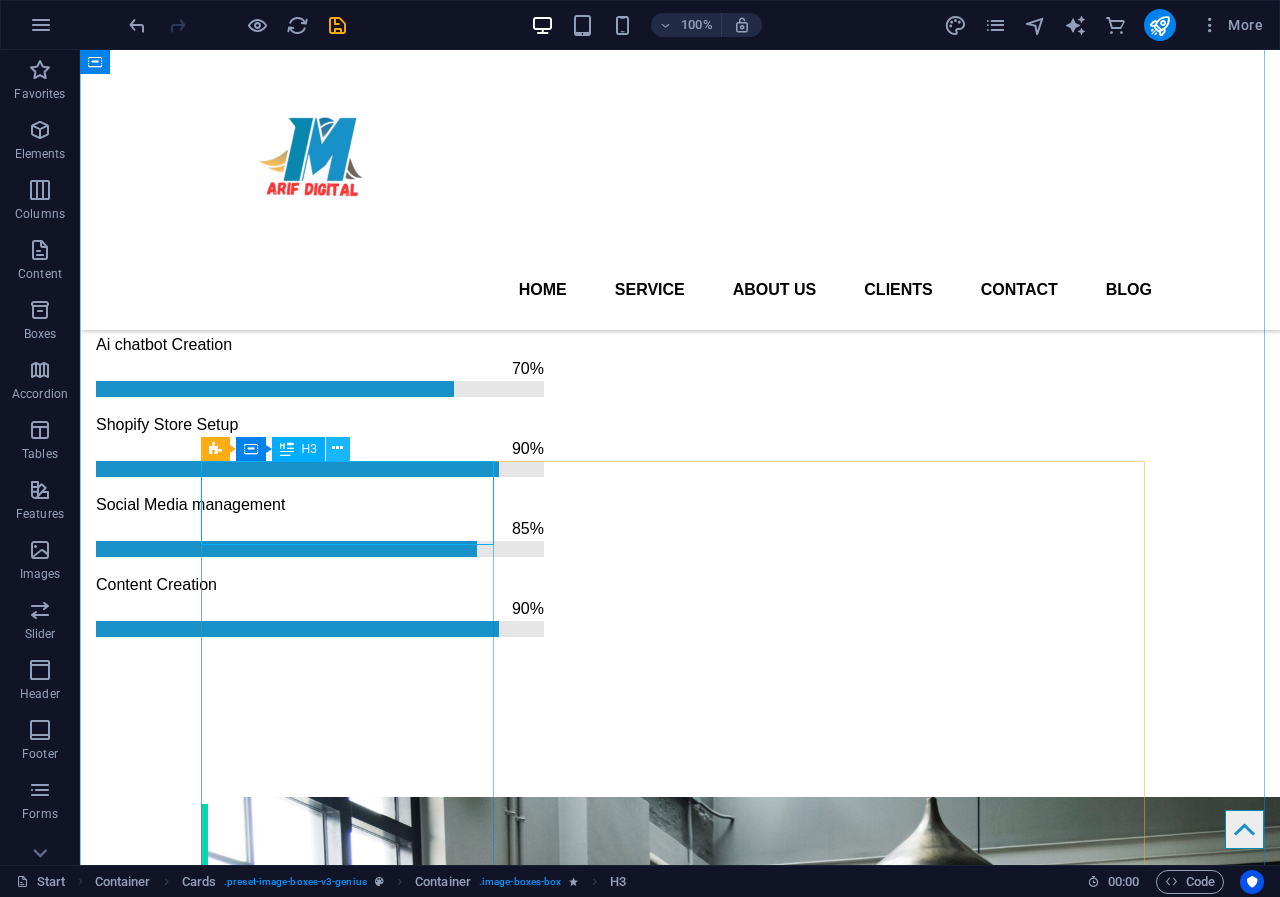 click at bounding box center (337, 448) 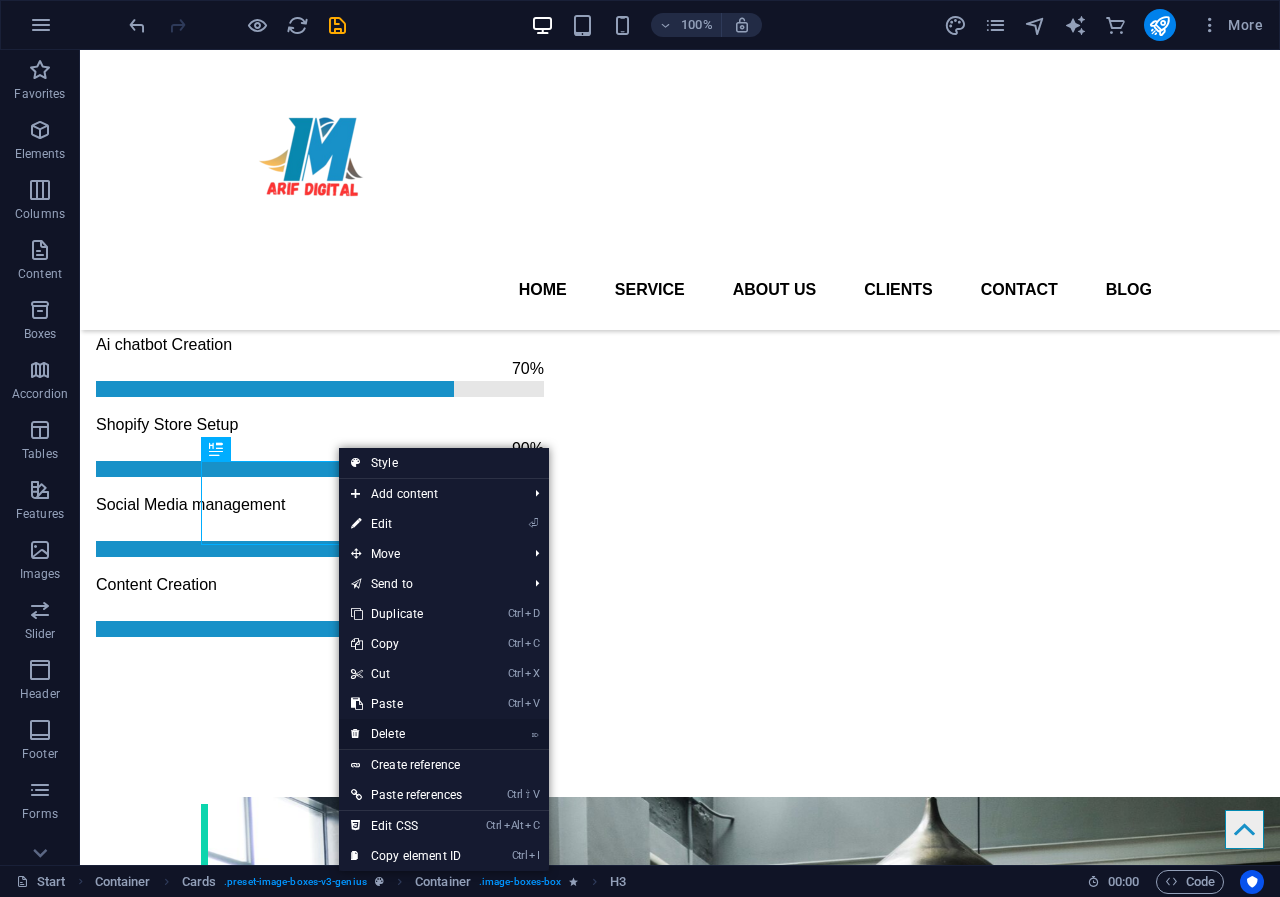click on "⌦  Delete" at bounding box center [406, 734] 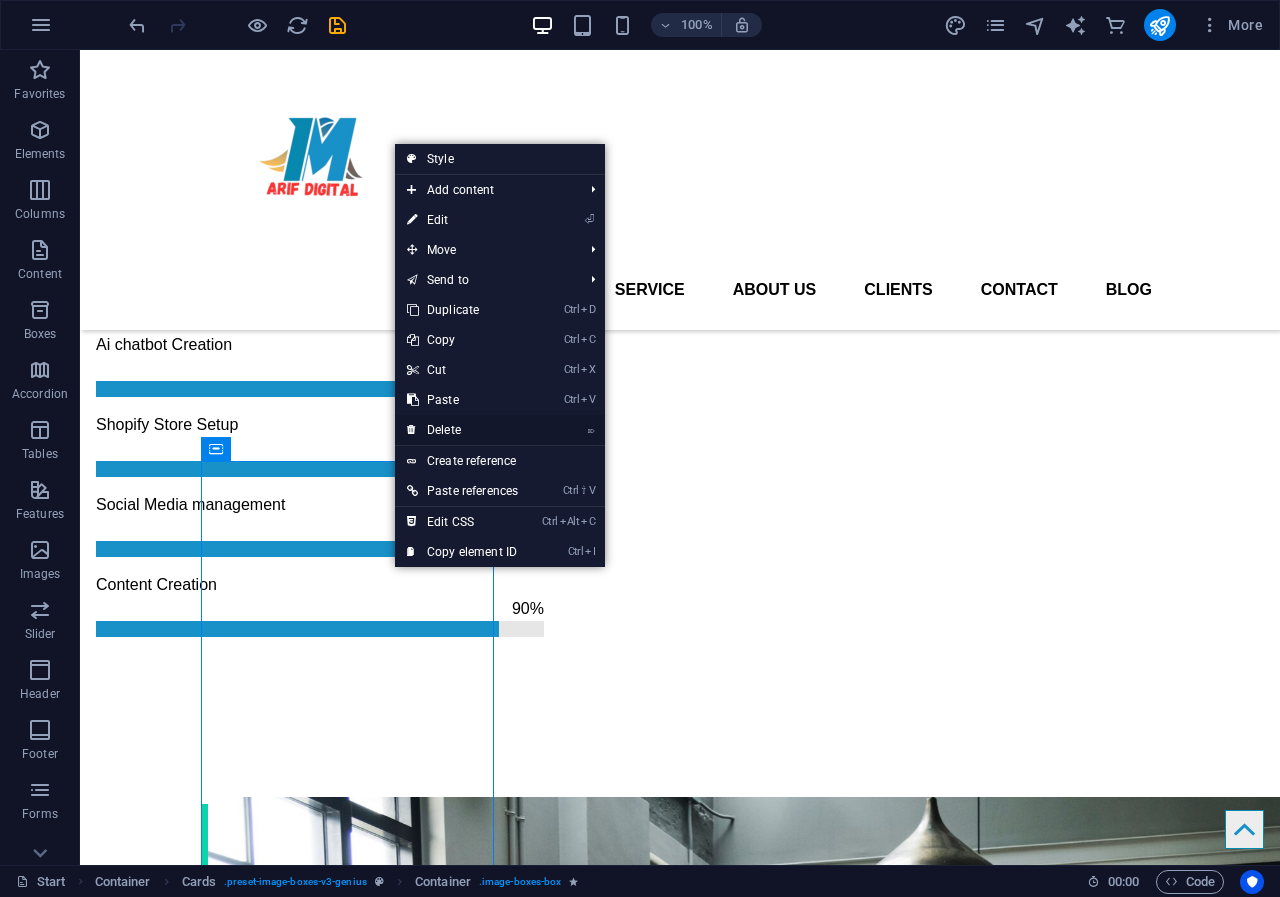 click on "⌦  Delete" at bounding box center (462, 430) 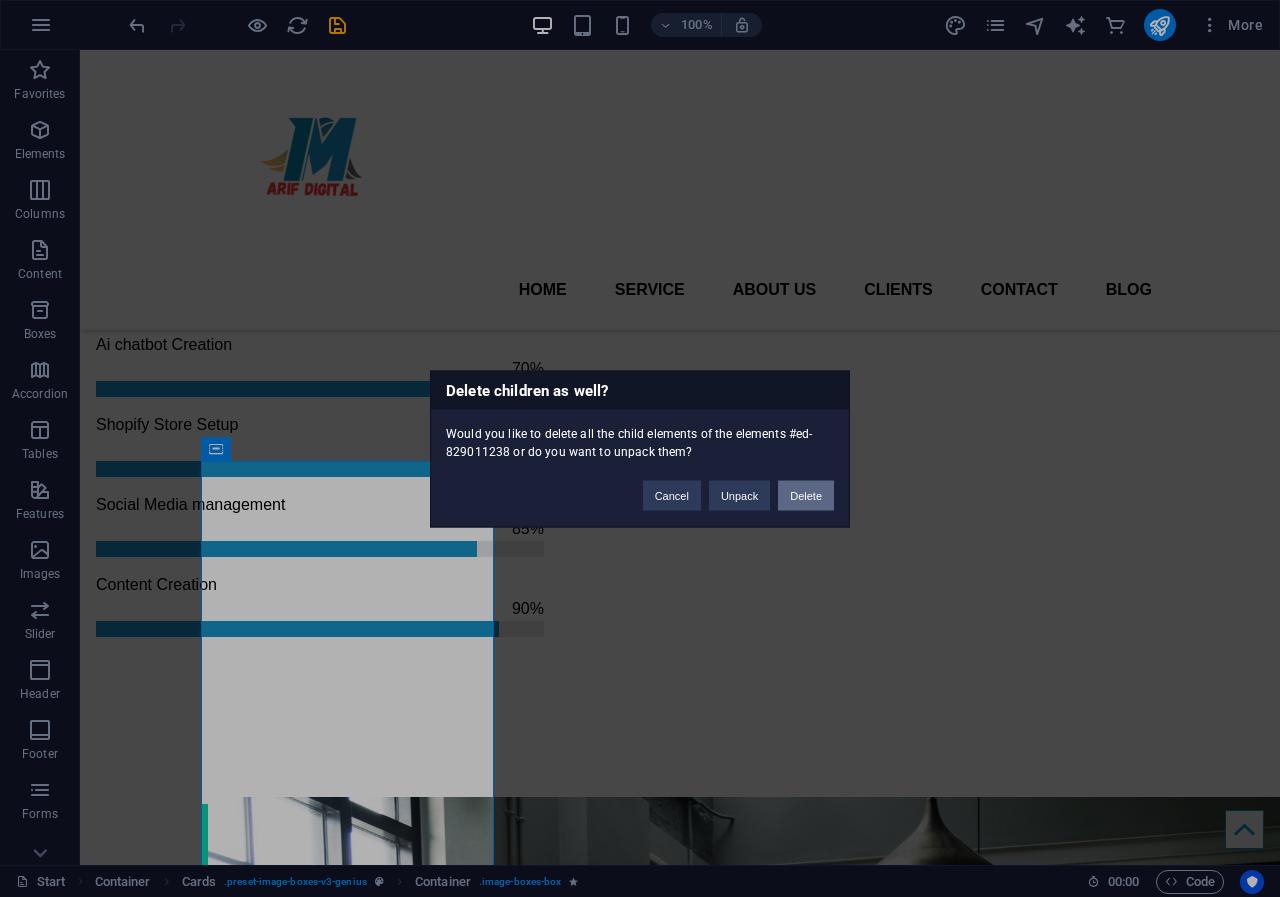 click on "Delete" at bounding box center [806, 495] 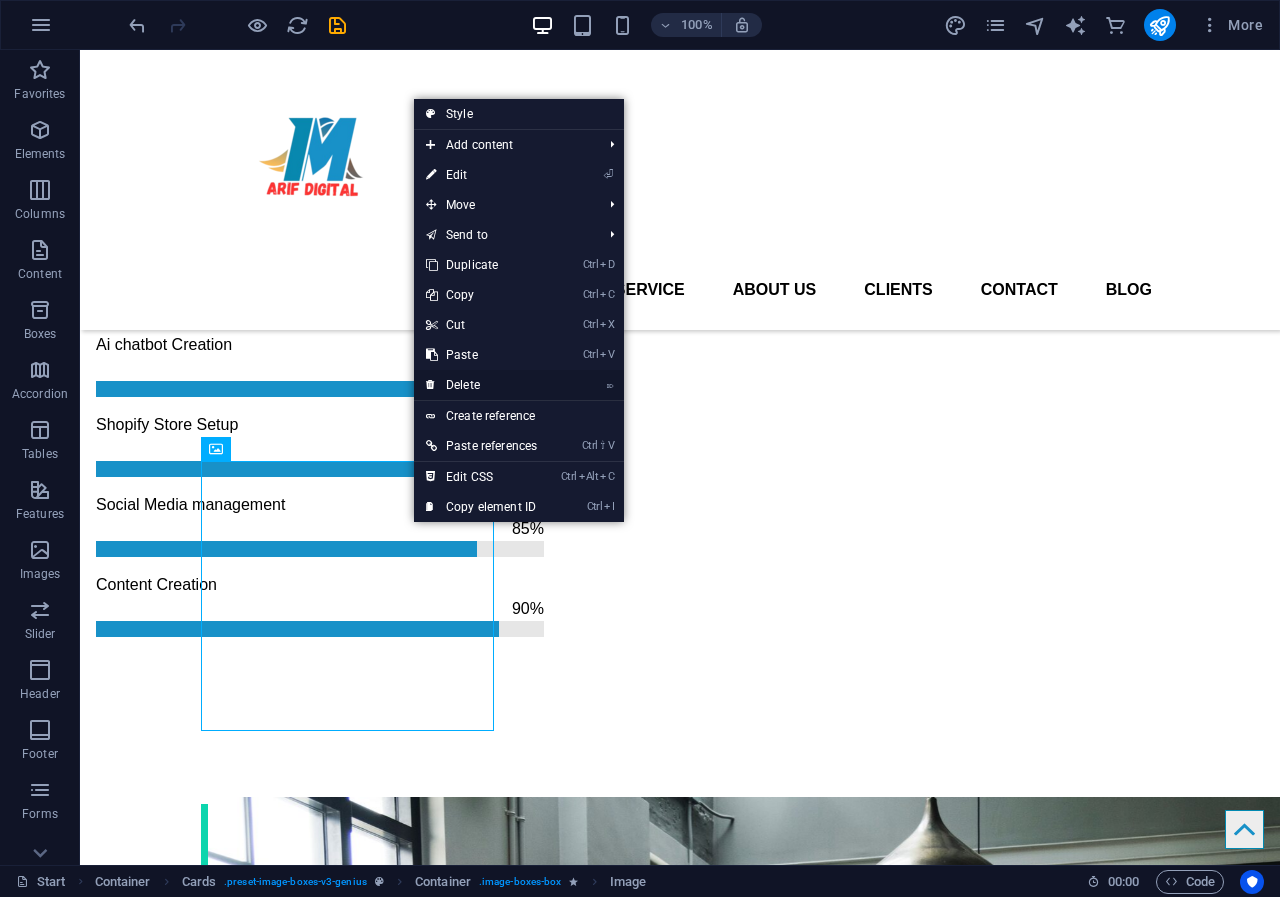 drag, startPoint x: 478, startPoint y: 384, endPoint x: 398, endPoint y: 335, distance: 93.813644 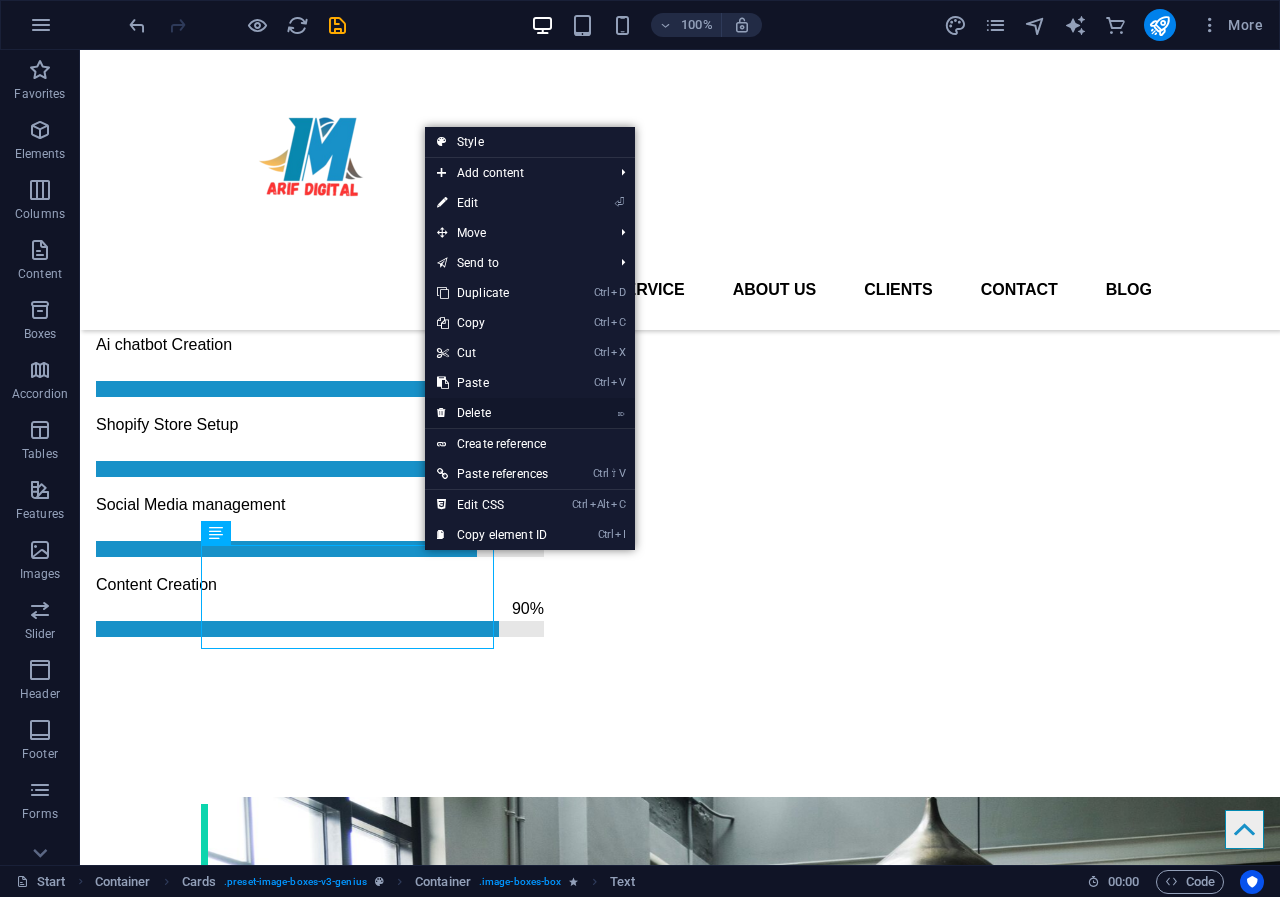 click on "⌦  Delete" at bounding box center [492, 413] 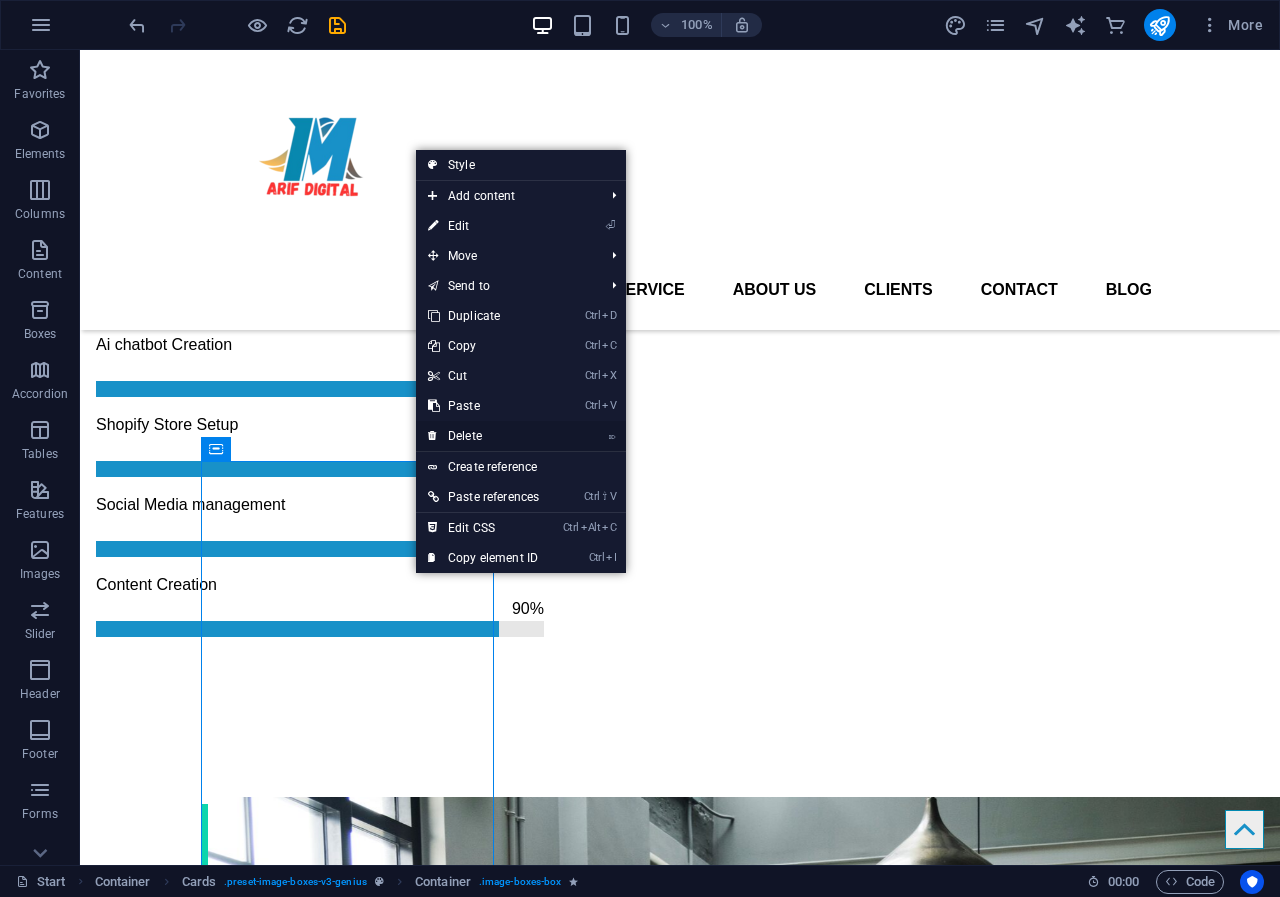 click on "⌦  Delete" at bounding box center (483, 436) 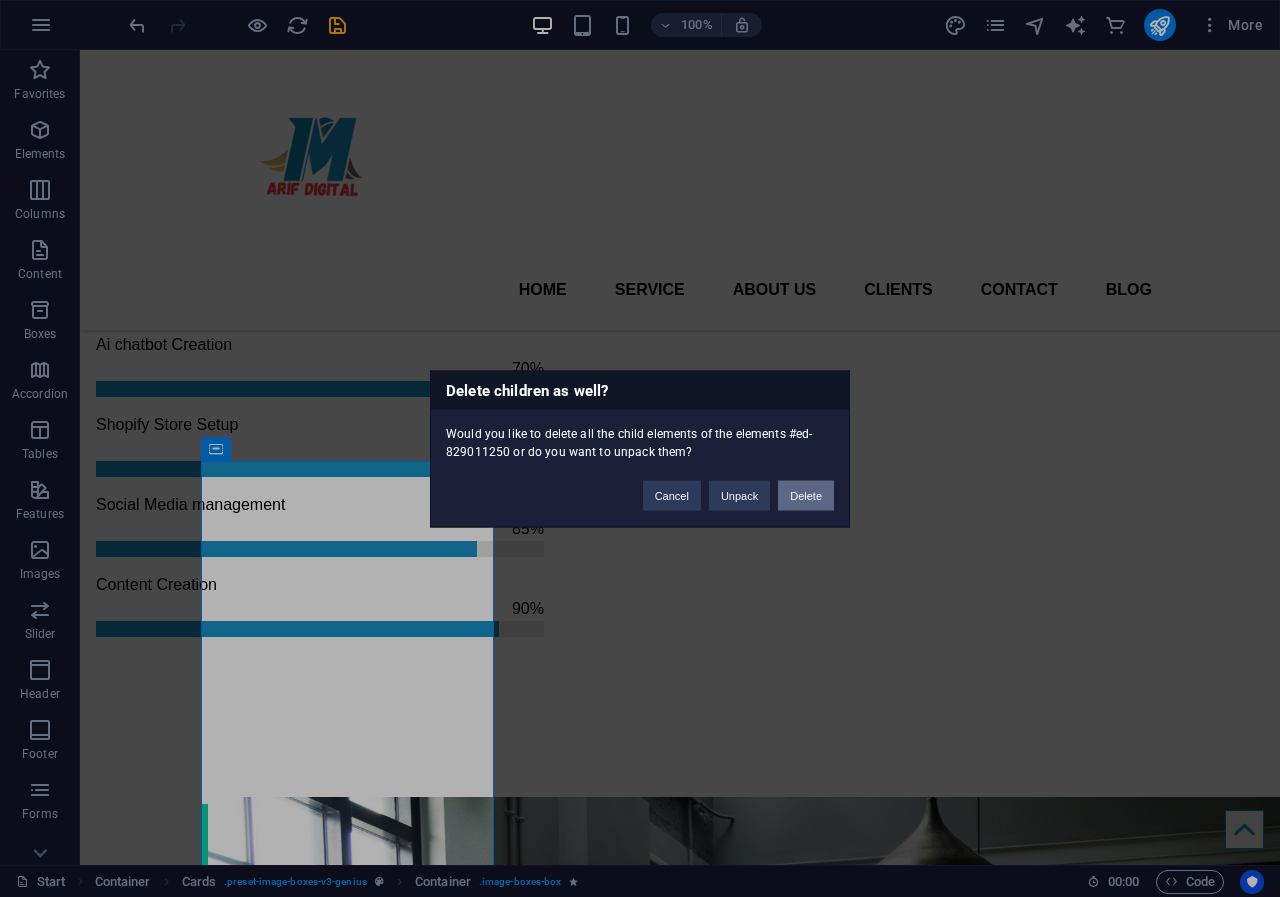 click on "Delete" at bounding box center (806, 495) 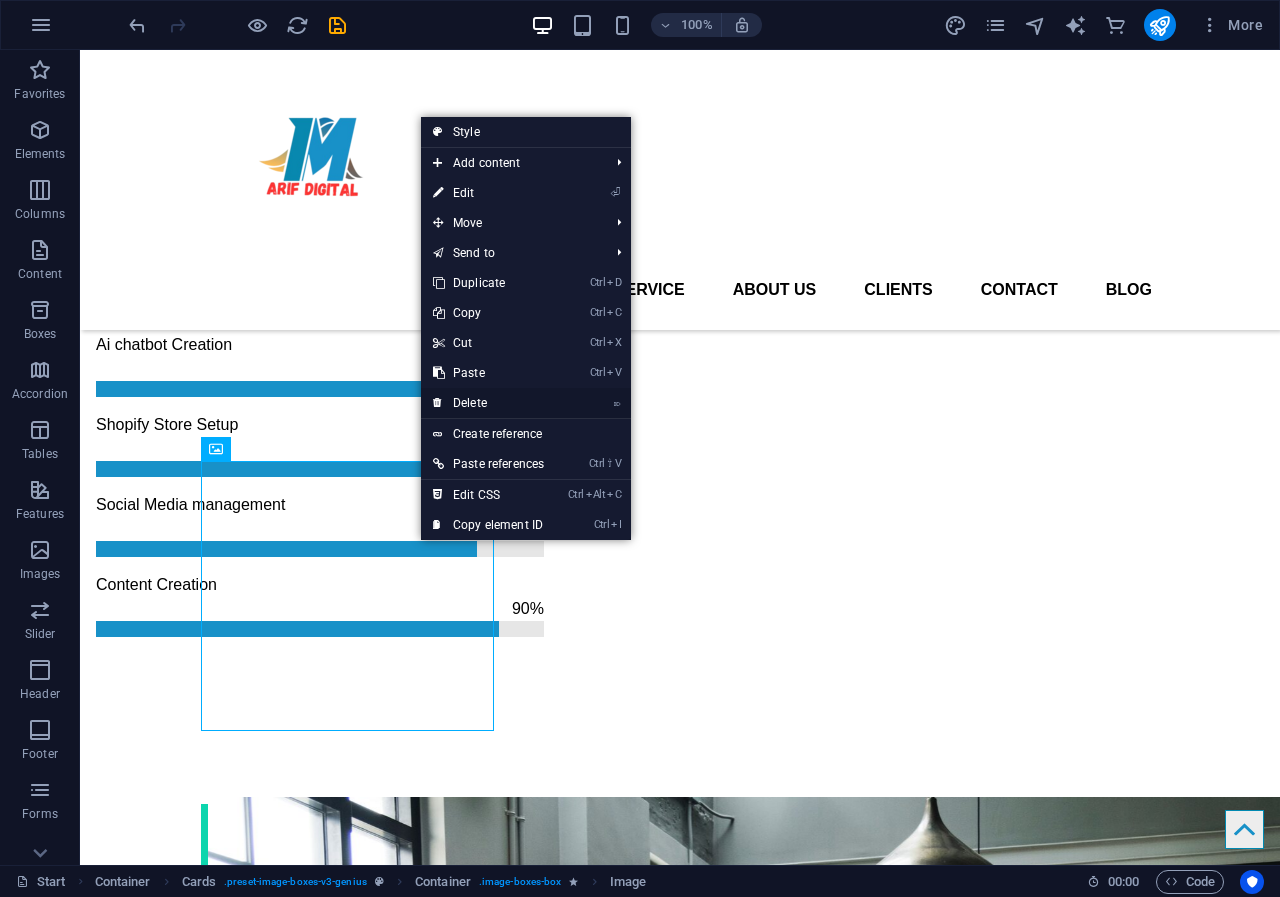 click on "⌦  Delete" at bounding box center (488, 403) 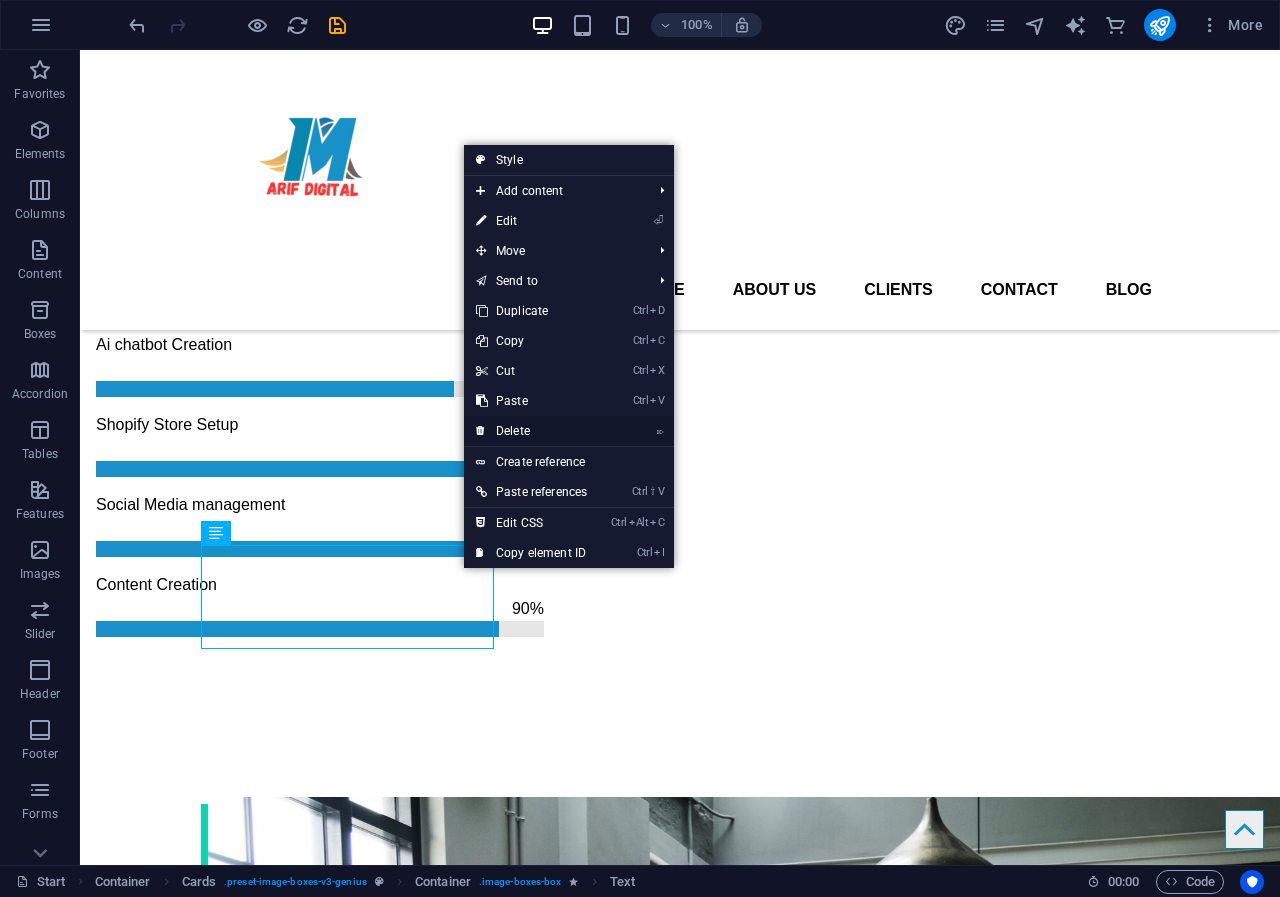 click on "⌦  Delete" at bounding box center (531, 431) 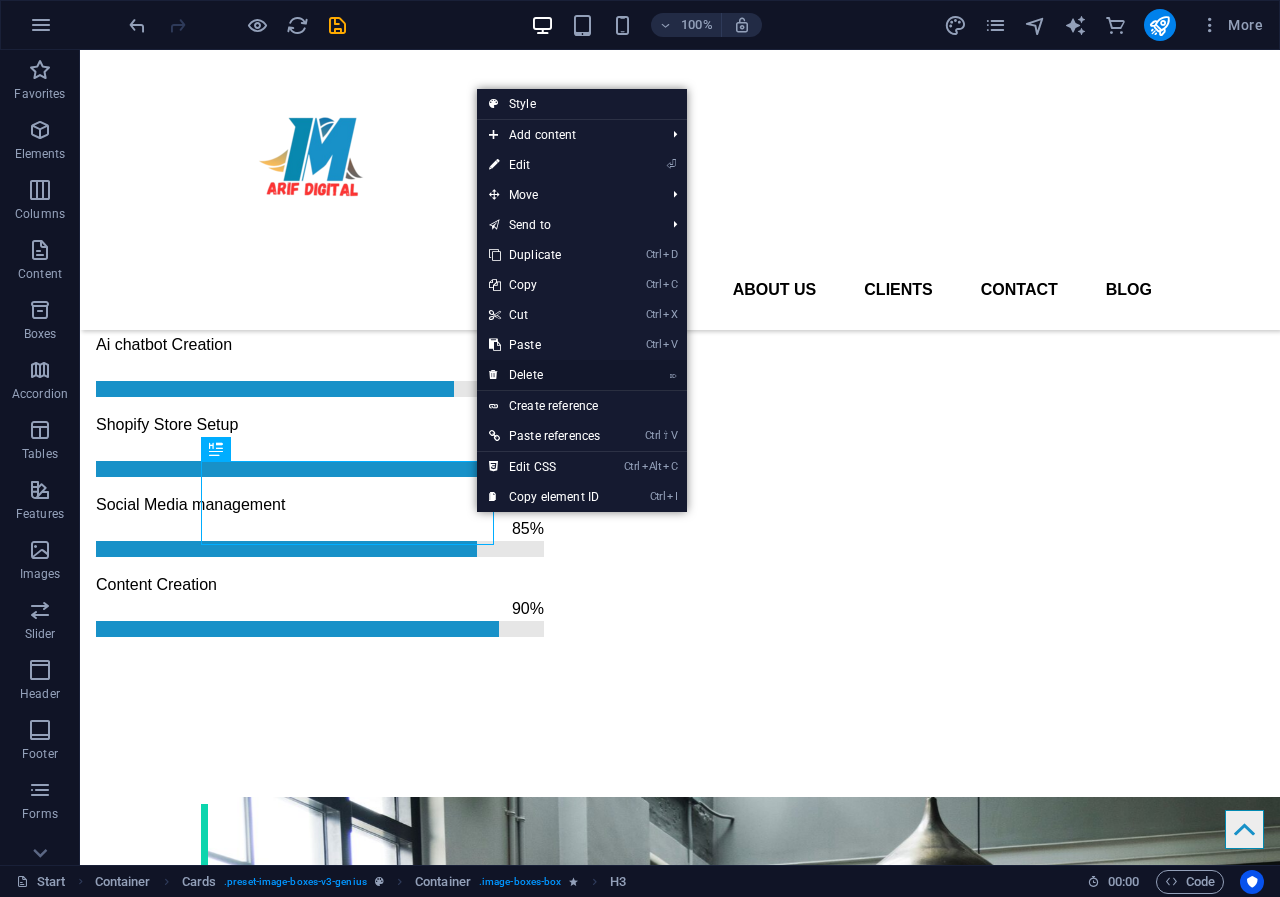 click on "⌦  Delete" at bounding box center [544, 375] 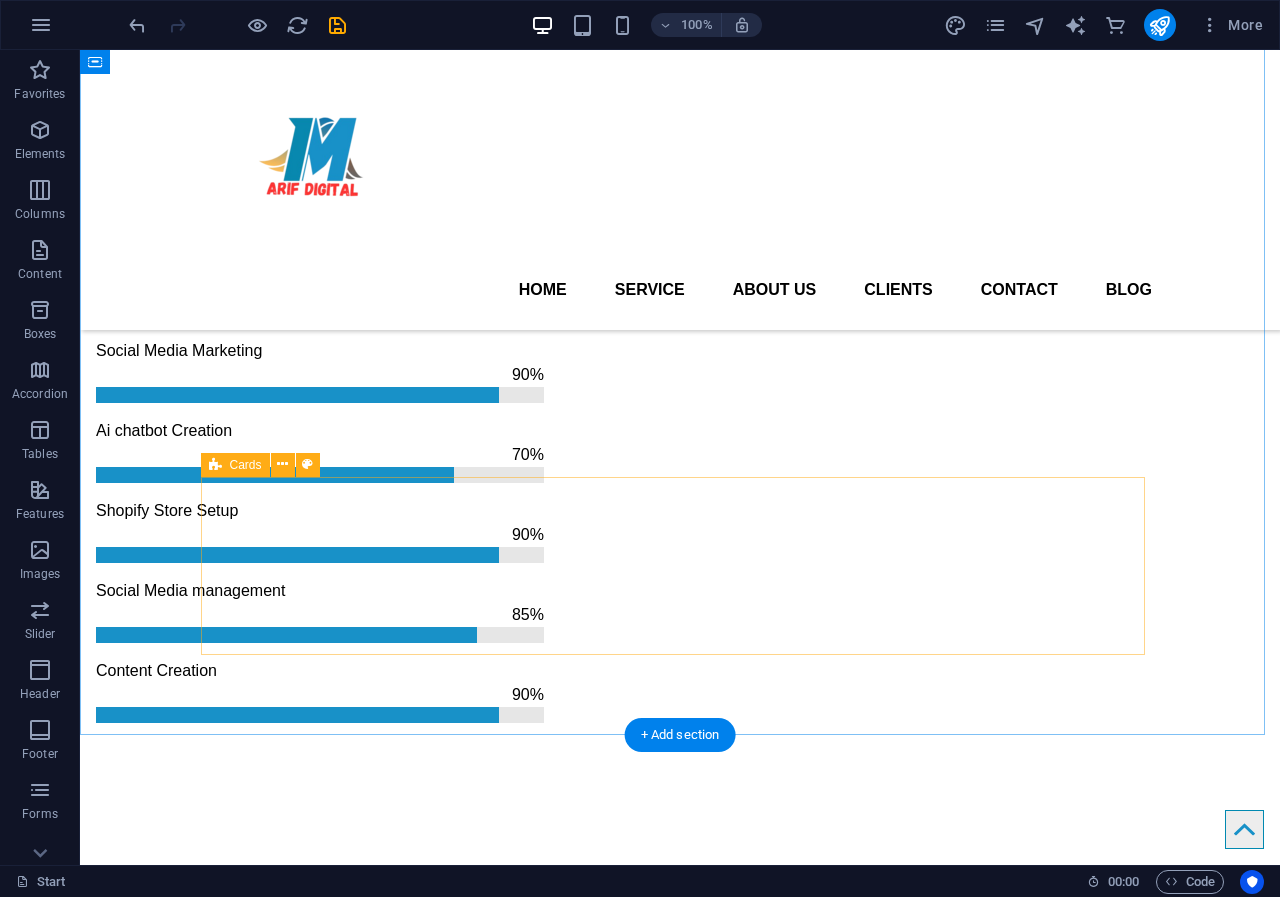 scroll, scrollTop: 2001, scrollLeft: 0, axis: vertical 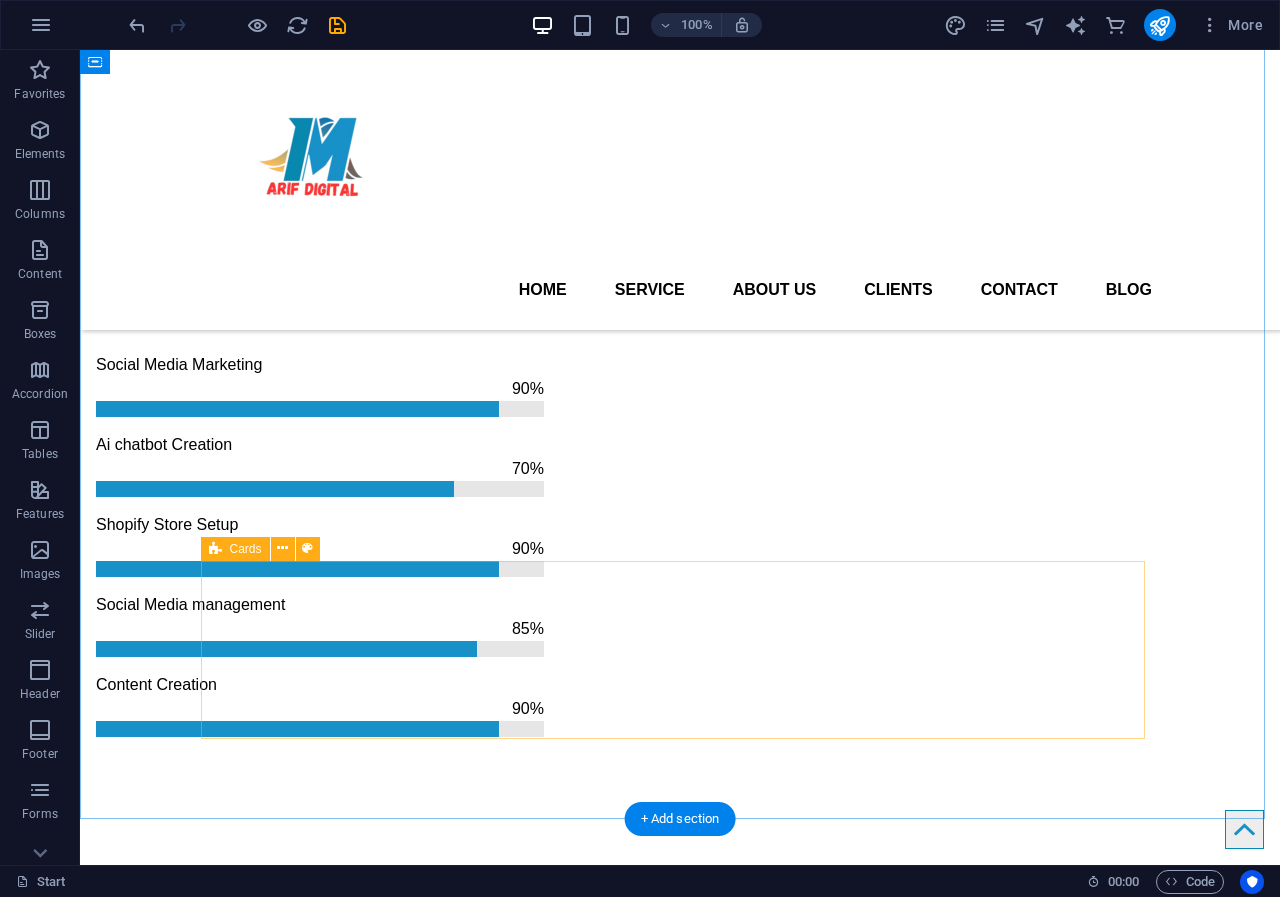 click on "Drop content here or  Add elements  Paste clipboard" at bounding box center [680, 2399] 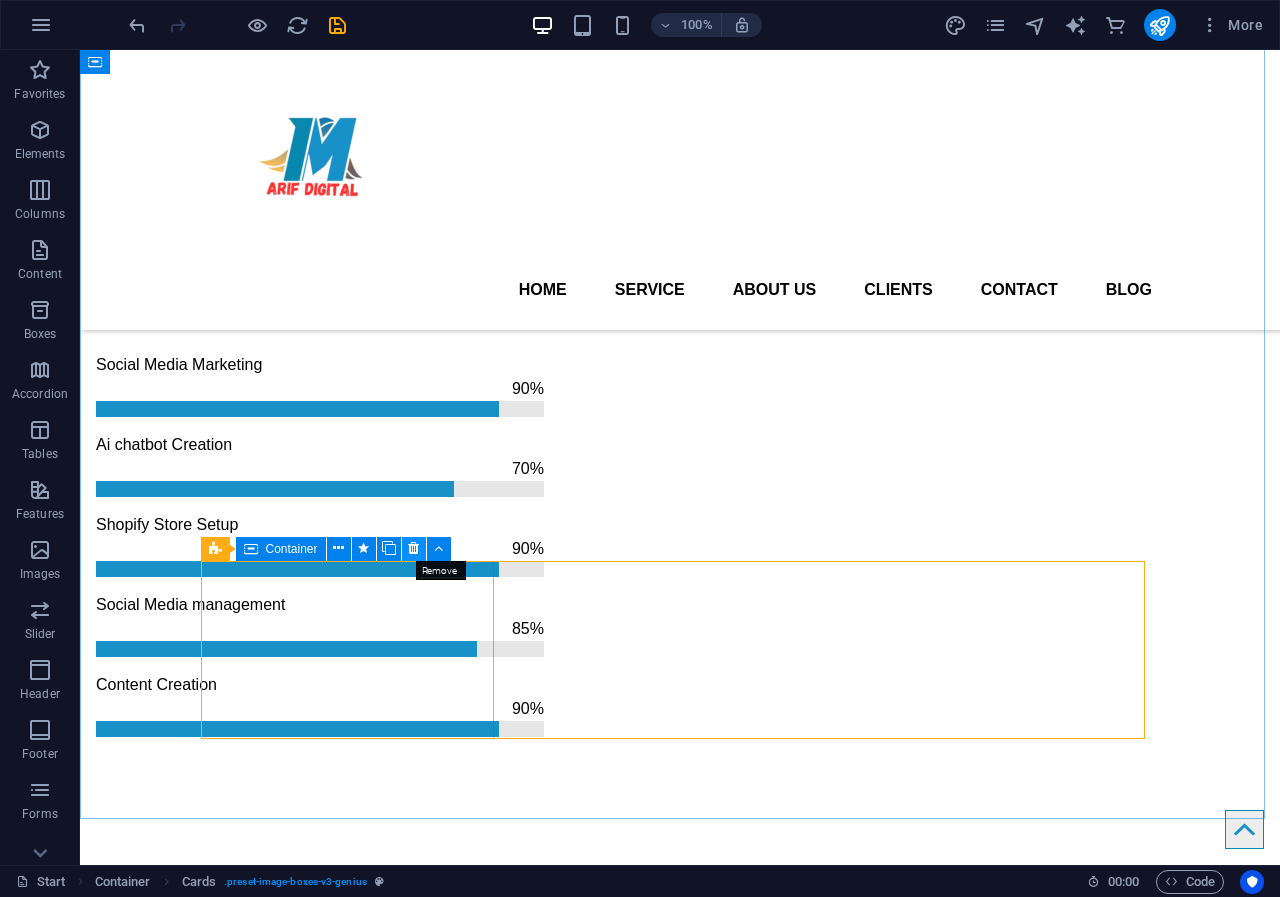 click at bounding box center (413, 548) 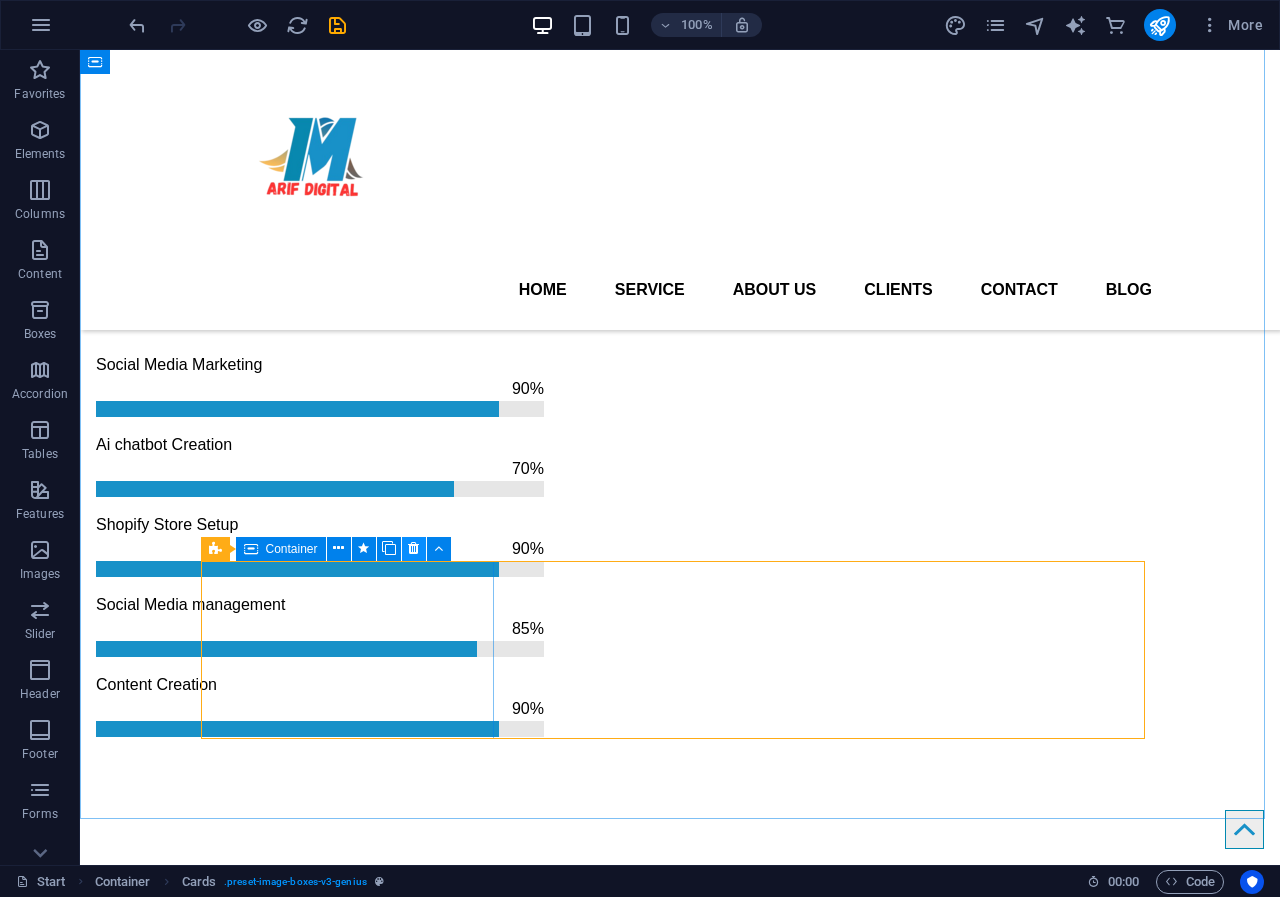 click at bounding box center (413, 548) 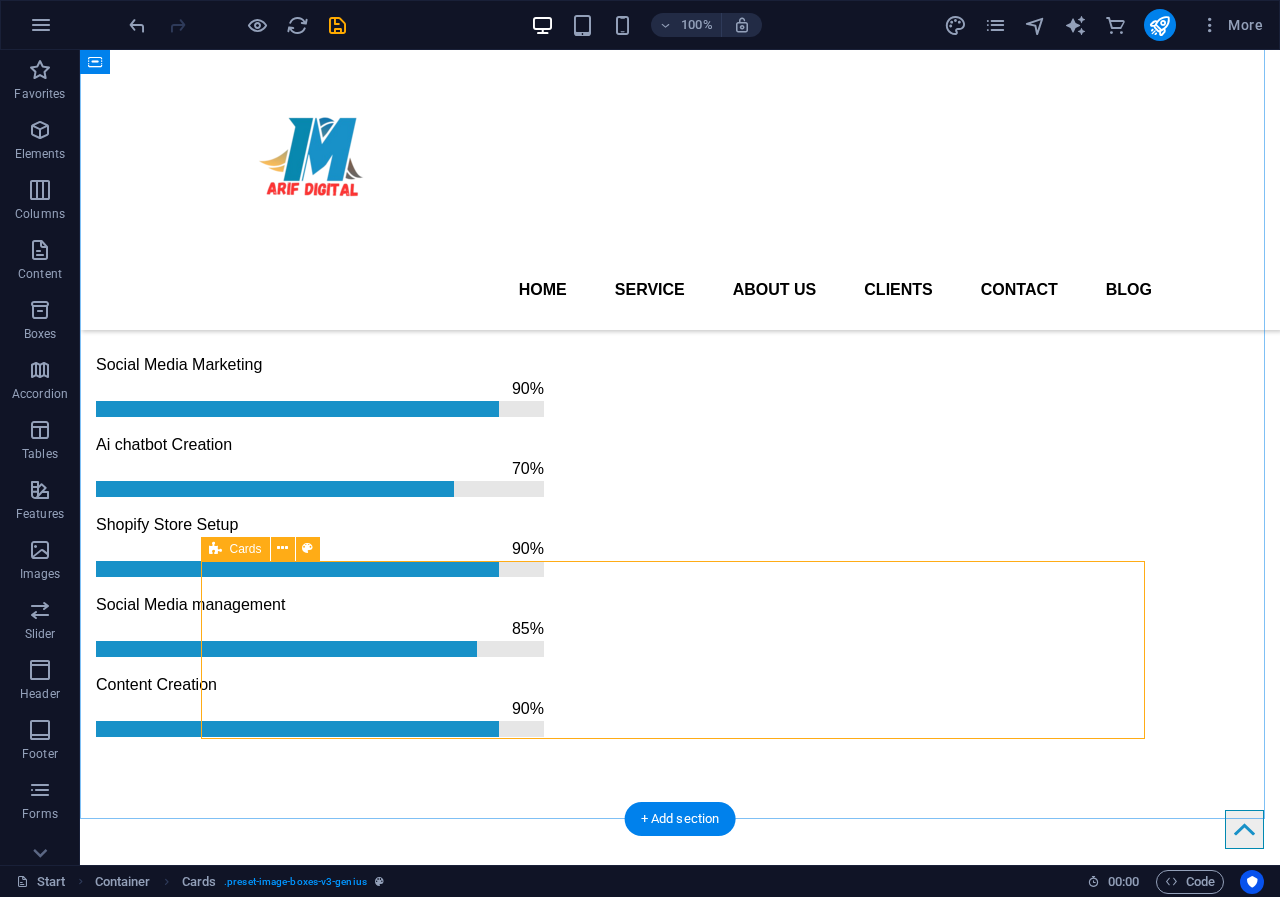 click on "Drop content here or  Add elements  Paste clipboard" at bounding box center [680, 2399] 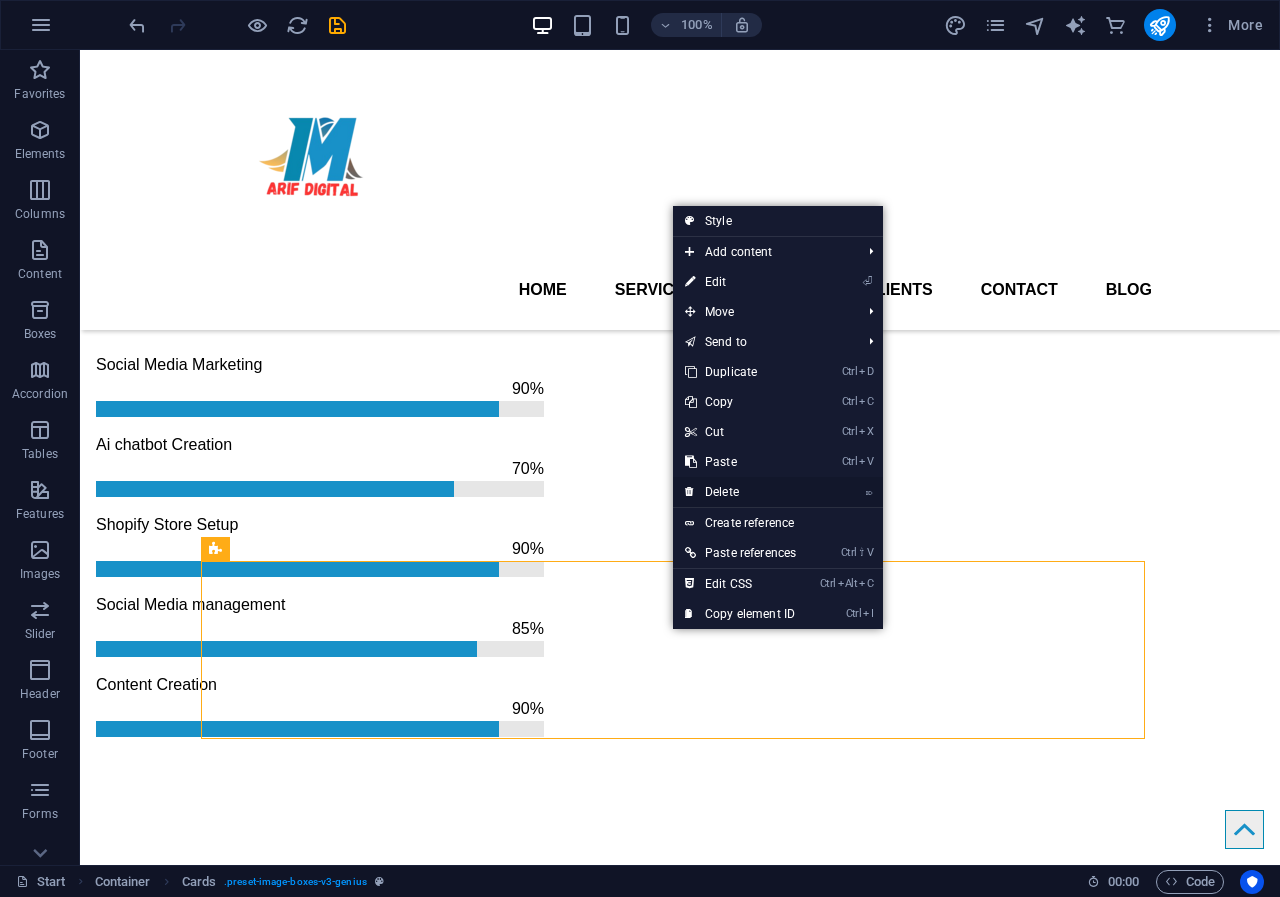 click on "⌦  Delete" at bounding box center (740, 492) 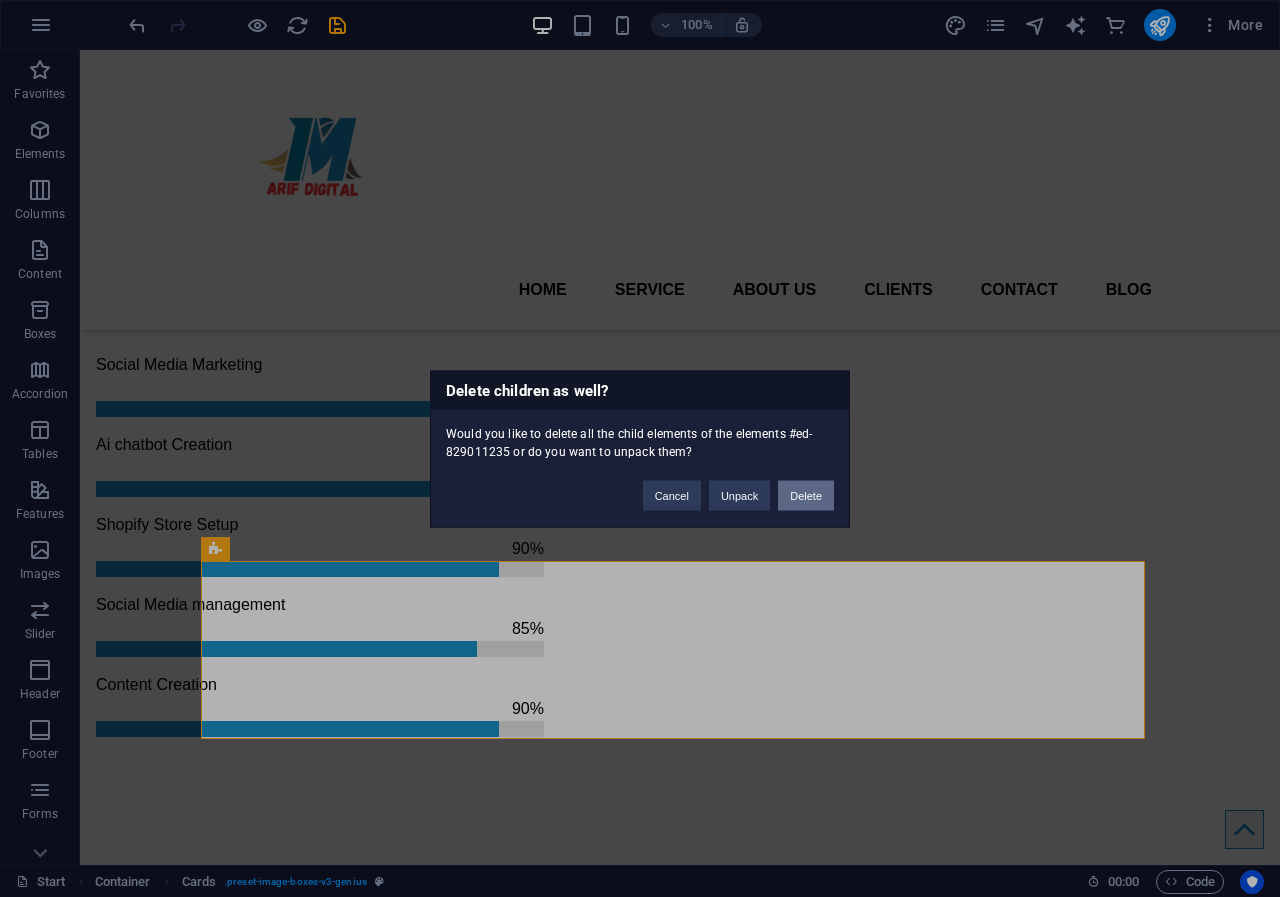 click on "Delete" at bounding box center (806, 495) 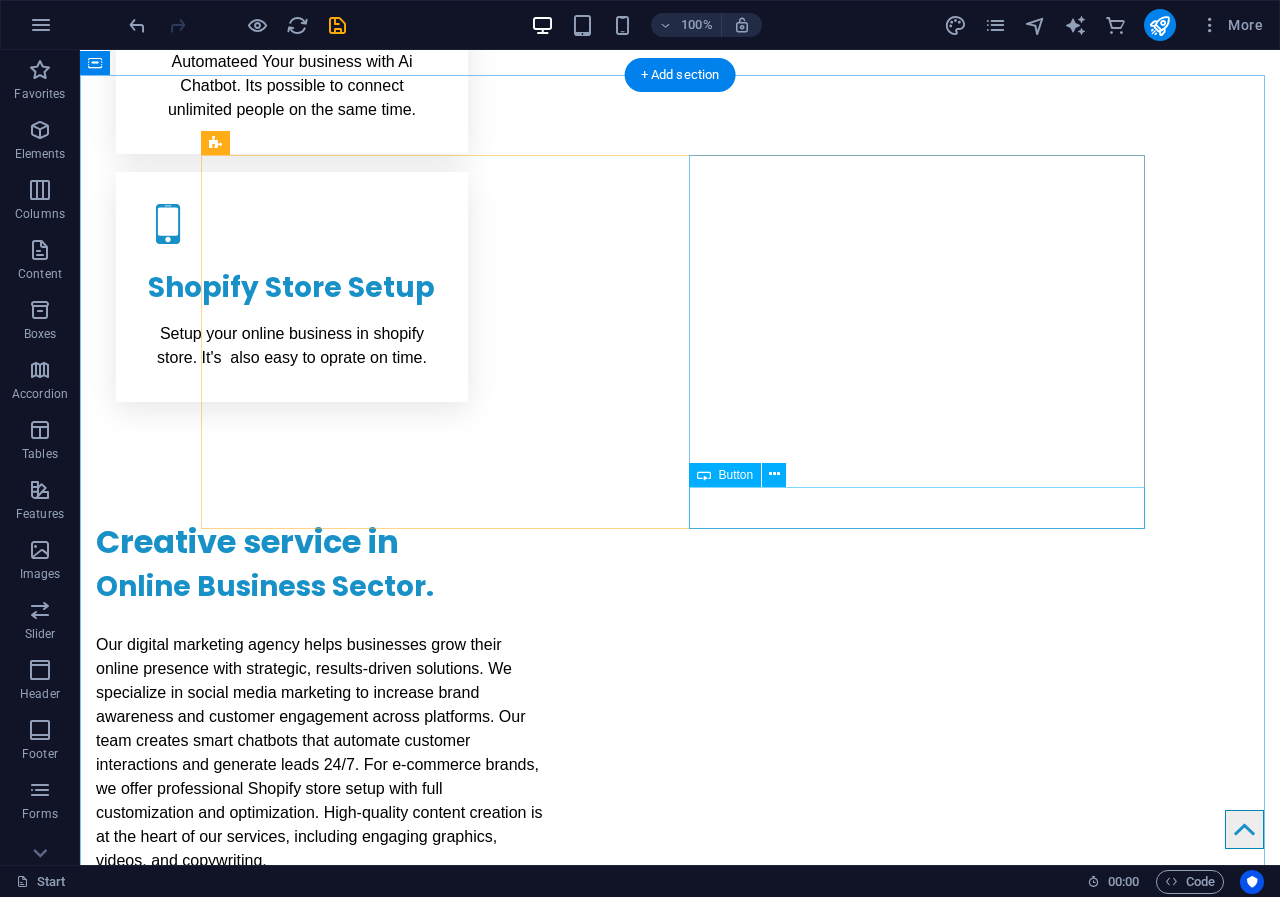 scroll, scrollTop: 1547, scrollLeft: 0, axis: vertical 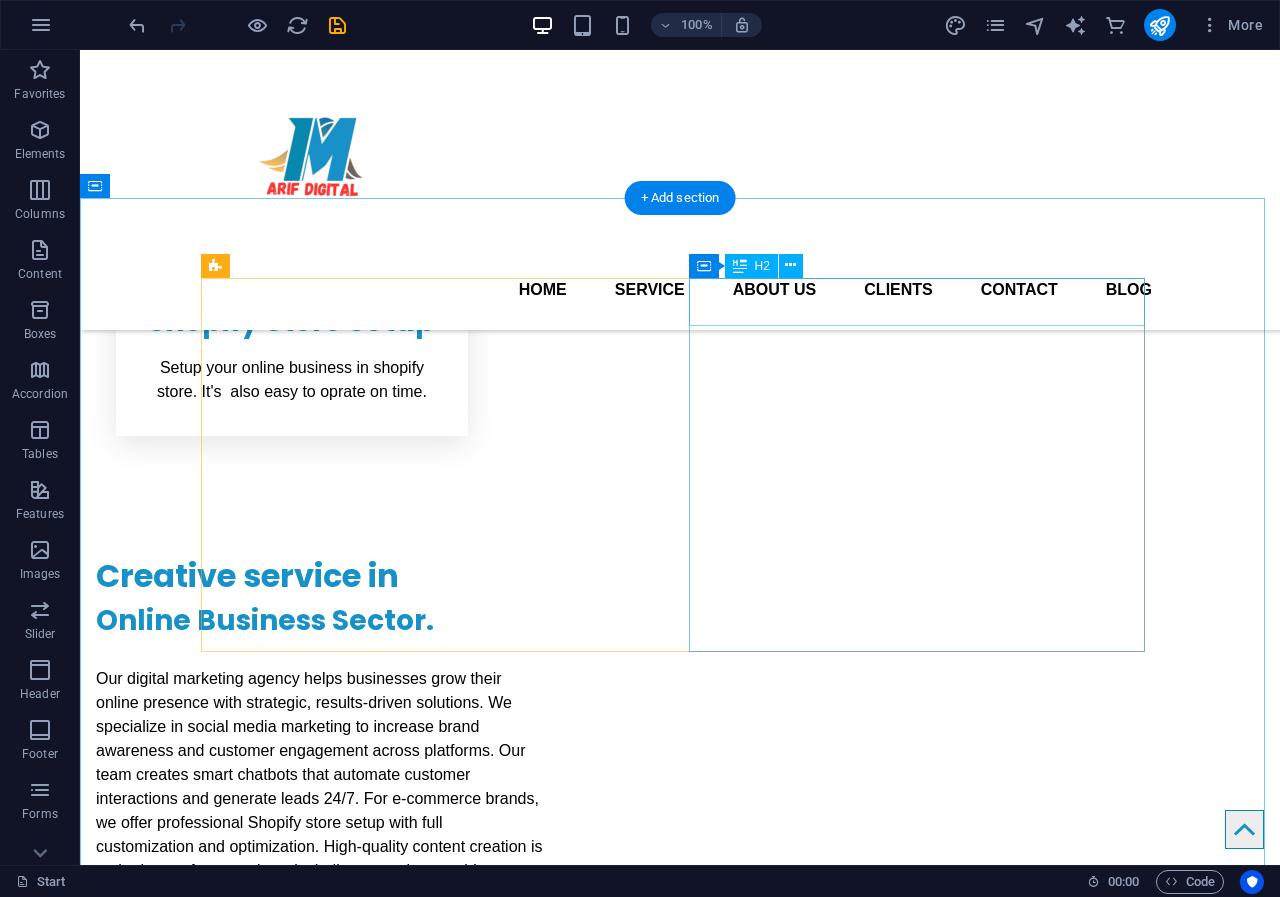 click on "About Genius" at bounding box center [680, 2031] 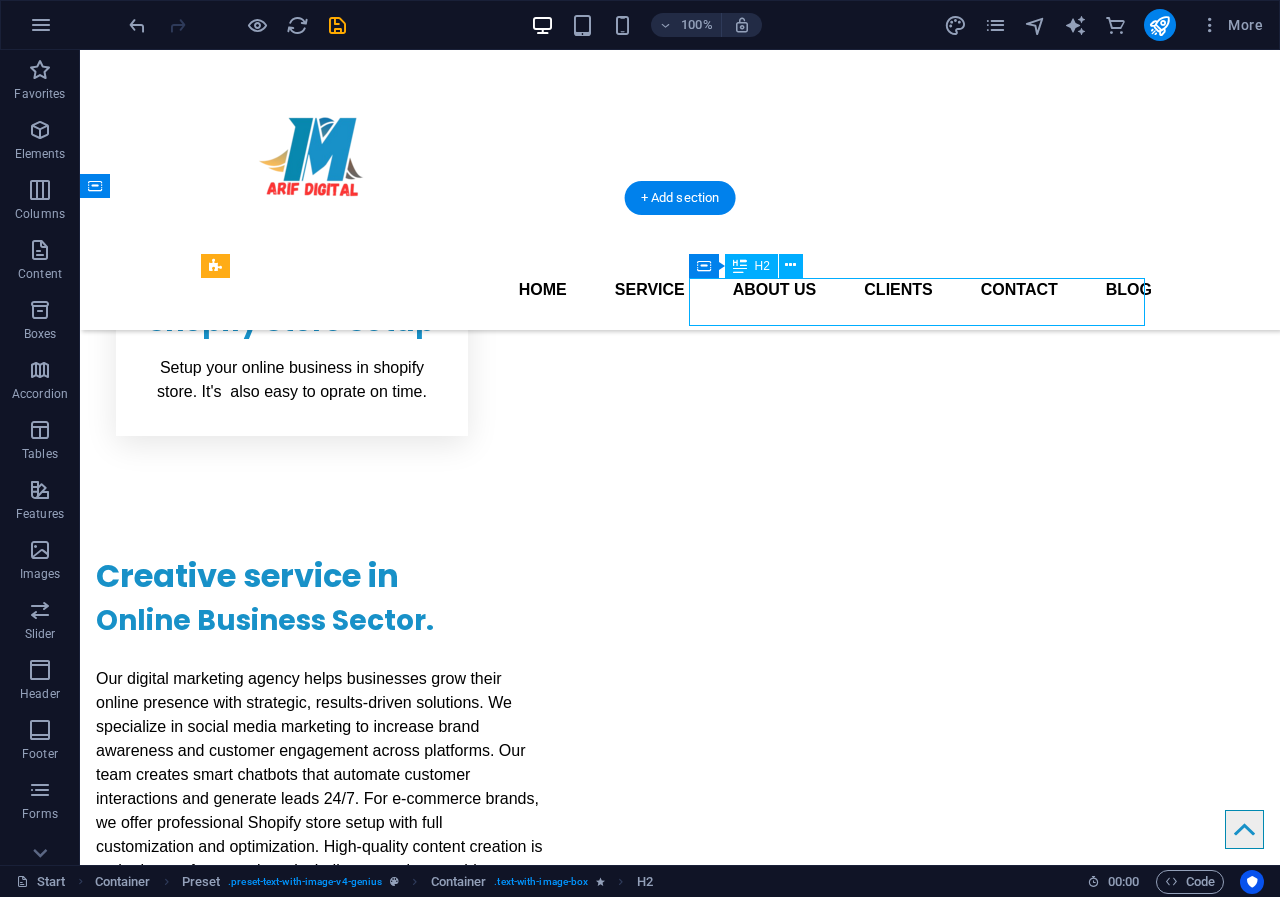 click on "About Genius" at bounding box center [680, 2031] 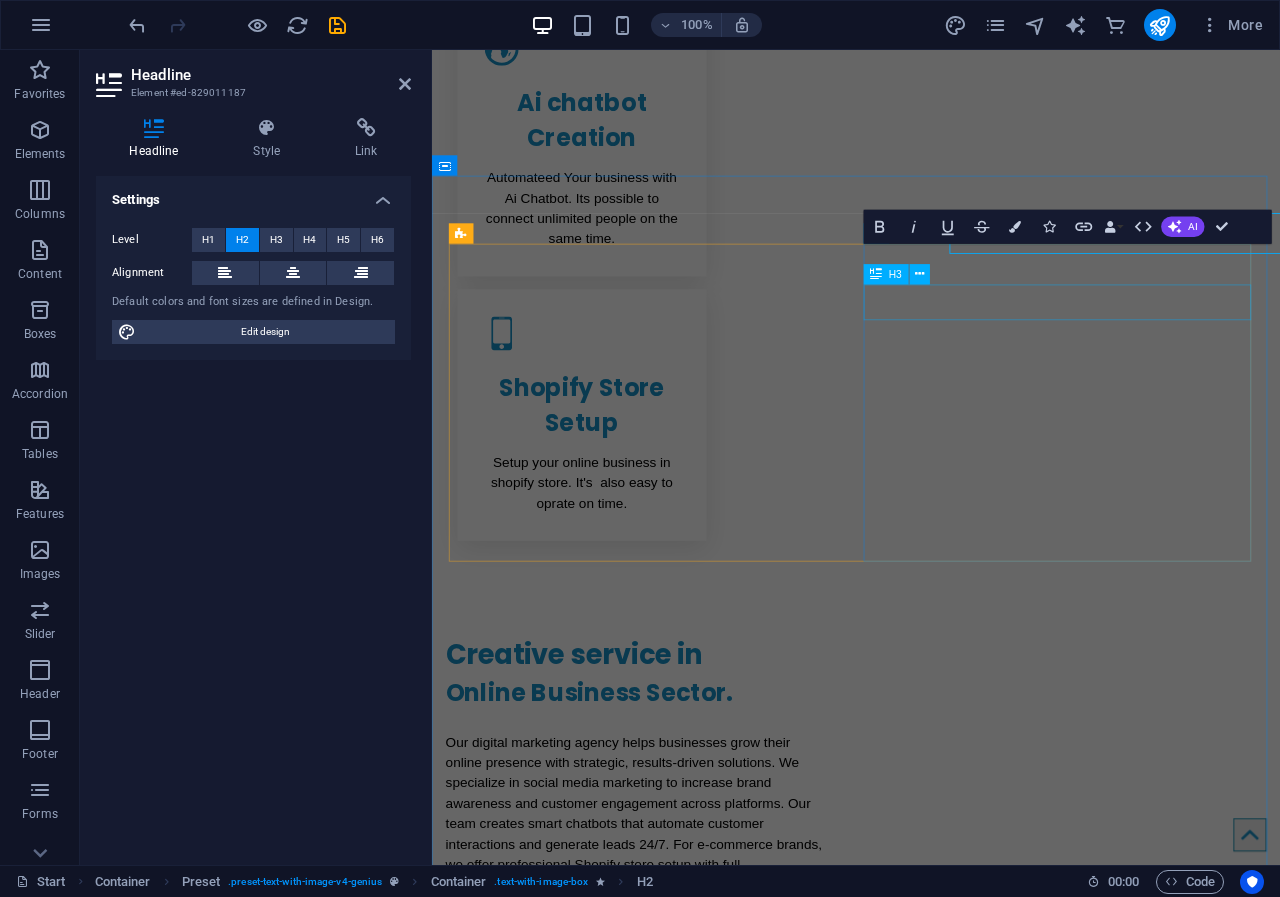 scroll, scrollTop: 1459, scrollLeft: 0, axis: vertical 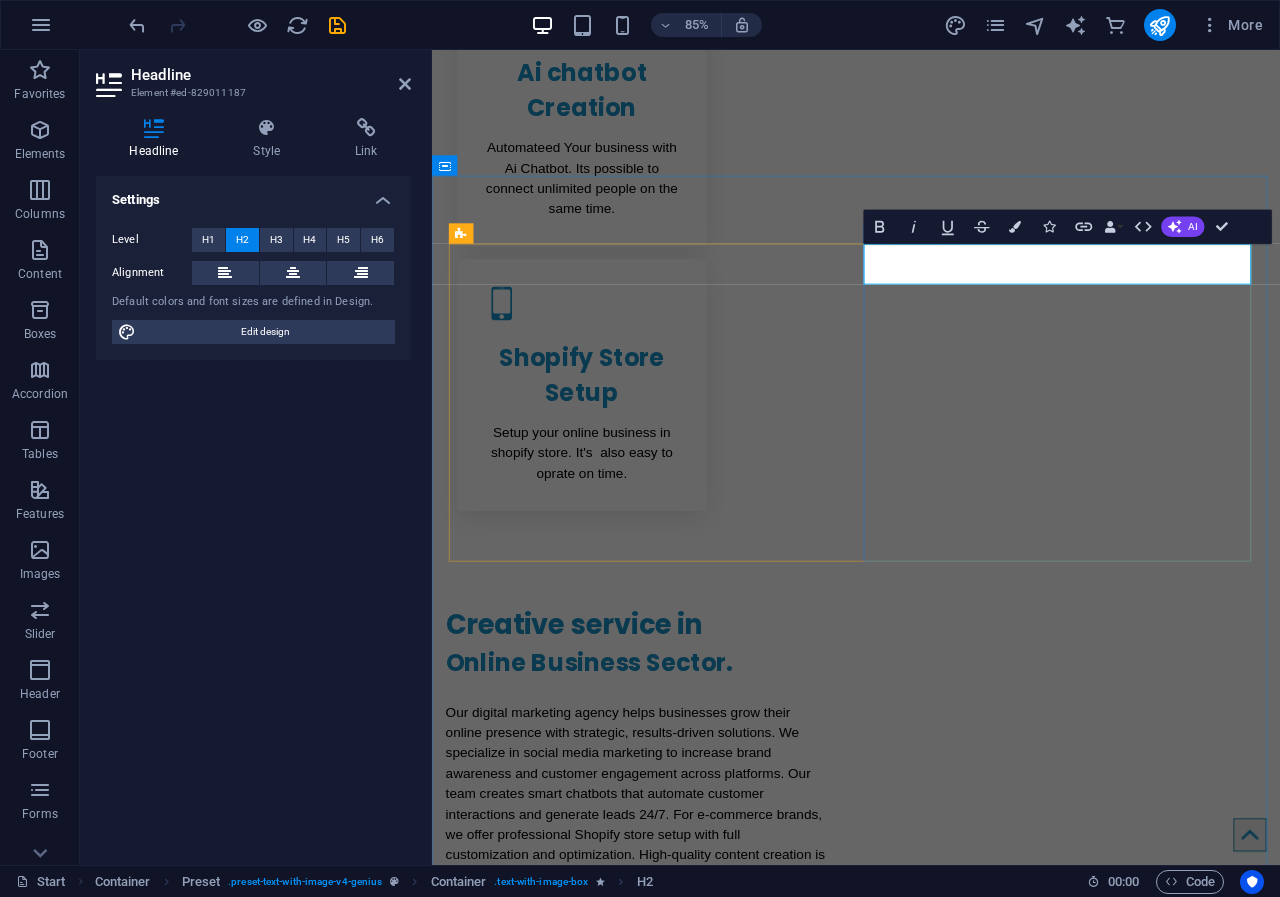 click on "About Genius" at bounding box center (931, 2133) 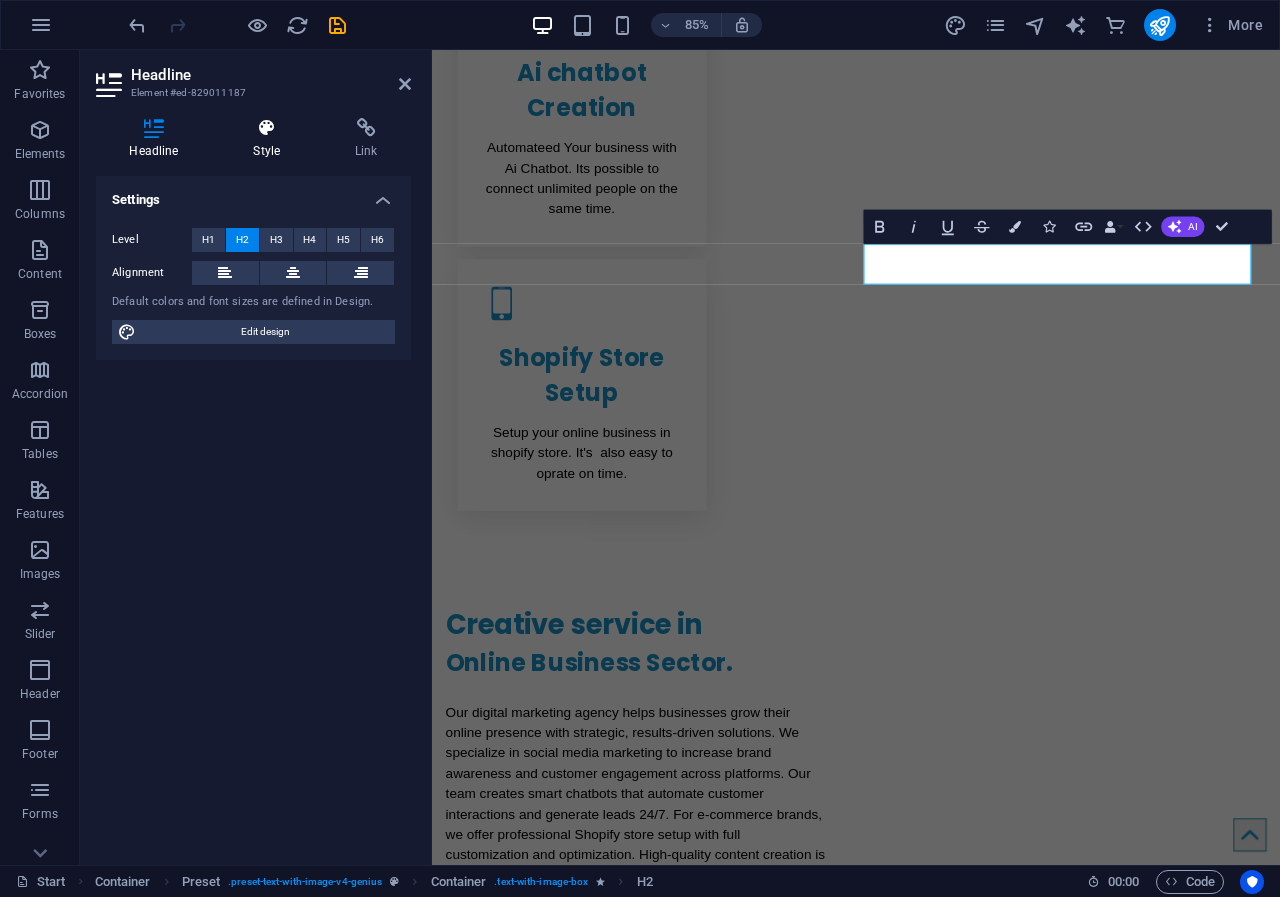 click at bounding box center (267, 128) 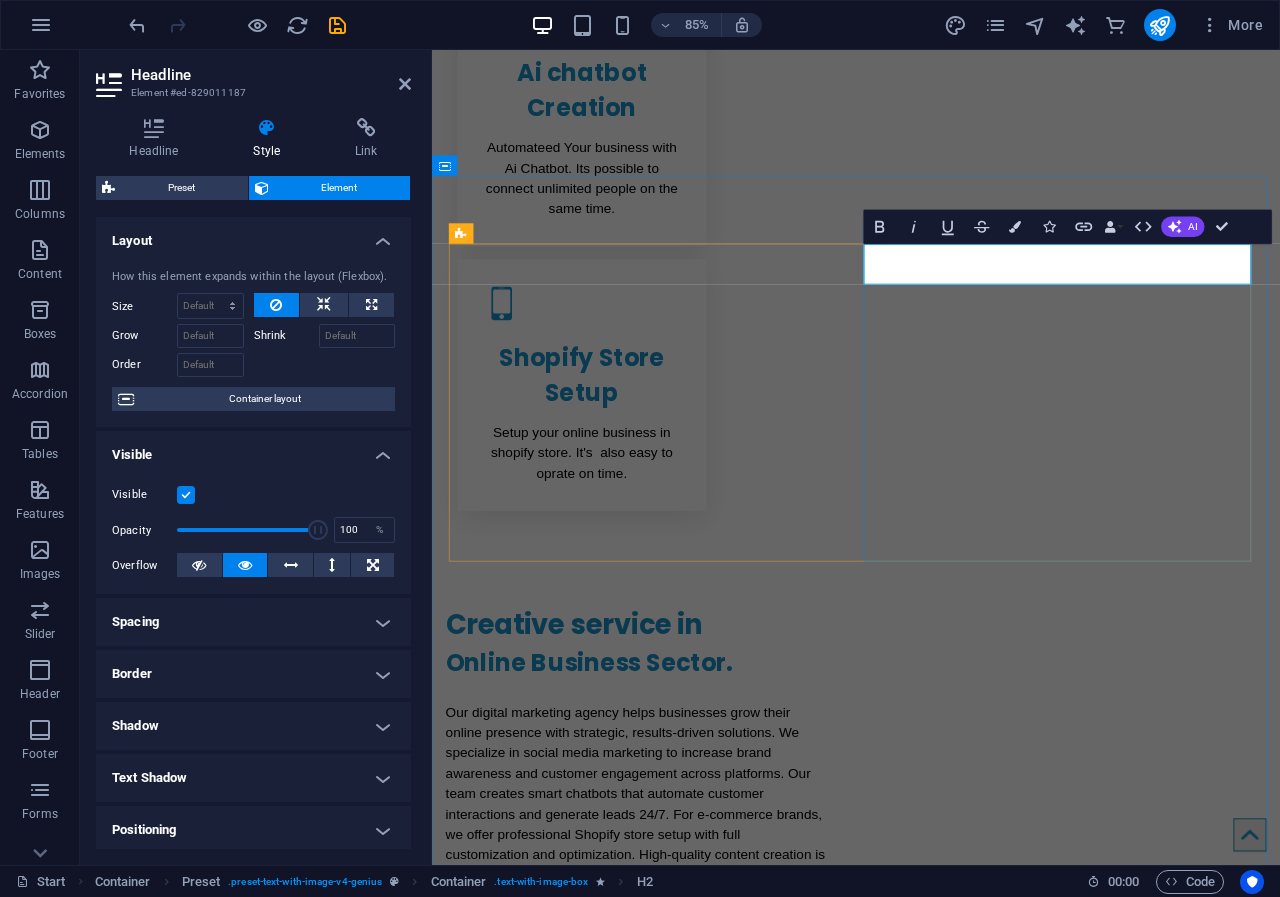 click on "About Im ArifDigital" at bounding box center [931, 2181] 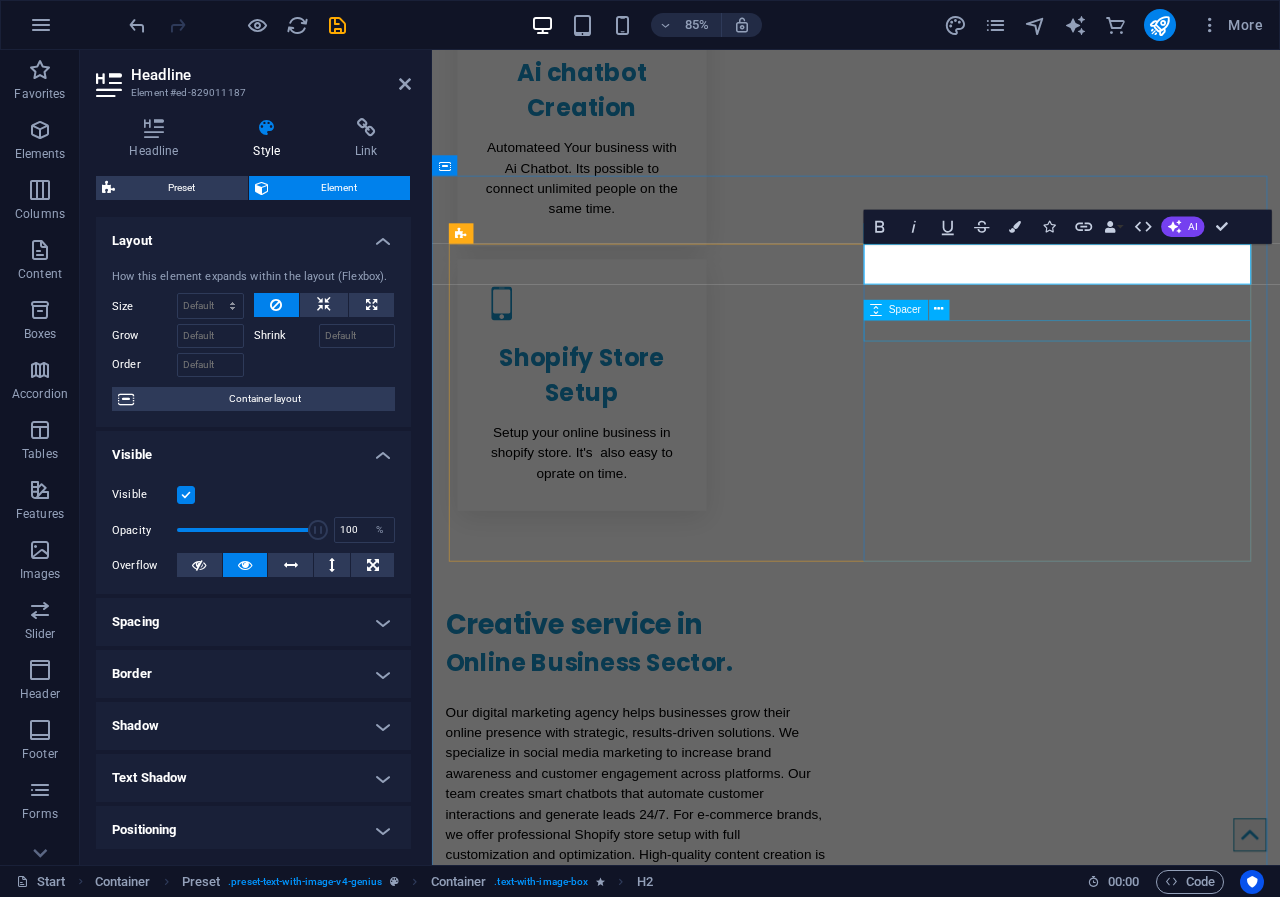 click at bounding box center (931, 2259) 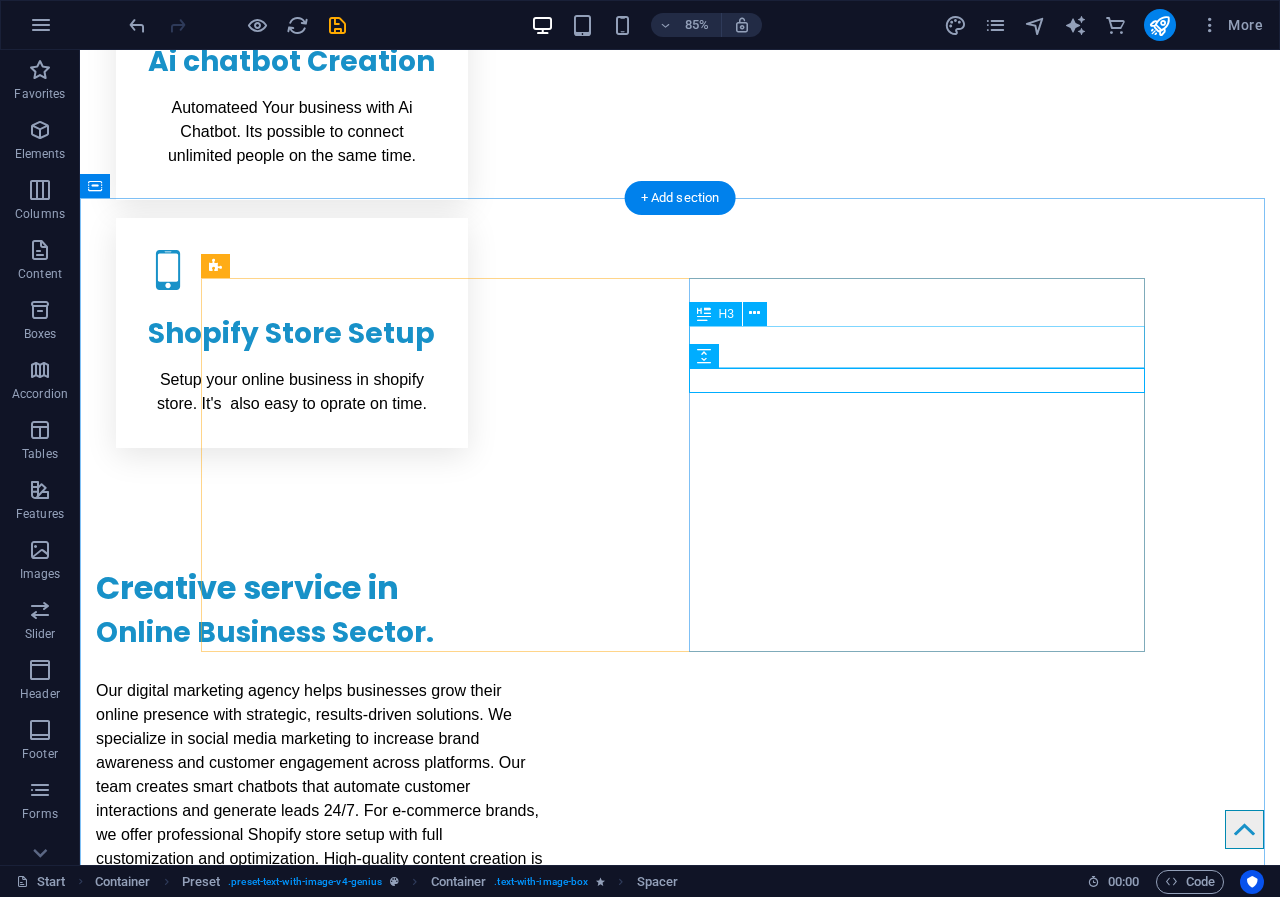 scroll, scrollTop: 1423, scrollLeft: 0, axis: vertical 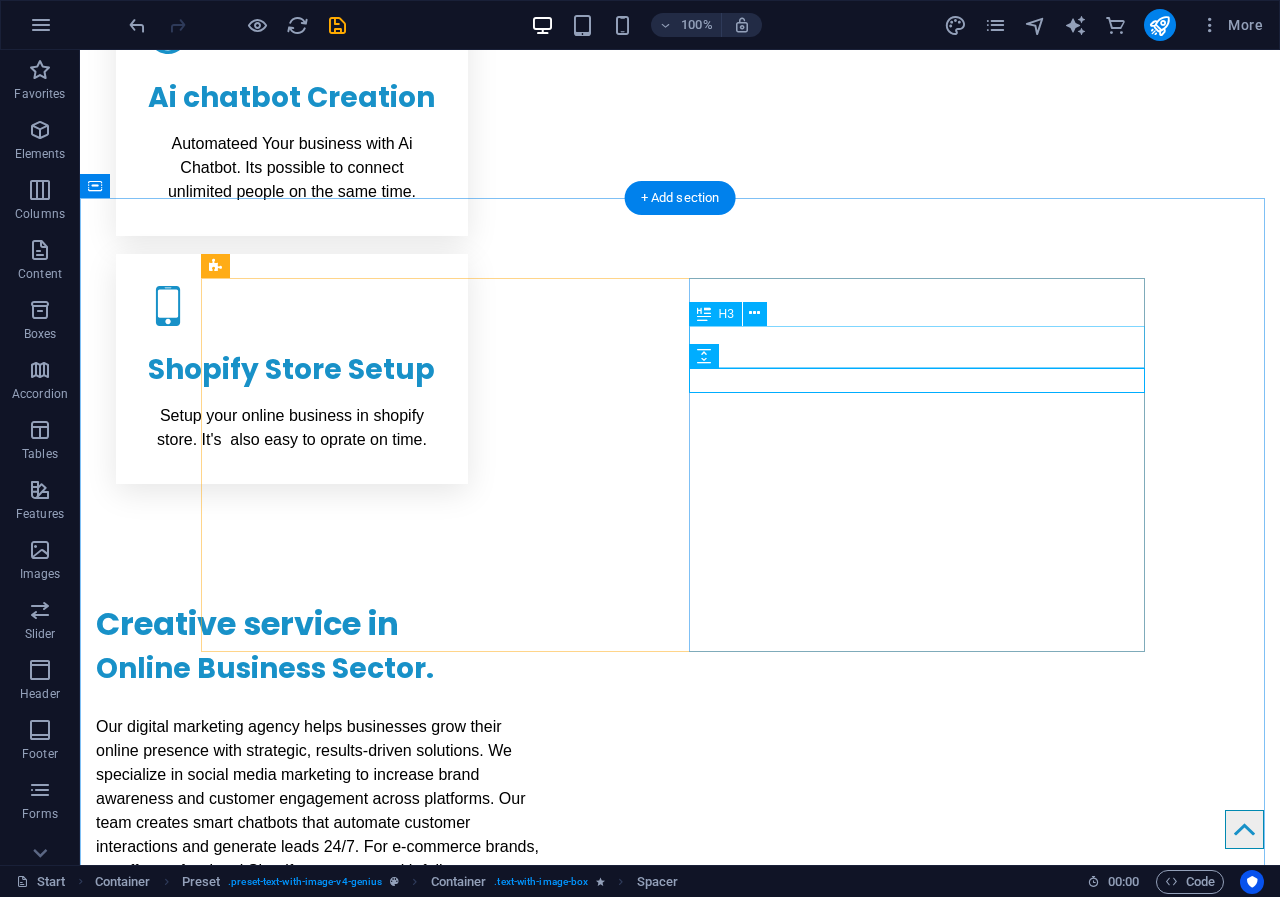 click on "Lorem ipsum dolor sit amet" at bounding box center (680, 2124) 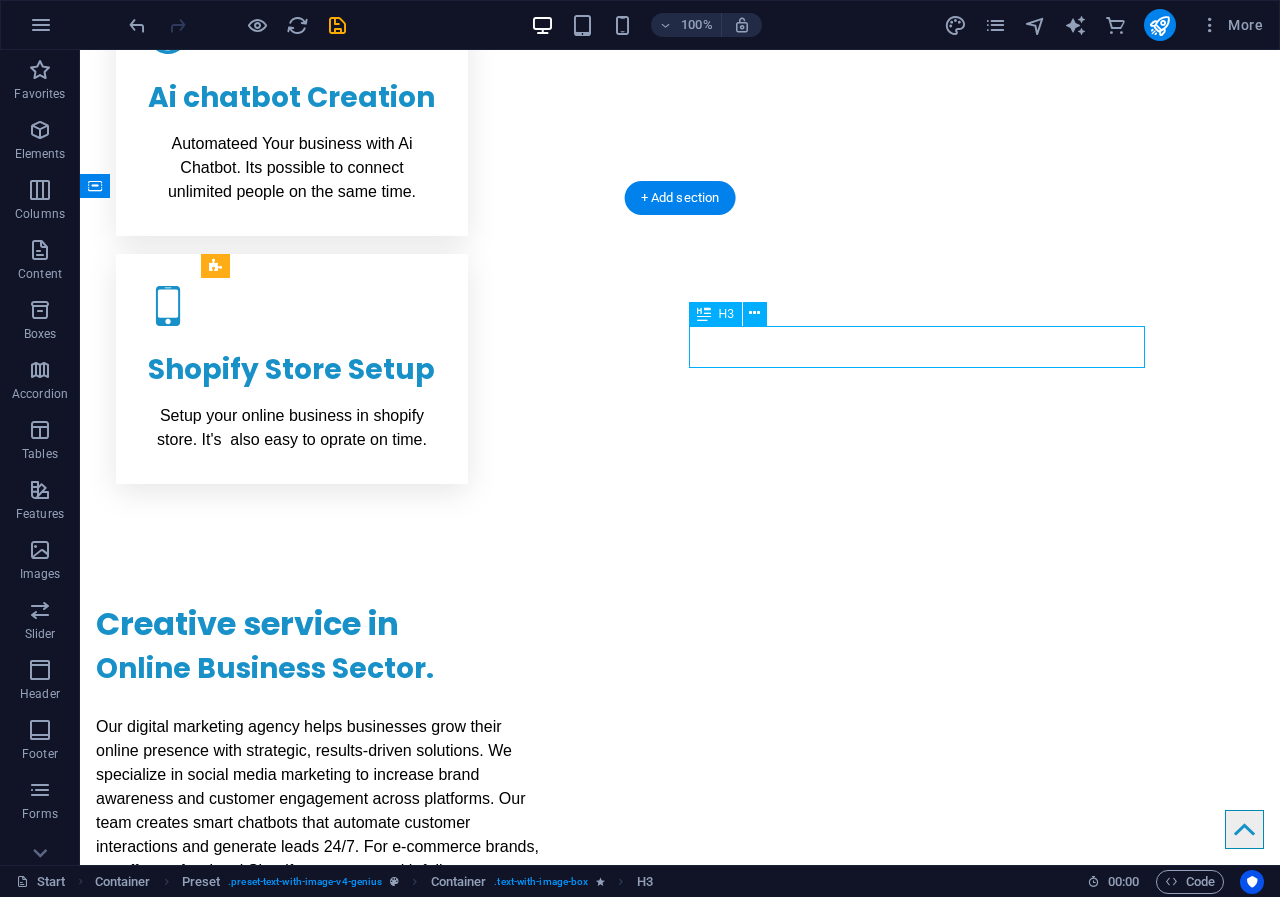 click on "Lorem ipsum dolor sit amet" at bounding box center (680, 2124) 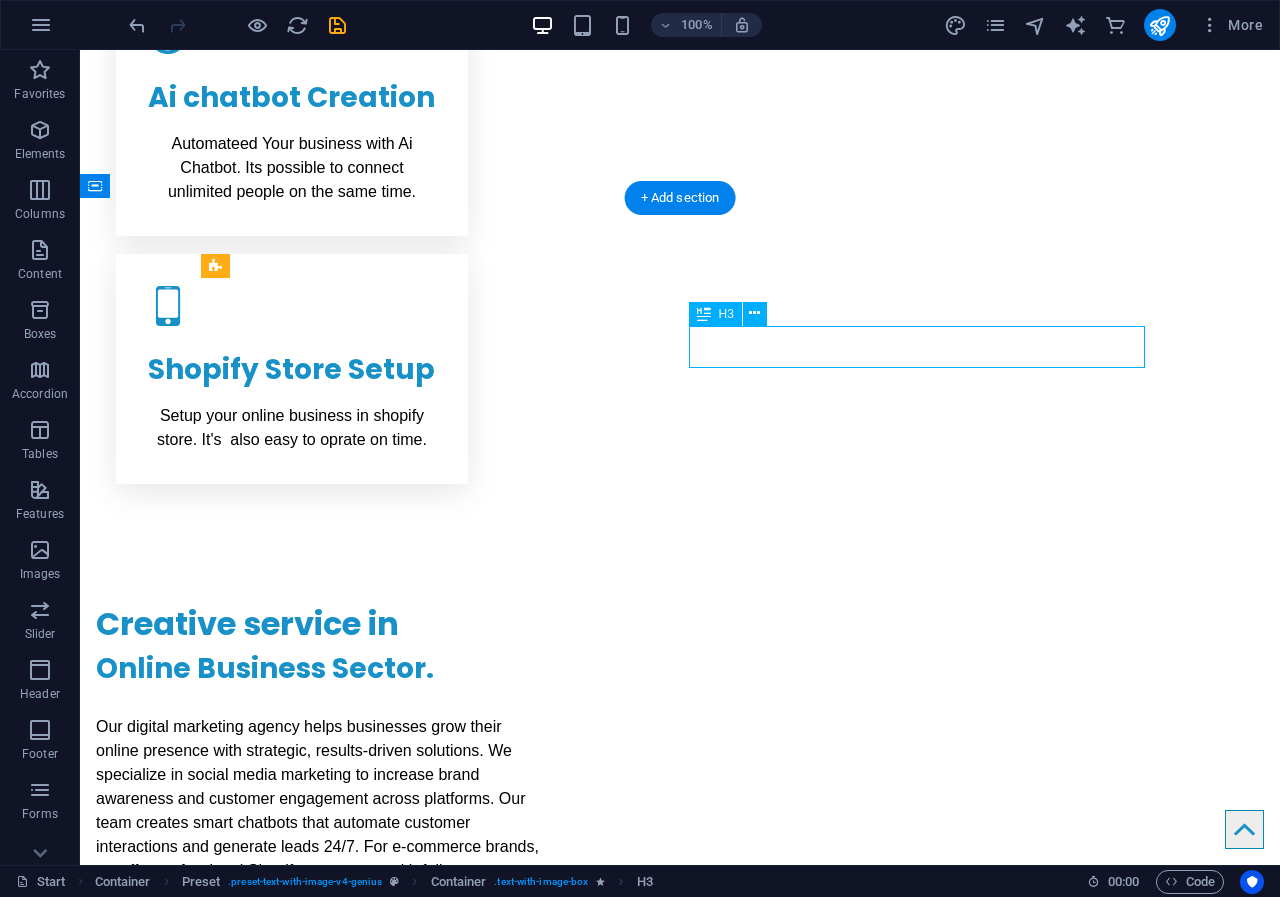 click on "Lorem ipsum dolor sit amet" at bounding box center [680, 2124] 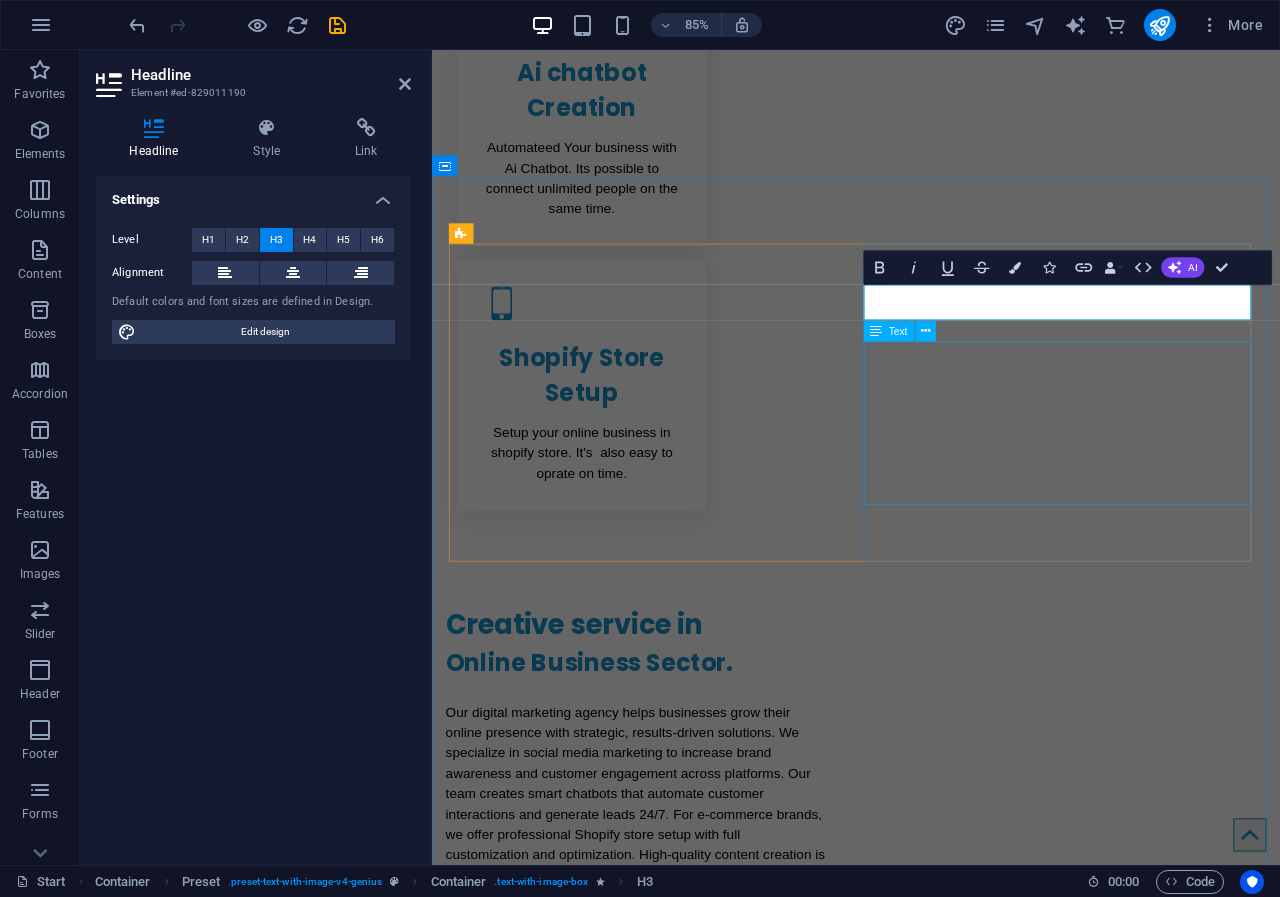 type 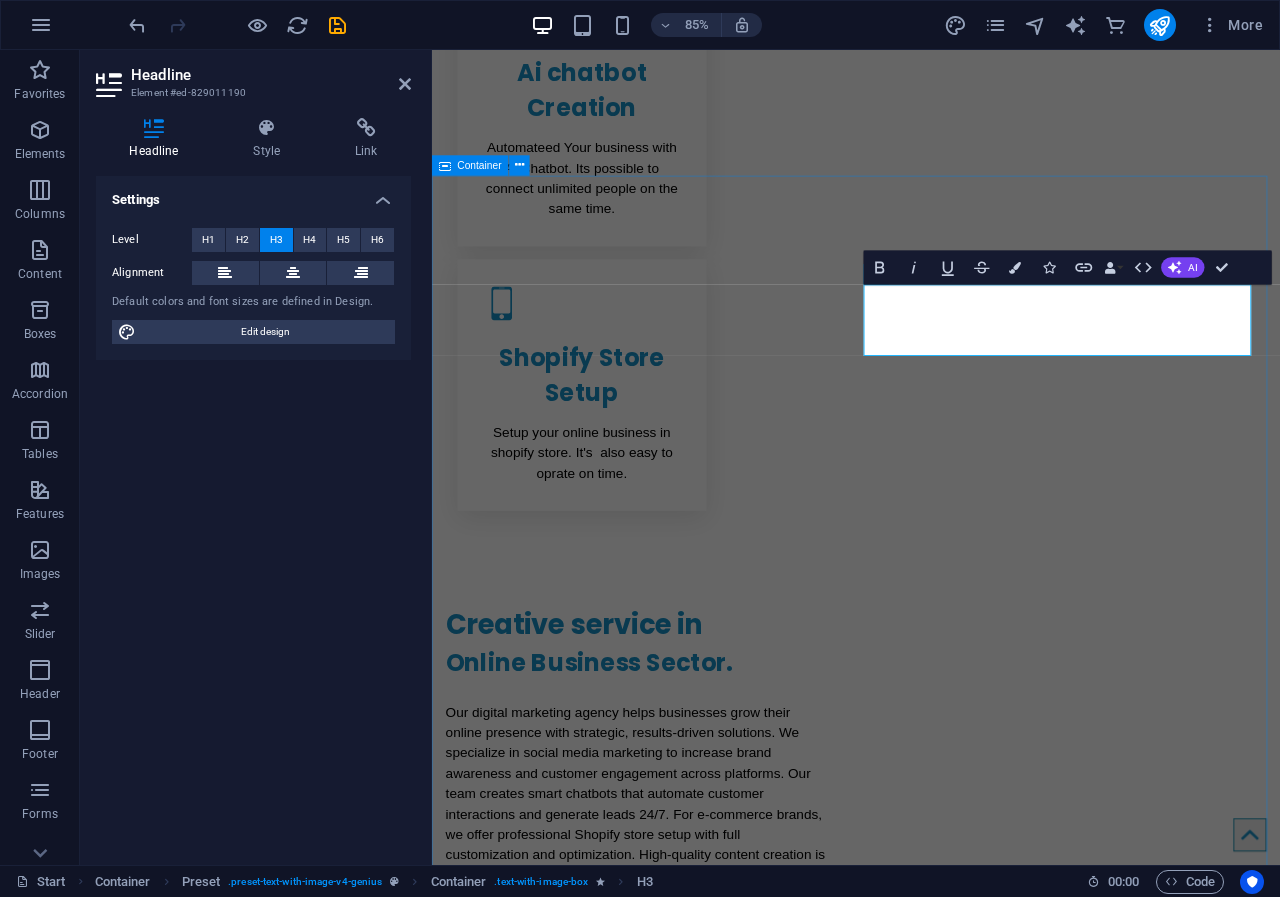 click on "Drop content here or  Add elements  Paste clipboard About Im ArifDigital Digital Marketing Service provider. Lorem ipsum dolor sit amet, consetetur sadipscing elitr, sed diam nonumy eirmod tempor invidunt utarie labore et dolore magna aliquyam erat, sedum erat dolore diam voluptua. Sea takimata sanctus est Lorem ipsum dolor sit amet. Lorem ipsum dolor sit amet, consetetur sadiping elitr, sed atom diam nonumy eirmod tempor invidunt ut labore et dolore magna aliquyam erat, sed diam voluptua vero eos et accusam. Learn more Submit   I have read and understand the privacy policy. Unreadable? Load new" at bounding box center (931, 2361) 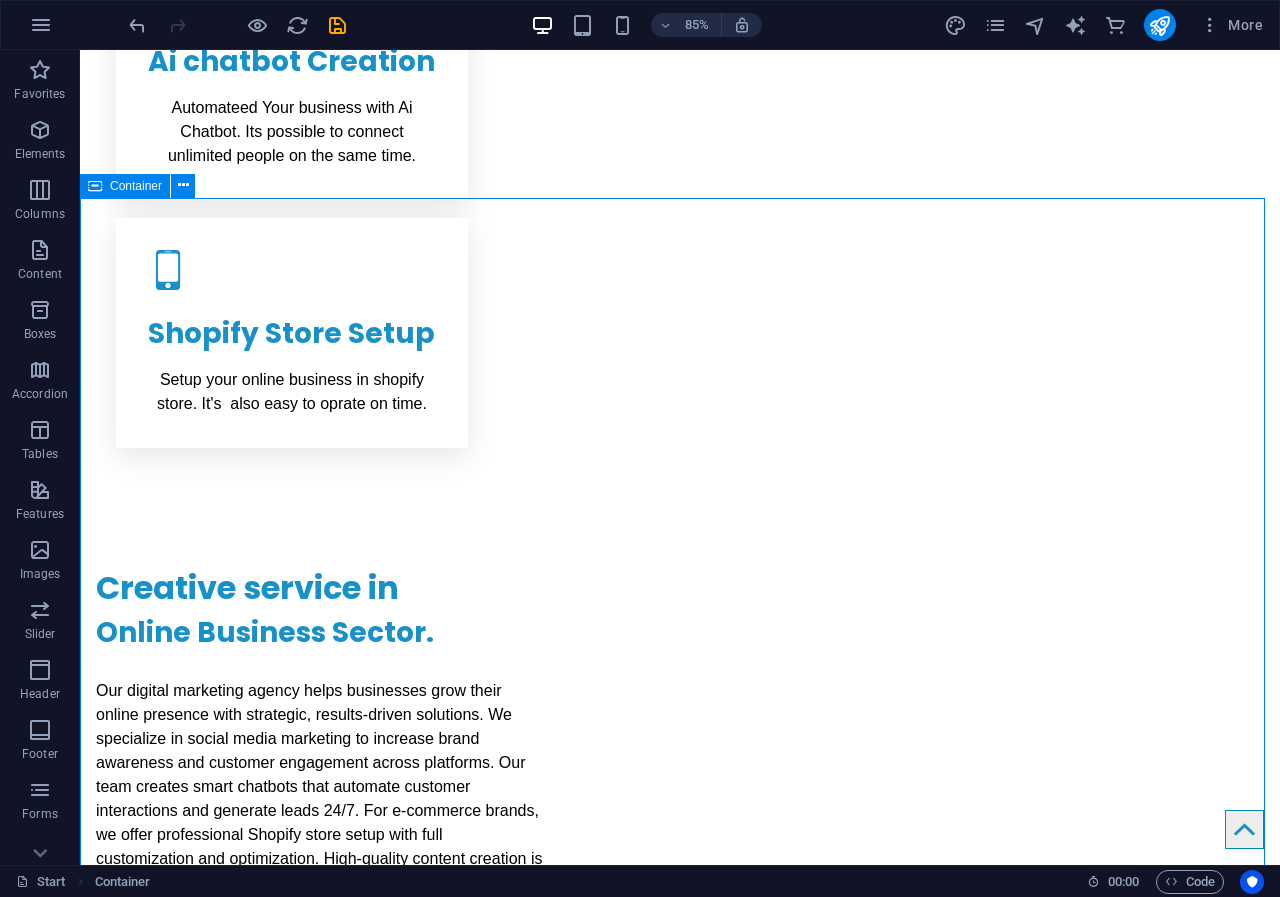 scroll, scrollTop: 1423, scrollLeft: 0, axis: vertical 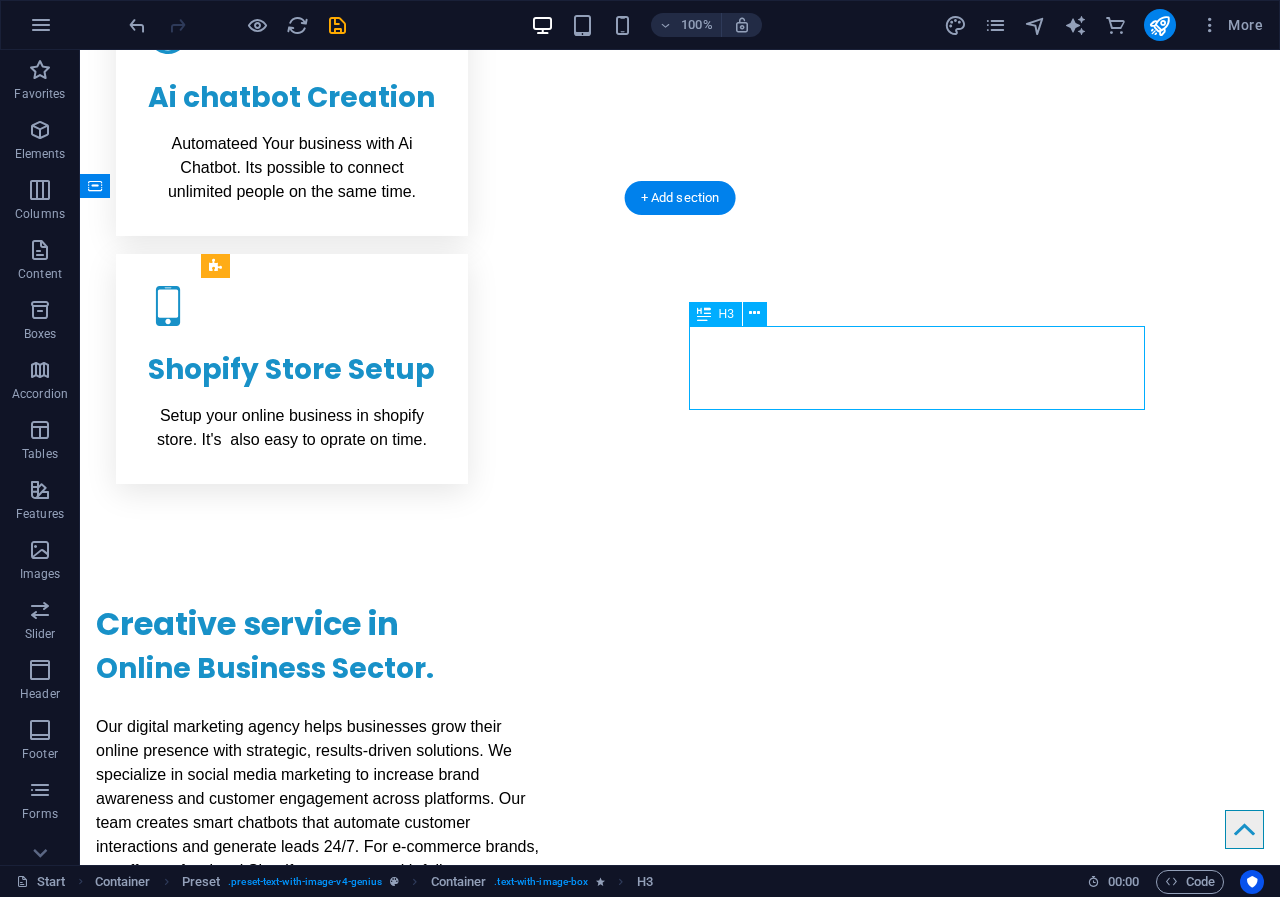 drag, startPoint x: 742, startPoint y: 384, endPoint x: 707, endPoint y: 353, distance: 46.75468 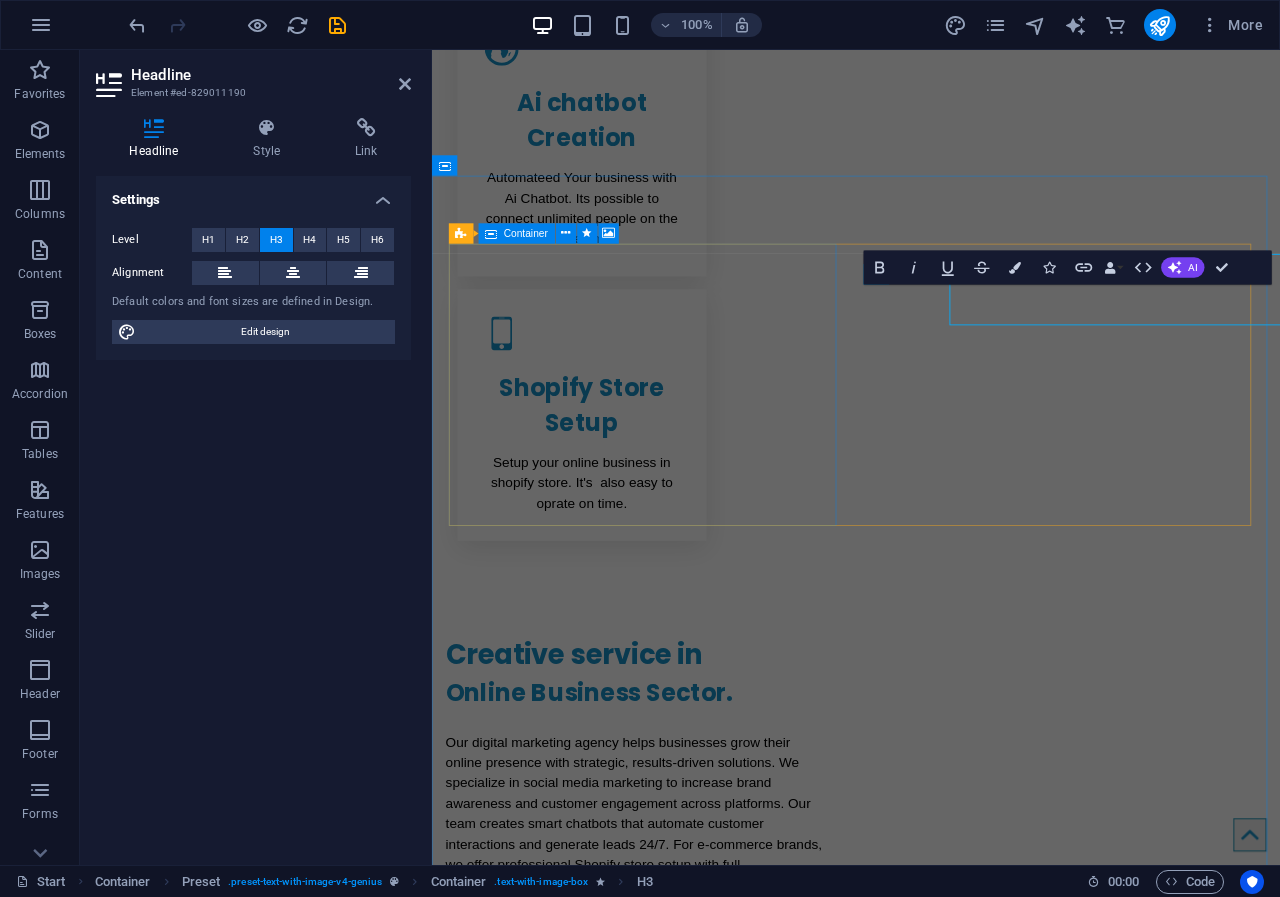 scroll, scrollTop: 1459, scrollLeft: 0, axis: vertical 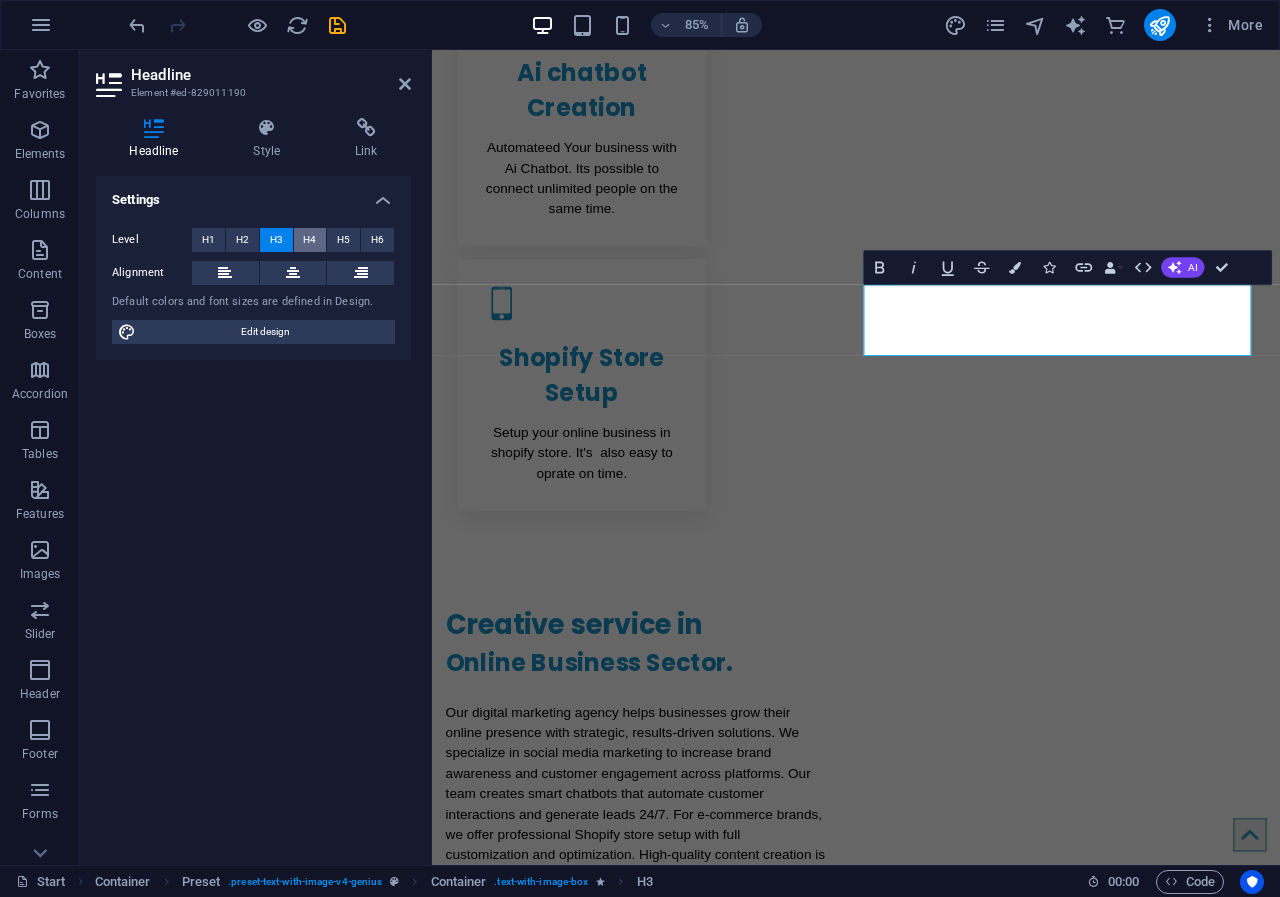 click on "H4" at bounding box center (309, 240) 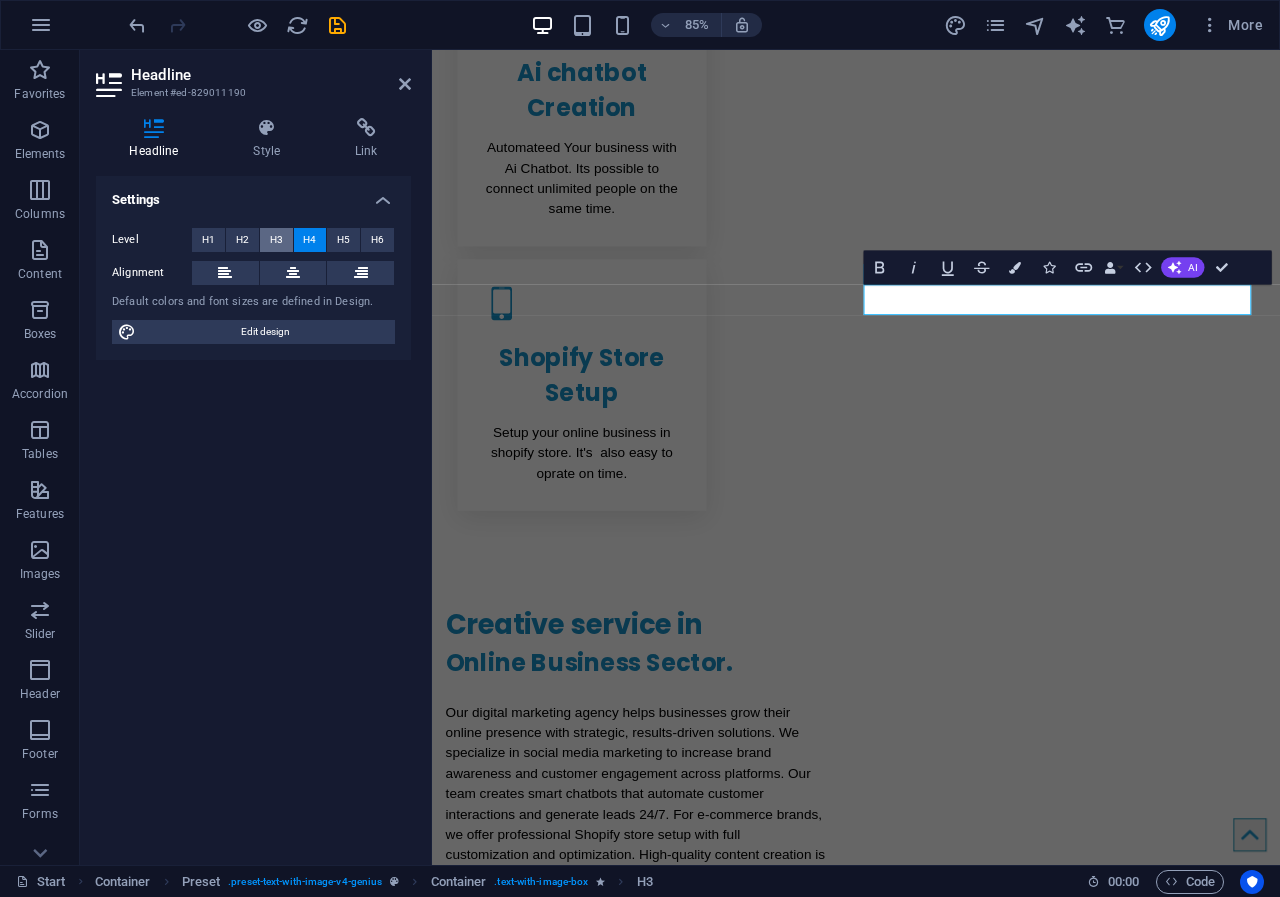 click on "H3" at bounding box center [276, 240] 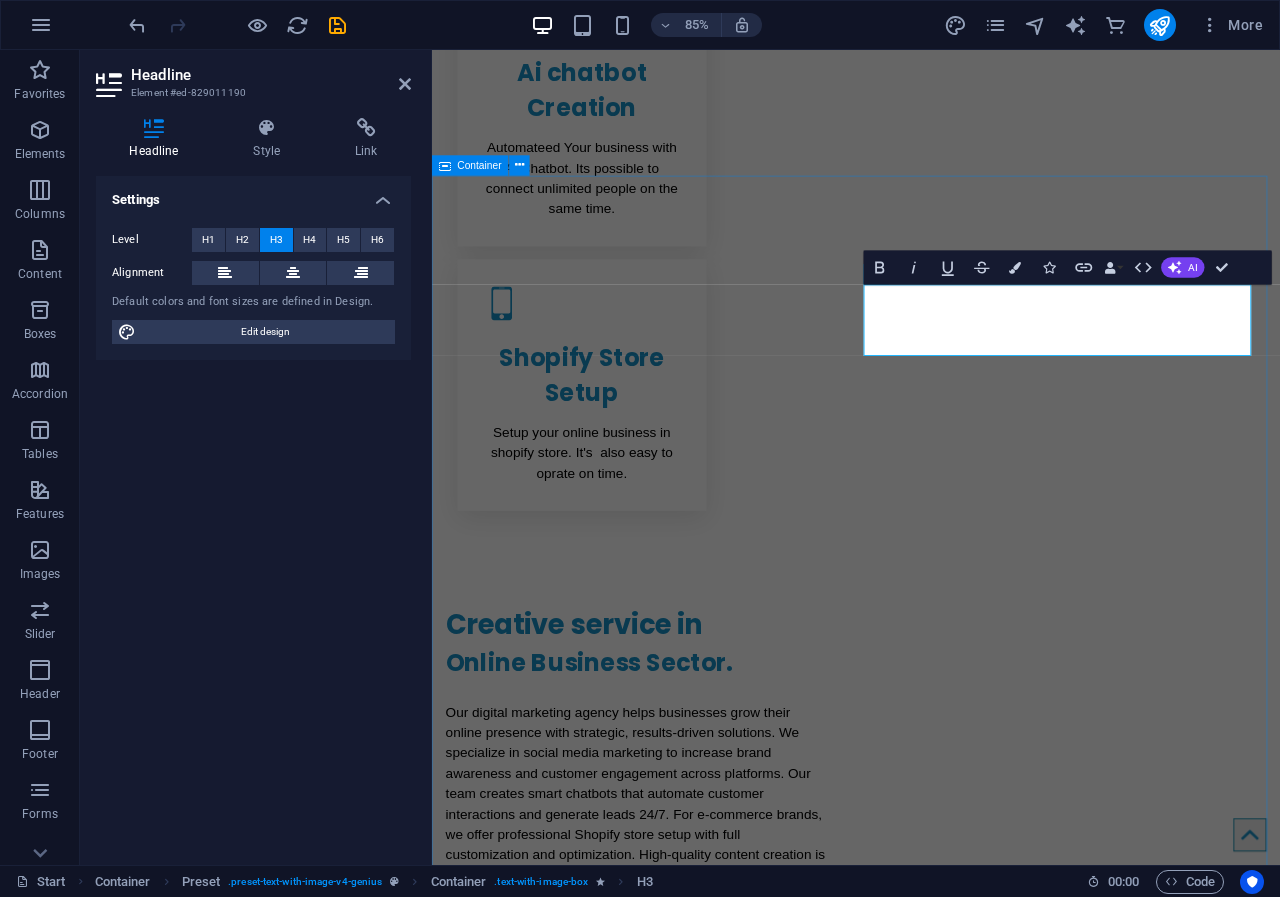 click on "Drop content here or  Add elements  Paste clipboard About Im ArifDigital Digital Marketing Service provider. Lorem ipsum dolor sit amet, consetetur sadipscing elitr, sed diam nonumy eirmod tempor invidunt utarie labore et dolore magna aliquyam erat, sedum erat dolore diam voluptua. Sea takimata sanctus est Lorem ipsum dolor sit amet. Lorem ipsum dolor sit amet, consetetur sadiping elitr, sed atom diam nonumy eirmod tempor invidunt ut labore et dolore magna aliquyam erat, sed diam voluptua vero eos et accusam. Learn more Submit   I have read and understand the privacy policy. Unreadable? Load new" at bounding box center (931, 2361) 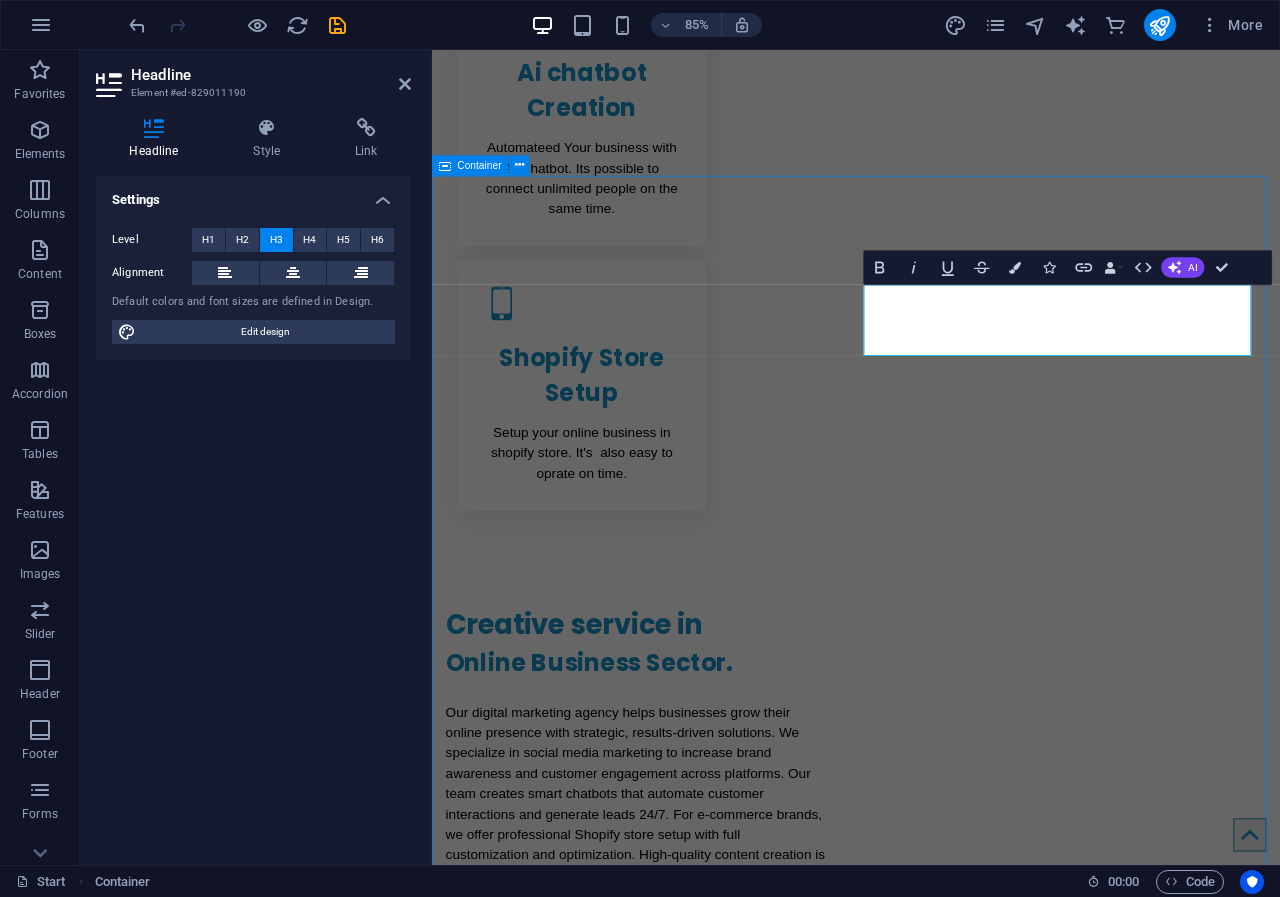 scroll, scrollTop: 1423, scrollLeft: 0, axis: vertical 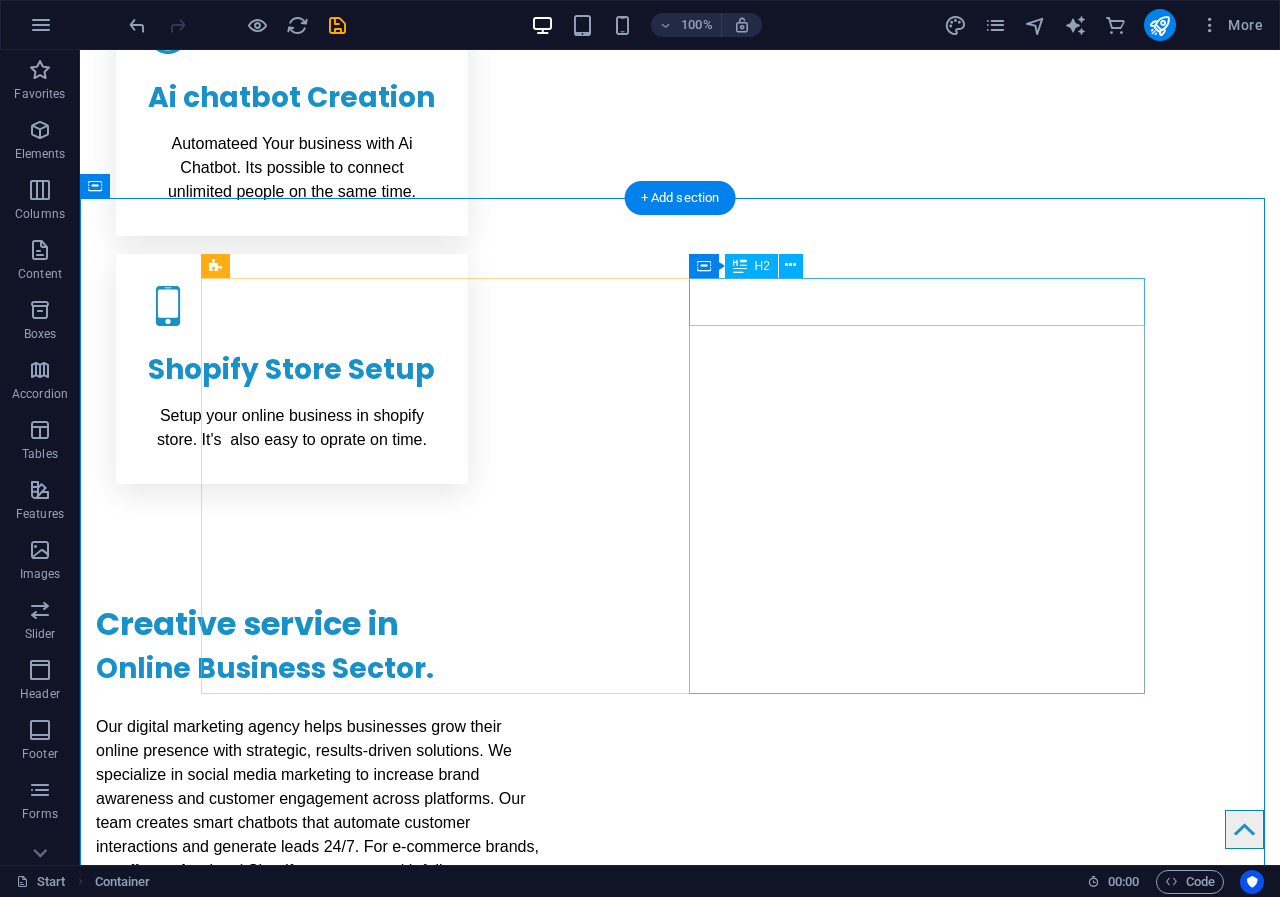 click on "About Im ArifDigital" at bounding box center [680, 2121] 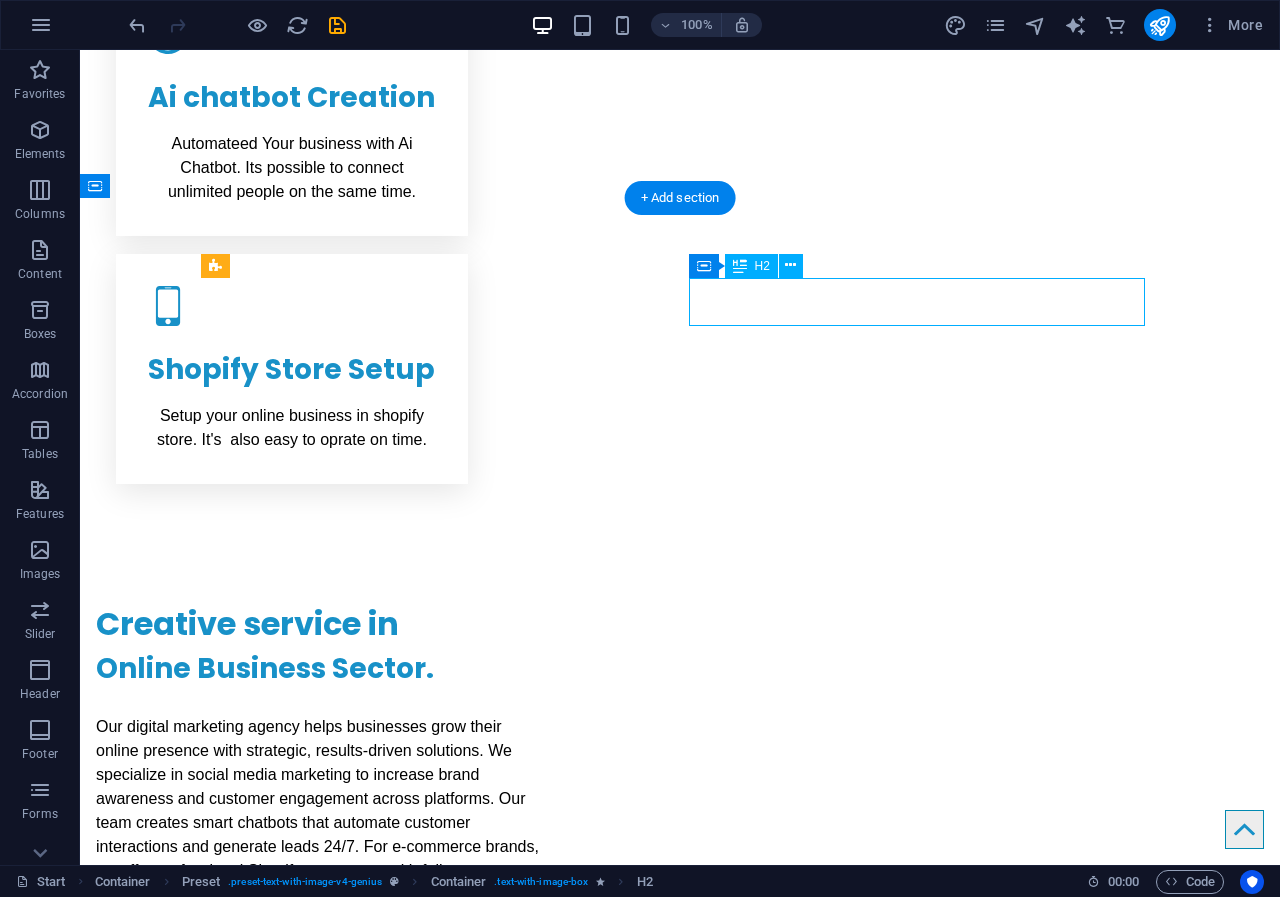 click on "About Im ArifDigital" at bounding box center (680, 2121) 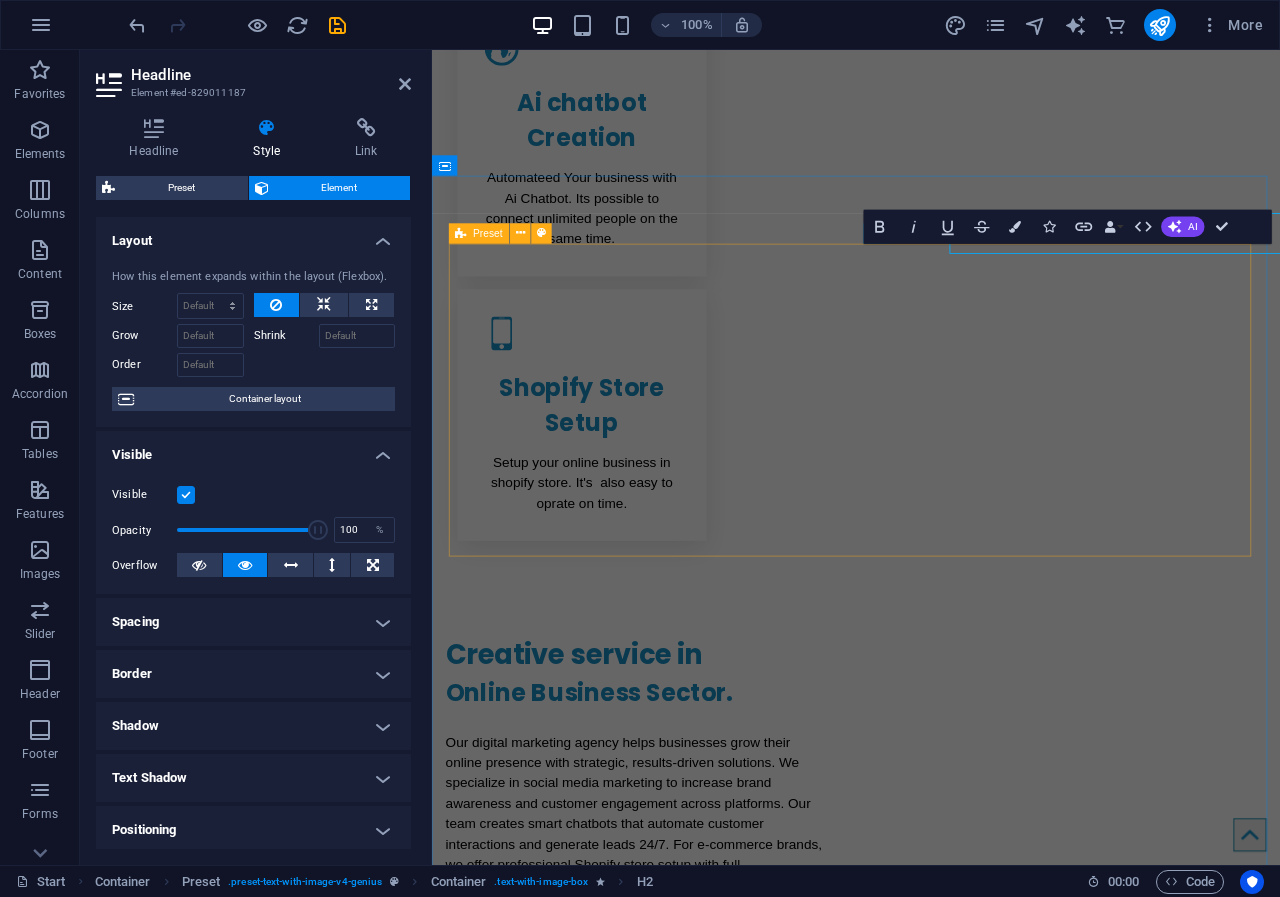 scroll, scrollTop: 1459, scrollLeft: 0, axis: vertical 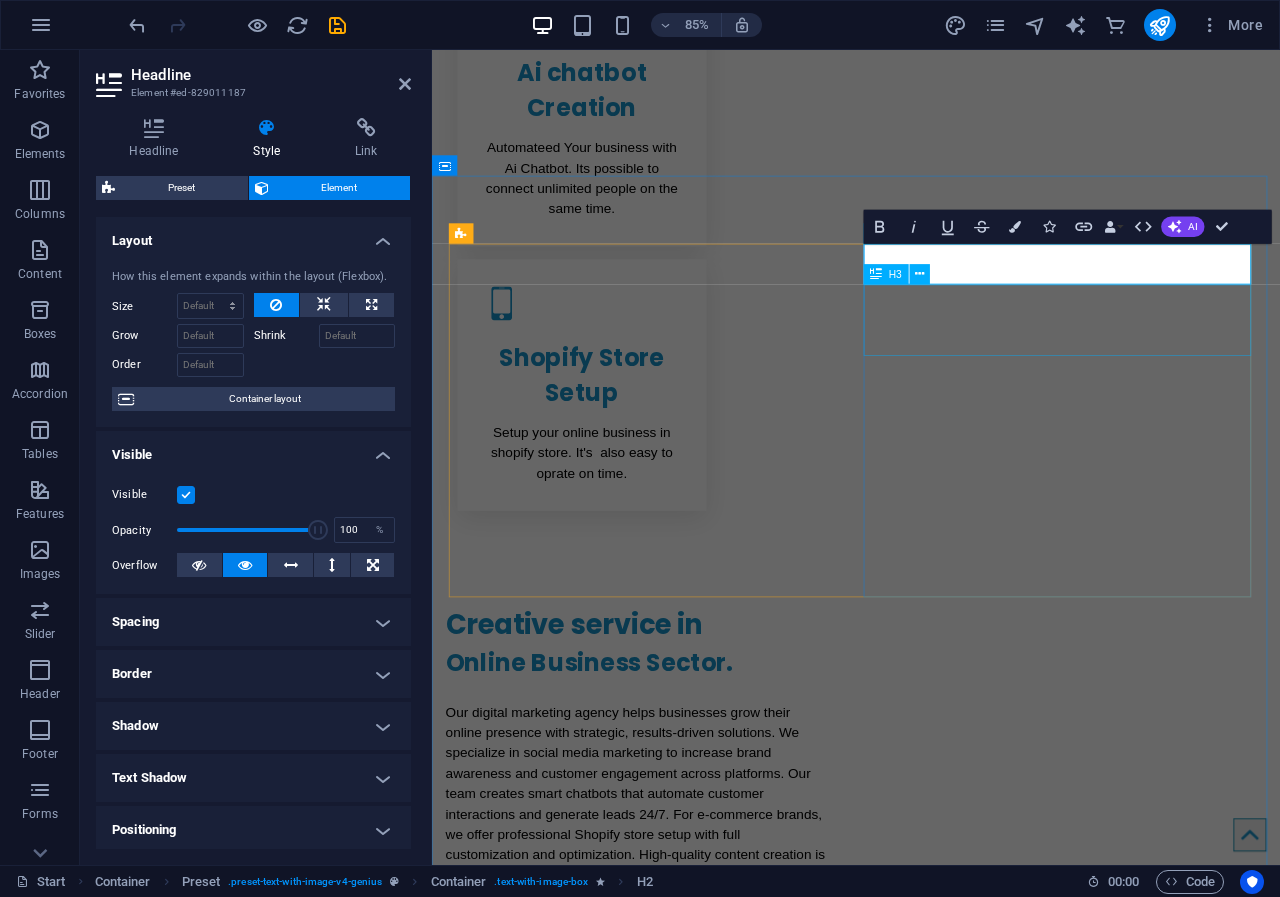 click on "Digital Marketing Service provider." at bounding box center (931, 2220) 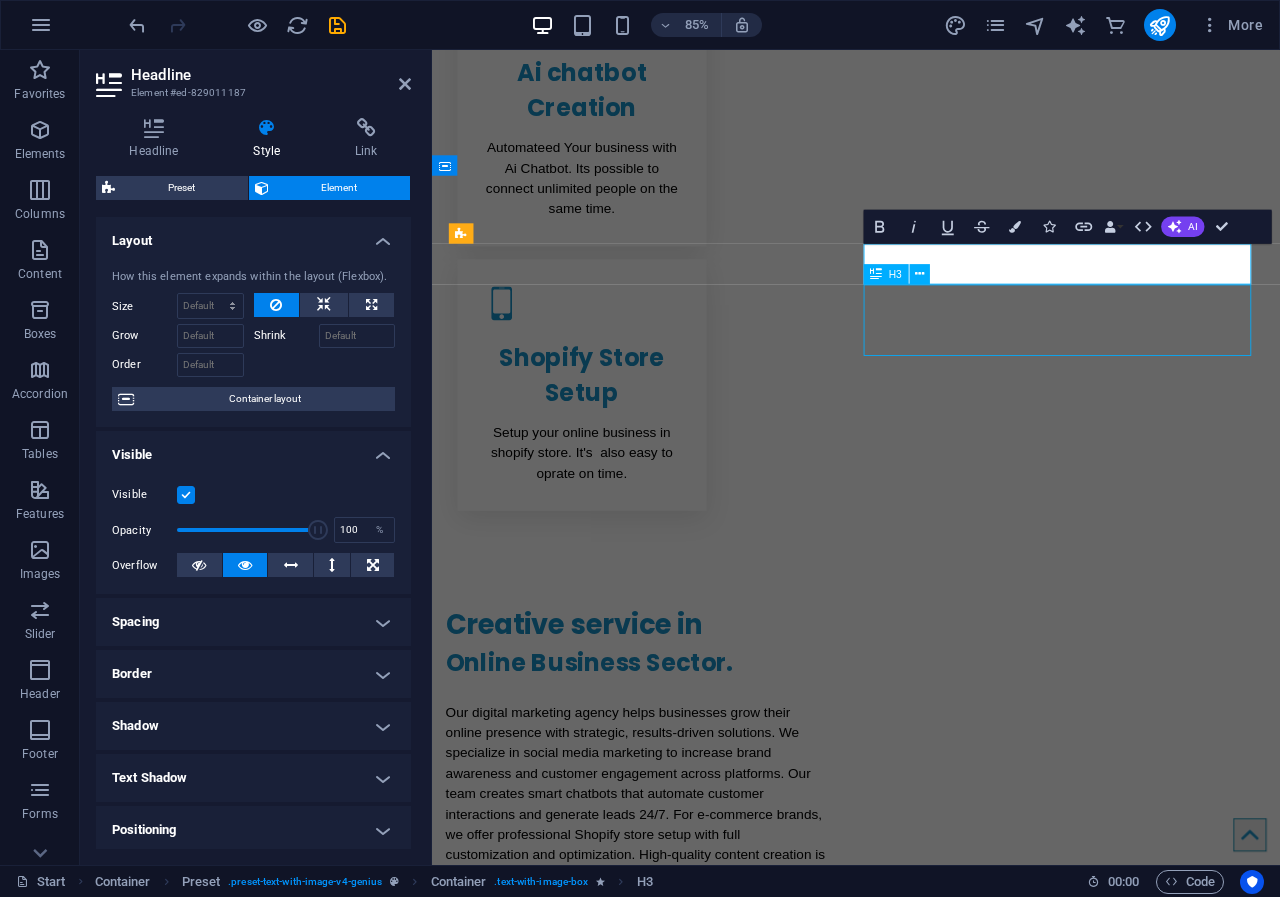 click on "Digital Marketing Service provider." at bounding box center (931, 2220) 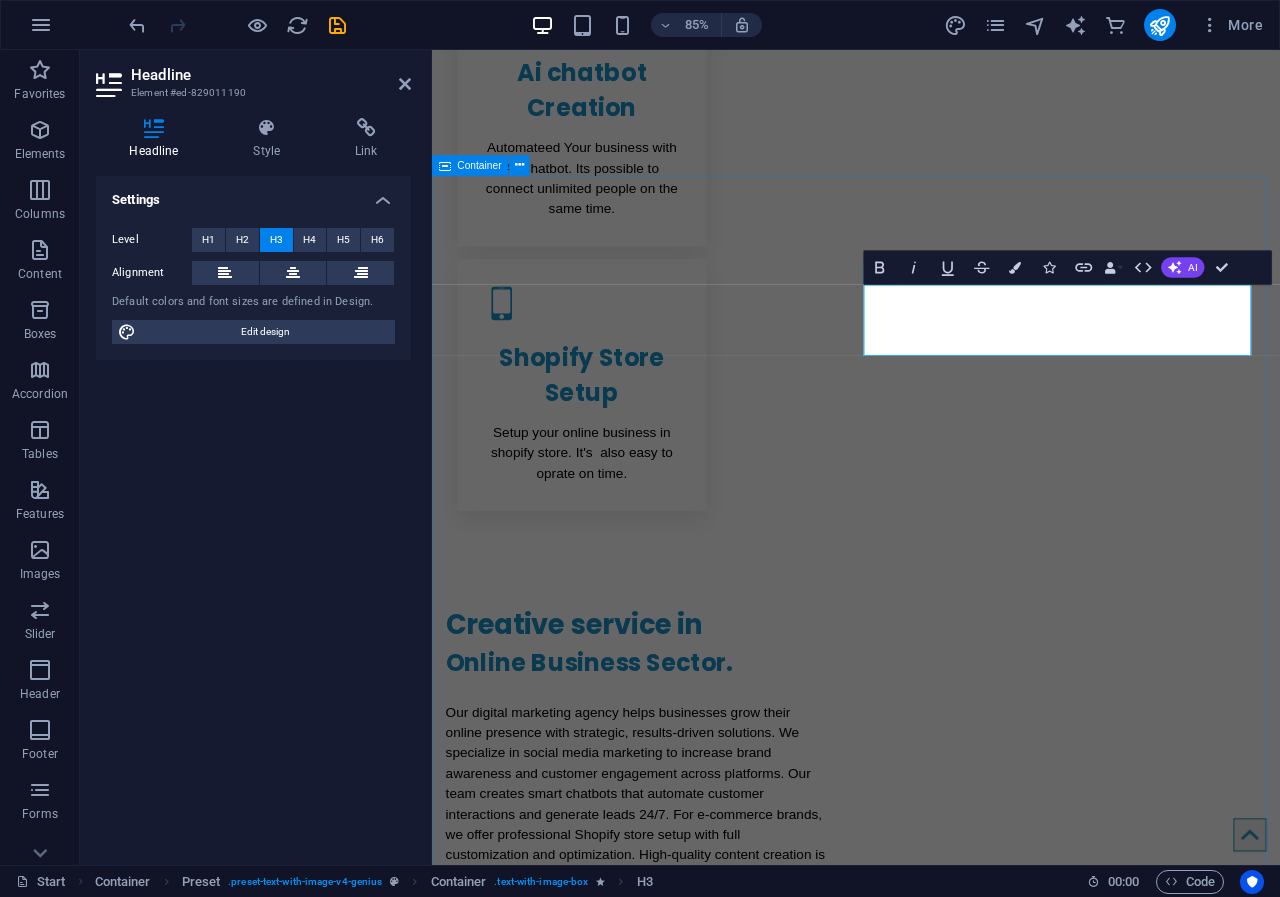 click on "Drop content here or  Add elements  Paste clipboard About Im ArifDigital Digital Marketing Service provider. Lorem ipsum dolor sit amet, consetetur sadipscing elitr, sed diam nonumy eirmod tempor invidunt utarie labore et dolore magna aliquyam erat, sedum erat dolore diam voluptua. Sea takimata sanctus est Lorem ipsum dolor sit amet. Lorem ipsum dolor sit amet, consetetur sadiping elitr, sed atom diam nonumy eirmod tempor invidunt ut labore et dolore magna aliquyam erat, sed diam voluptua vero eos et accusam. Learn more Submit   I have read and understand the privacy policy. Unreadable? Load new" at bounding box center (931, 2337) 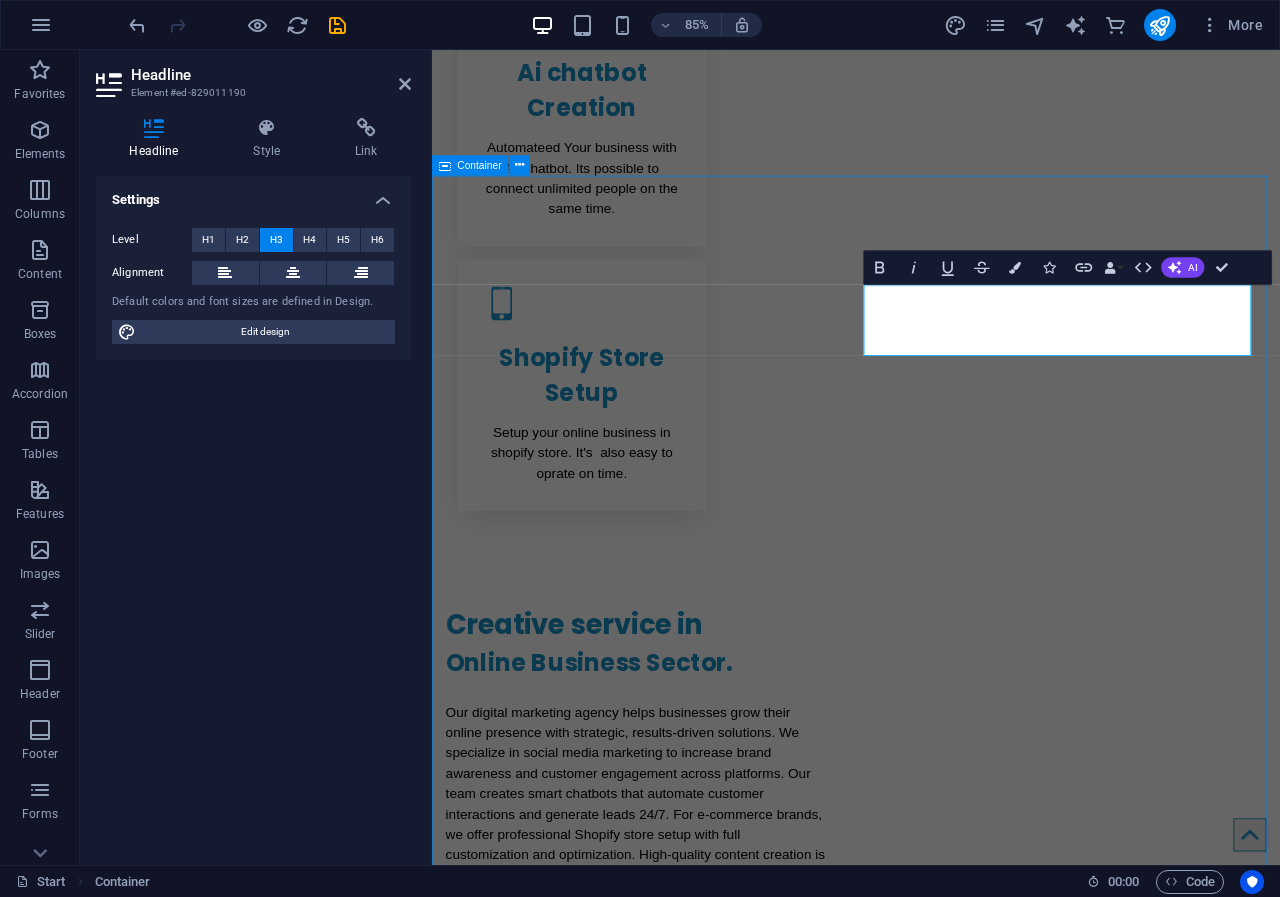 scroll, scrollTop: 1423, scrollLeft: 0, axis: vertical 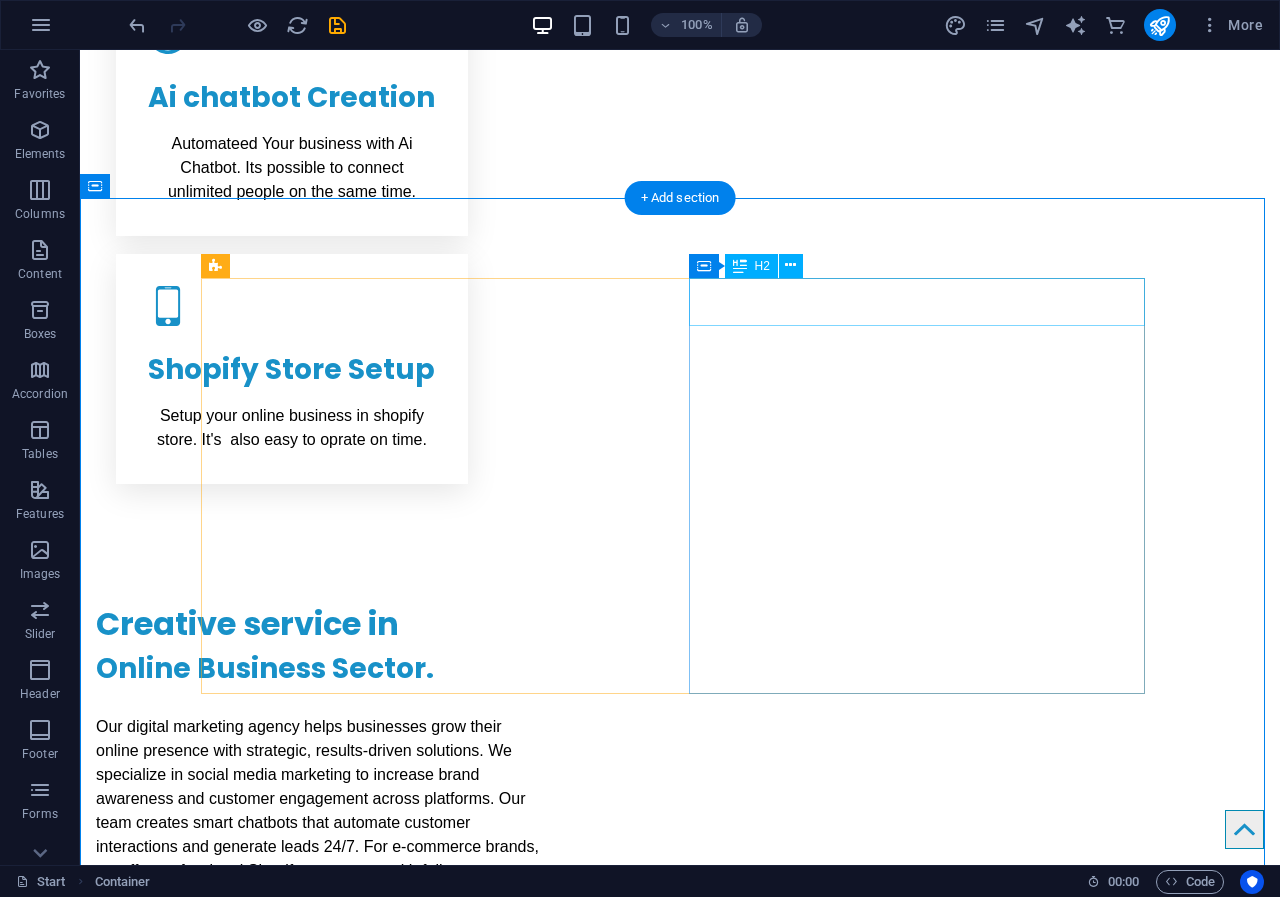 click on "About Im ArifDigital" at bounding box center [680, 2121] 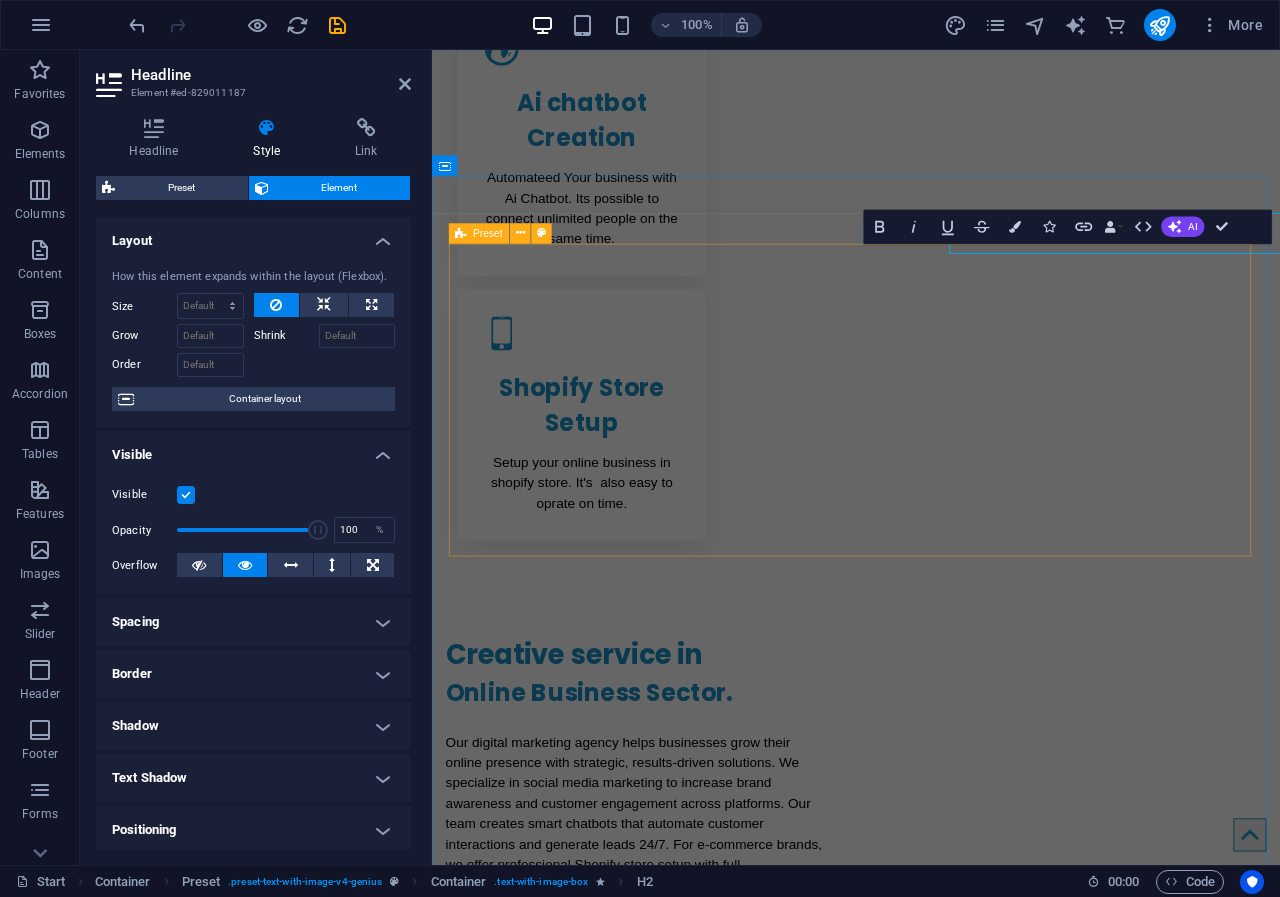 scroll, scrollTop: 1459, scrollLeft: 0, axis: vertical 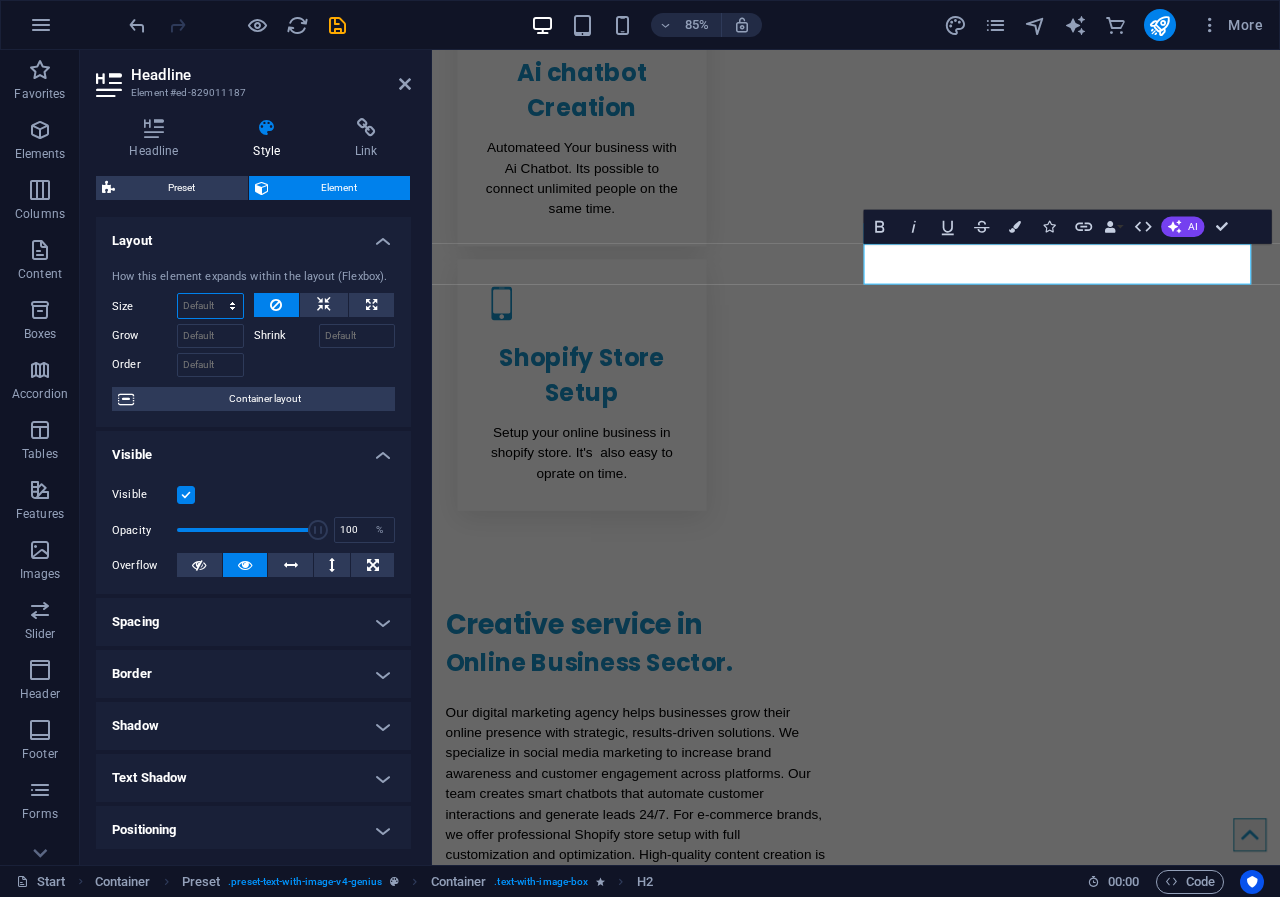 click on "Default auto px % 1/1 1/2 1/3 1/4 1/5 1/6 1/7 1/8 1/9 1/10" at bounding box center [210, 306] 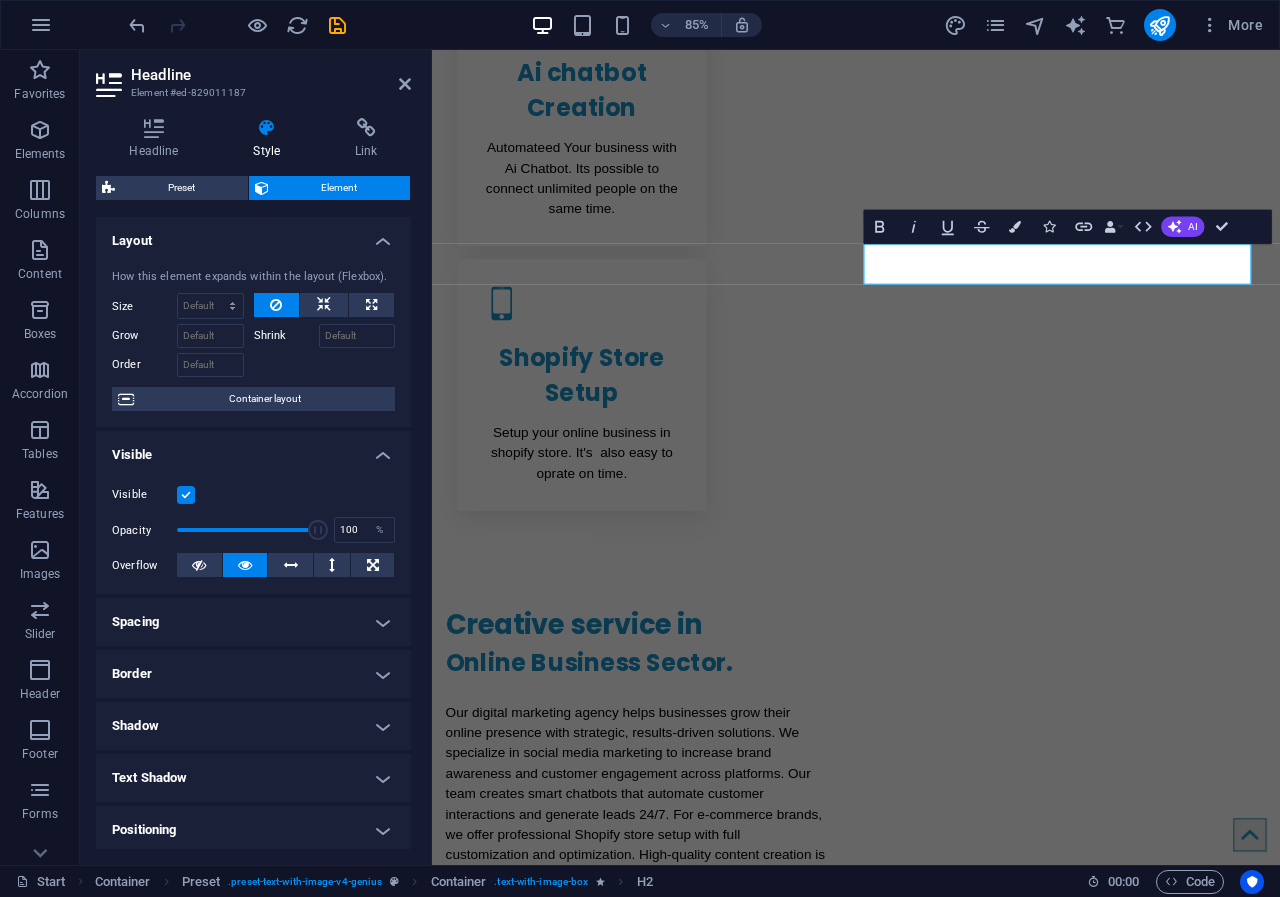 click on "Visible" at bounding box center [253, 449] 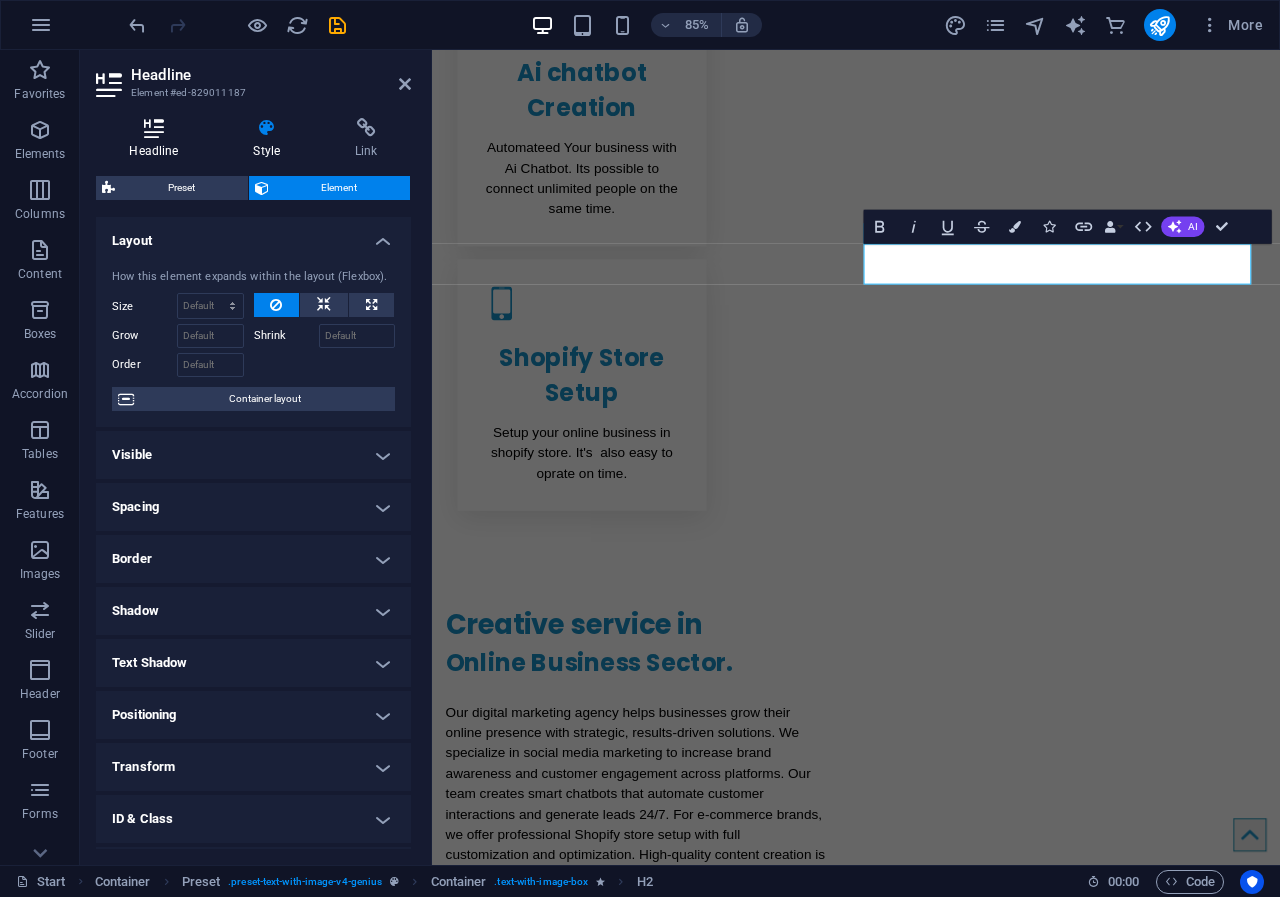 click at bounding box center [154, 128] 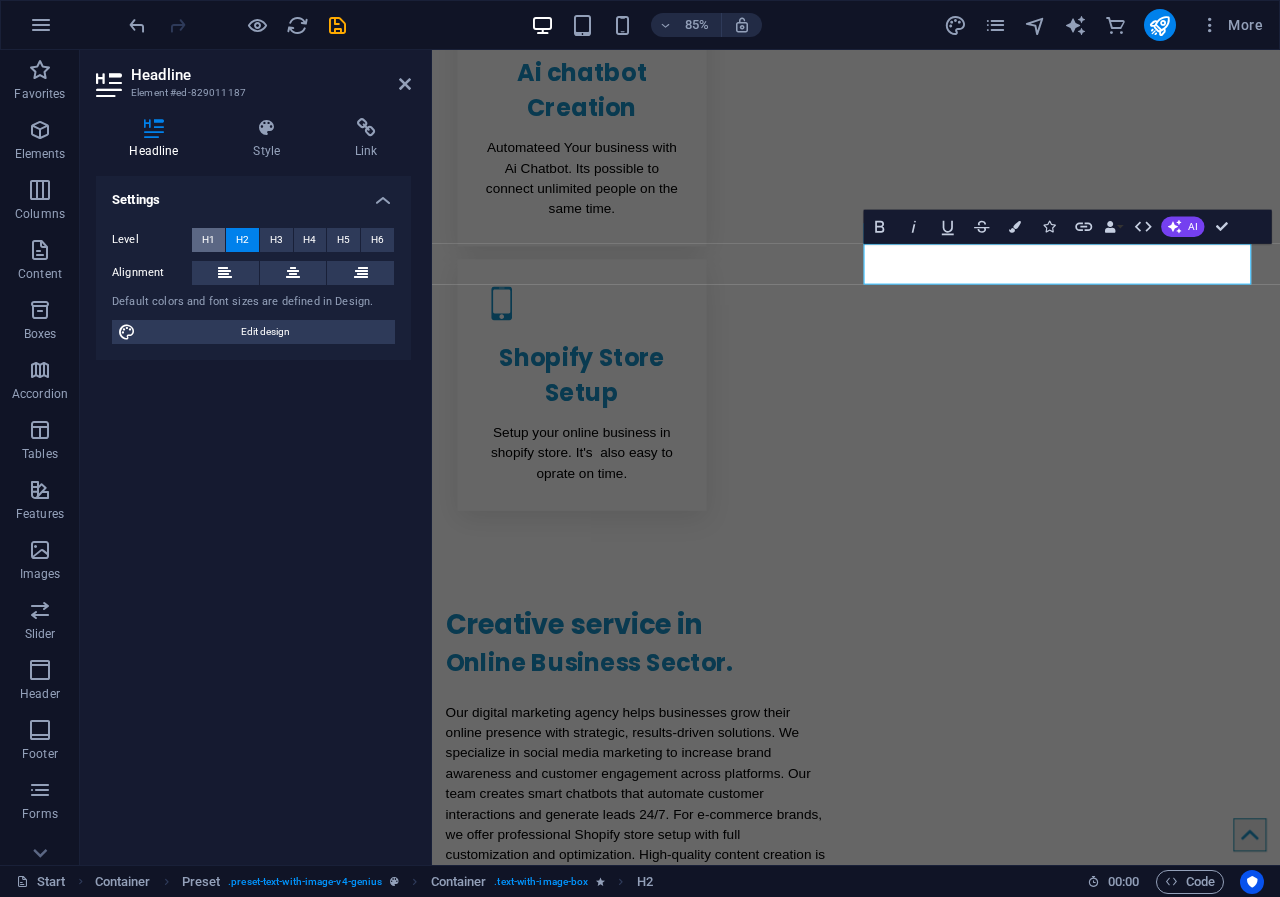 click on "H1" at bounding box center (208, 240) 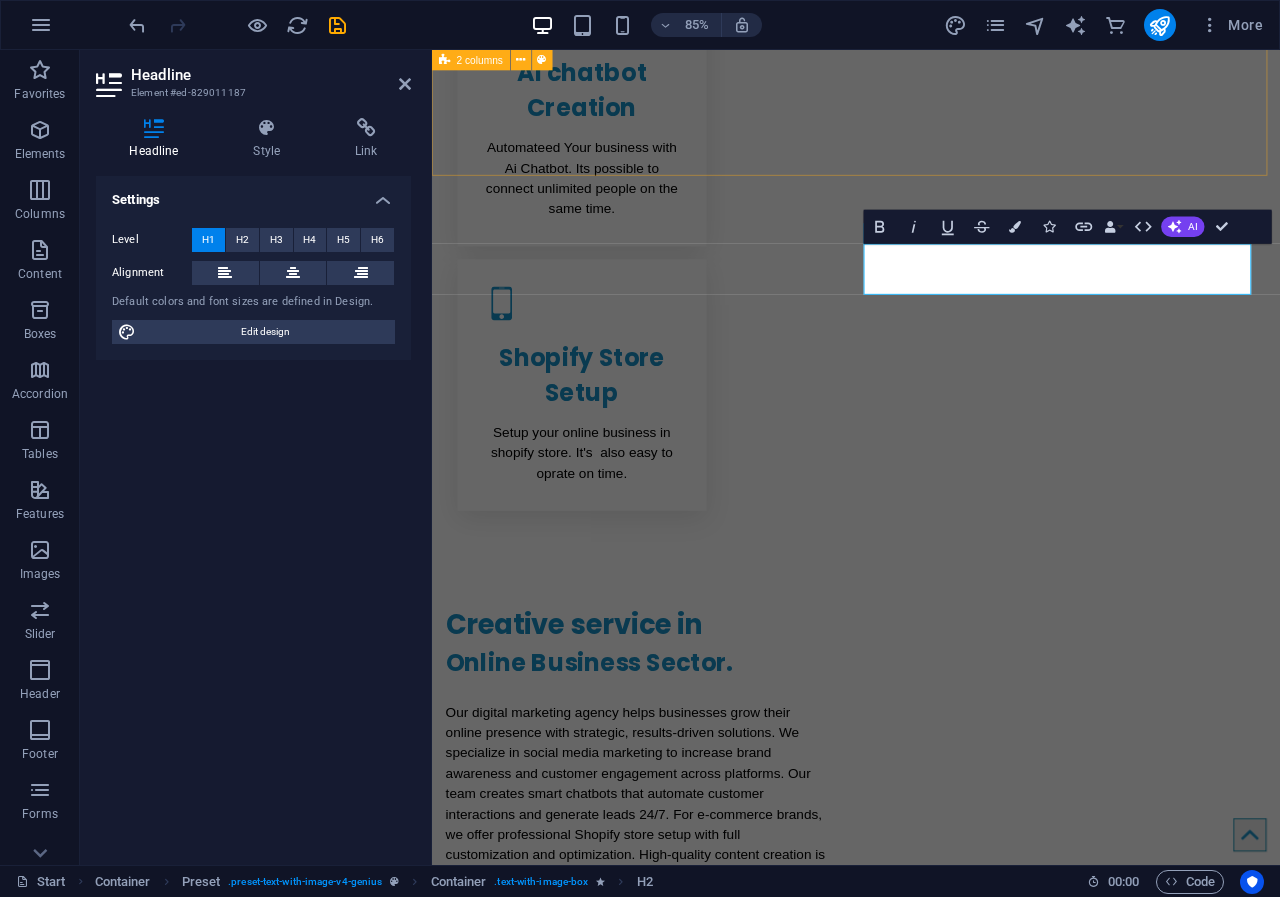 click on "Creative service in Online Business Sector. Our digital marketing agency helps businesses grow their online presence with strategic, results-driven solutions. We specialize in social media marketing to increase brand awareness and customer engagement across platforms. Our team creates smart chatbots that automate customer interactions and generate leads 24/7. For e-commerce brands, we offer professional Shopify store setup with full customization and optimization. High-quality content creation is at the heart of our services, including engaging graphics, videos, and copywriting. Social Media Marketing 90%
Ai chatbot Creation 70%
Shopify Store Setup 90%
Social Media management 85%
Content Creation 90%" at bounding box center (931, 1083) 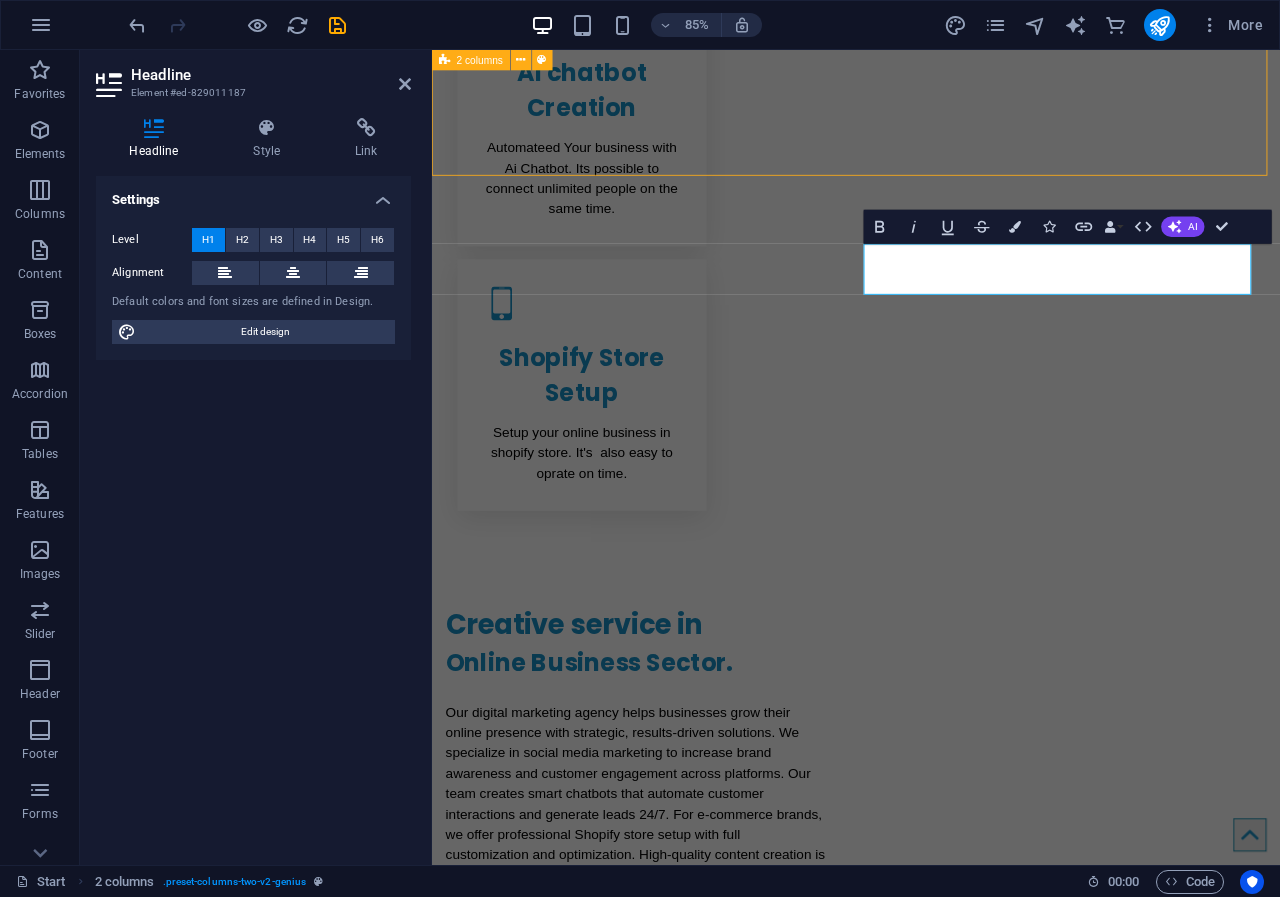 scroll, scrollTop: 1423, scrollLeft: 0, axis: vertical 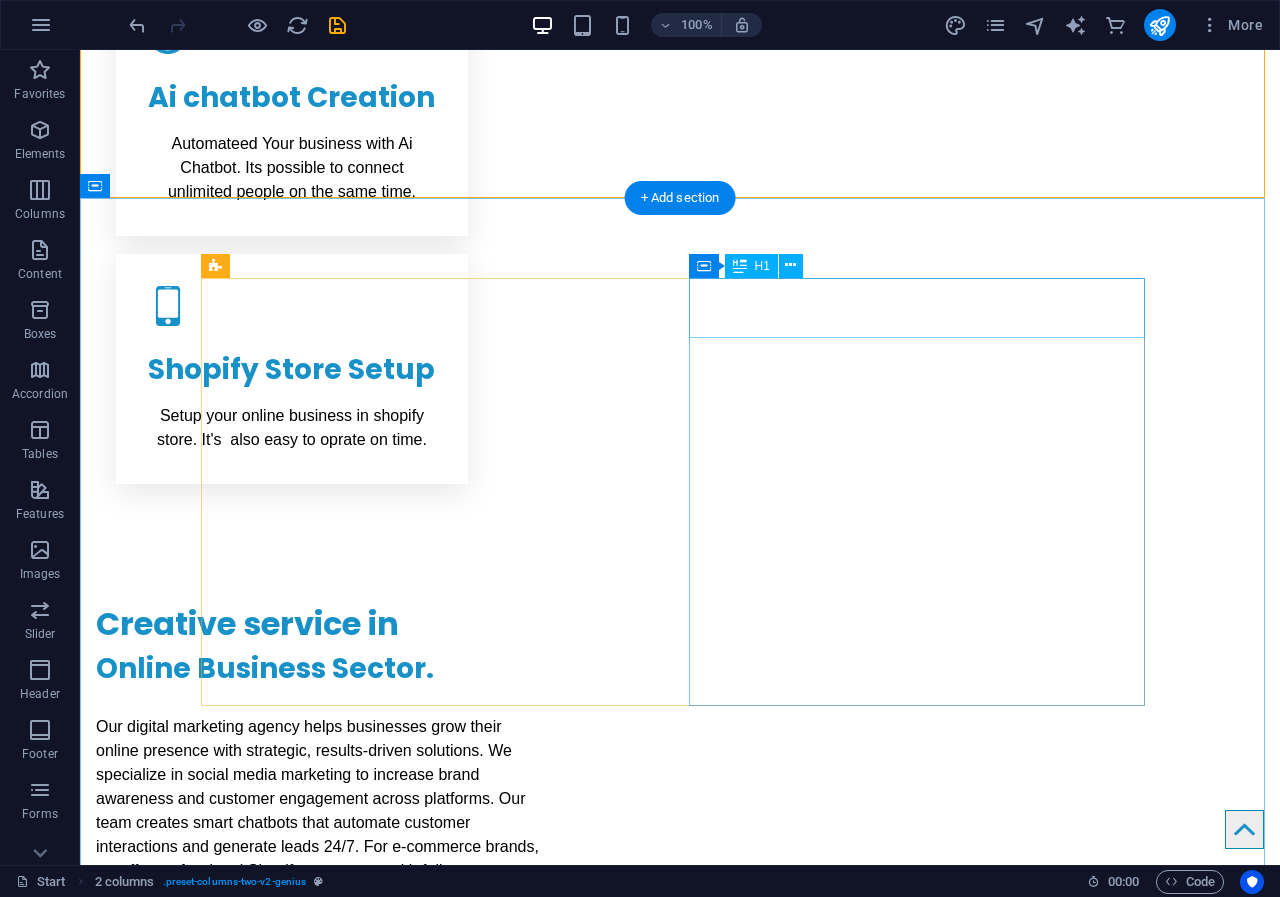 click on "About Im ArifDigital" at bounding box center (680, 2139) 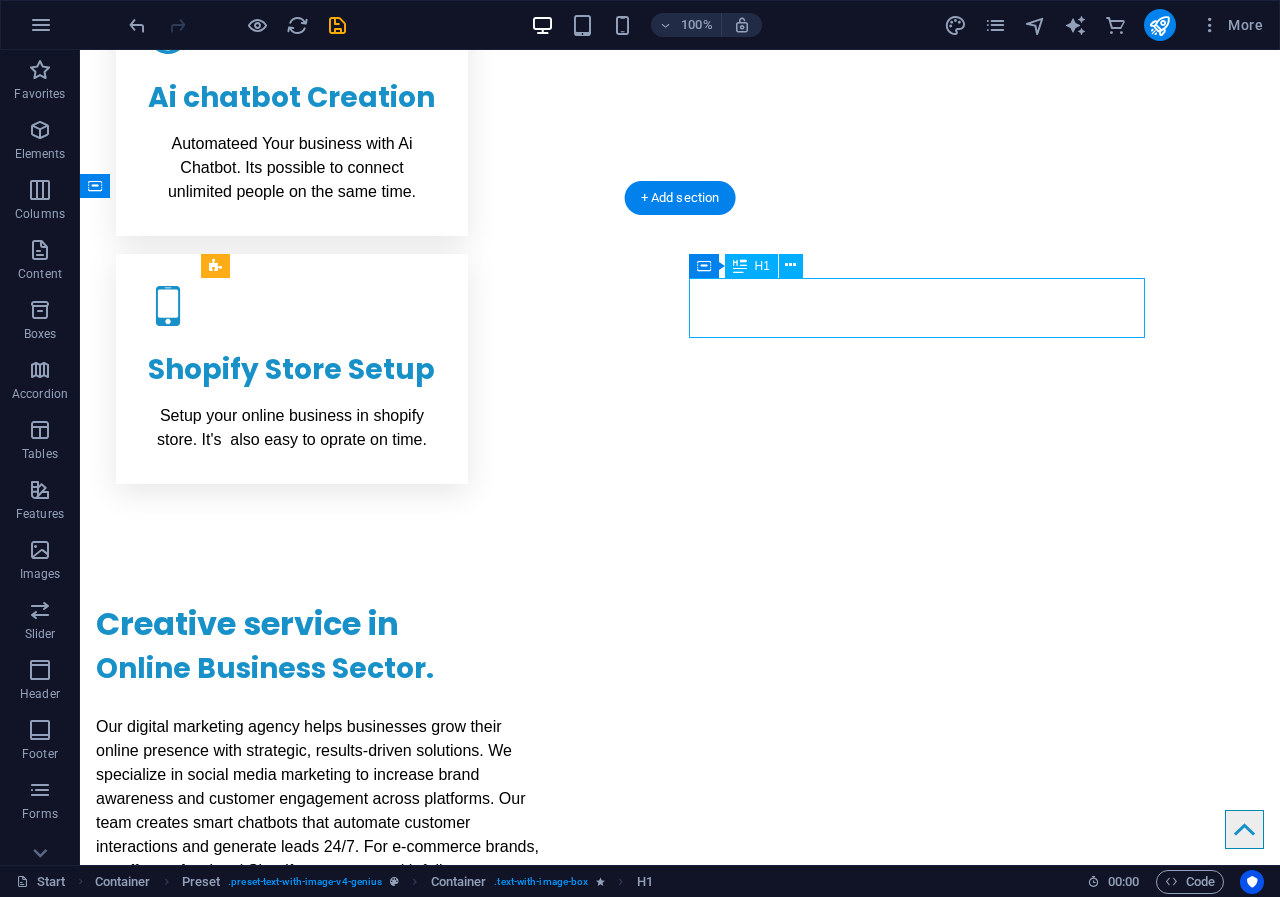click on "About Im ArifDigital" at bounding box center [680, 2139] 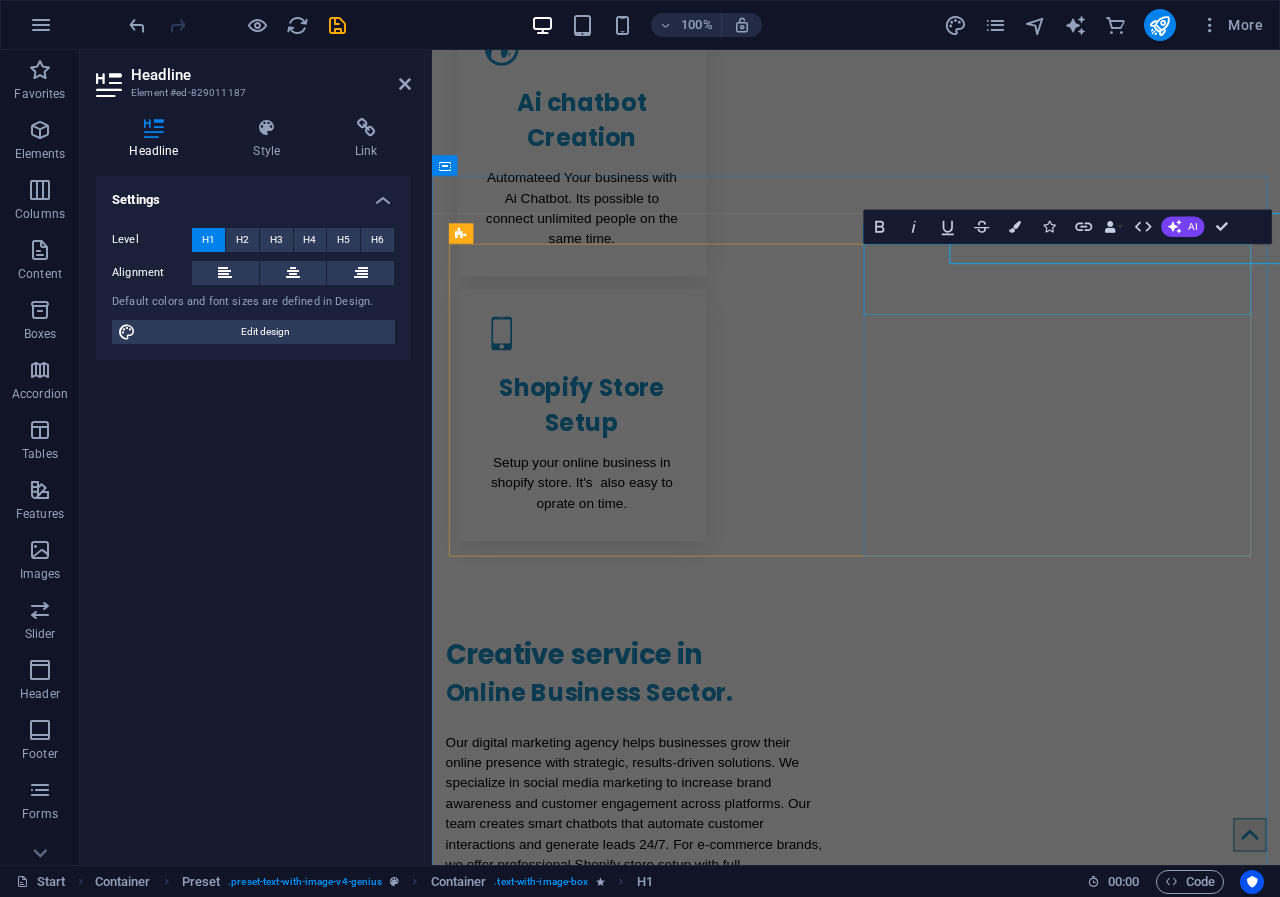 scroll, scrollTop: 1459, scrollLeft: 0, axis: vertical 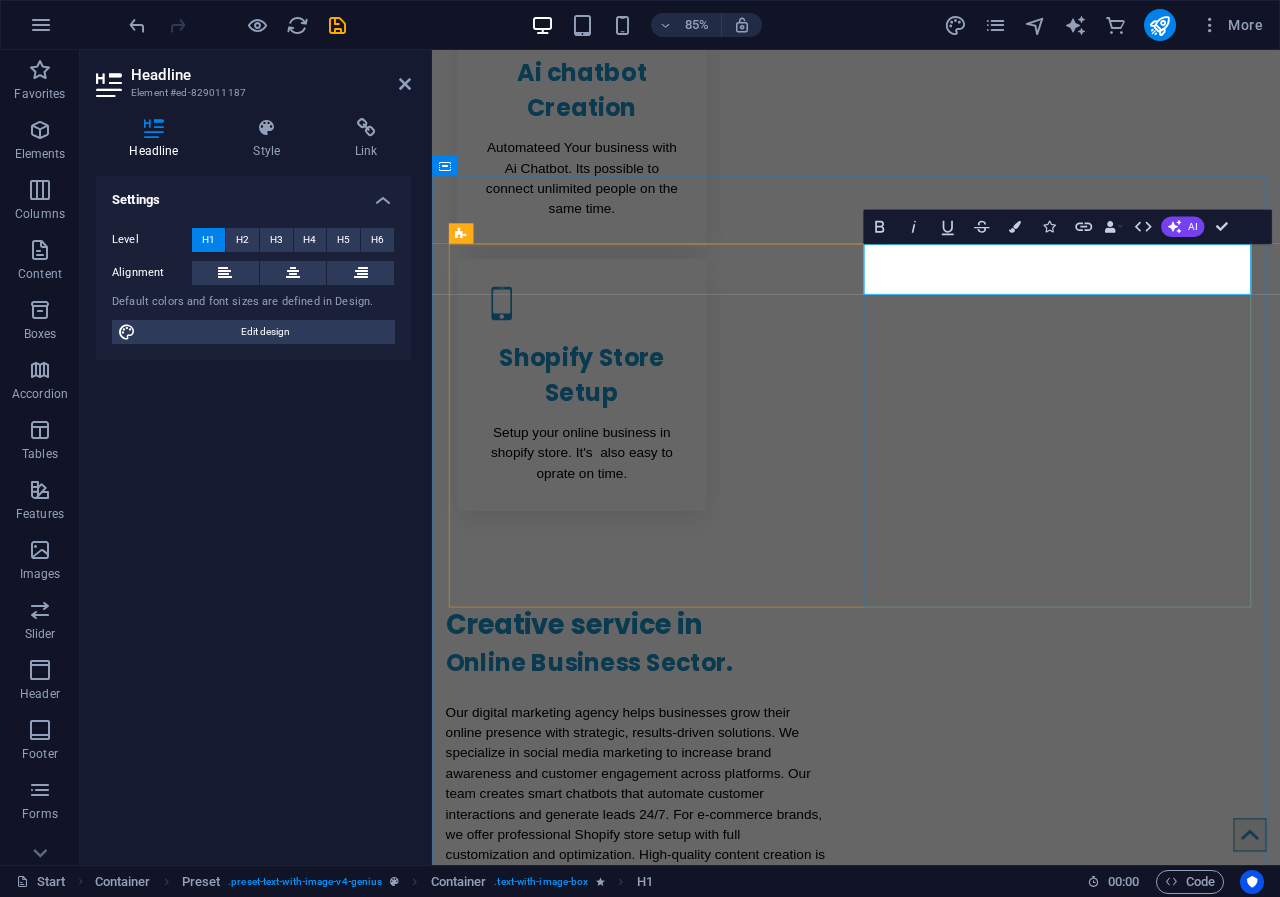 drag, startPoint x: 1134, startPoint y: 306, endPoint x: 1343, endPoint y: 305, distance: 209.0024 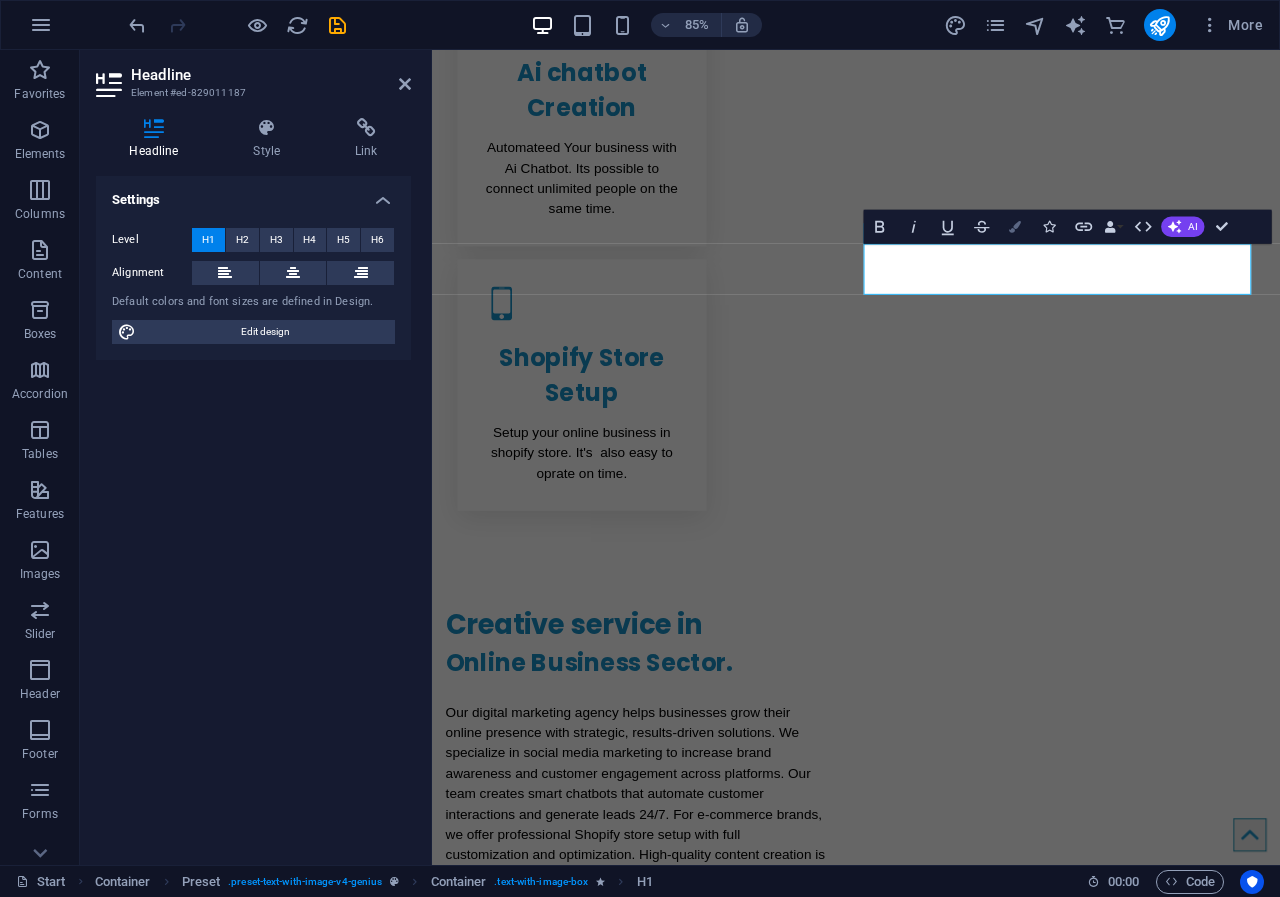 click at bounding box center [1016, 227] 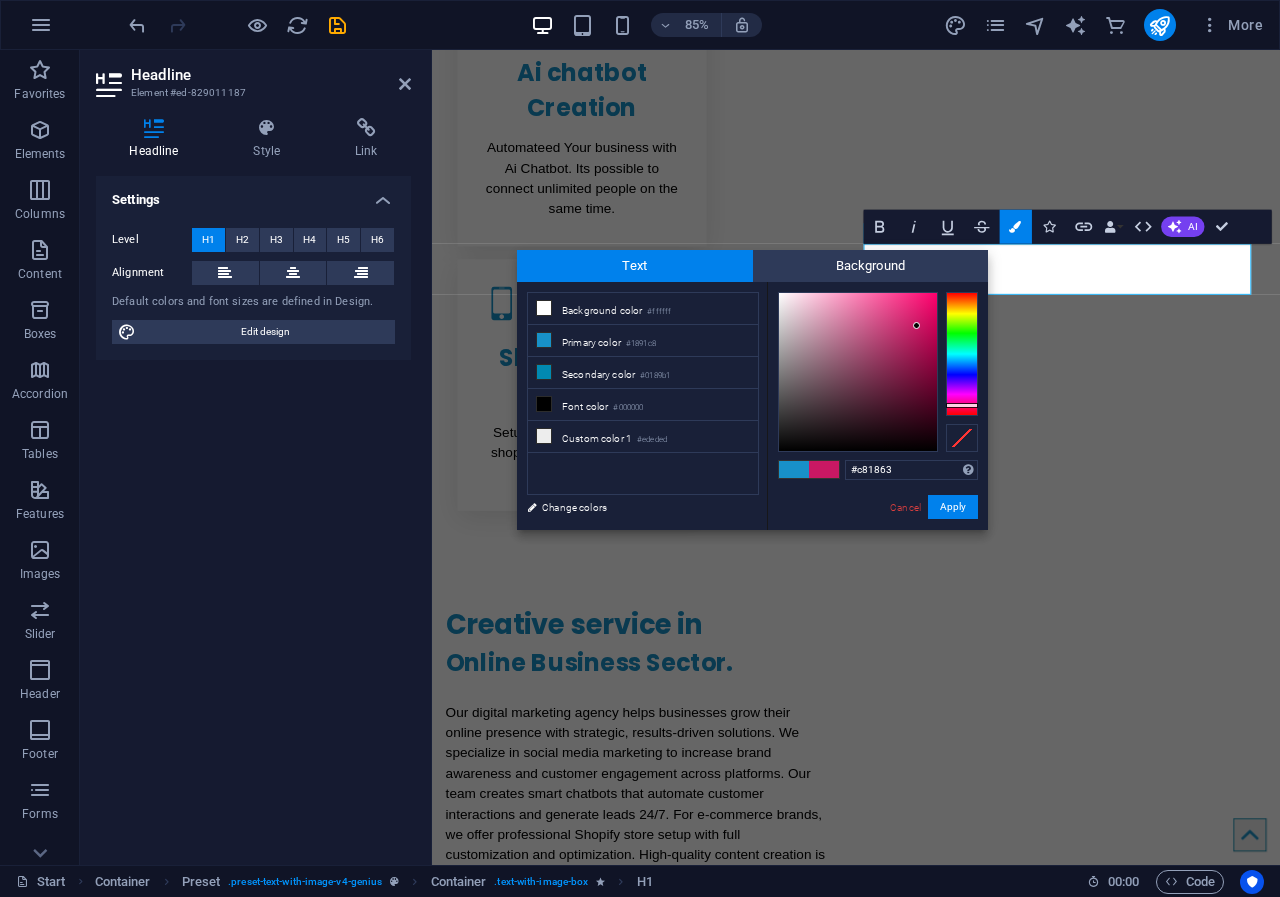 click at bounding box center [962, 354] 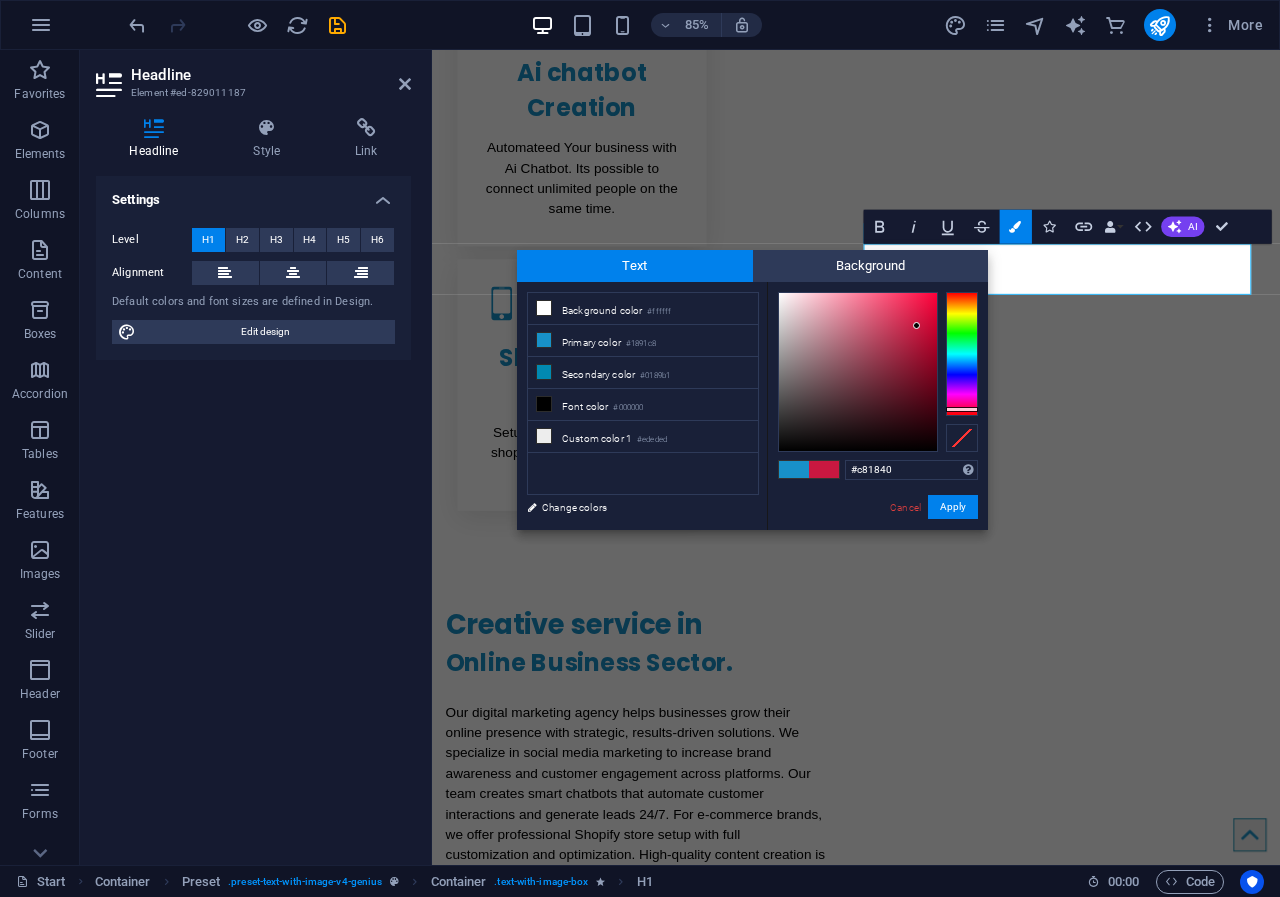 click at bounding box center (962, 354) 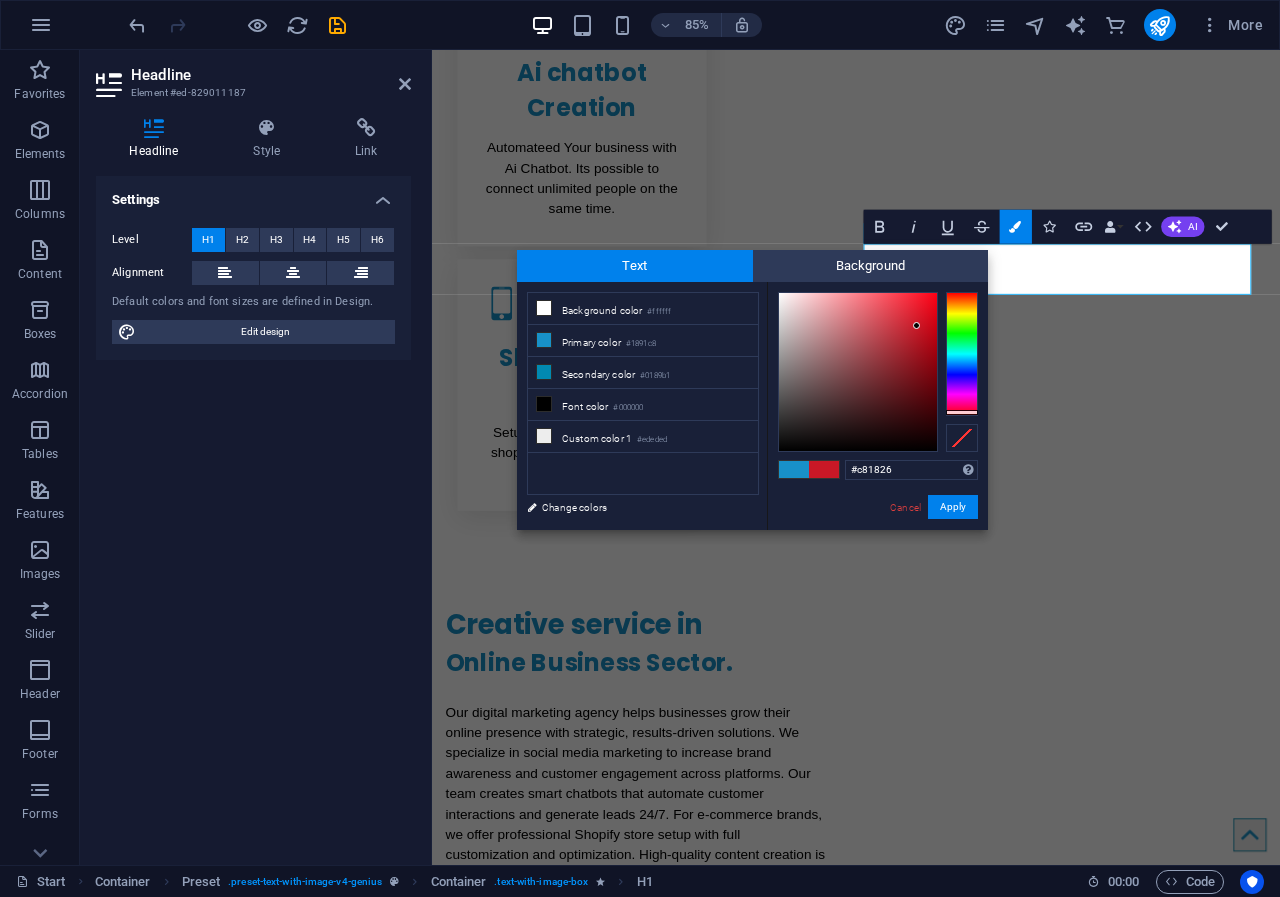click at bounding box center (962, 412) 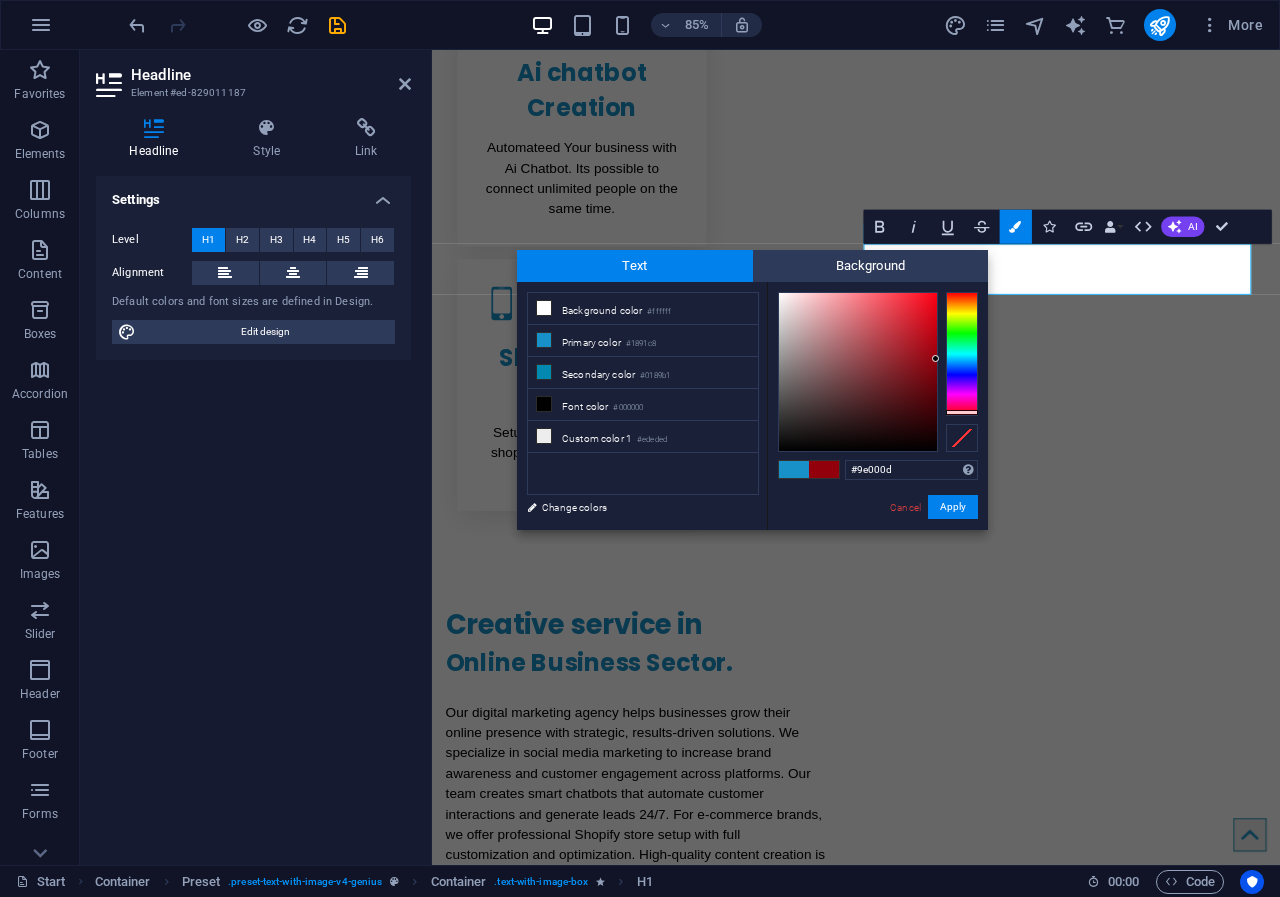type on "#9f000d" 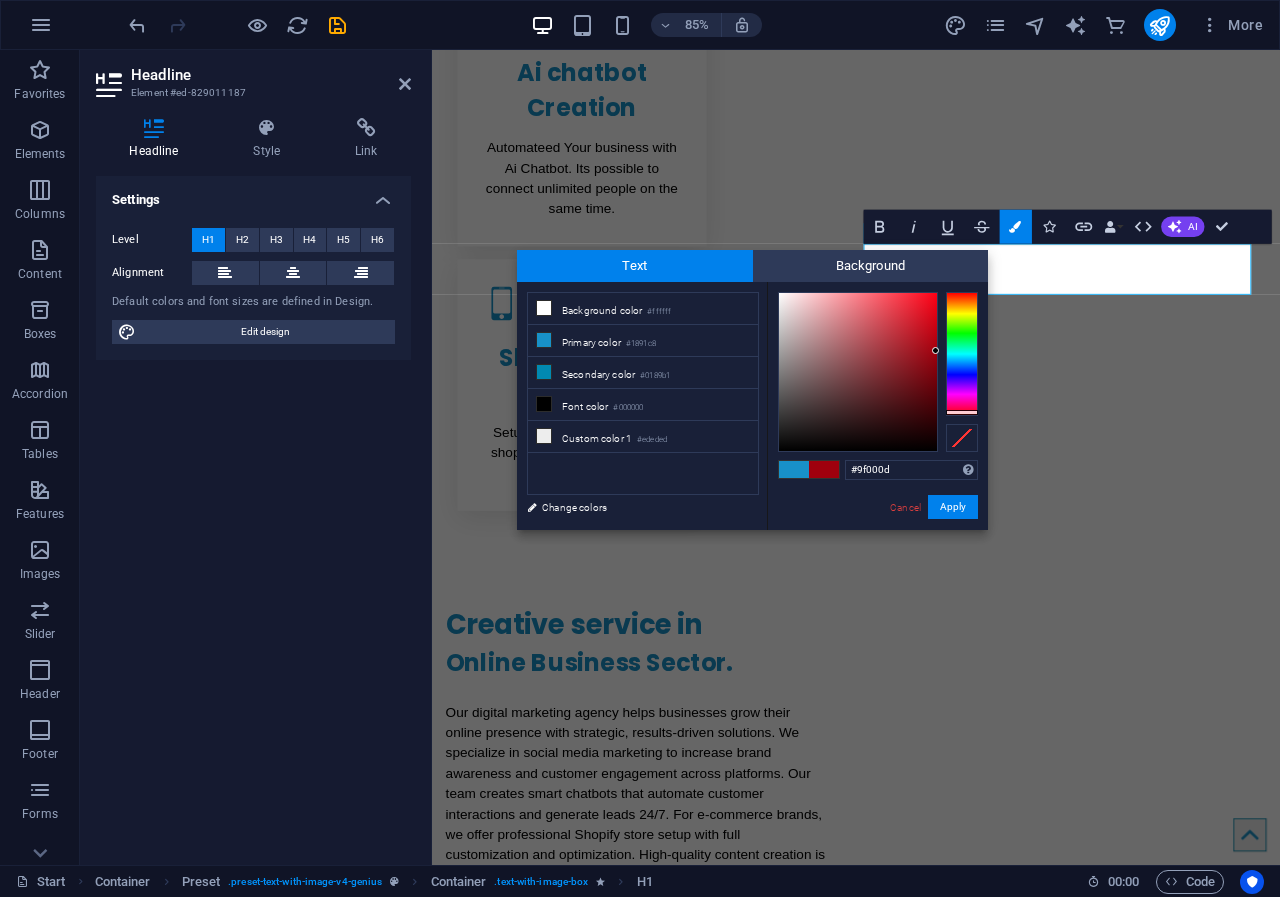 drag, startPoint x: 915, startPoint y: 322, endPoint x: 938, endPoint y: 351, distance: 37.01351 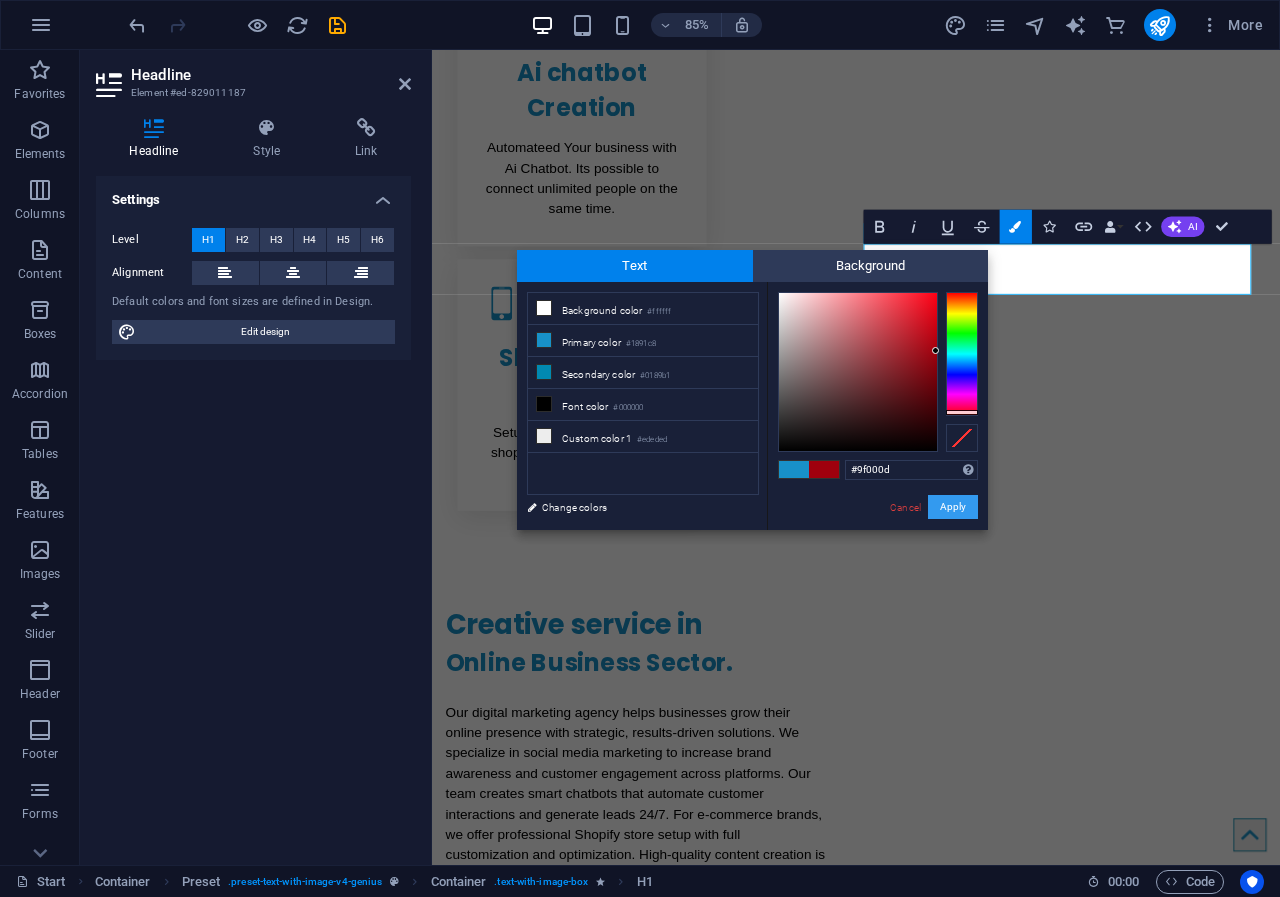click on "Apply" at bounding box center [953, 507] 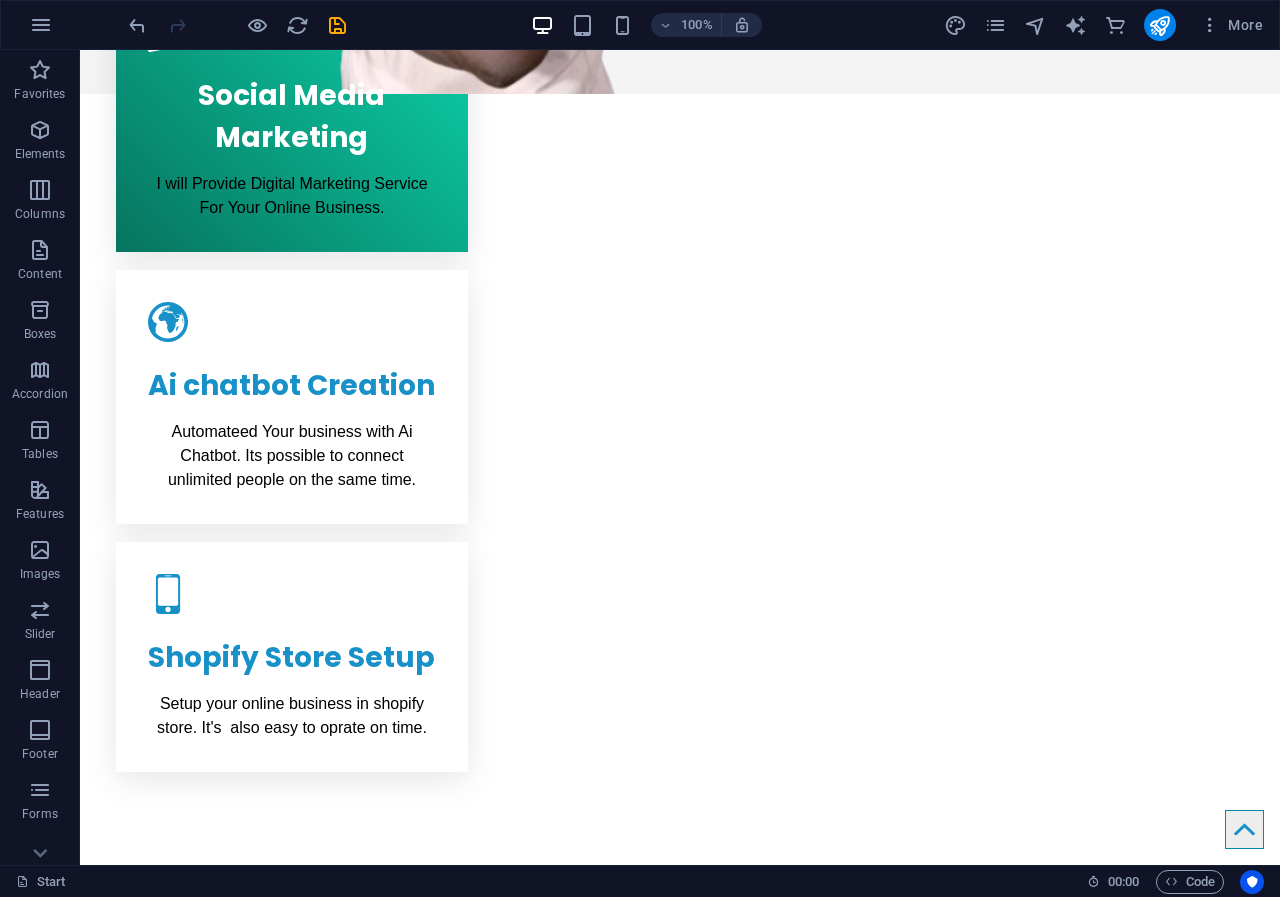 scroll, scrollTop: 1153, scrollLeft: 0, axis: vertical 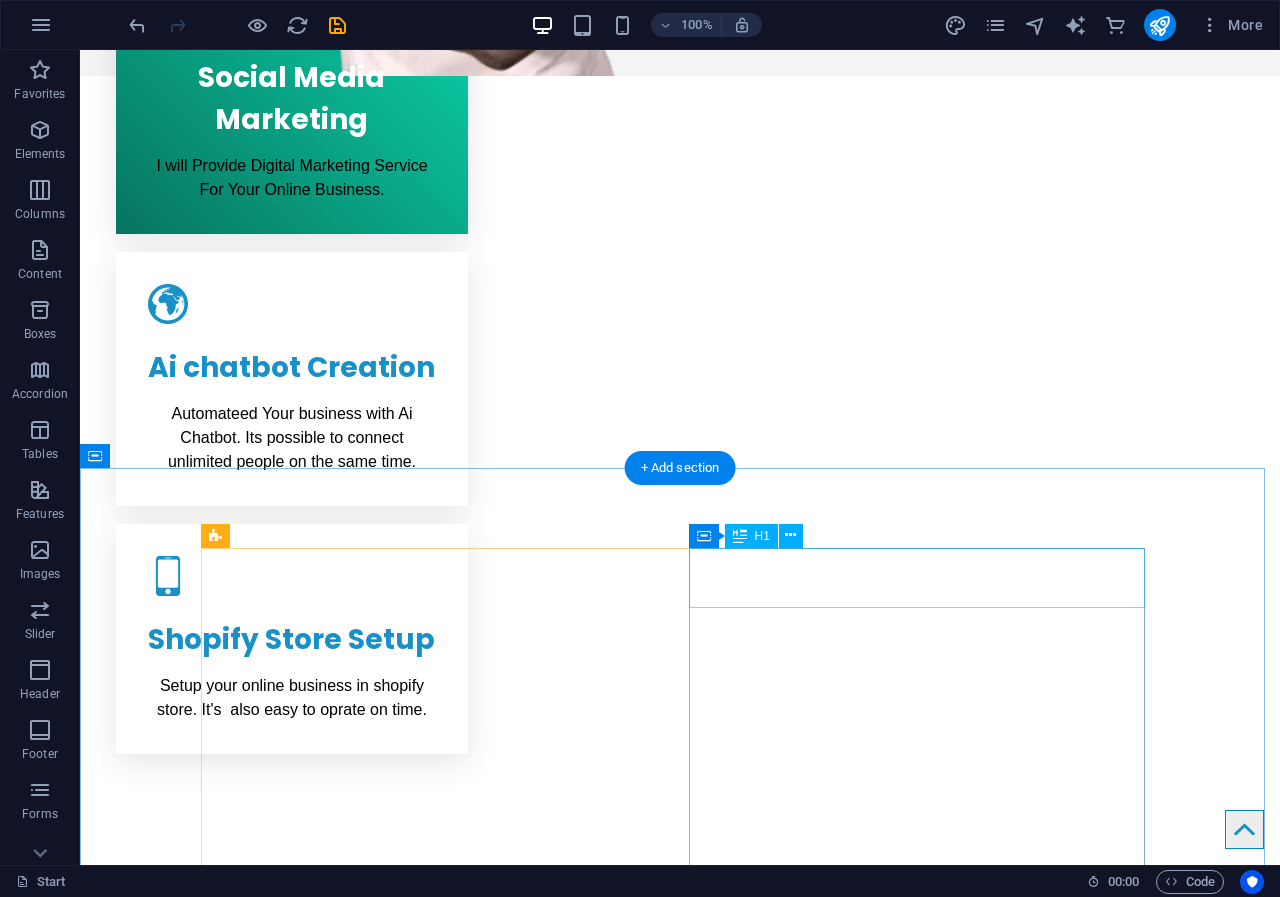 click on "About Im  ArifDigital" at bounding box center [680, 2409] 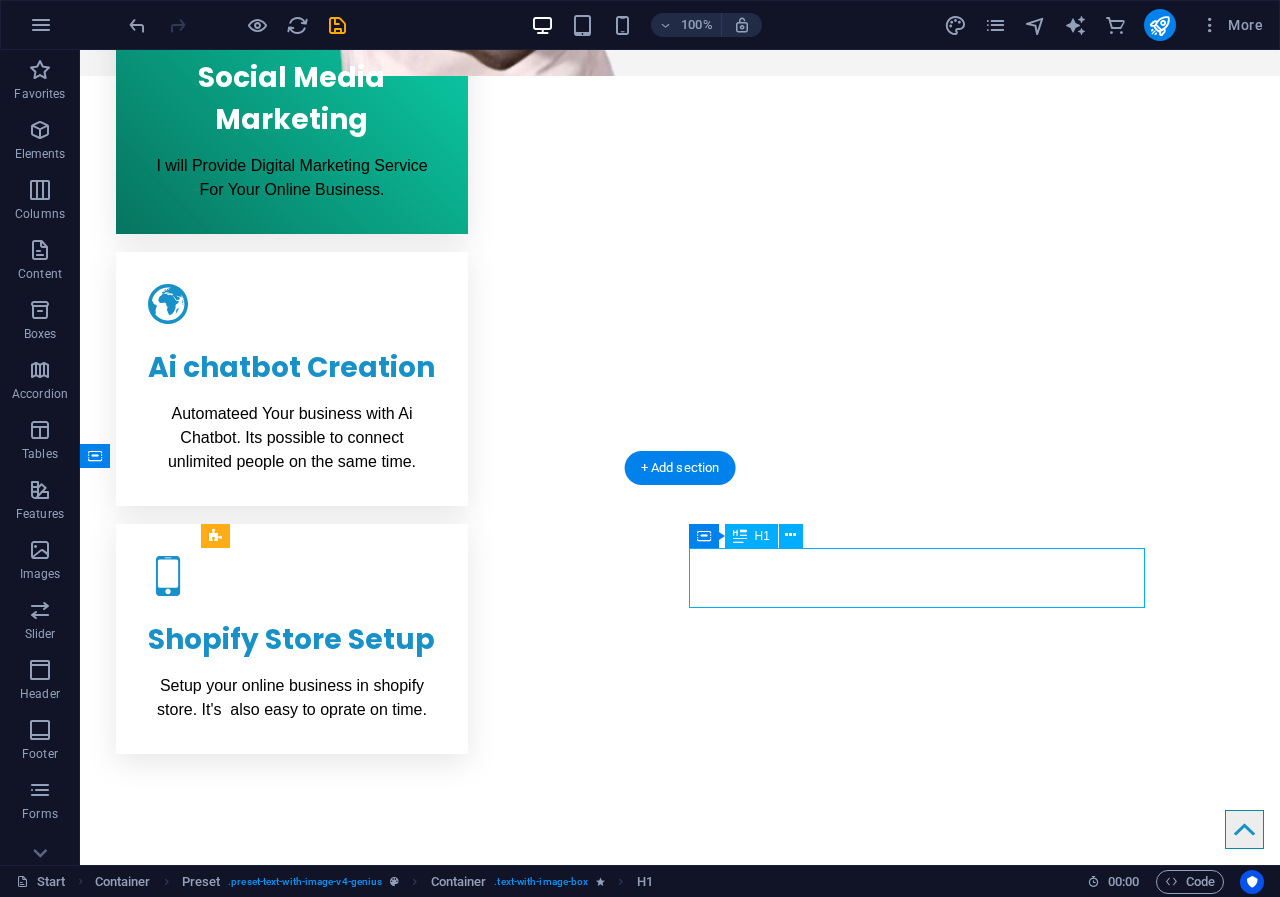 click on "About Im  ArifDigital" at bounding box center (680, 2409) 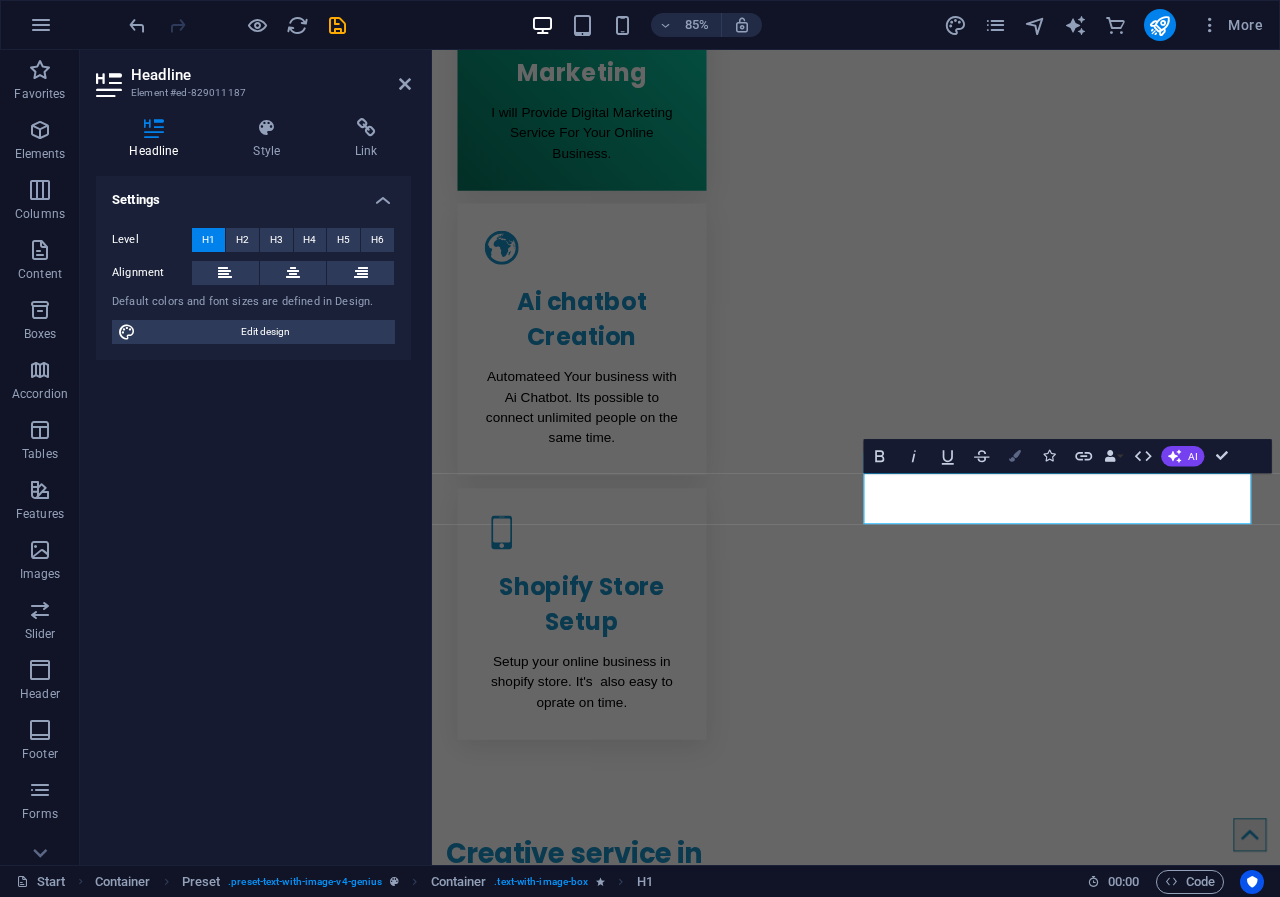 click on "Colors" at bounding box center [1015, 456] 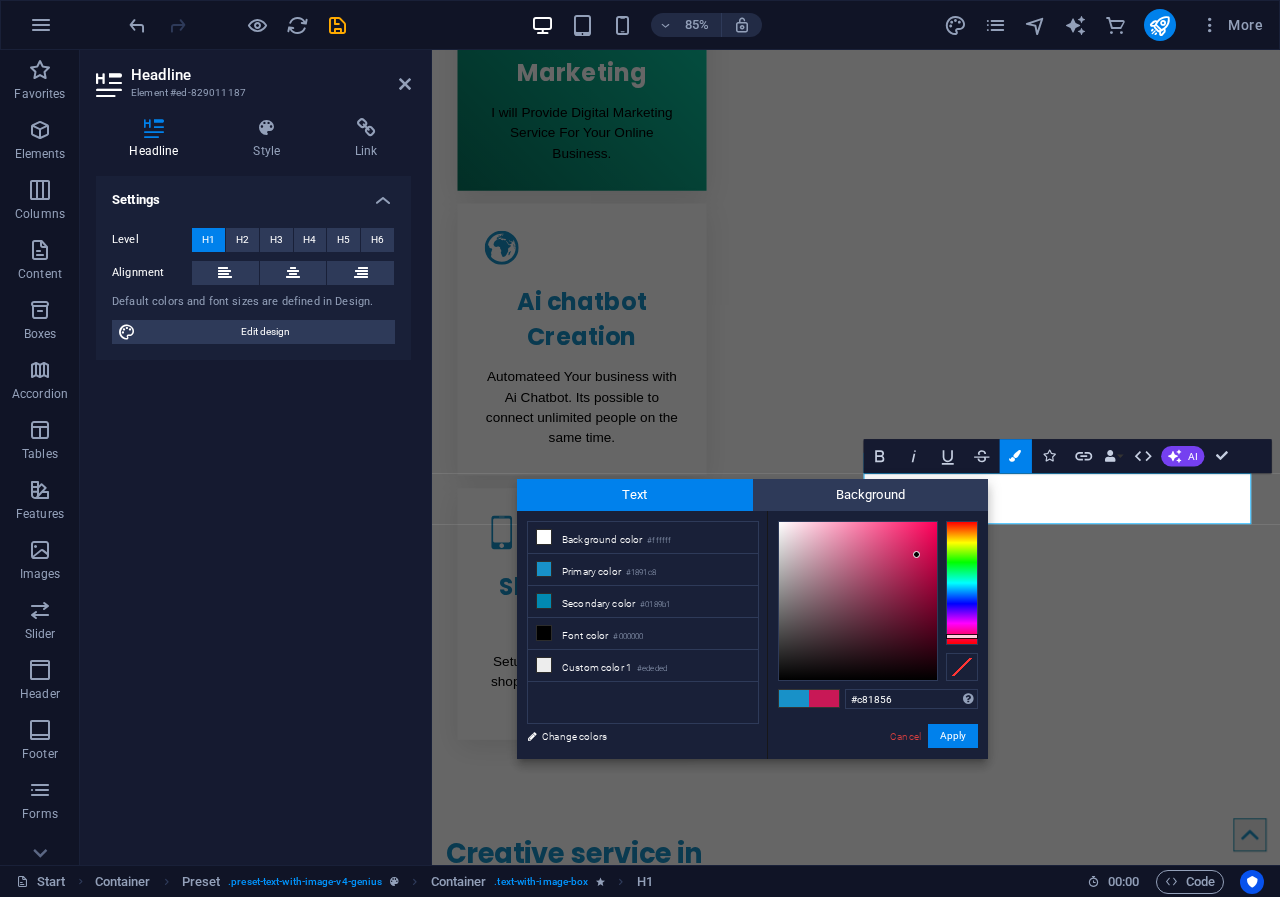 drag, startPoint x: 966, startPoint y: 625, endPoint x: 969, endPoint y: 636, distance: 11.401754 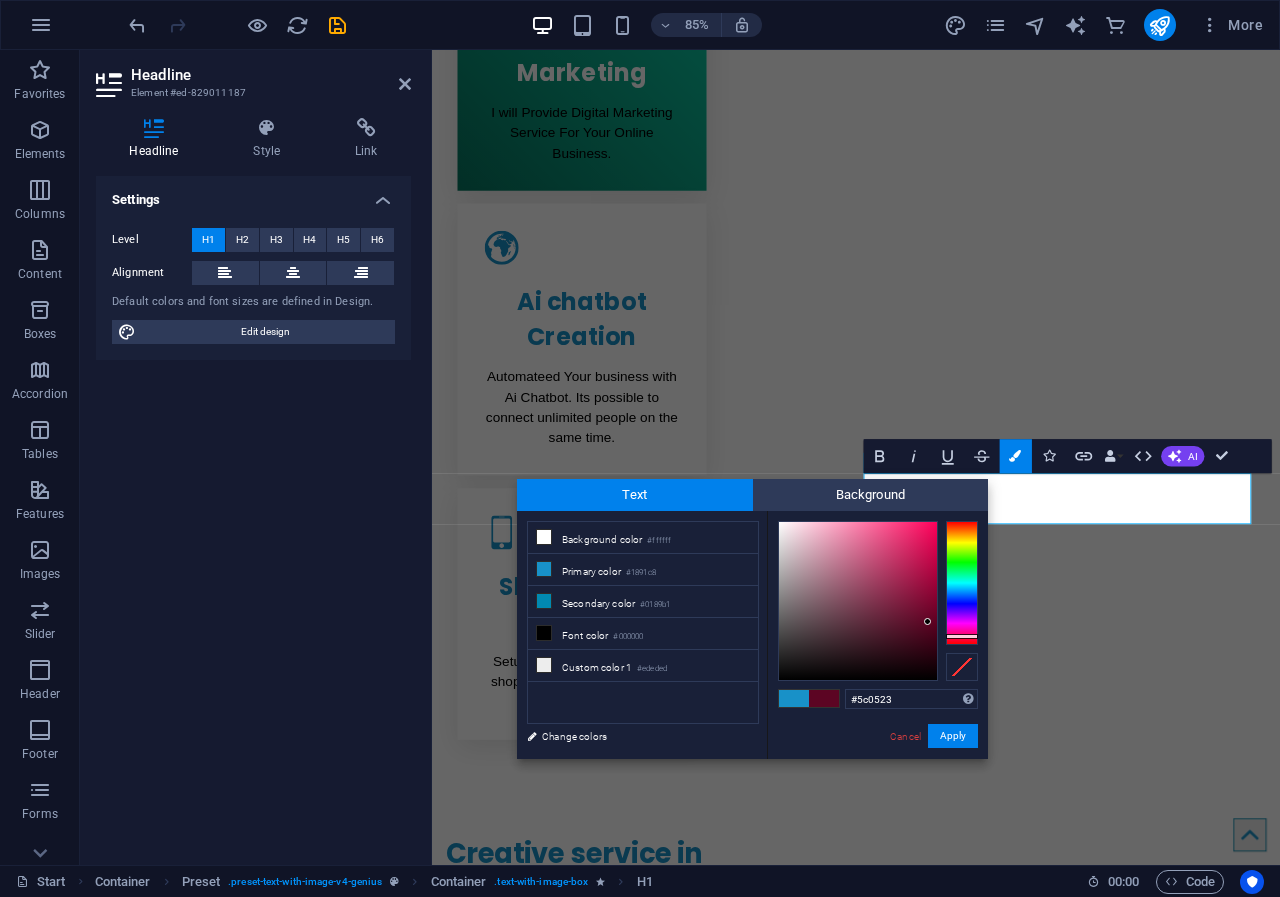 drag, startPoint x: 918, startPoint y: 553, endPoint x: 928, endPoint y: 622, distance: 69.72087 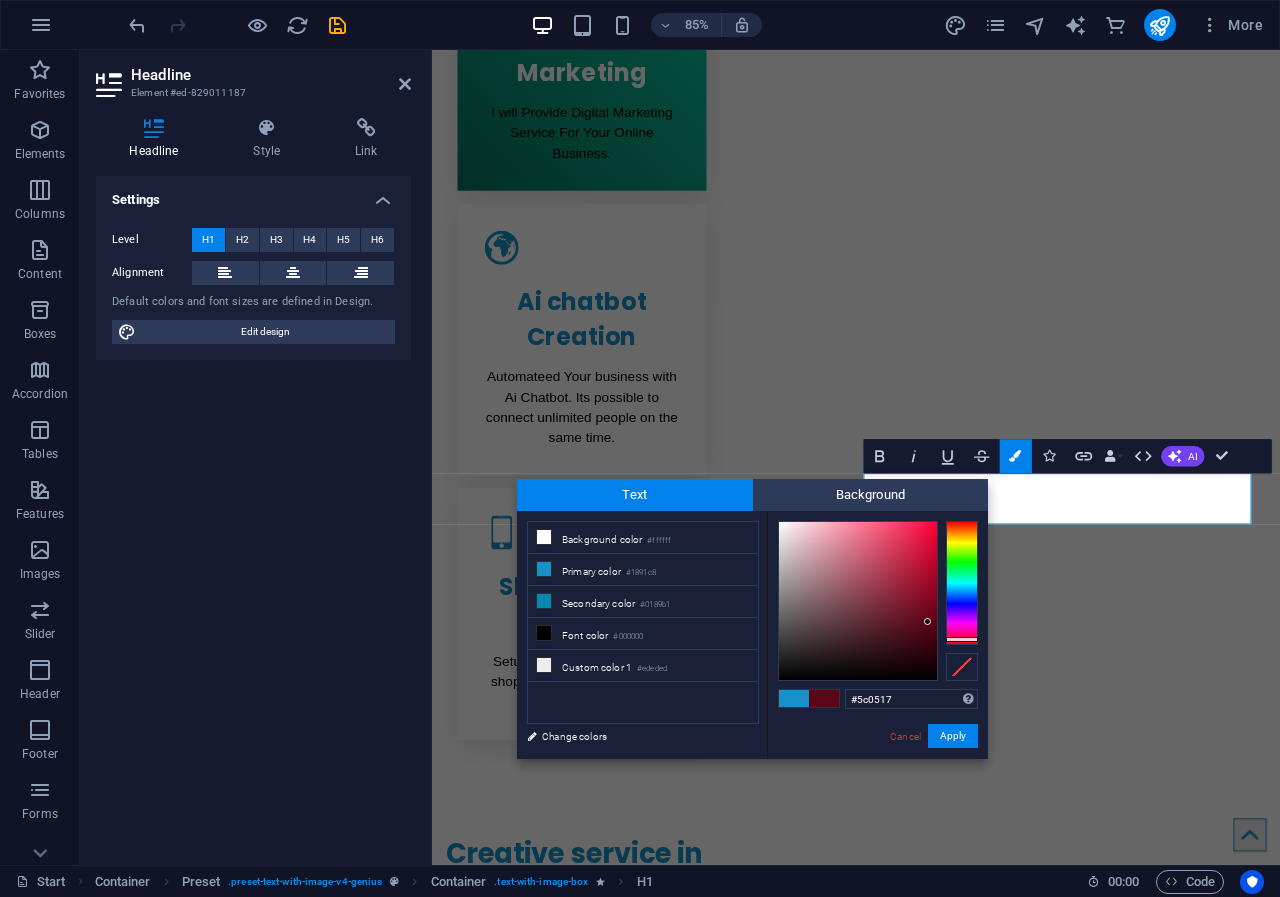 click at bounding box center [962, 639] 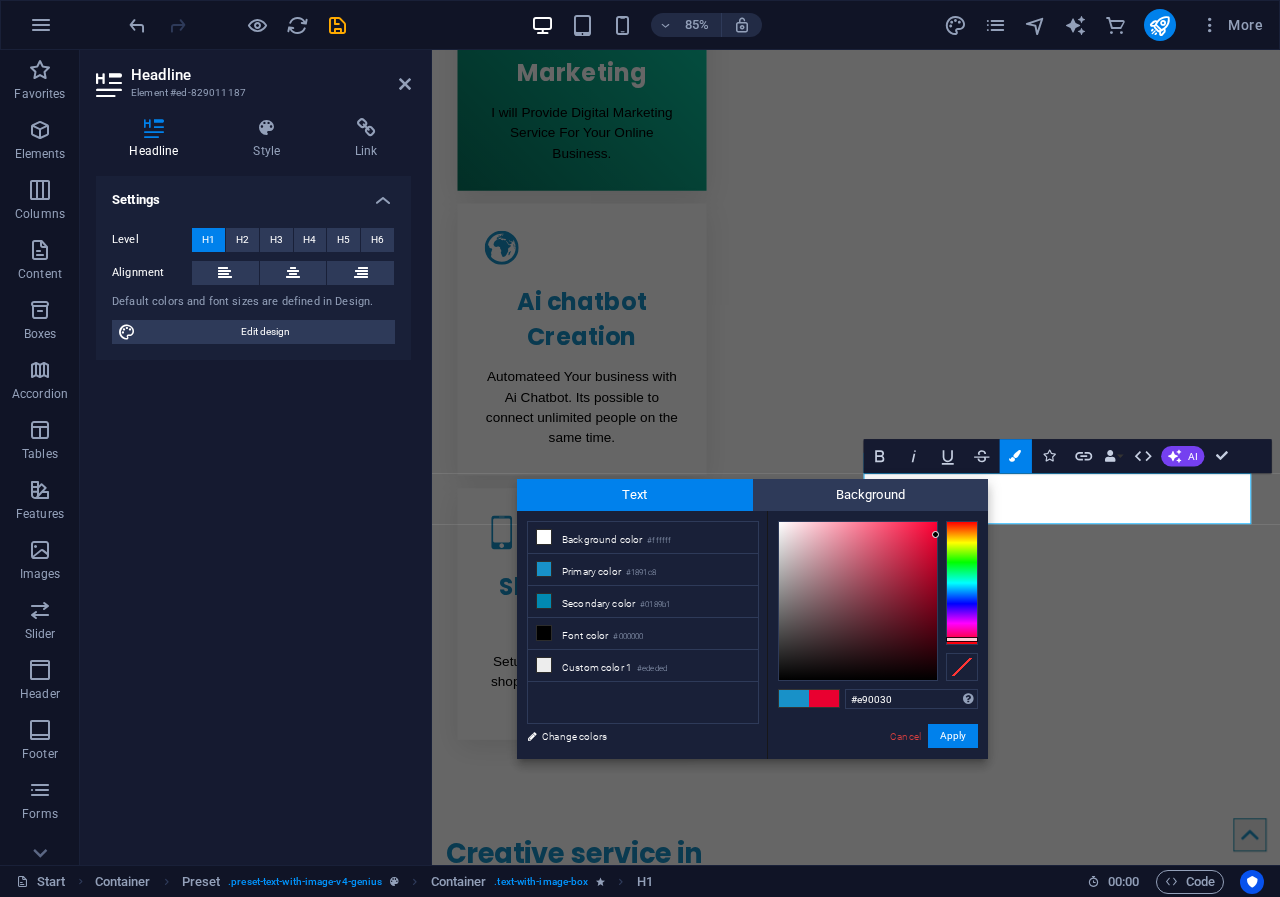 drag, startPoint x: 928, startPoint y: 621, endPoint x: 954, endPoint y: 539, distance: 86.023254 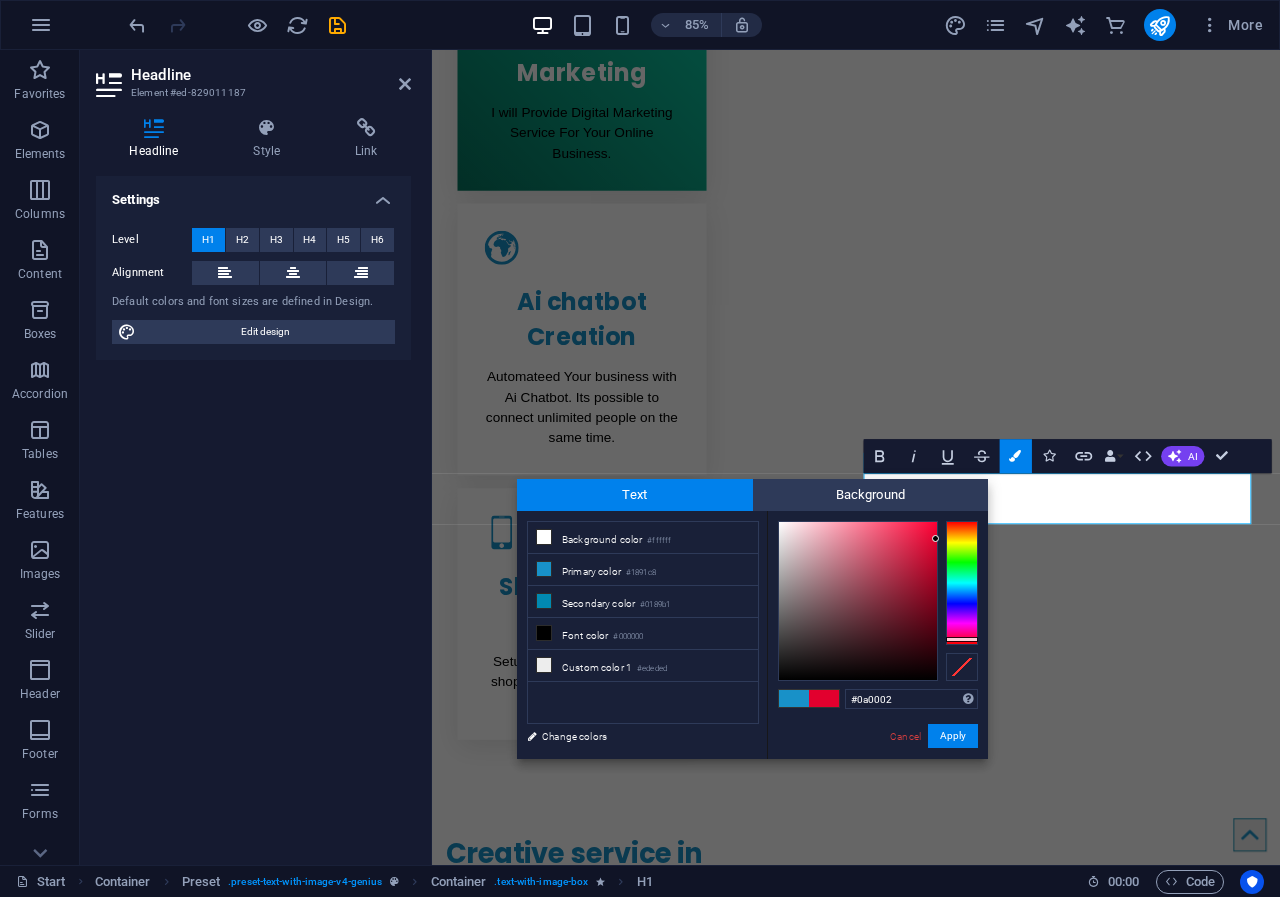 type on "#000000" 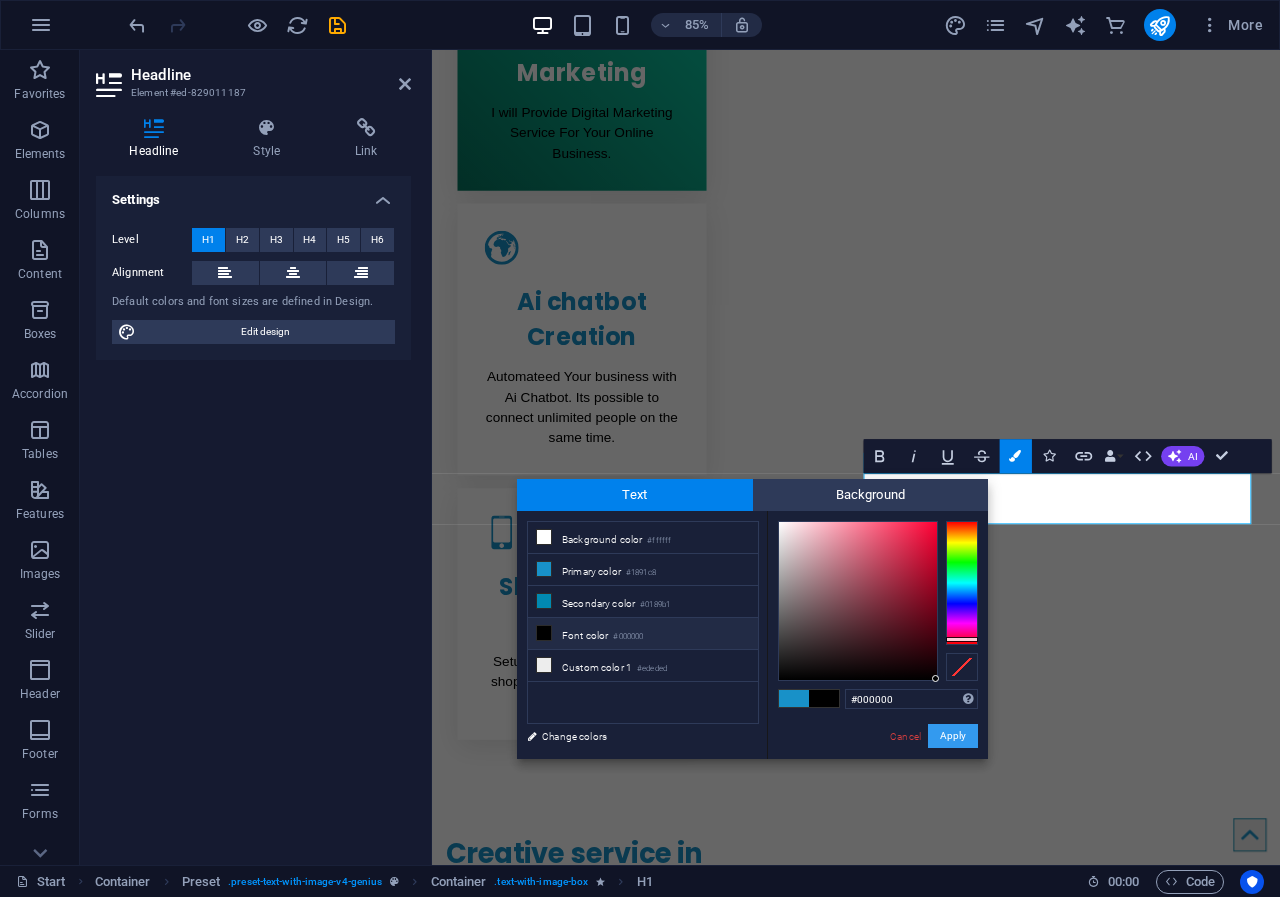 click on "Apply" at bounding box center [953, 736] 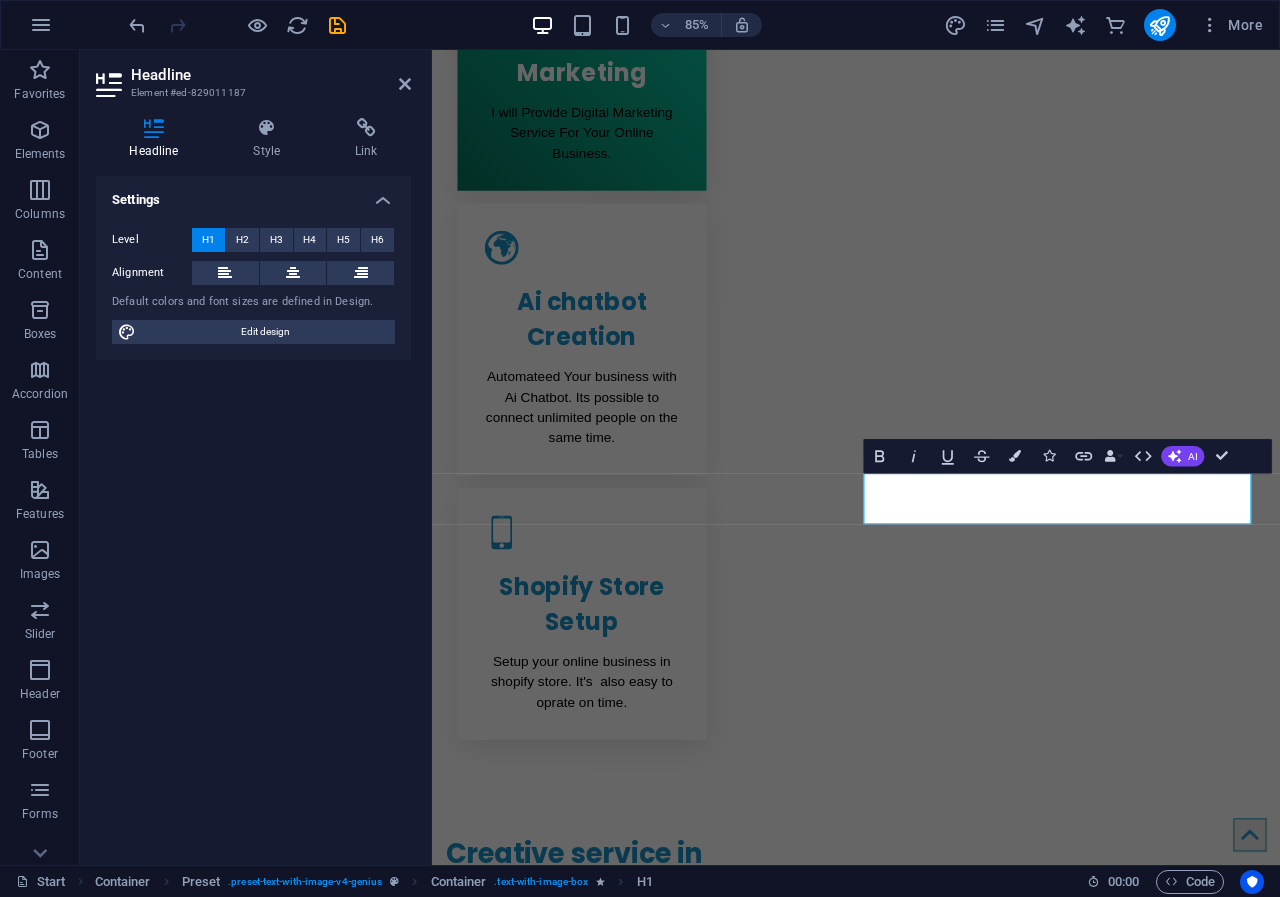 click on "H1   Banner   Banner   Container   2 columns   2 columns   Container   Container   Image   Container   Menu Bar   Menu   Button   HTML   Container   Logo   Boxes   Spacer   Container   H3   Container   Container   Text   Container   Text   Container   Container   H3   Container   Container   Container   Icon   Text   2 columns   H3   Container   Container   H2   Icon   Container   Text   Container   Form   Horizontal Form   Checkbox   Captcha   Form button   Container   H3   Container   Progress bar   Container   Text   Container   Container   Progress bar   Container   Progress bar   Container   Container   HTML   Icon   Container   Text   Container   Container   HTML   Spacer   Text   Container   Container   HTML   Container   Text   Text   Container   Text   Container   Container   HTML   Container   Text   Container   Container   HTML   Text   Text   Top button   Container   Gallery   Gallery   Placeholder   Preset   Container   Placeholder   Text   Container   Spacer   Button   Cards" at bounding box center [856, 457] 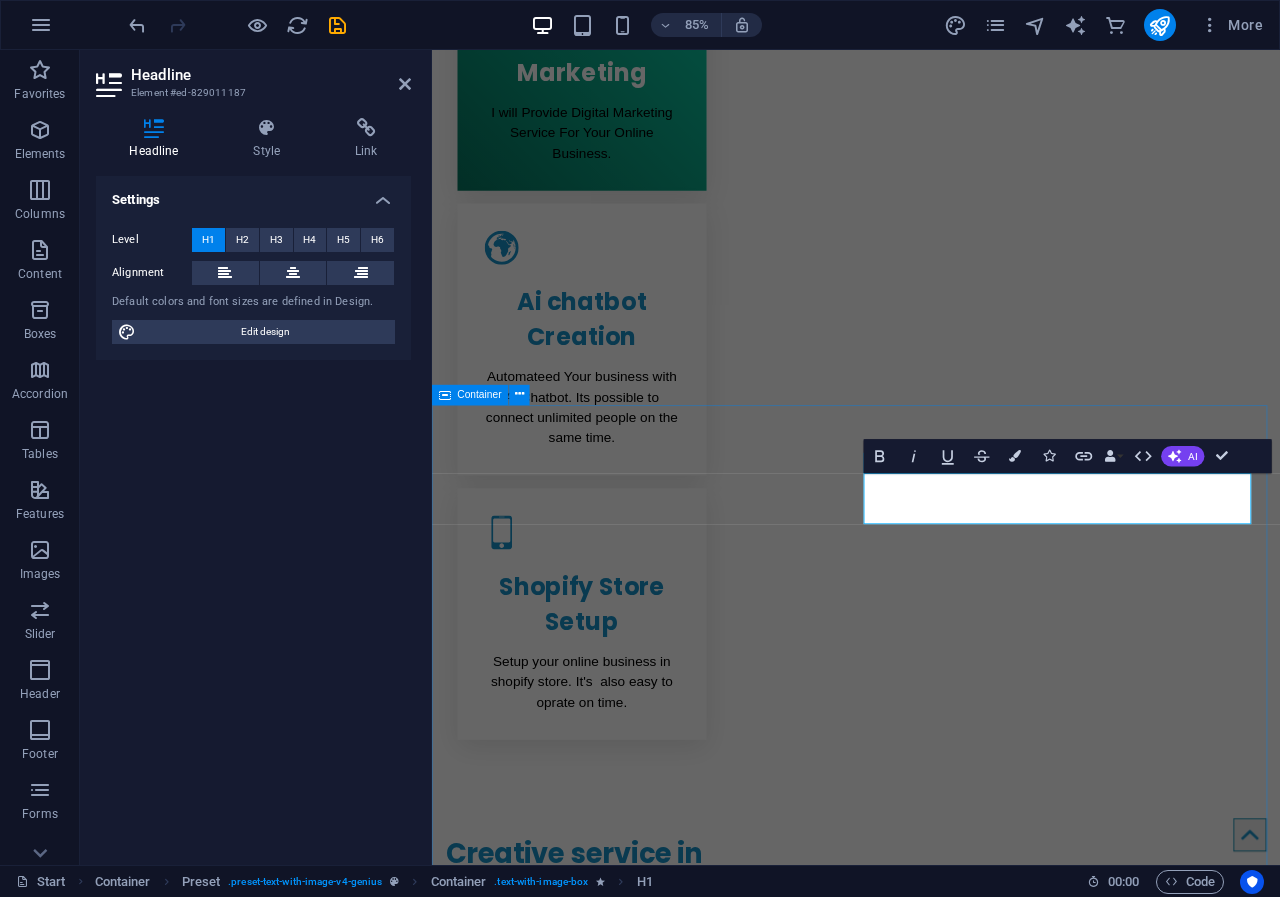 click on "Drop content here or  Add elements  Paste clipboard About Im ArifDigital Digital Marketing Service provider. Lorem ipsum dolor sit amet, consetetur sadipscing elitr, sed diam nonumy eirmod tempor invidunt utarie labore et dolore magna aliquyam erat, sedum erat dolore diam voluptua. Sea takimata sanctus est Lorem ipsum dolor sit amet. Lorem ipsum dolor sit amet, consetetur sadiping elitr, sed atom diam nonumy eirmod tempor invidunt ut labore et dolore magna aliquyam erat, sed diam voluptua vero eos et accusam. Learn more Submit   I have read and understand the privacy policy. Unreadable? Load new" at bounding box center [931, 2643] 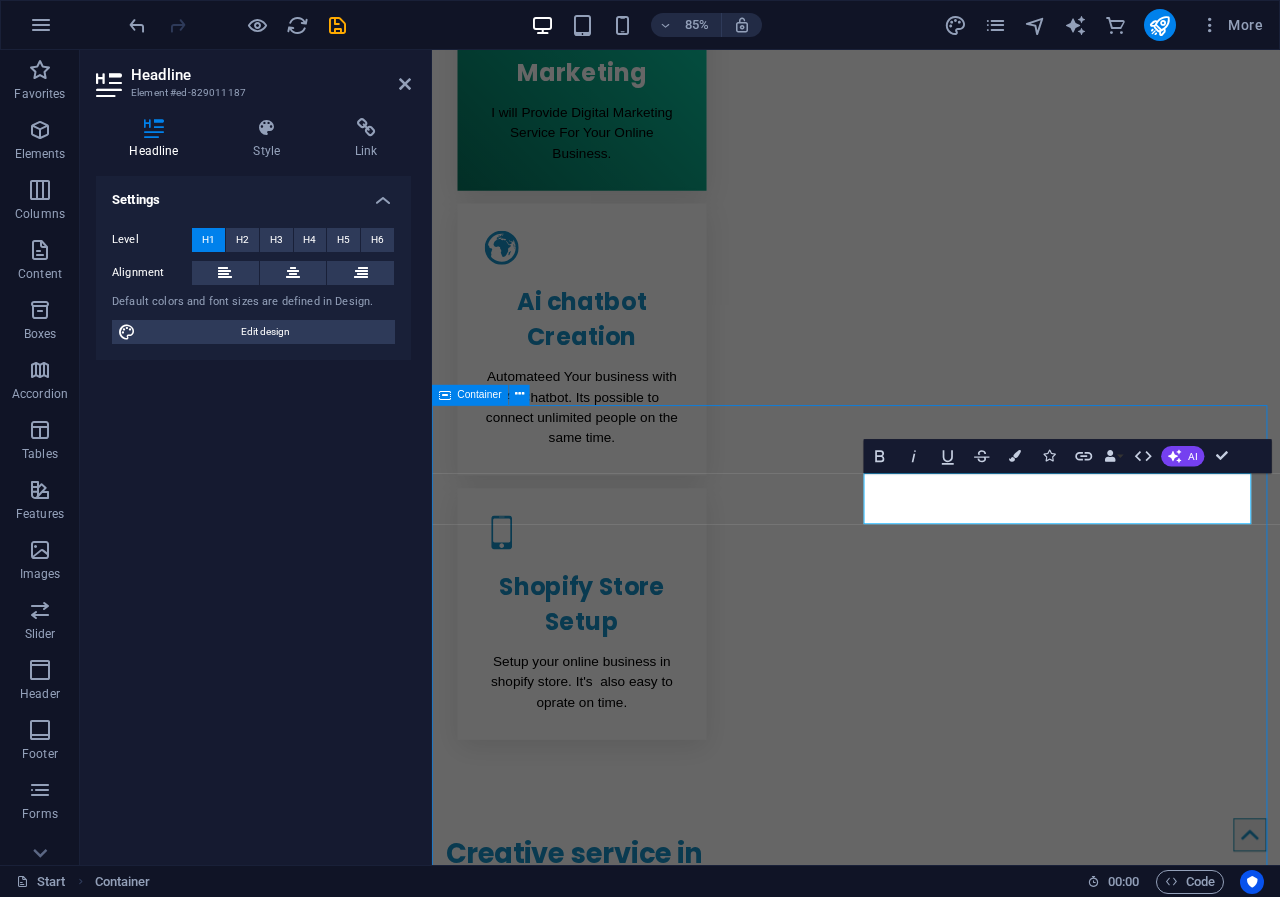 scroll, scrollTop: 1153, scrollLeft: 0, axis: vertical 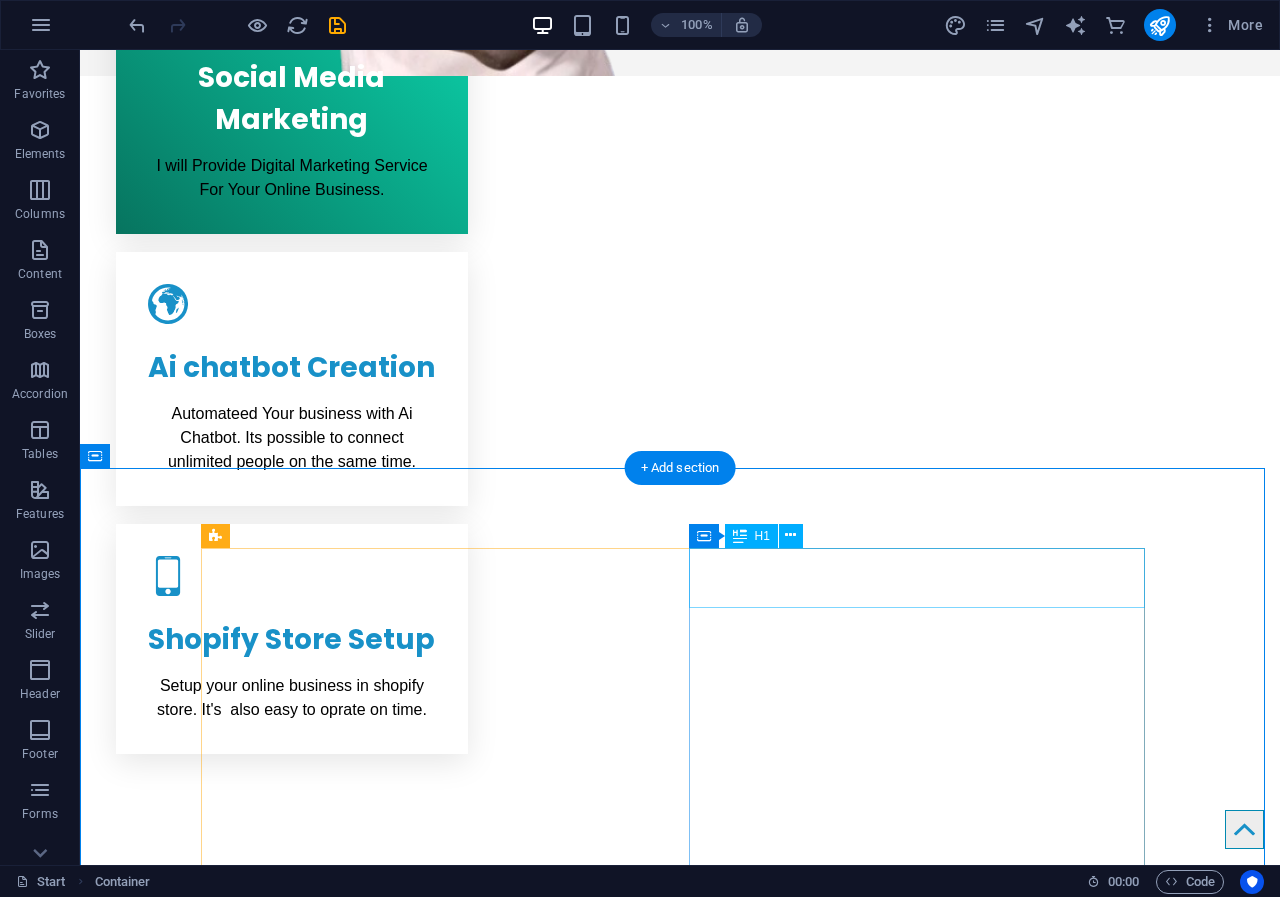 click on "About Im ArifDigital" at bounding box center (680, 2409) 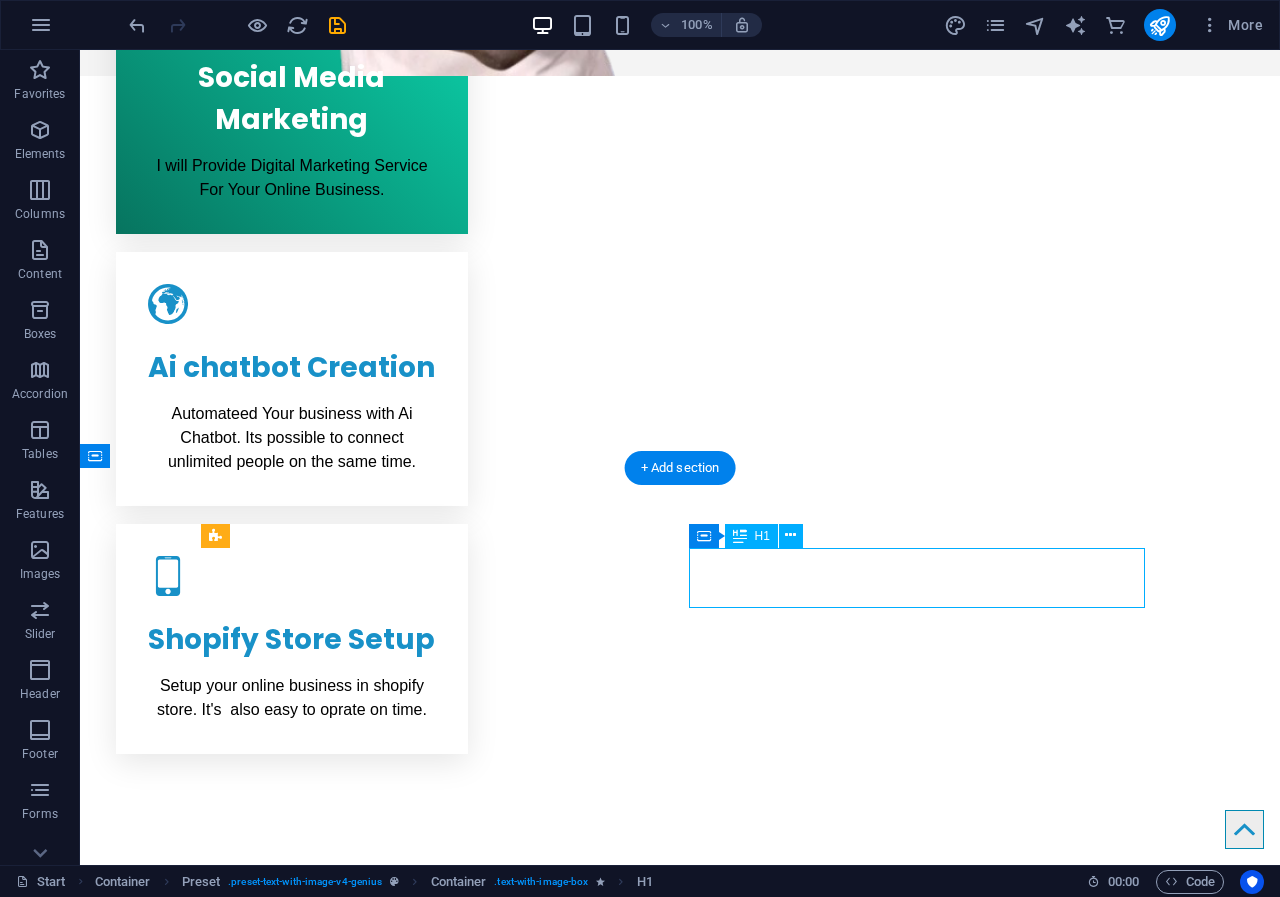 click on "About Im ArifDigital" at bounding box center [680, 2409] 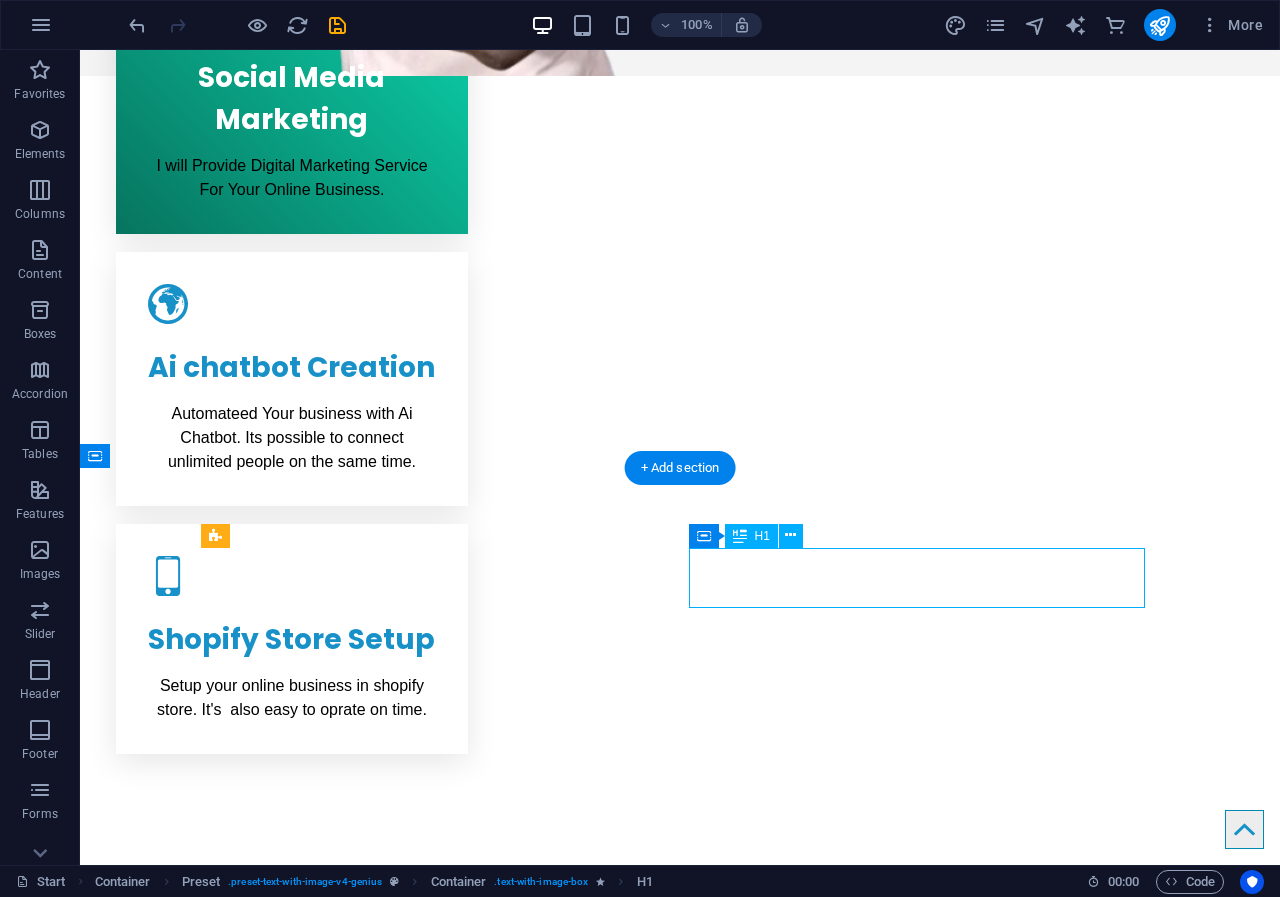 click on "About Im ArifDigital" at bounding box center [680, 2409] 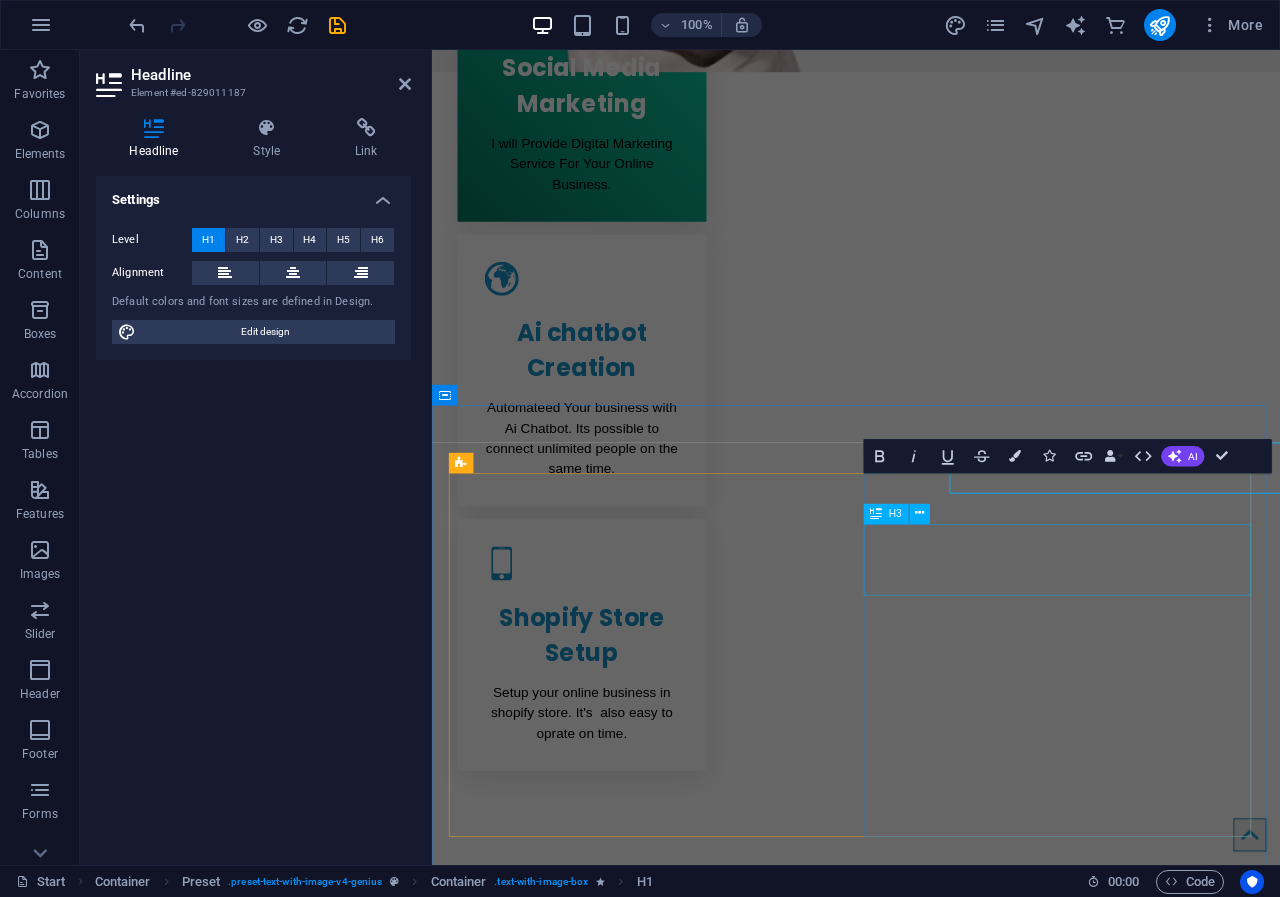 scroll, scrollTop: 1189, scrollLeft: 0, axis: vertical 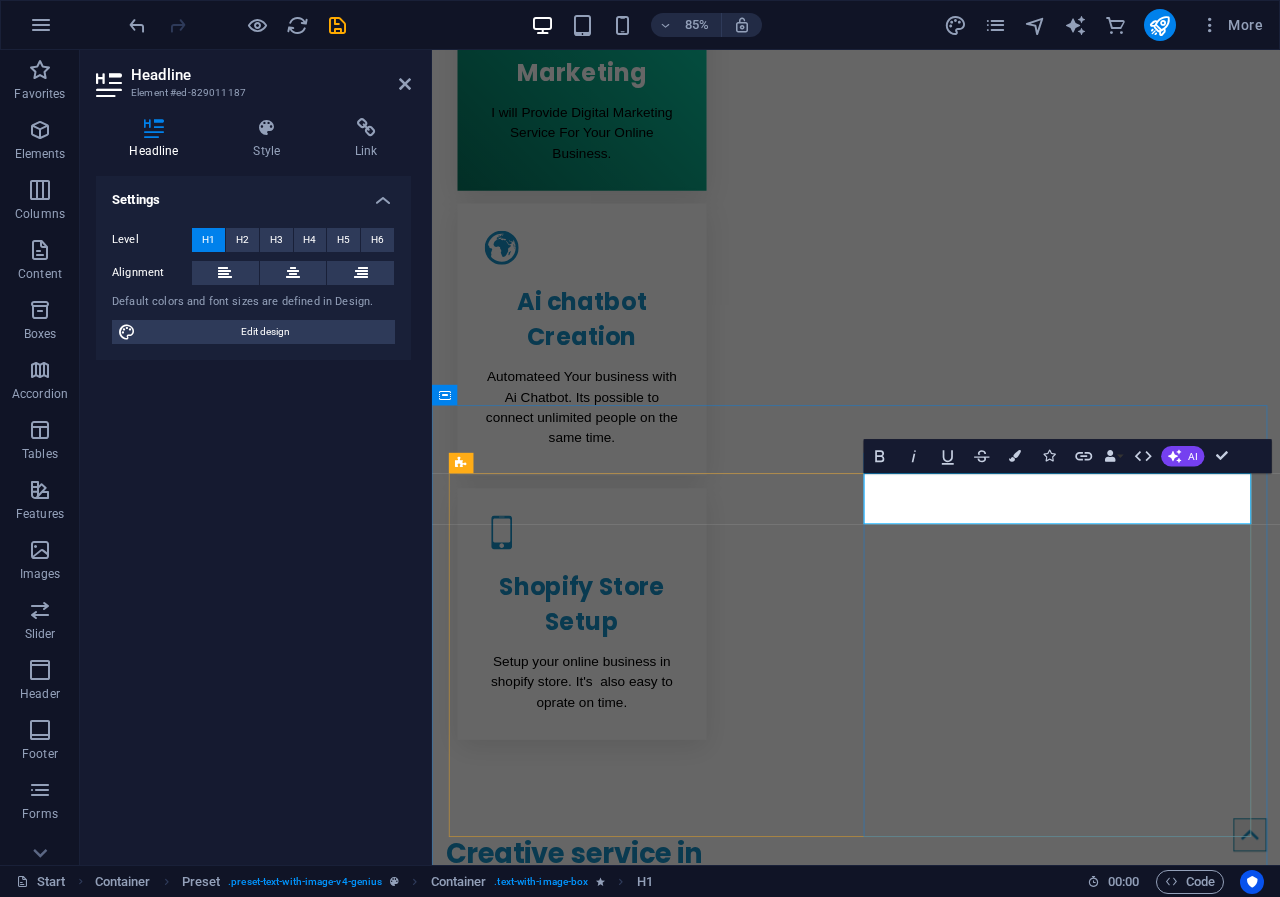 drag, startPoint x: 1136, startPoint y: 577, endPoint x: 1361, endPoint y: 579, distance: 225.0089 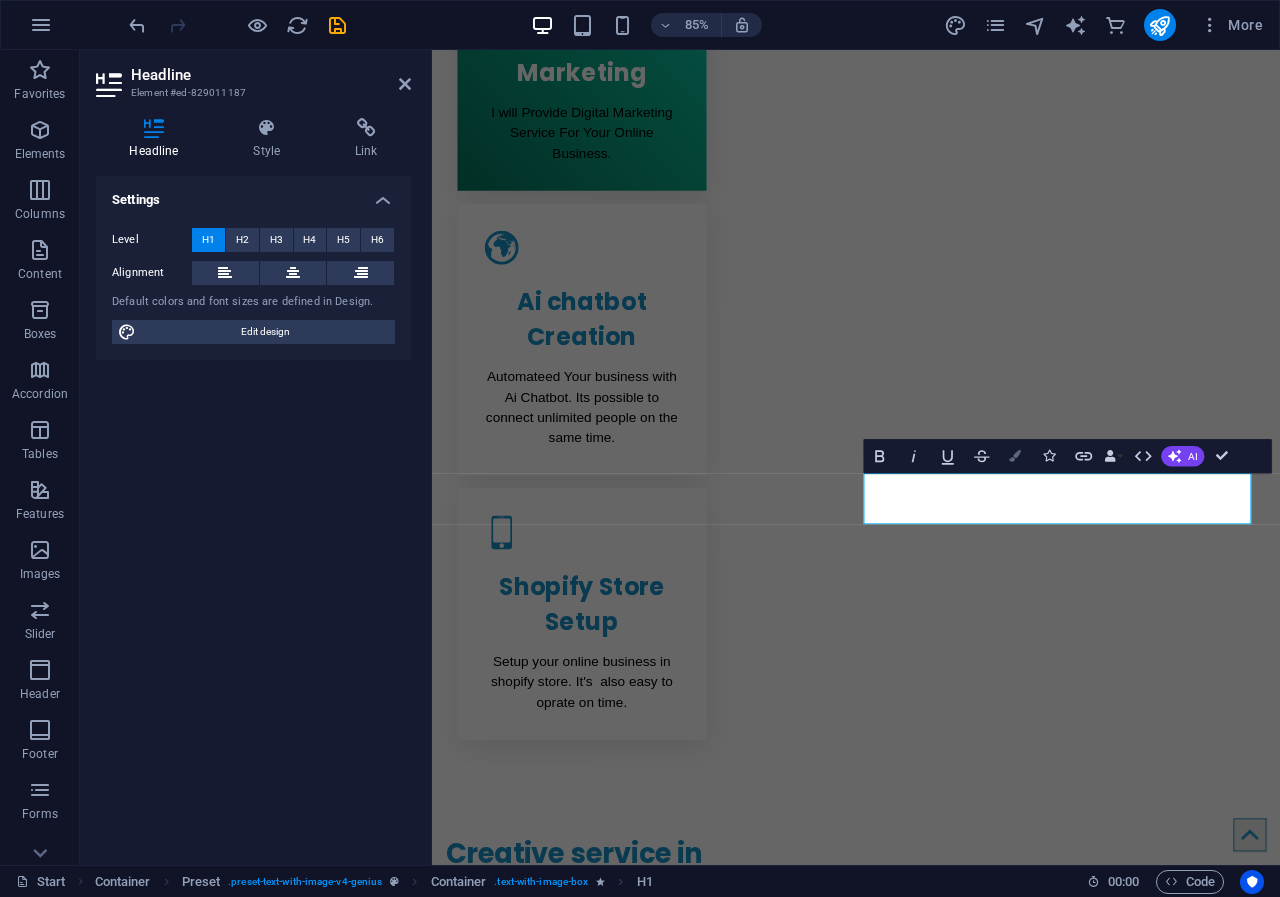 click at bounding box center [1016, 456] 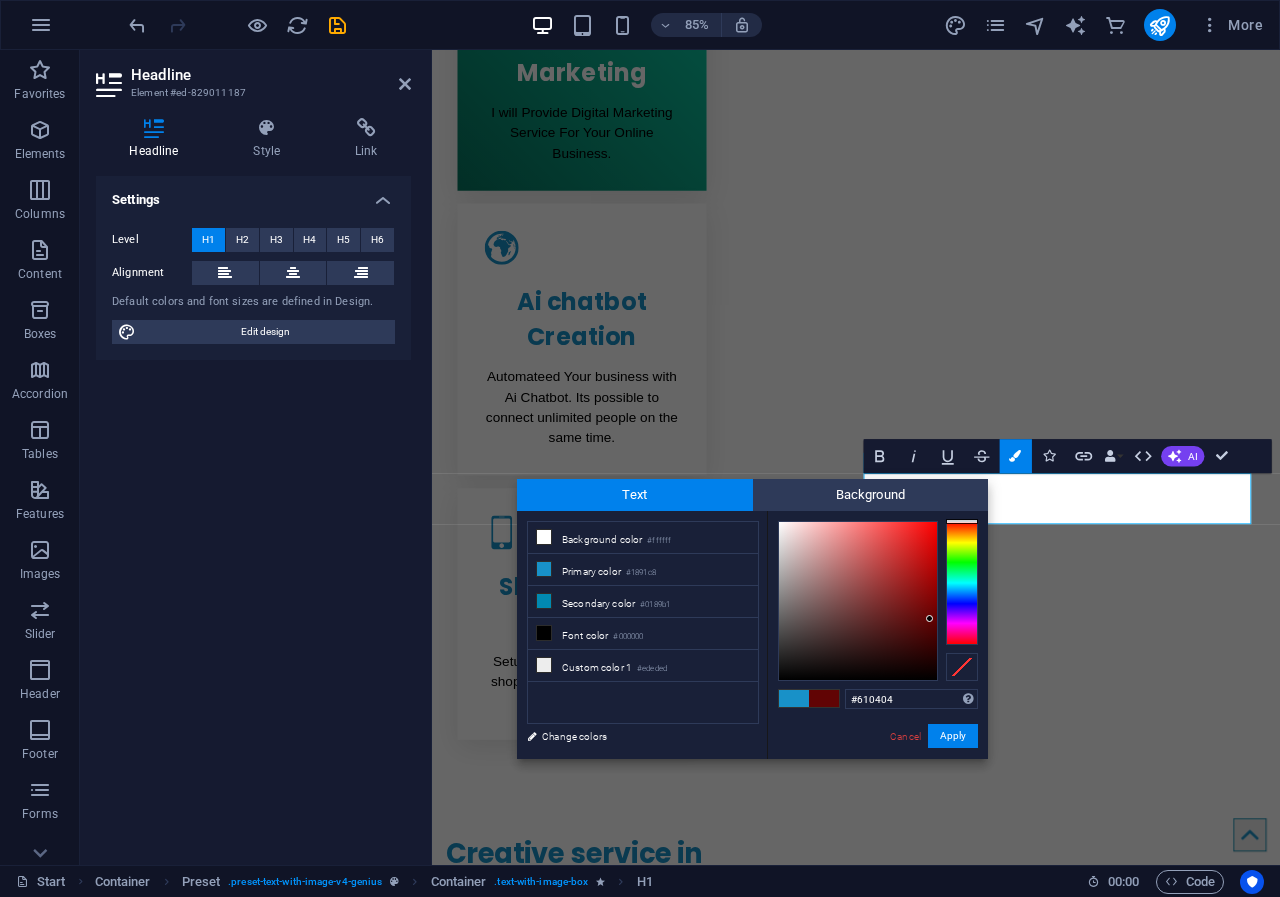 drag, startPoint x: 924, startPoint y: 569, endPoint x: 930, endPoint y: 619, distance: 50.358715 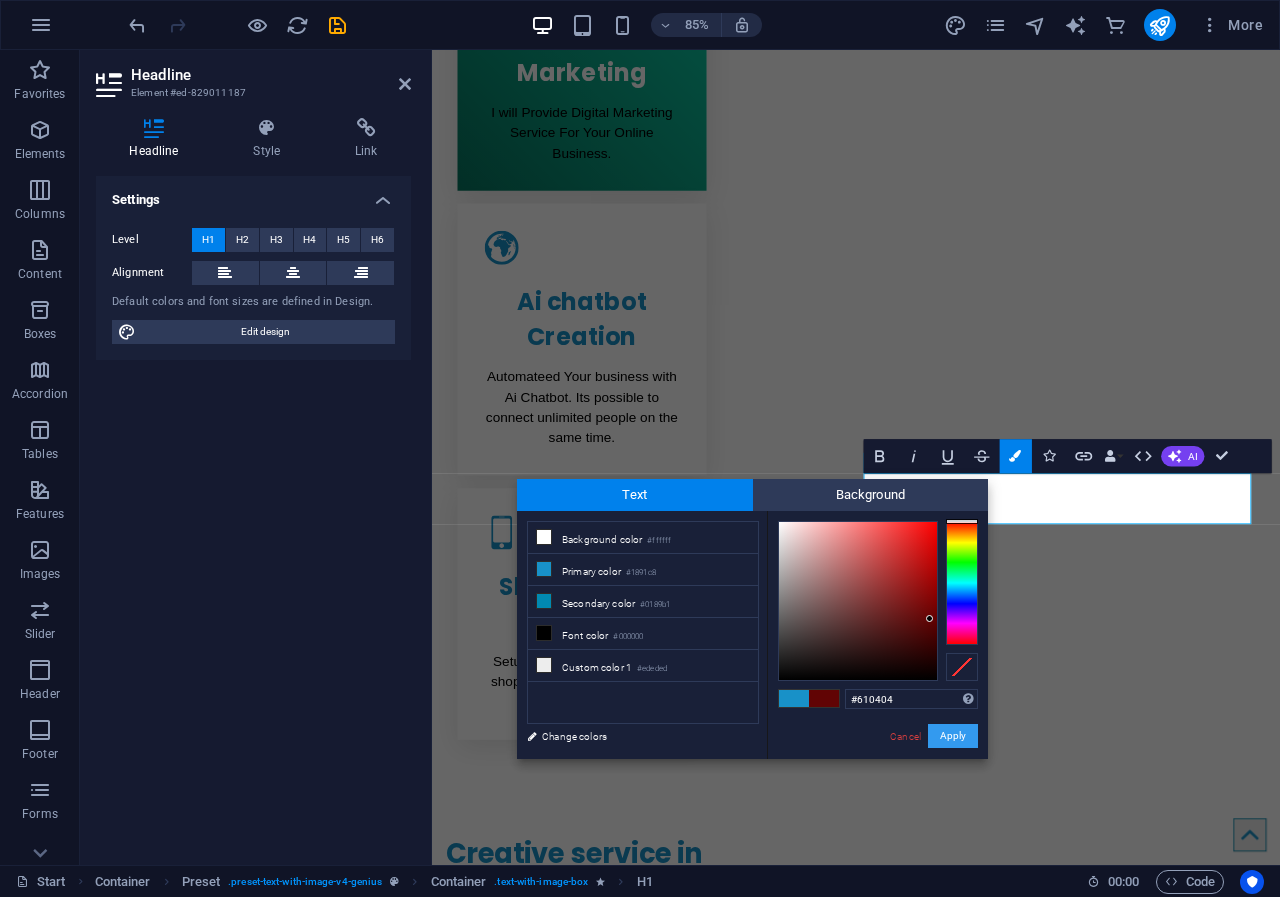 click on "Apply" at bounding box center (953, 736) 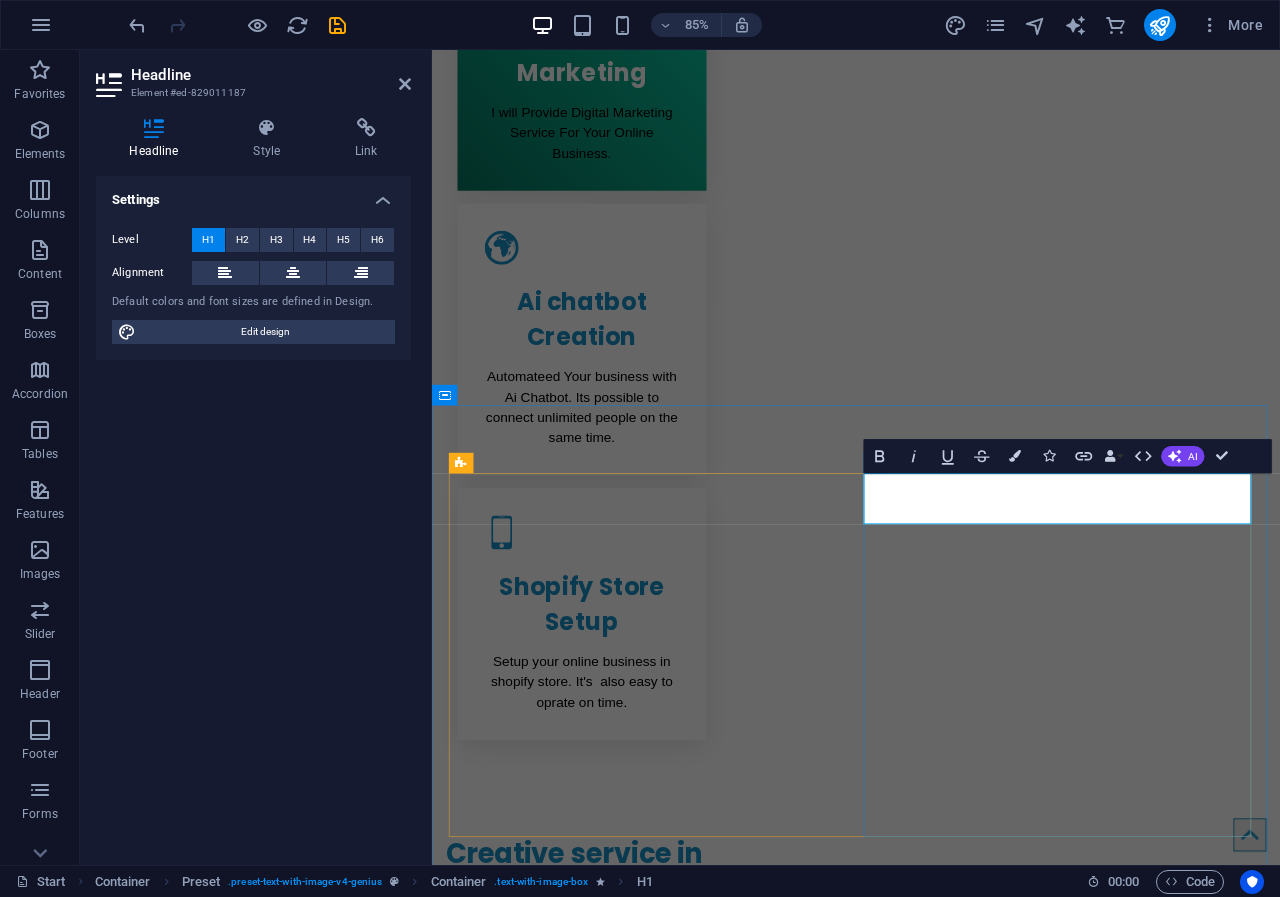 click on "ArifDigital" at bounding box center (745, 2511) 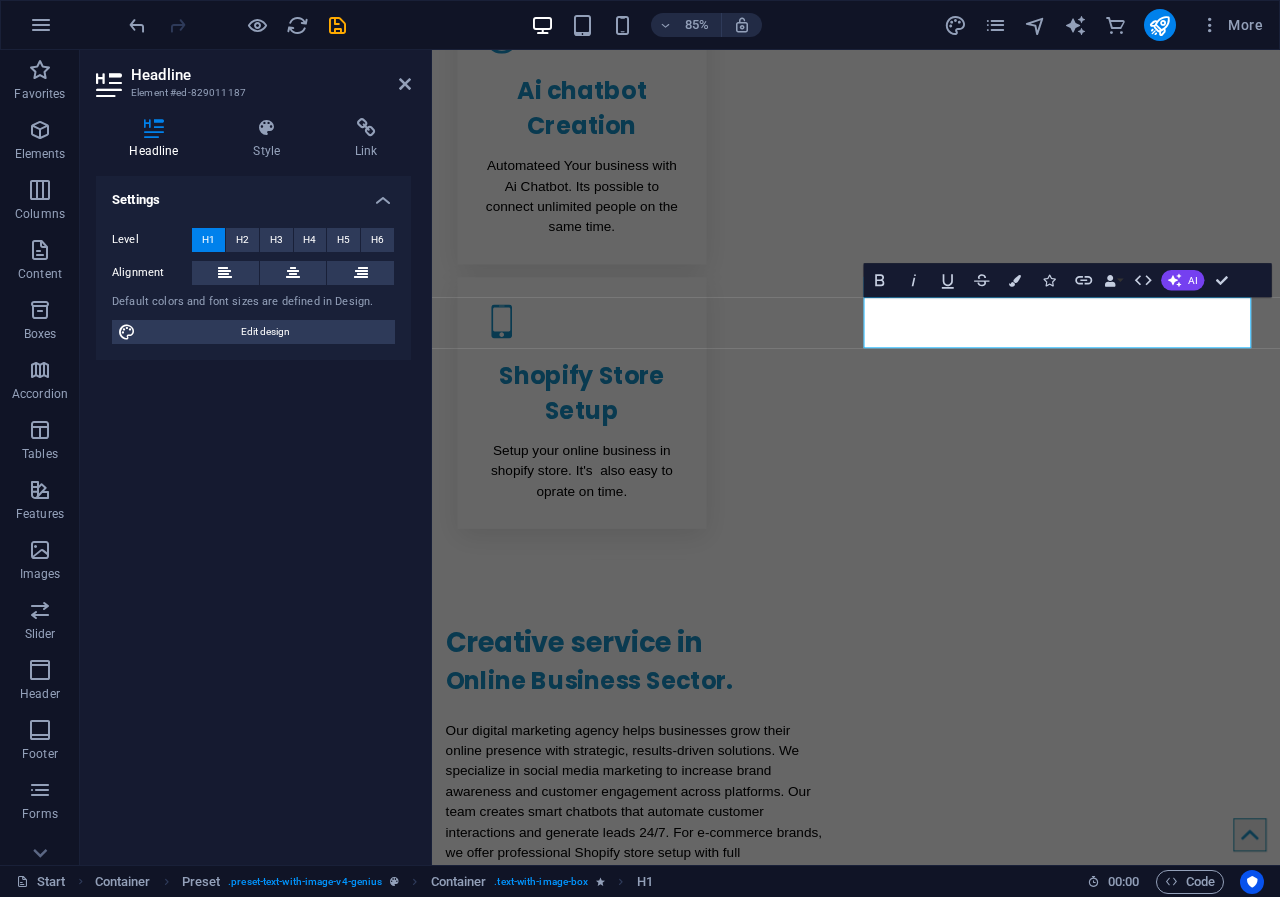 scroll, scrollTop: 1446, scrollLeft: 0, axis: vertical 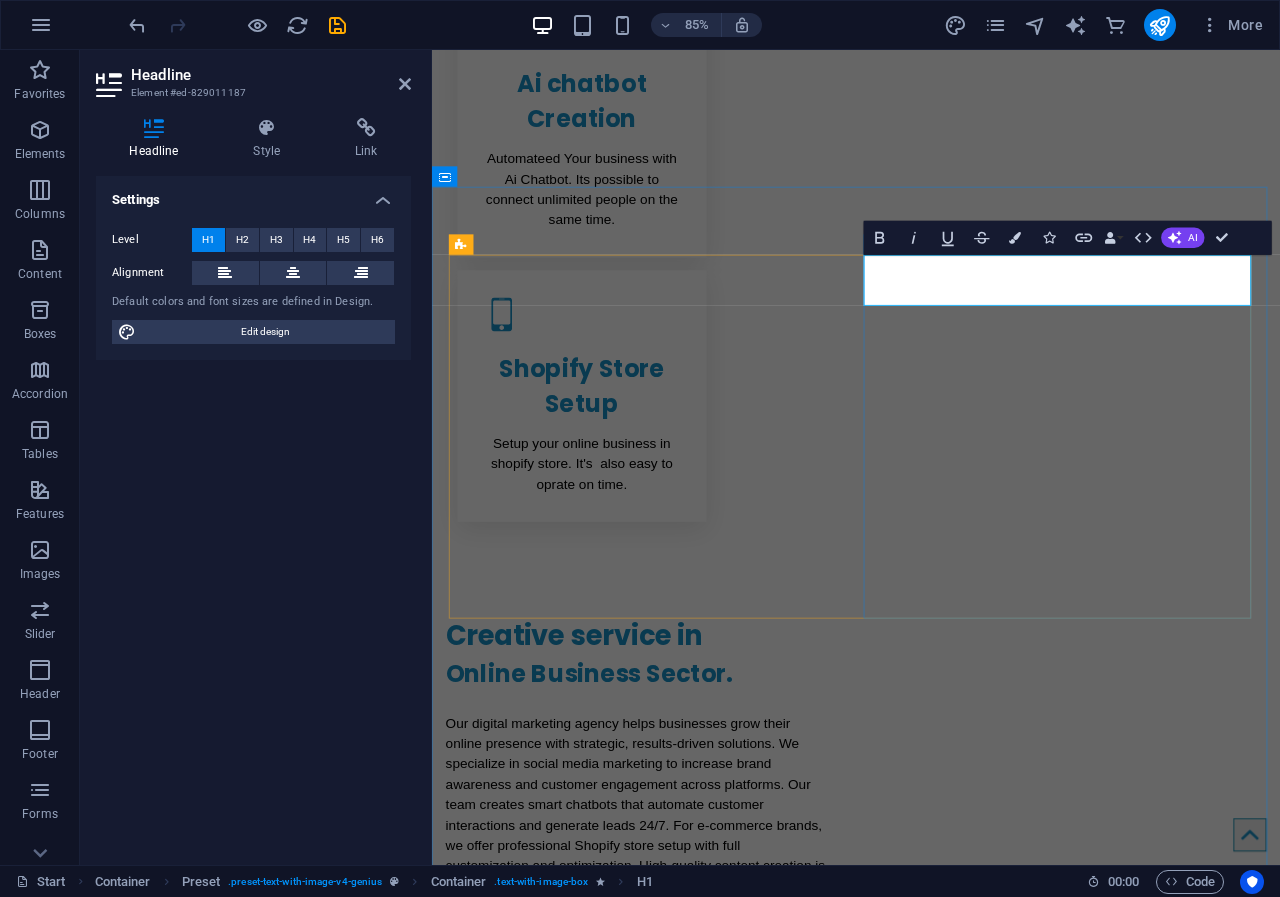 click on "ArifDigital" at bounding box center [745, 2254] 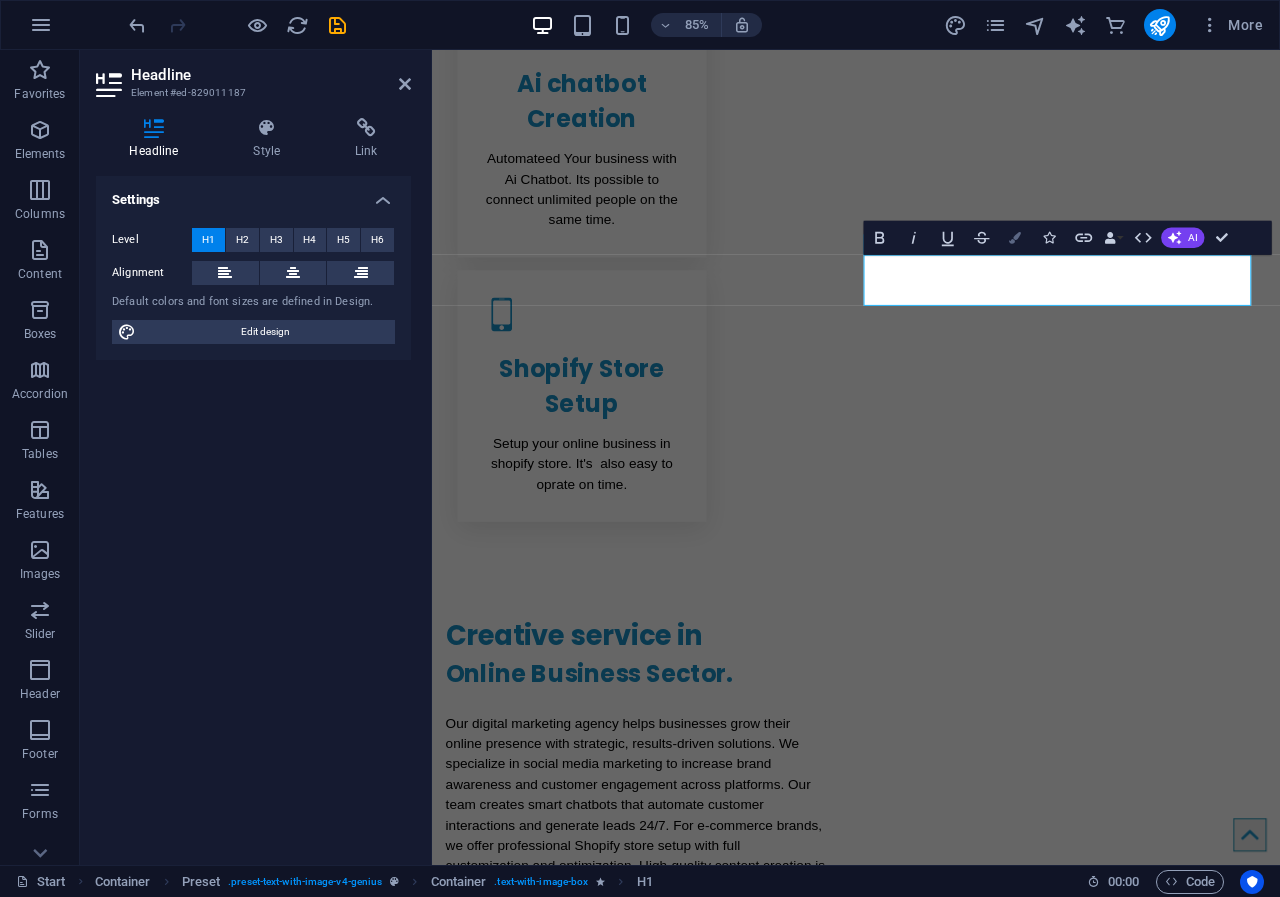 click at bounding box center [1016, 238] 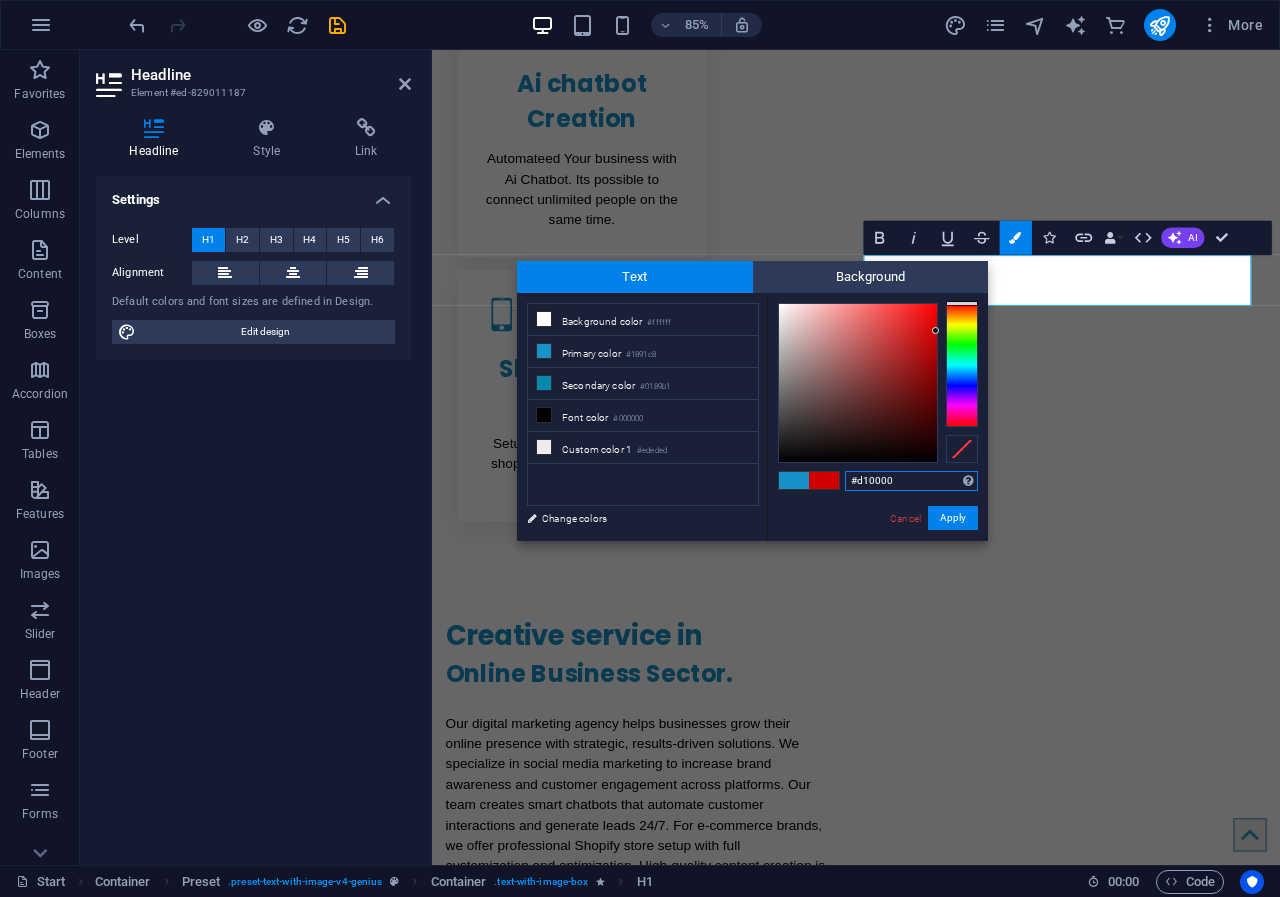 drag, startPoint x: 913, startPoint y: 389, endPoint x: 938, endPoint y: 331, distance: 63.15853 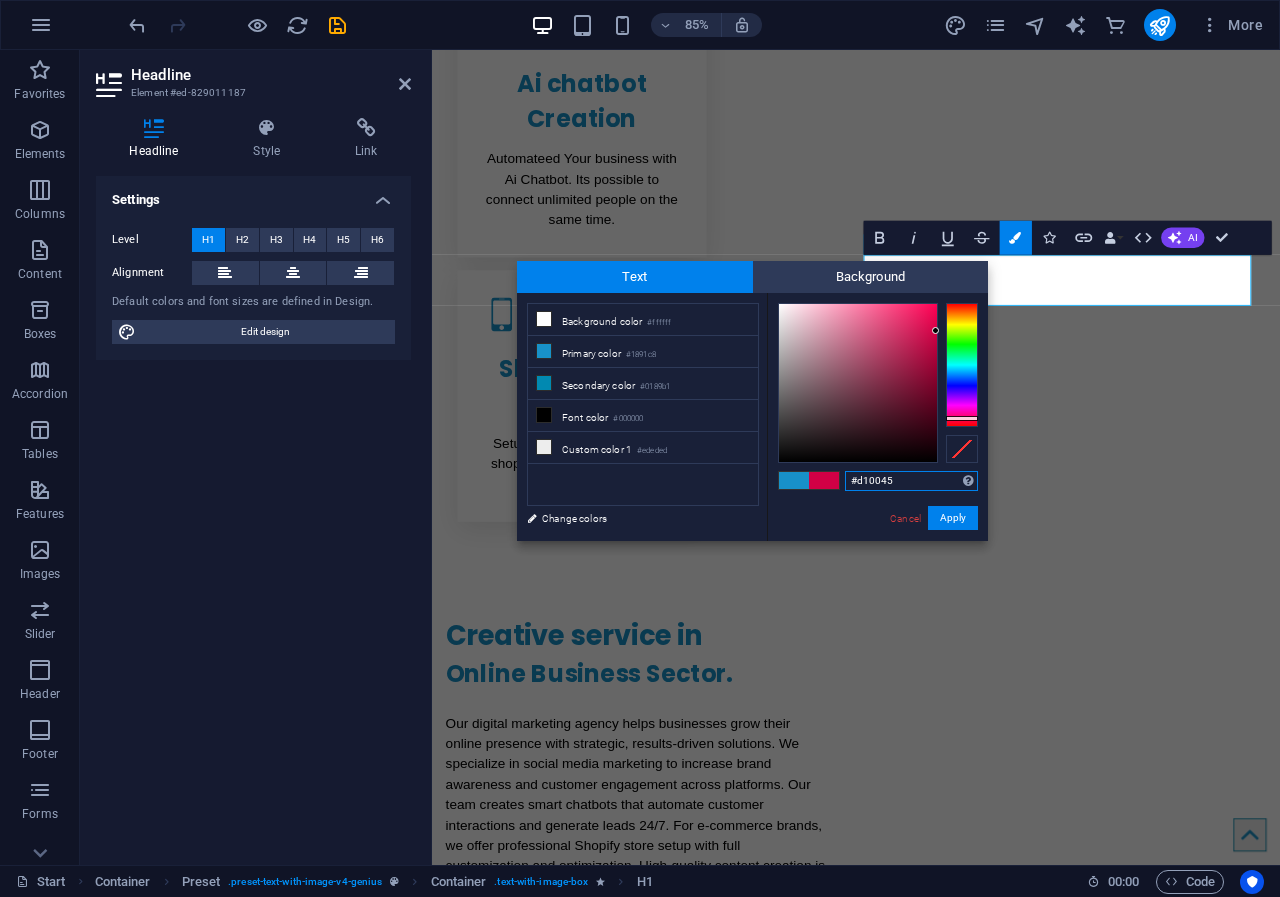type on "#d1003b" 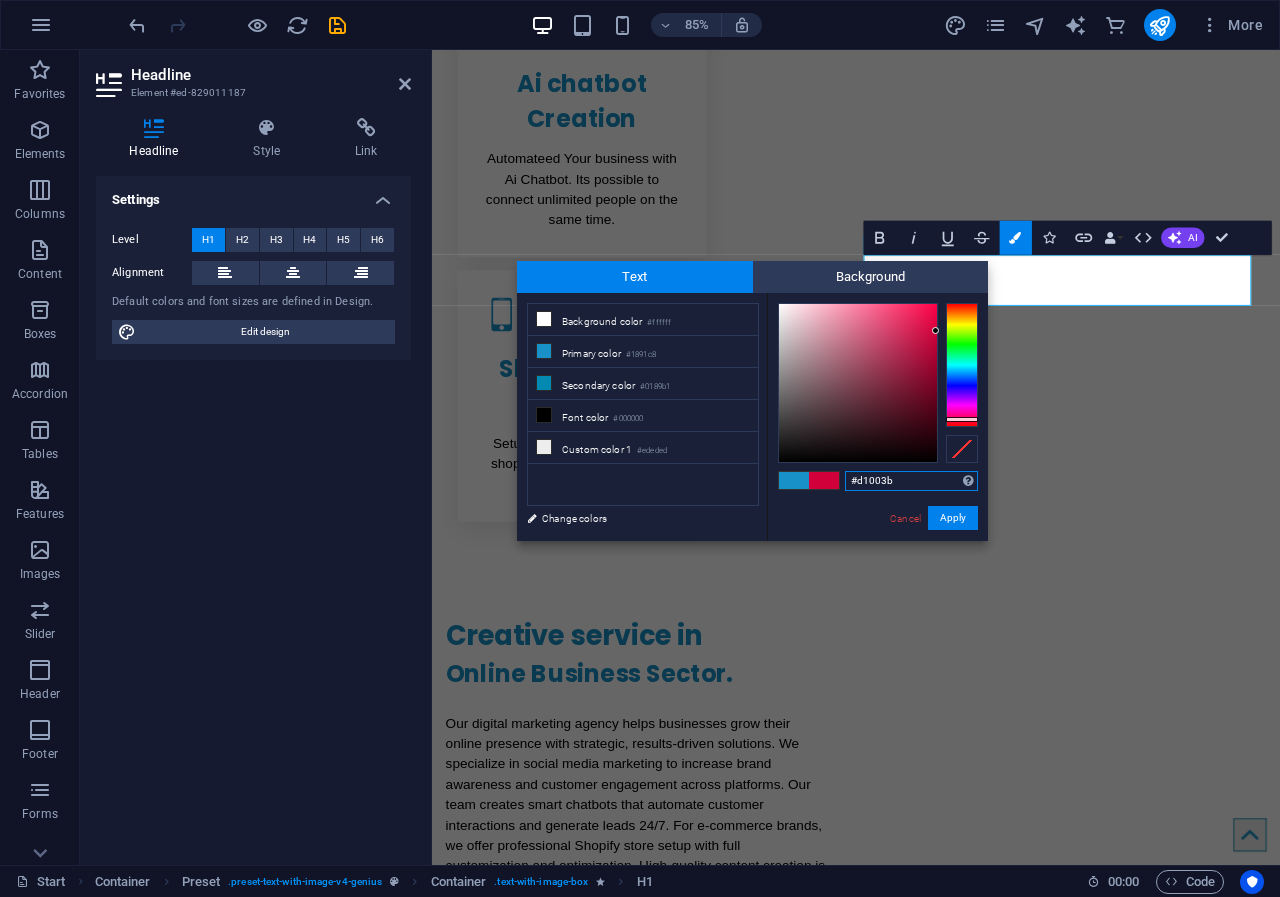 click at bounding box center [962, 365] 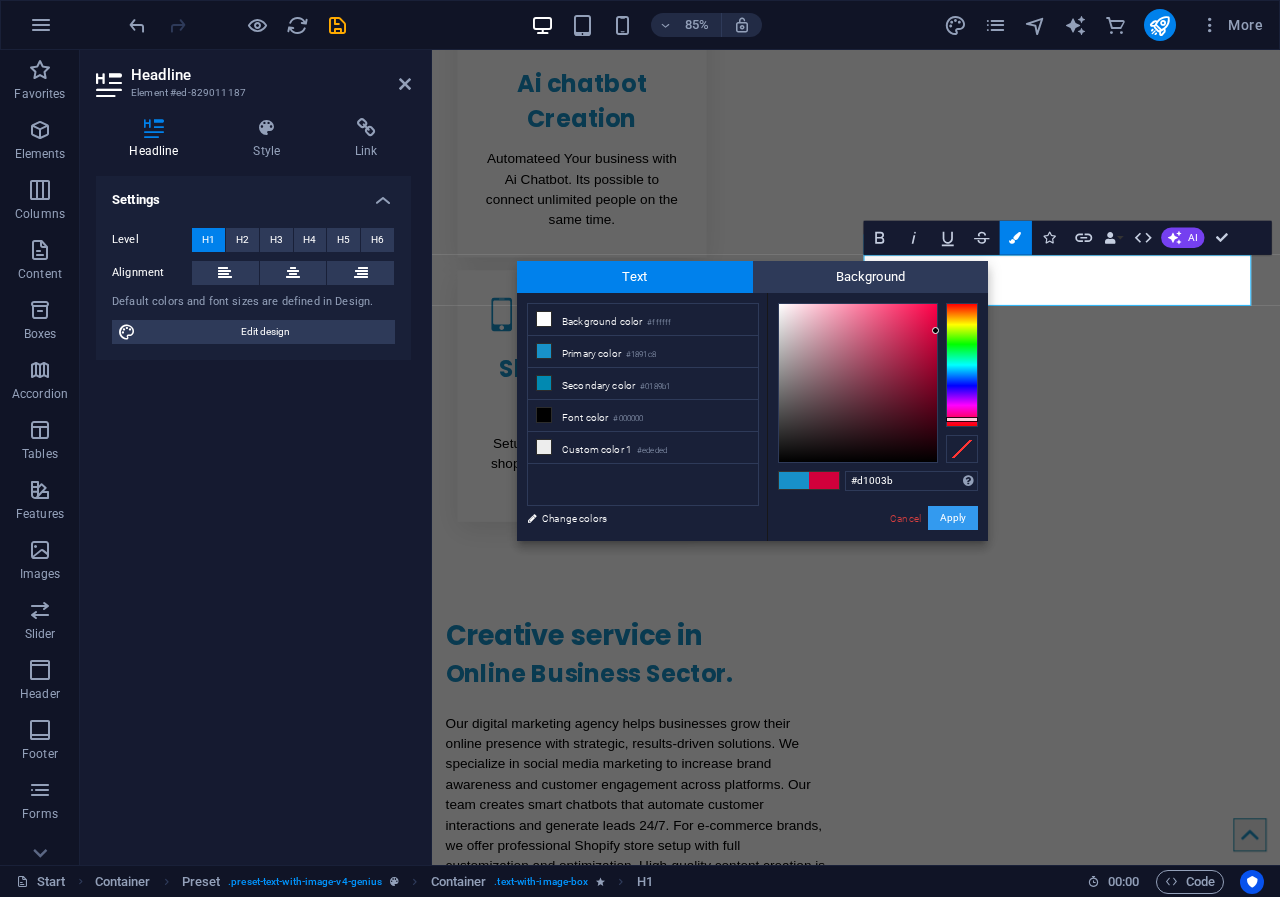 click on "Apply" at bounding box center (953, 518) 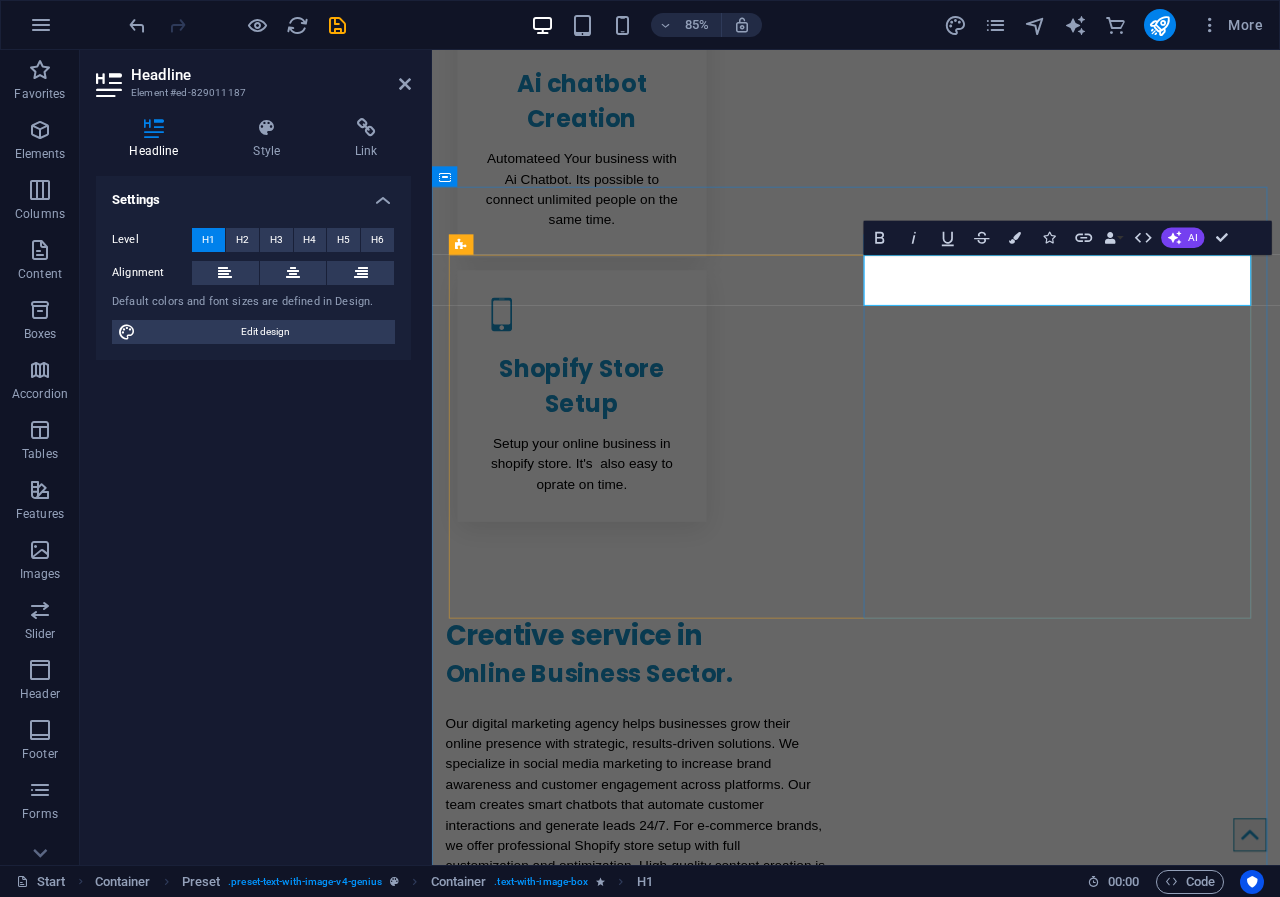 drag, startPoint x: 1123, startPoint y: 319, endPoint x: 939, endPoint y: 325, distance: 184.0978 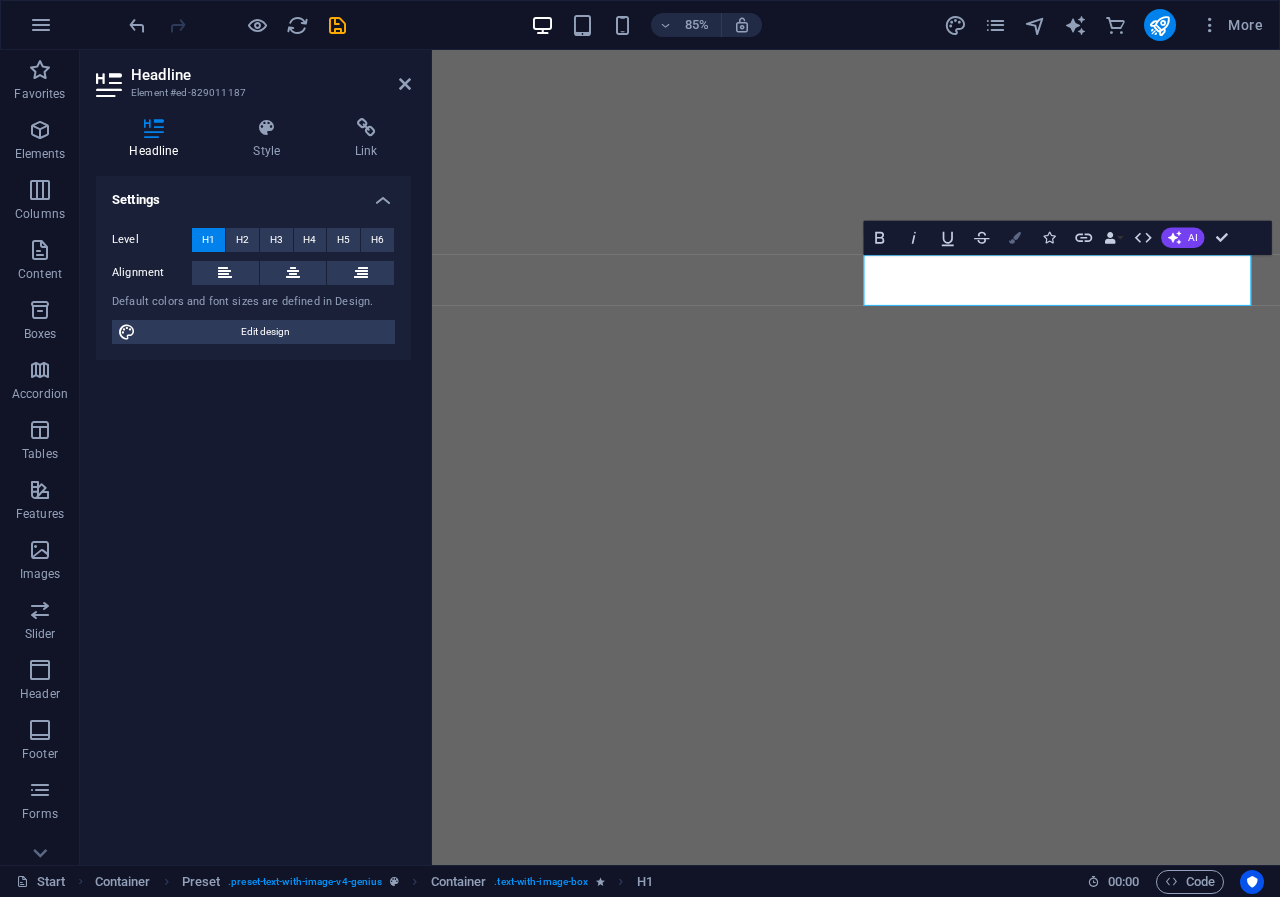 scroll, scrollTop: 0, scrollLeft: 0, axis: both 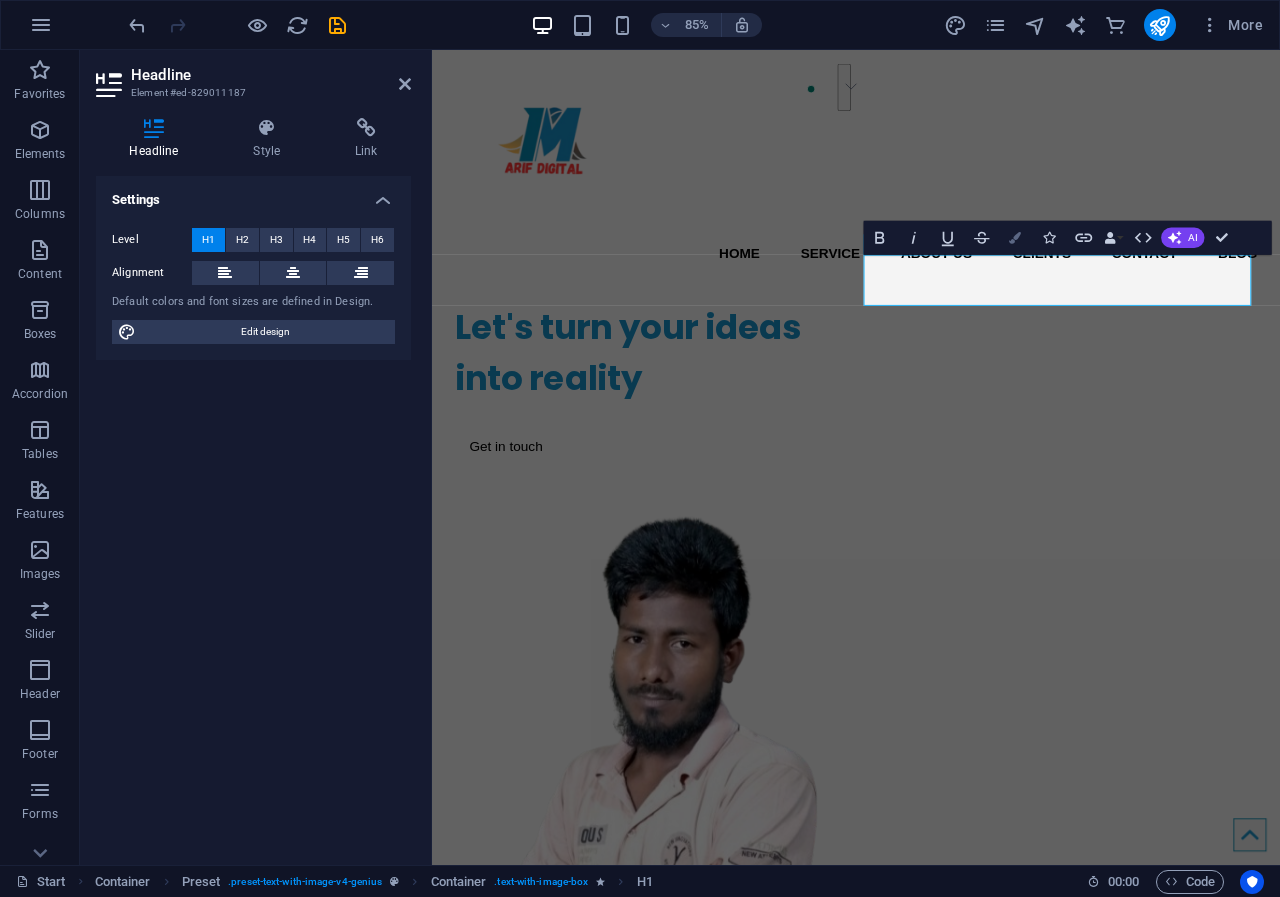 click at bounding box center [1016, 238] 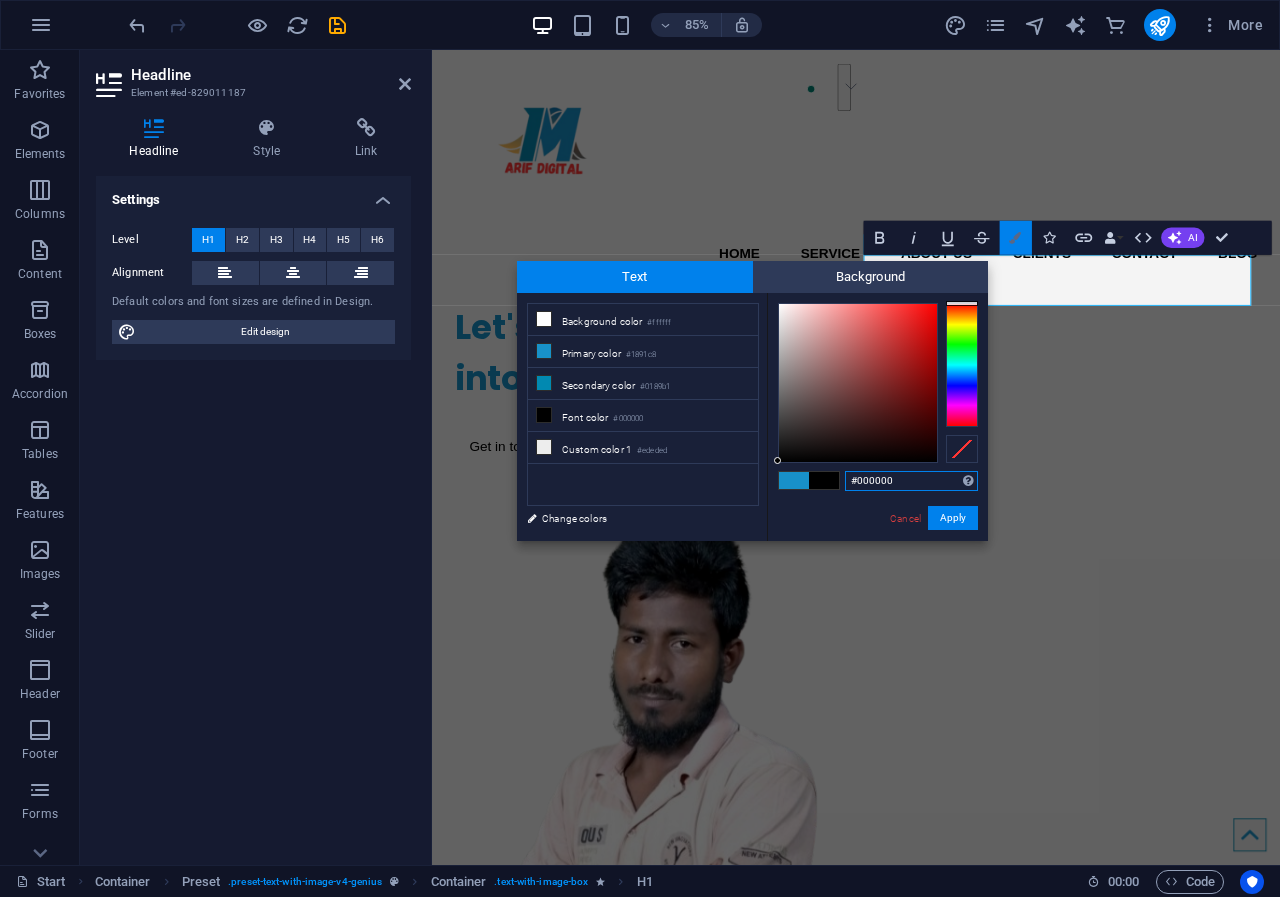 scroll, scrollTop: 0, scrollLeft: 0, axis: both 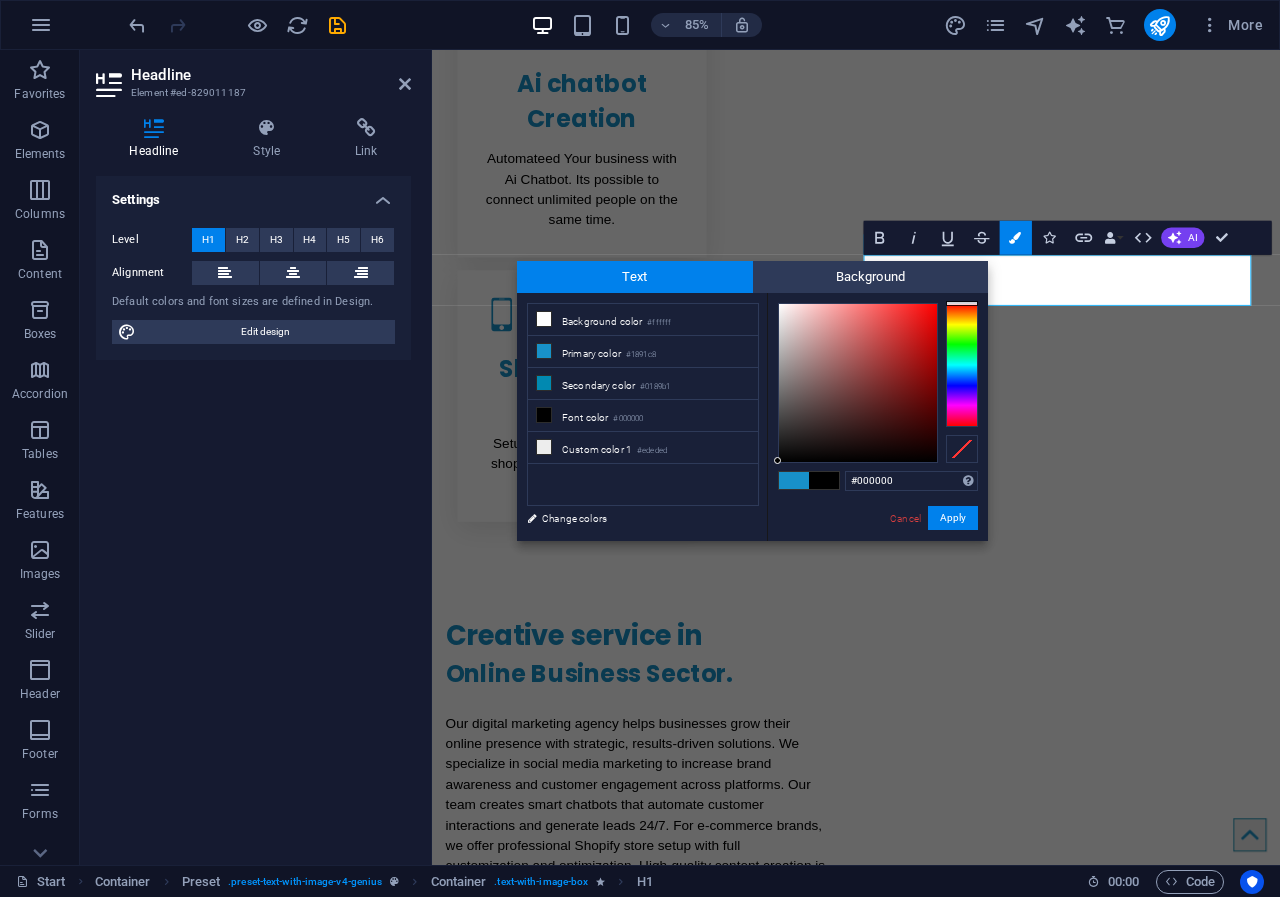 click at bounding box center (794, 480) 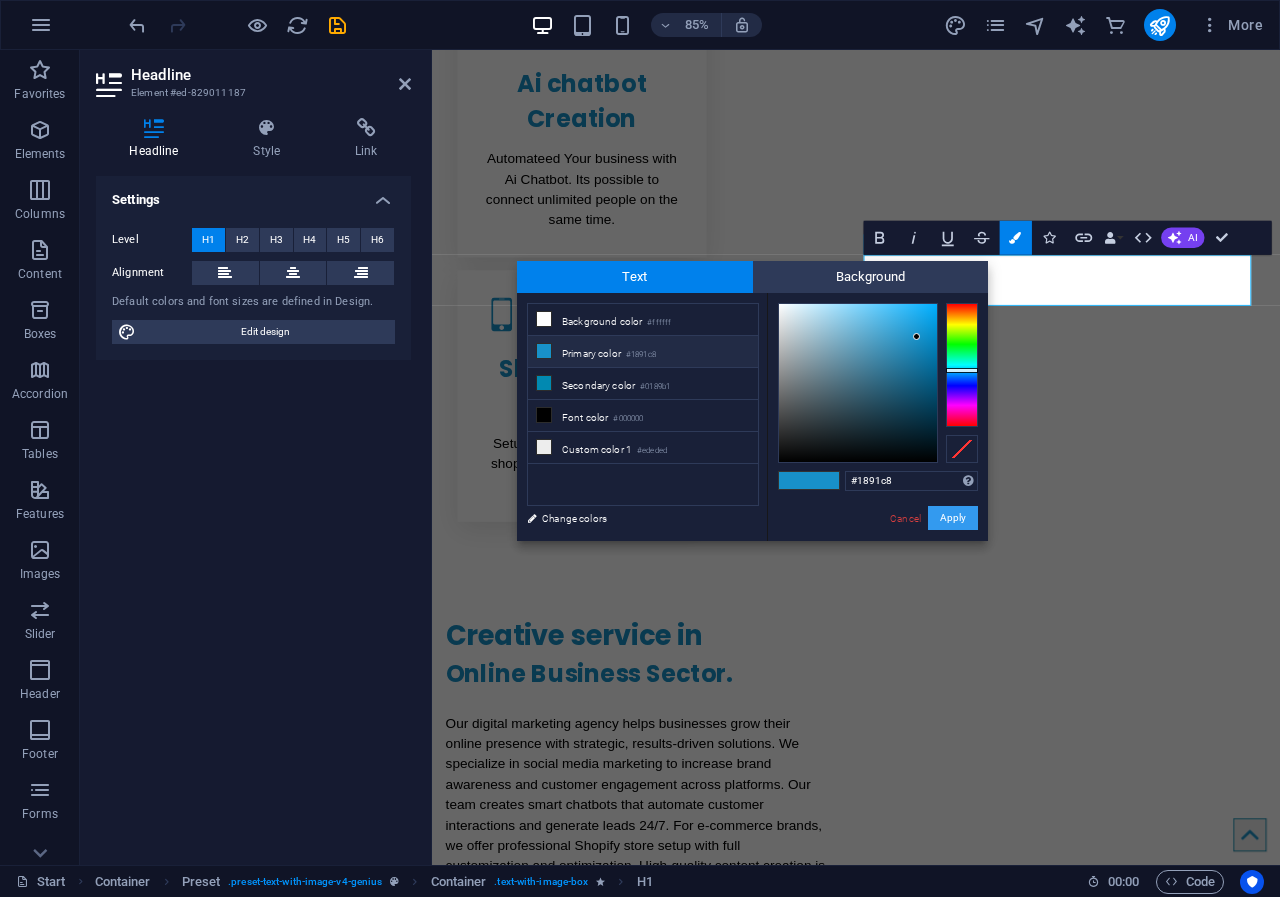 click on "Apply" at bounding box center [953, 518] 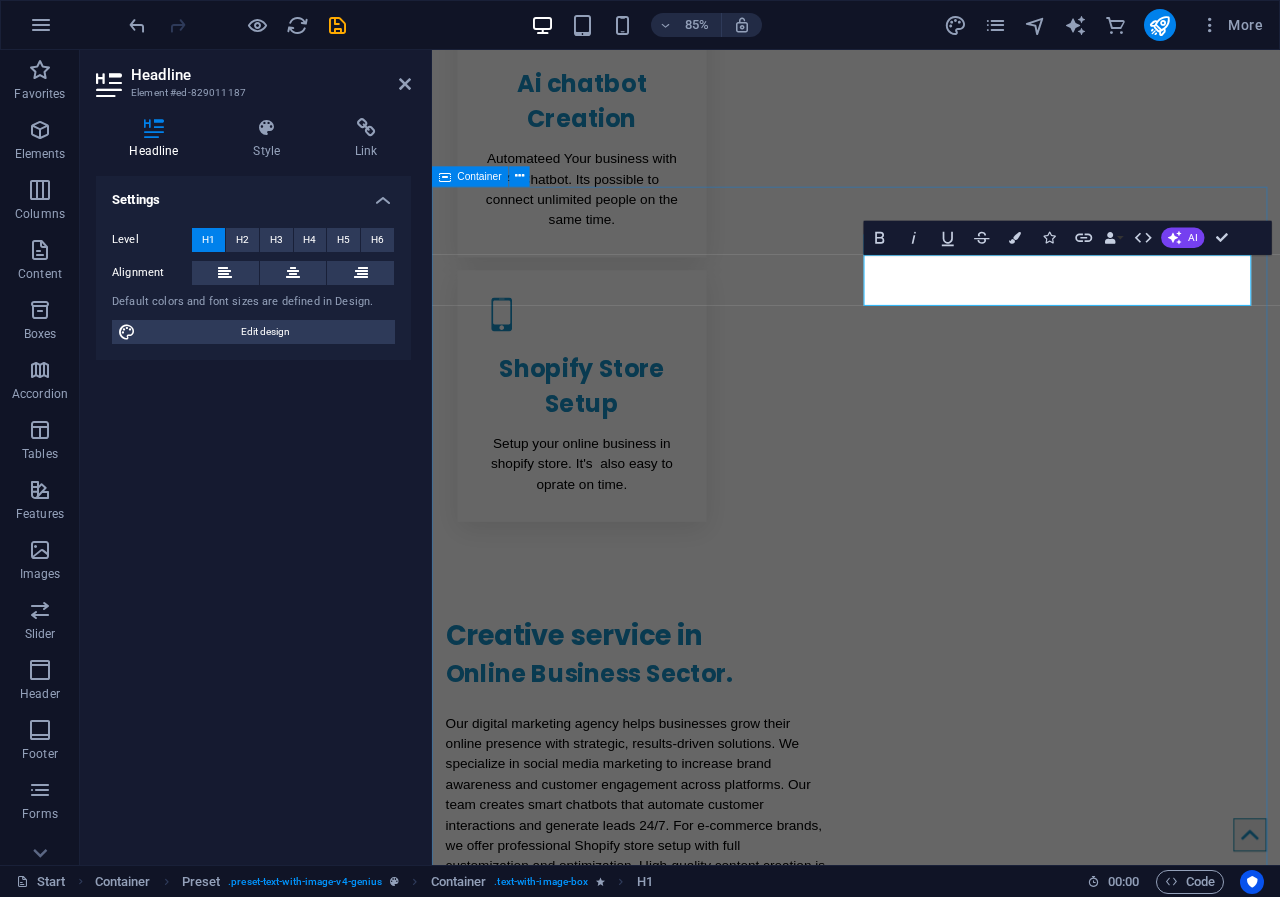 click on "Drop content here or  Add elements  Paste clipboard ​ About Im ​   ArifDigital Digital Marketing Service provider. Lorem ipsum dolor sit amet, consetetur sadipscing elitr, sed diam nonumy eirmod tempor invidunt utarie labore et dolore magna aliquyam erat, sedum erat dolore diam voluptua. Sea takimata sanctus est Lorem ipsum dolor sit amet. Lorem ipsum dolor sit amet, consetetur sadiping elitr, sed atom diam nonumy eirmod tempor invidunt ut labore et dolore magna aliquyam erat, sed diam voluptua vero eos et accusam. Learn more Submit   I have read and understand the privacy policy. Unreadable? Load new" at bounding box center (931, 2386) 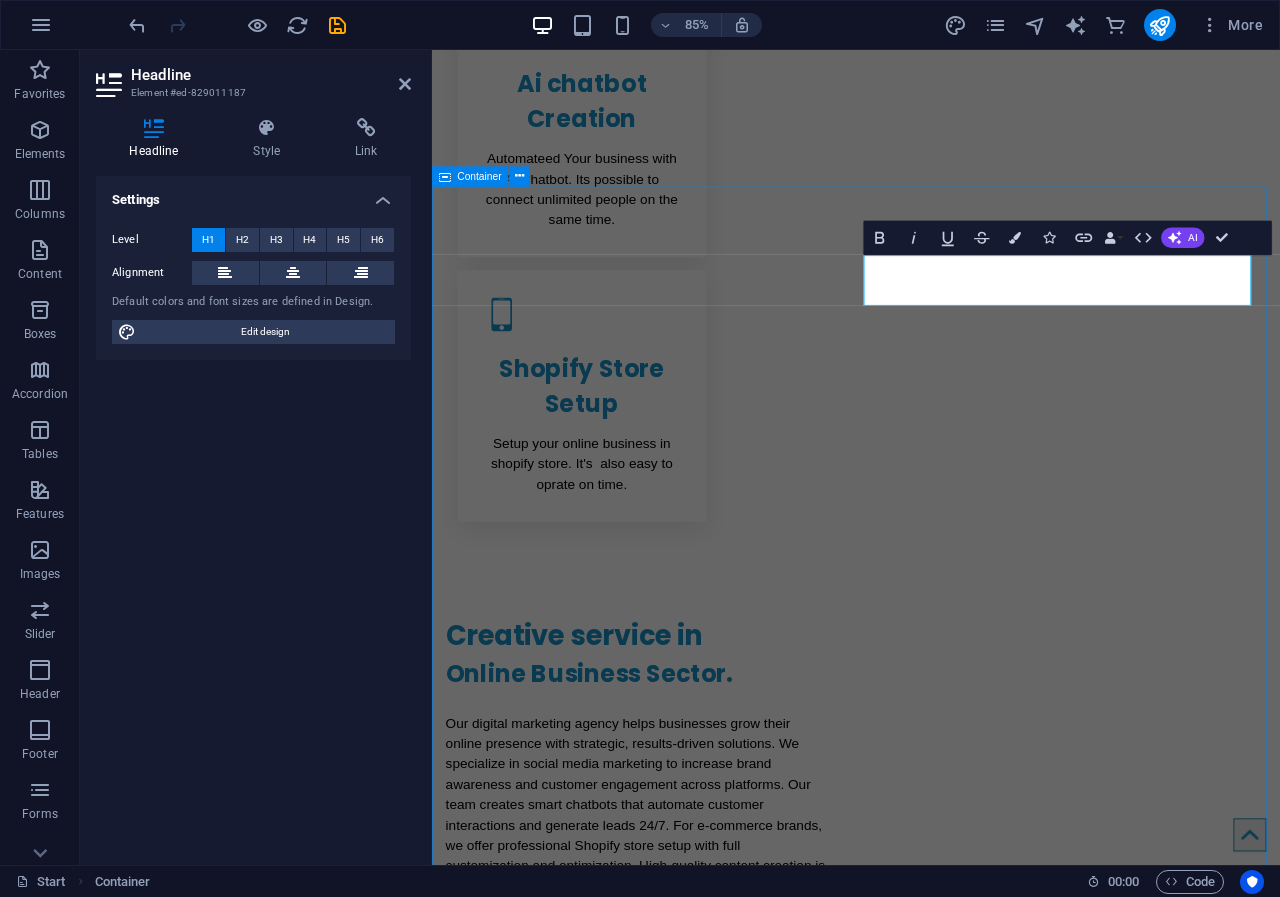 scroll, scrollTop: 1410, scrollLeft: 0, axis: vertical 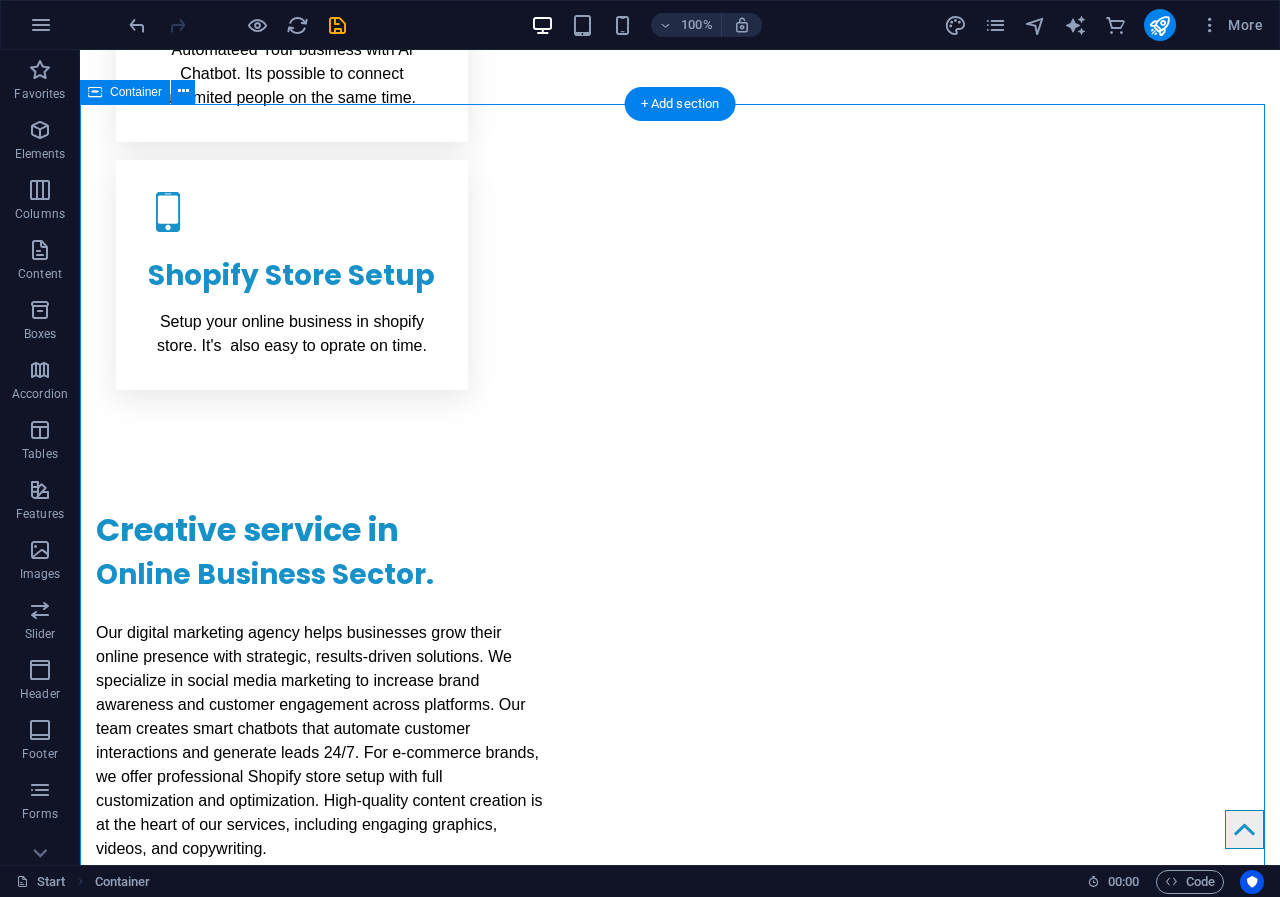 click on "Drop content here or  Add elements  Paste clipboard About Im   ArifDigital Digital Marketing Service provider. Lorem ipsum dolor sit amet, consetetur sadipscing elitr, sed diam nonumy eirmod tempor invidunt utarie labore et dolore magna aliquyam erat, sedum erat dolore diam voluptua. Sea takimata sanctus est Lorem ipsum dolor sit amet. Lorem ipsum dolor sit amet, consetetur sadiping elitr, sed atom diam nonumy eirmod tempor invidunt ut labore et dolore magna aliquyam erat, sed diam voluptua vero eos et accusam. Learn more Submit   I have read and understand the privacy policy. Unreadable? Load new" at bounding box center (680, 2177) 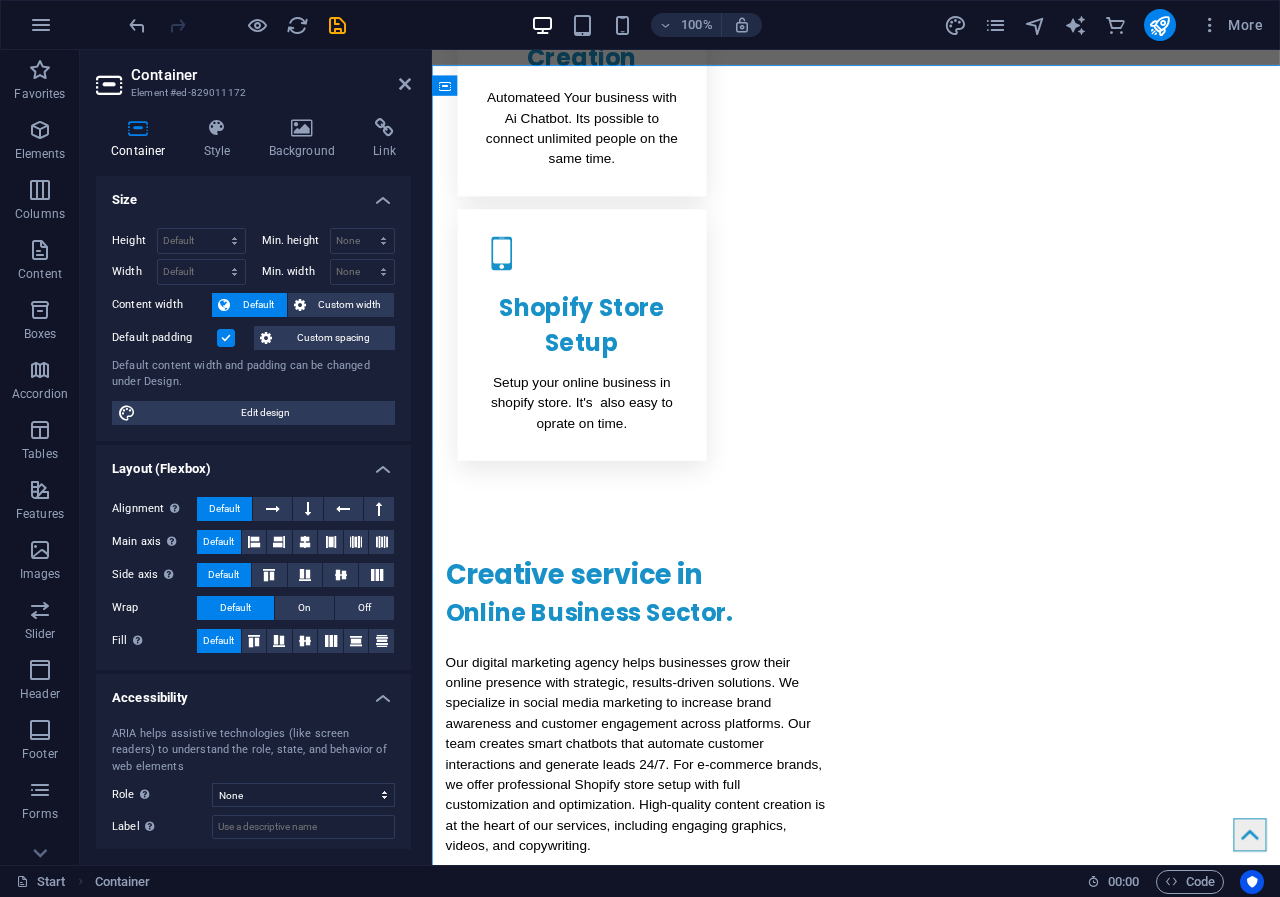 scroll, scrollTop: 1553, scrollLeft: 0, axis: vertical 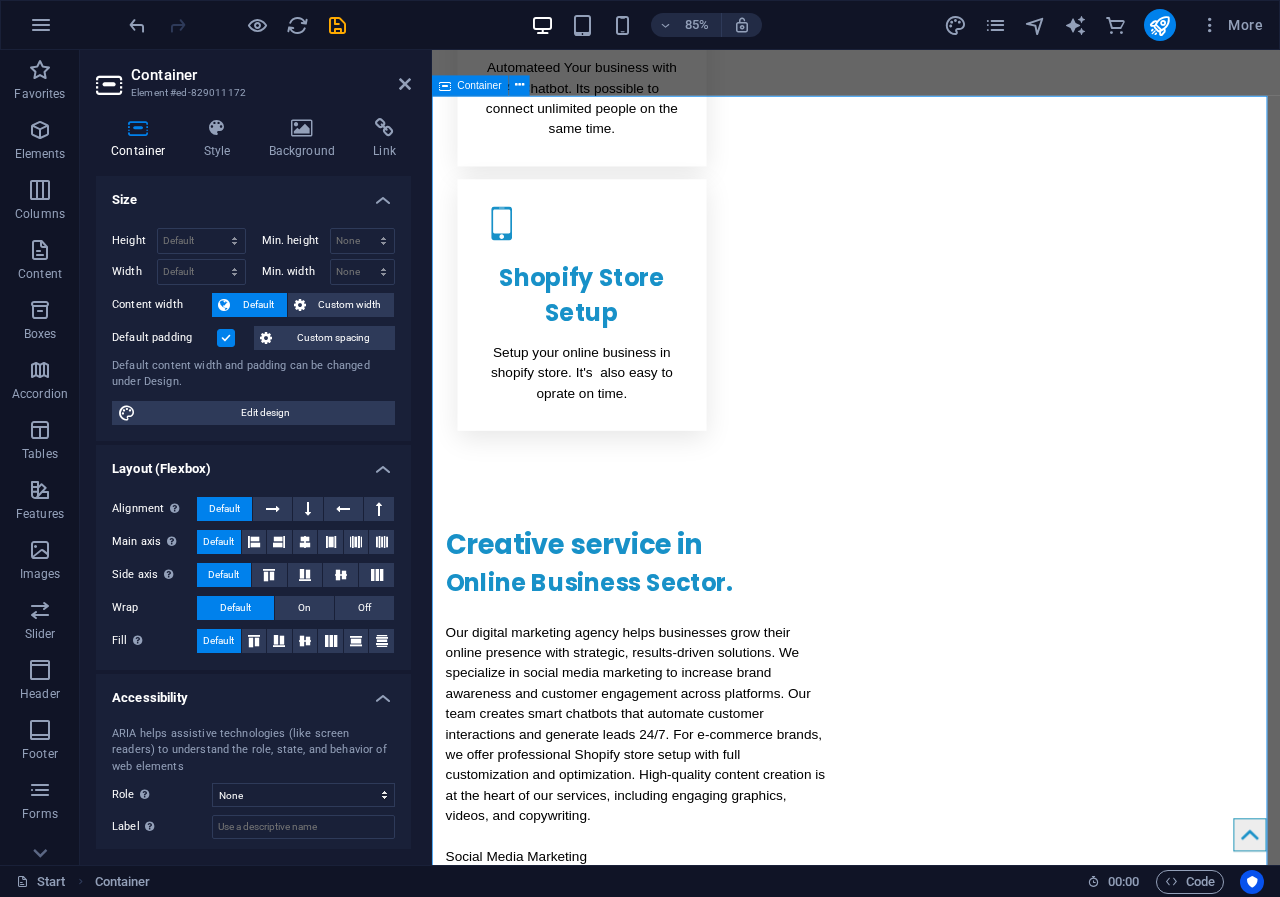 click on "Drop content here or  Add elements  Paste clipboard About Im   ArifDigital Digital Marketing Service provider. Lorem ipsum dolor sit amet, consetetur sadipscing elitr, sed diam nonumy eirmod tempor invidunt utarie labore et dolore magna aliquyam erat, sedum erat dolore diam voluptua. Sea takimata sanctus est Lorem ipsum dolor sit amet. Lorem ipsum dolor sit amet, consetetur sadiping elitr, sed atom diam nonumy eirmod tempor invidunt ut labore et dolore magna aliquyam erat, sed diam voluptua vero eos et accusam. Learn more Submit   I have read and understand the privacy policy. Unreadable? Load new" at bounding box center [931, 2279] 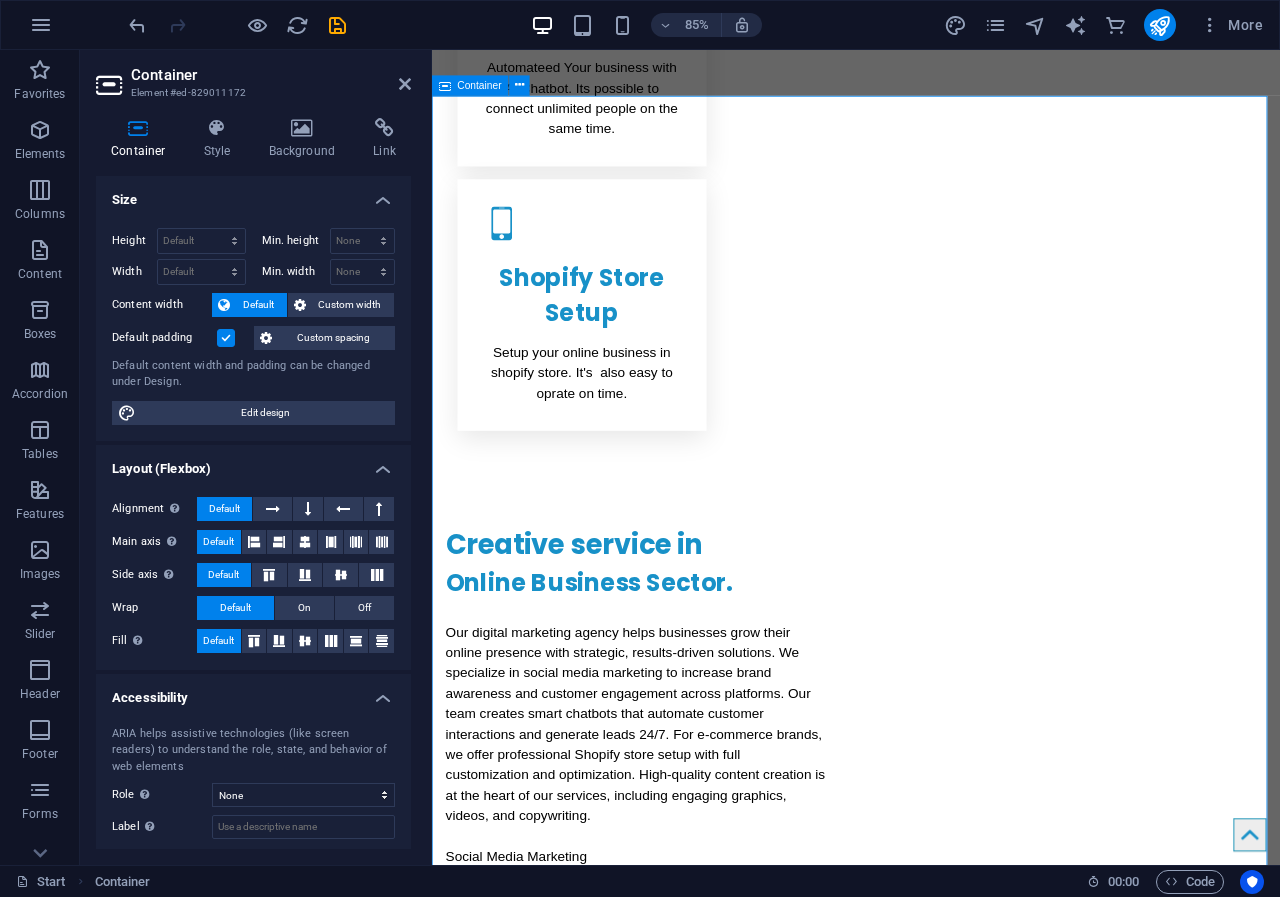 click on "Drop content here or  Add elements  Paste clipboard About Im   ArifDigital Digital Marketing Service provider. Lorem ipsum dolor sit amet, consetetur sadipscing elitr, sed diam nonumy eirmod tempor invidunt utarie labore et dolore magna aliquyam erat, sedum erat dolore diam voluptua. Sea takimata sanctus est Lorem ipsum dolor sit amet. Lorem ipsum dolor sit amet, consetetur sadiping elitr, sed atom diam nonumy eirmod tempor invidunt ut labore et dolore magna aliquyam erat, sed diam voluptua vero eos et accusam. Learn more Submit   I have read and understand the privacy policy. Unreadable? Load new" at bounding box center (931, 2279) 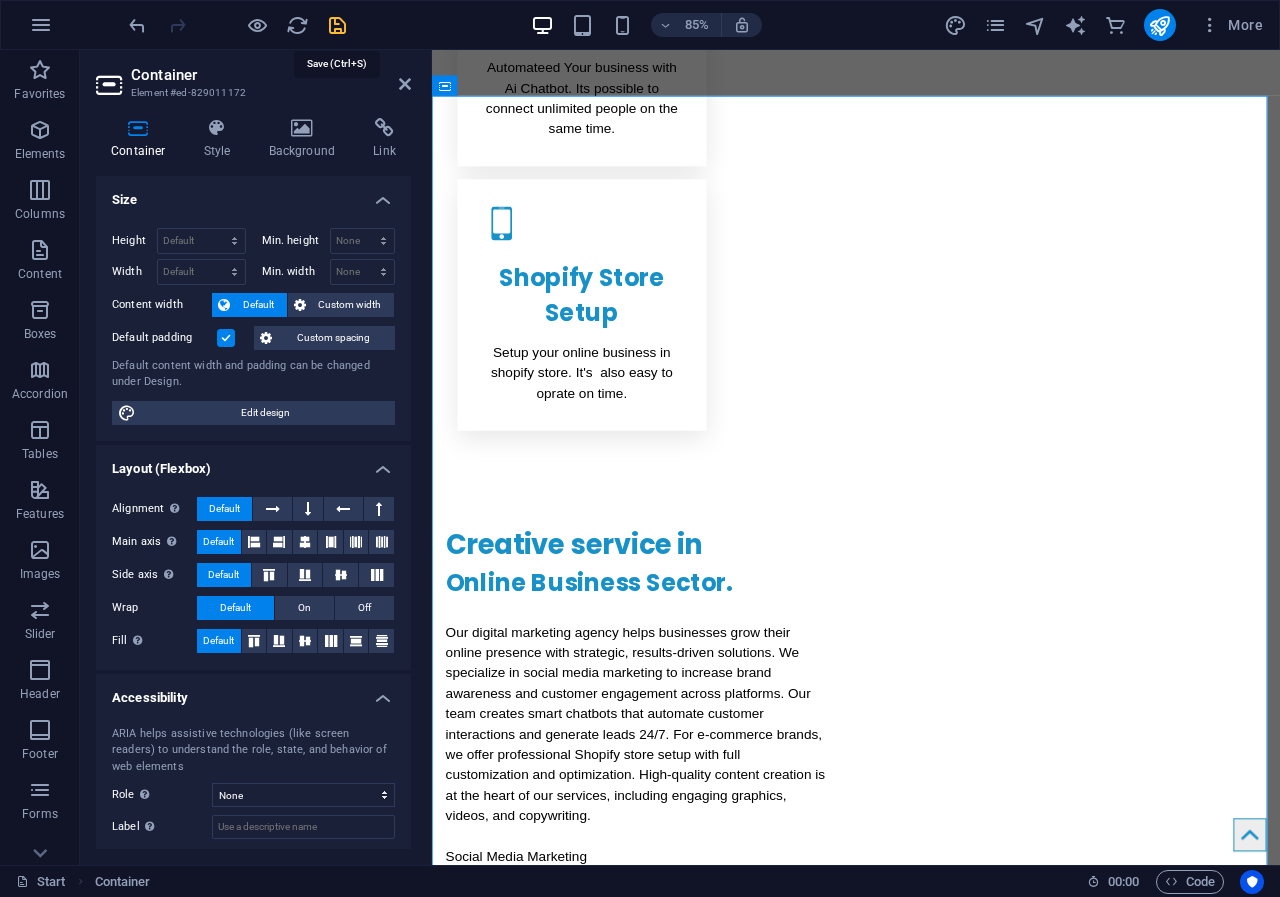 click at bounding box center [337, 25] 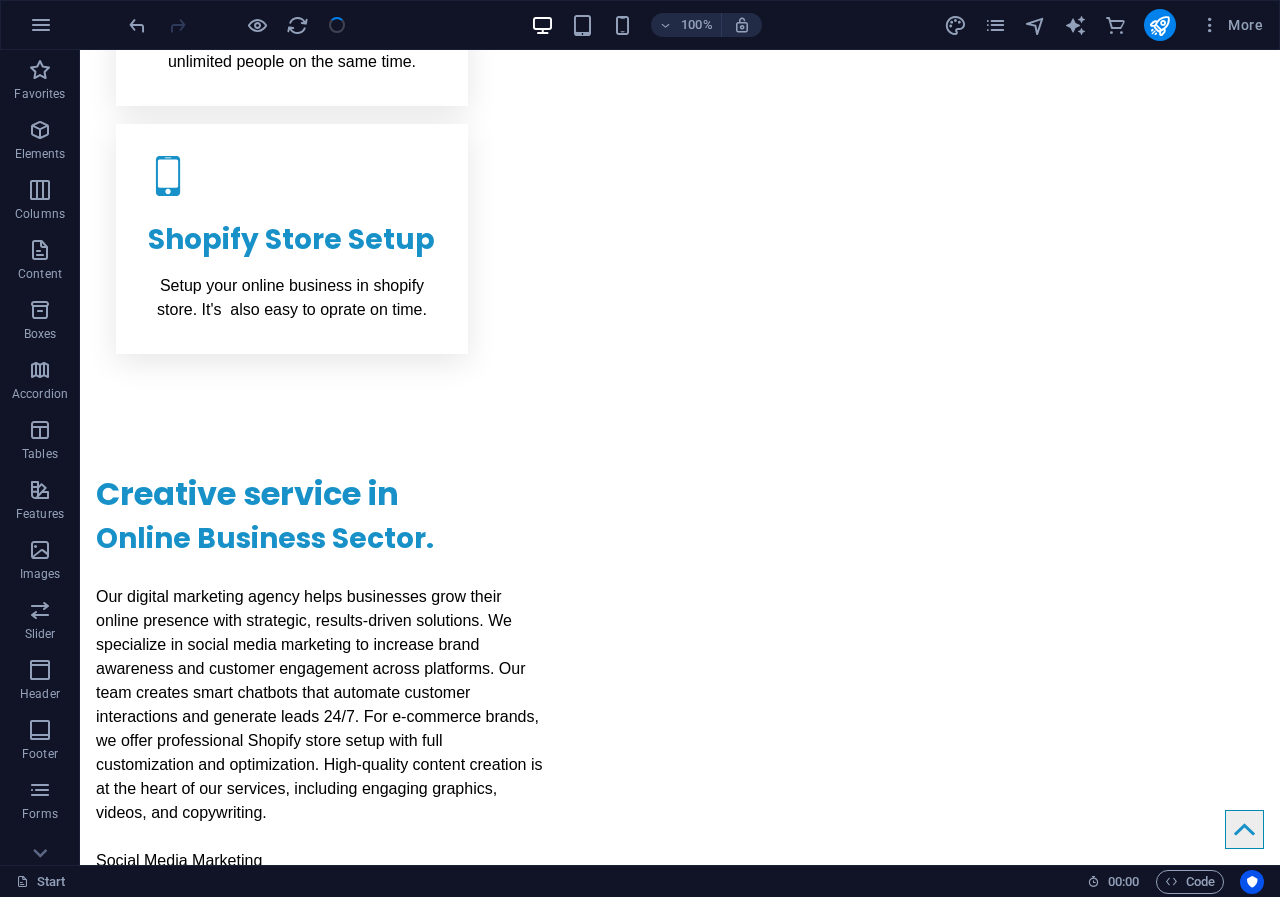 scroll, scrollTop: 1517, scrollLeft: 0, axis: vertical 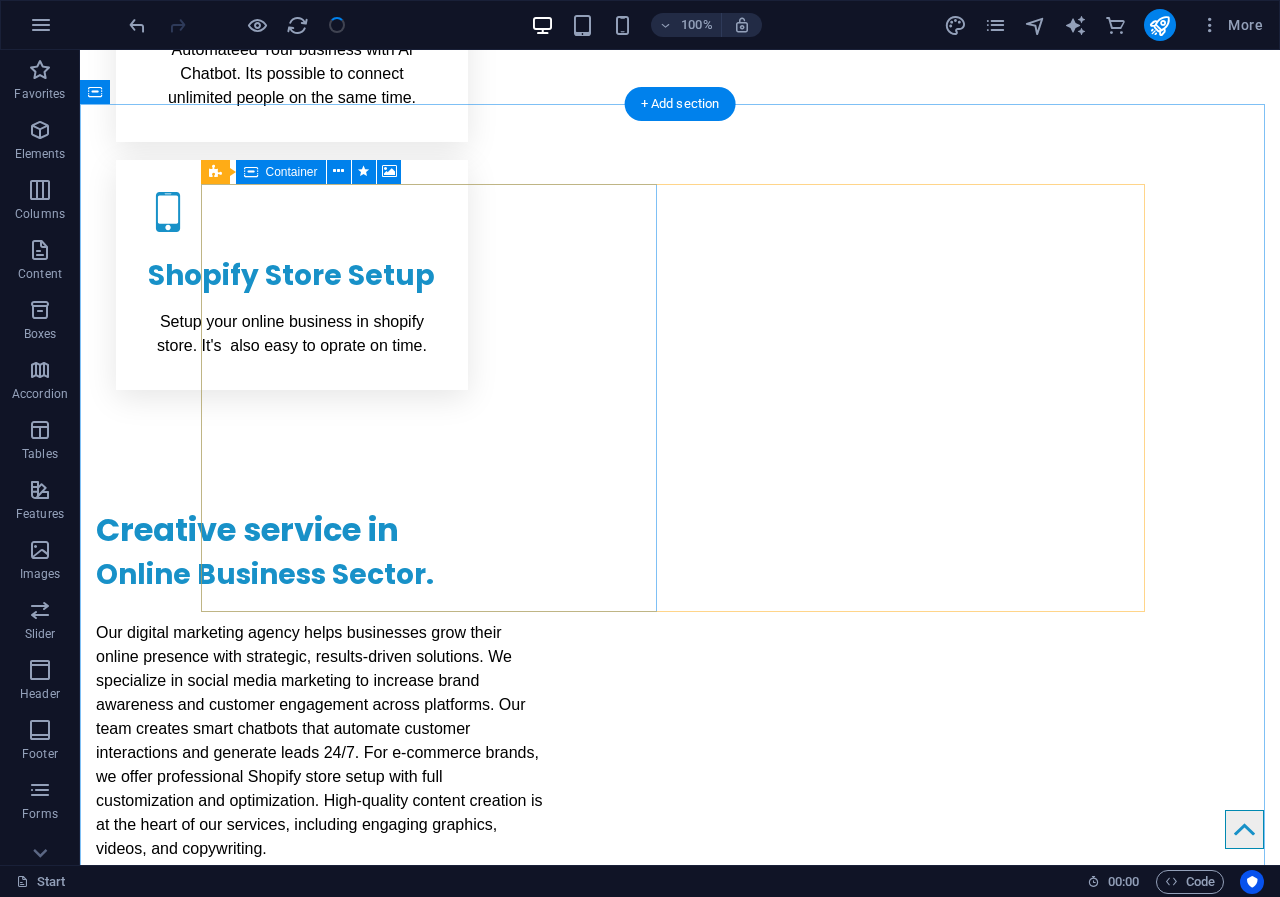 click on "Drop content here or  Add elements  Paste clipboard" at bounding box center [680, 1928] 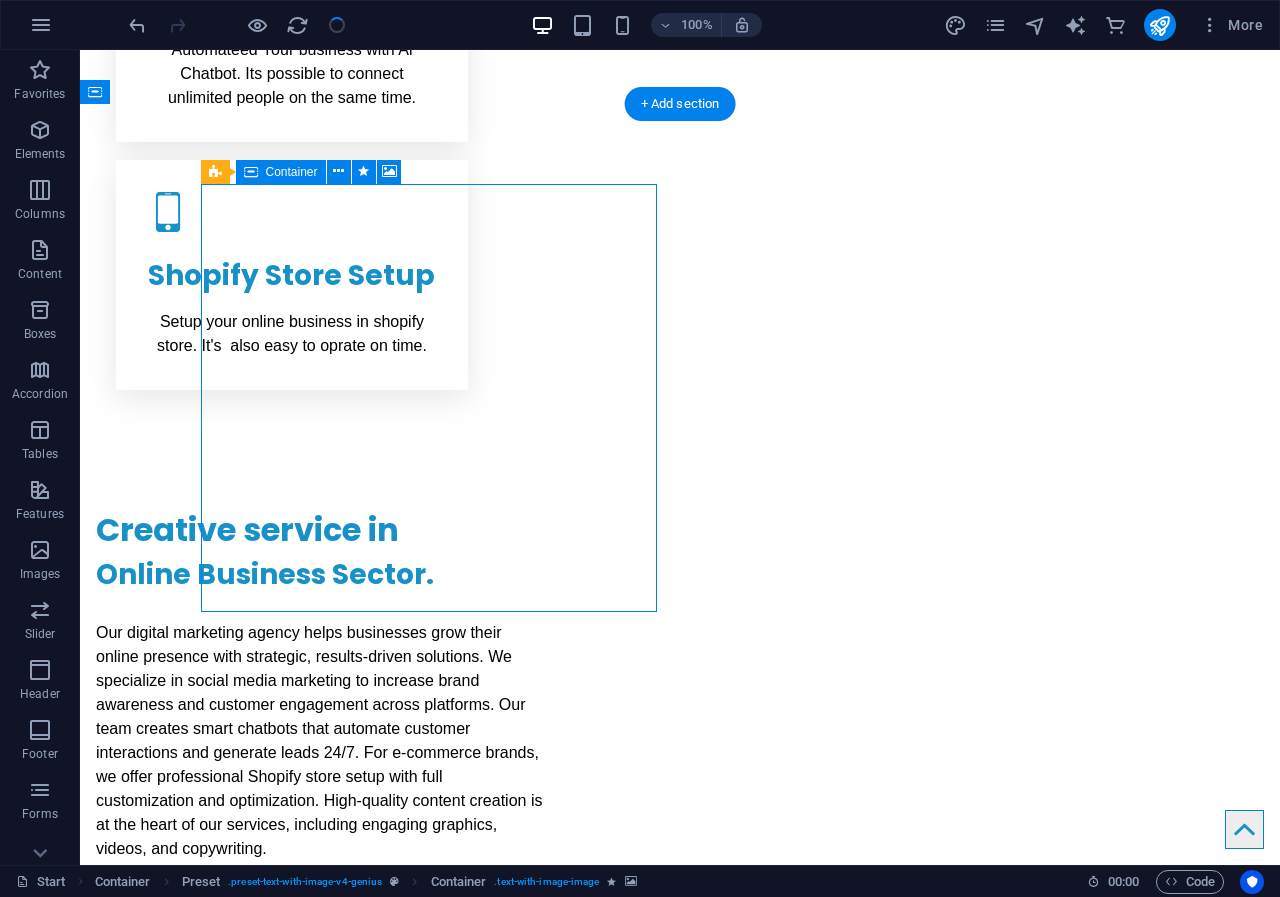 drag, startPoint x: 552, startPoint y: 247, endPoint x: 540, endPoint y: 287, distance: 41.761227 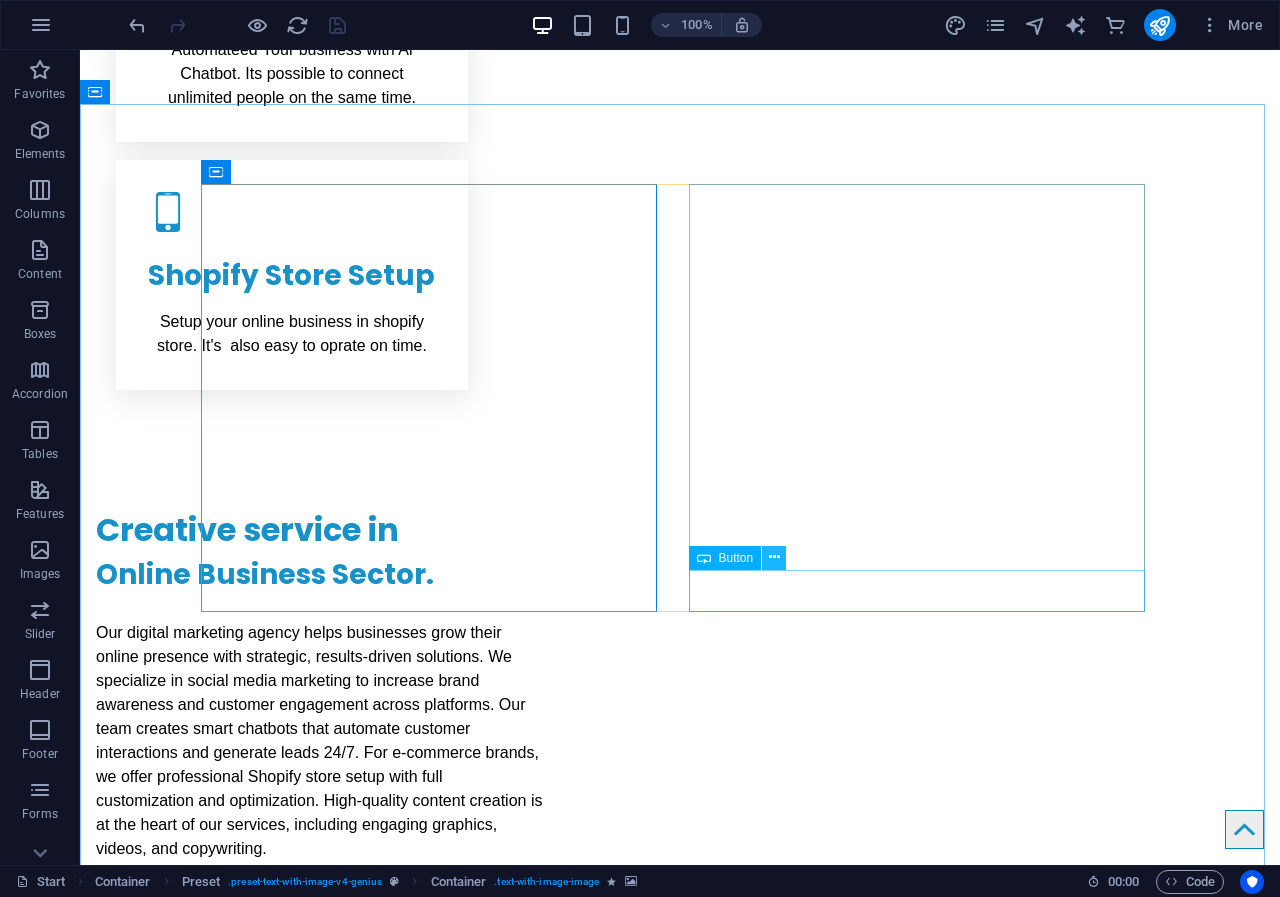 click at bounding box center (774, 557) 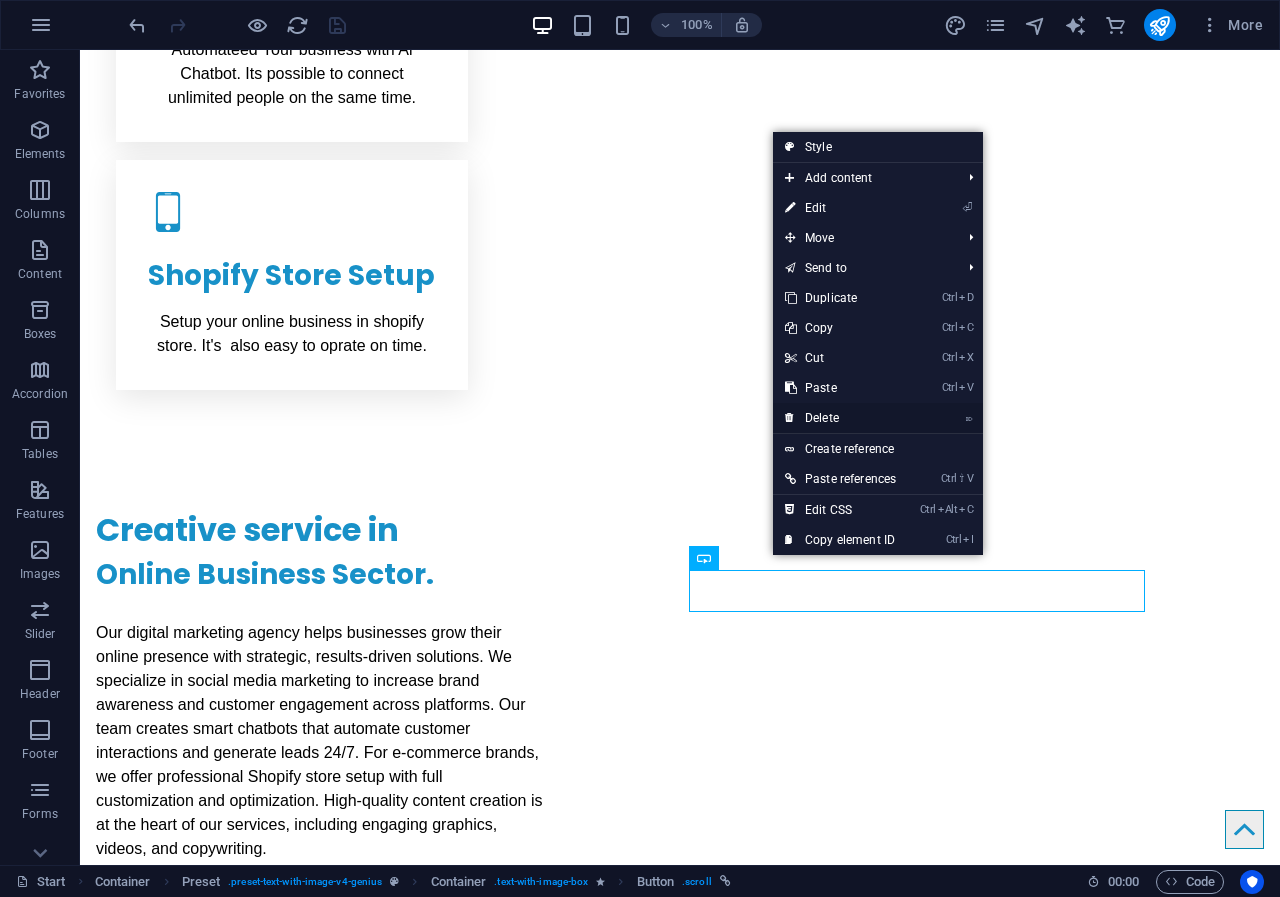 click on "⌦  Delete" at bounding box center [840, 418] 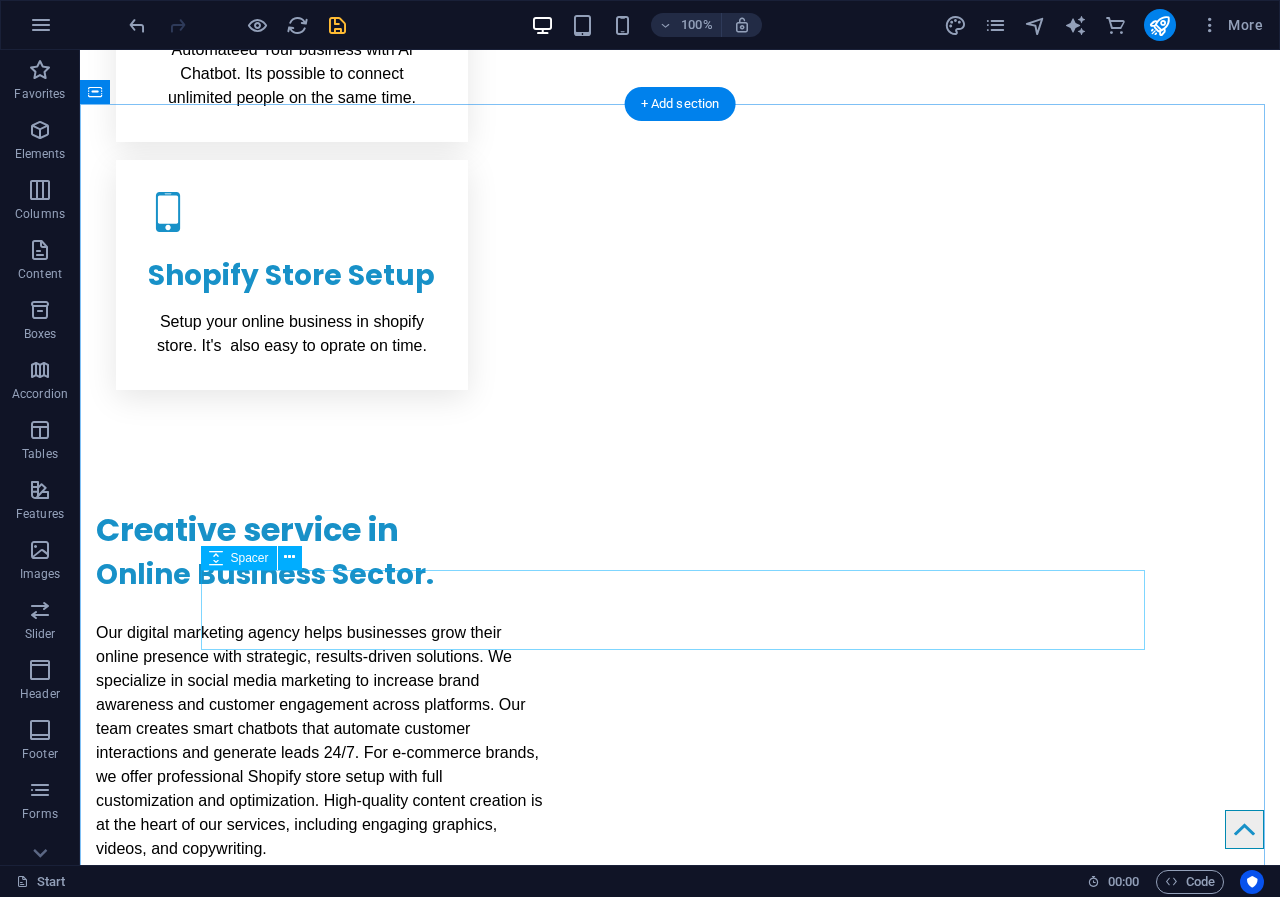 click at bounding box center (680, 2285) 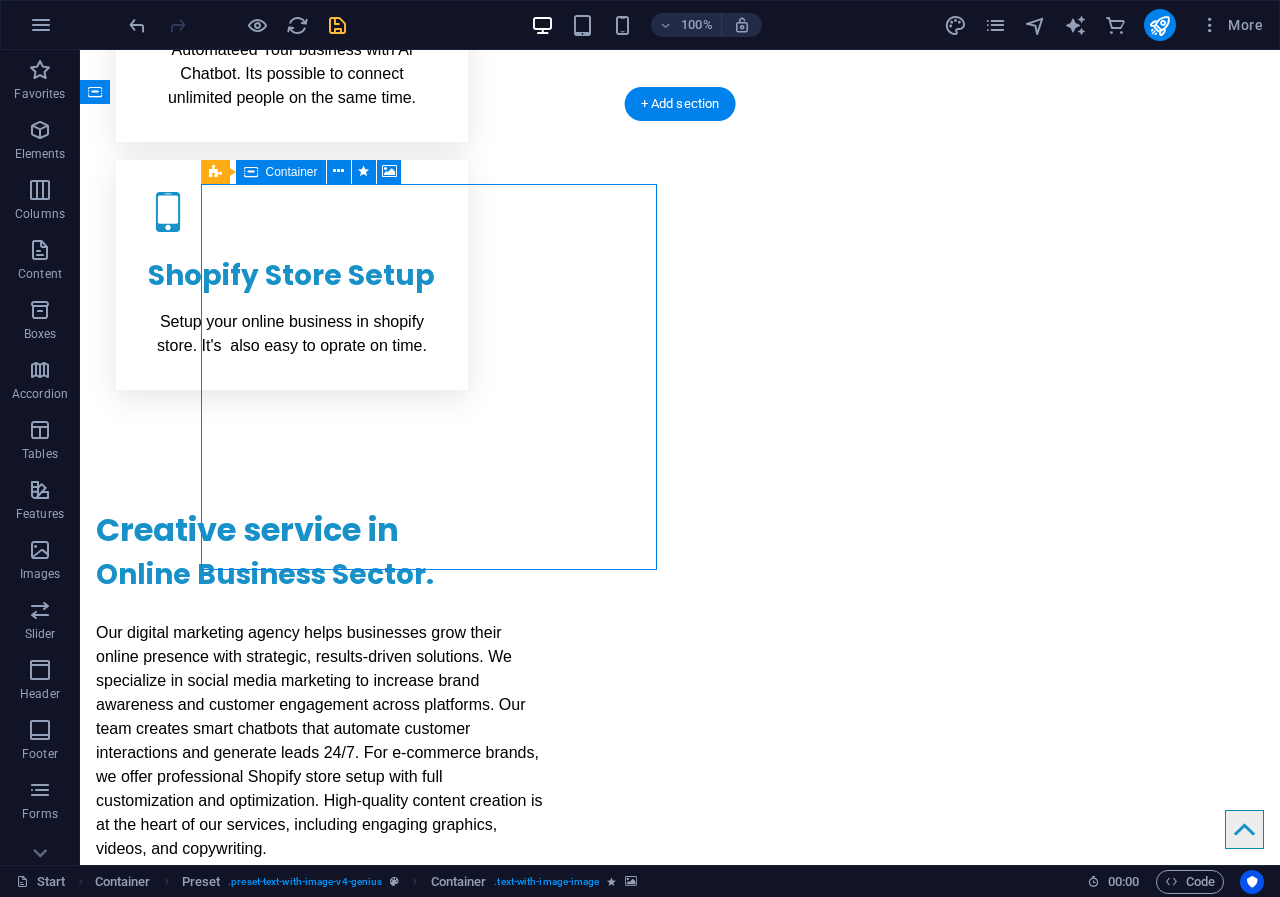 drag, startPoint x: 527, startPoint y: 285, endPoint x: 202, endPoint y: 324, distance: 327.33163 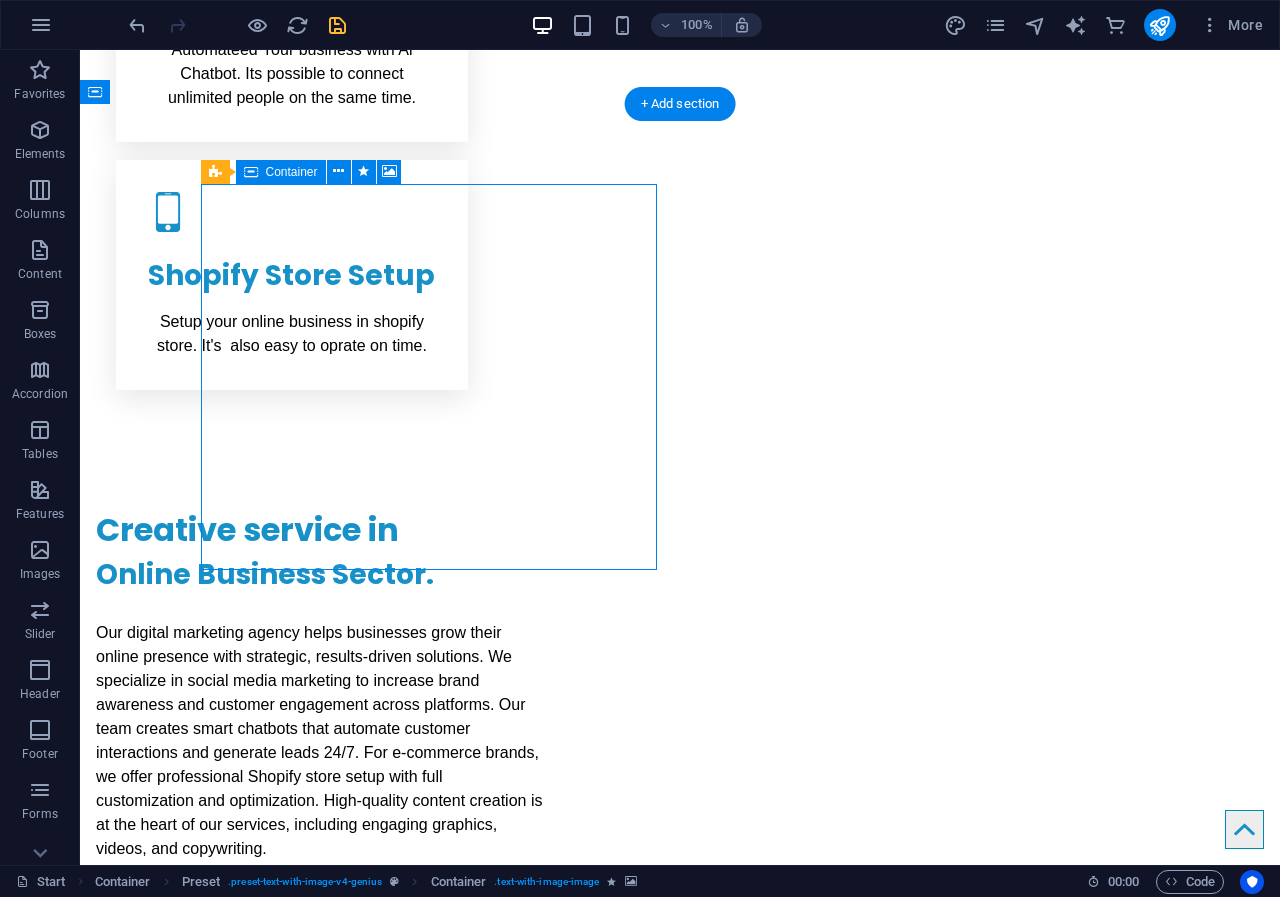 click on "Drop content here or  Add elements  Paste clipboard" at bounding box center (680, 1886) 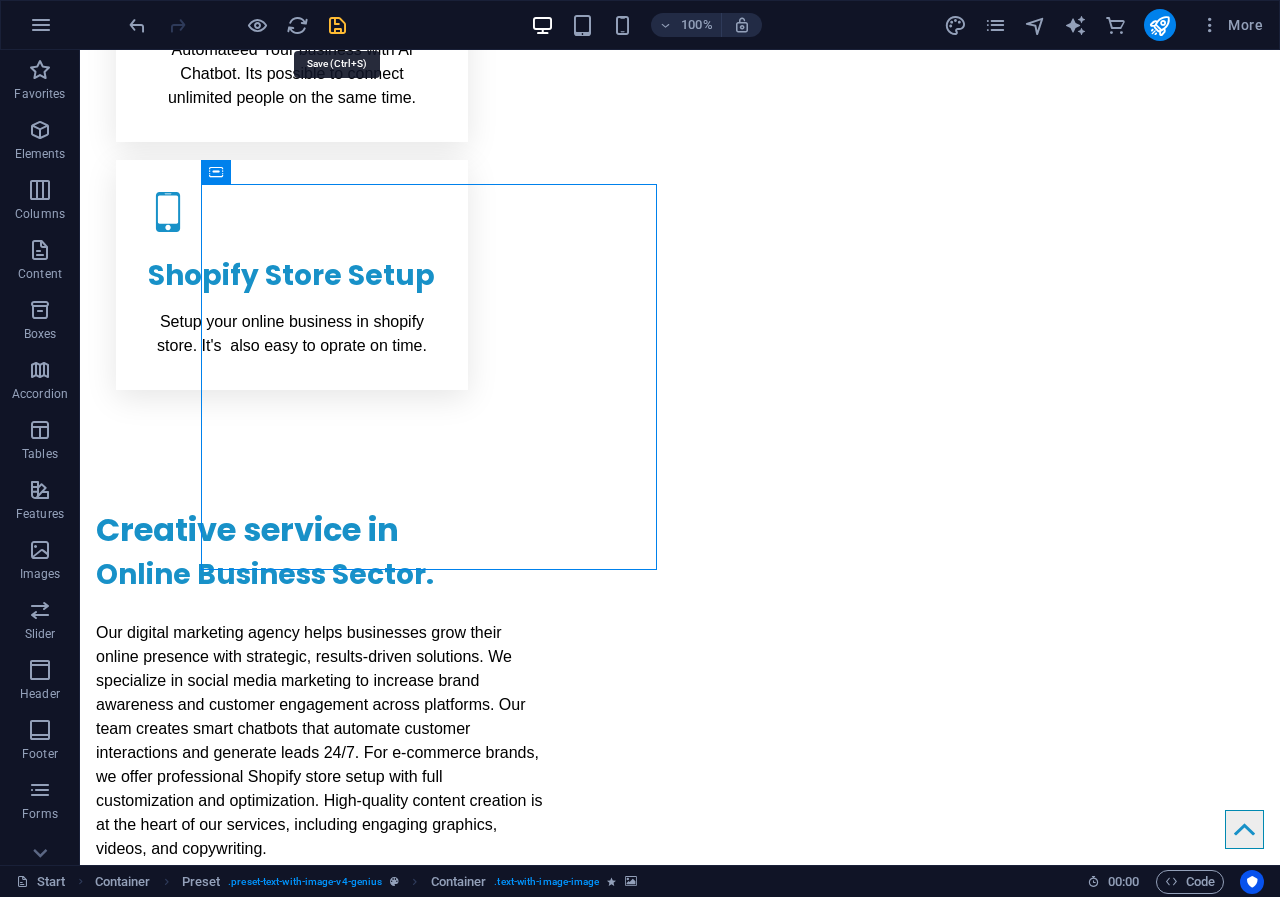 click at bounding box center (337, 25) 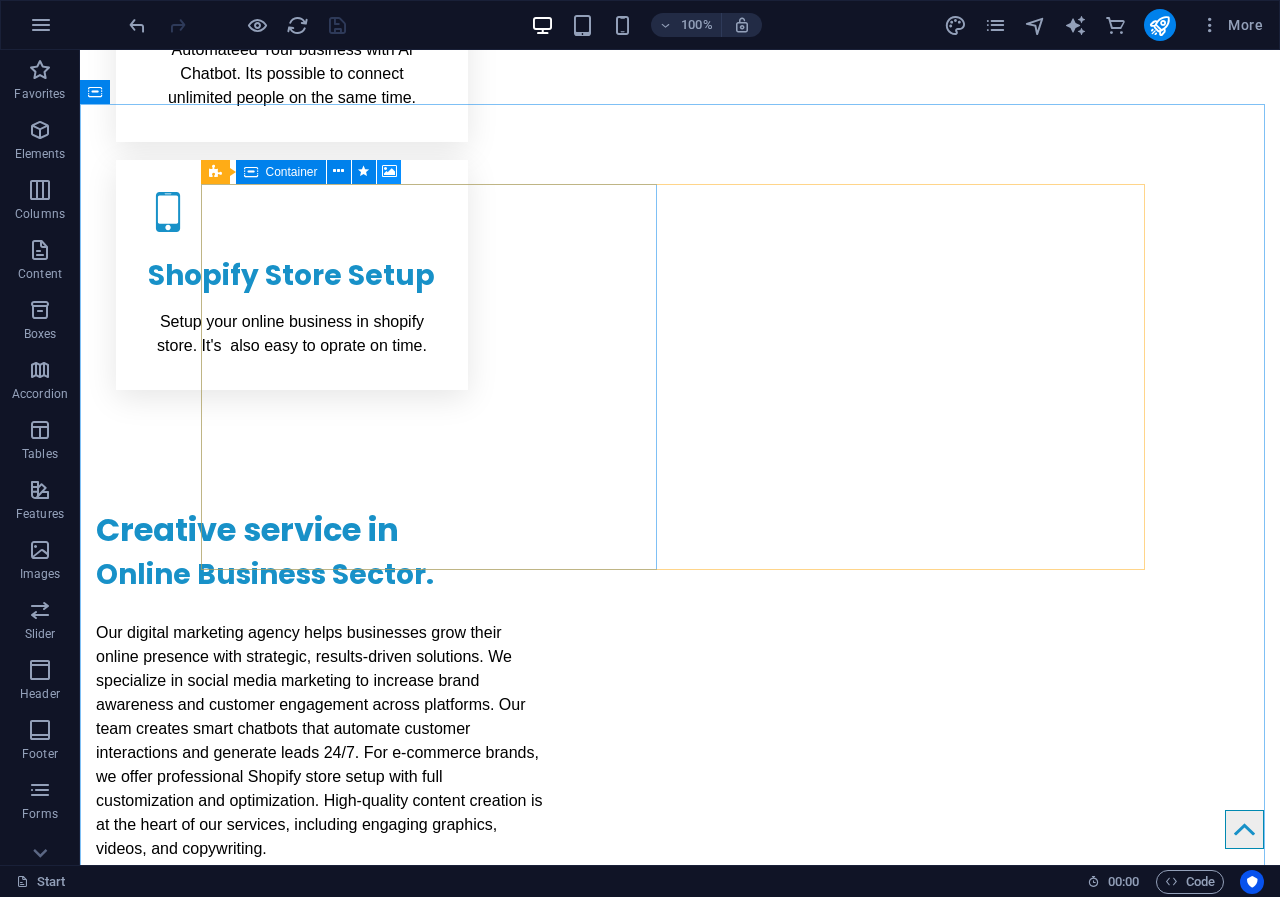 click at bounding box center [389, 171] 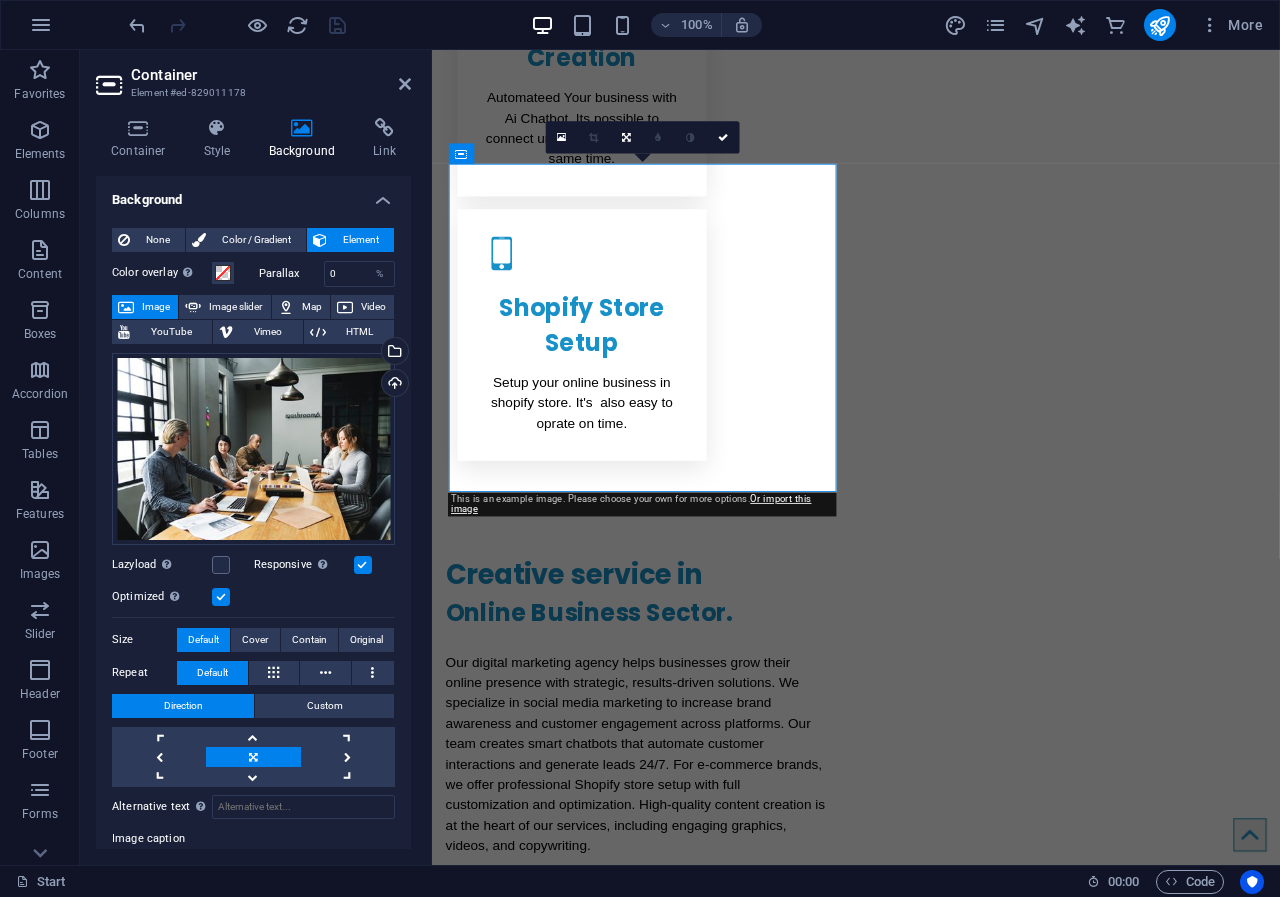 scroll, scrollTop: 1553, scrollLeft: 0, axis: vertical 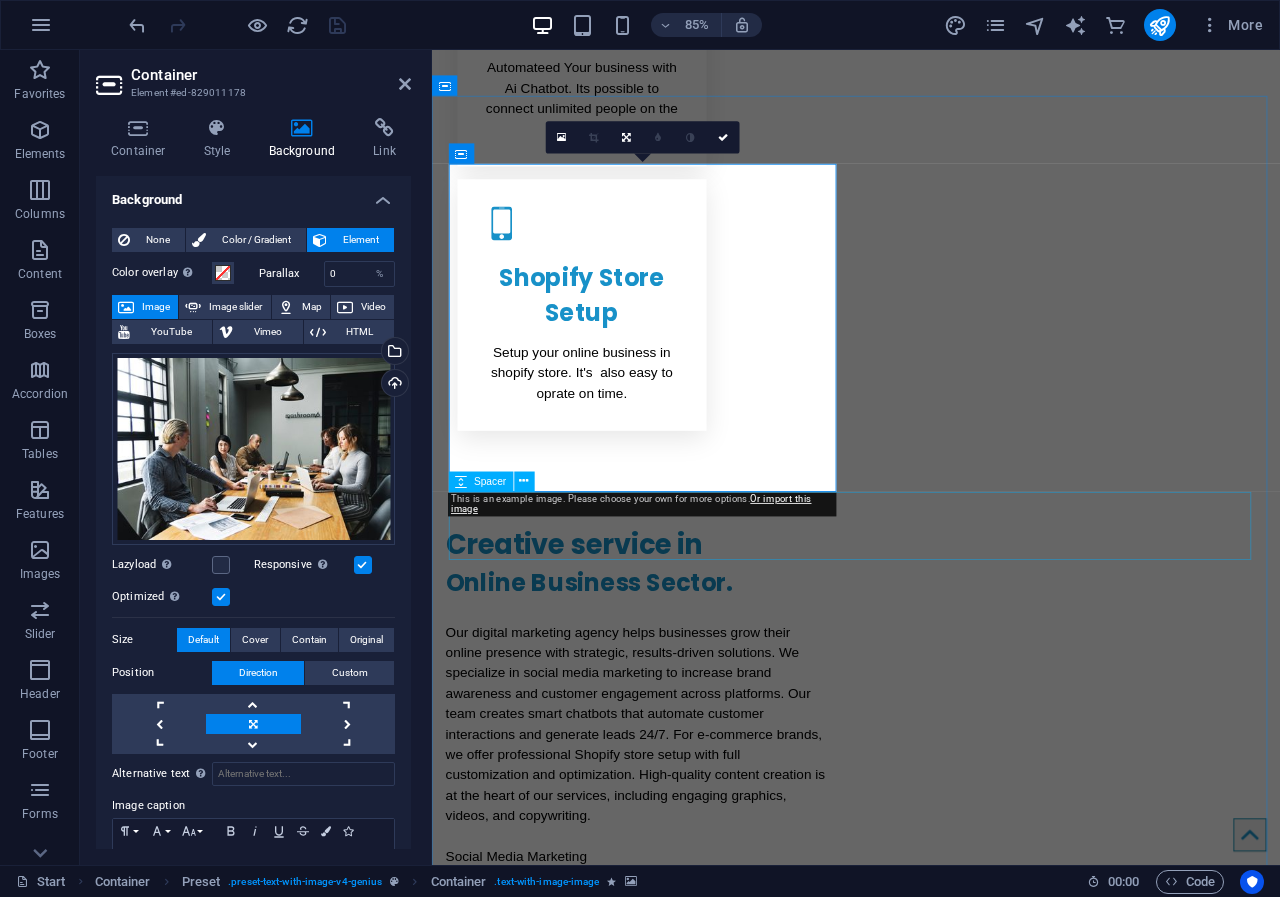 click at bounding box center (931, 2387) 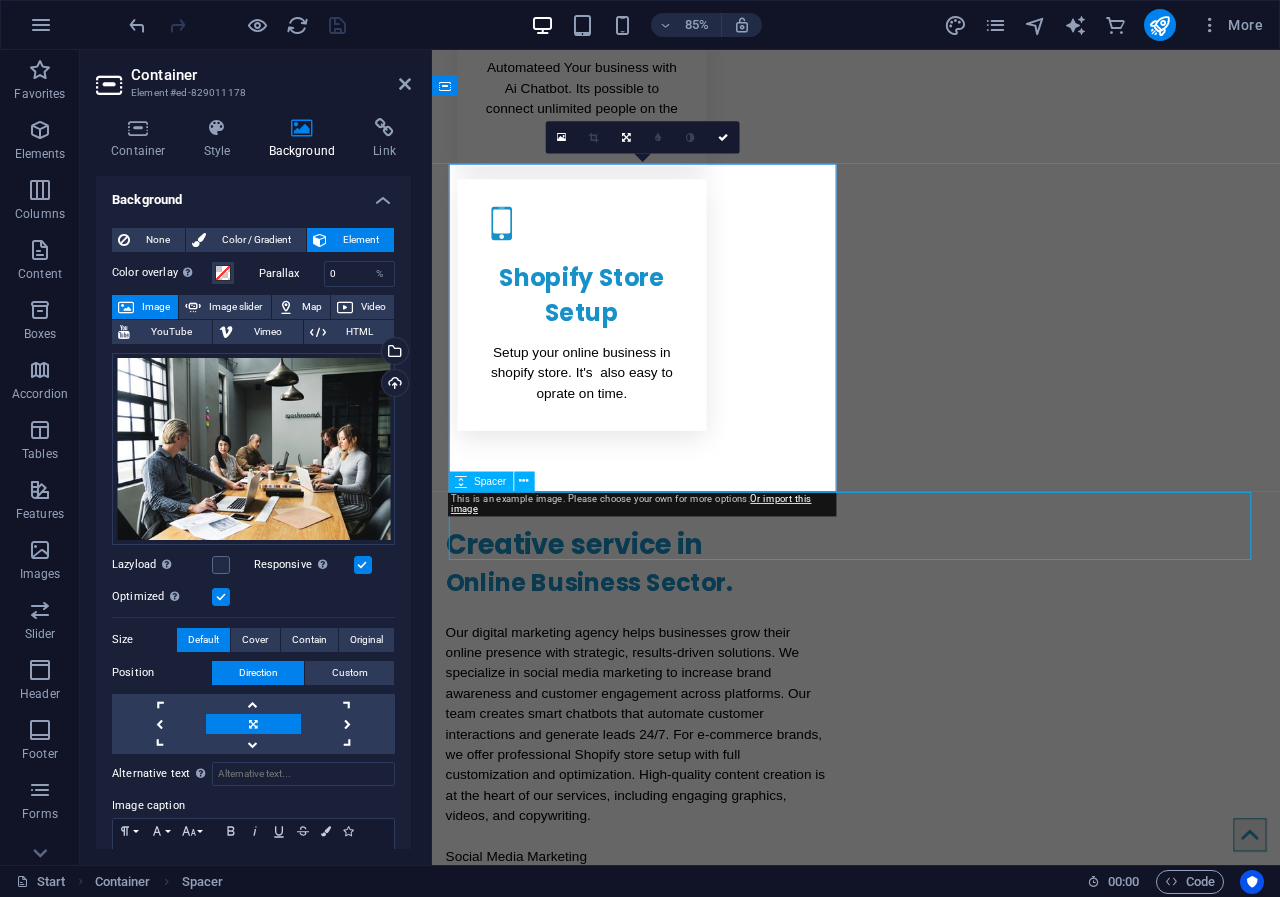 scroll, scrollTop: 1517, scrollLeft: 0, axis: vertical 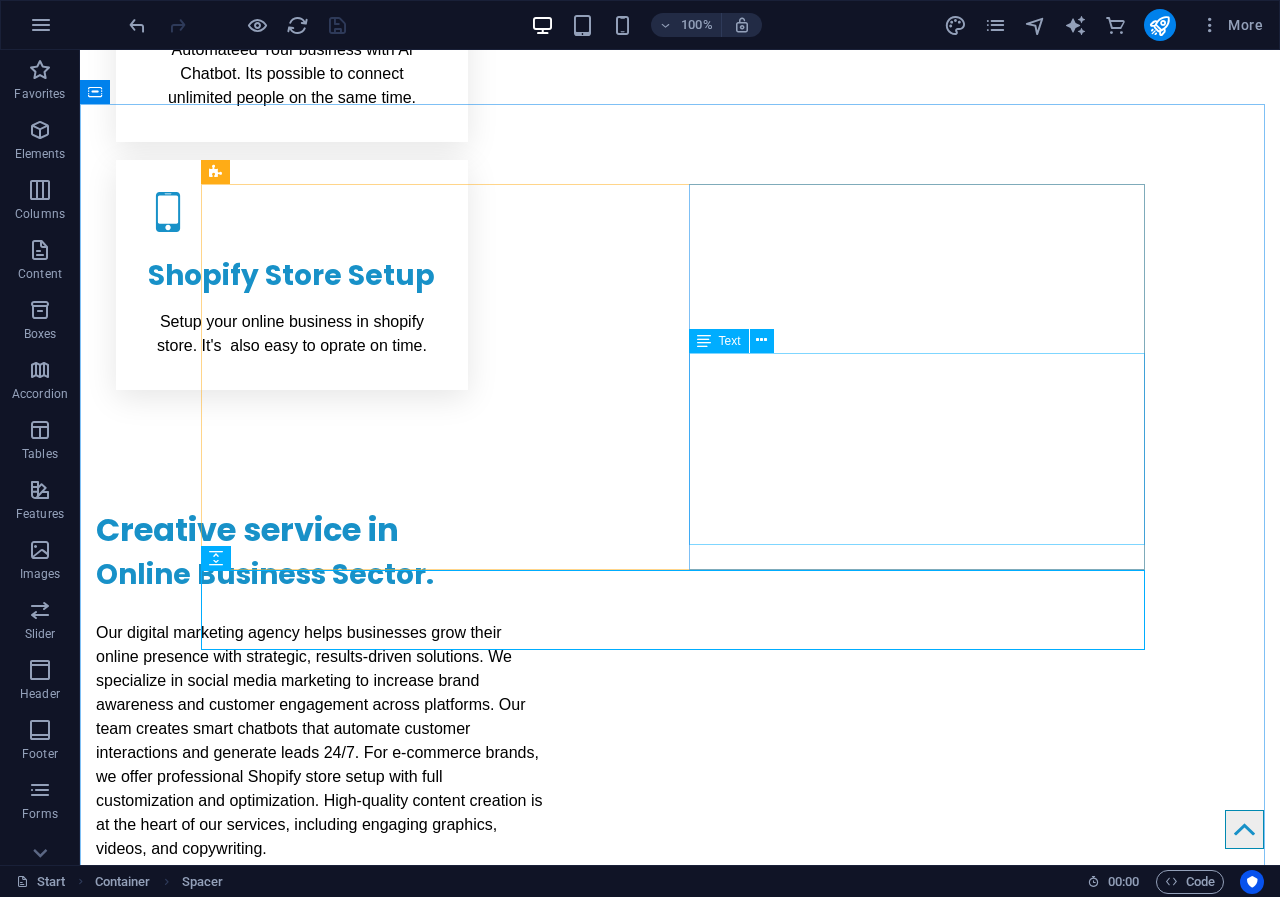 drag, startPoint x: 608, startPoint y: 302, endPoint x: 689, endPoint y: 353, distance: 95.71834 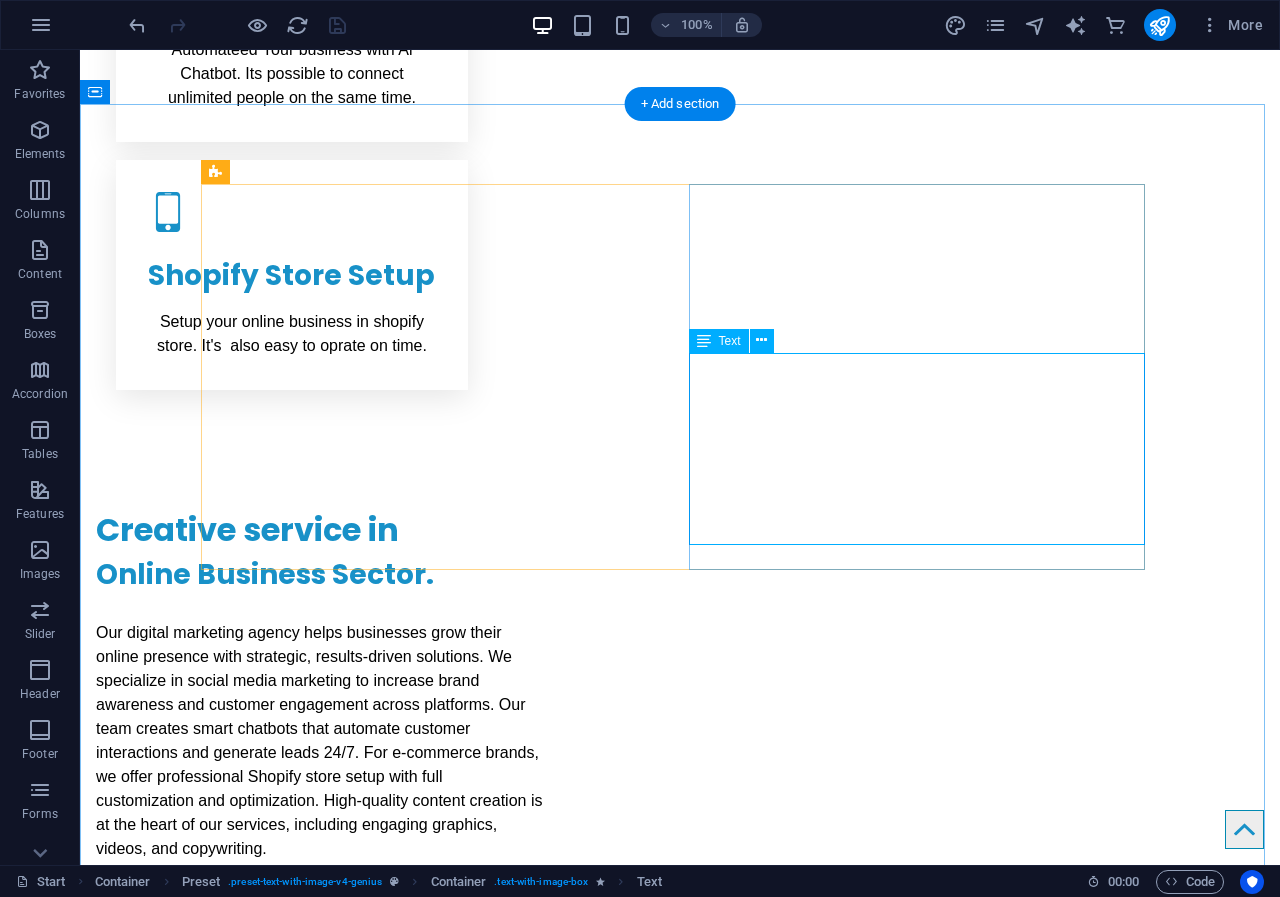 click on "Lorem ipsum dolor sit amet, consetetur sadipscing elitr, sed diam nonumy eirmod tempor invidunt utarie labore et dolore magna aliquyam erat, sedum erat dolore diam voluptua. Sea takimata sanctus est Lorem ipsum dolor sit amet. Lorem ipsum dolor sit amet, consetetur sadiping elitr, sed atom diam nonumy eirmod tempor invidunt ut labore et dolore magna aliquyam erat, sed diam voluptua vero eos et accusam." at bounding box center (680, 2160) 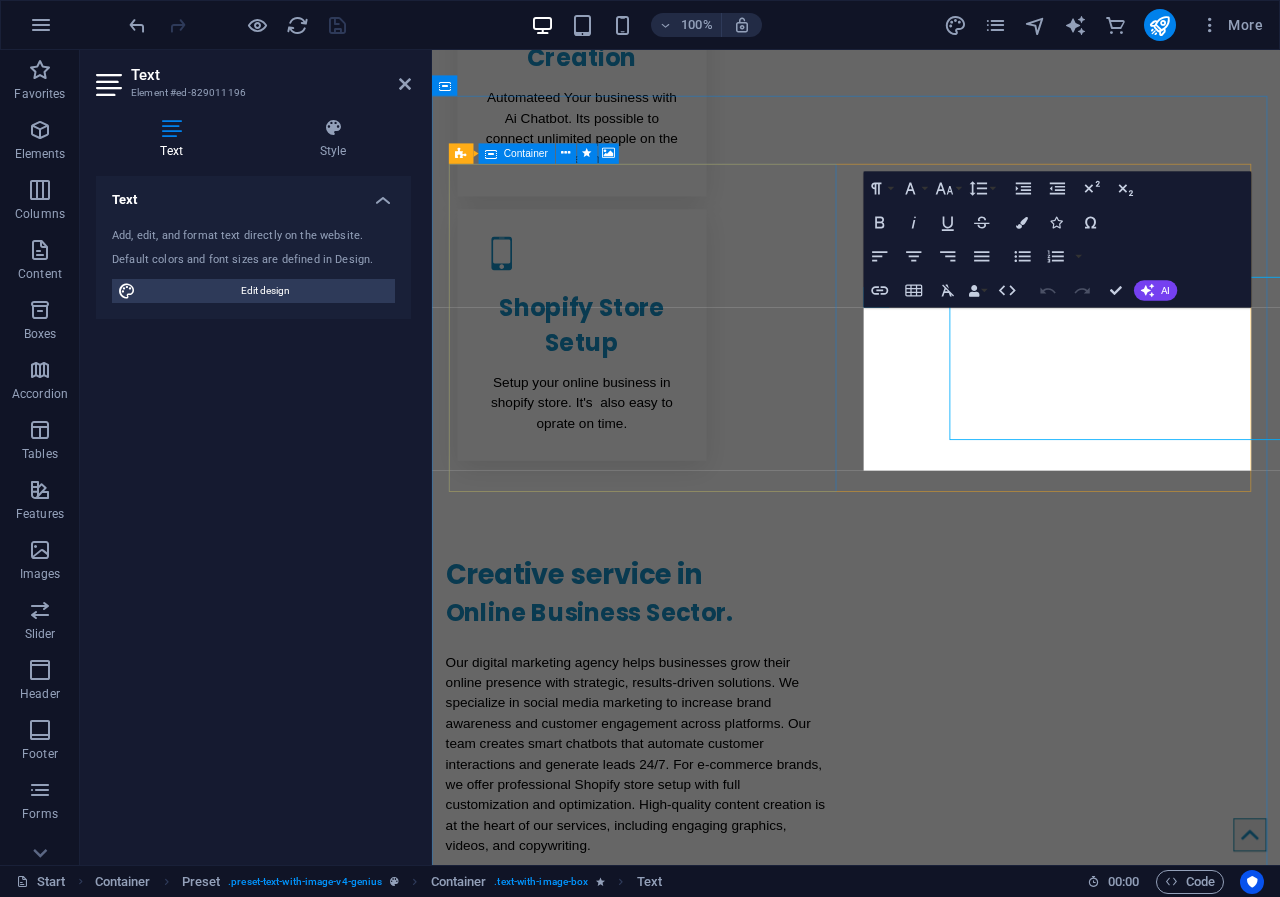 scroll, scrollTop: 1553, scrollLeft: 0, axis: vertical 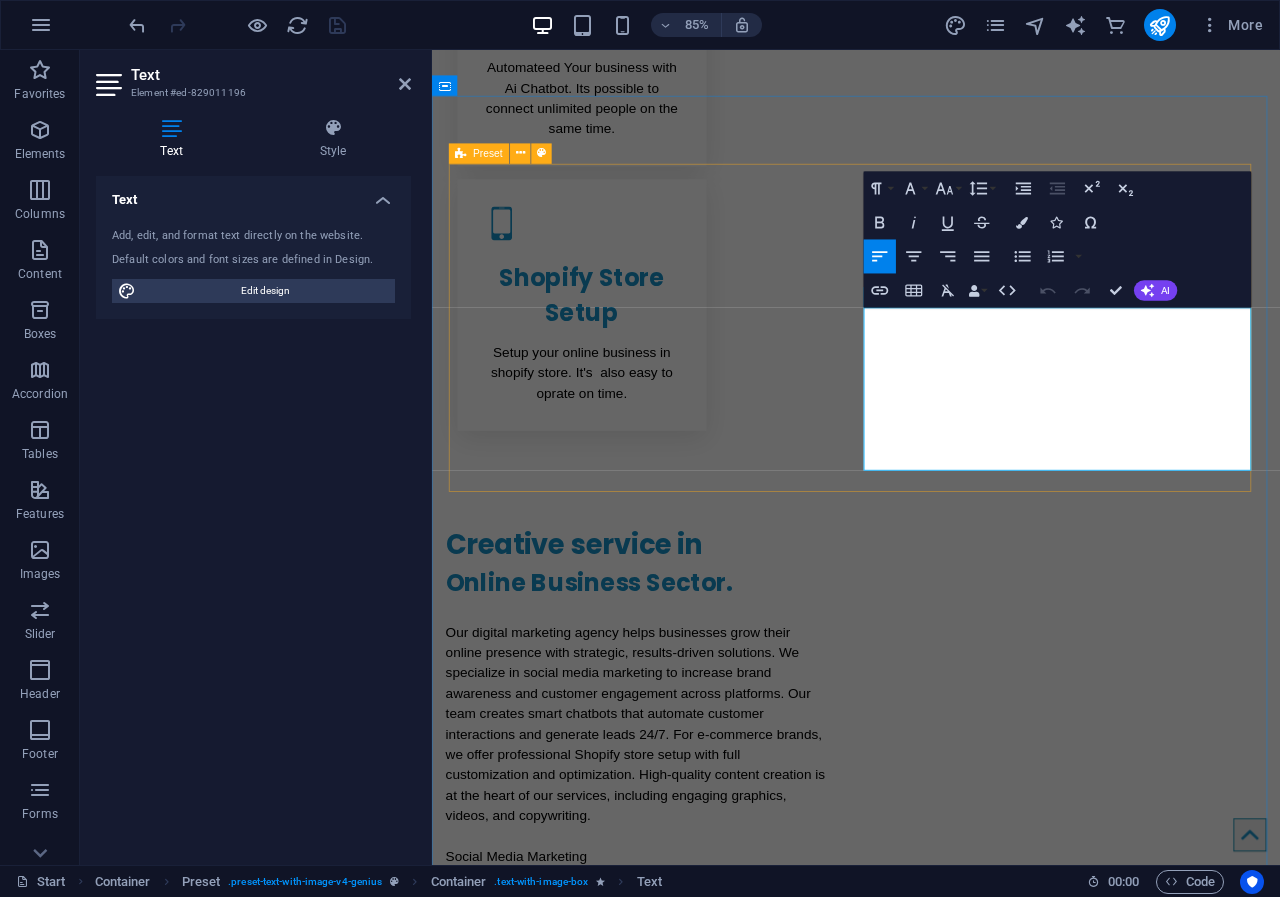 drag, startPoint x: 1334, startPoint y: 538, endPoint x: 936, endPoint y: 364, distance: 434.3731 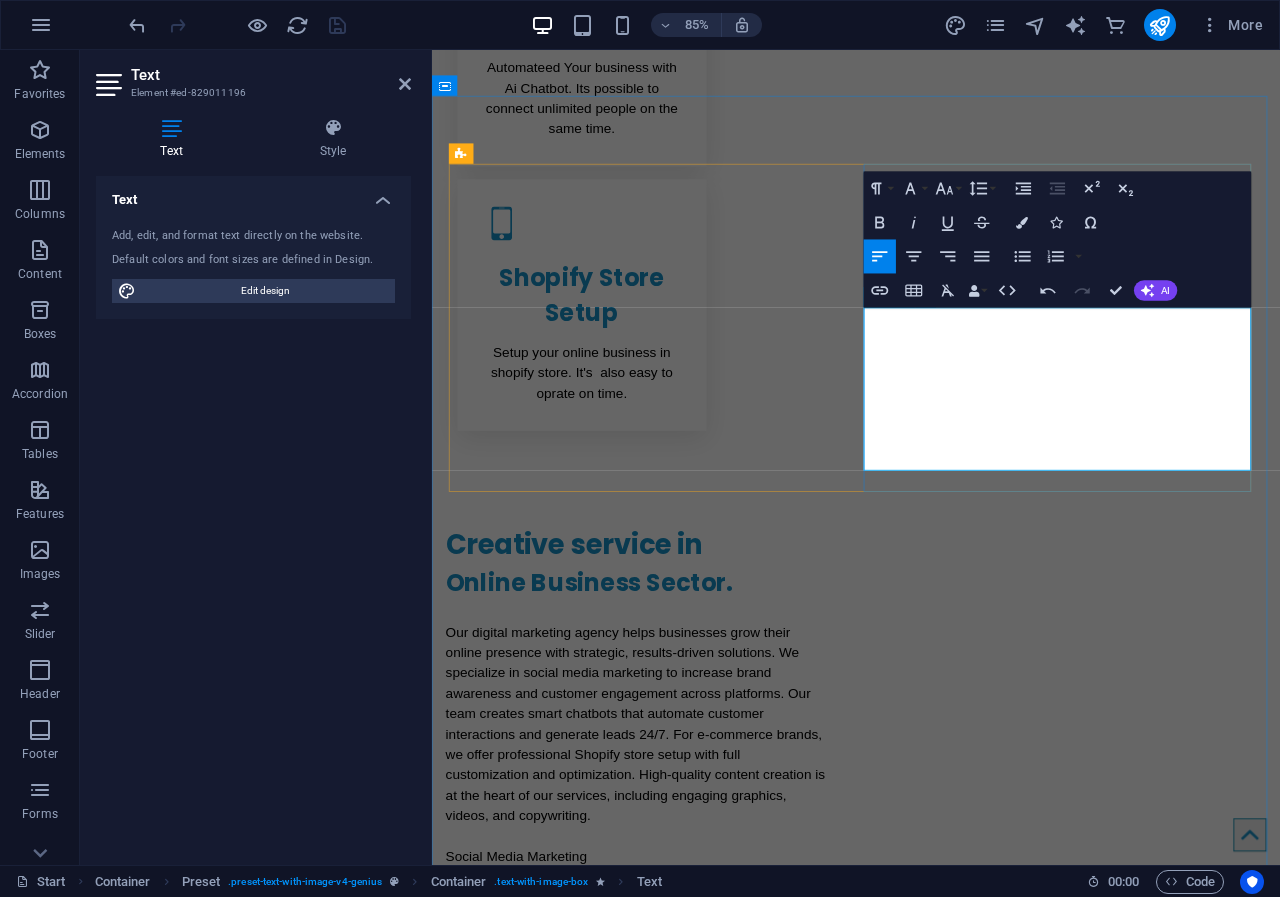 click on "imarifdigital" at bounding box center (588, 2213) 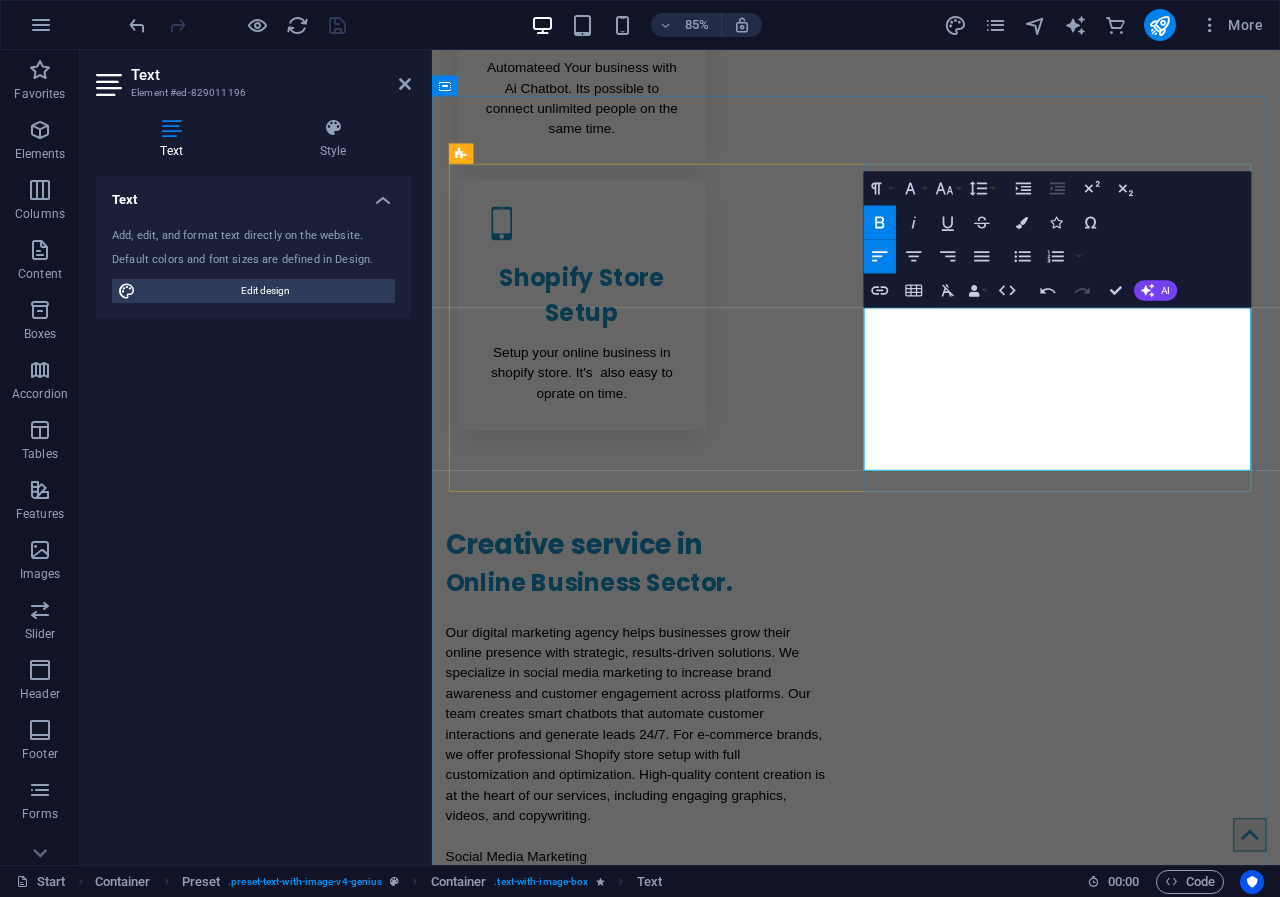 click on "imarifdigital" at bounding box center (588, 2213) 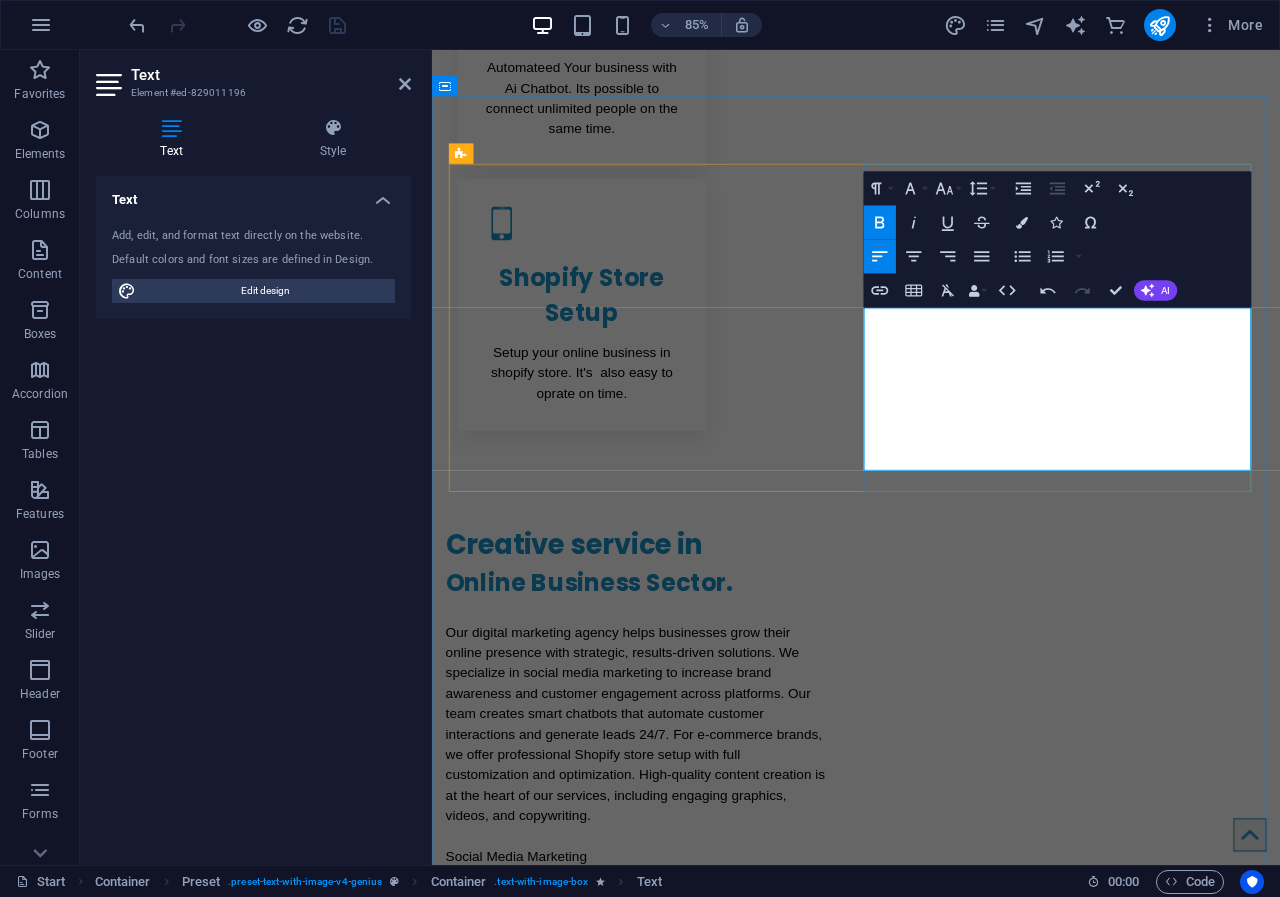 type 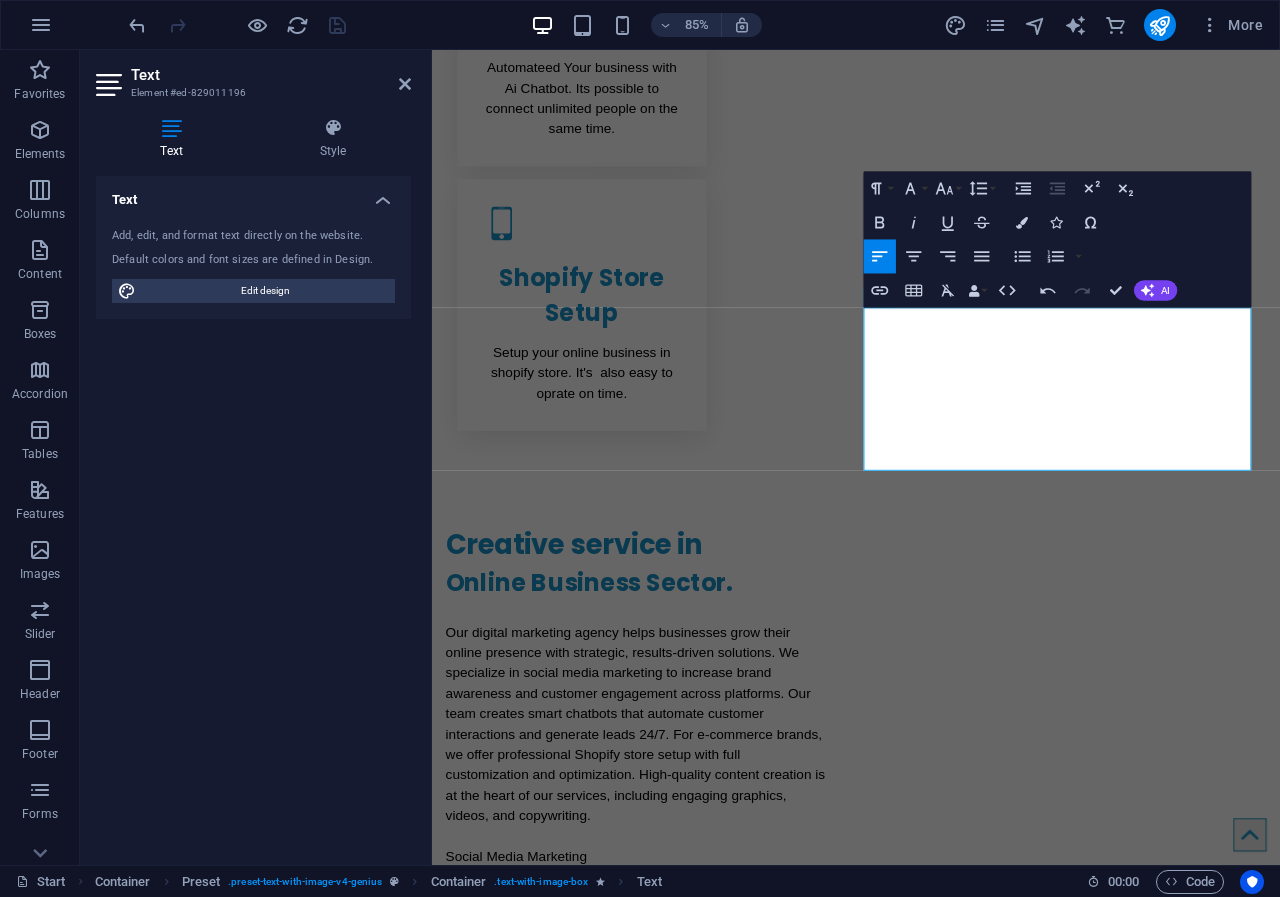 scroll, scrollTop: 1517, scrollLeft: 0, axis: vertical 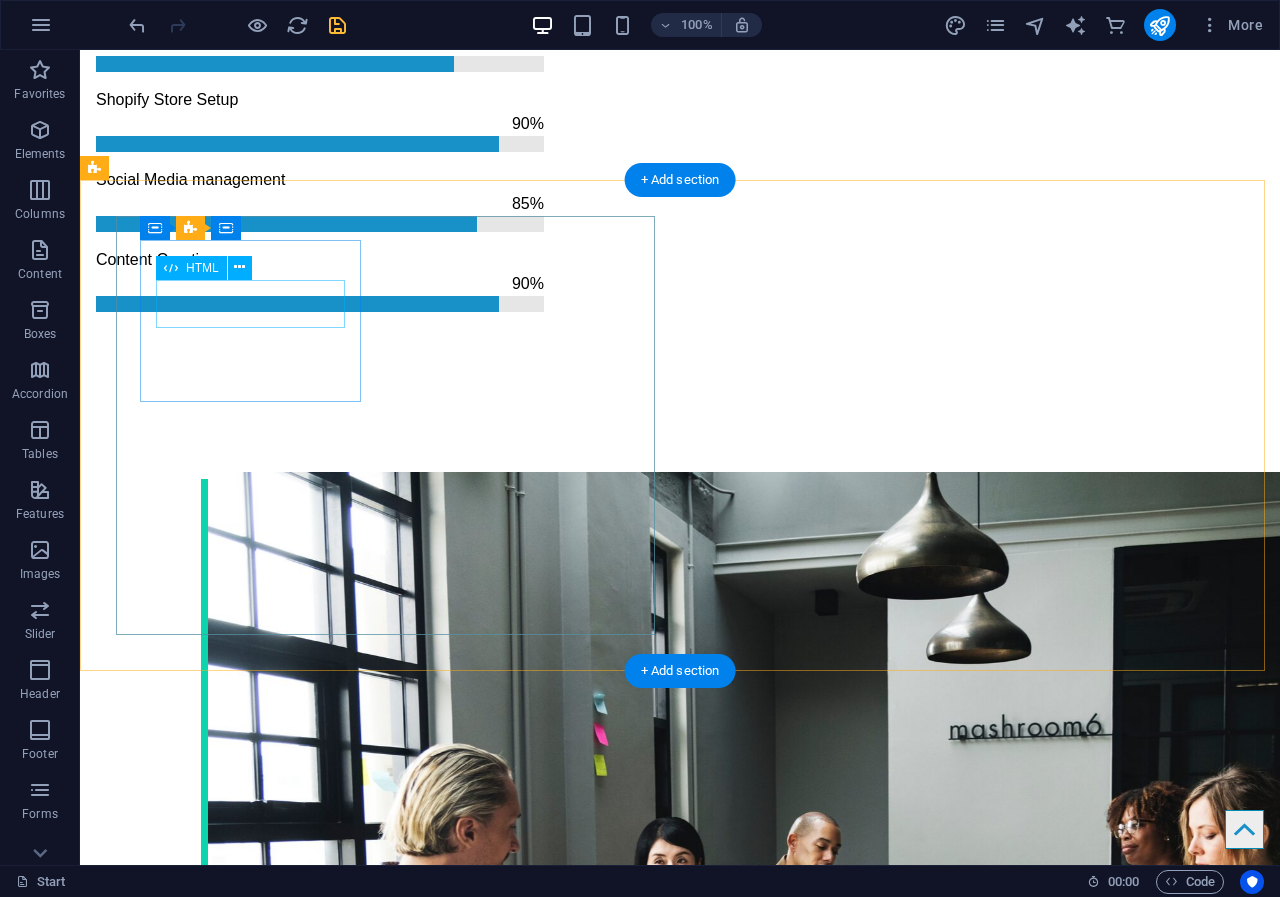 click on "59" at bounding box center [252, 2484] 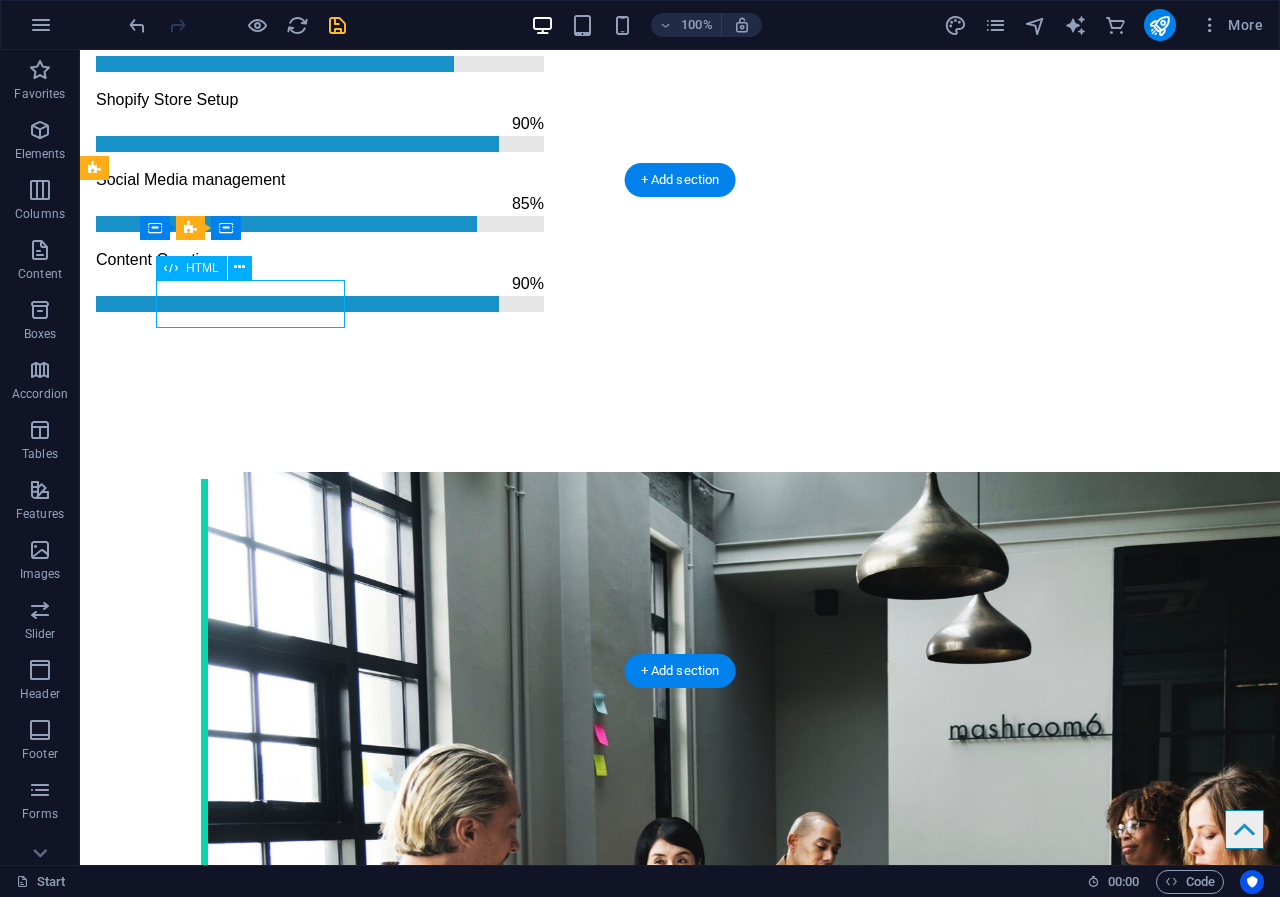 click on "59" at bounding box center [252, 2484] 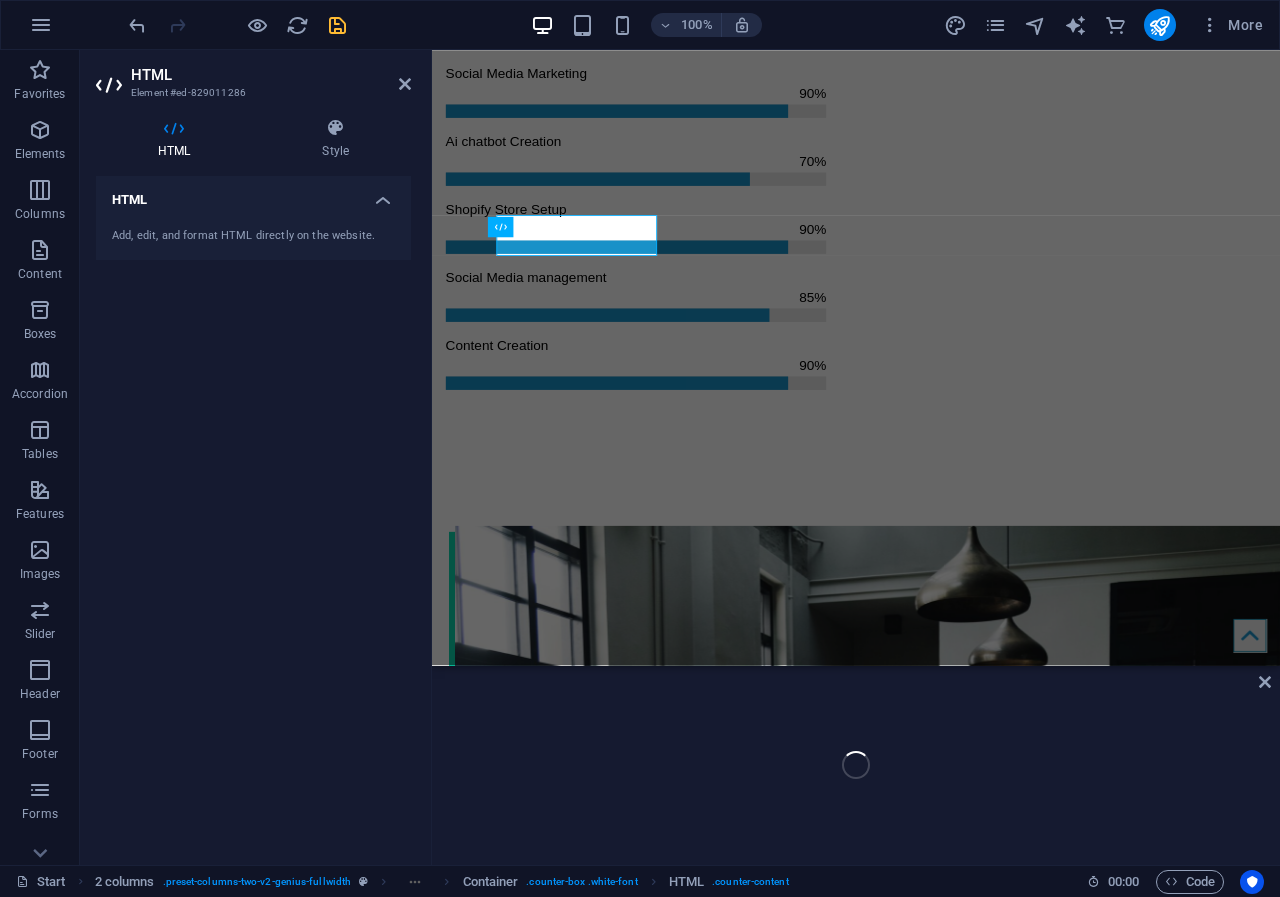 scroll, scrollTop: 2510, scrollLeft: 0, axis: vertical 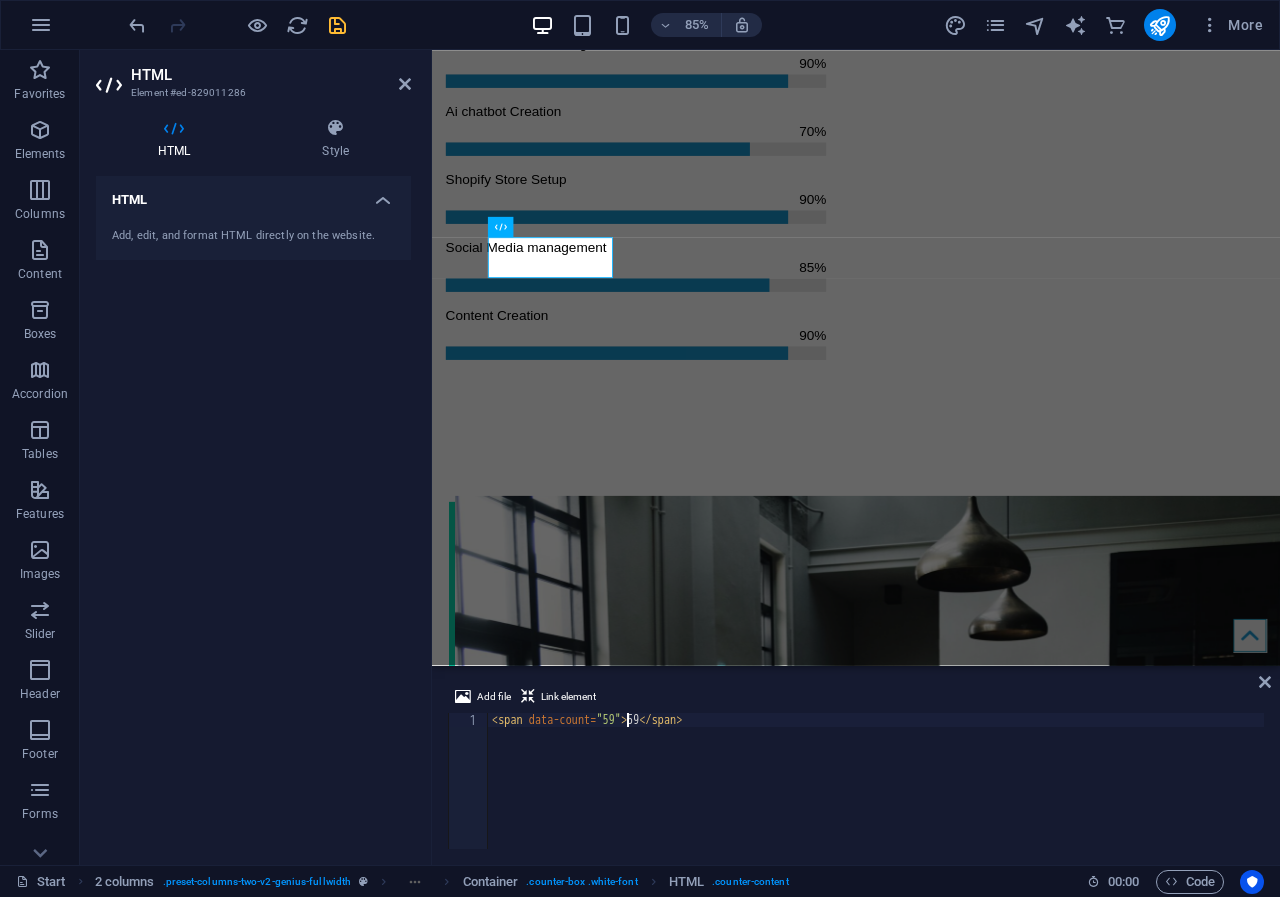 click on "< span   data-count = "59" > 59 </ span >" at bounding box center (876, 795) 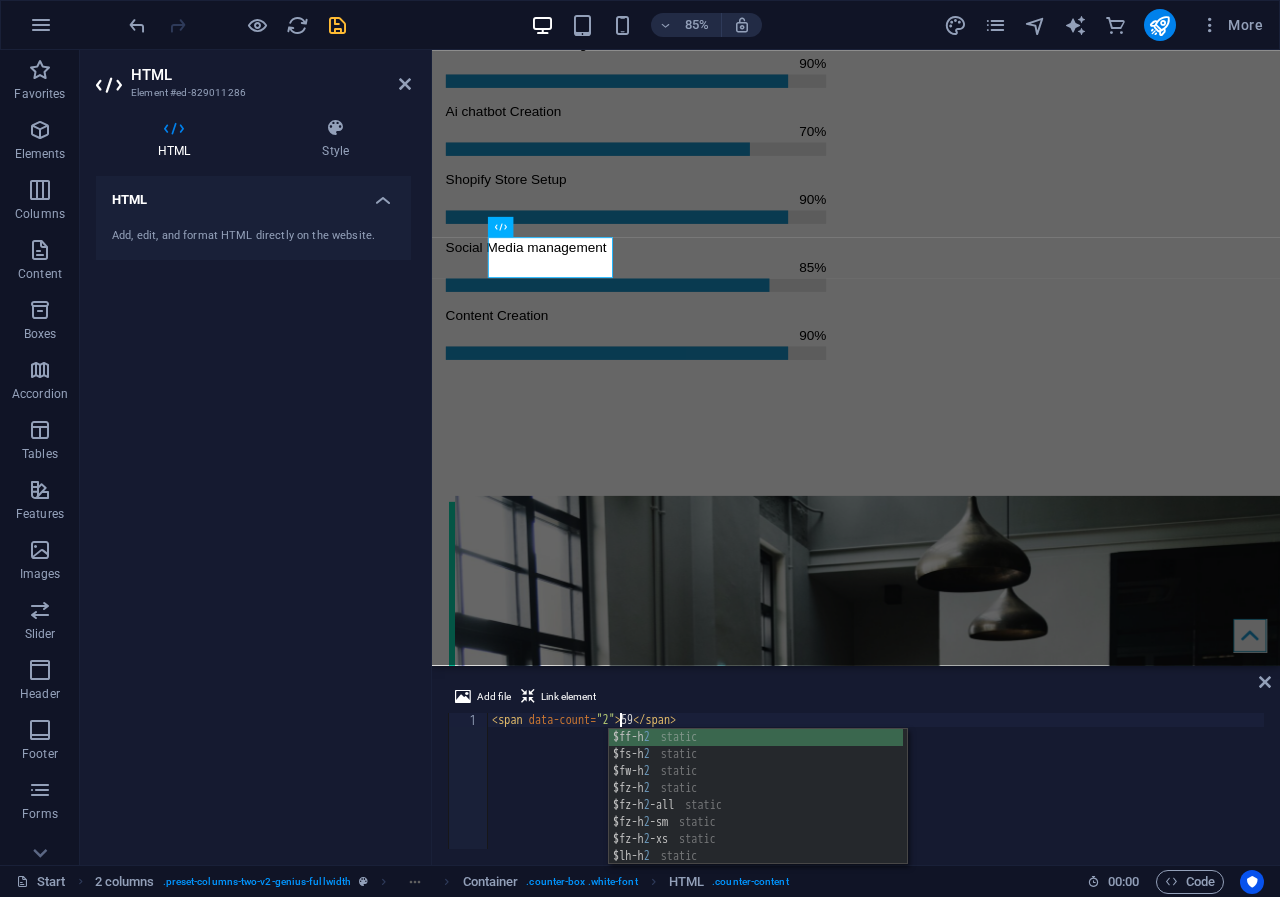 scroll, scrollTop: 0, scrollLeft: 11, axis: horizontal 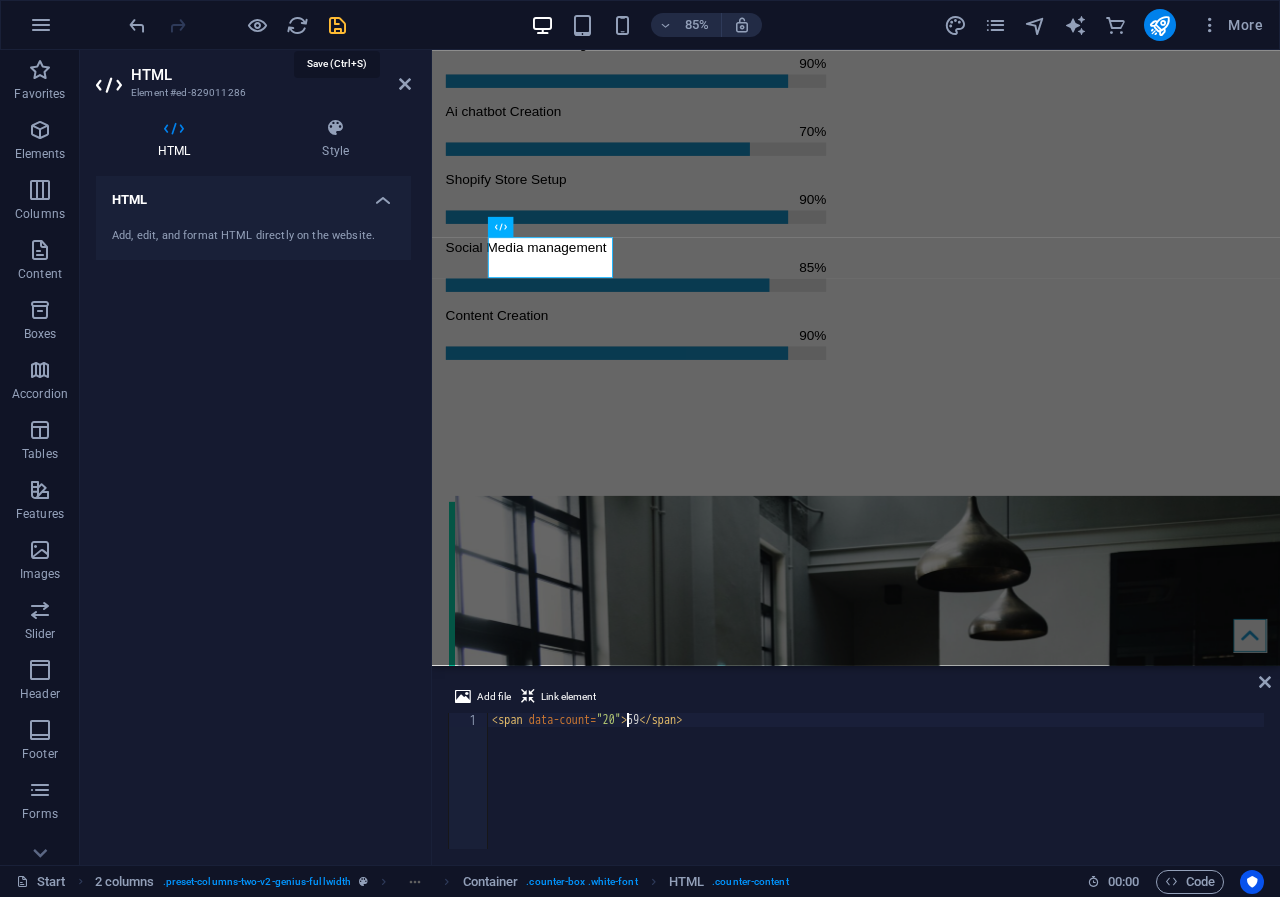 type on "<span data-count="20">59</span>" 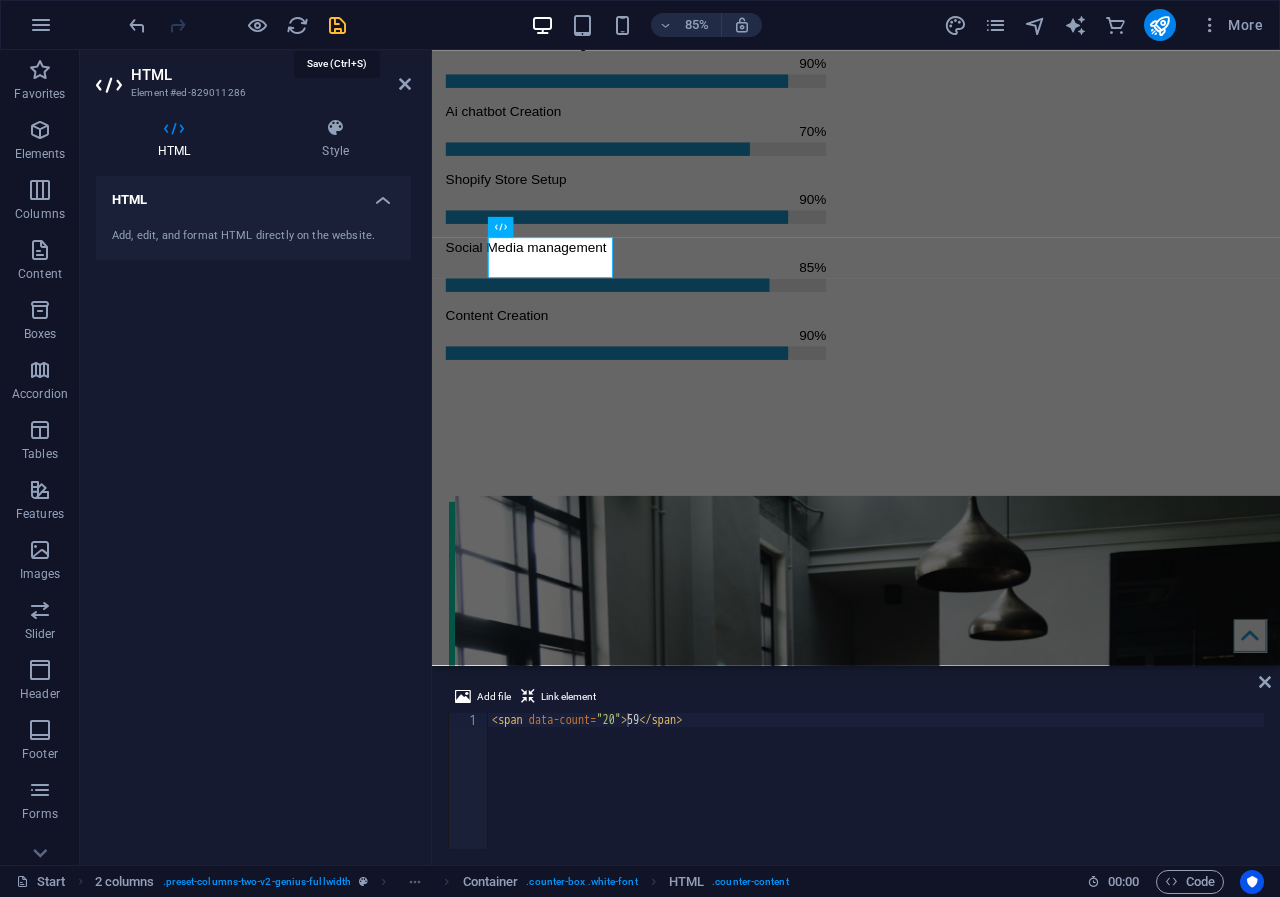 click at bounding box center (337, 25) 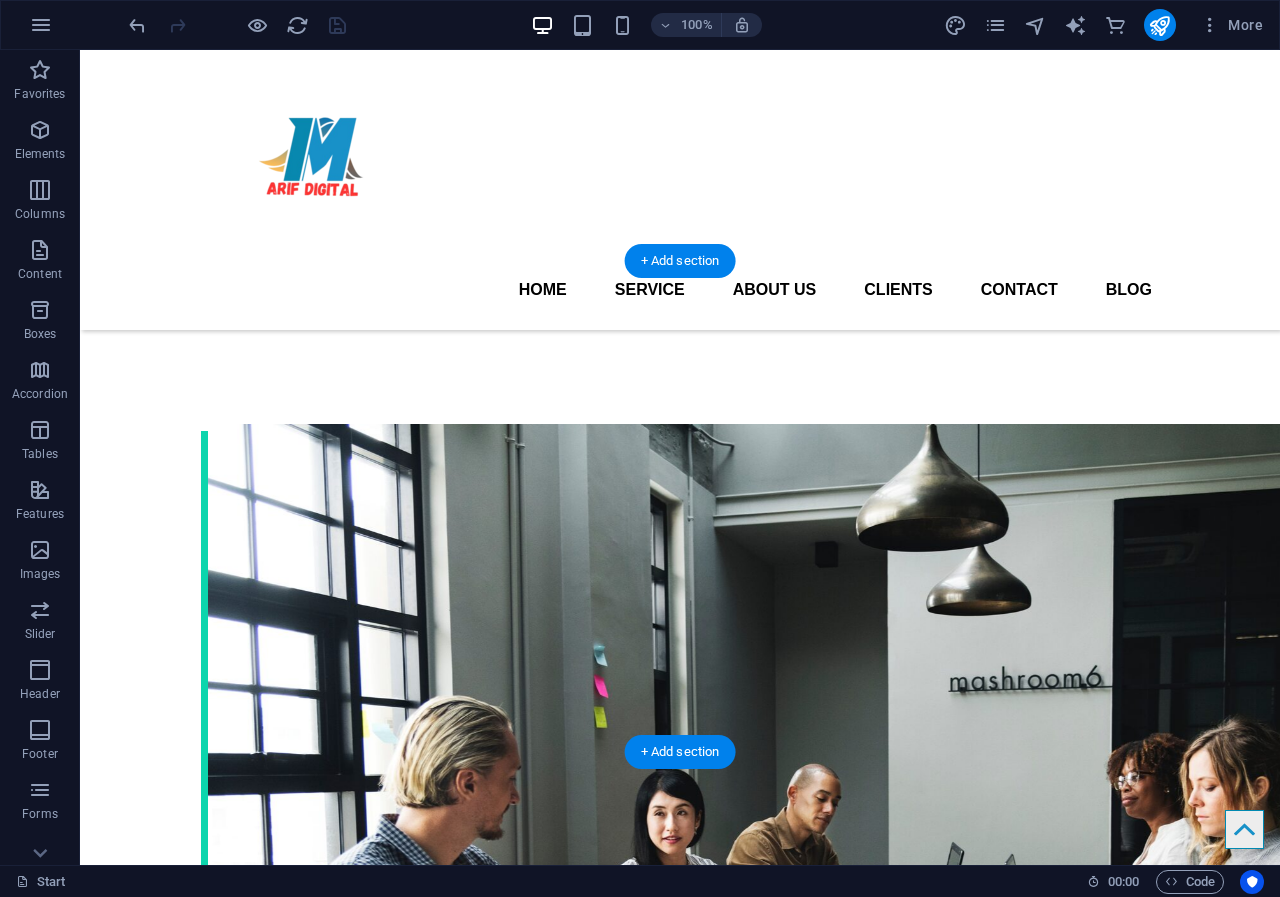 scroll, scrollTop: 2374, scrollLeft: 0, axis: vertical 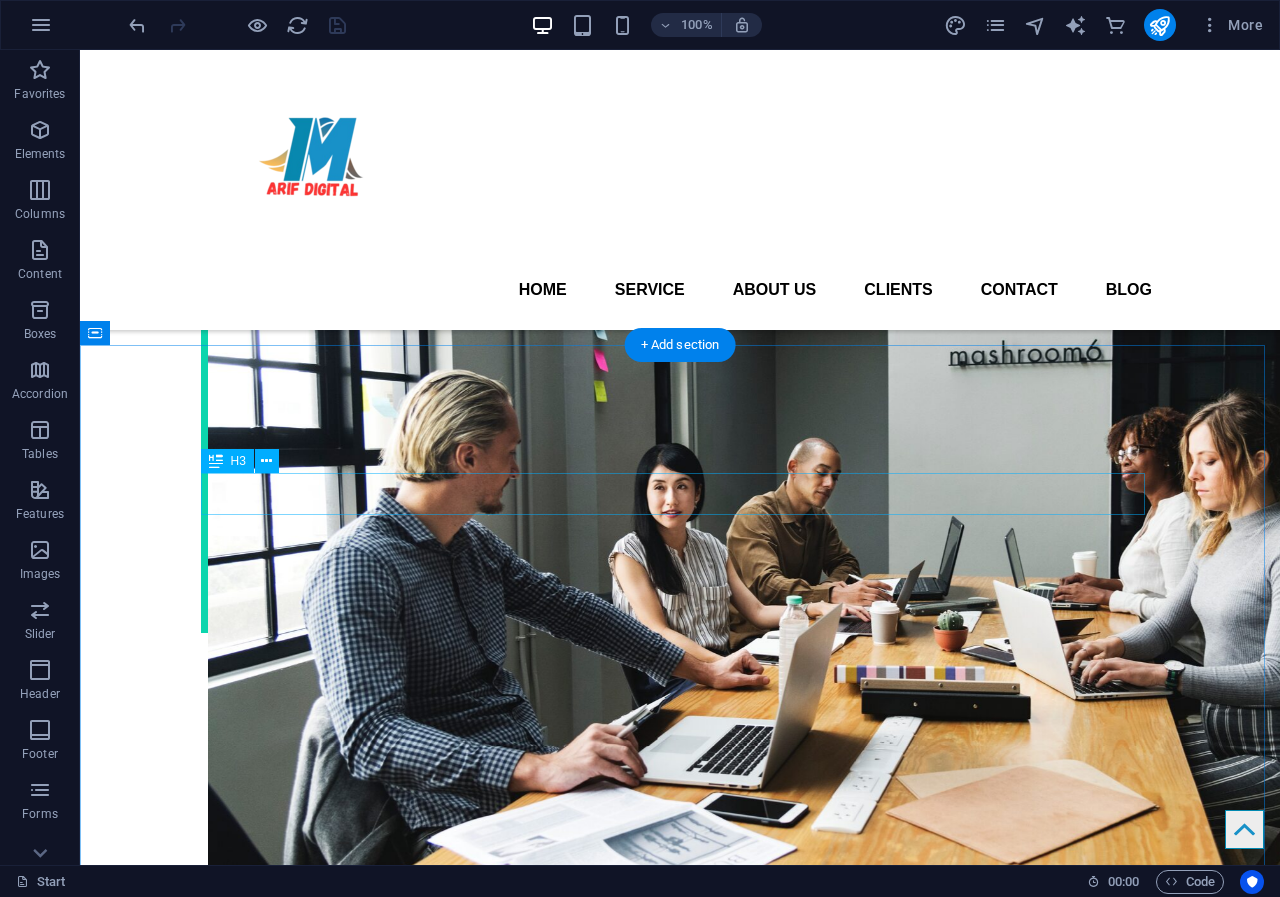 click on "Lorem ipsum dolor sit amet" at bounding box center [680, 3552] 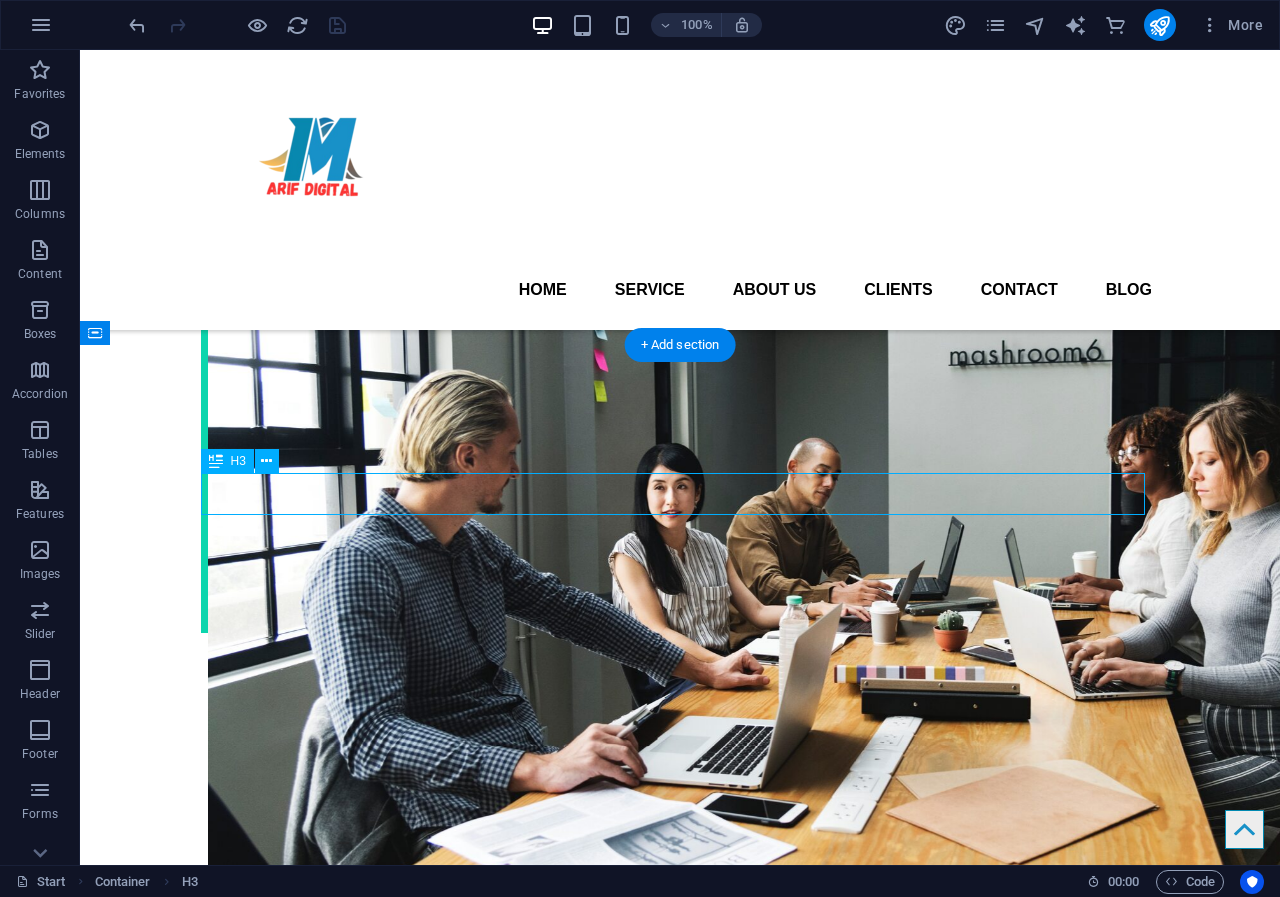 click on "Lorem ipsum dolor sit amet" at bounding box center [680, 3552] 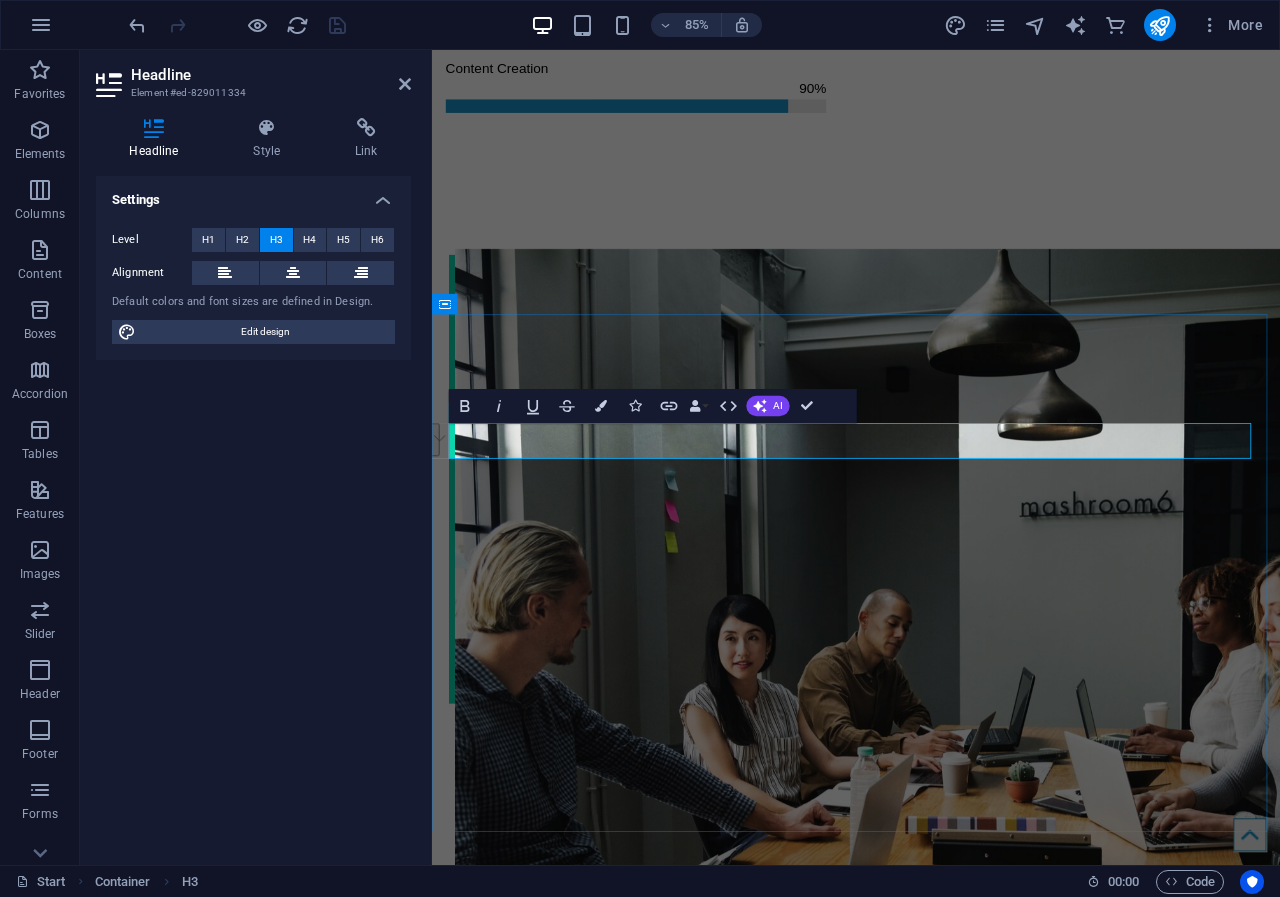 type 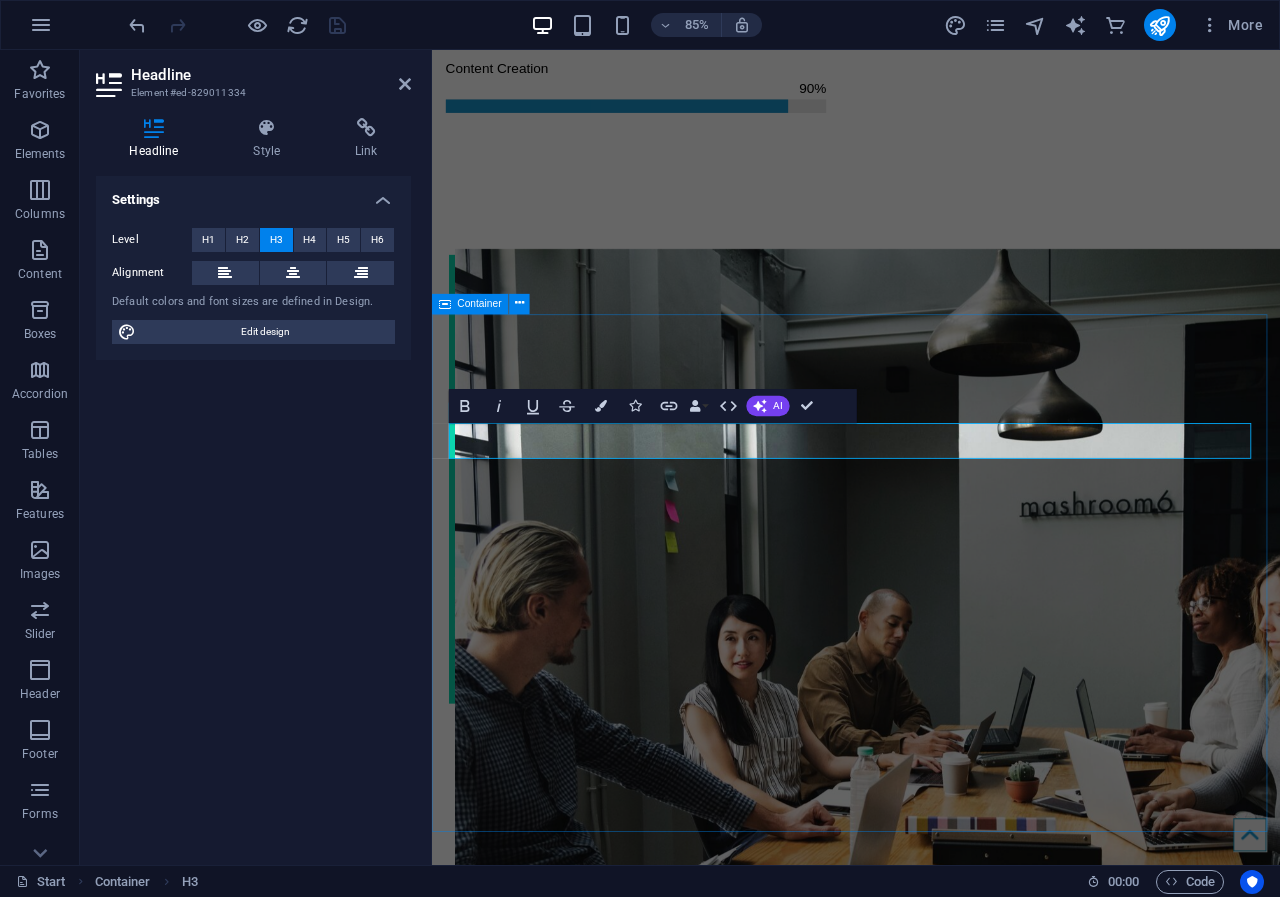 click on "Our clients ​I work with this Company" at bounding box center (931, 4180) 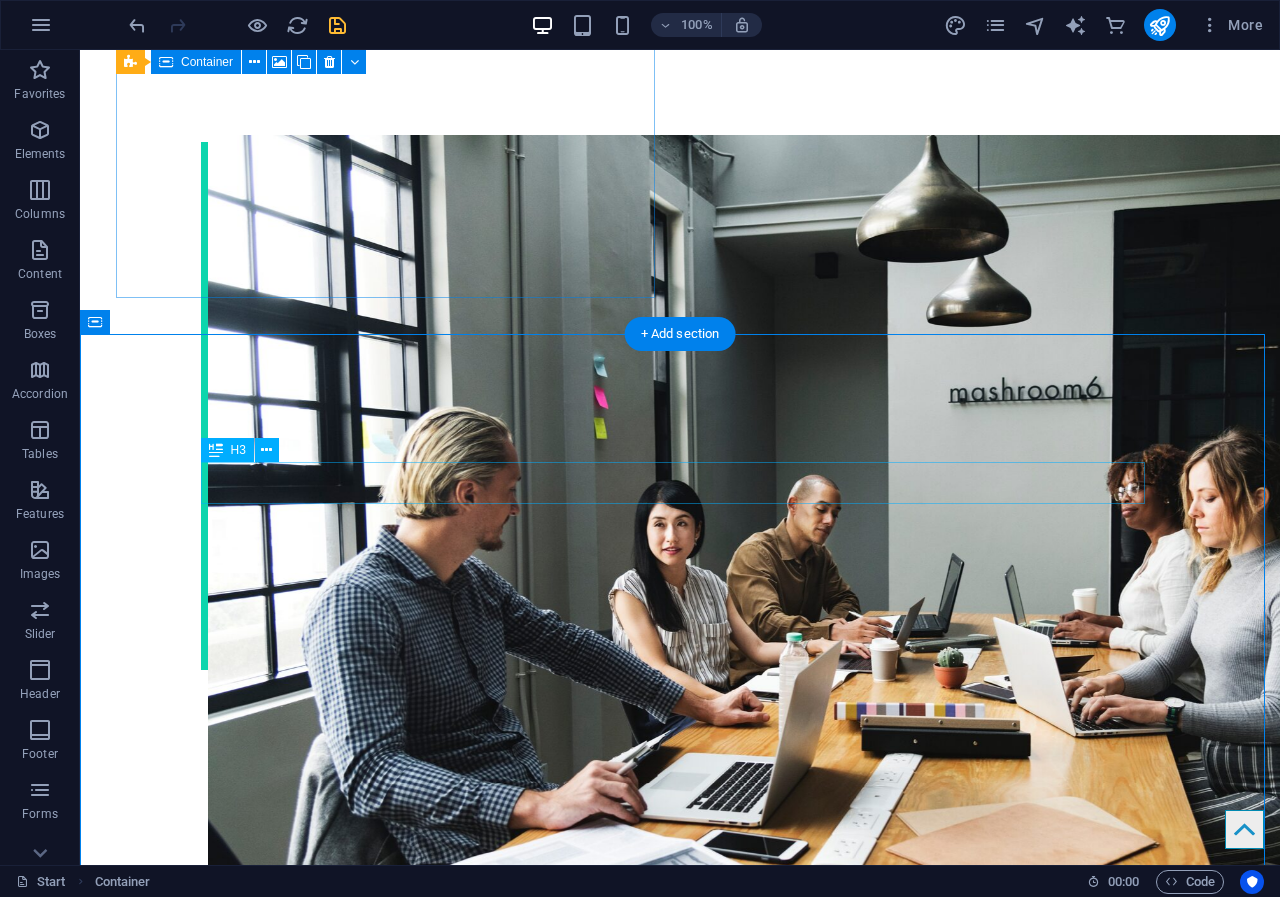 scroll, scrollTop: 2884, scrollLeft: 0, axis: vertical 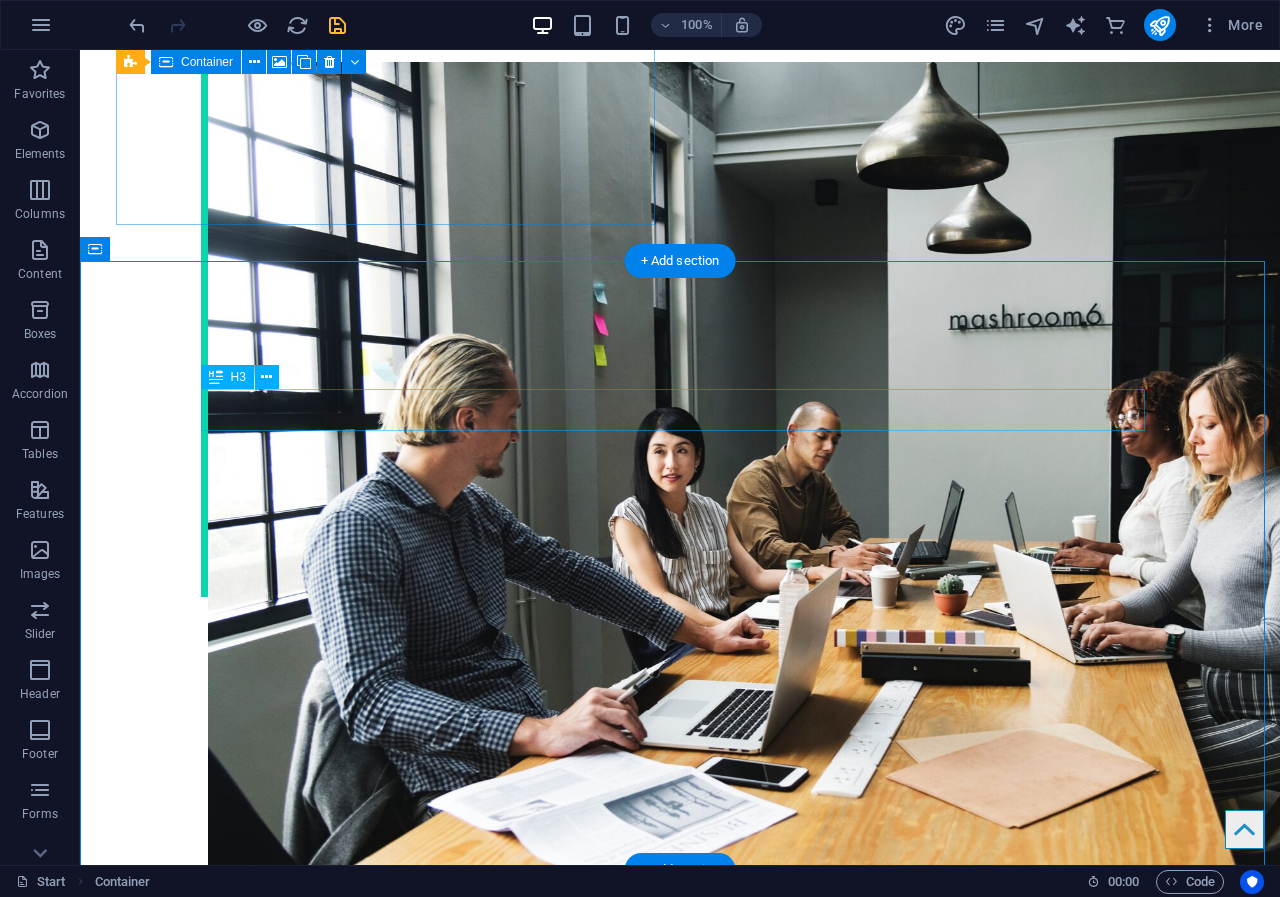 click on "I work with this Company" at bounding box center (680, 3516) 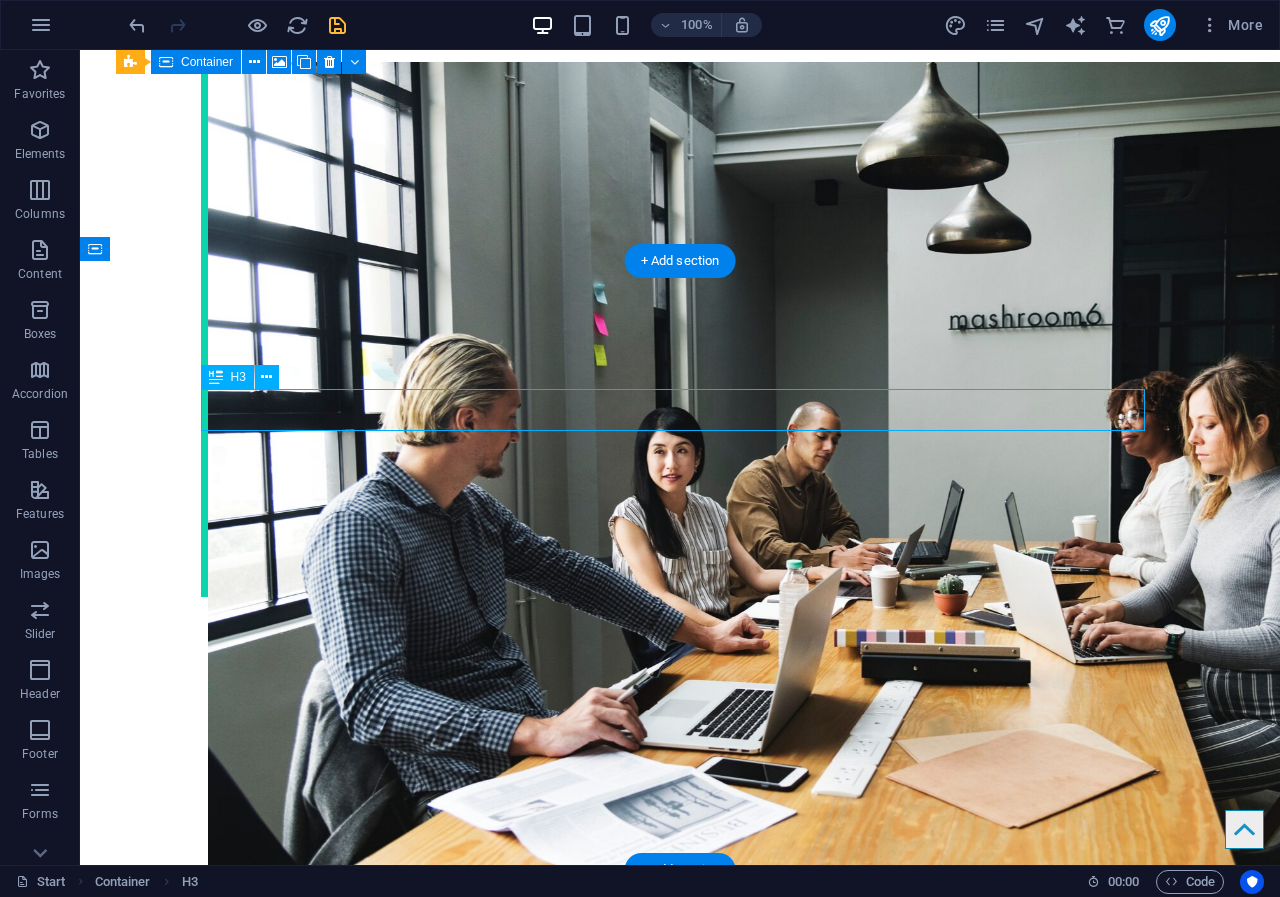 click on "I work with this Company" at bounding box center [680, 3516] 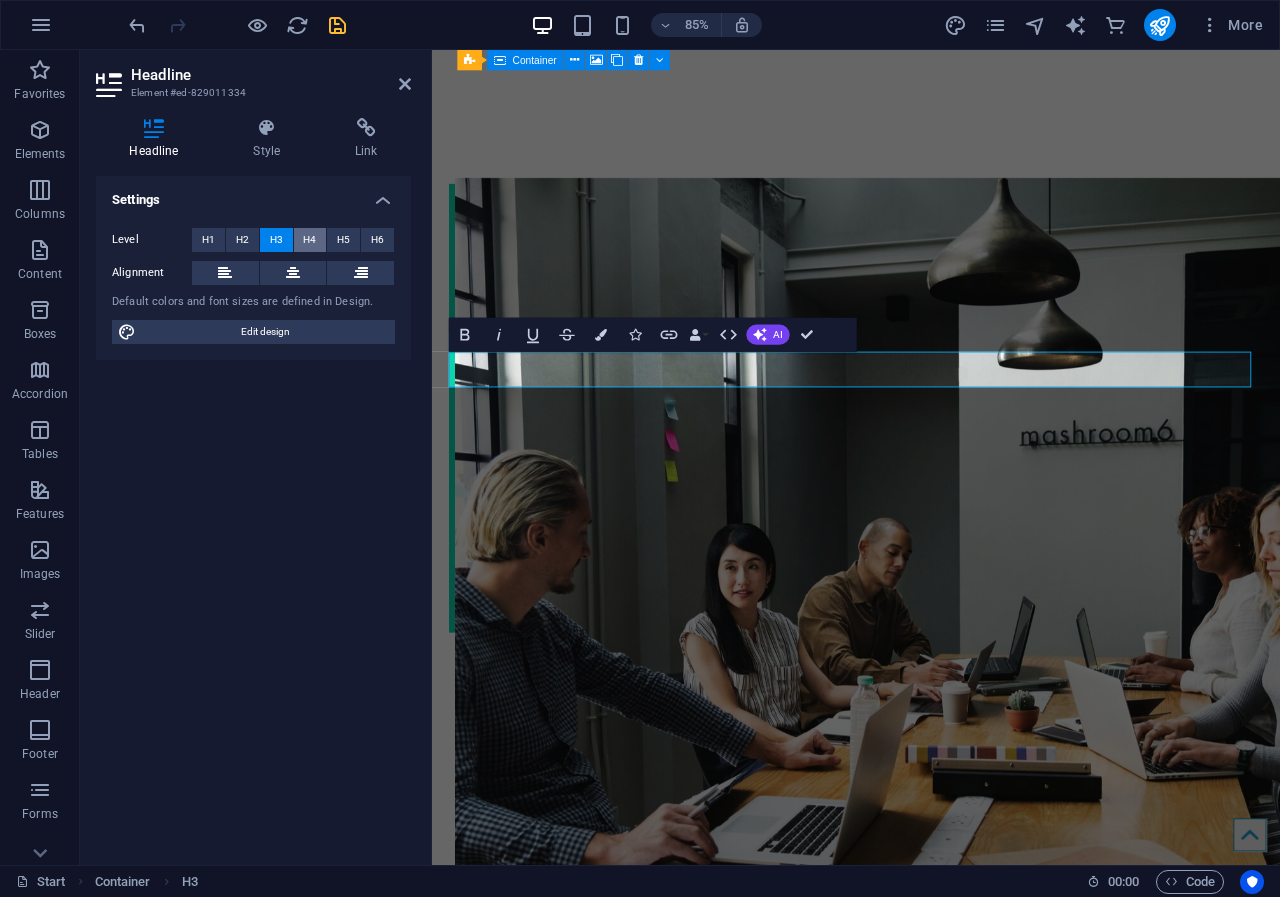 click on "H4" at bounding box center [310, 240] 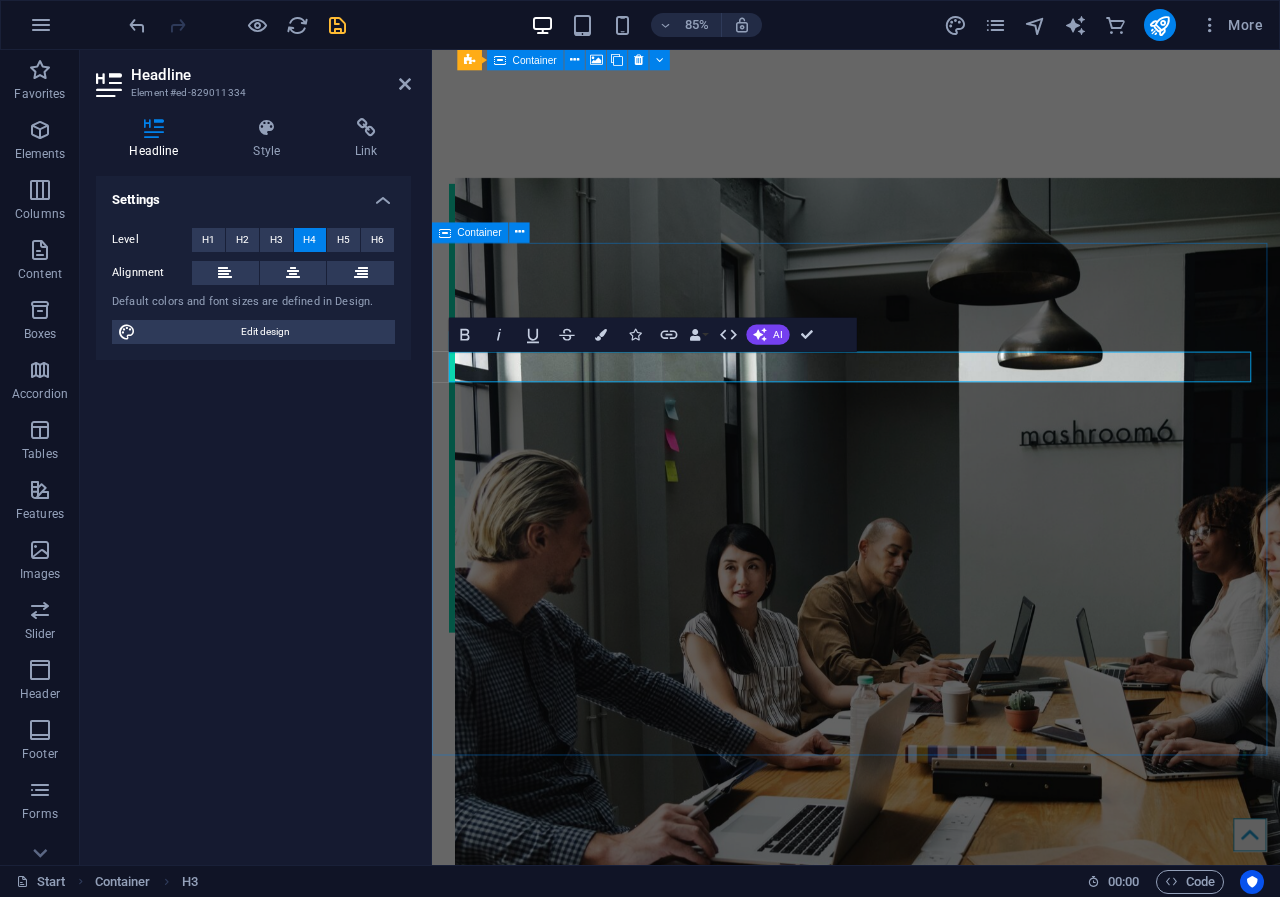 click on "Our clients I work with this Company" at bounding box center [931, 4093] 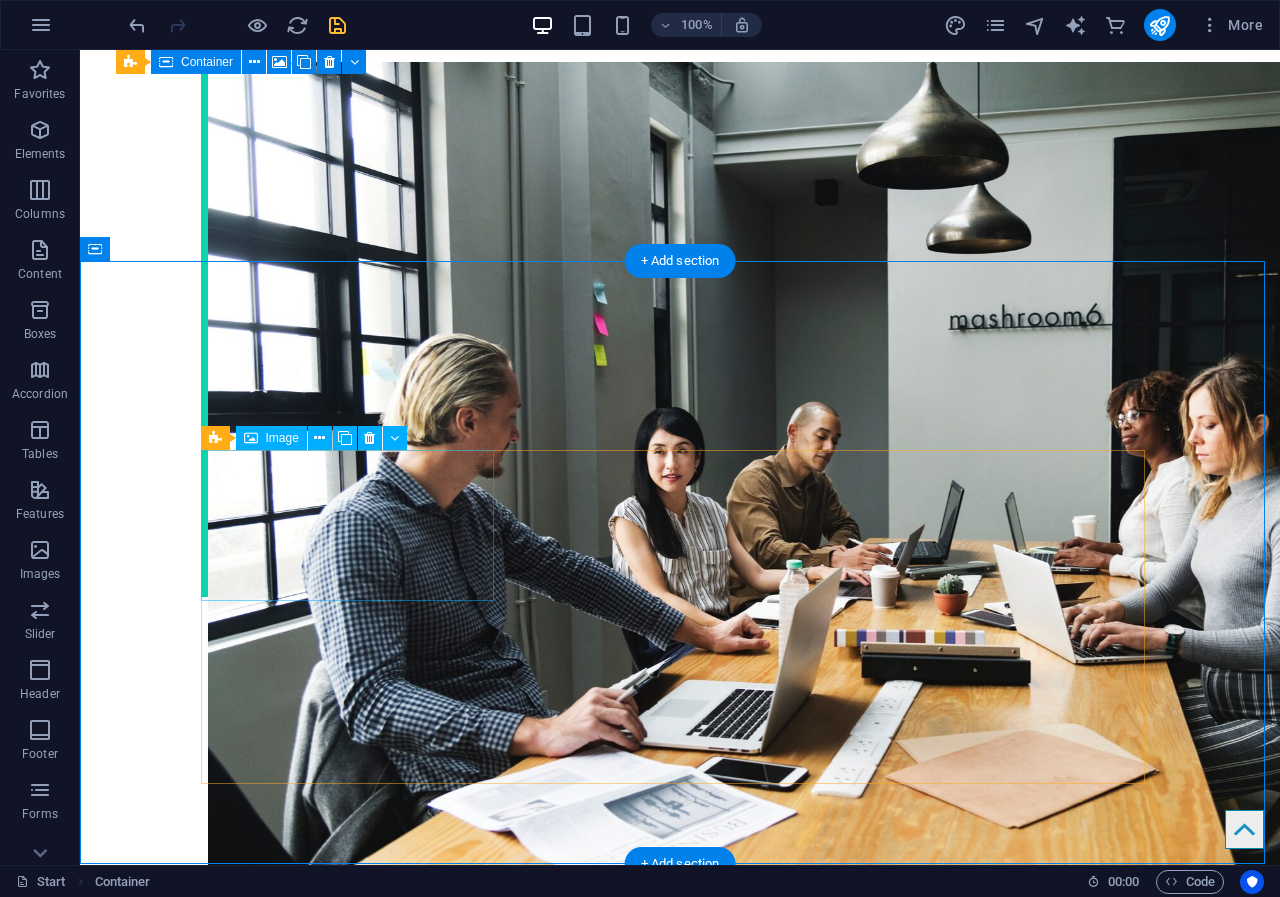click at bounding box center (354, 3615) 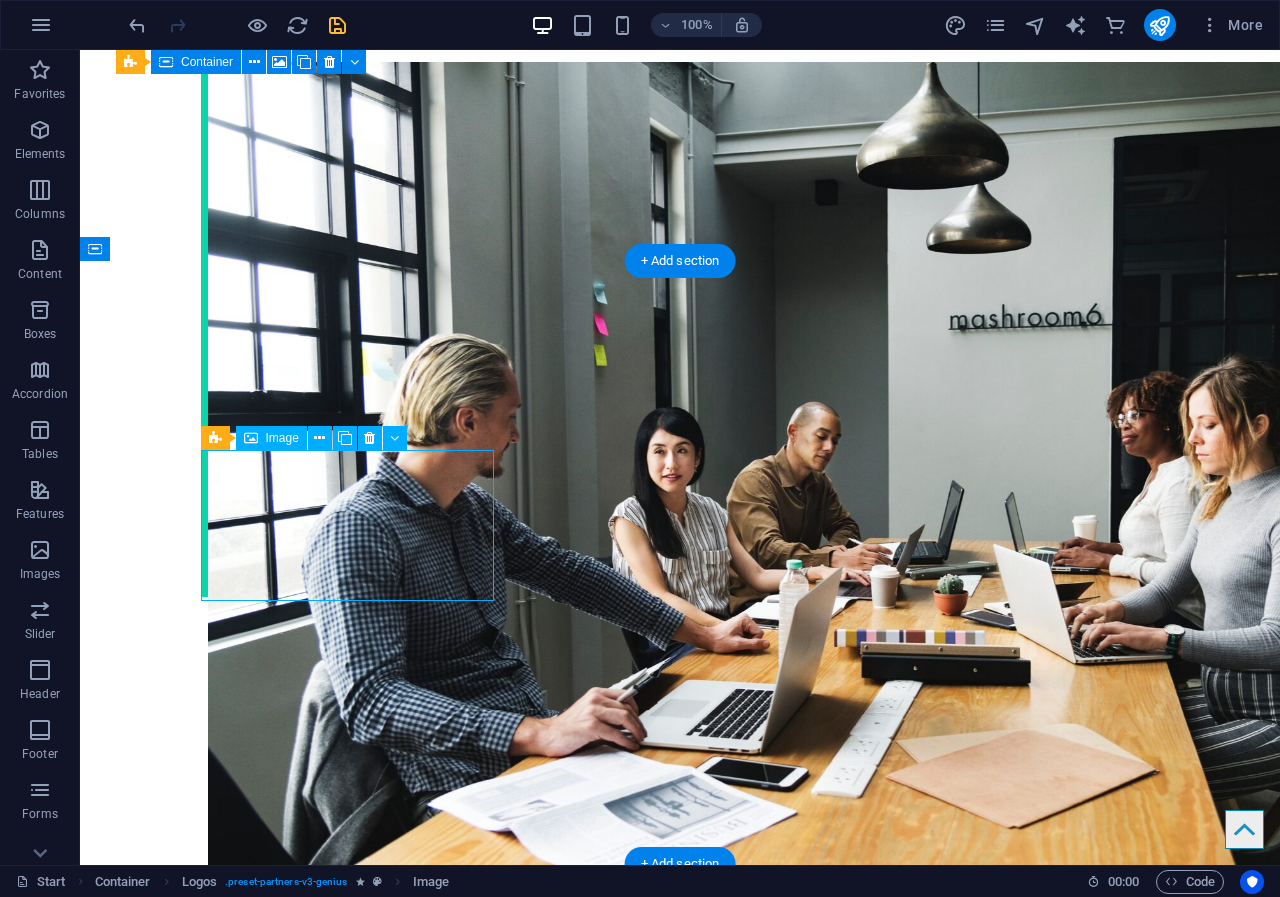 click at bounding box center [354, 3615] 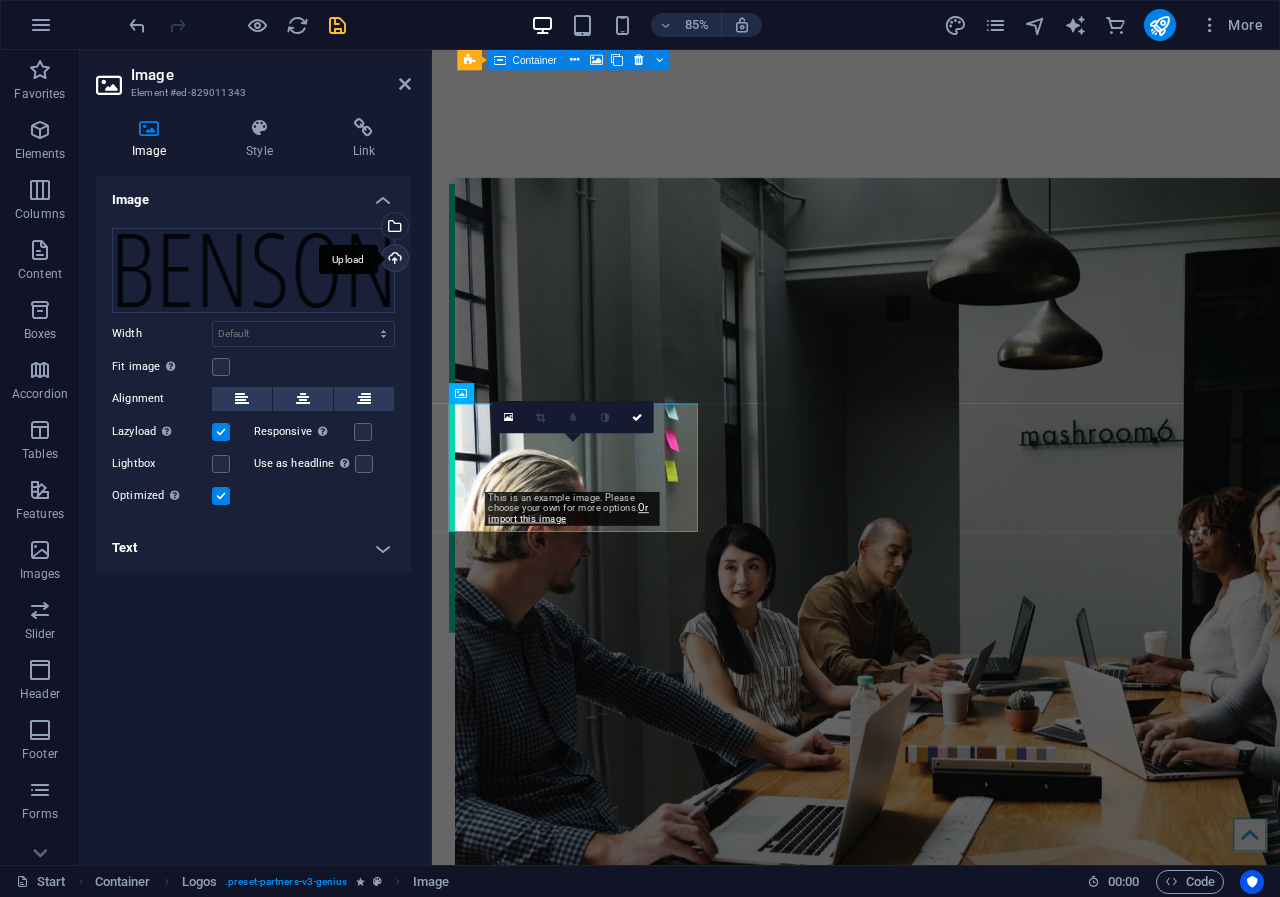 click on "Upload" at bounding box center [393, 260] 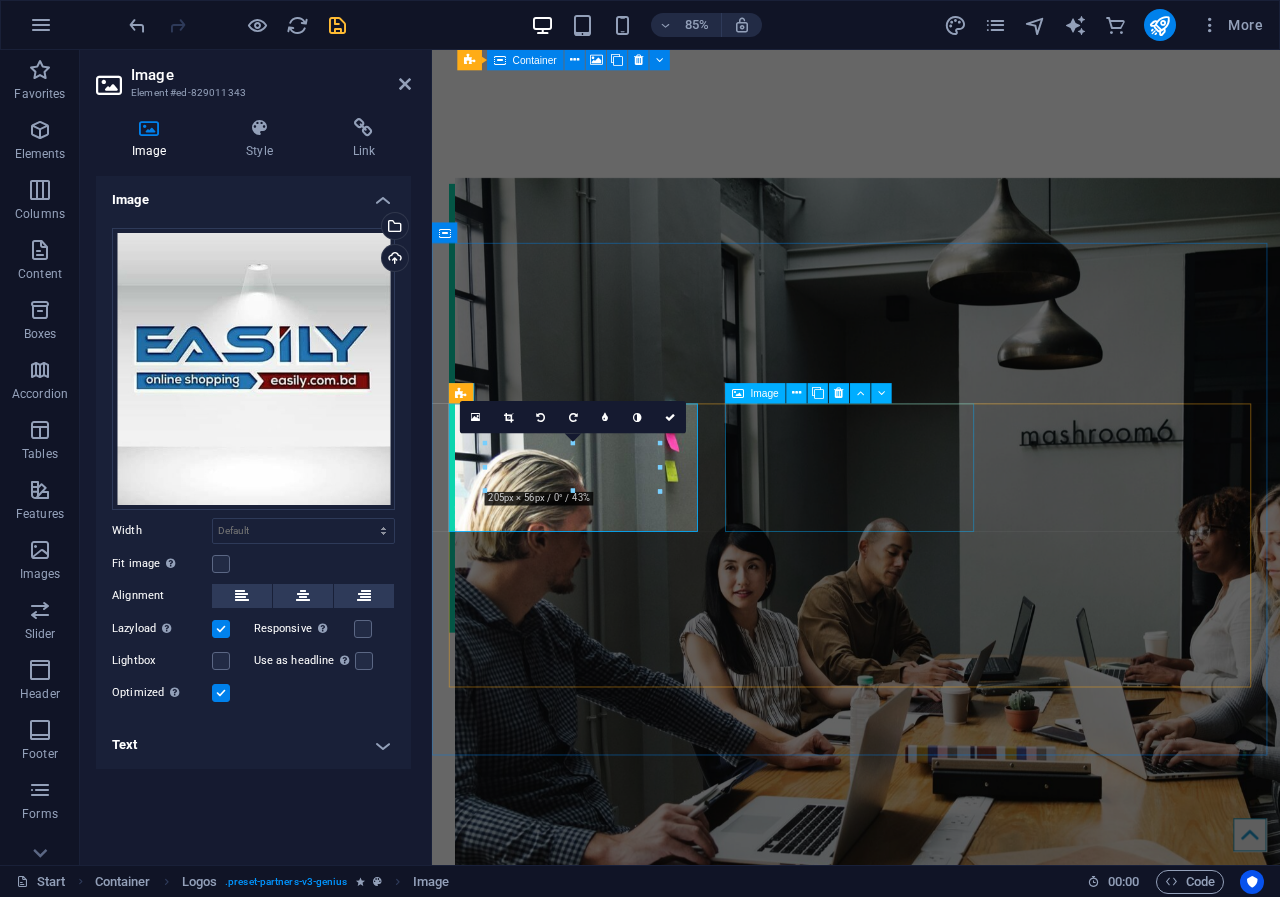 click at bounding box center [605, 3897] 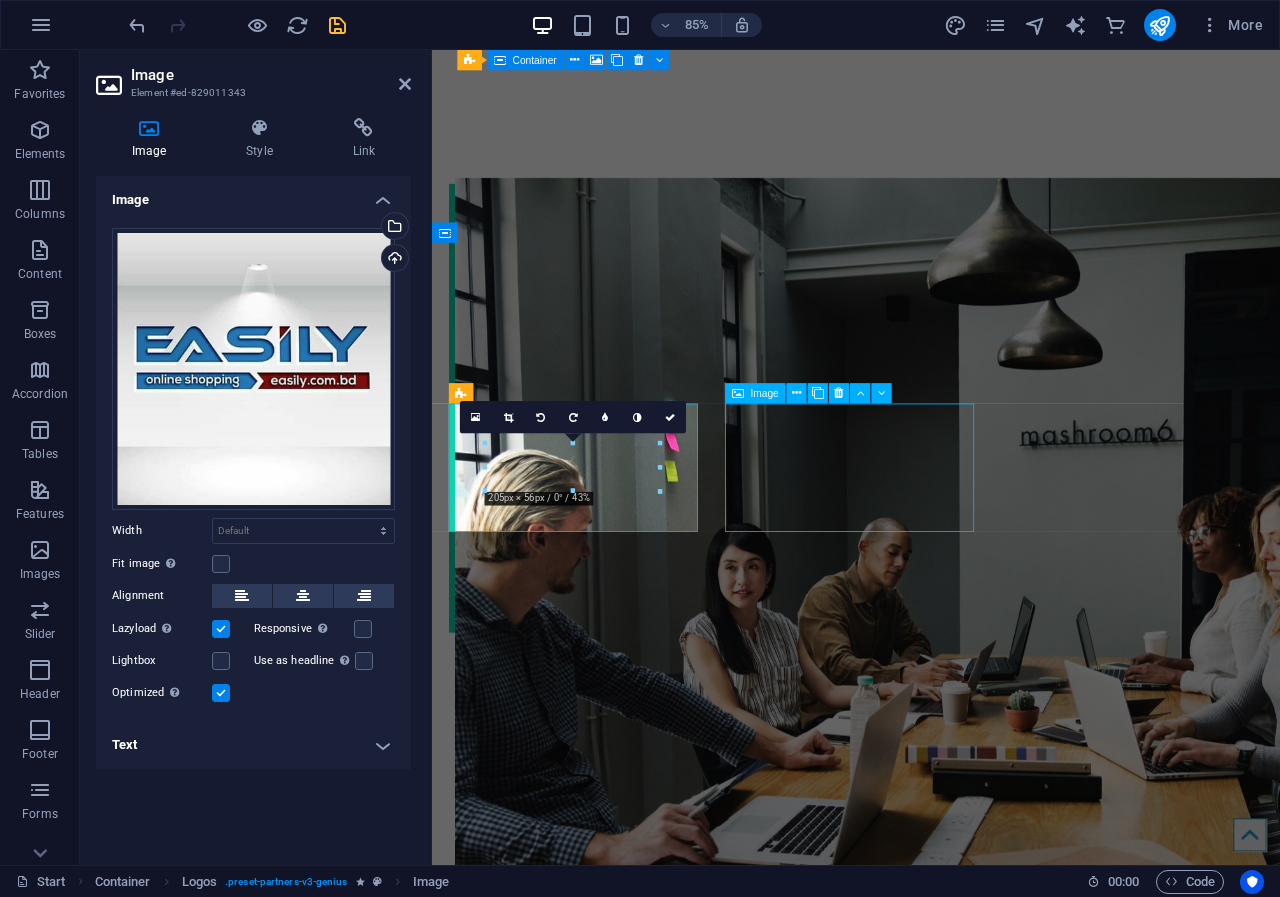 click at bounding box center (605, 3897) 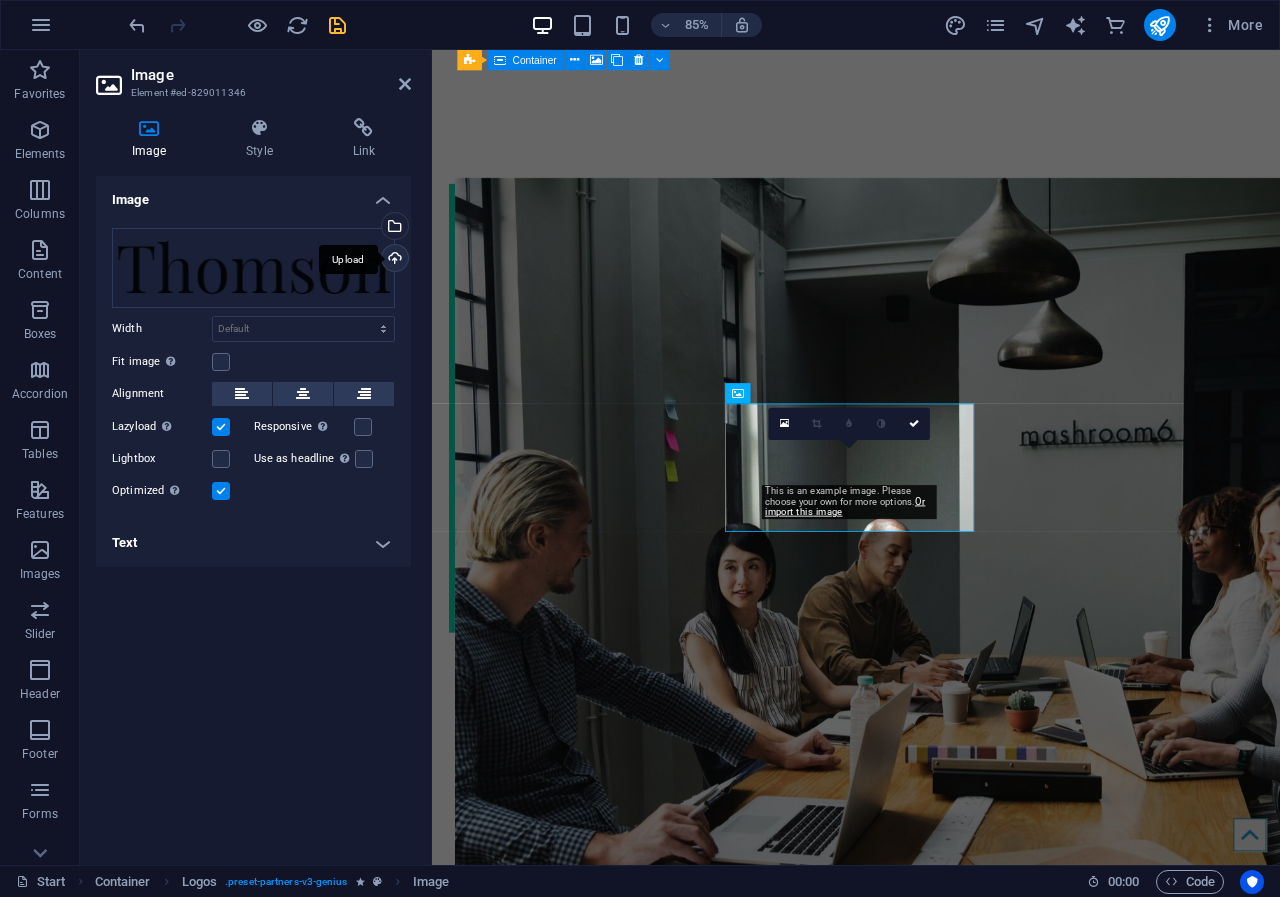 click on "Upload" at bounding box center (393, 260) 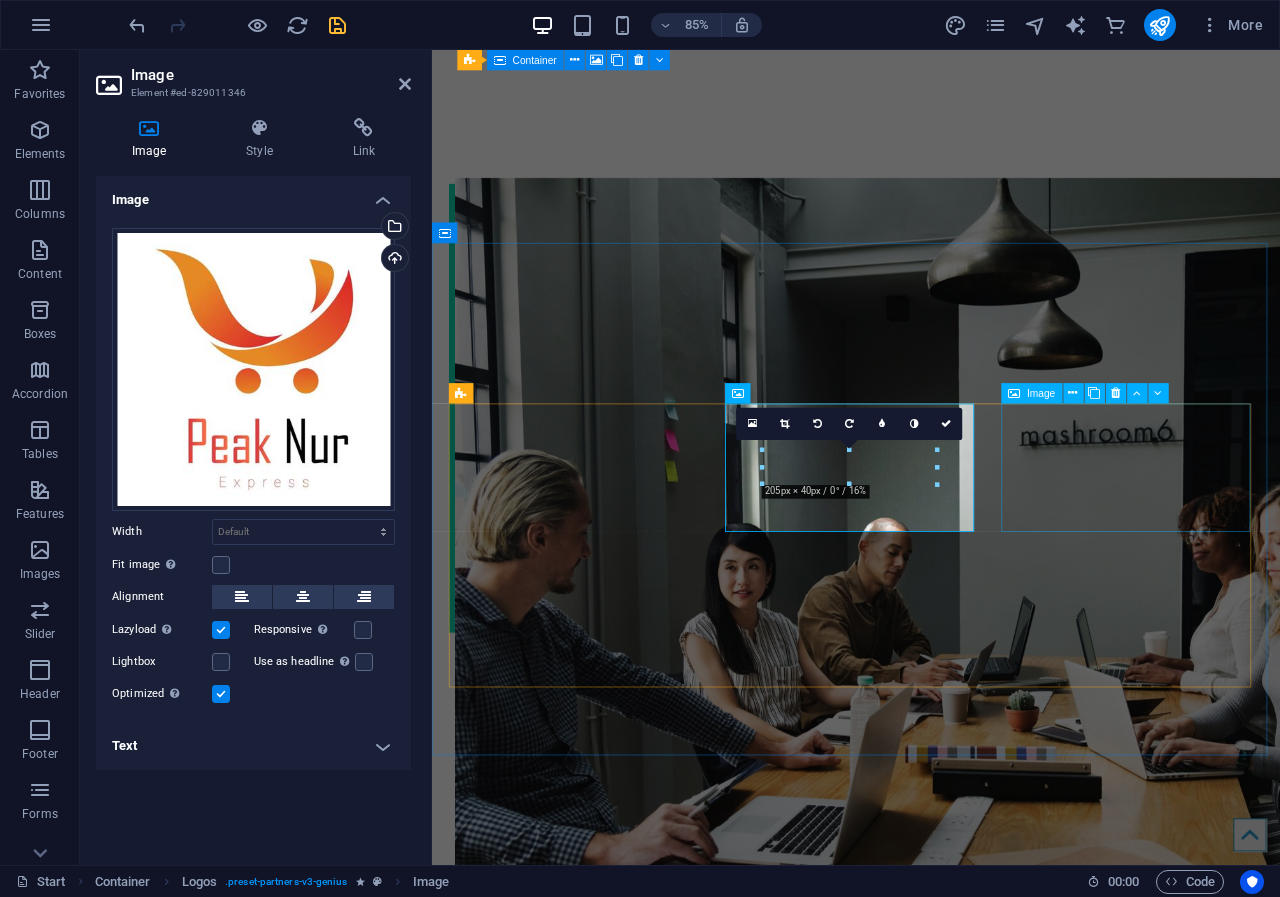 click at bounding box center (605, 4064) 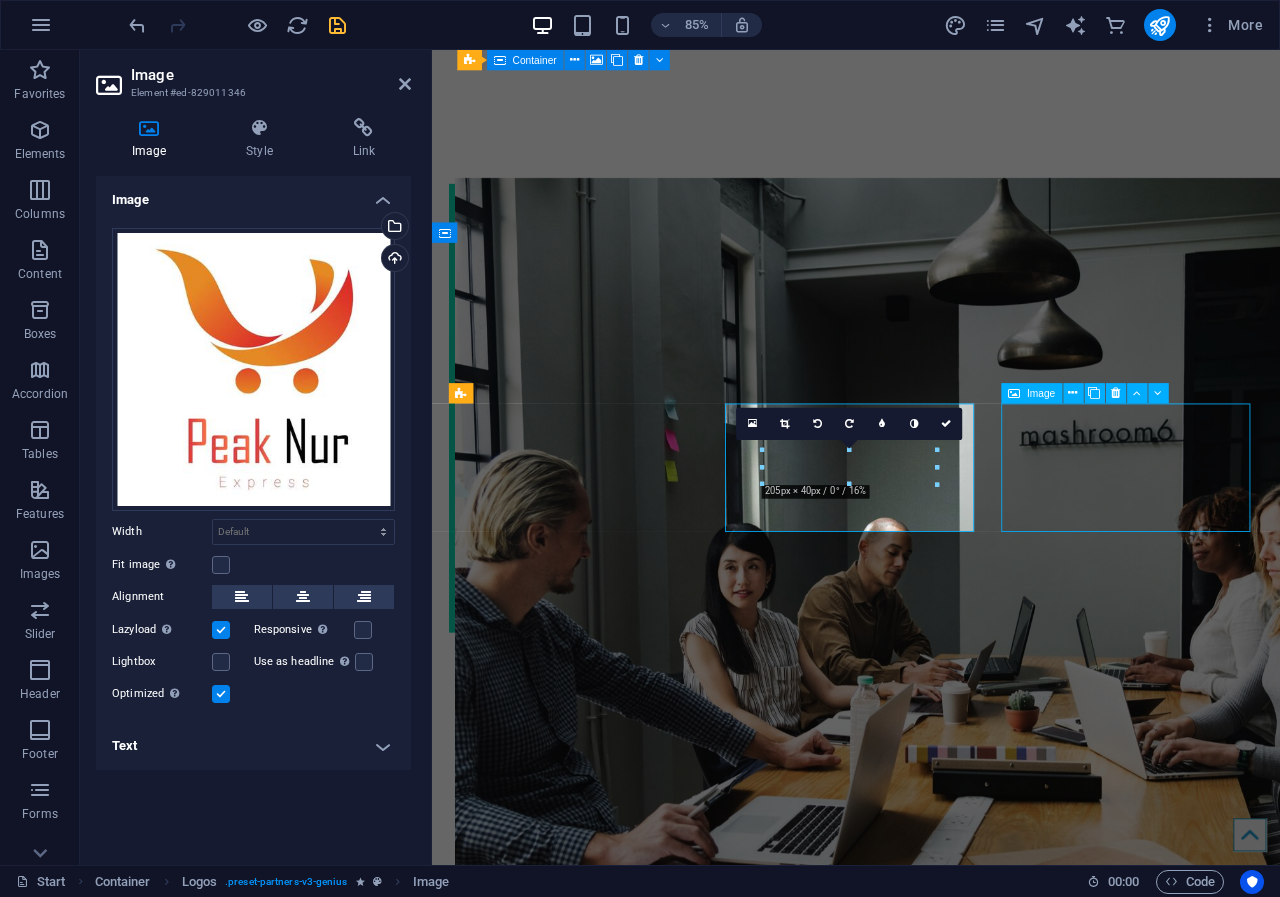 click at bounding box center [605, 4064] 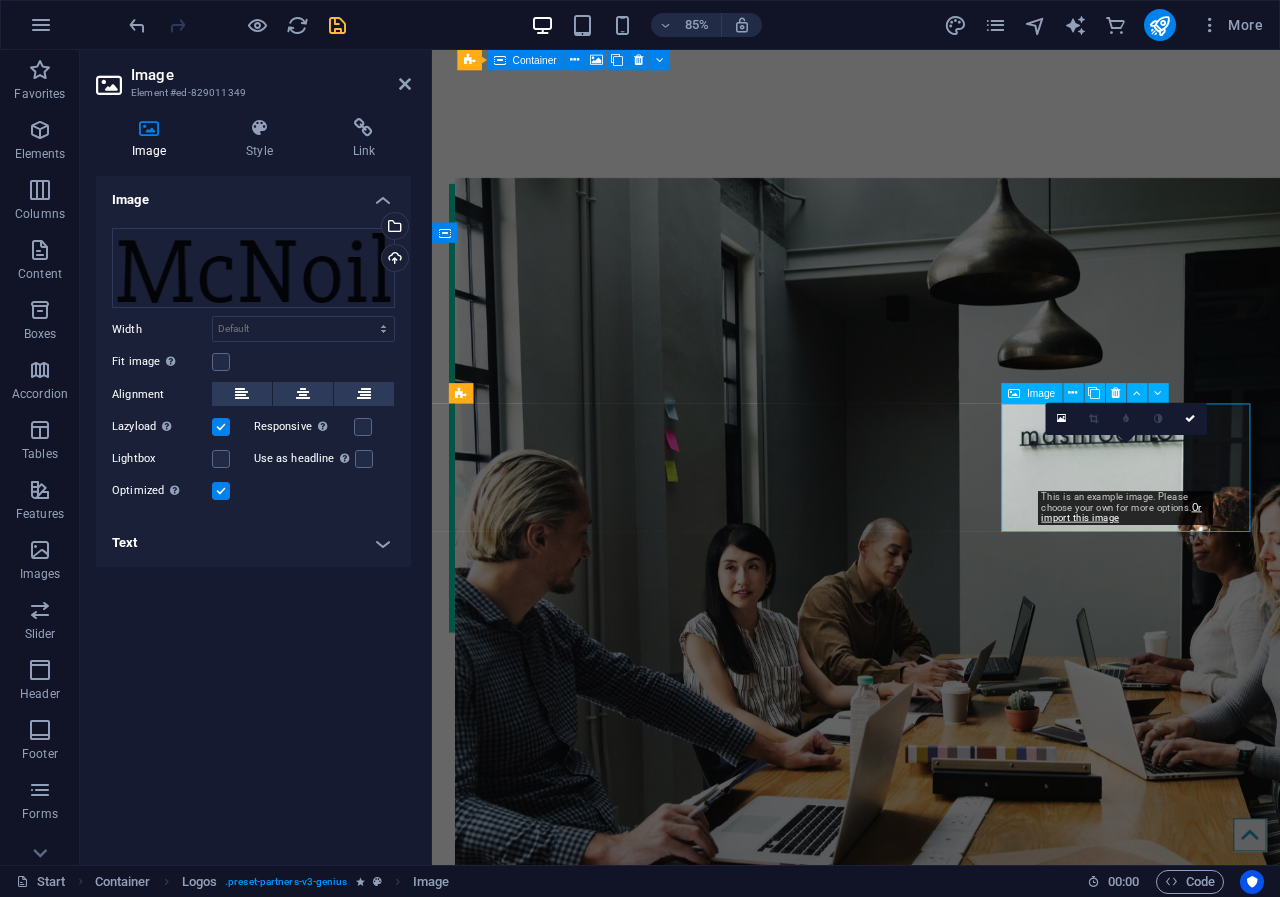 click at bounding box center [605, 4064] 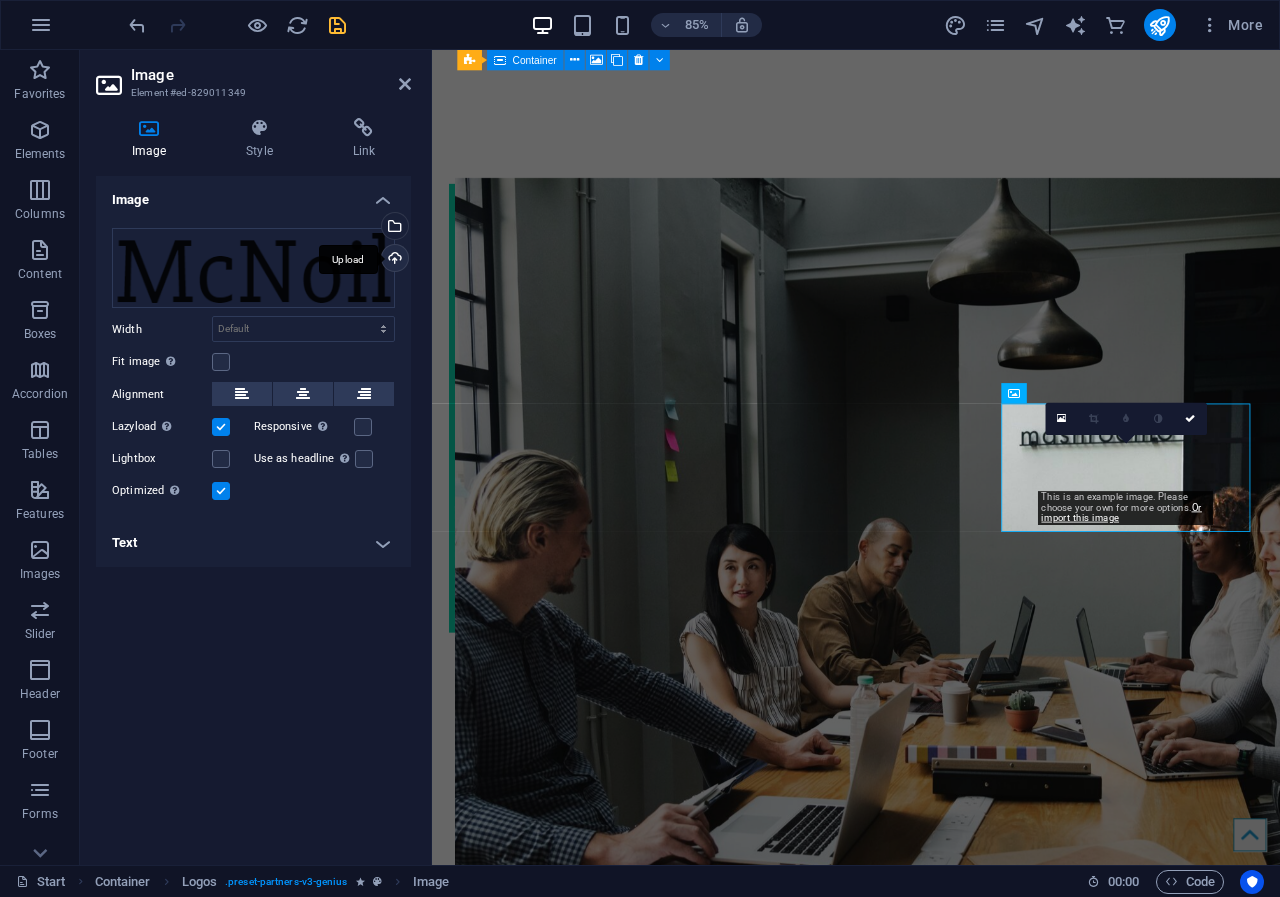 click on "Upload" at bounding box center (393, 260) 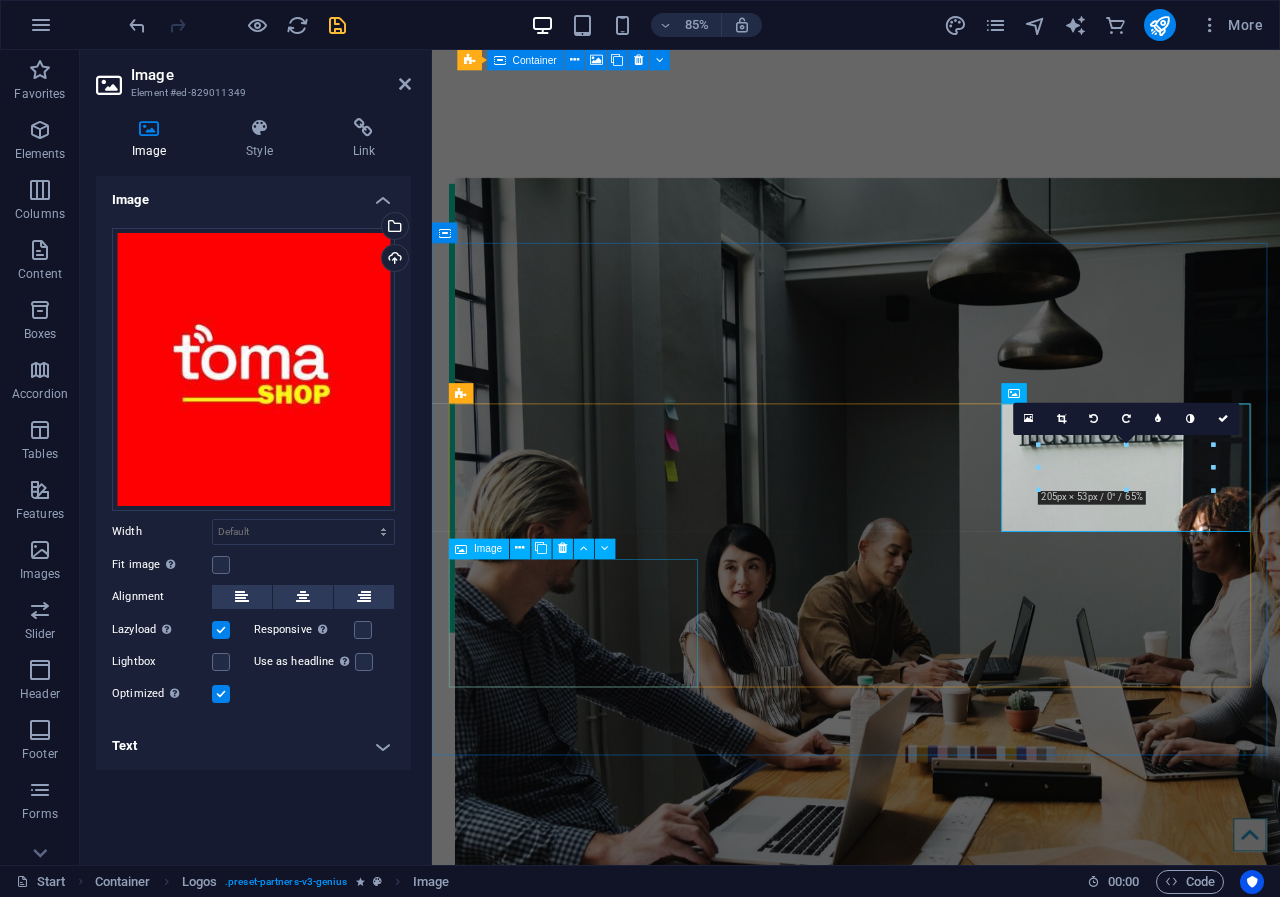 click at bounding box center (605, 4231) 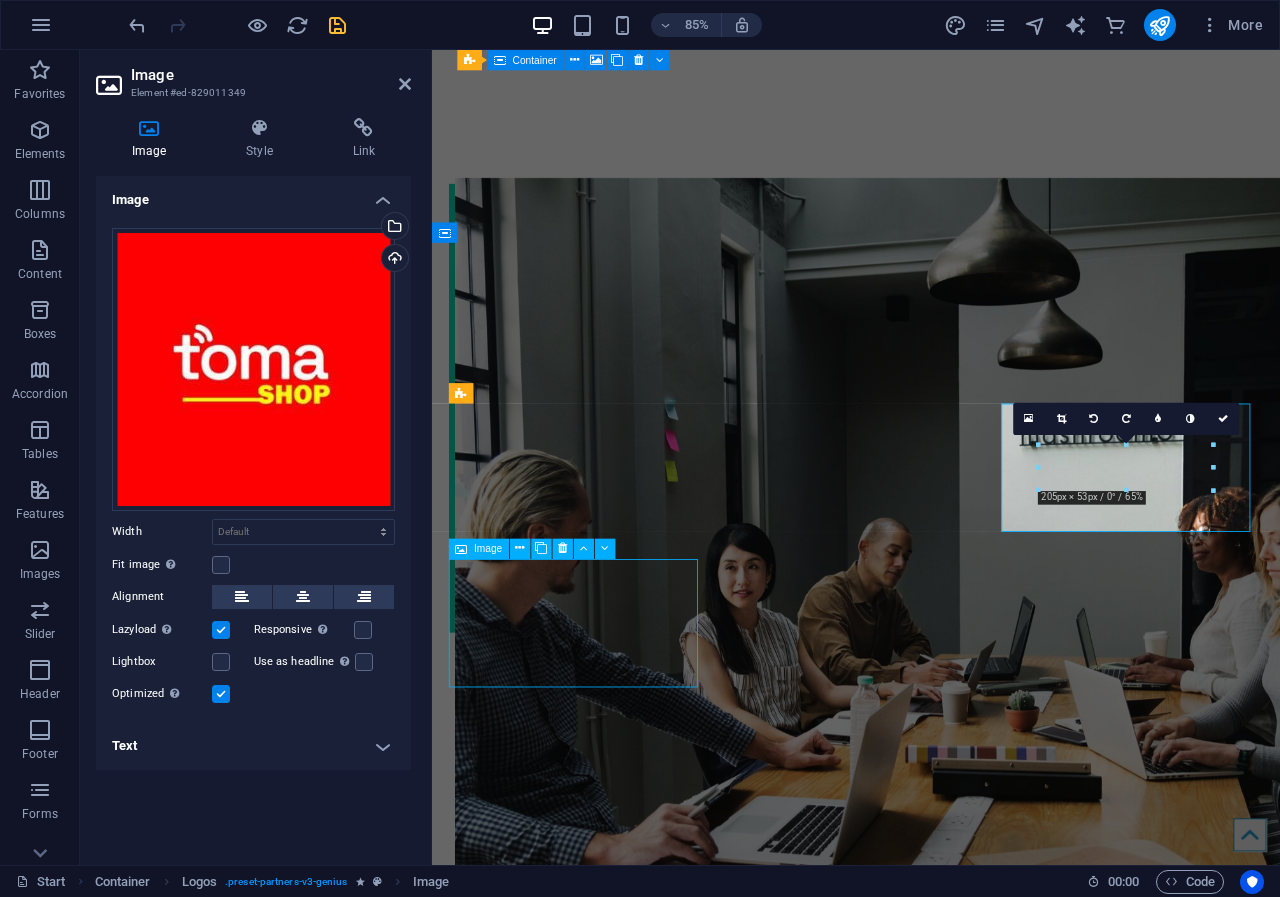 click at bounding box center (605, 4231) 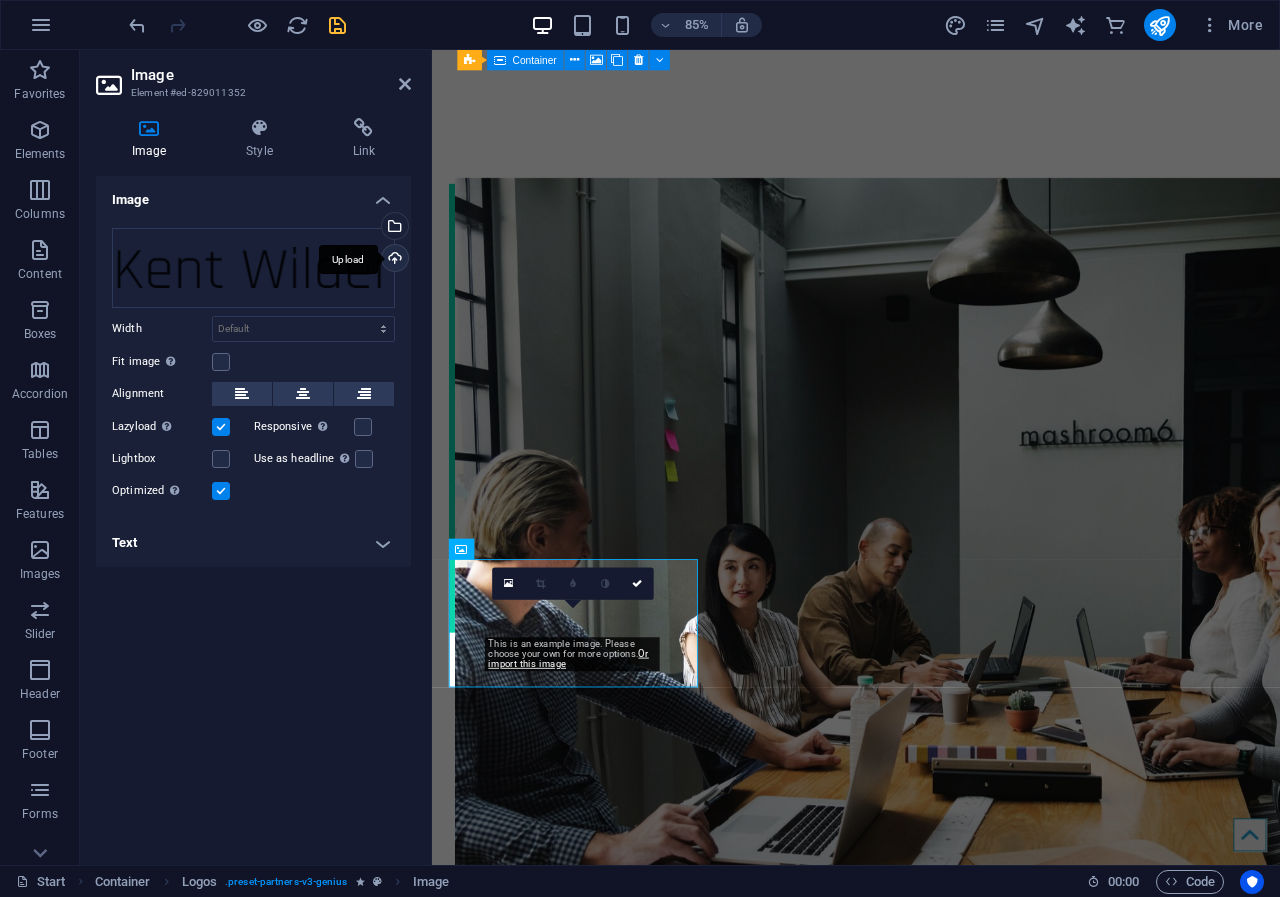 click on "Upload" at bounding box center [393, 260] 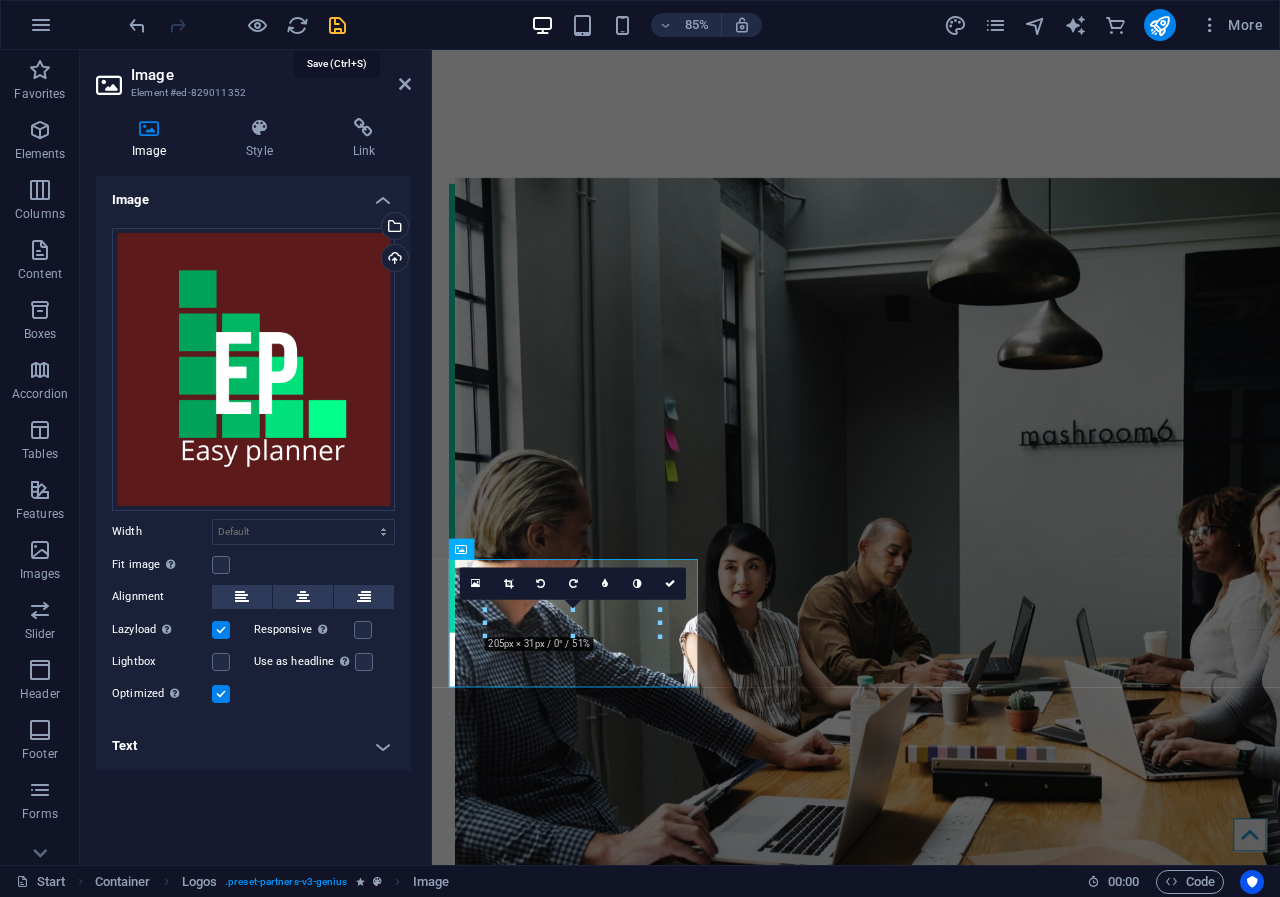 click at bounding box center [337, 25] 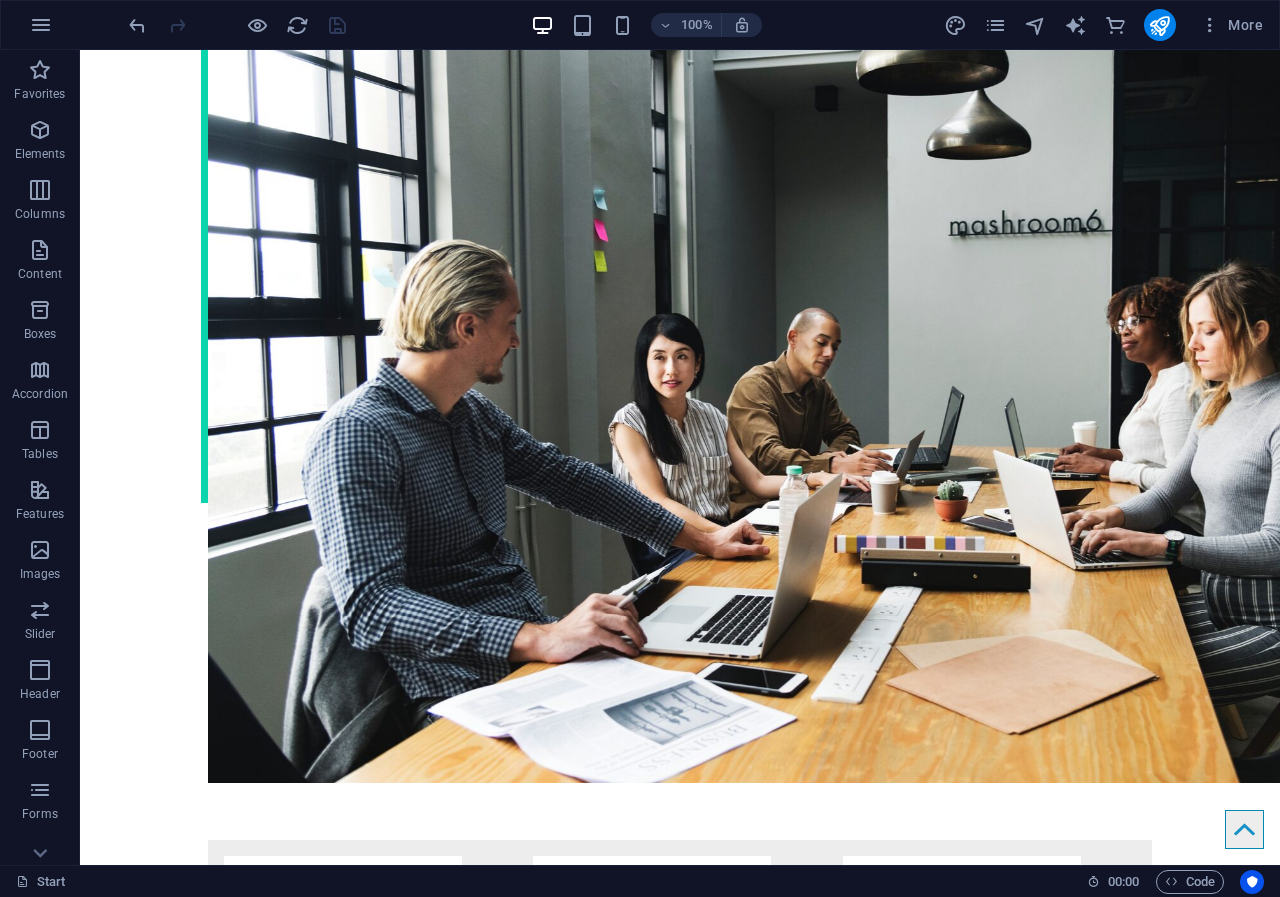 scroll, scrollTop: 3032, scrollLeft: 0, axis: vertical 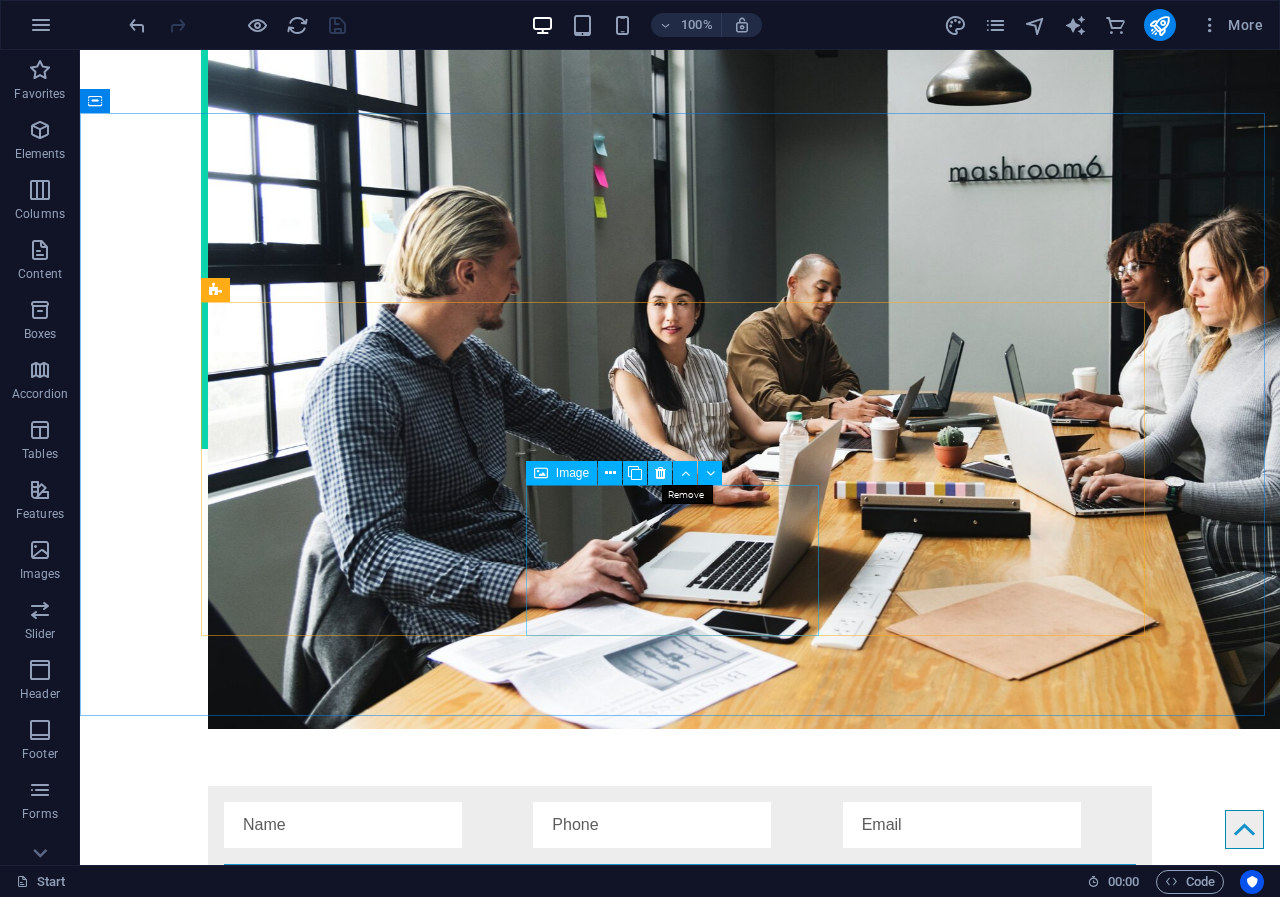 click at bounding box center (660, 473) 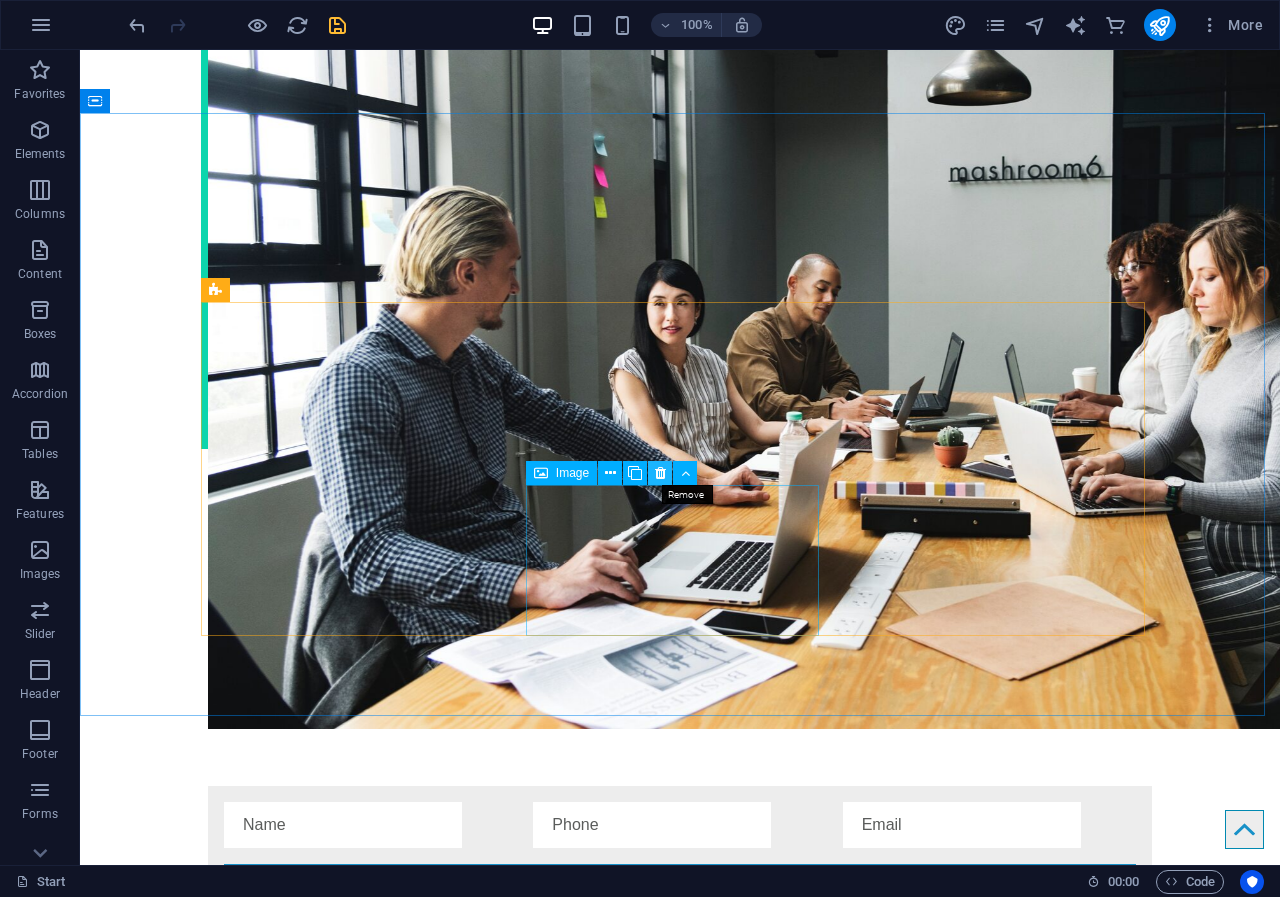 click at bounding box center [660, 473] 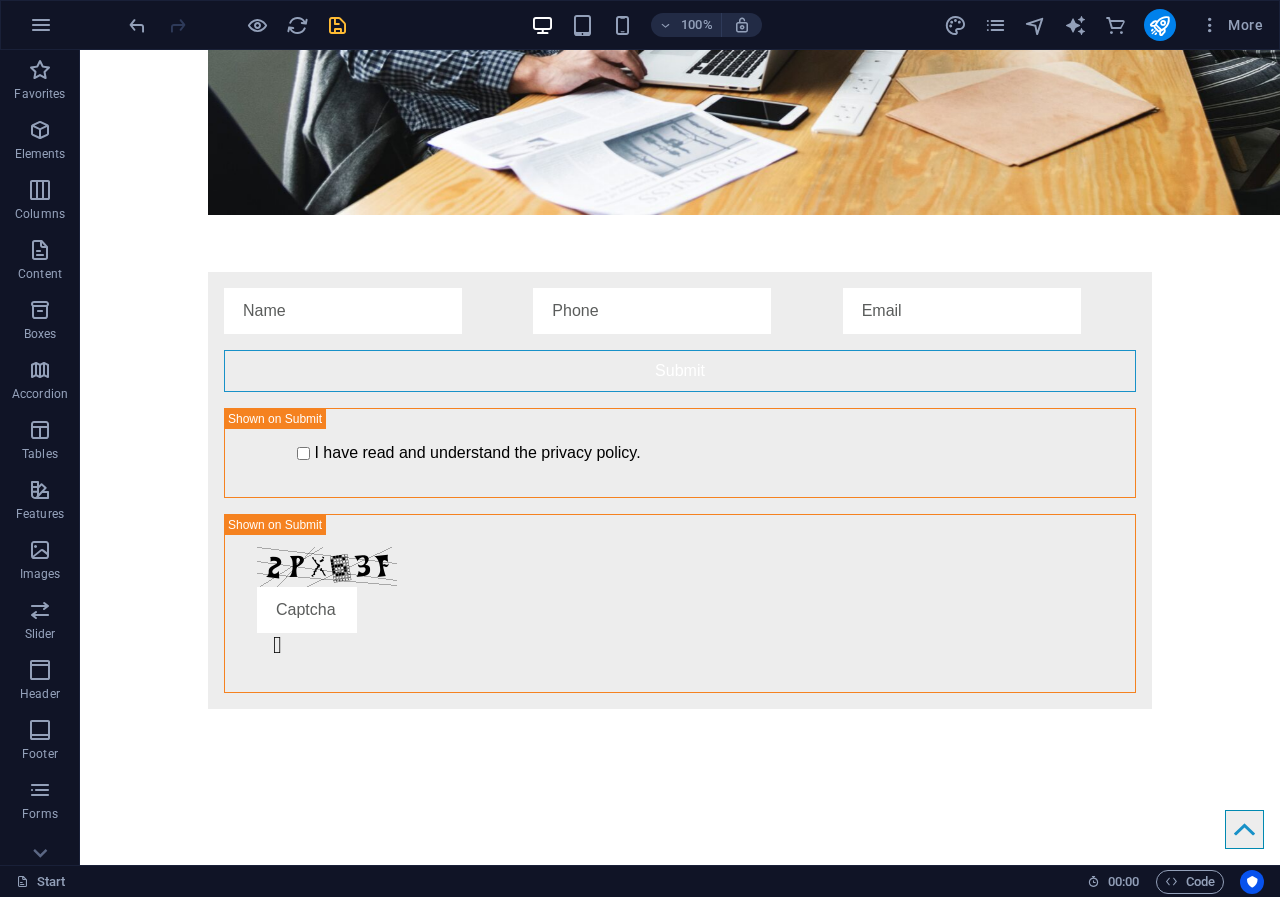 scroll, scrollTop: 3611, scrollLeft: 0, axis: vertical 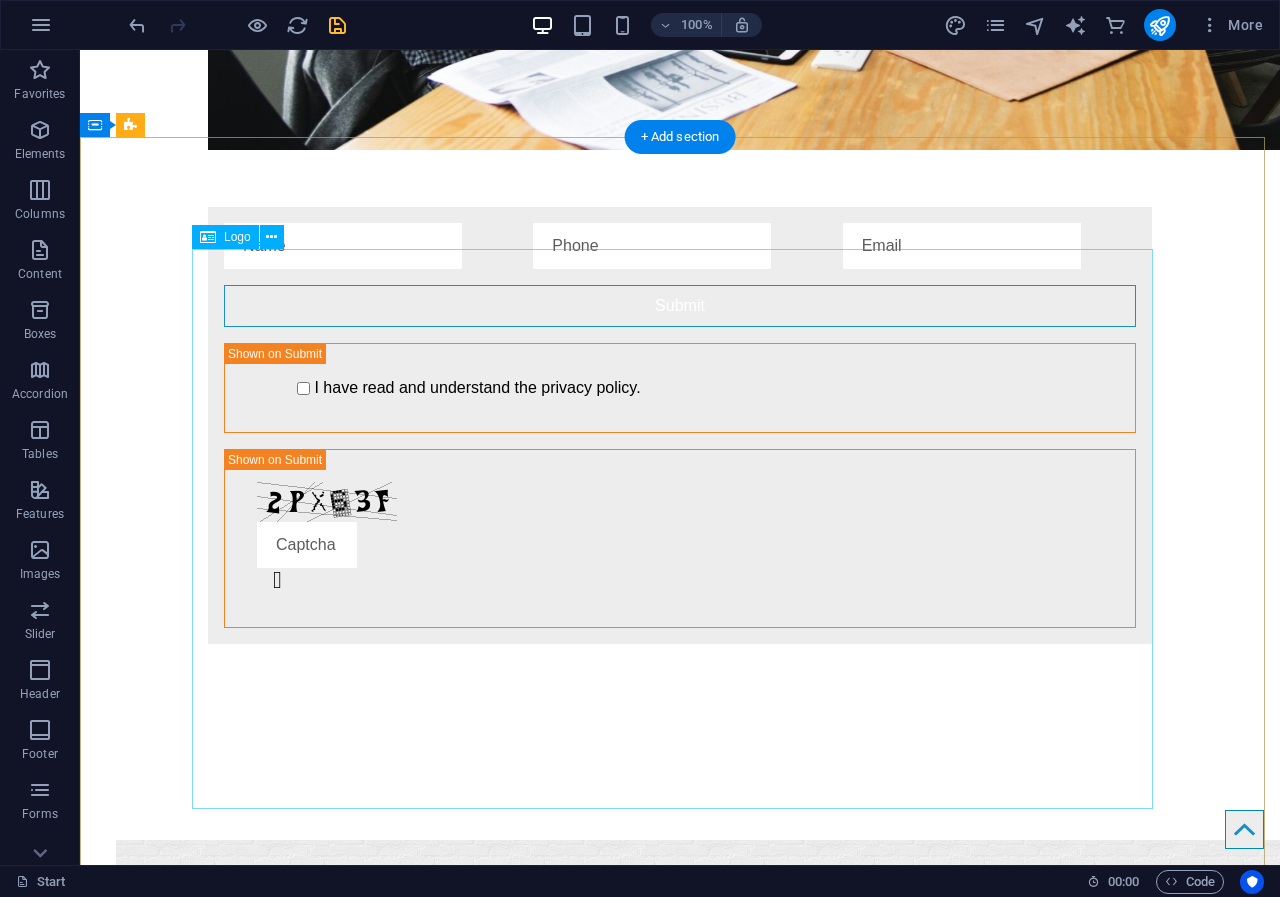 click at bounding box center (680, 3953) 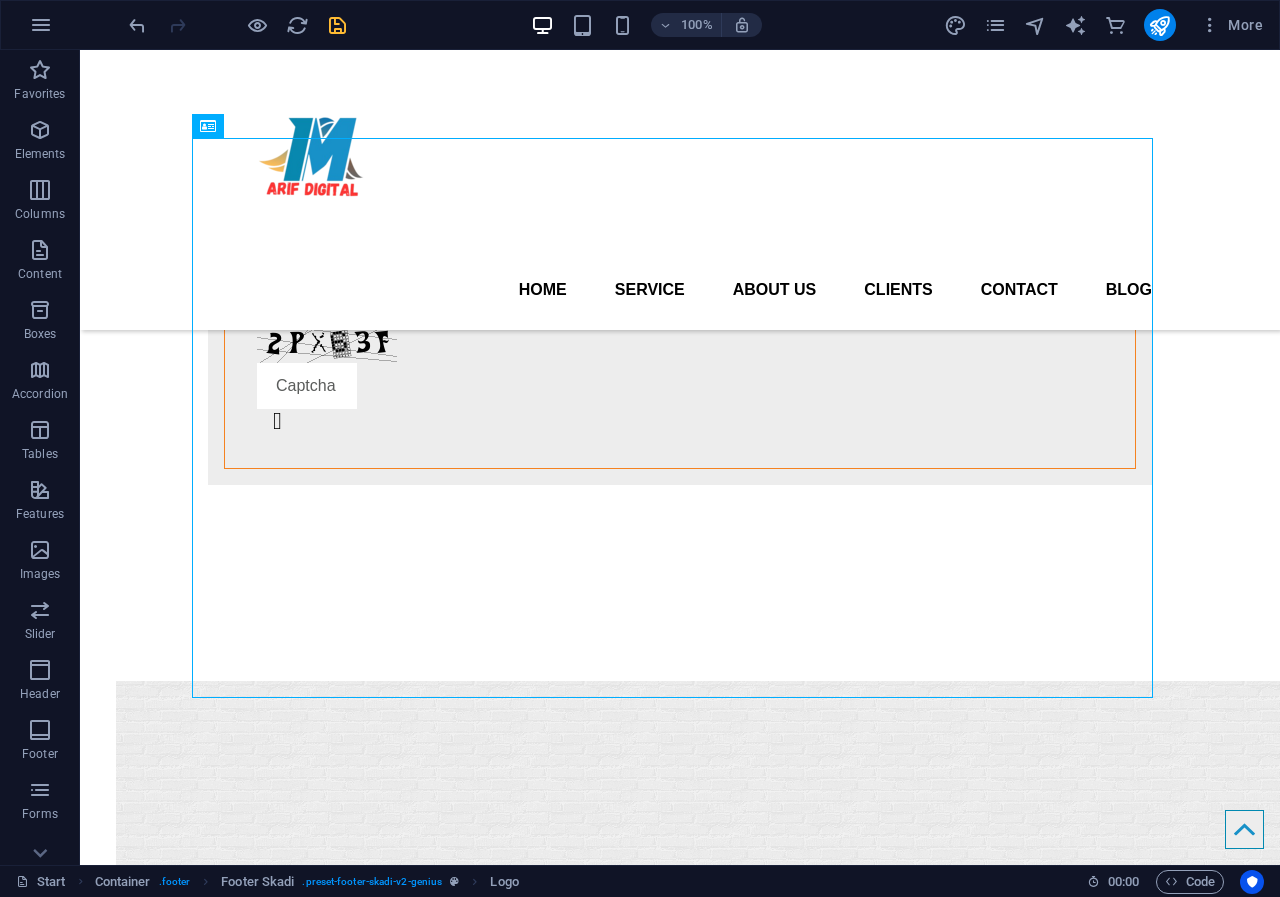 scroll, scrollTop: 3704, scrollLeft: 0, axis: vertical 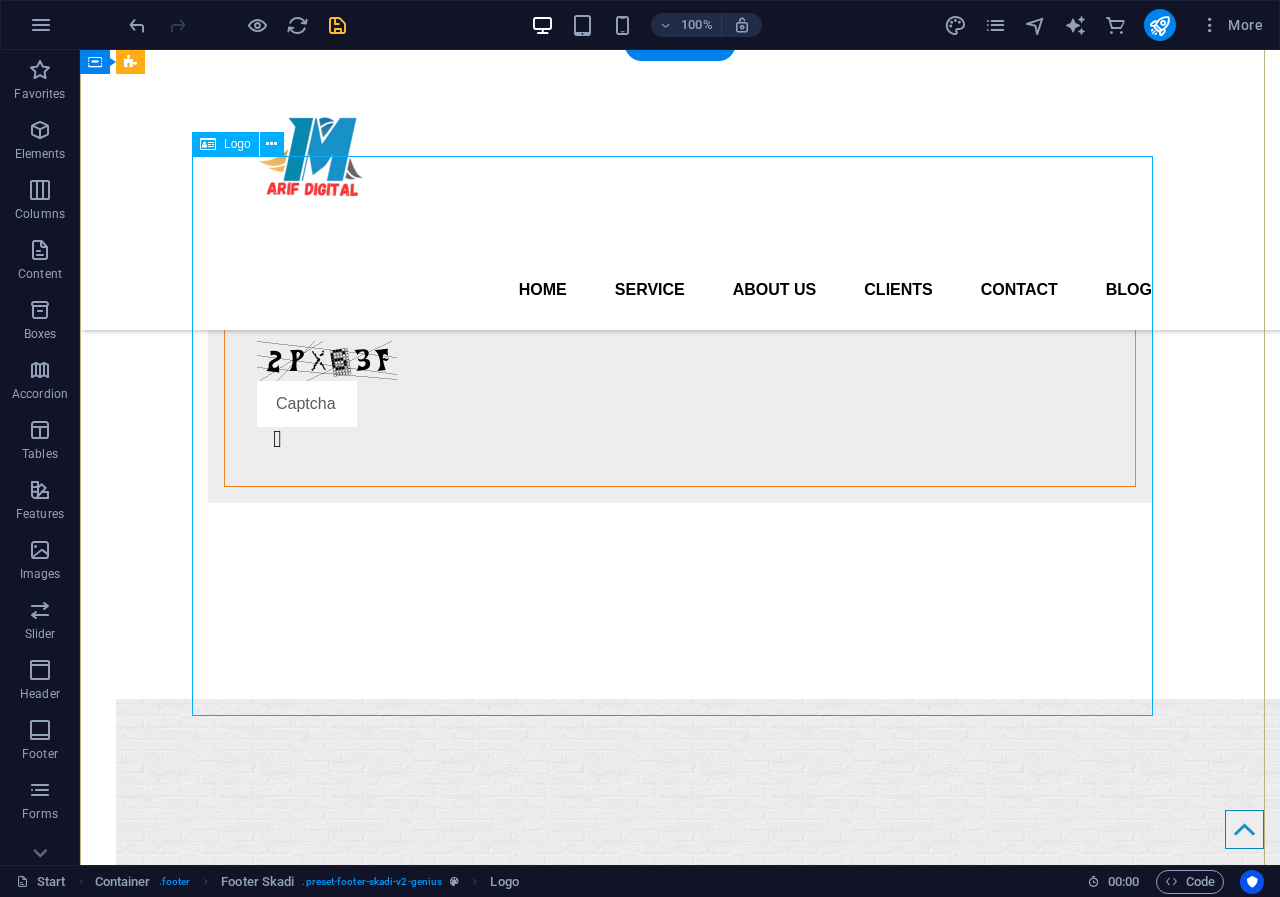 click at bounding box center [680, 3812] 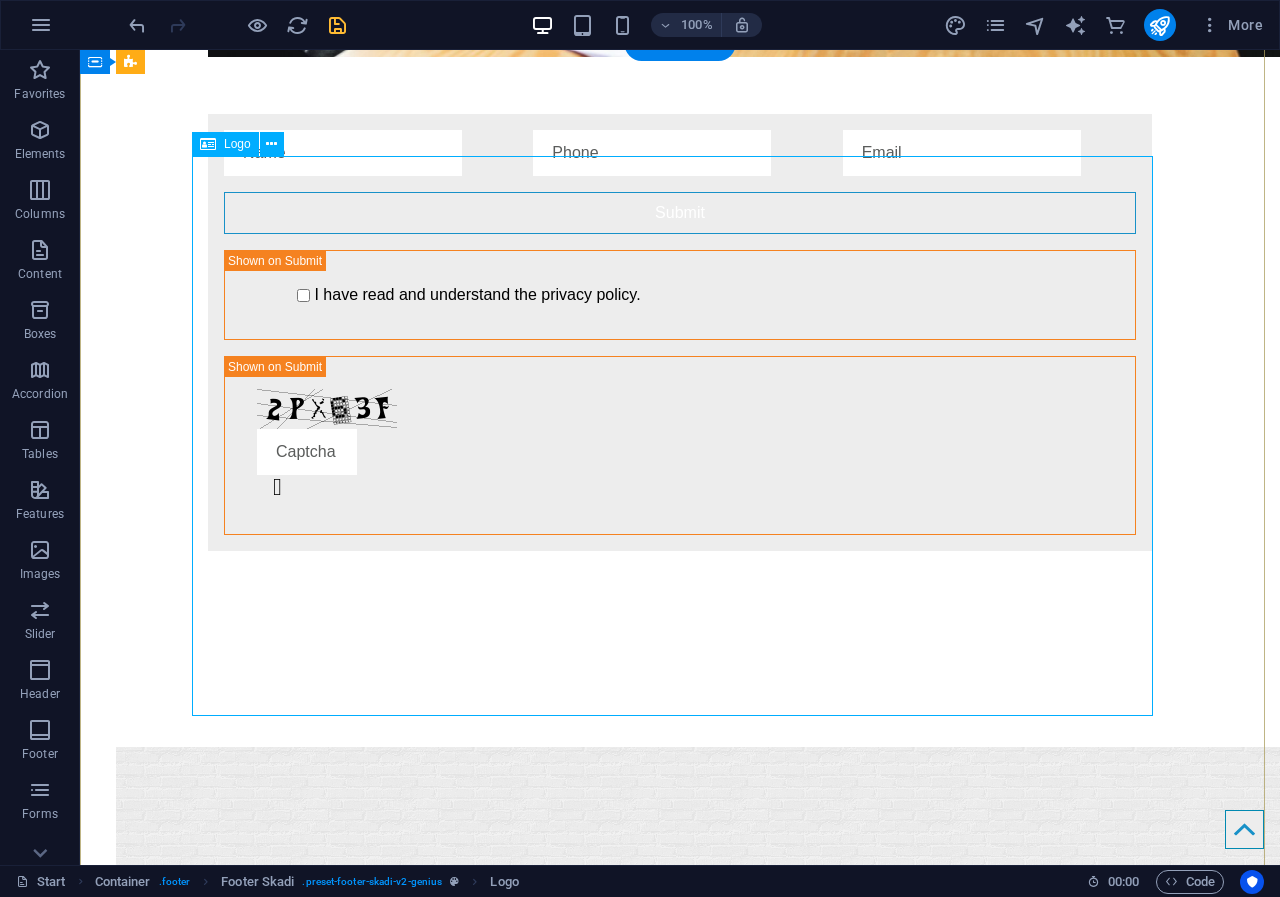 scroll, scrollTop: 3659, scrollLeft: 0, axis: vertical 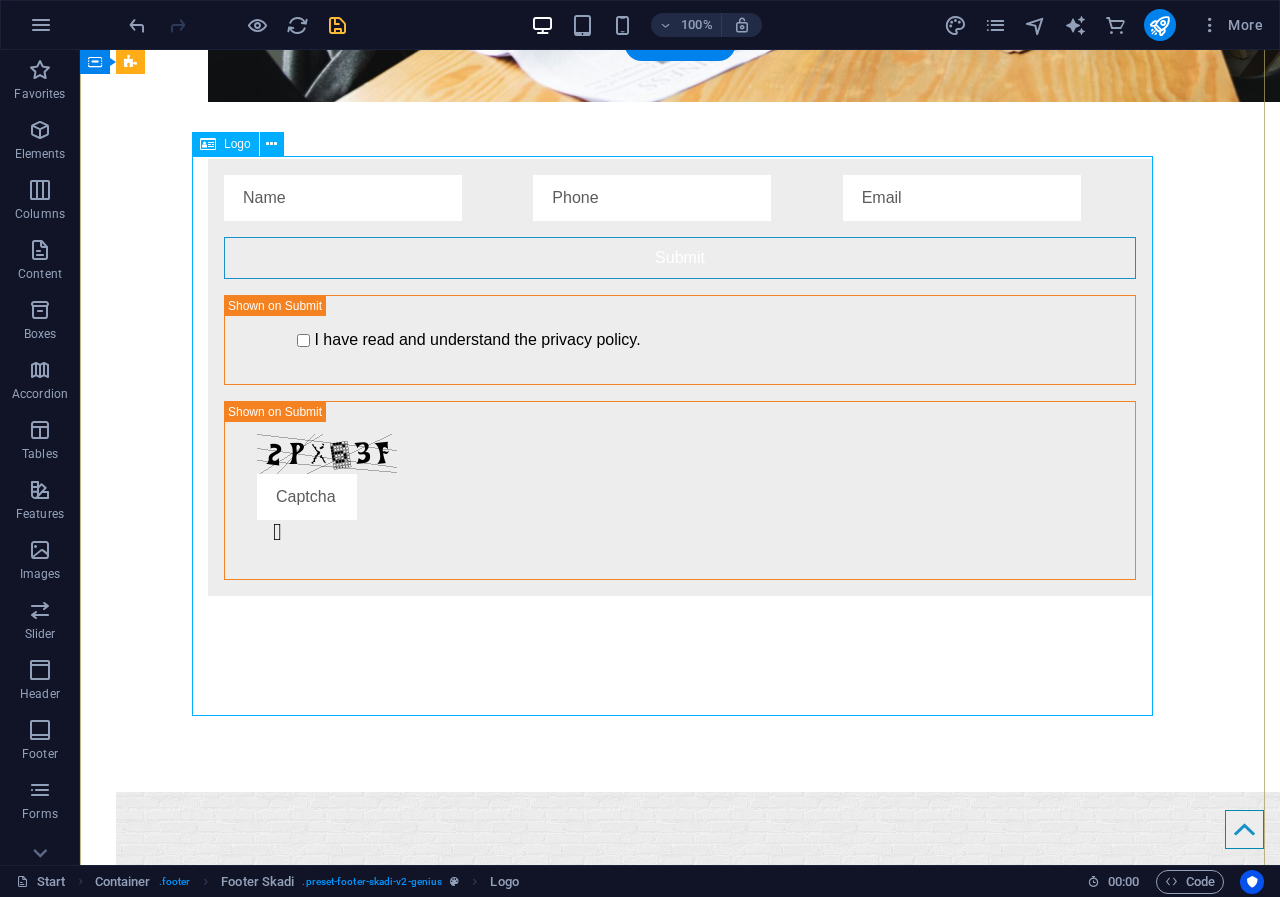 select on "px" 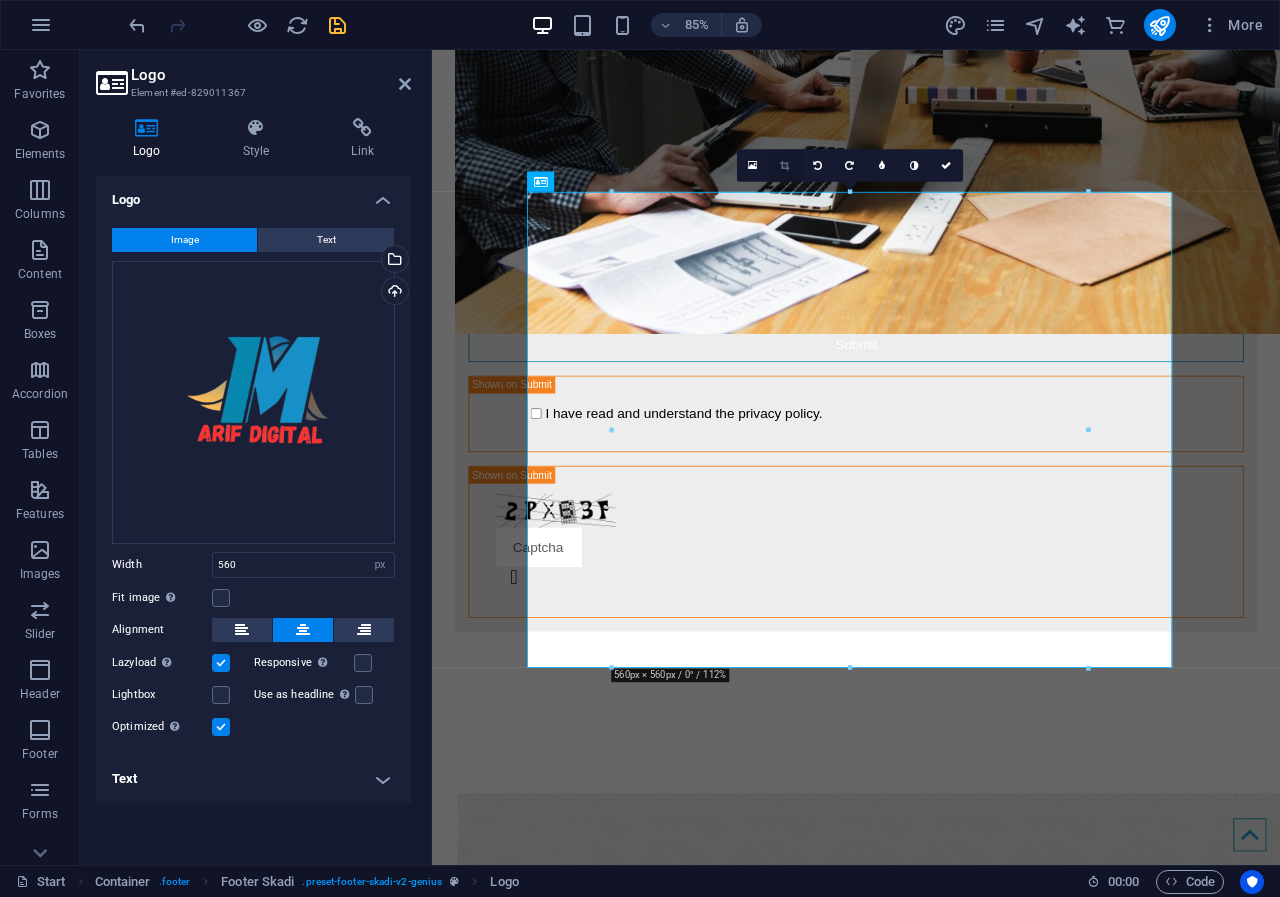click at bounding box center (784, 165) 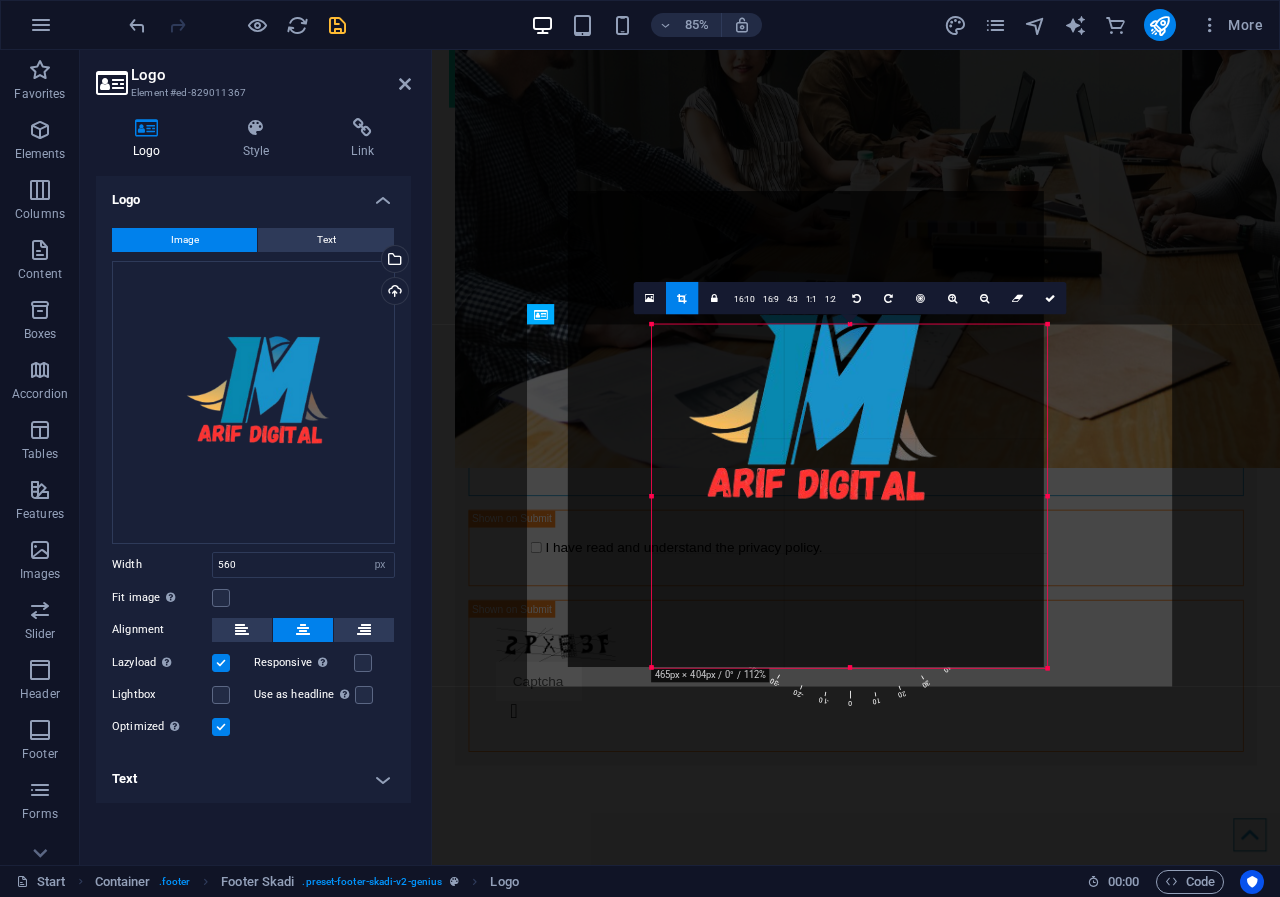 scroll, scrollTop: 3502, scrollLeft: 0, axis: vertical 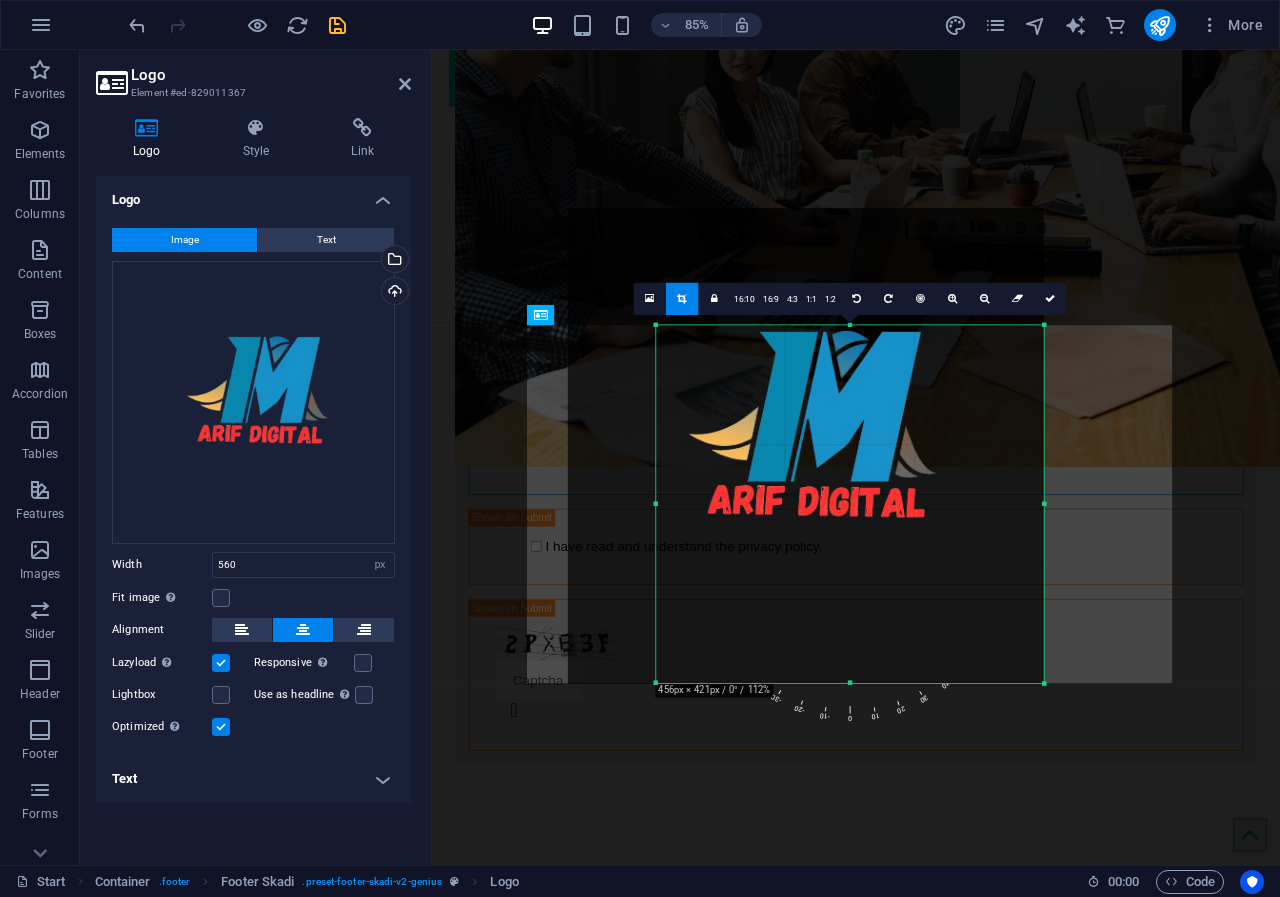 drag, startPoint x: 614, startPoint y: 193, endPoint x: 718, endPoint y: 331, distance: 172.80046 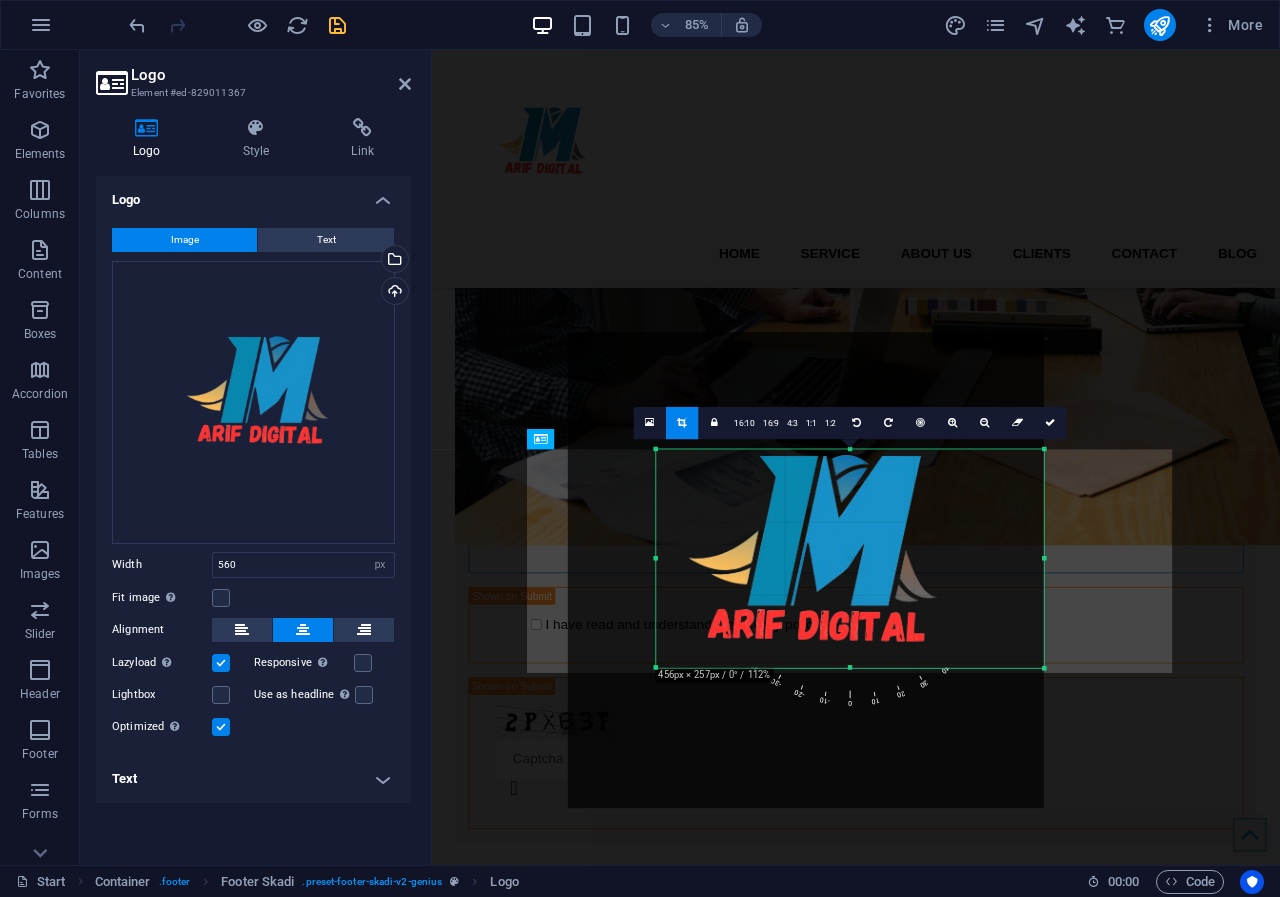 scroll, scrollTop: 3356, scrollLeft: 0, axis: vertical 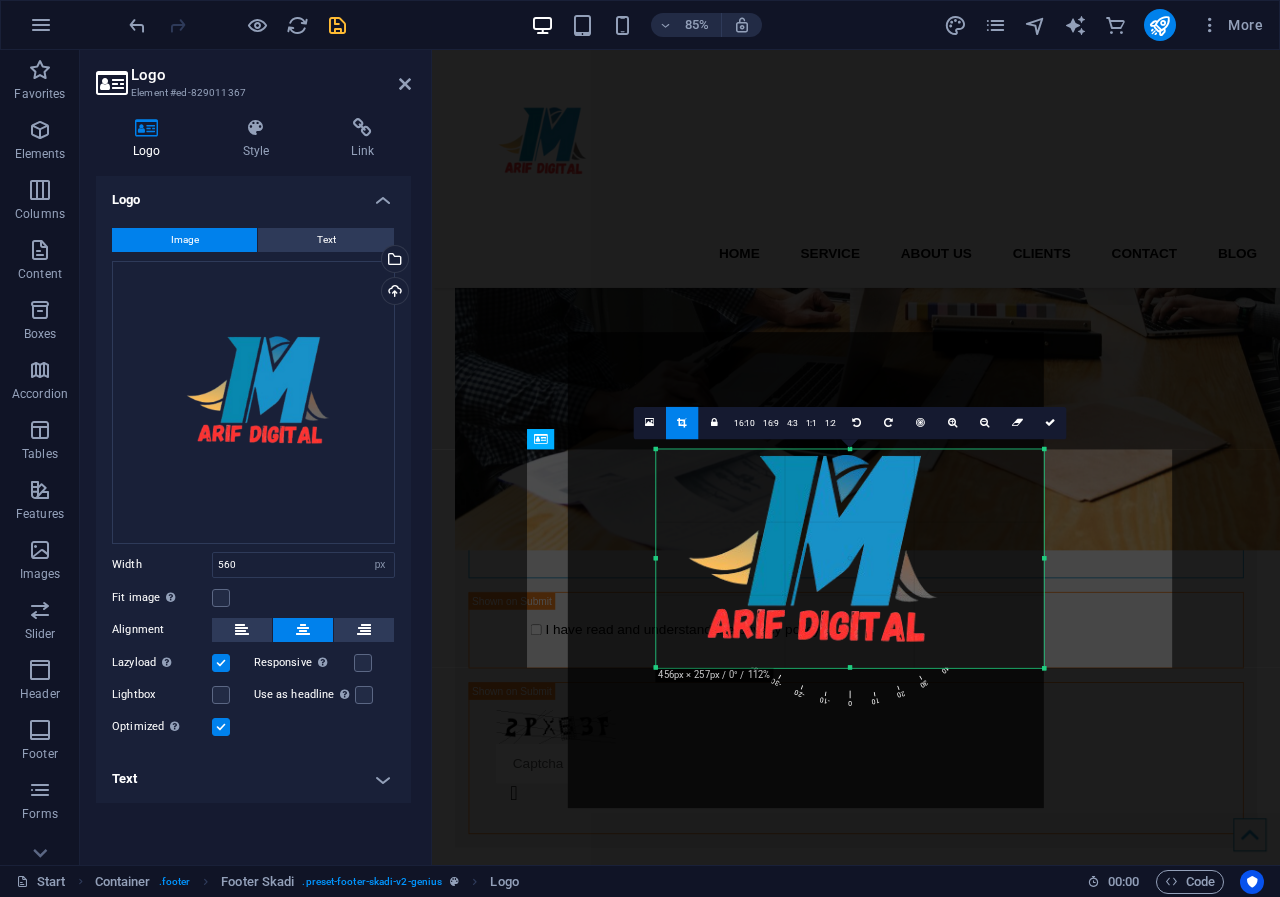 drag, startPoint x: 849, startPoint y: 682, endPoint x: 855, endPoint y: 517, distance: 165.10905 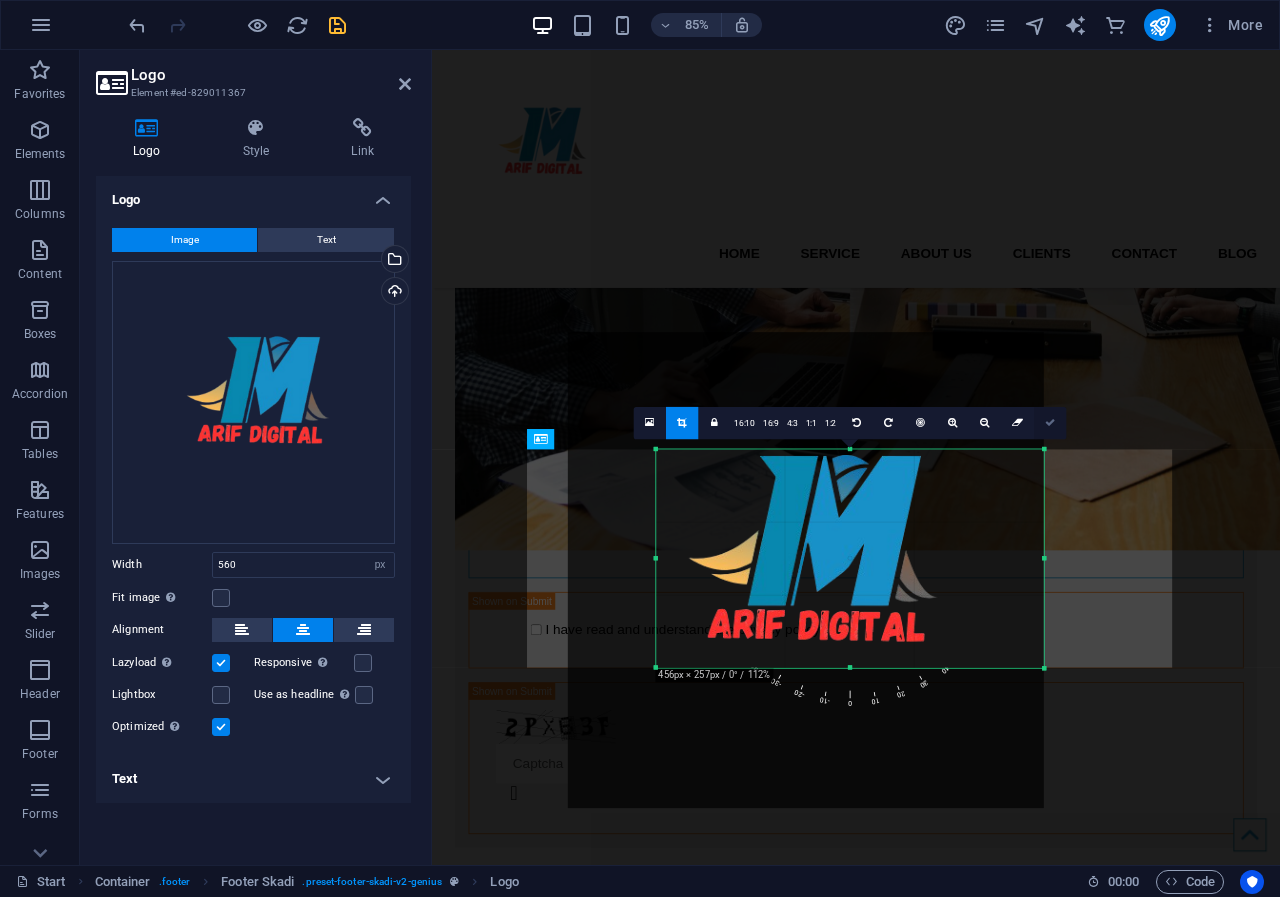 click at bounding box center (1050, 423) 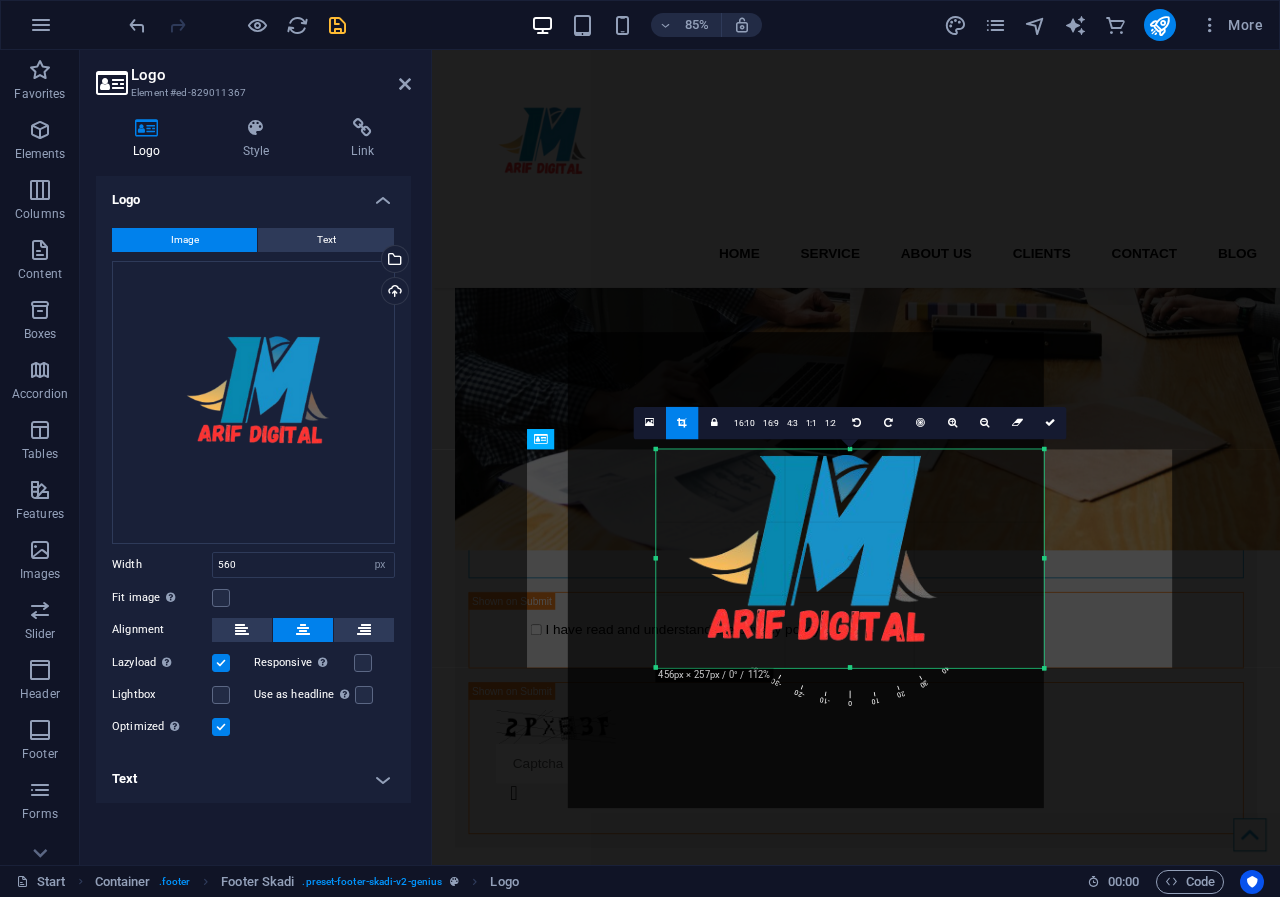 type on "456" 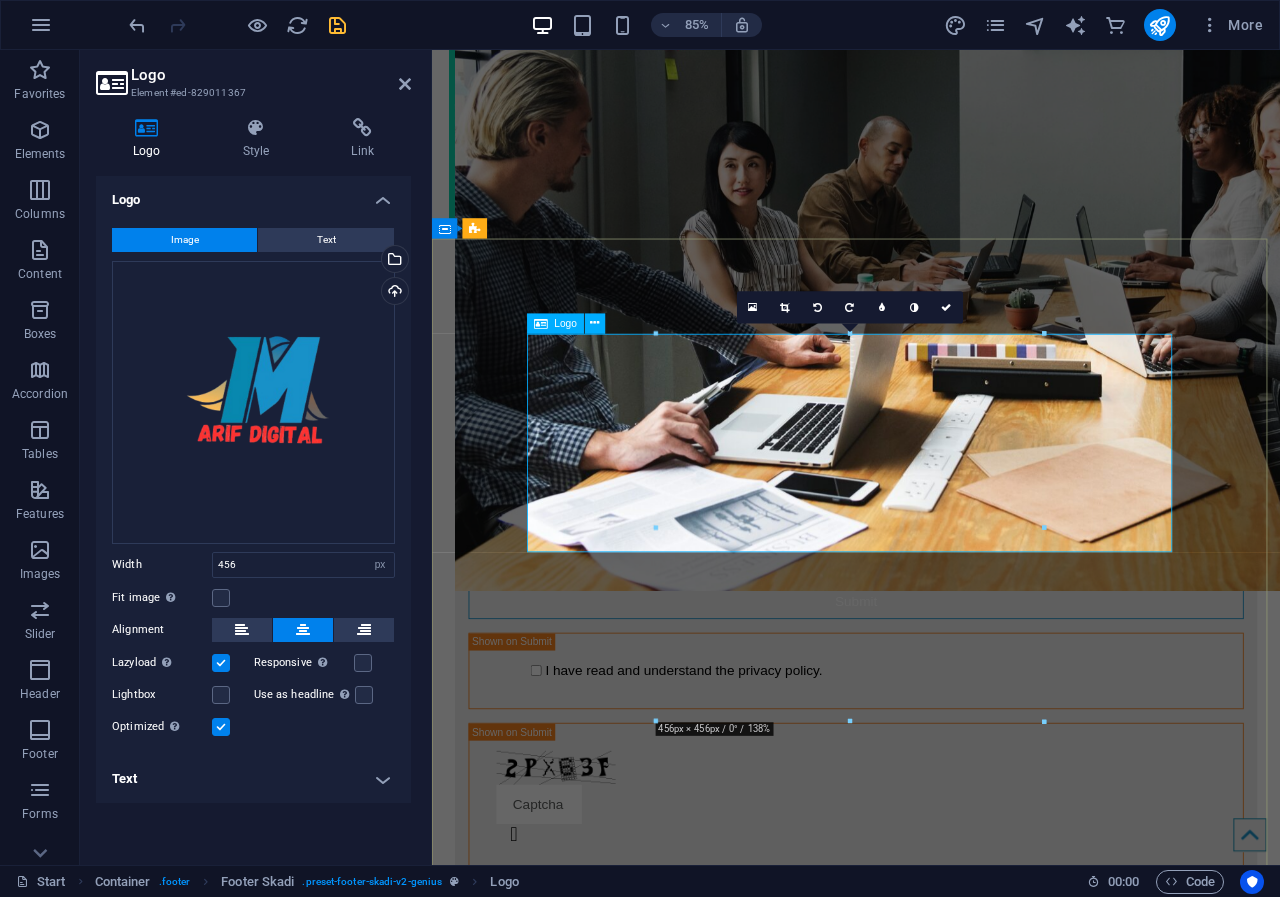scroll, scrollTop: 3492, scrollLeft: 0, axis: vertical 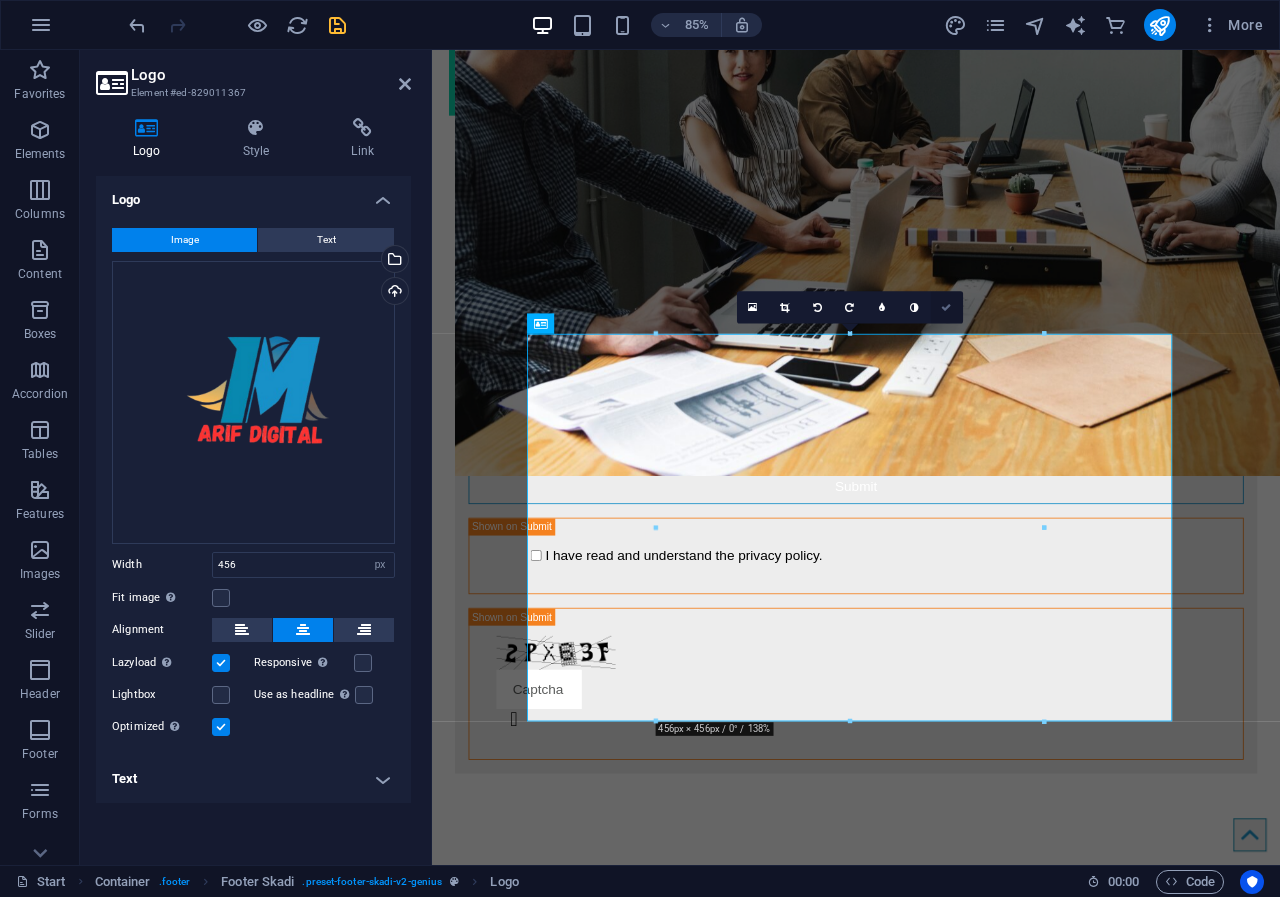 click at bounding box center [947, 307] 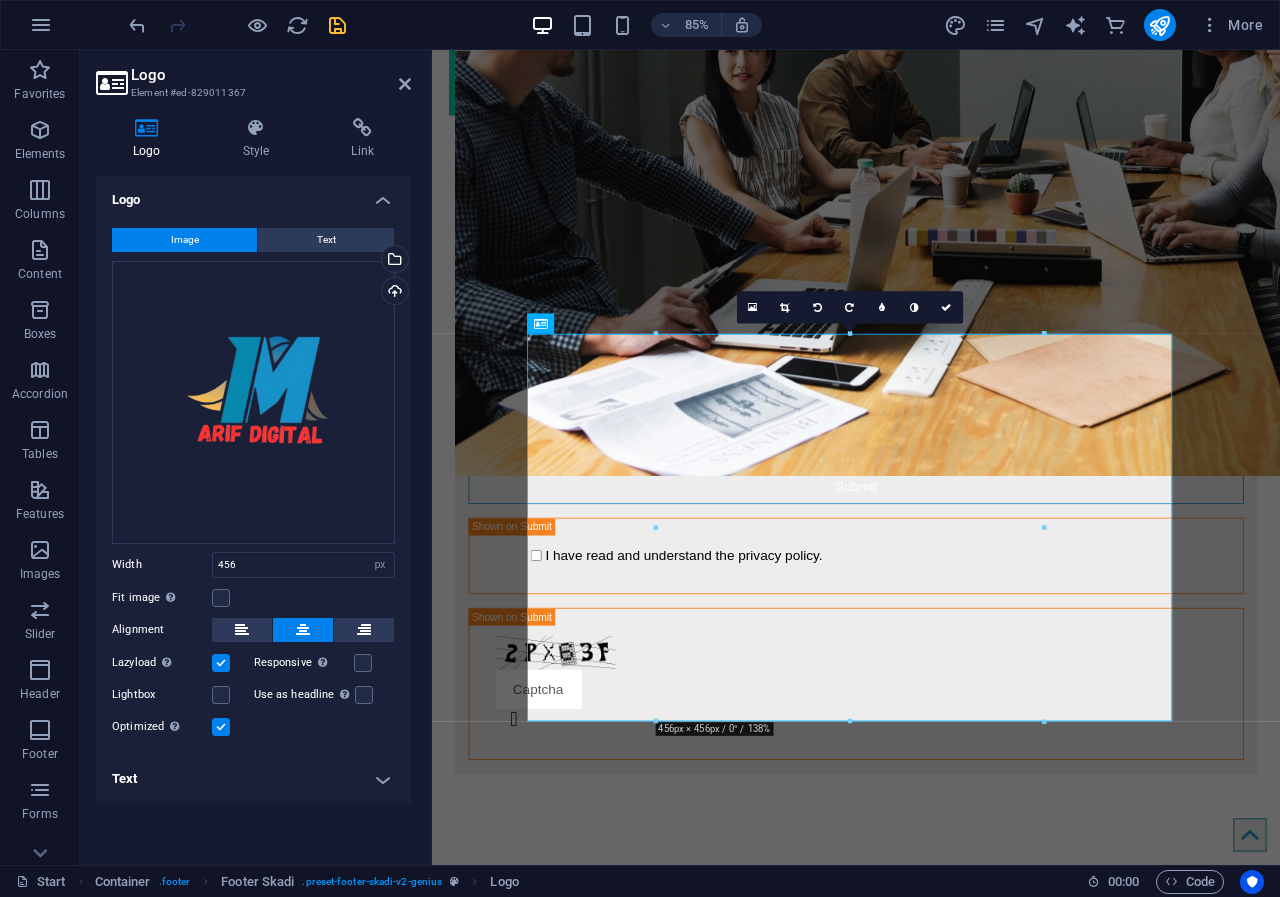scroll, scrollTop: 3477, scrollLeft: 0, axis: vertical 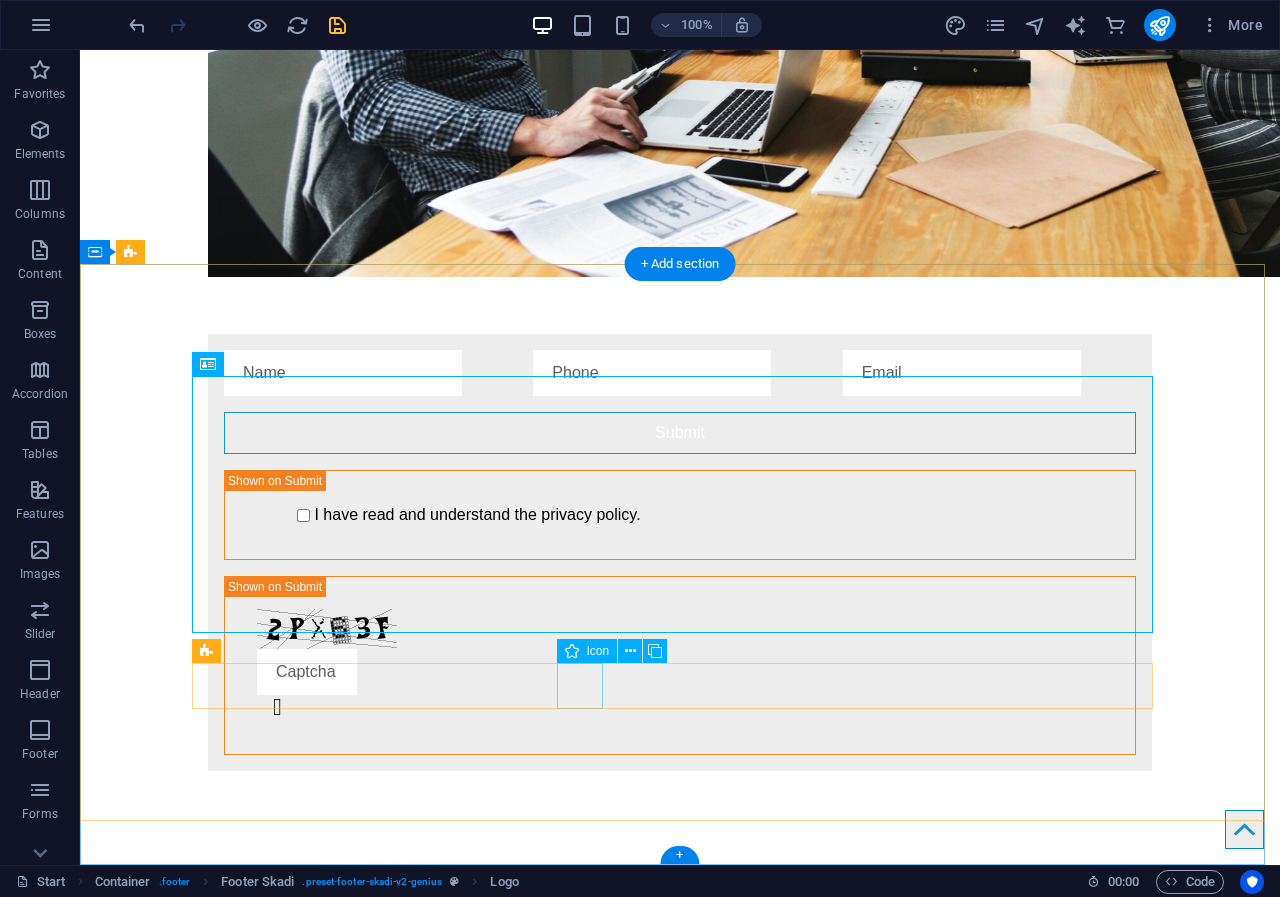 click at bounding box center (680, 4110) 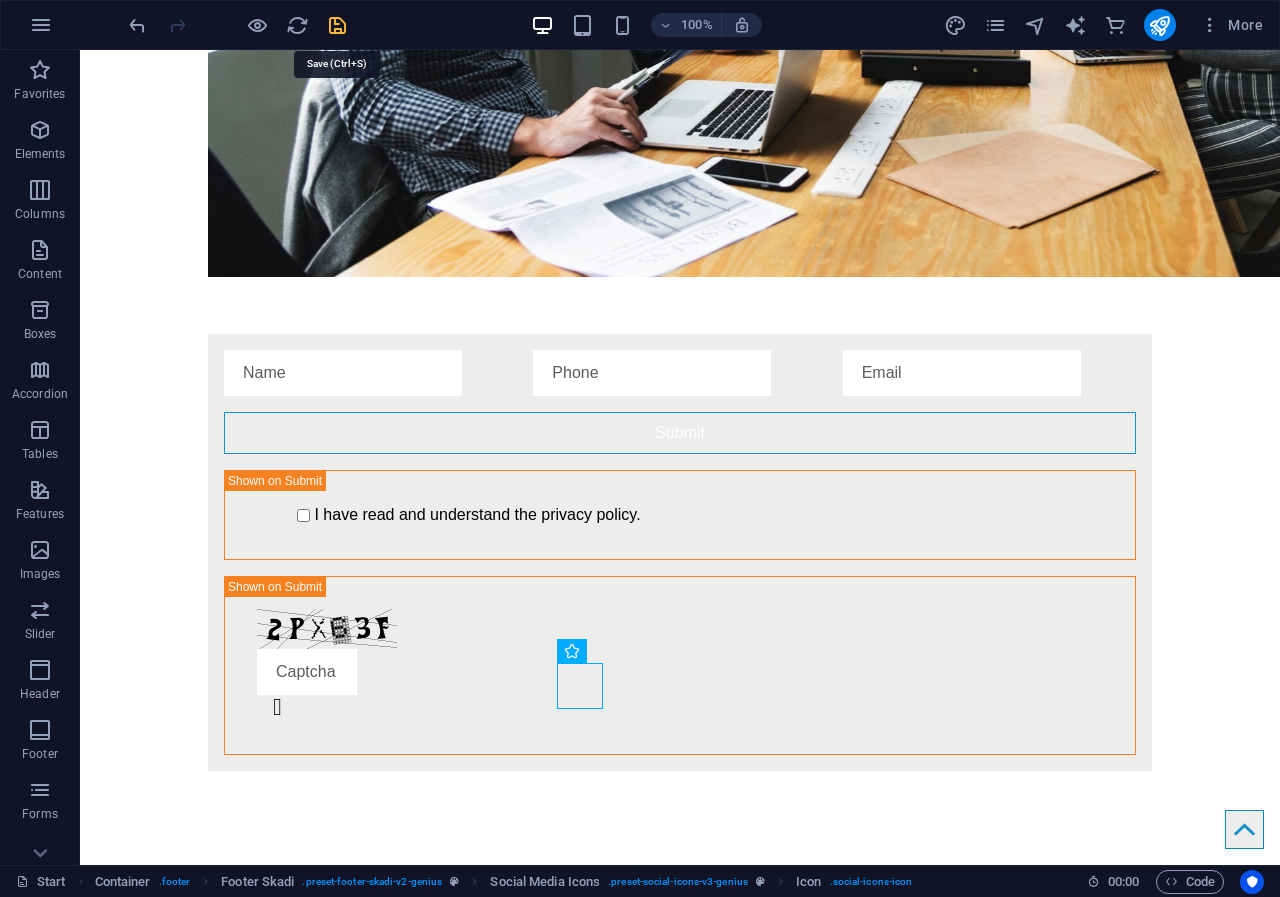 click at bounding box center [337, 25] 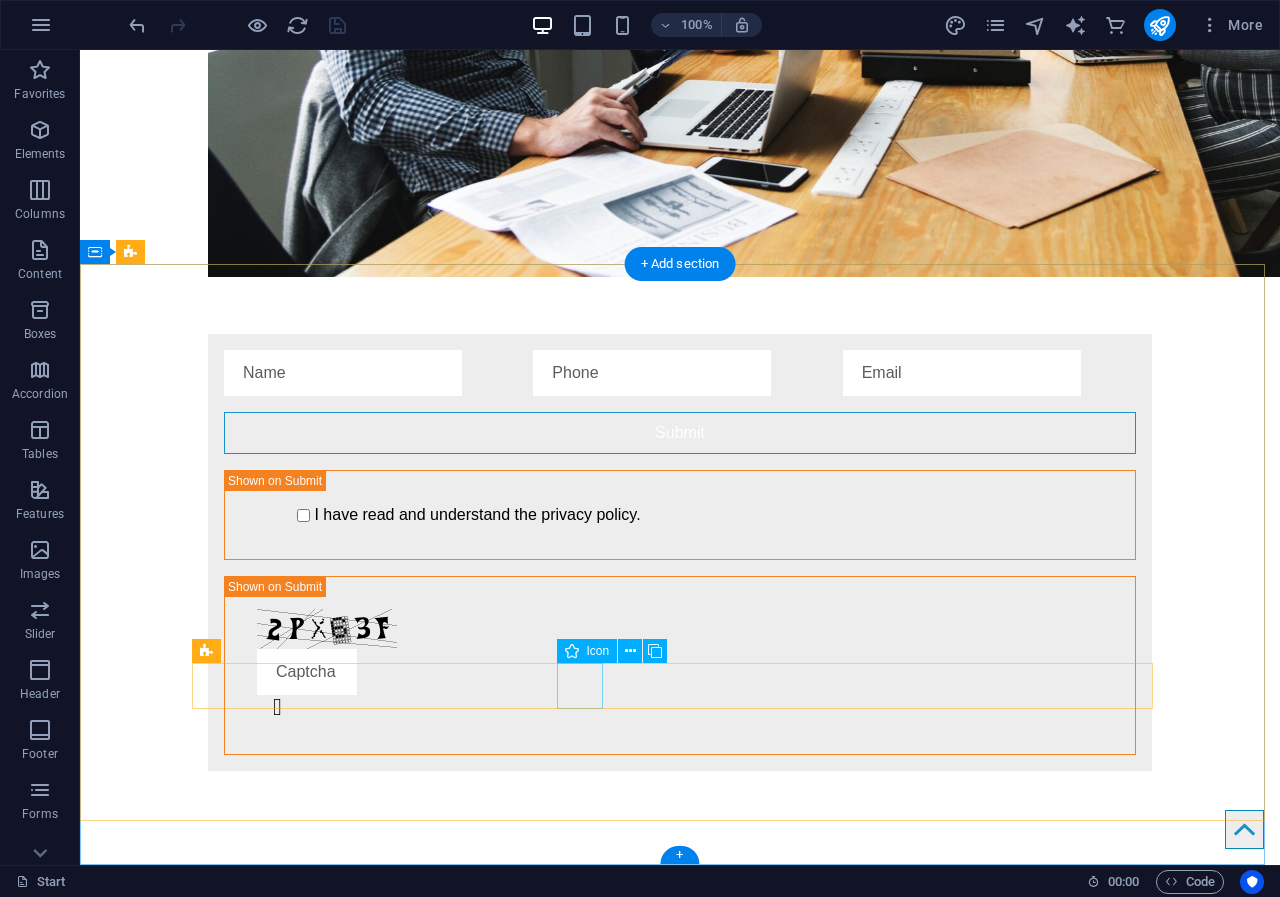 click at bounding box center (680, 4110) 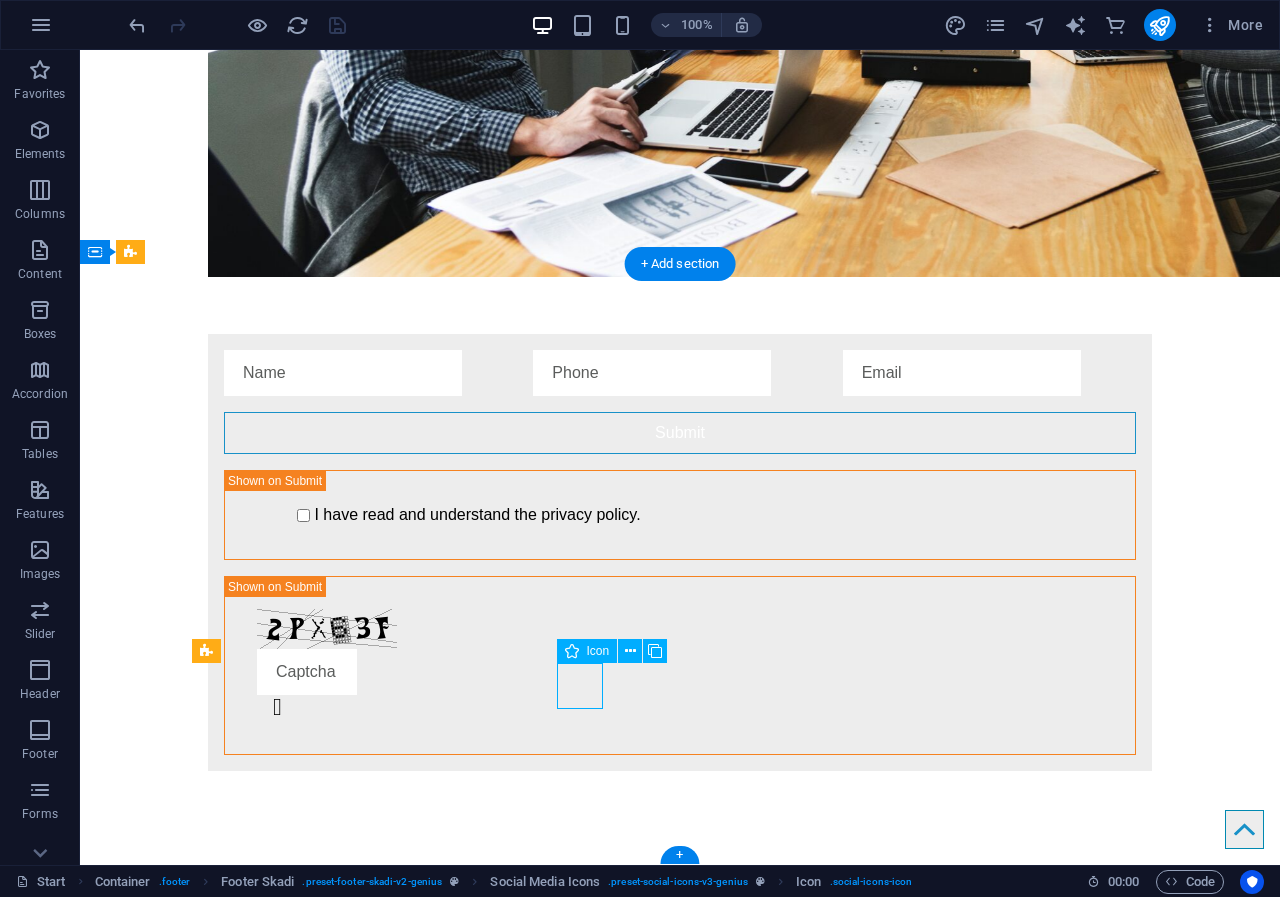click at bounding box center (680, 4110) 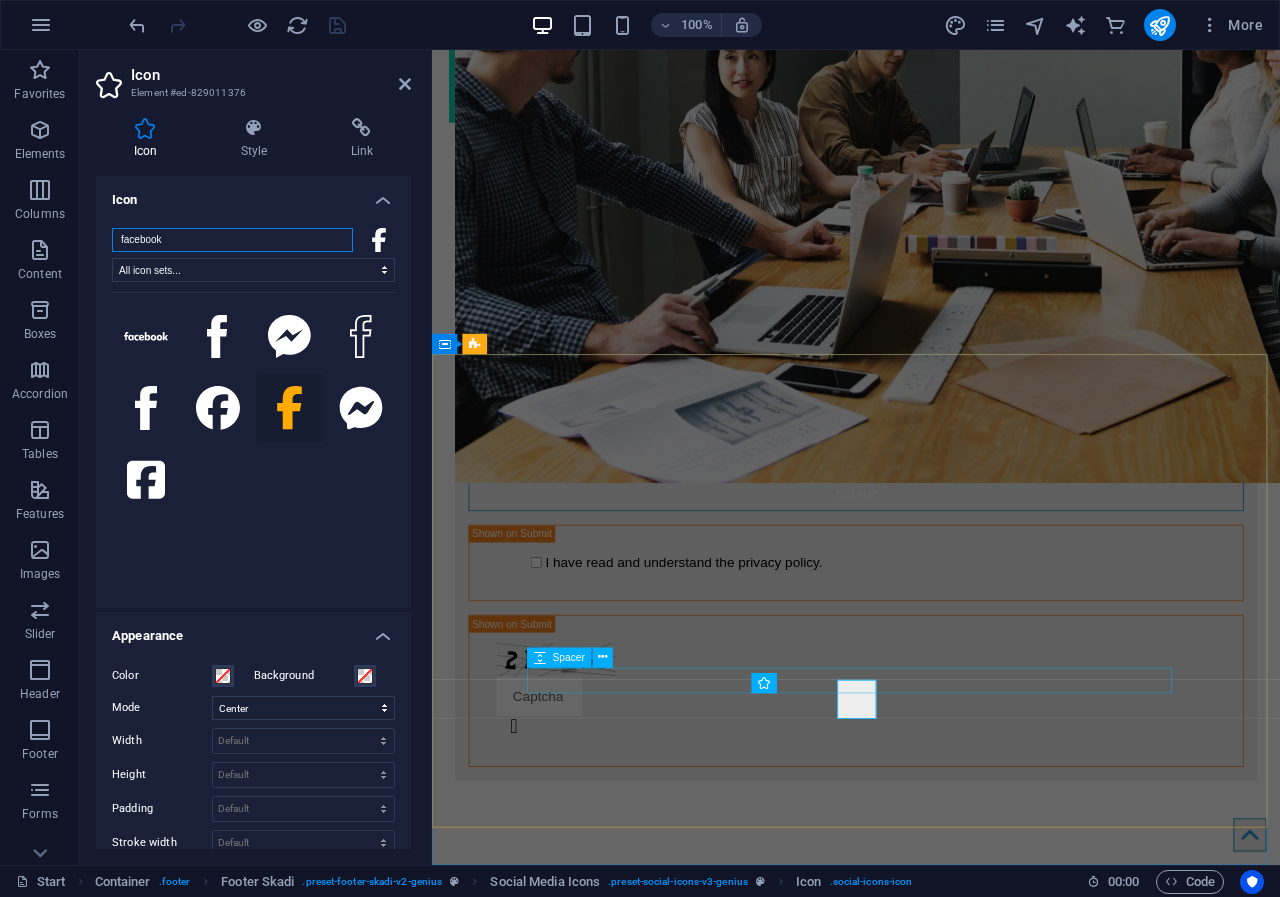 scroll, scrollTop: 3356, scrollLeft: 0, axis: vertical 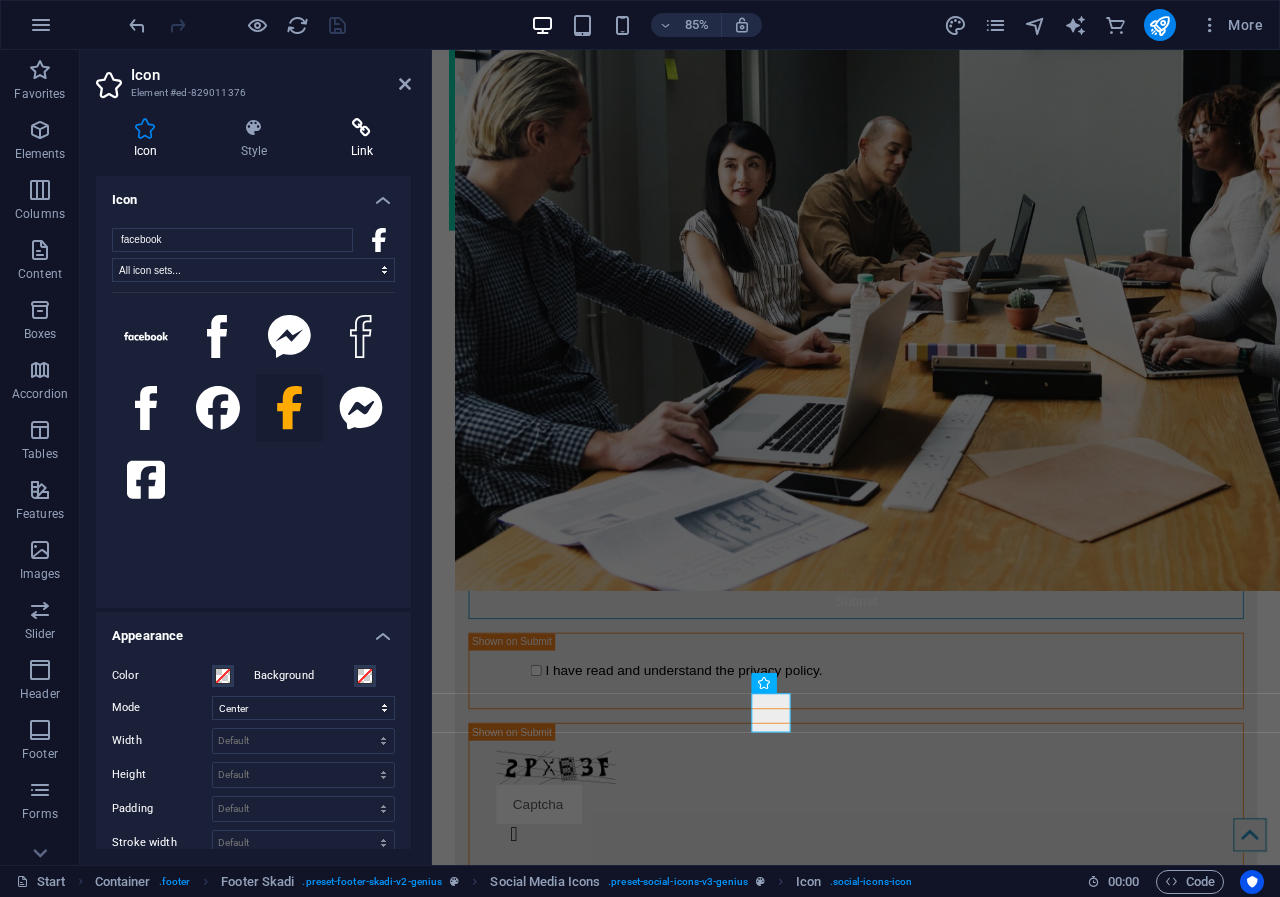 click at bounding box center (362, 128) 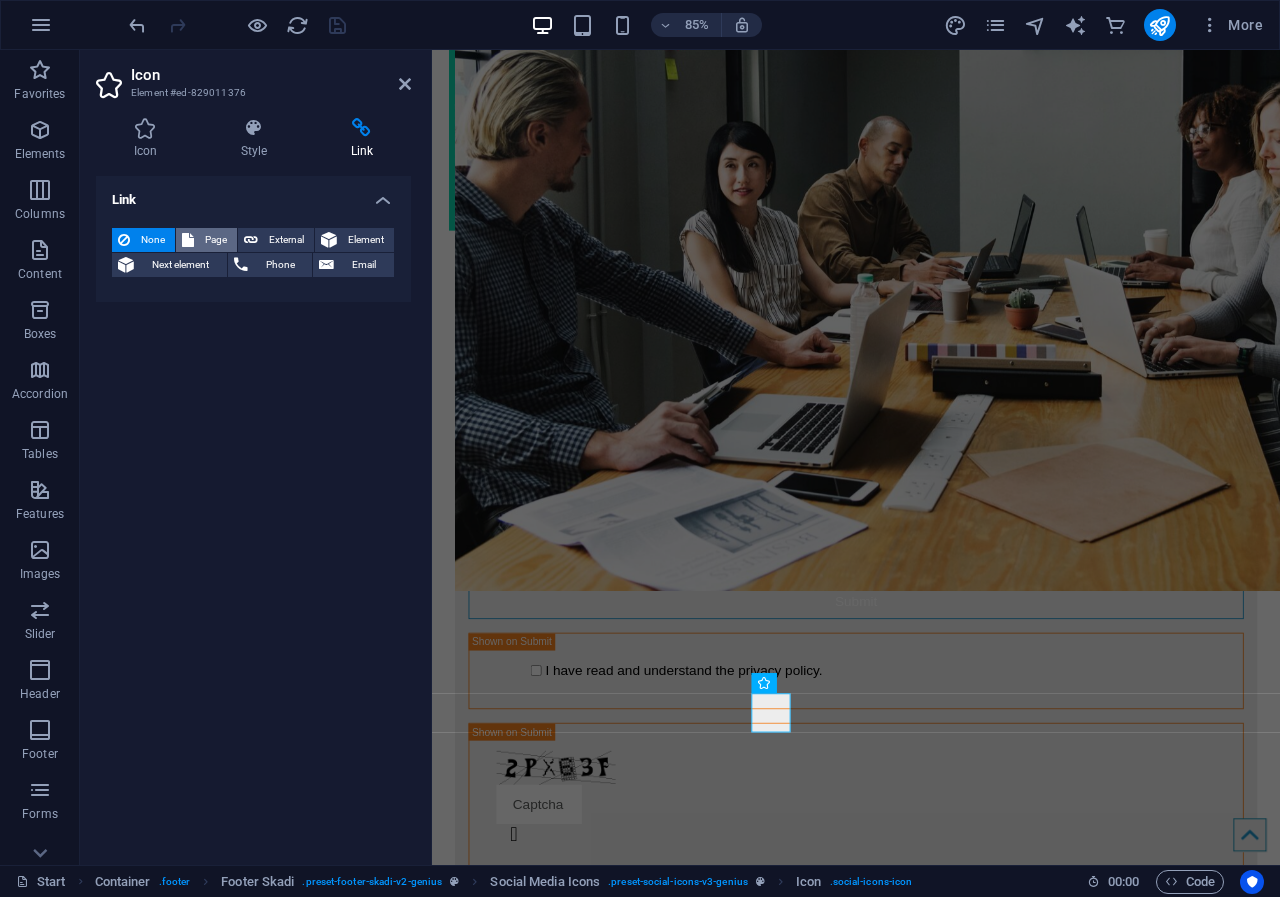 click on "Page" at bounding box center (215, 240) 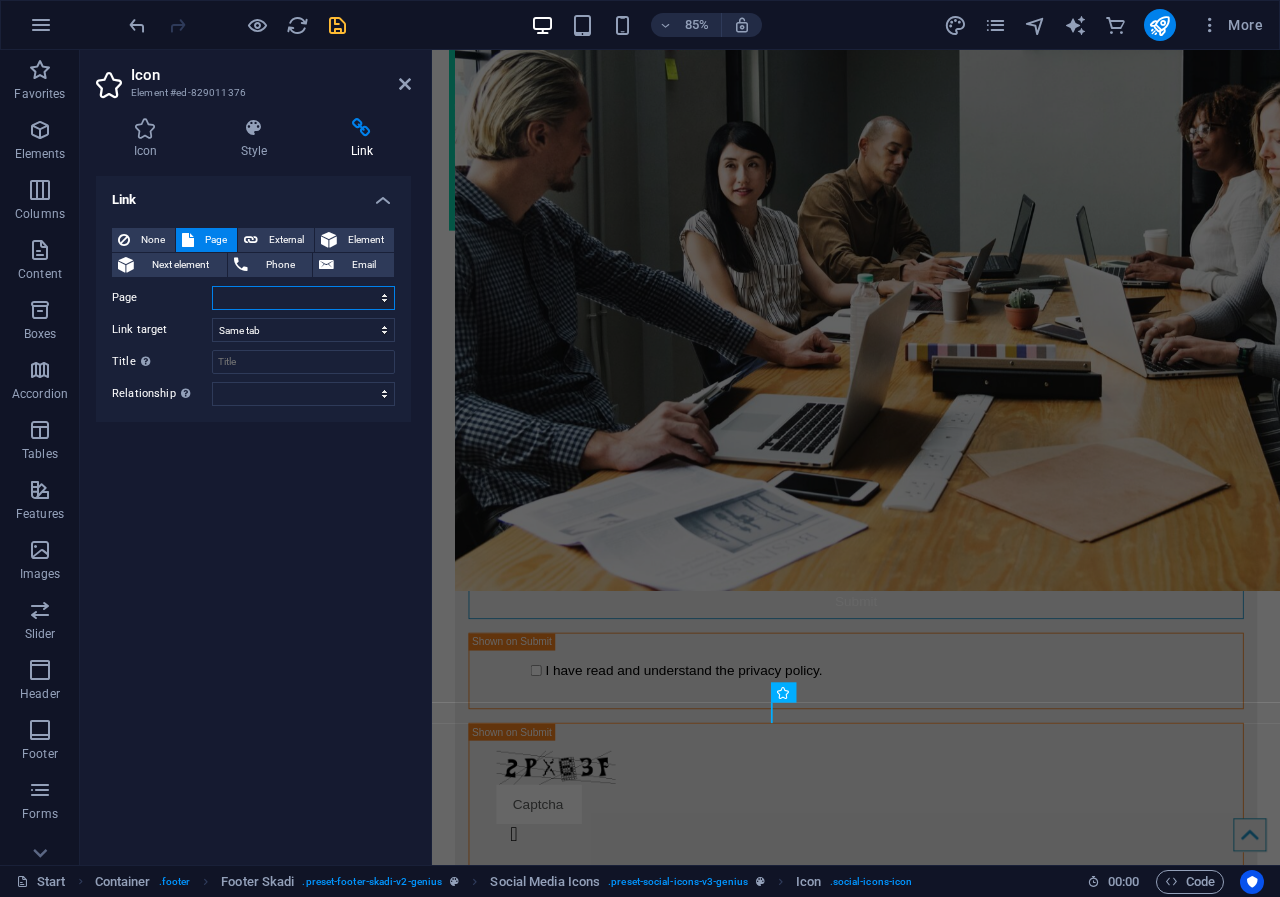 click on "Start Subpage Legal Notice Privacy" at bounding box center (303, 298) 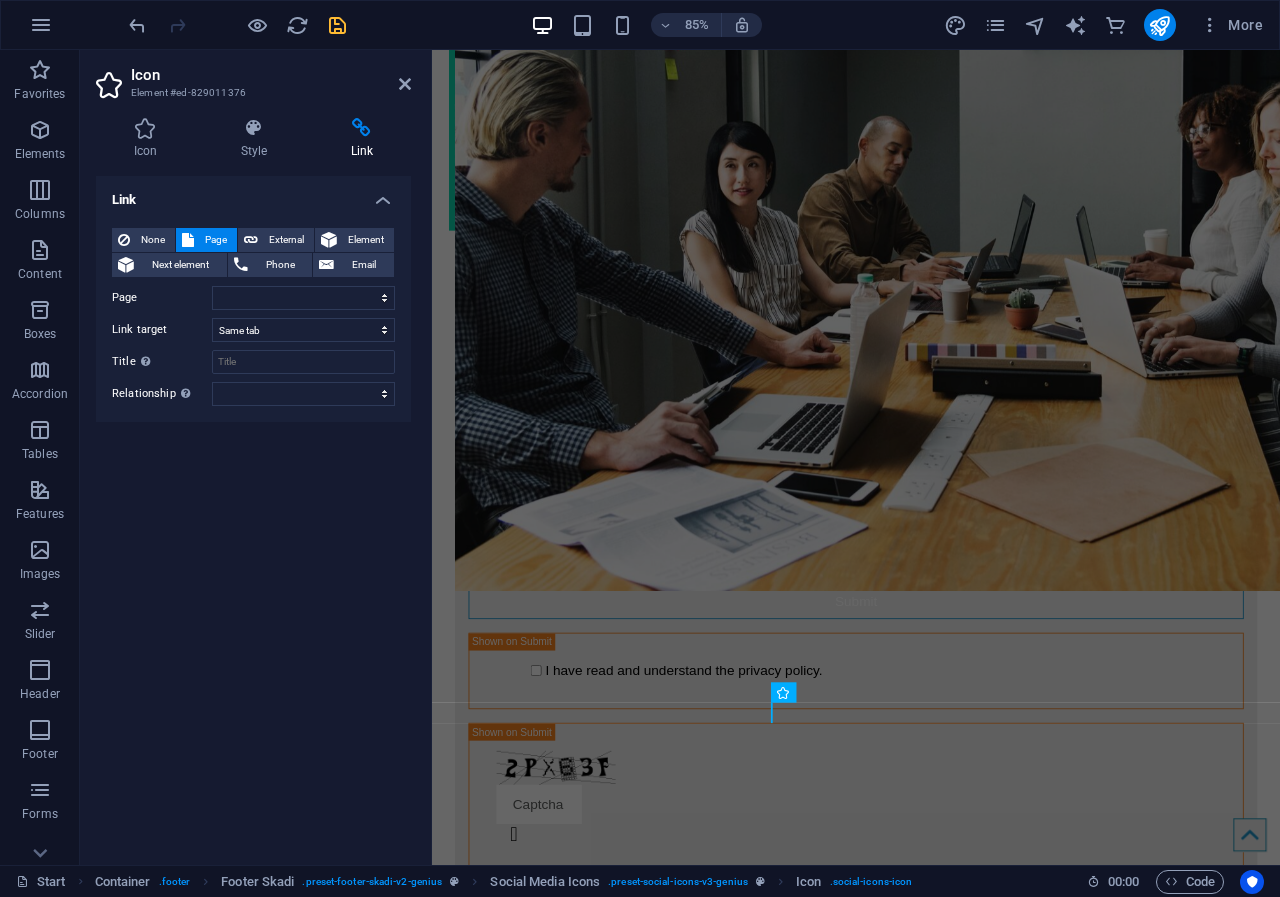click on "Page" at bounding box center [162, 298] 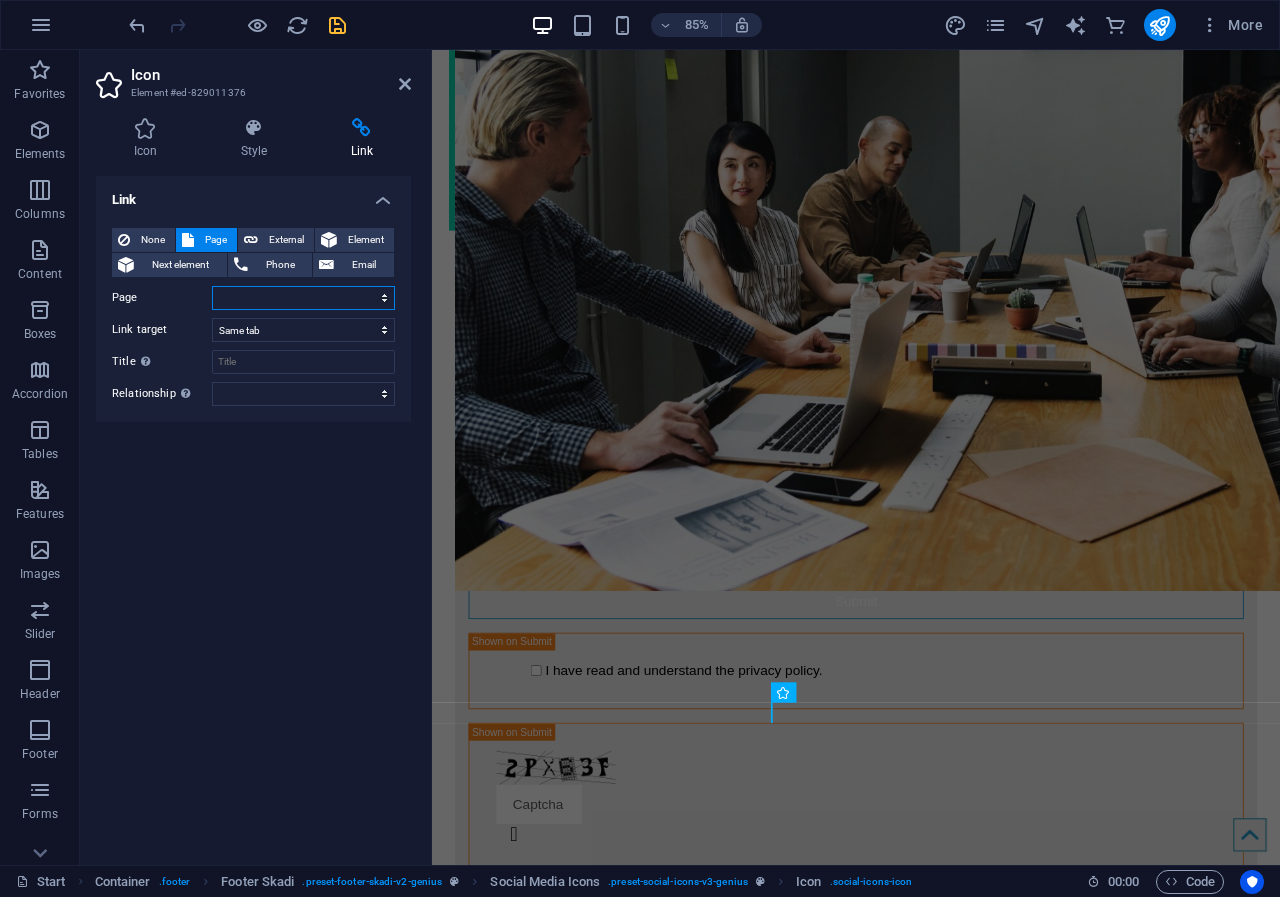 click on "Start Subpage Legal Notice Privacy" at bounding box center [303, 298] 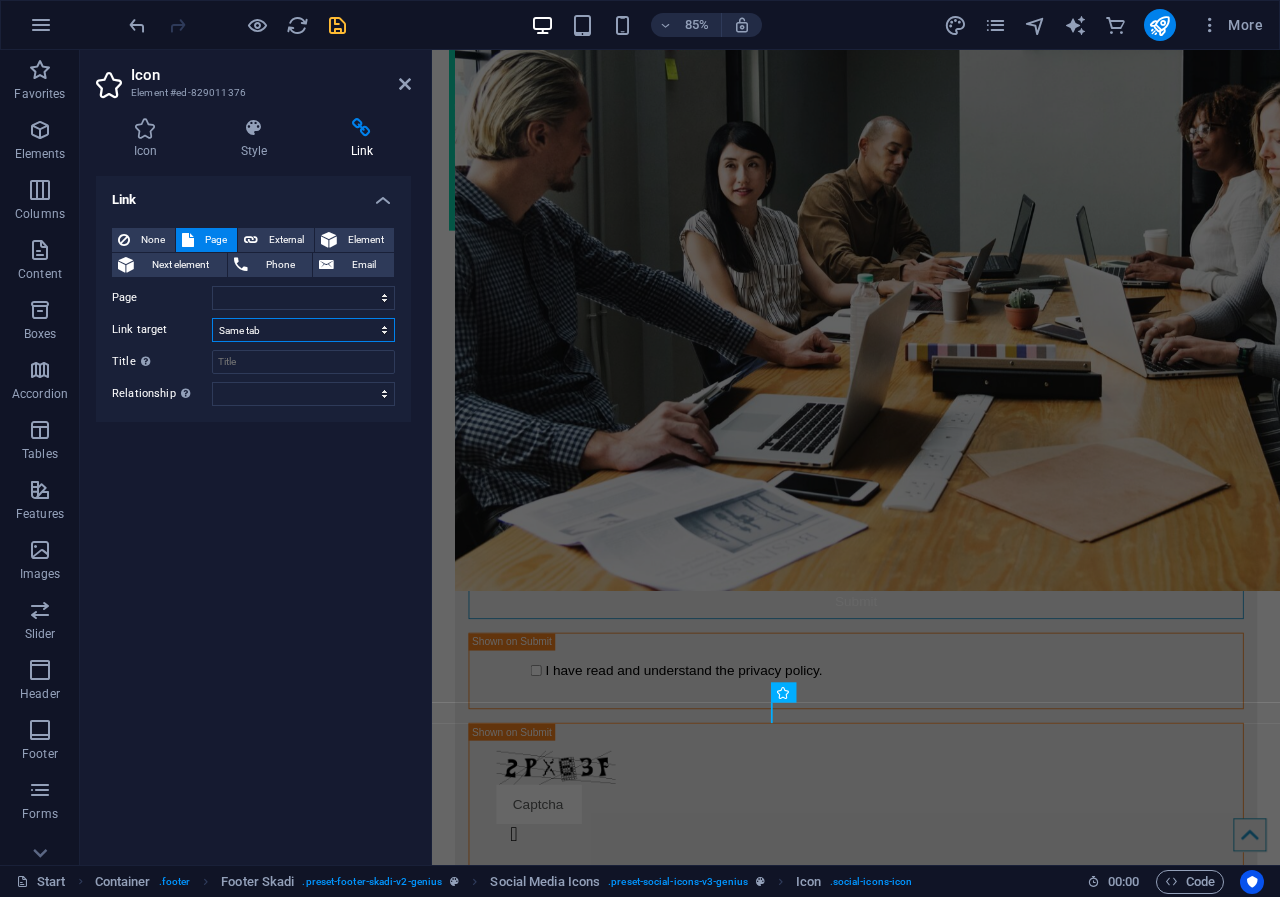 click on "New tab Same tab Overlay" at bounding box center [303, 330] 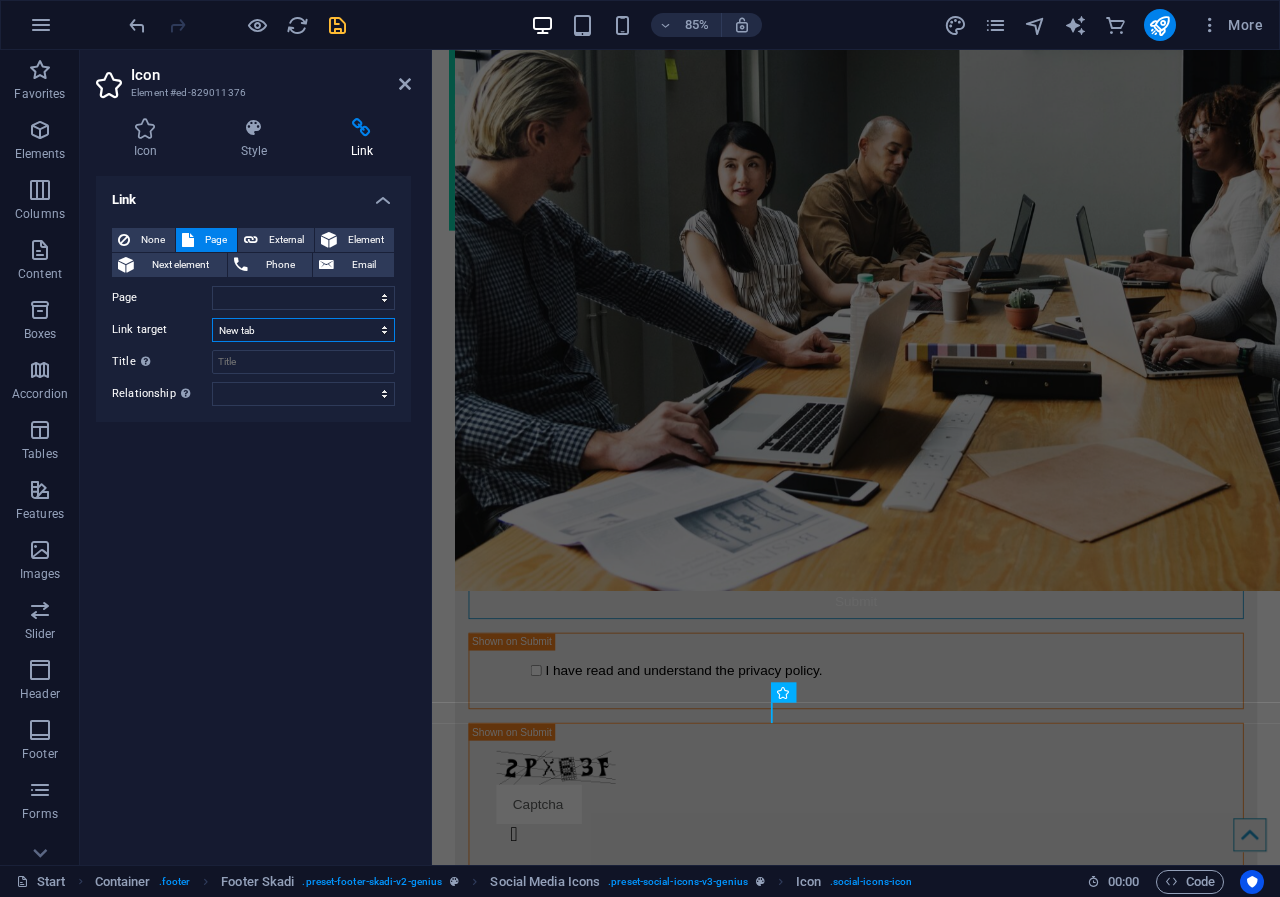click on "New tab Same tab Overlay" at bounding box center (303, 330) 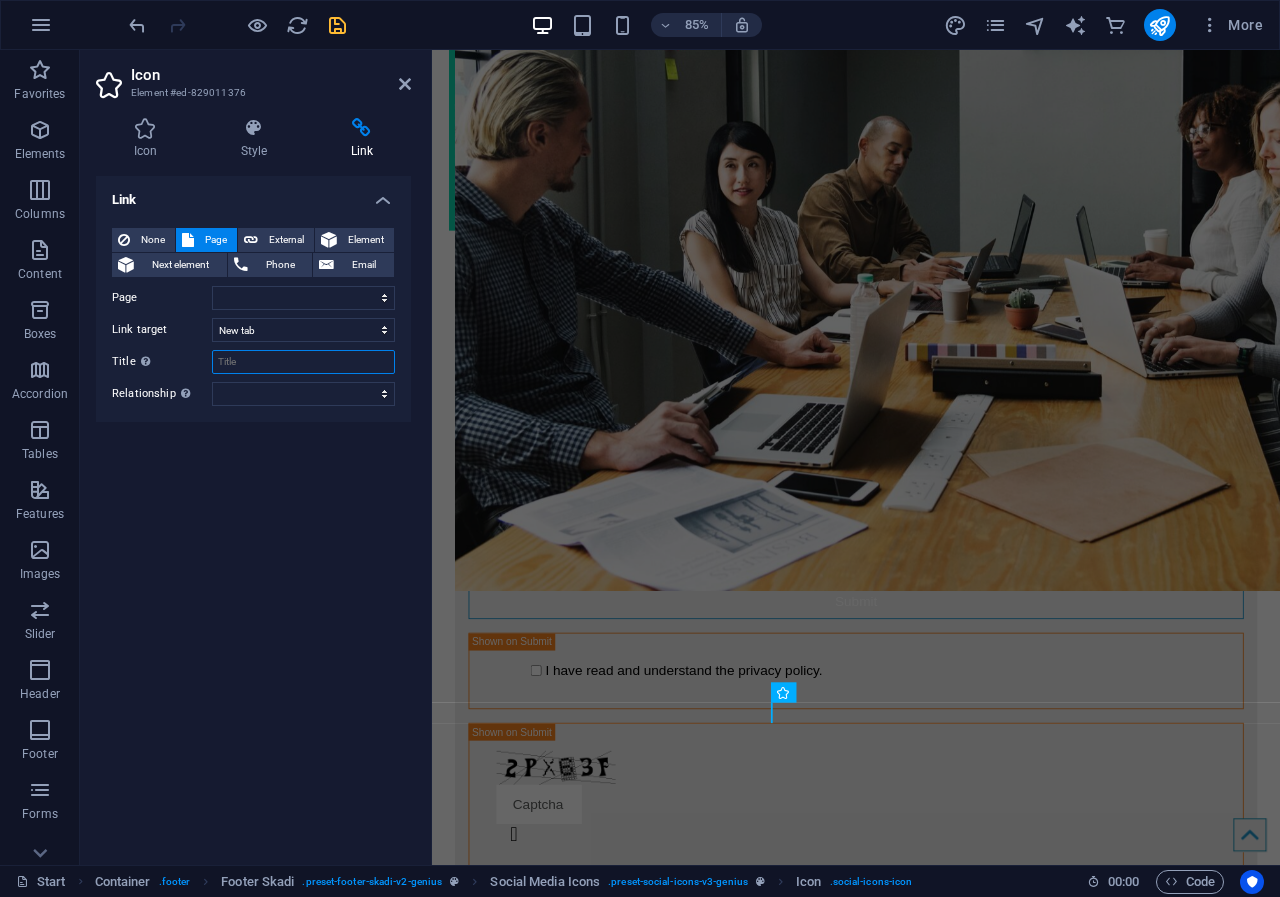 click on "Title Additional link description, should not be the same as the link text. The title is most often shown as a tooltip text when the mouse moves over the element. Leave empty if uncertain." at bounding box center (303, 362) 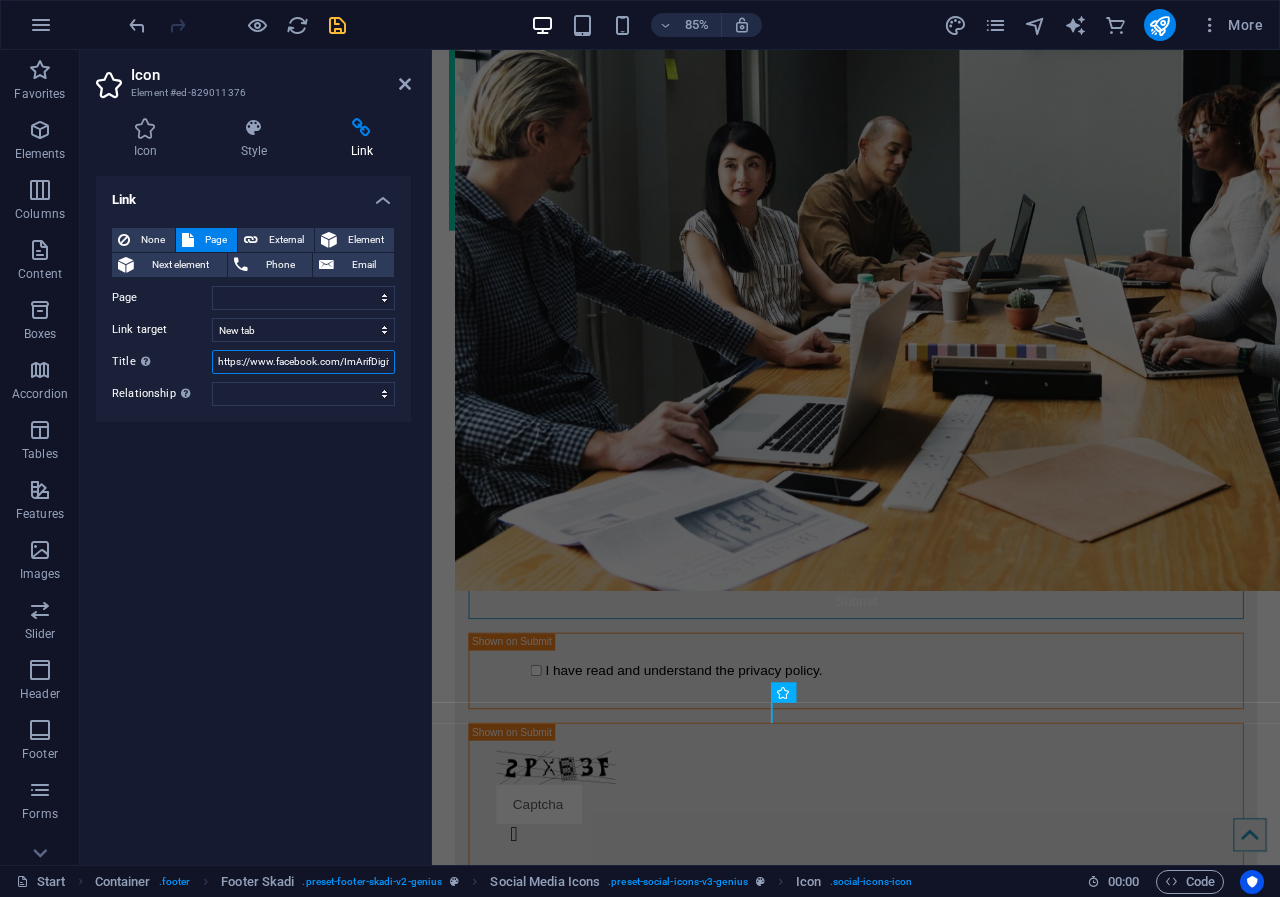 scroll, scrollTop: 0, scrollLeft: 9, axis: horizontal 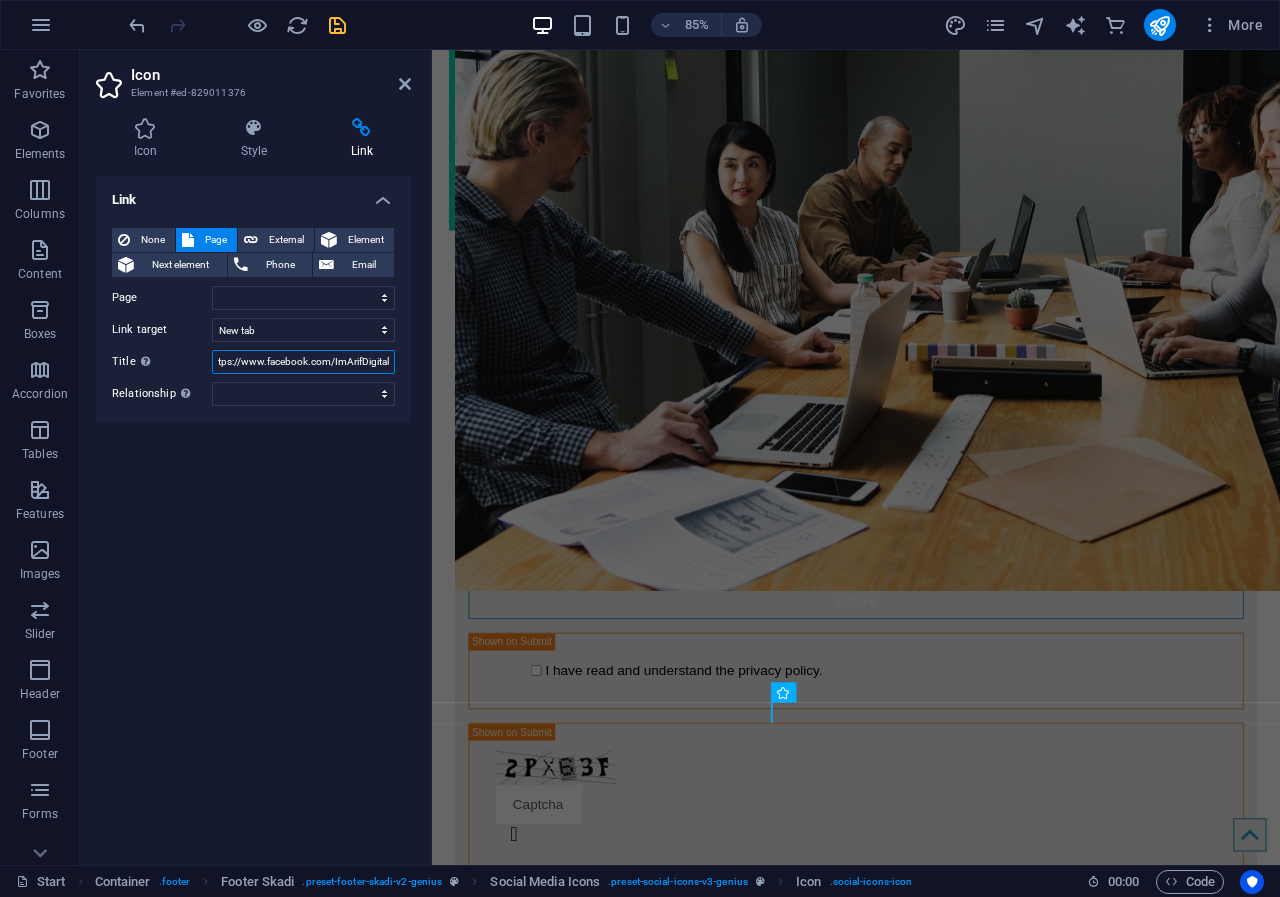 select 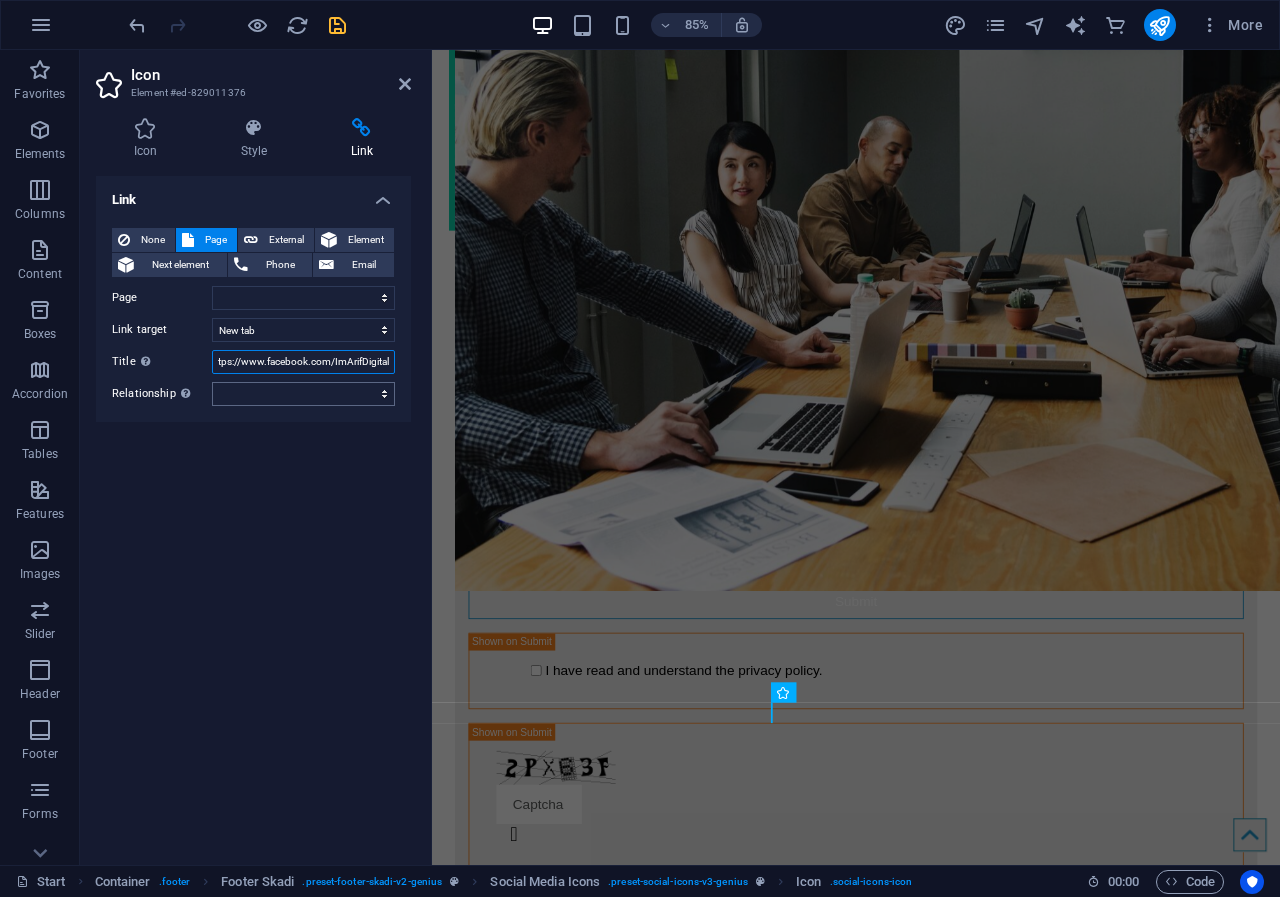 type on "https://www.facebook.com/ImArifDigital" 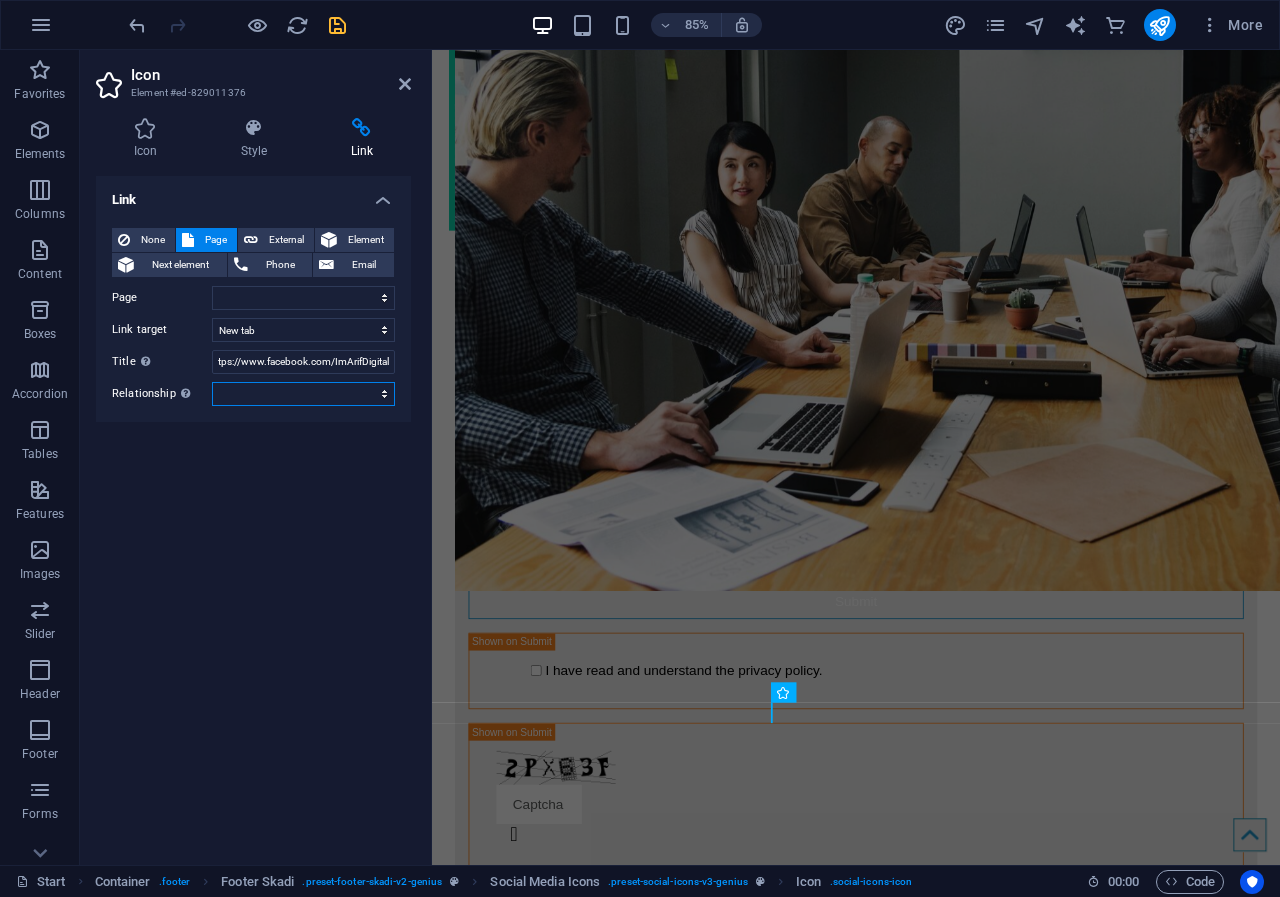 click on "alternate author bookmark external help license next nofollow noreferrer noopener prev search tag" at bounding box center (303, 394) 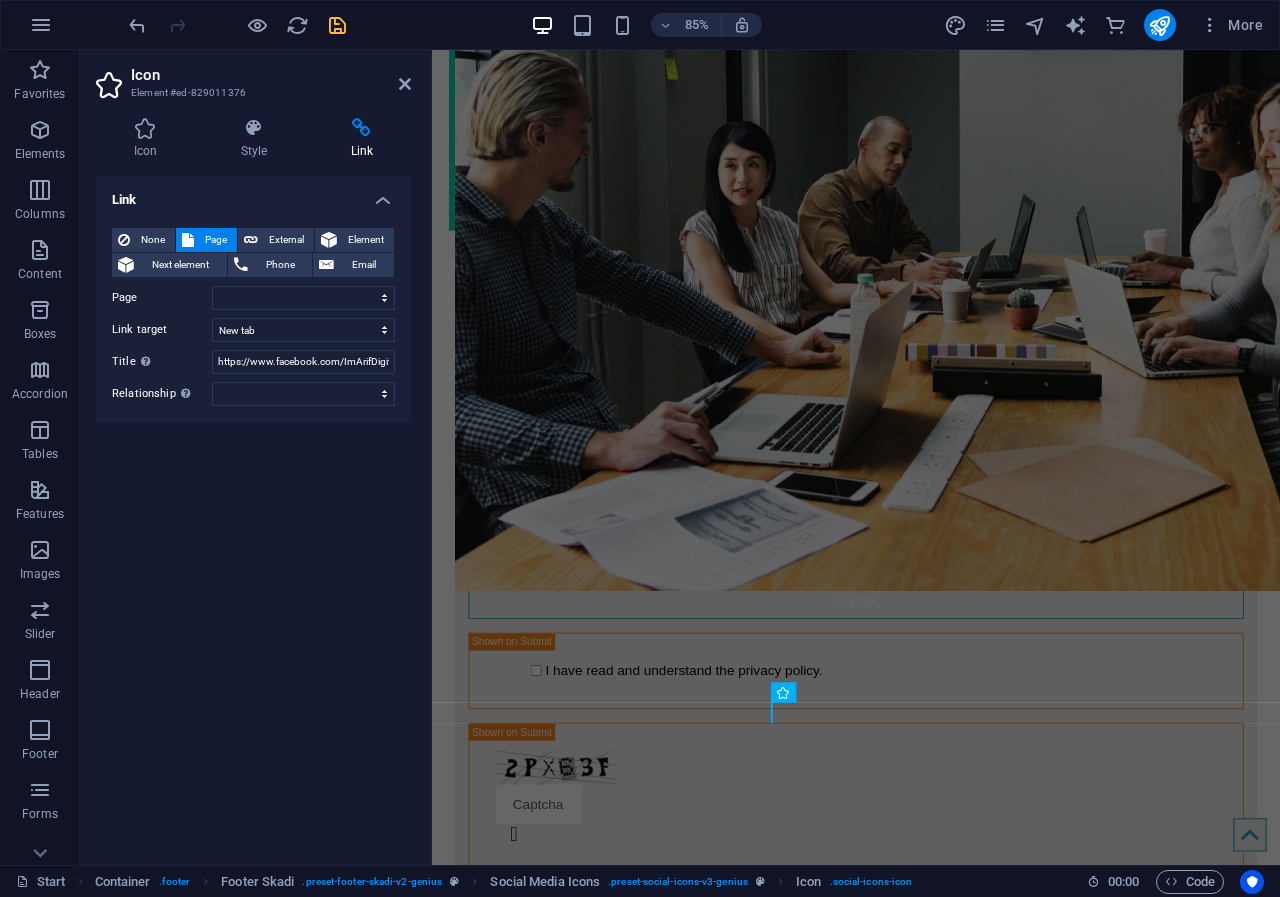 click on "Link None Page External Element Next element Phone Email Page Start Subpage Legal Notice Privacy Element
URL Phone Email Link target New tab Same tab Overlay Title Additional link description, should not be the same as the link text. The title is most often shown as a tooltip text when the mouse moves over the element. Leave empty if uncertain. https://www.facebook.com/ImArifDigital Relationship Sets the  relationship of this link to the link target . For example, the value "nofollow" instructs search engines not to follow the link. Can be left empty. alternate author bookmark external help license next nofollow noreferrer noopener prev search tag" at bounding box center [253, 512] 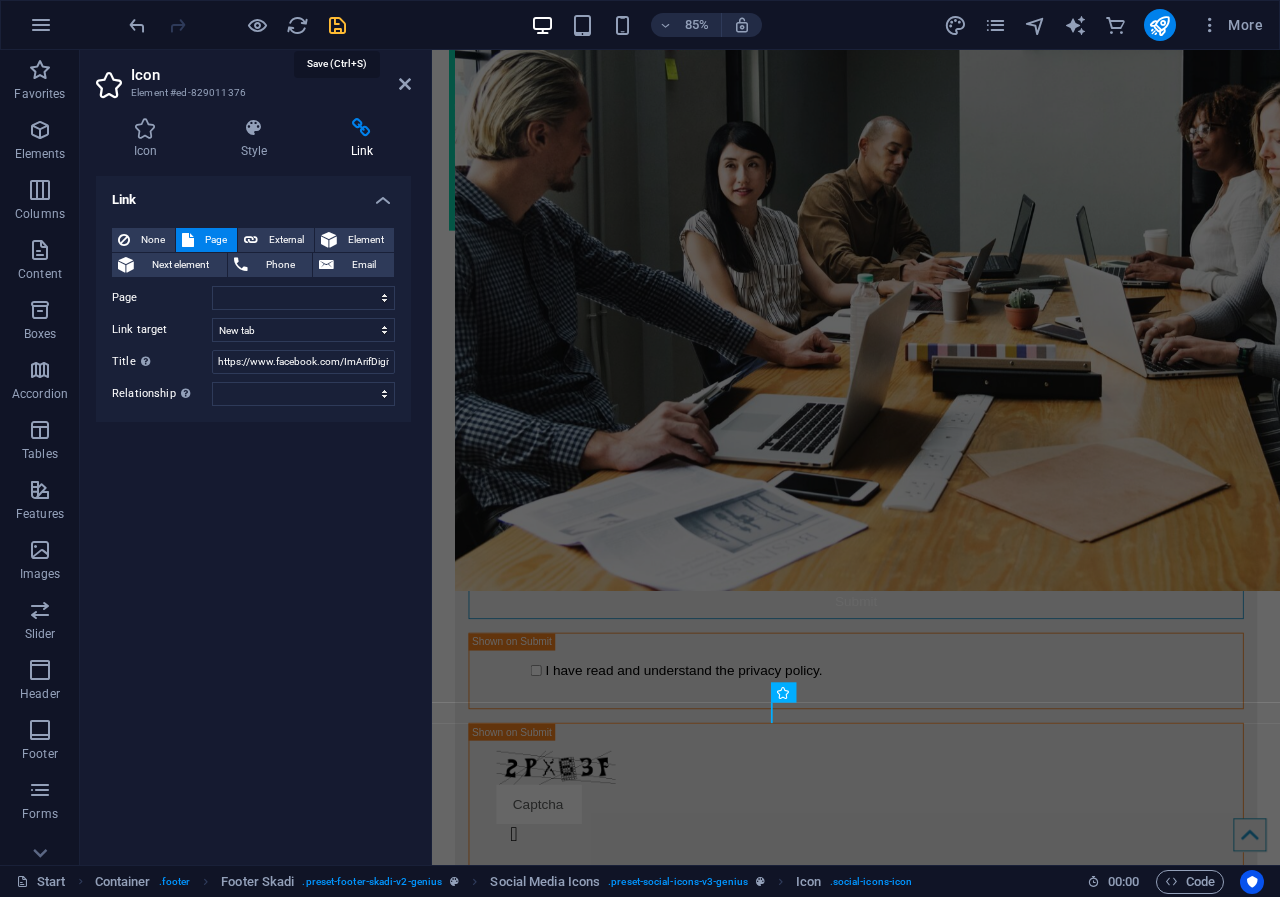 click at bounding box center (337, 25) 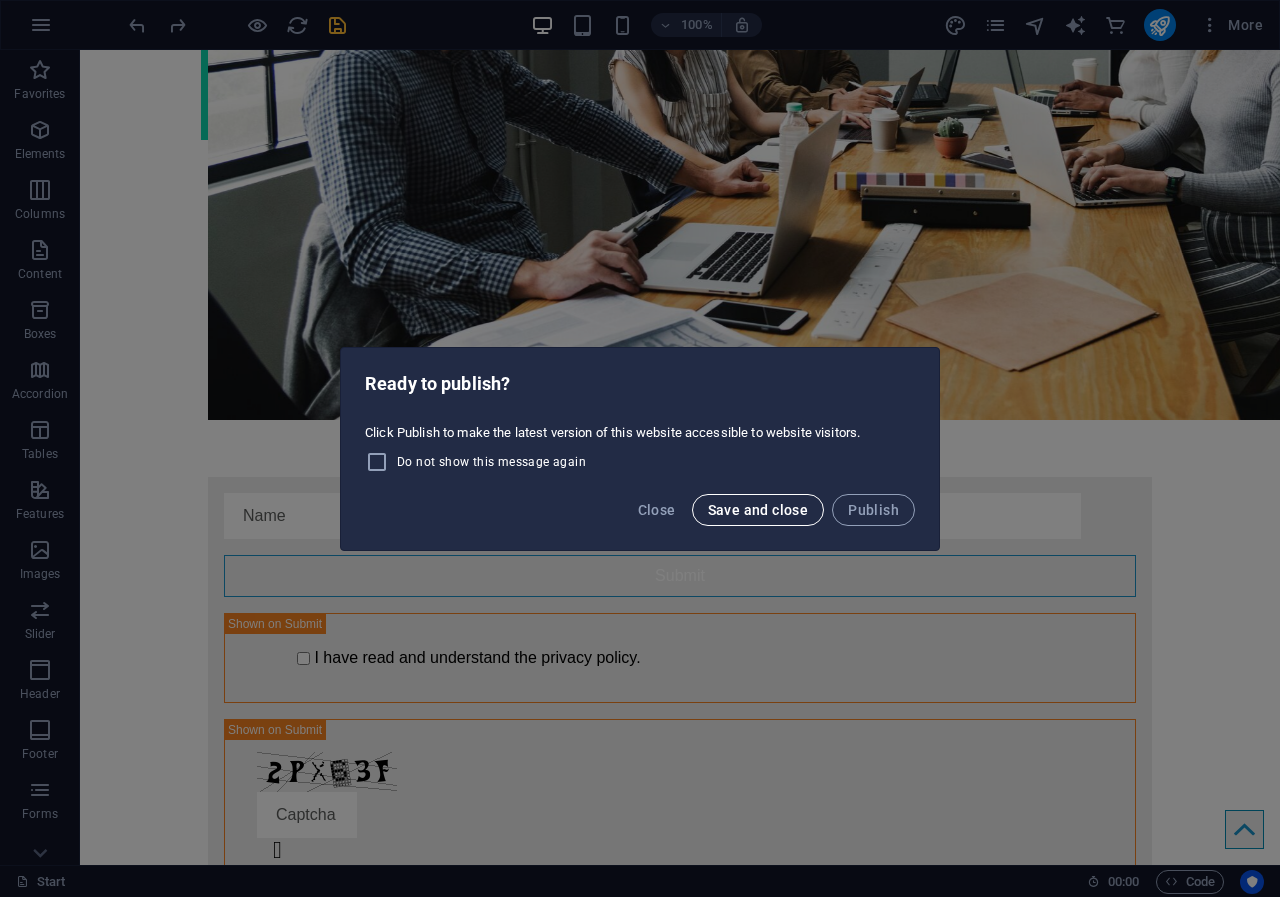 click on "Save and close" at bounding box center (758, 510) 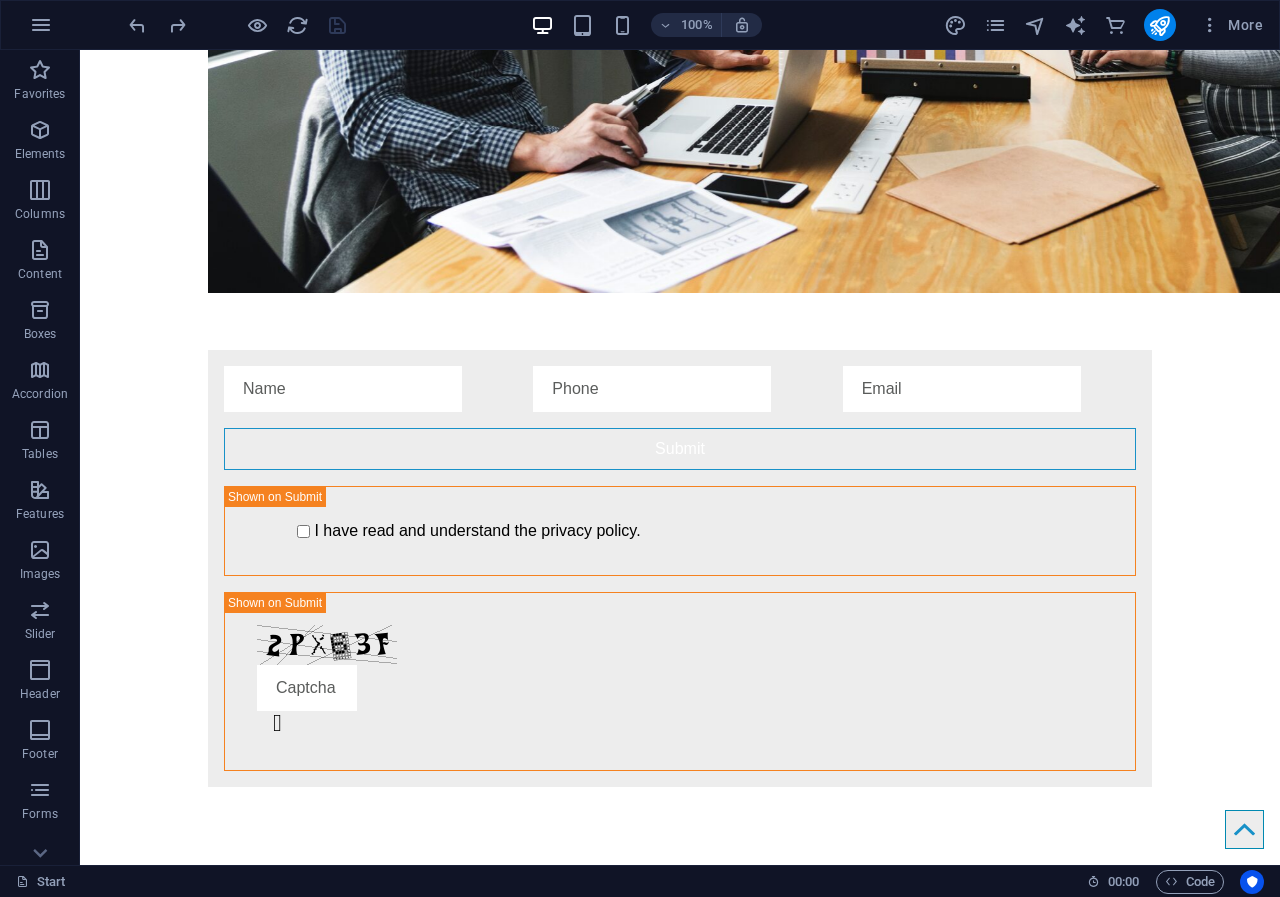 scroll, scrollTop: 3484, scrollLeft: 0, axis: vertical 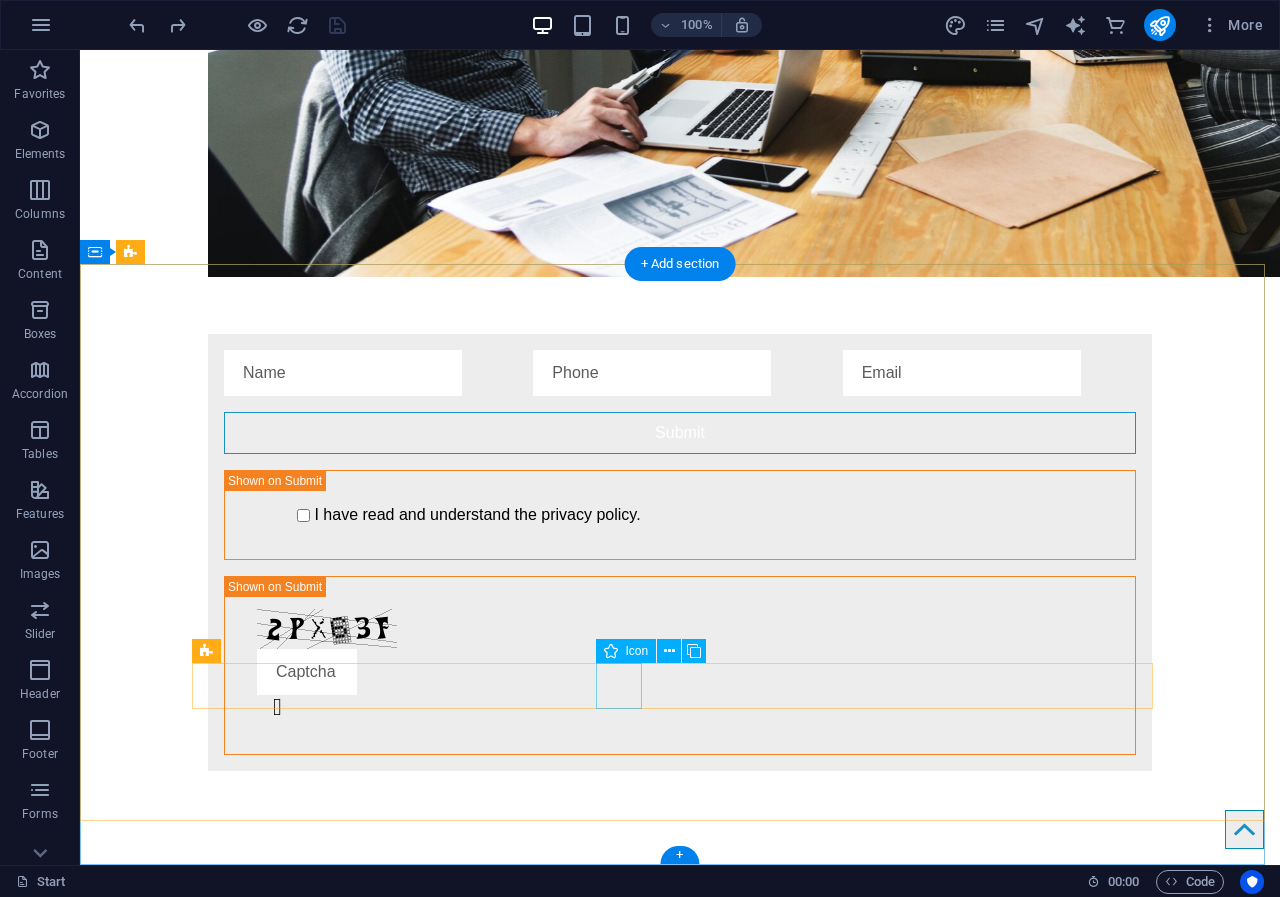click at bounding box center (680, 6018) 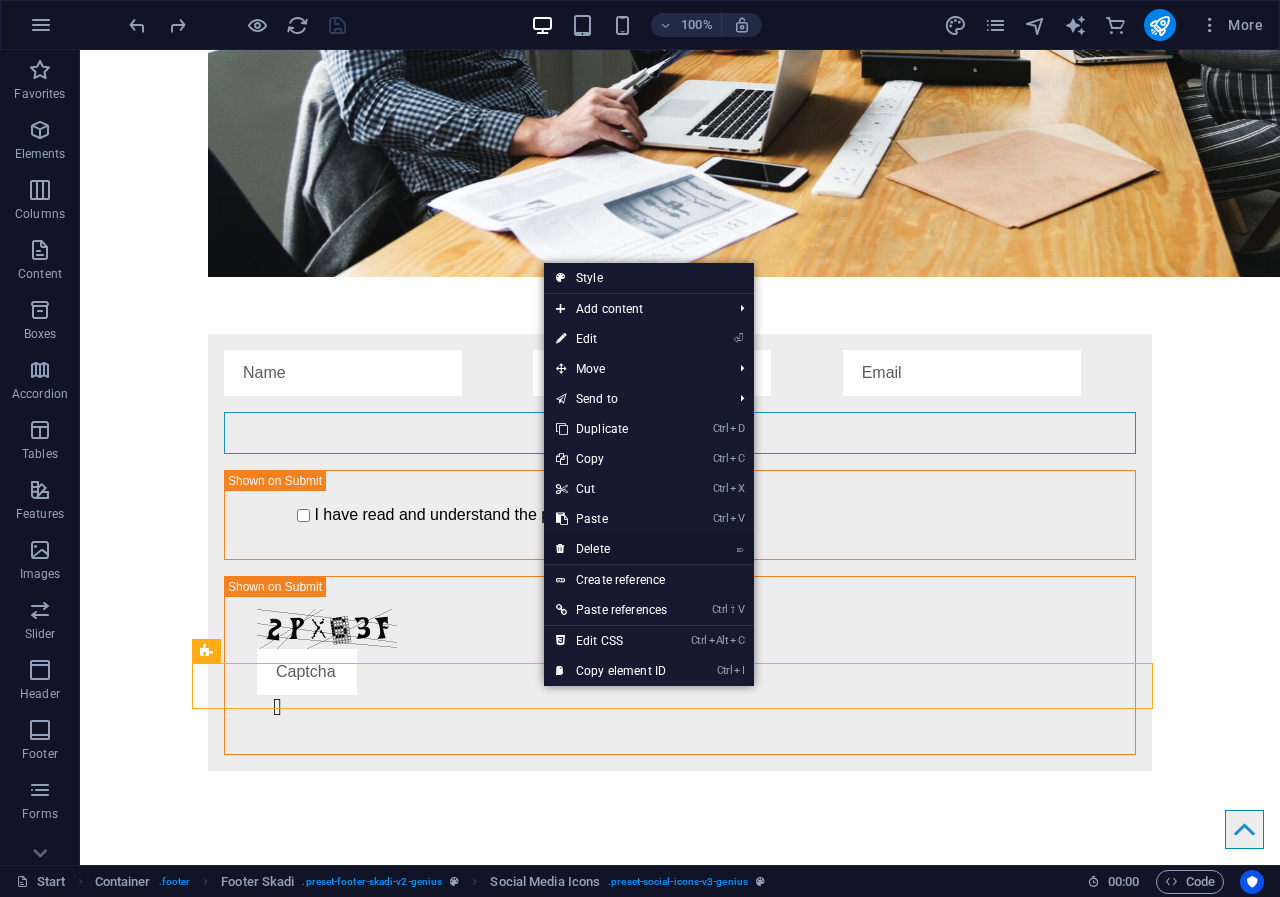 click on "⌦  Delete" at bounding box center (611, 549) 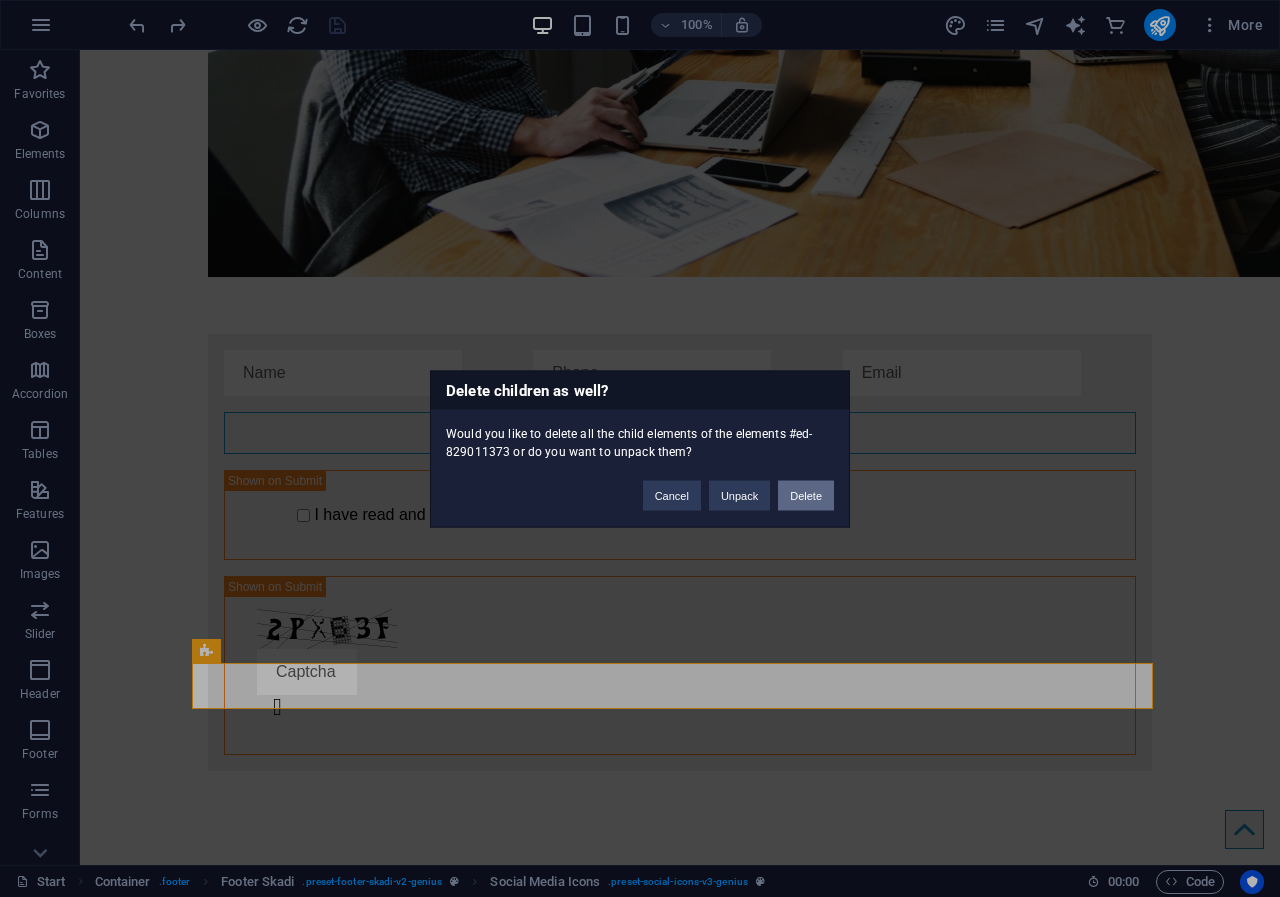 click on "Delete" at bounding box center [806, 495] 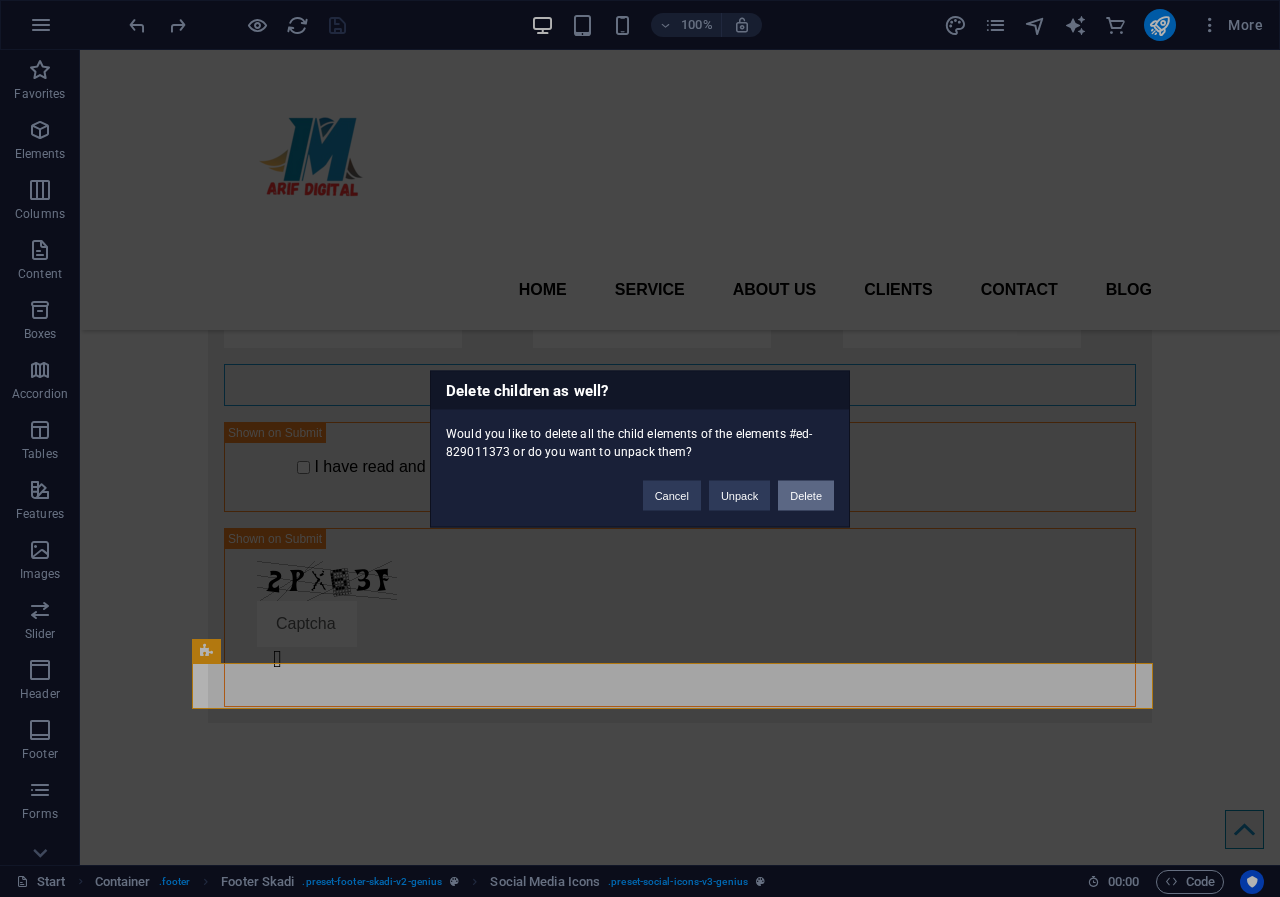 scroll, scrollTop: 3438, scrollLeft: 0, axis: vertical 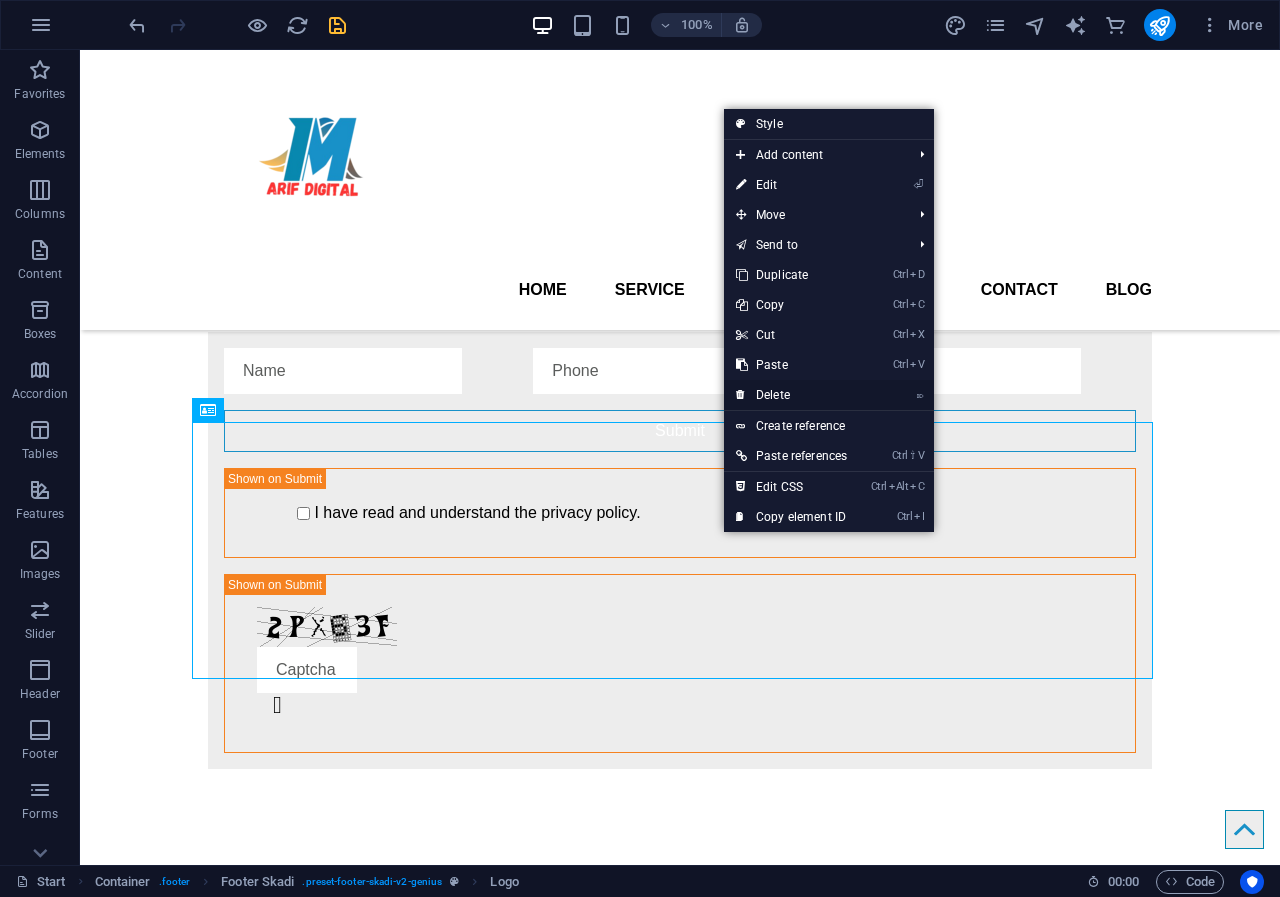 click on "⌦  Delete" at bounding box center (791, 395) 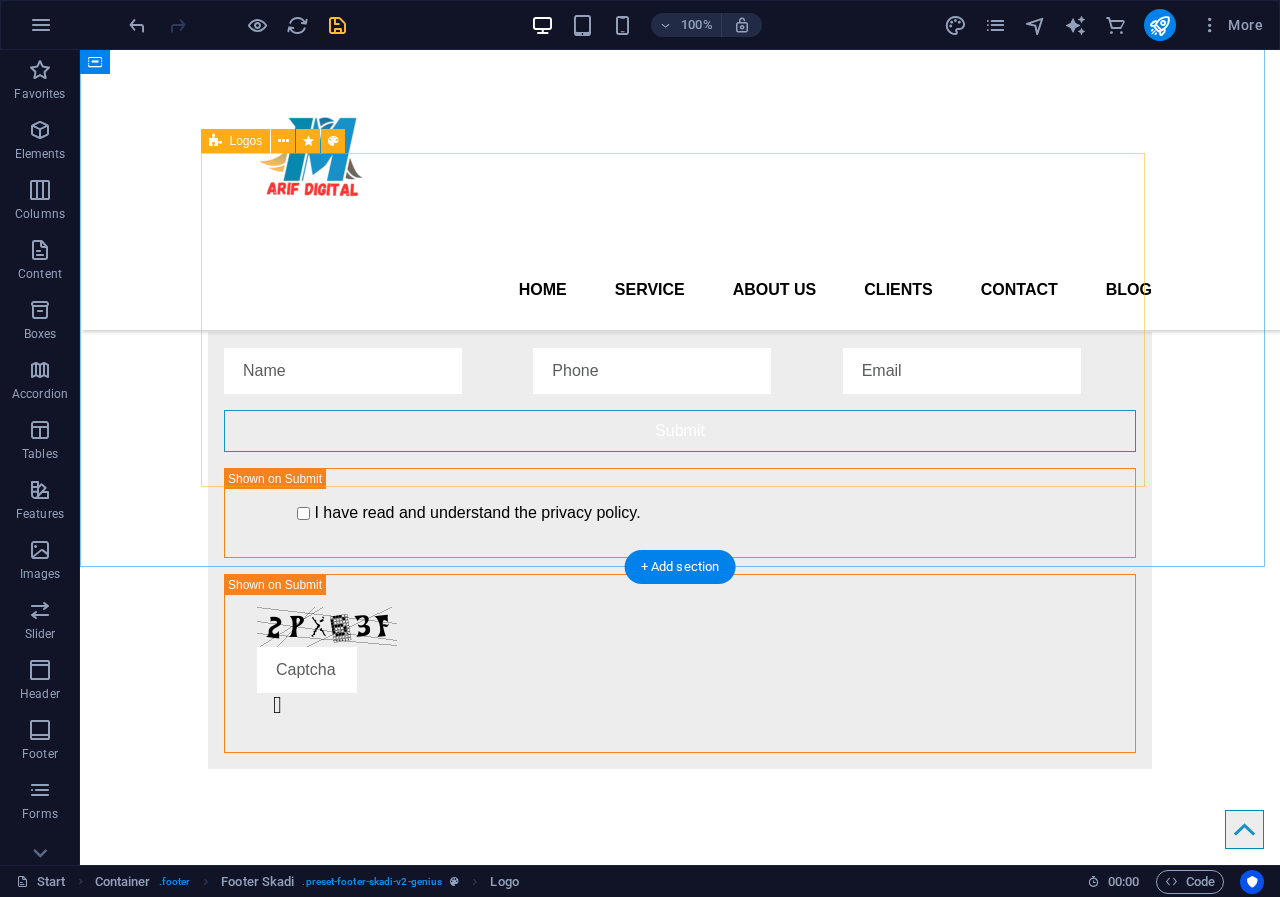 scroll, scrollTop: 3181, scrollLeft: 0, axis: vertical 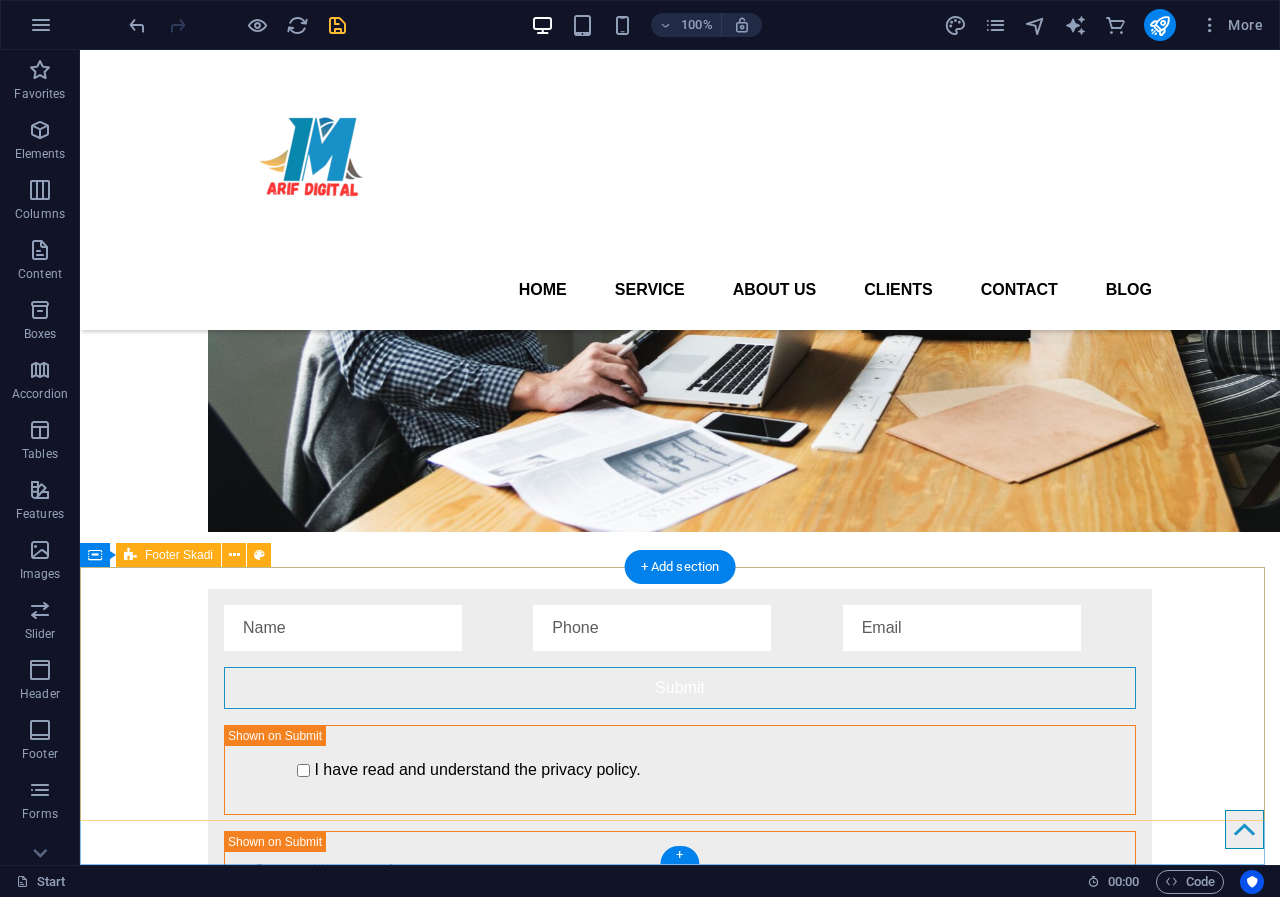 click at bounding box center [680, 4070] 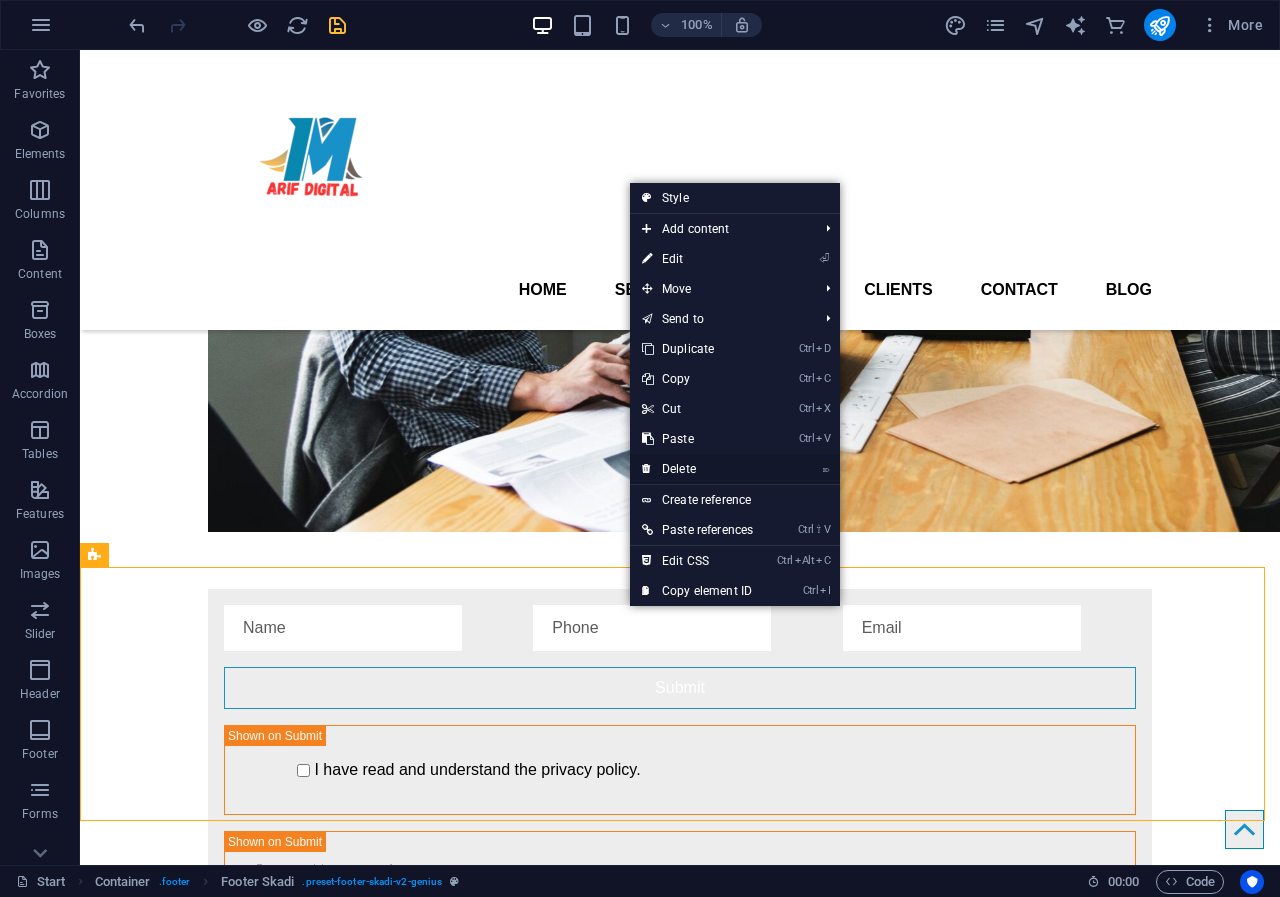 click on "⌦  Delete" at bounding box center (697, 469) 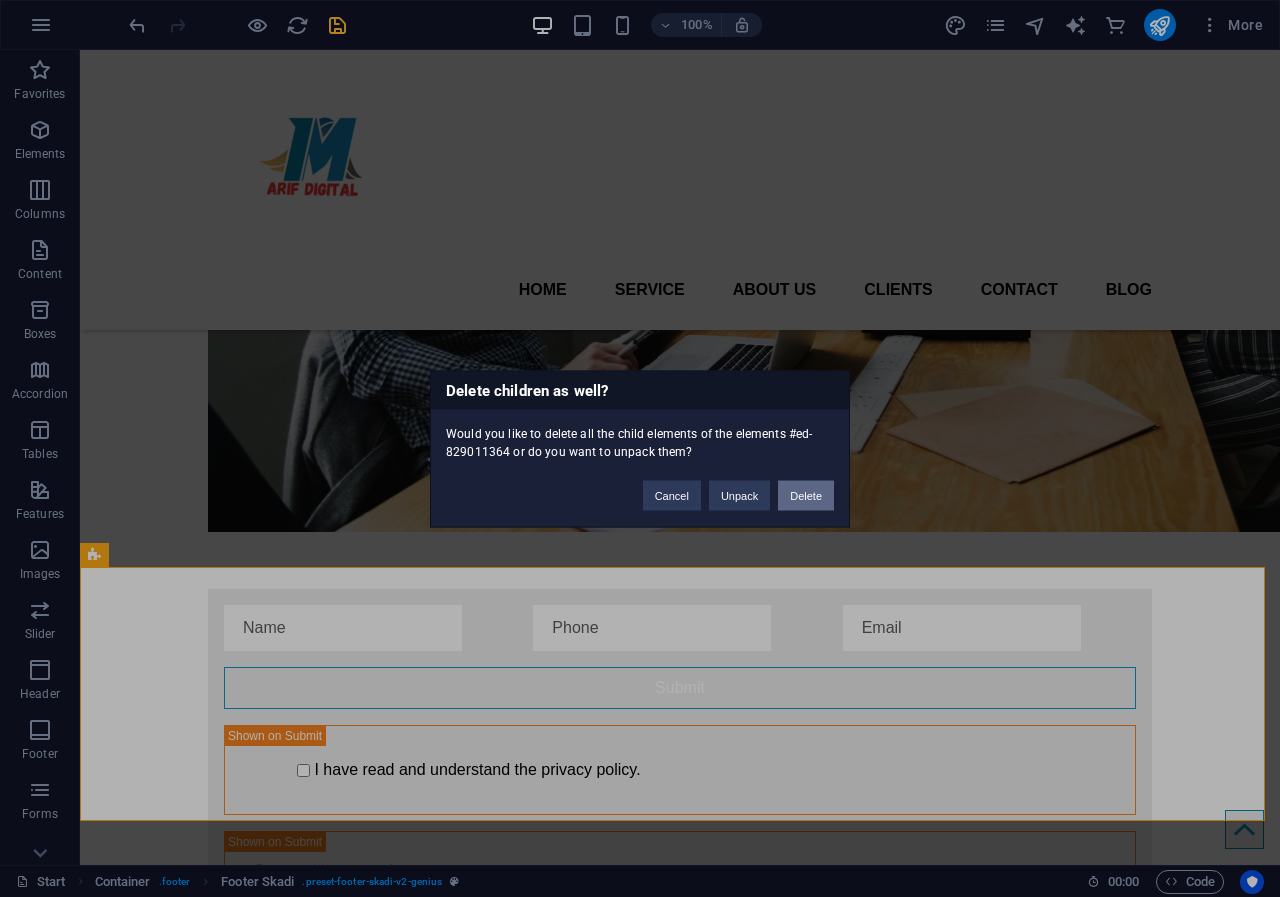 drag, startPoint x: 810, startPoint y: 496, endPoint x: 730, endPoint y: 446, distance: 94.33981 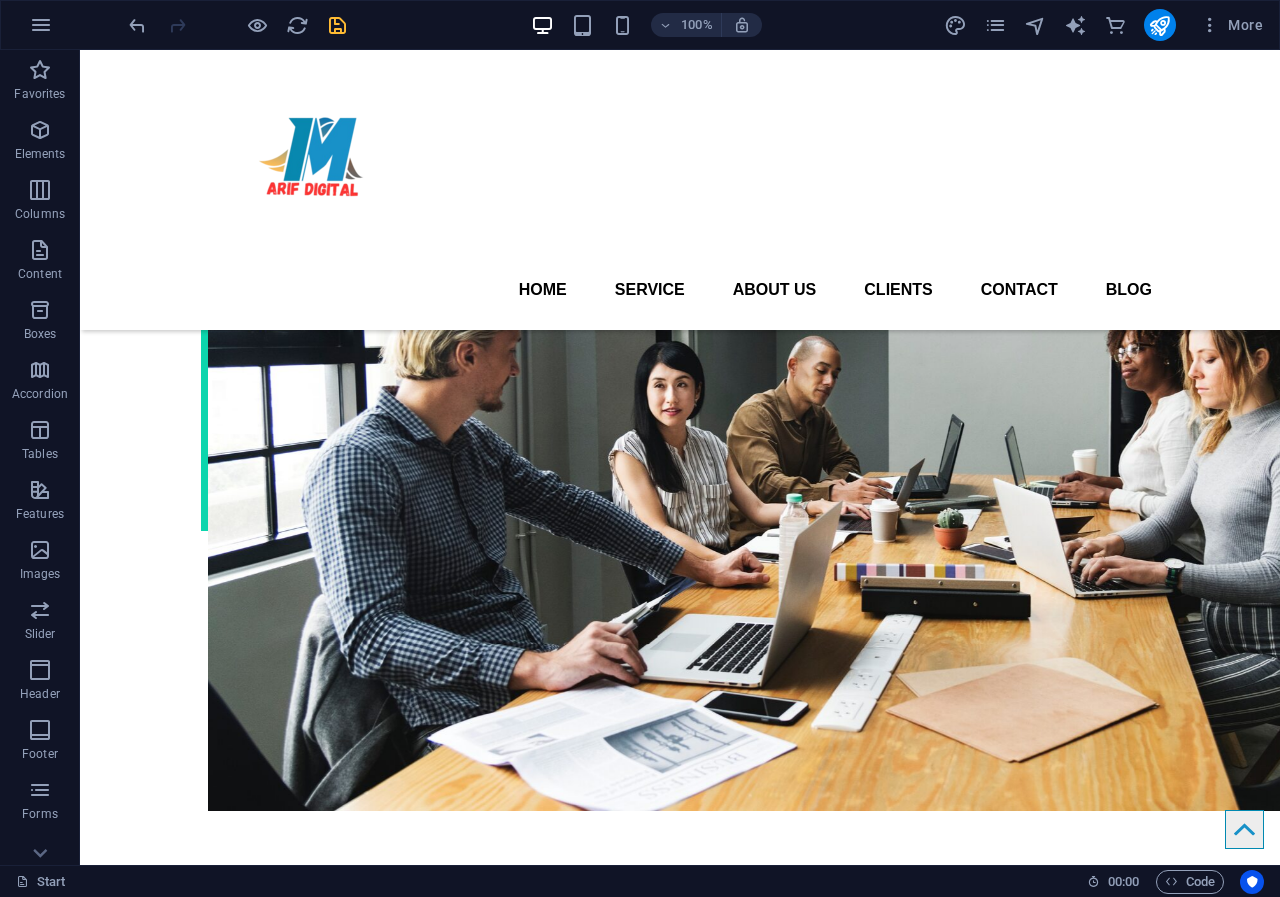 scroll, scrollTop: 2927, scrollLeft: 0, axis: vertical 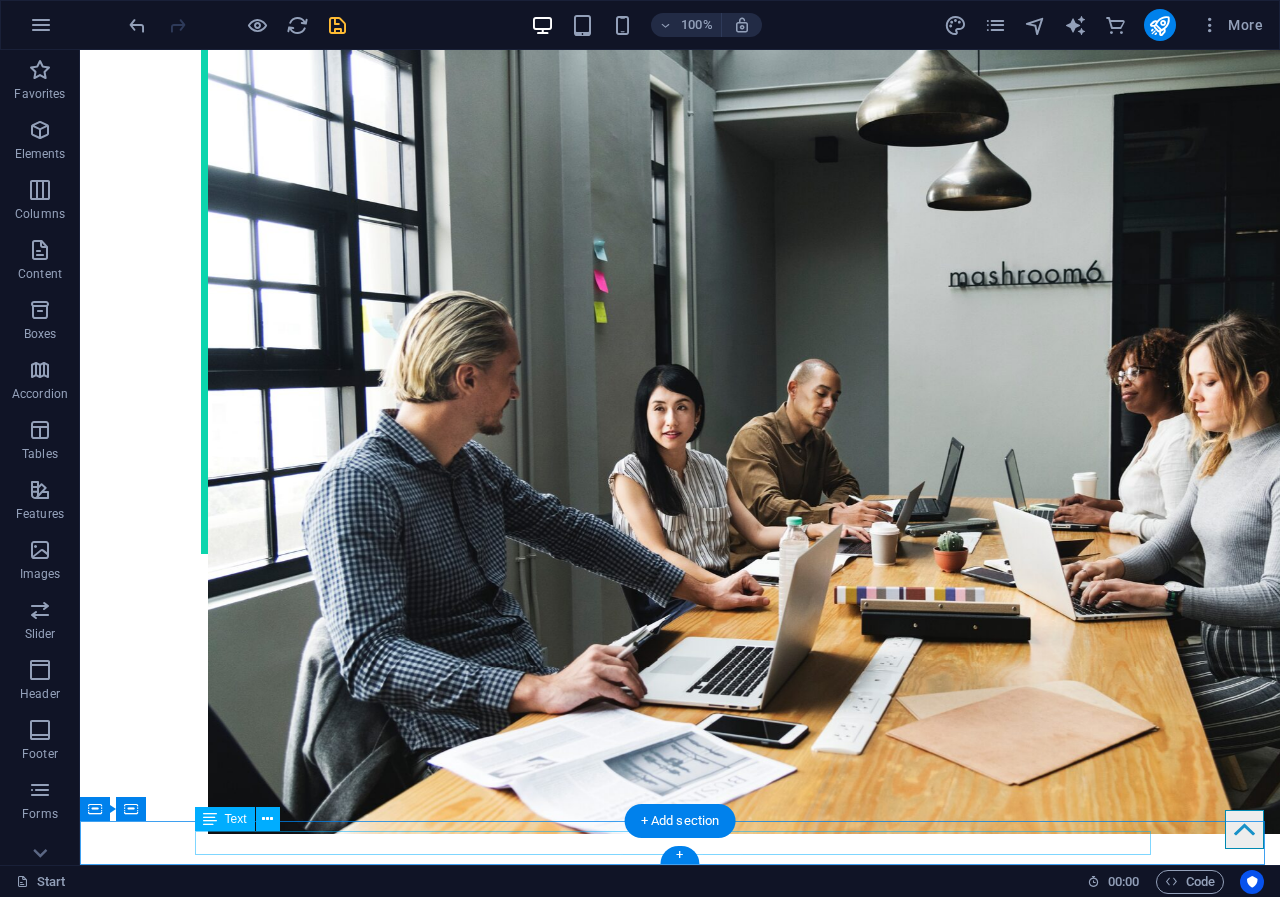 click on "[EMAIL]  |  Legal Notice  |  Privacy Policy" at bounding box center [680, 4267] 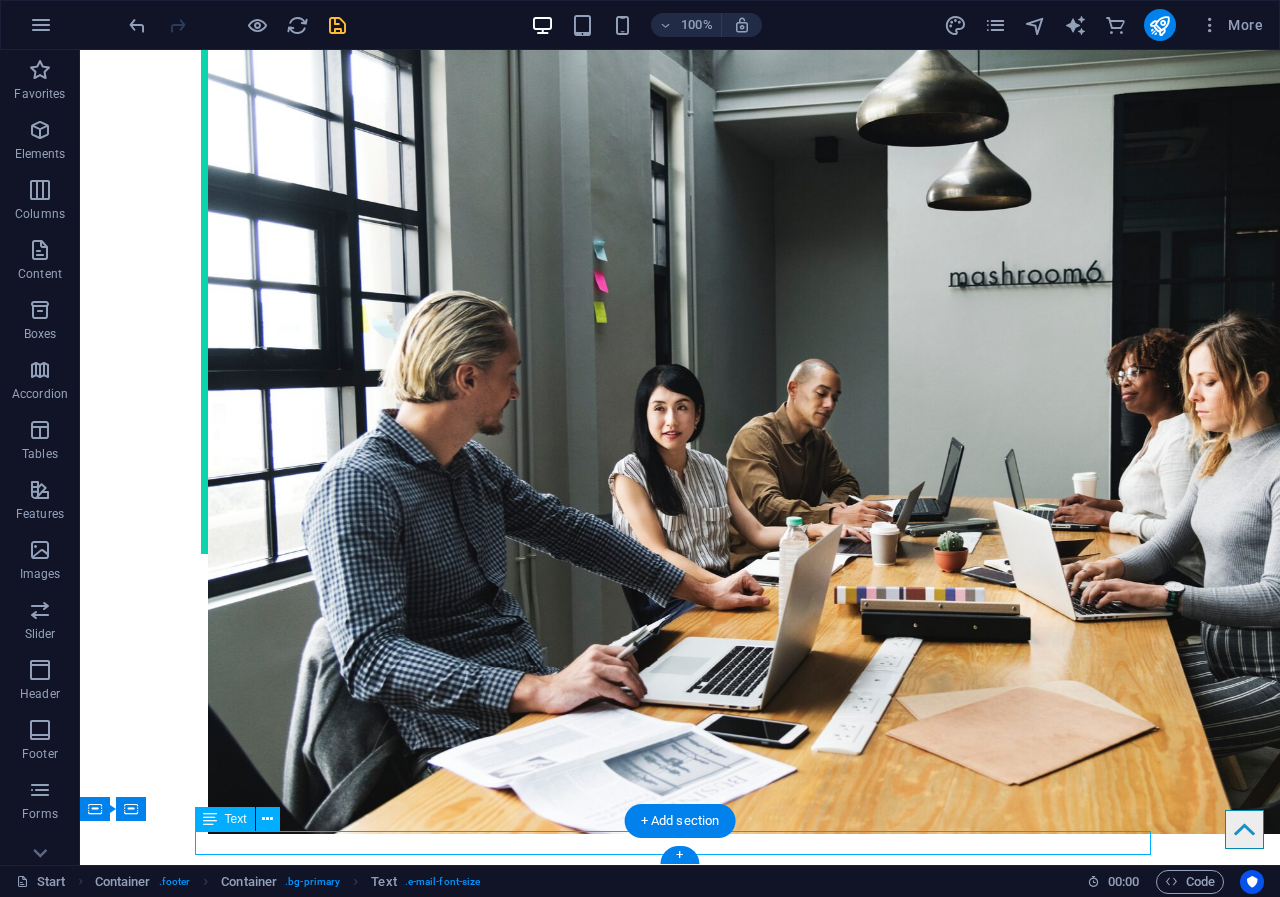 click on "[EMAIL]  |  Legal Notice  |  Privacy Policy" at bounding box center [680, 4267] 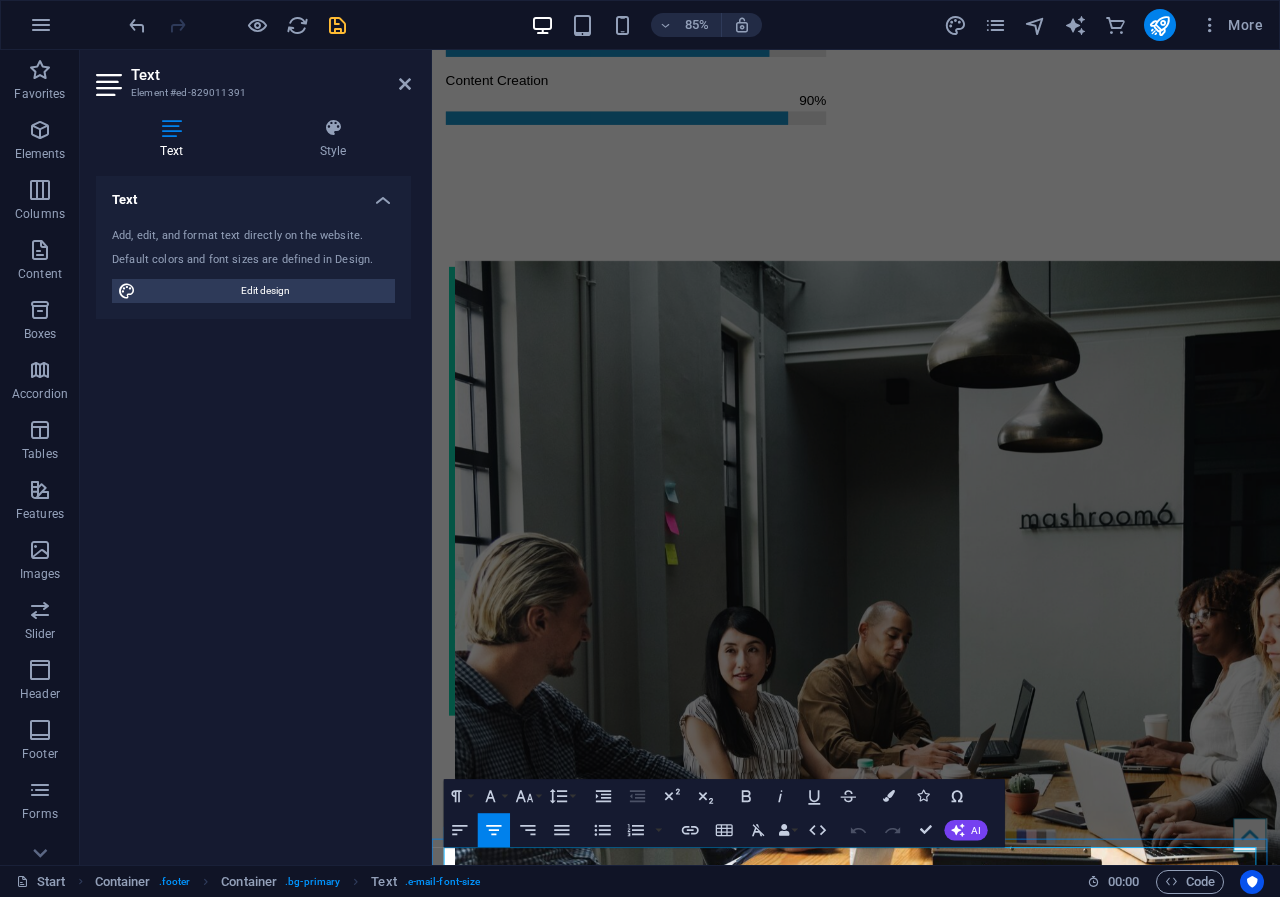 type 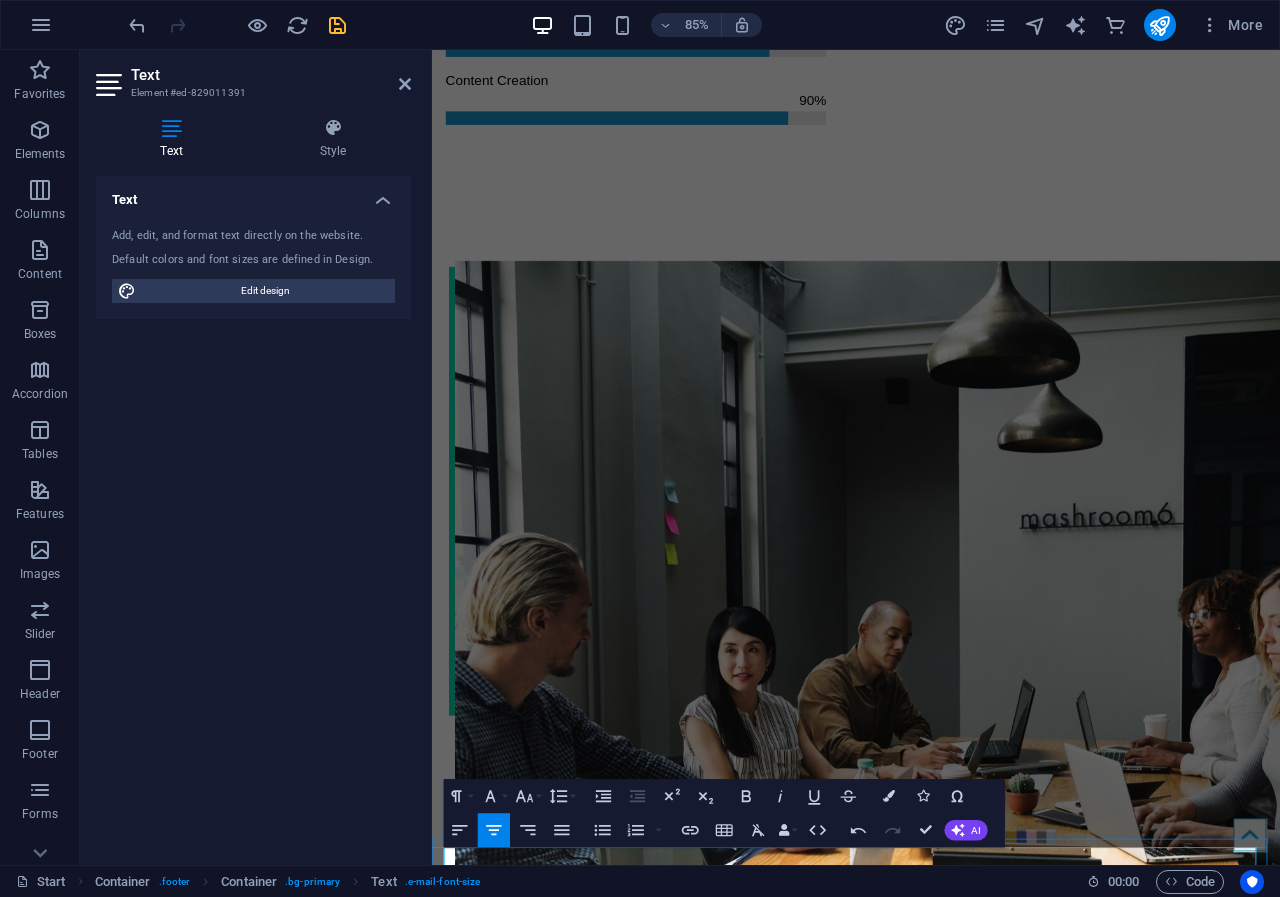 drag, startPoint x: 1088, startPoint y: 993, endPoint x: 771, endPoint y: 1001, distance: 317.10092 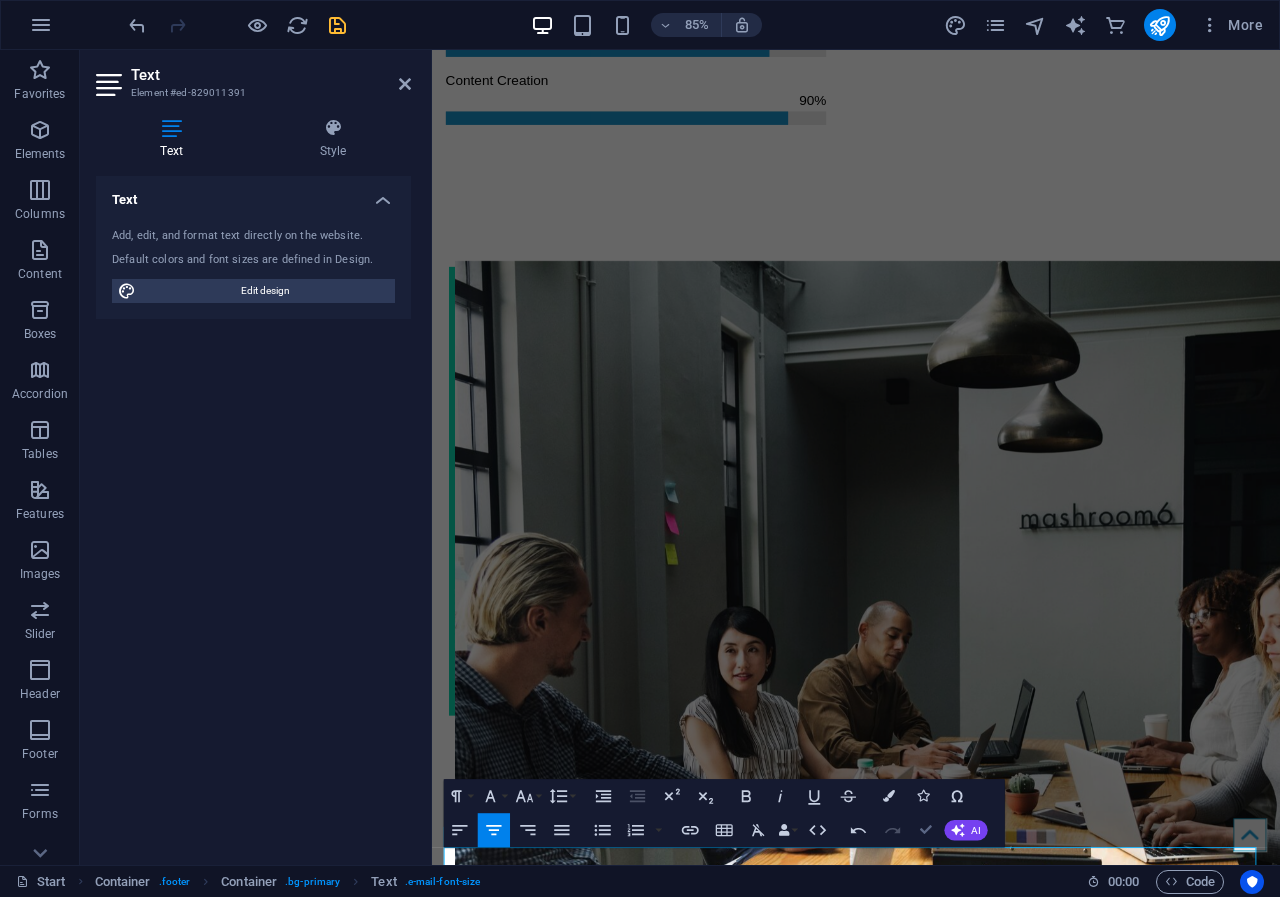 drag, startPoint x: 923, startPoint y: 828, endPoint x: 843, endPoint y: 779, distance: 93.813644 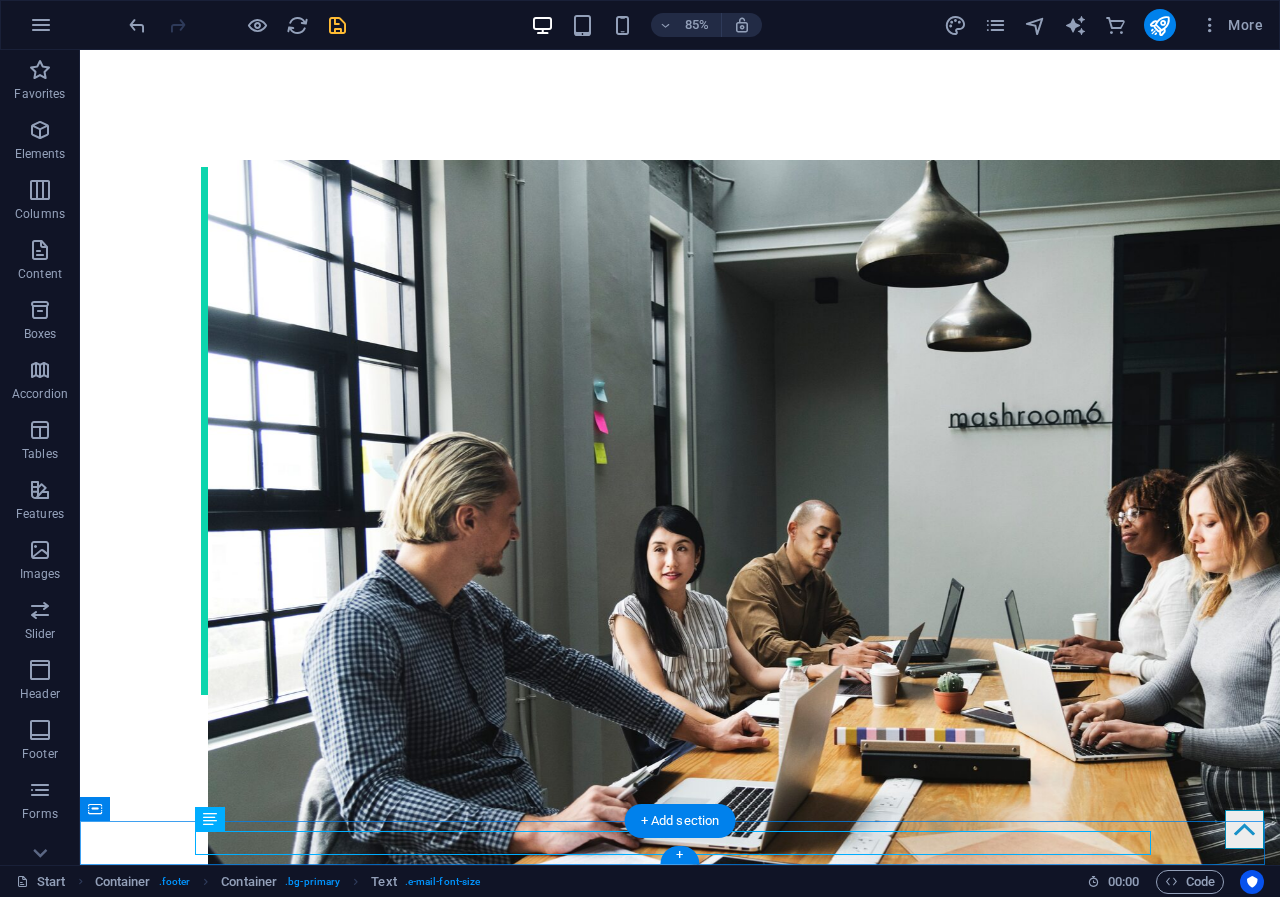 scroll, scrollTop: 2927, scrollLeft: 0, axis: vertical 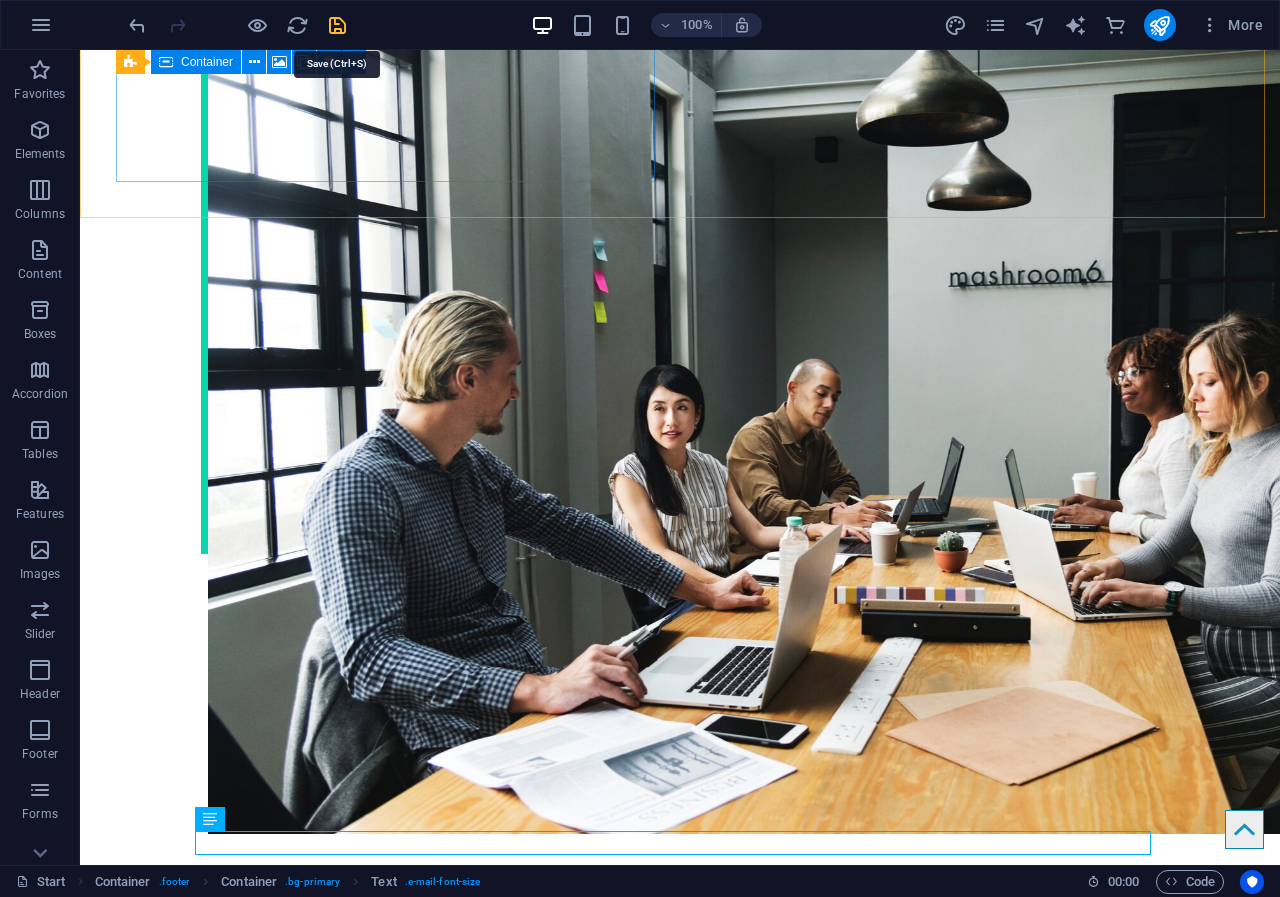 click at bounding box center (337, 25) 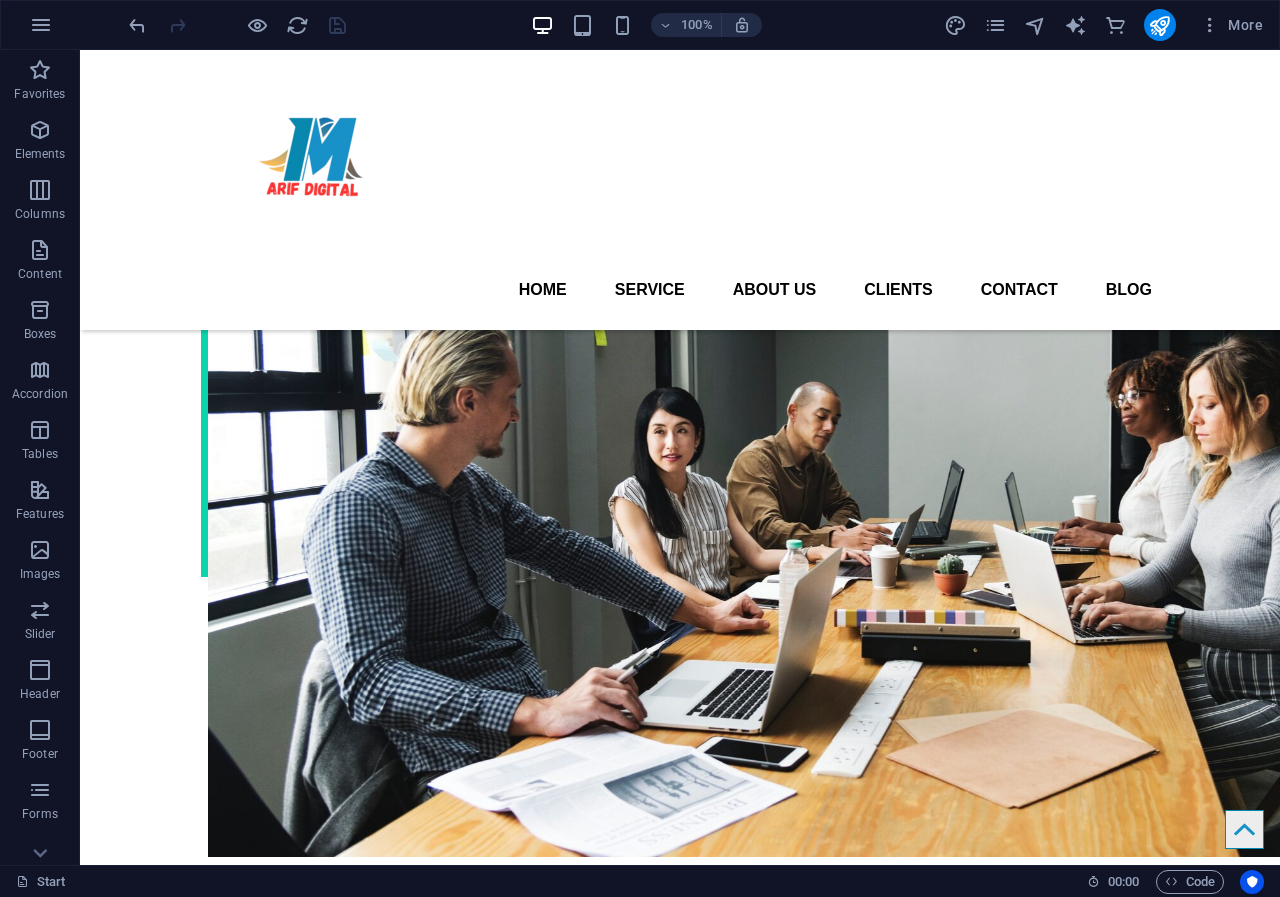scroll, scrollTop: 2827, scrollLeft: 0, axis: vertical 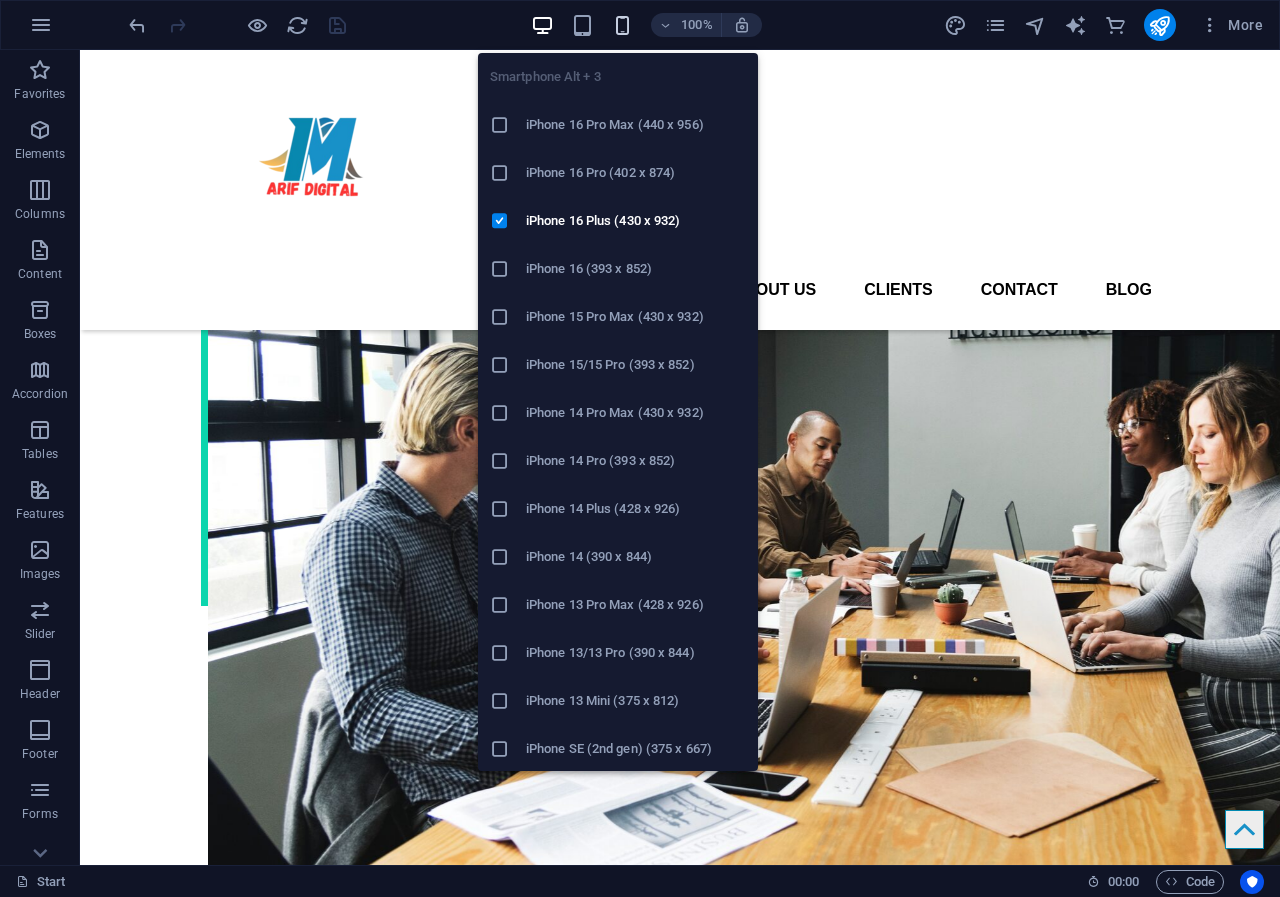 click at bounding box center (622, 25) 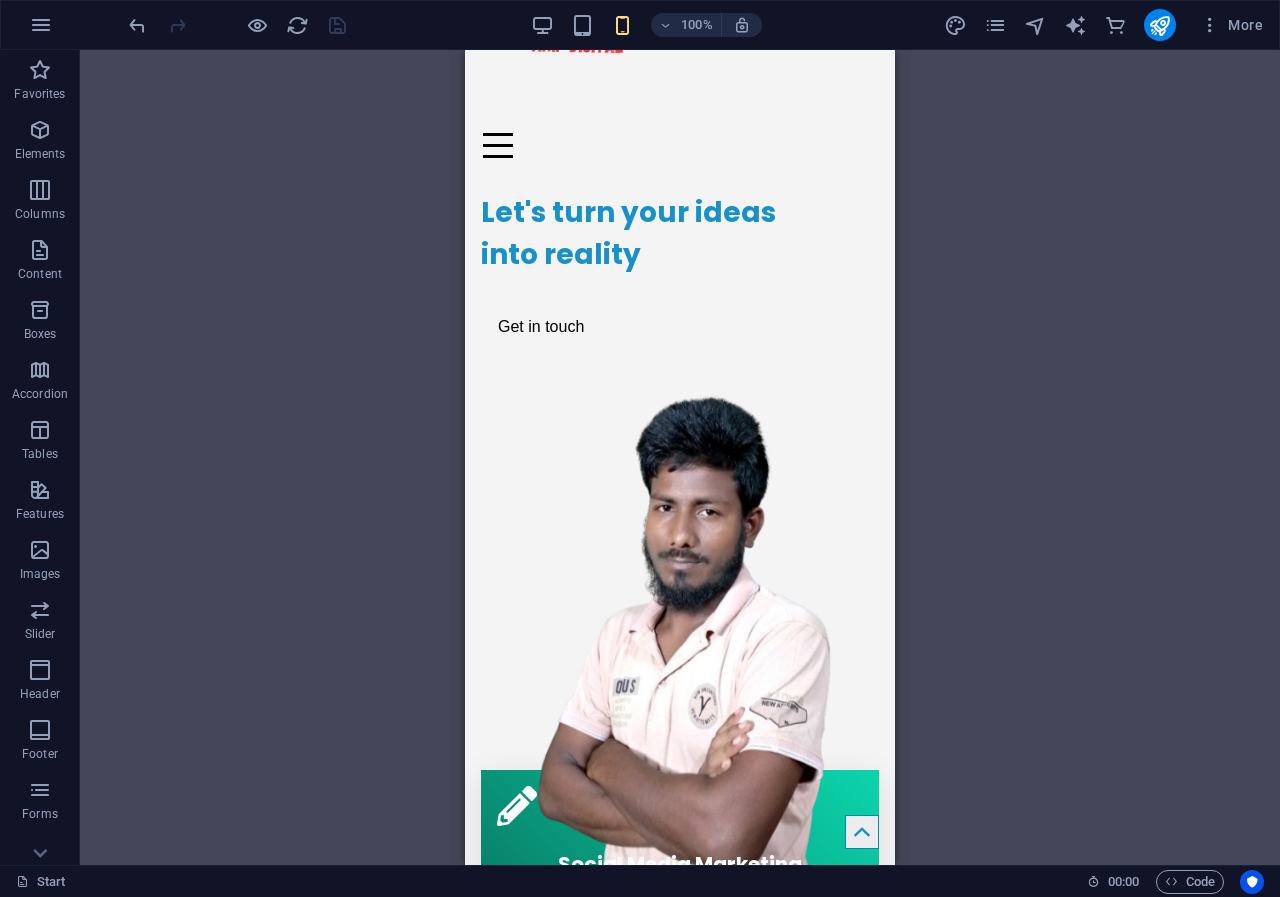scroll, scrollTop: 158, scrollLeft: 0, axis: vertical 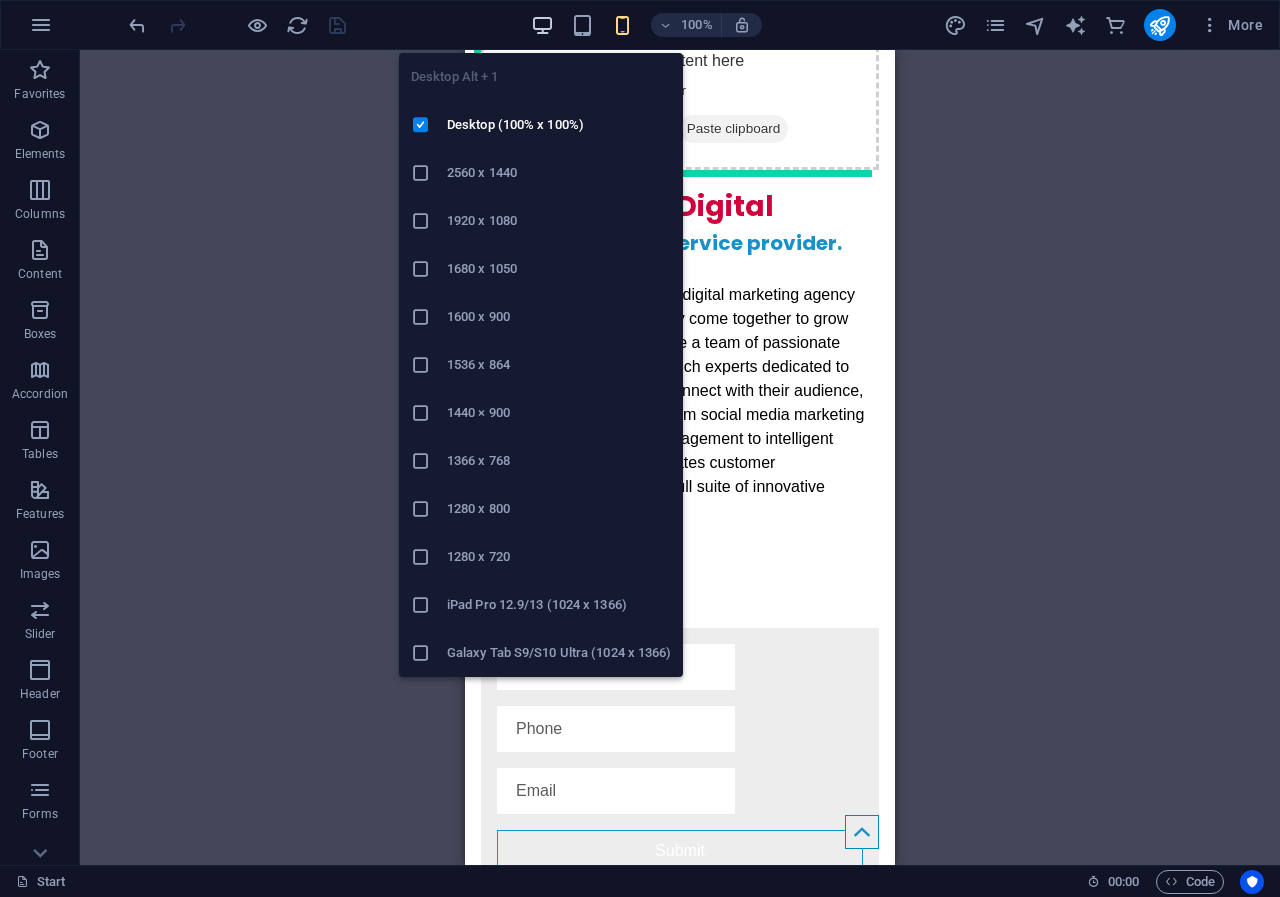 click at bounding box center [542, 25] 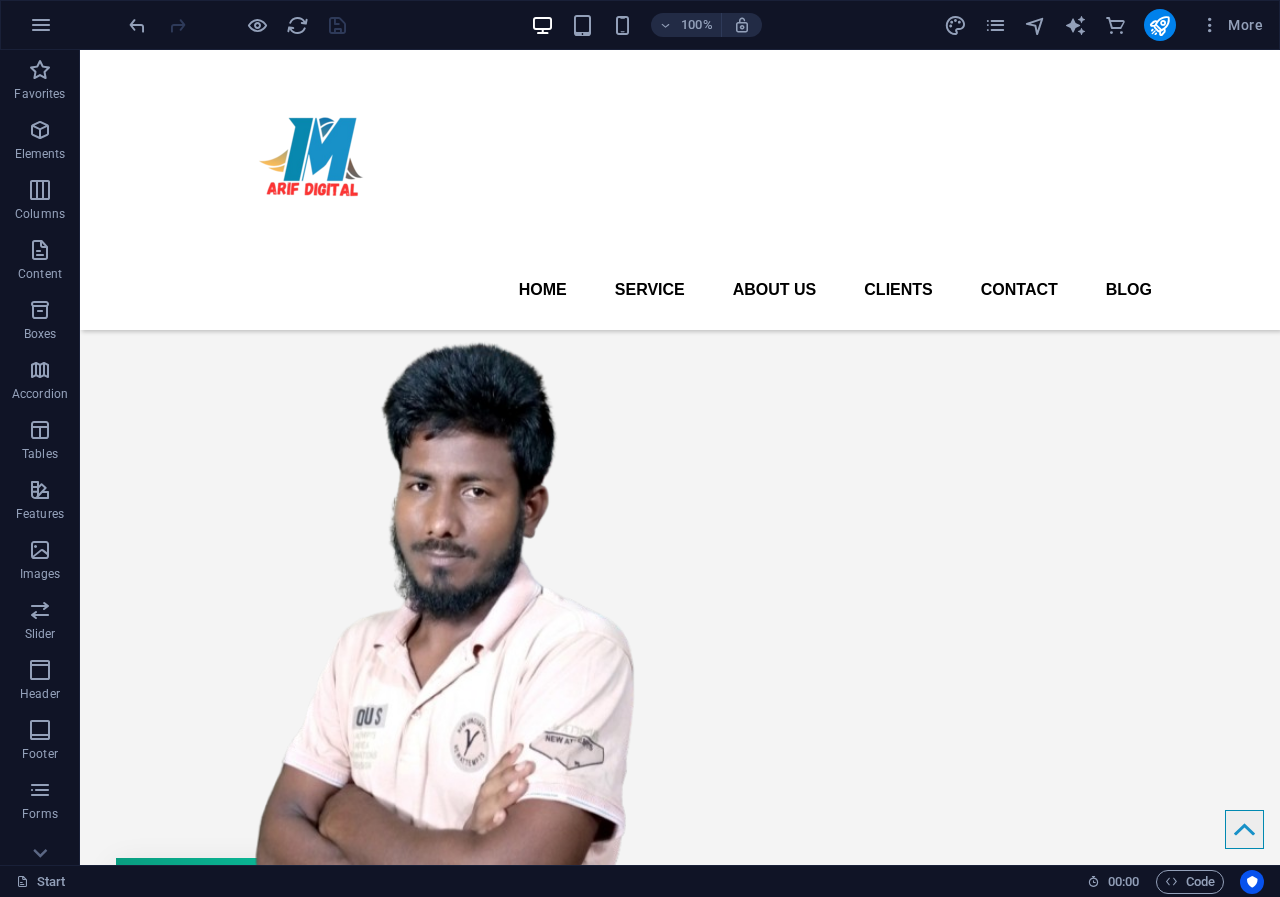scroll, scrollTop: 0, scrollLeft: 0, axis: both 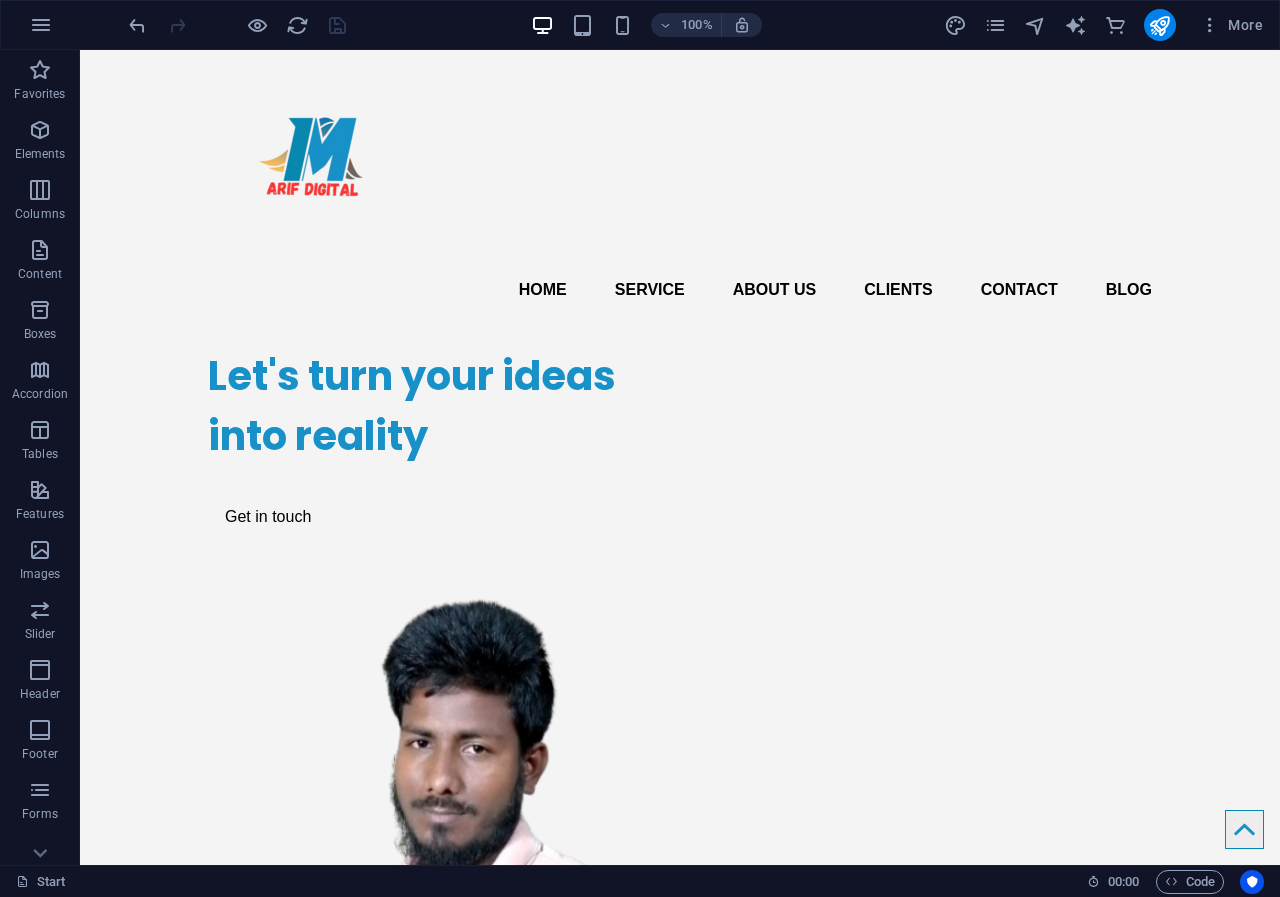 drag, startPoint x: 1270, startPoint y: 655, endPoint x: 1359, endPoint y: 98, distance: 564.0656 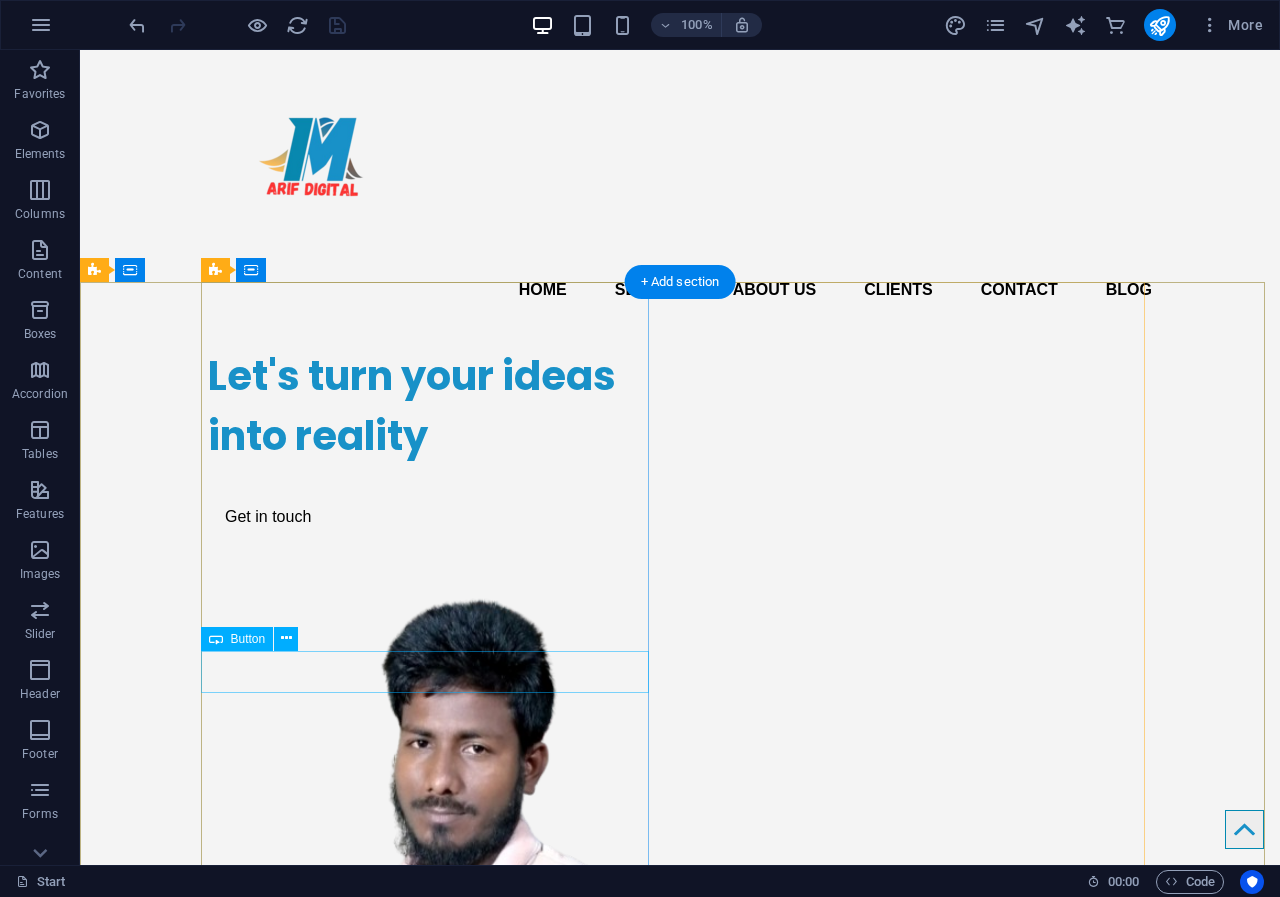 click on "Get in touch" at bounding box center (432, 517) 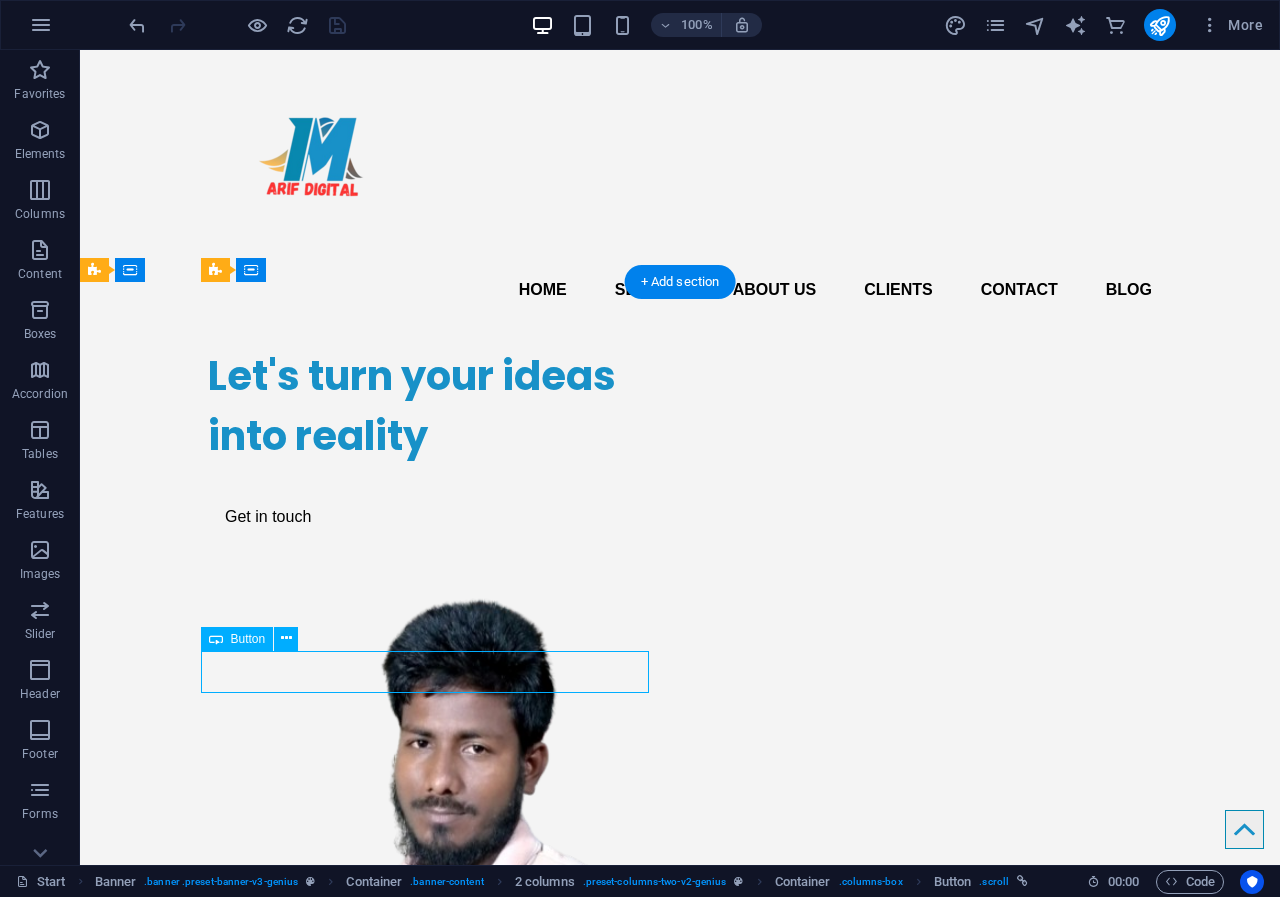 click on "Get in touch" at bounding box center [432, 517] 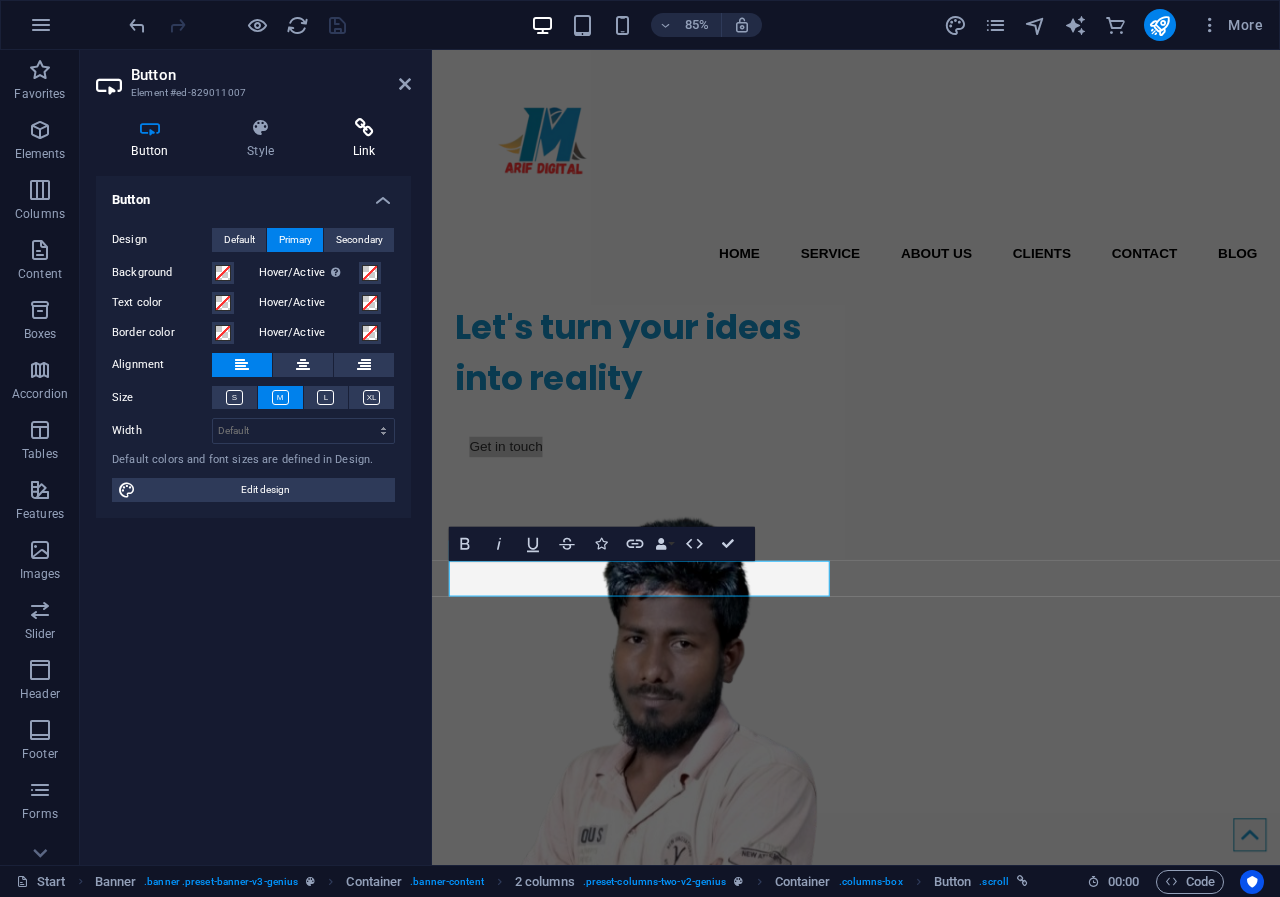 click at bounding box center [364, 128] 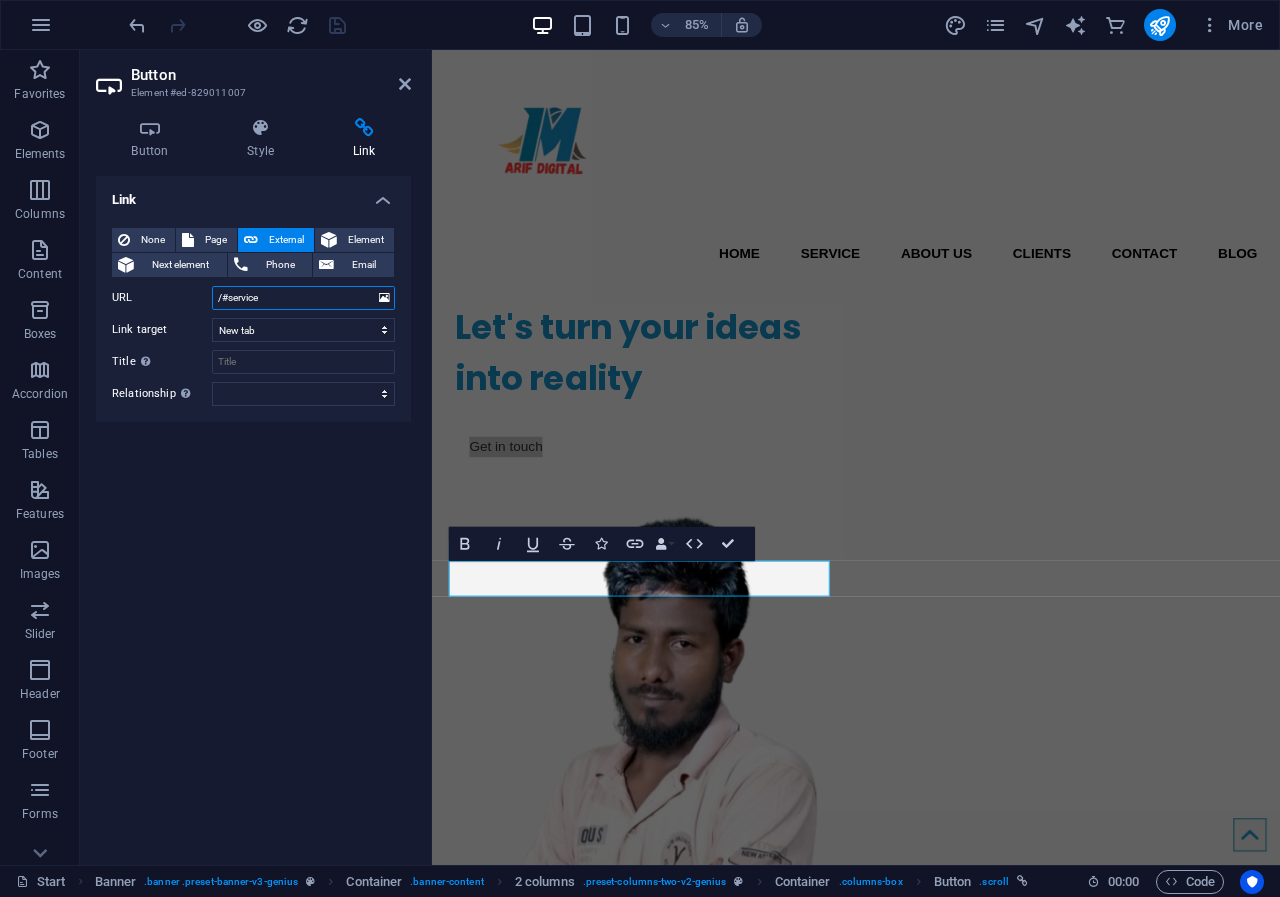 click on "/#service" at bounding box center (303, 298) 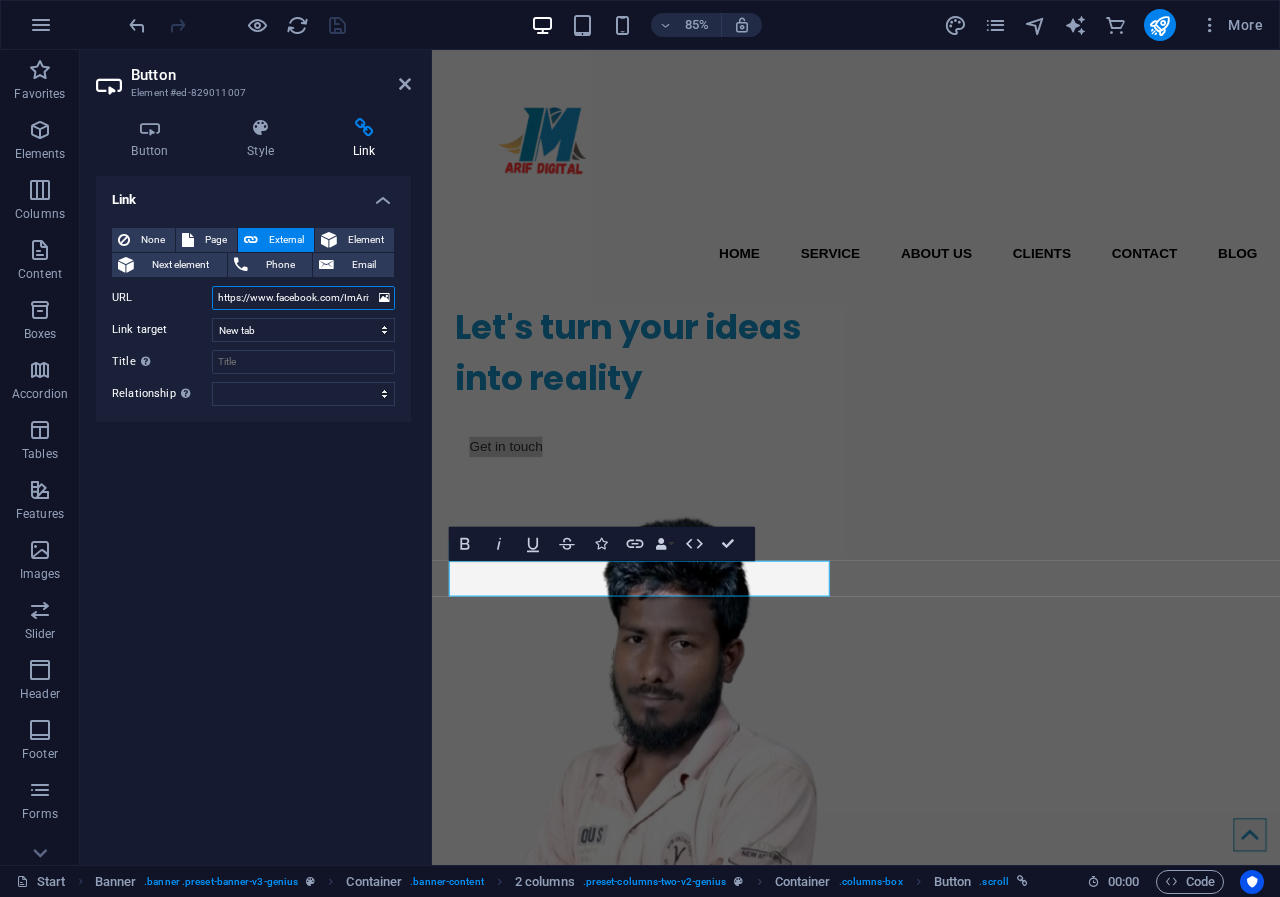 scroll, scrollTop: 0, scrollLeft: 29, axis: horizontal 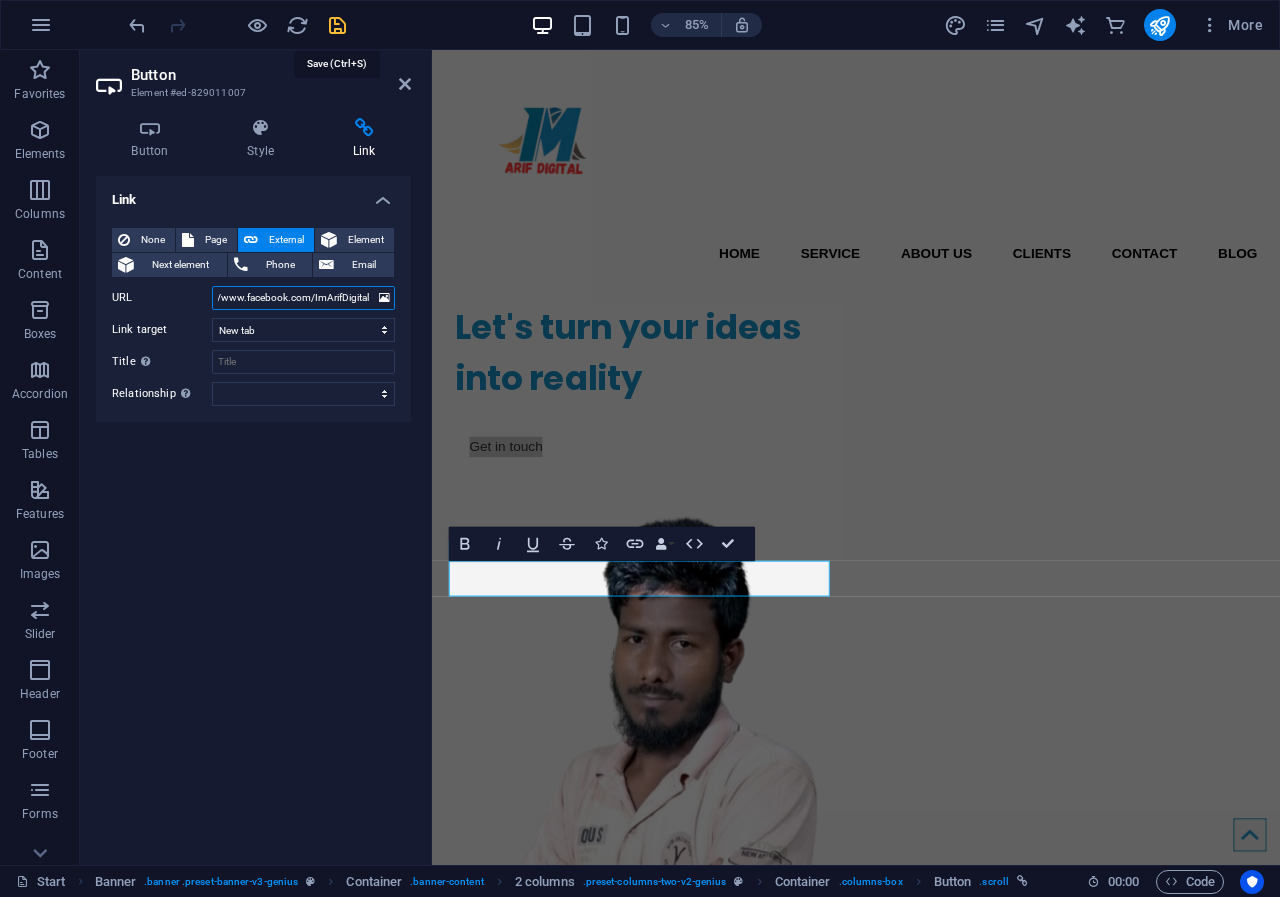 type on "https://www.facebook.com/ImArifDigital" 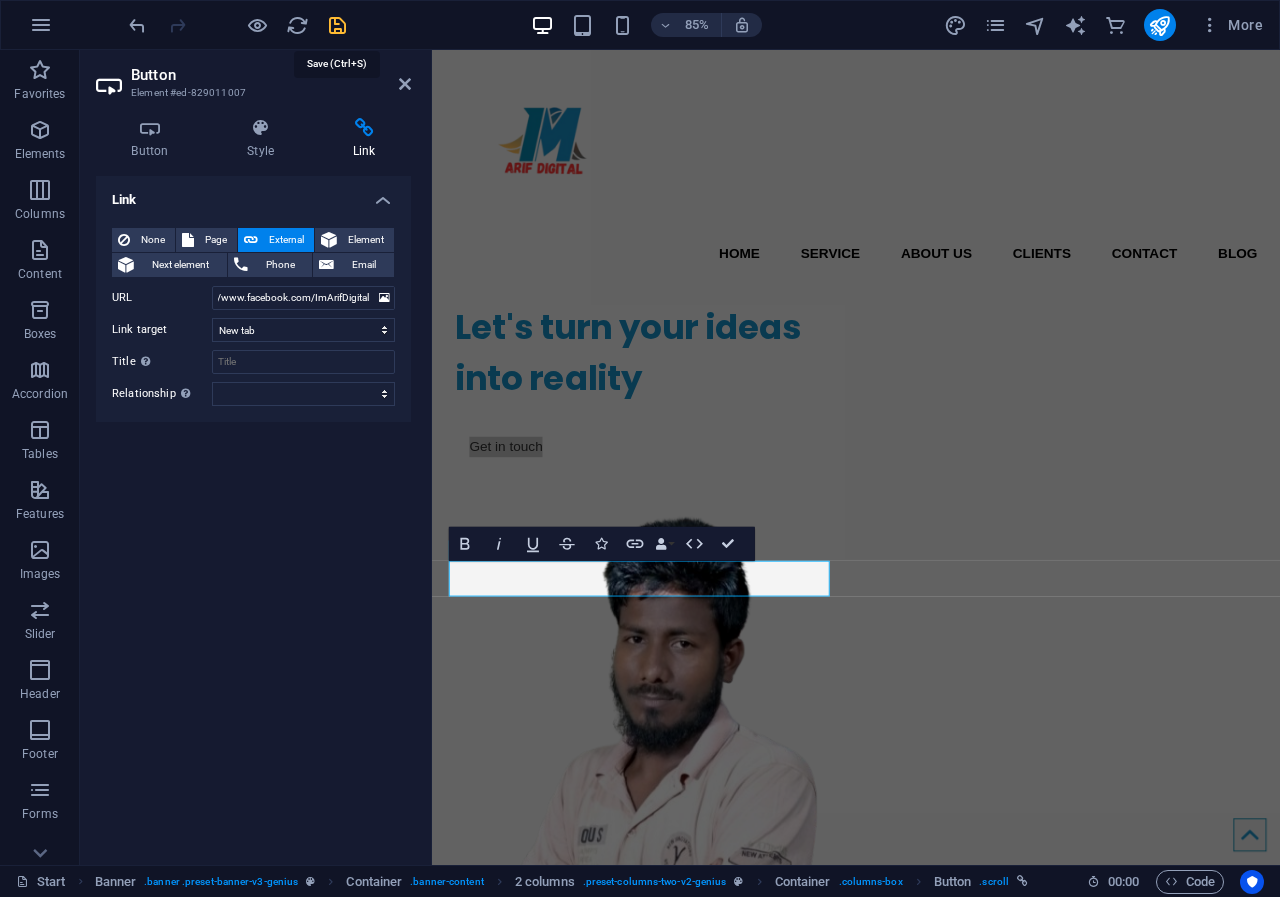 scroll, scrollTop: 0, scrollLeft: 0, axis: both 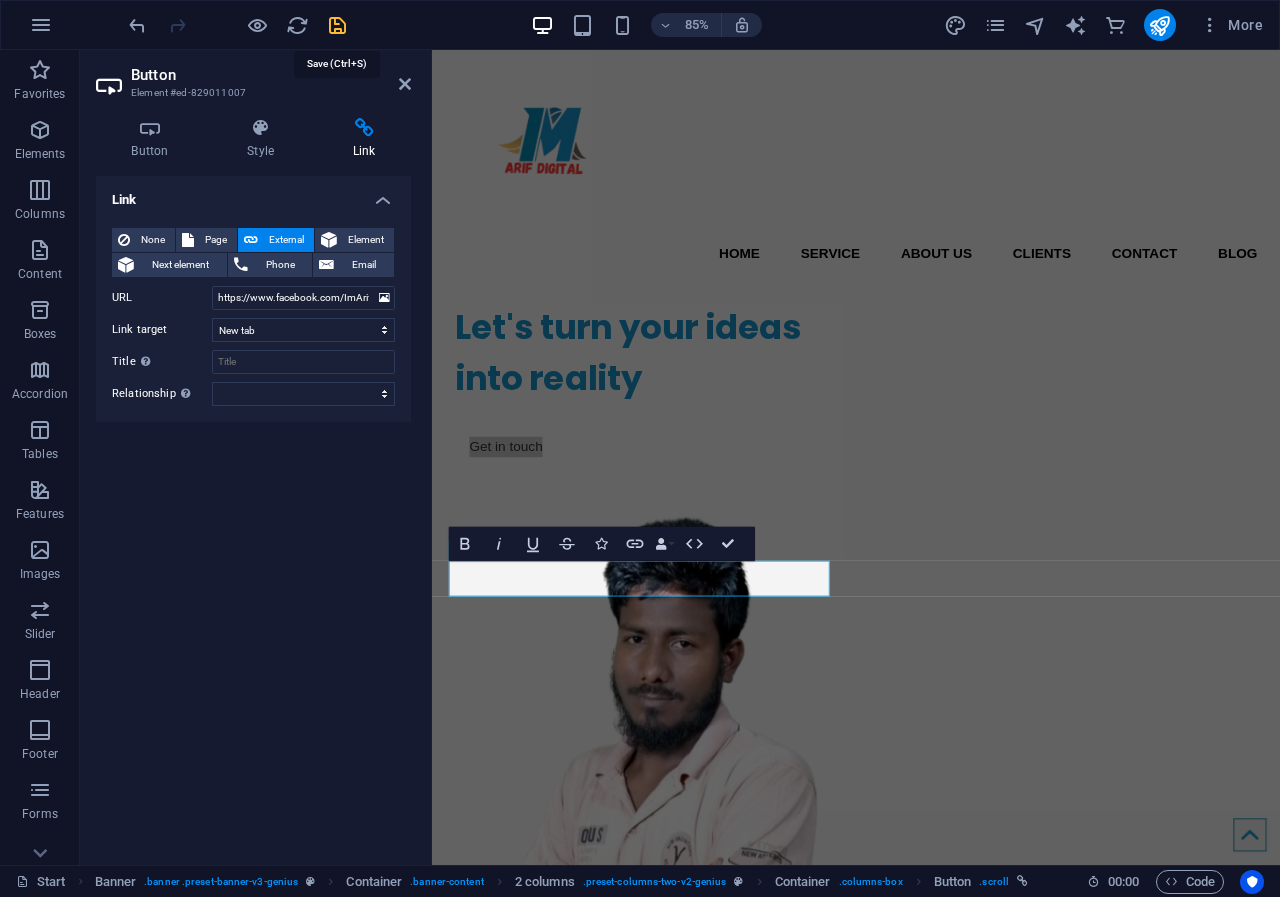 click at bounding box center [337, 25] 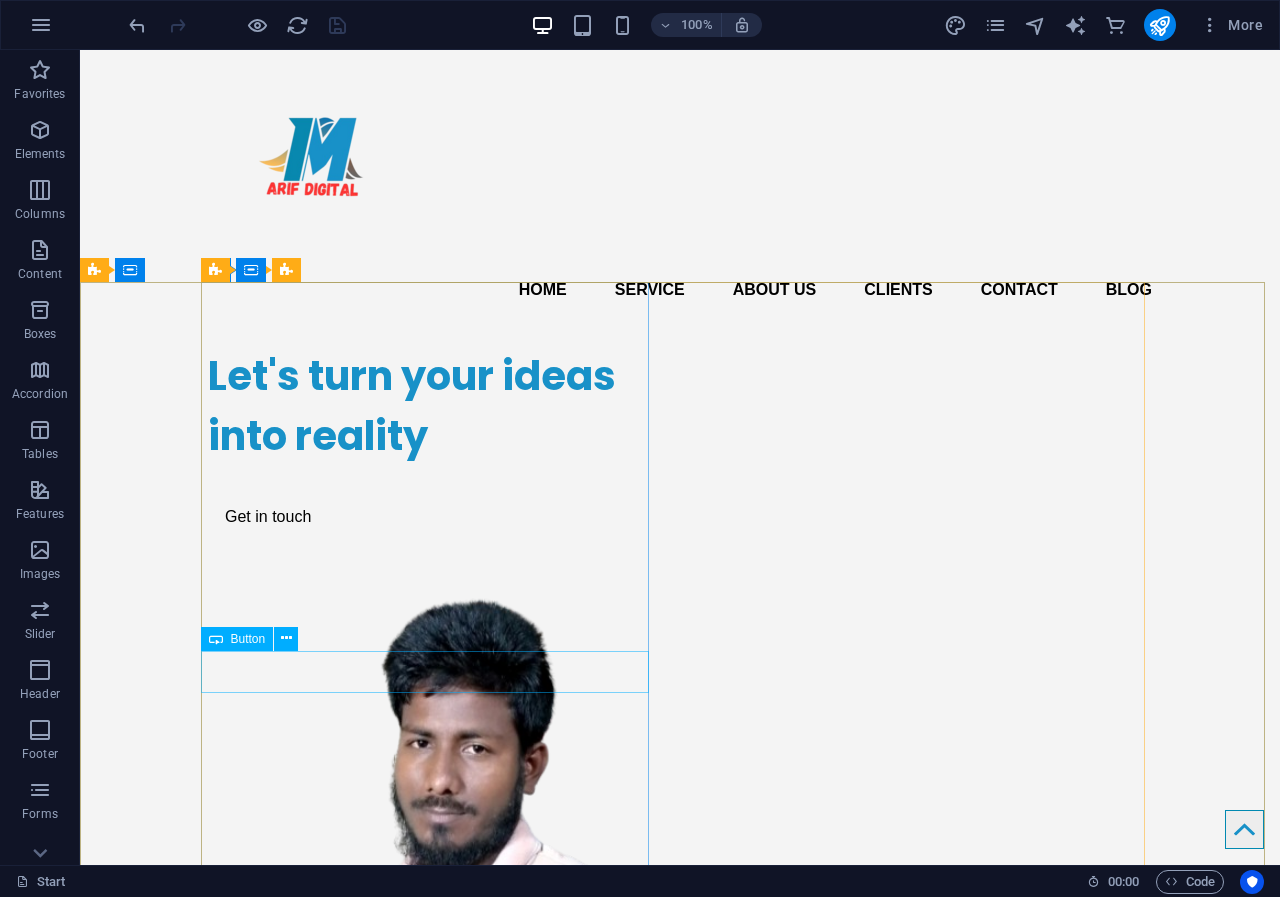 click on "Button" at bounding box center [248, 639] 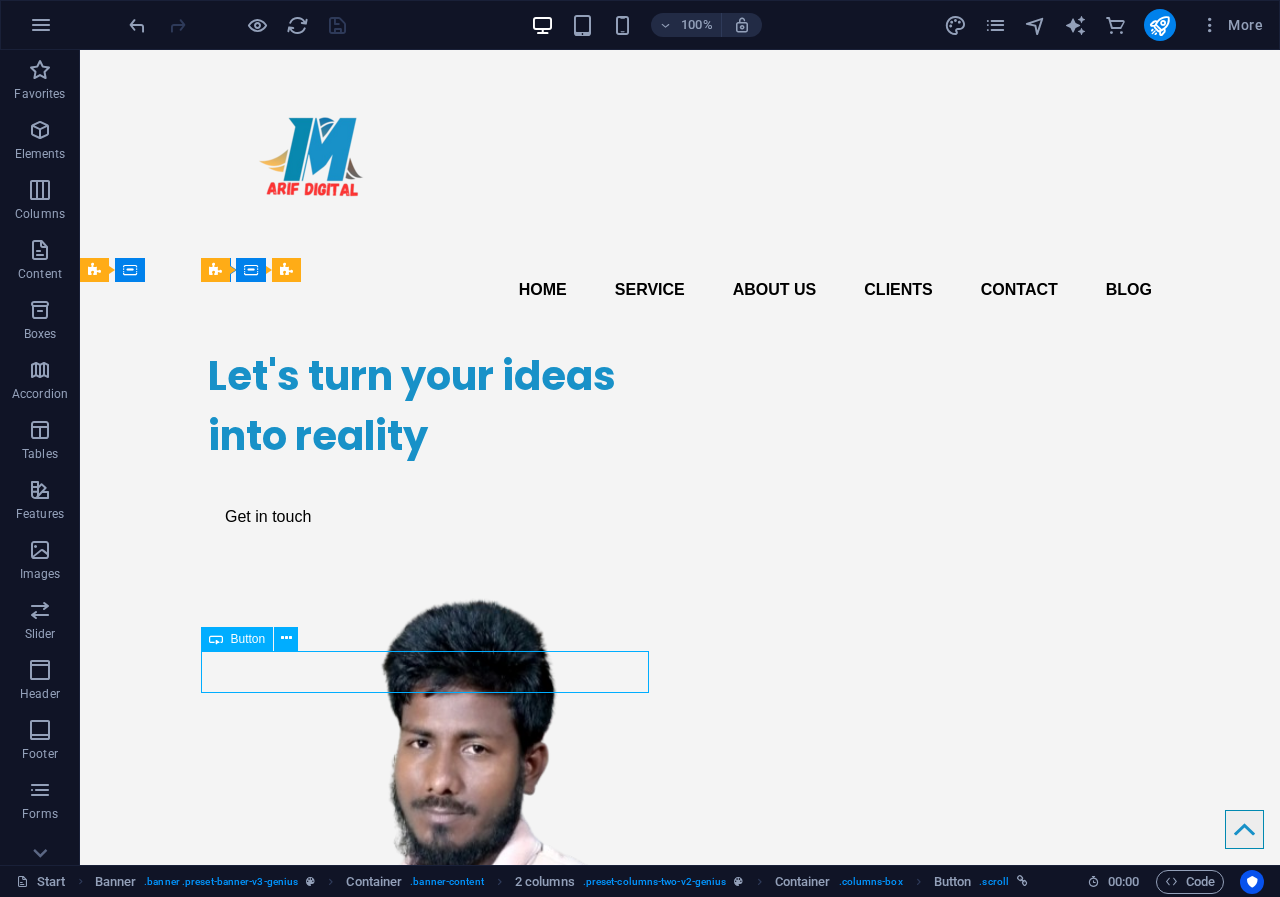 click on "Button" at bounding box center (248, 639) 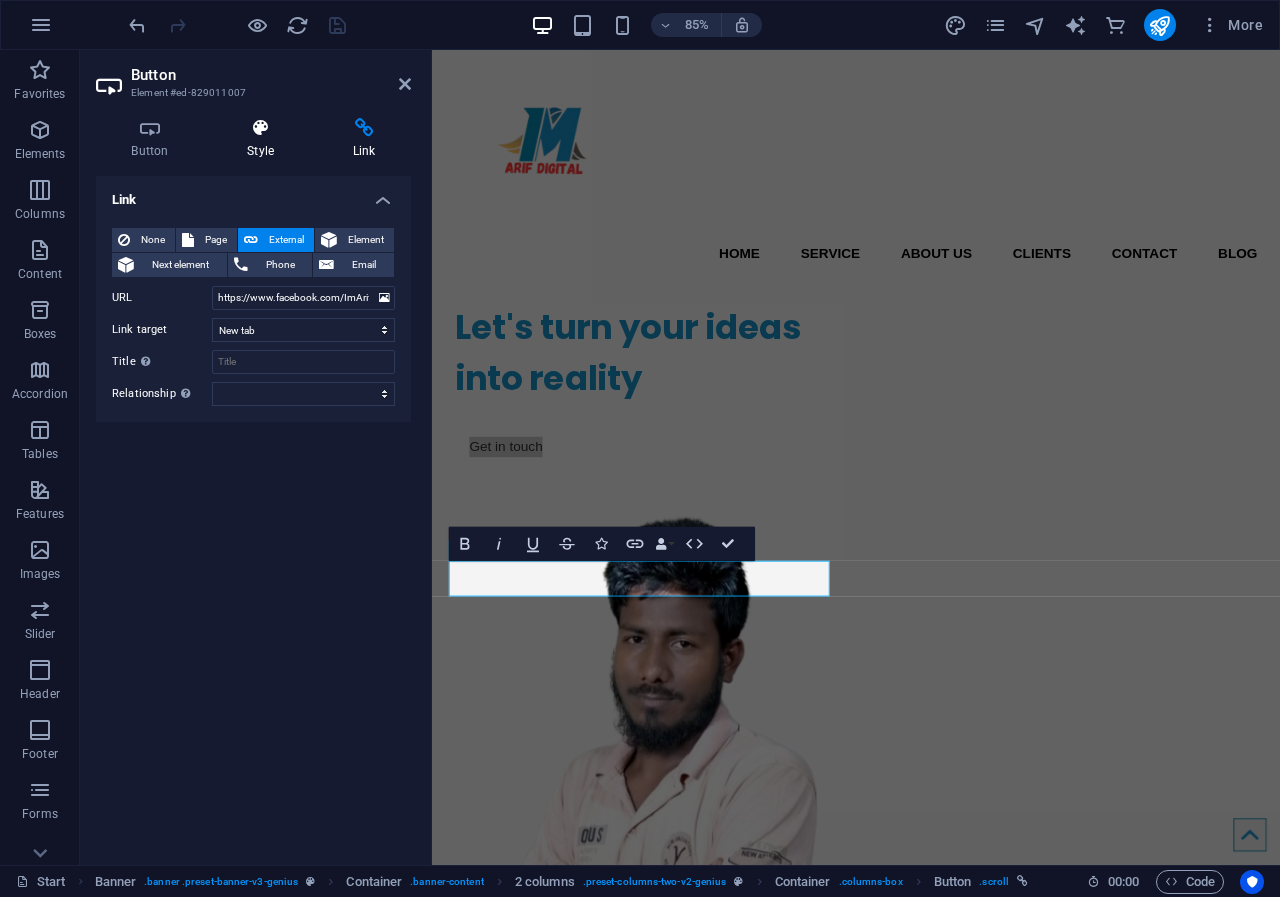 click at bounding box center (261, 128) 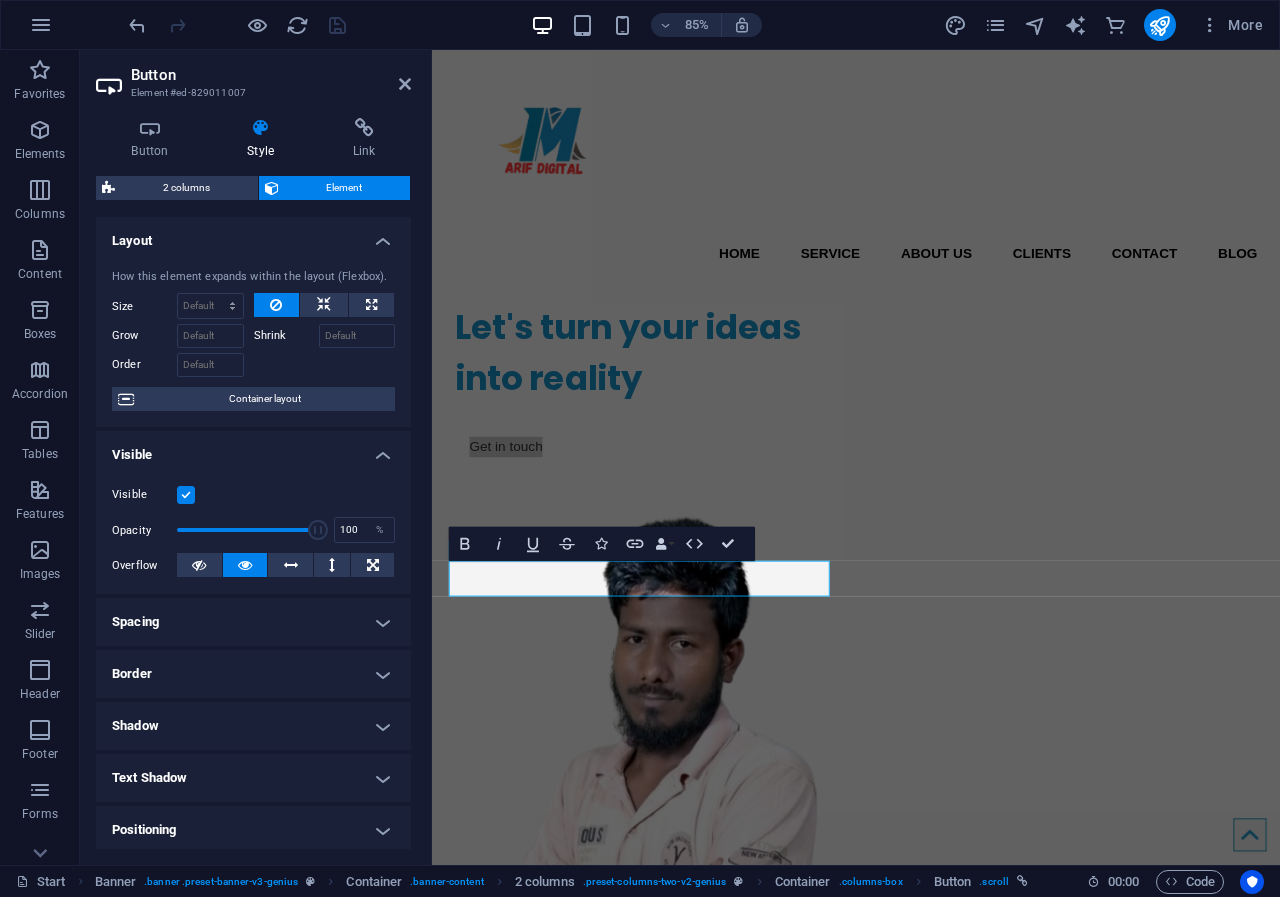 click on "Border" at bounding box center [253, 674] 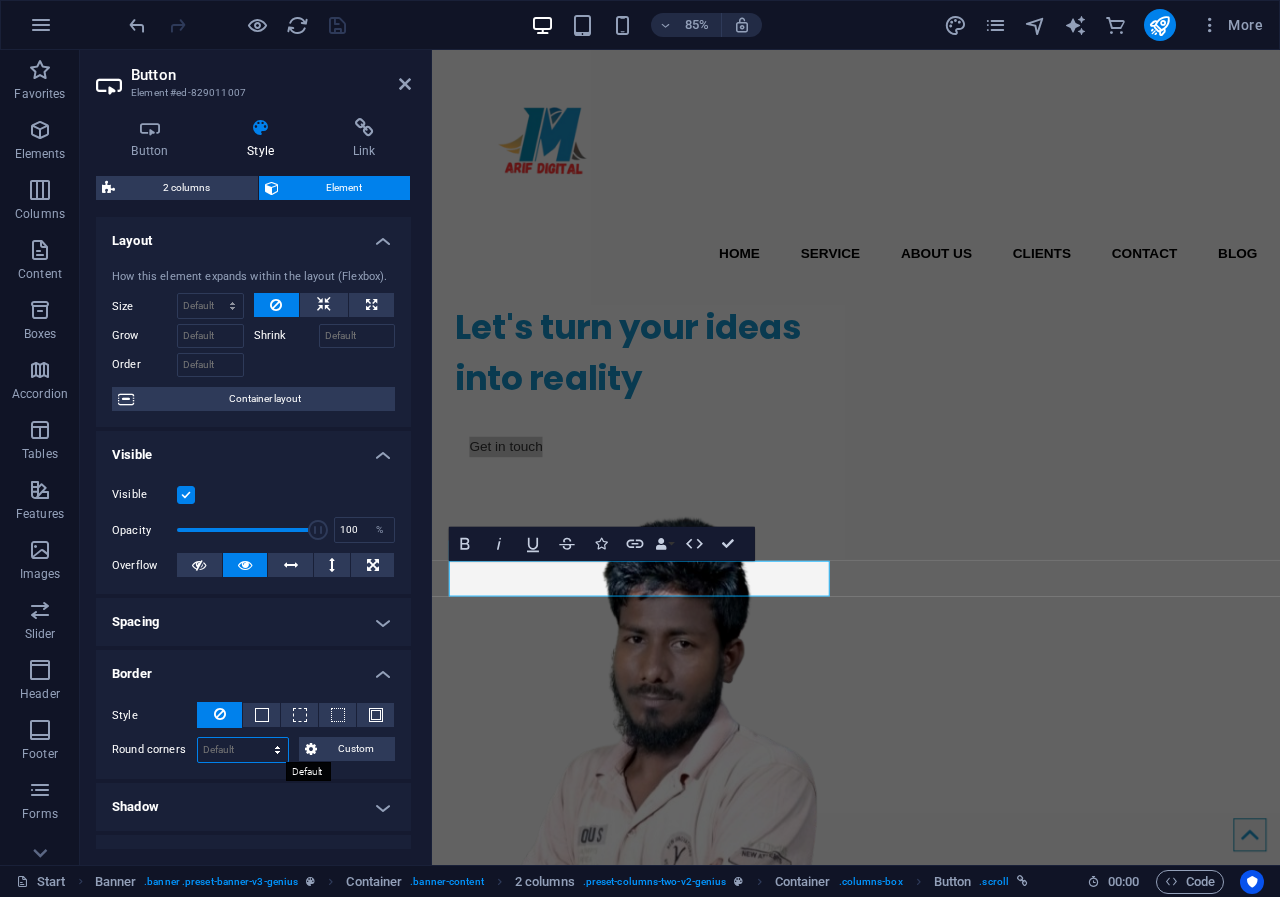 click on "Default px rem % vh vw Custom" at bounding box center (243, 750) 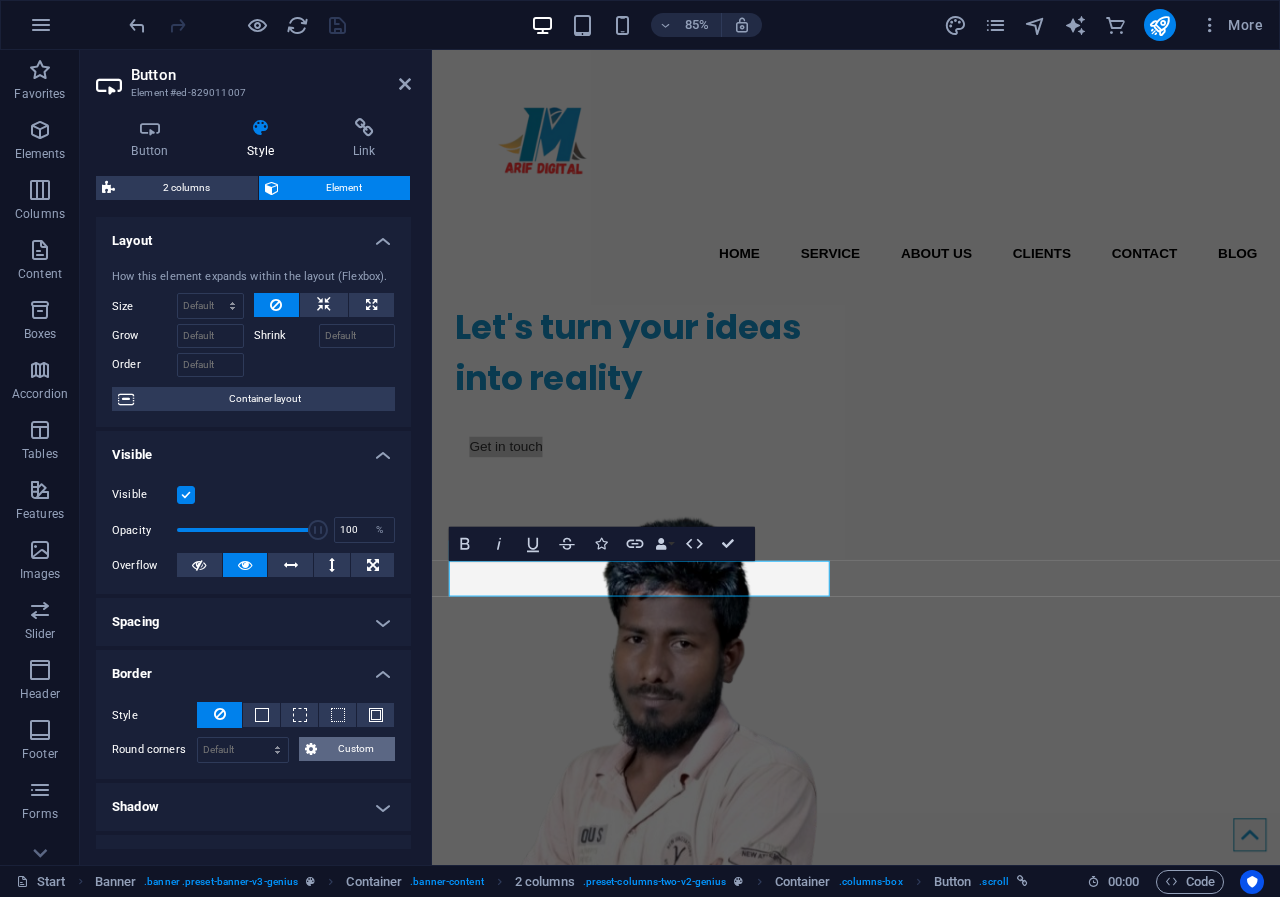 click on "Custom" at bounding box center [356, 749] 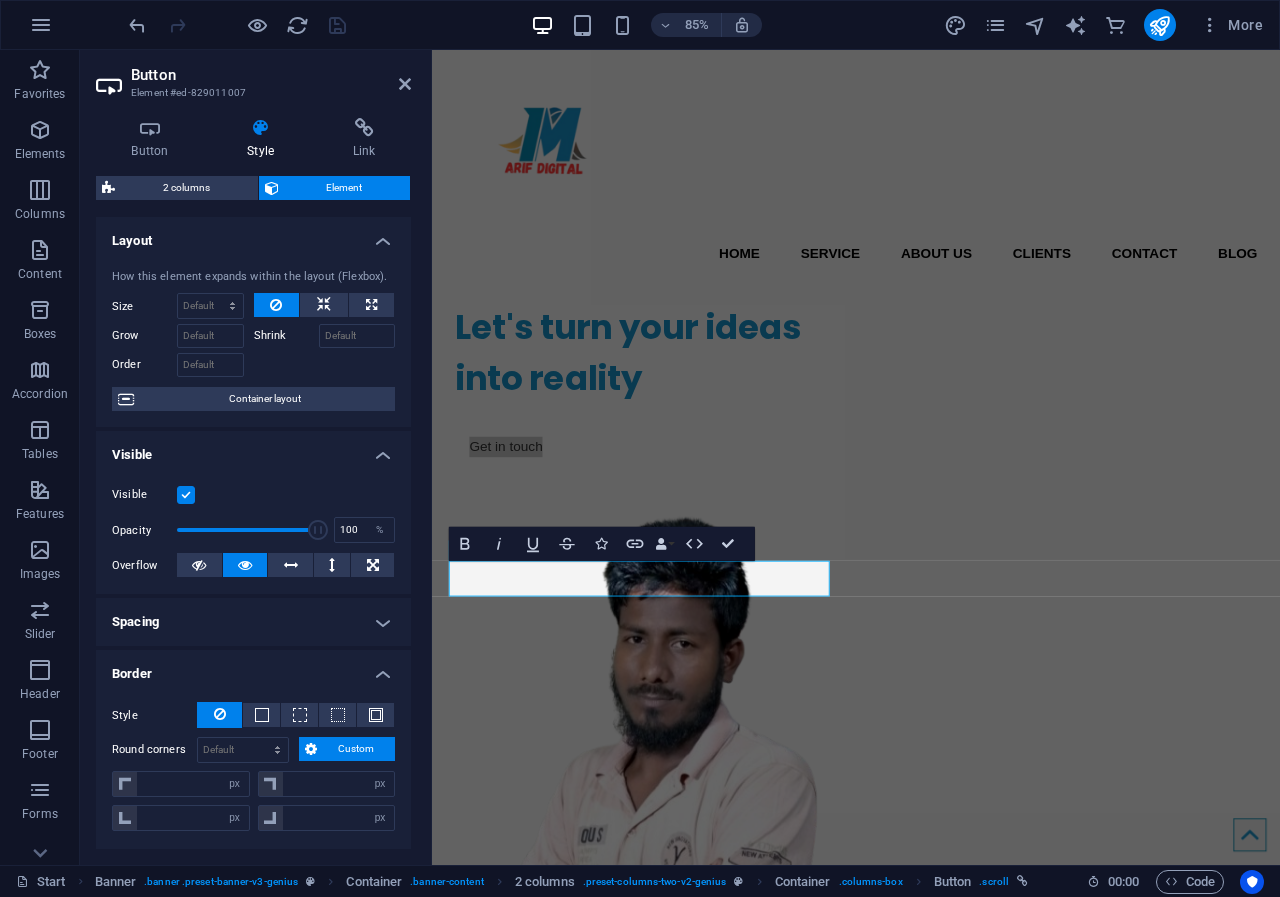 click on "Border" at bounding box center [253, 668] 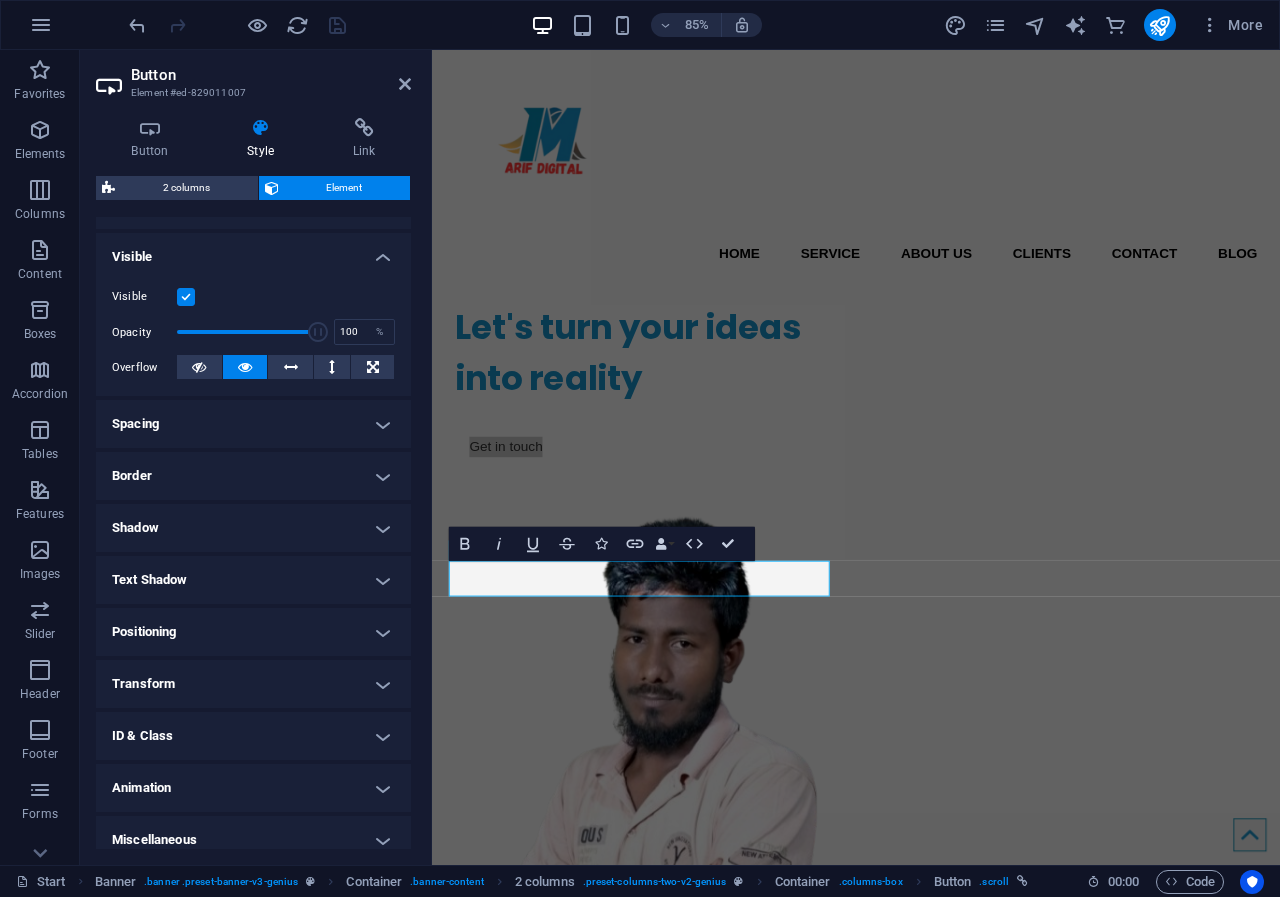 scroll, scrollTop: 213, scrollLeft: 0, axis: vertical 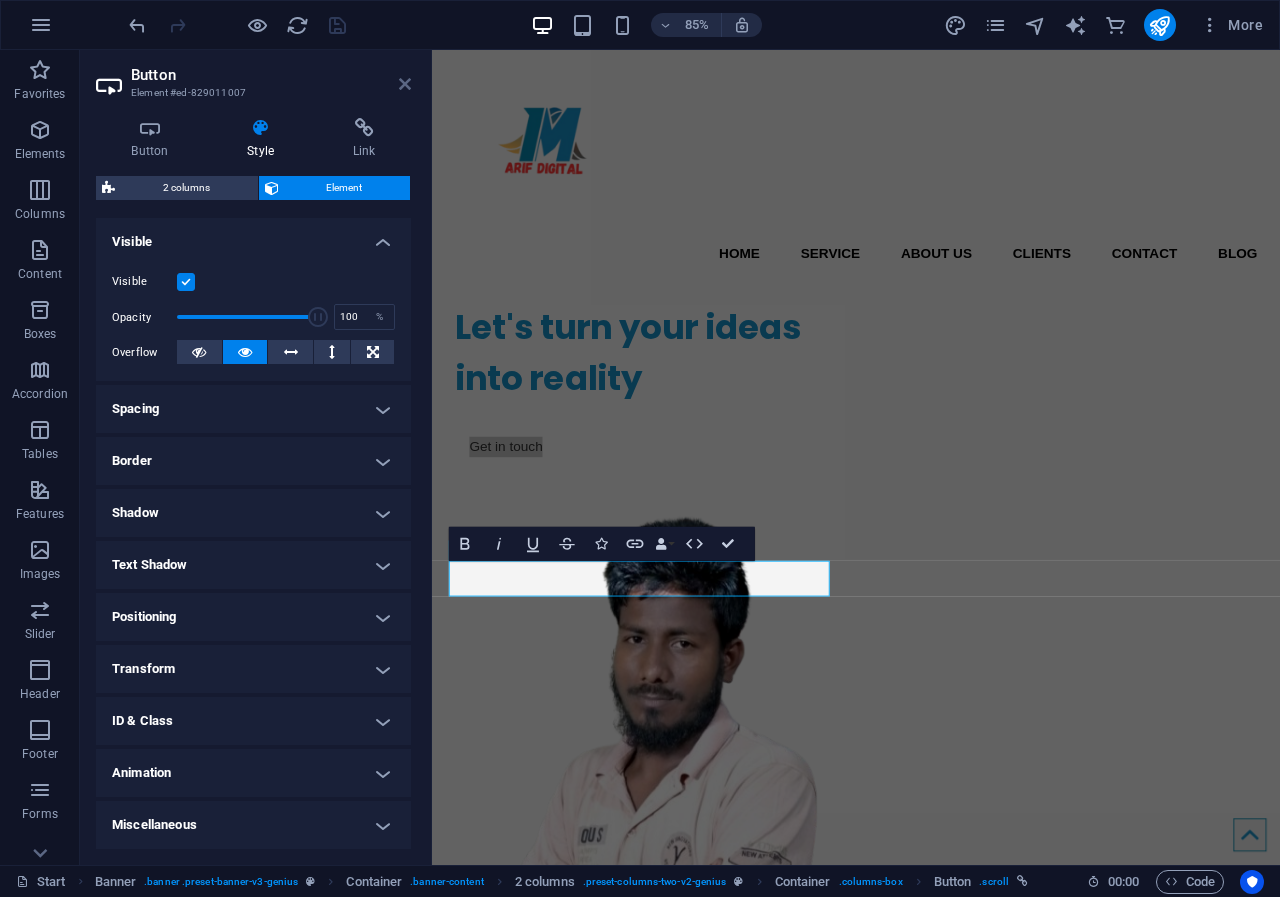 click at bounding box center (405, 84) 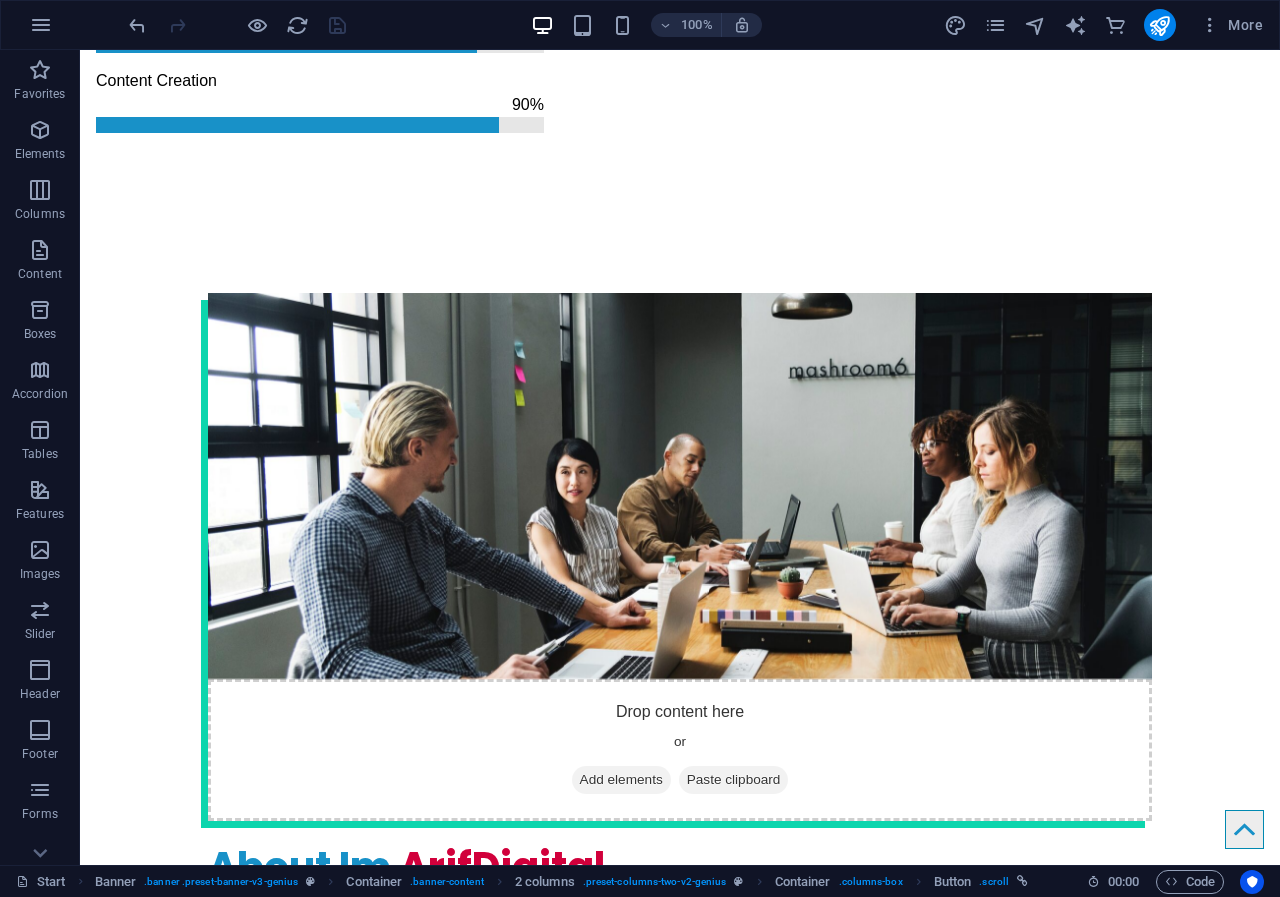 scroll, scrollTop: 2927, scrollLeft: 0, axis: vertical 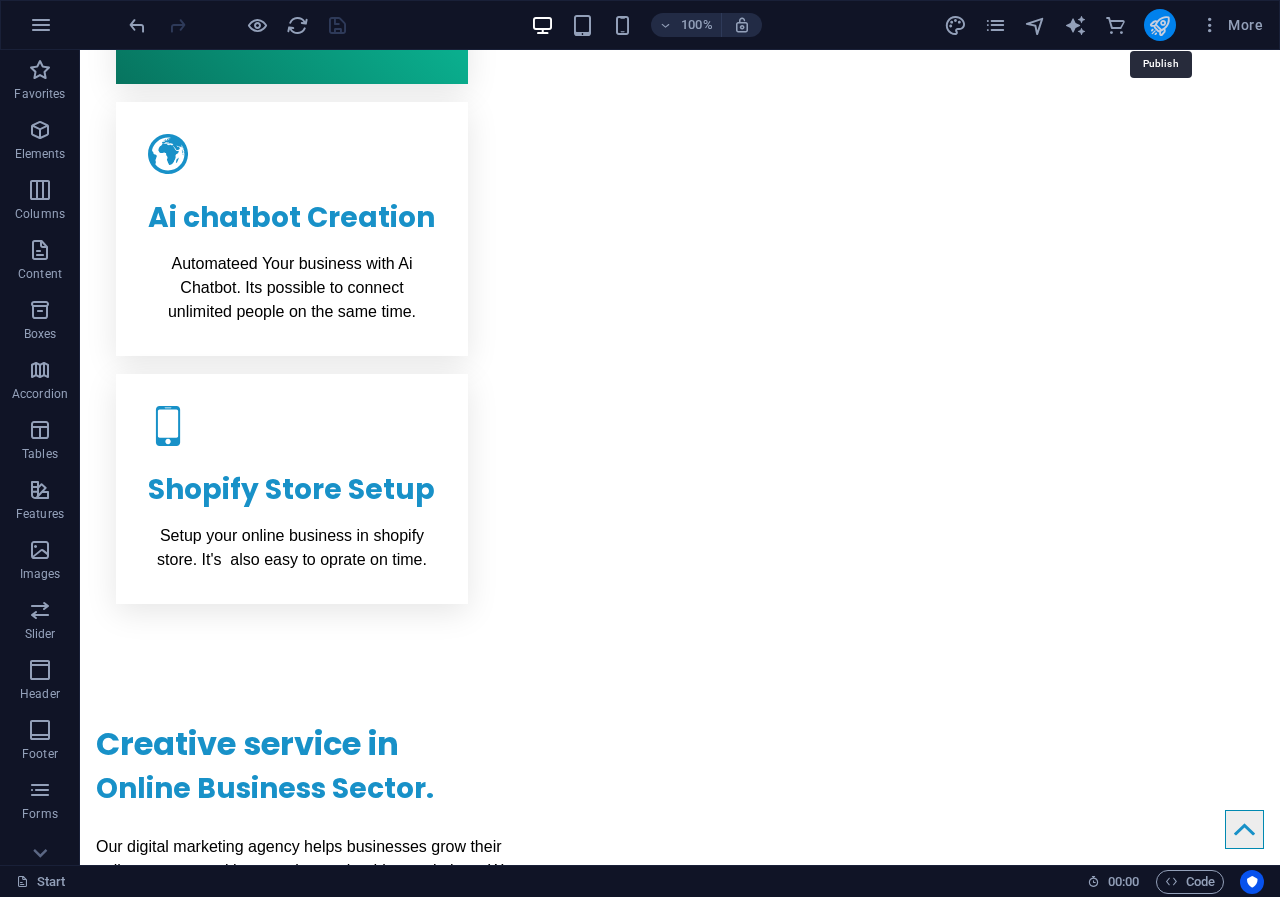 click at bounding box center (1159, 25) 